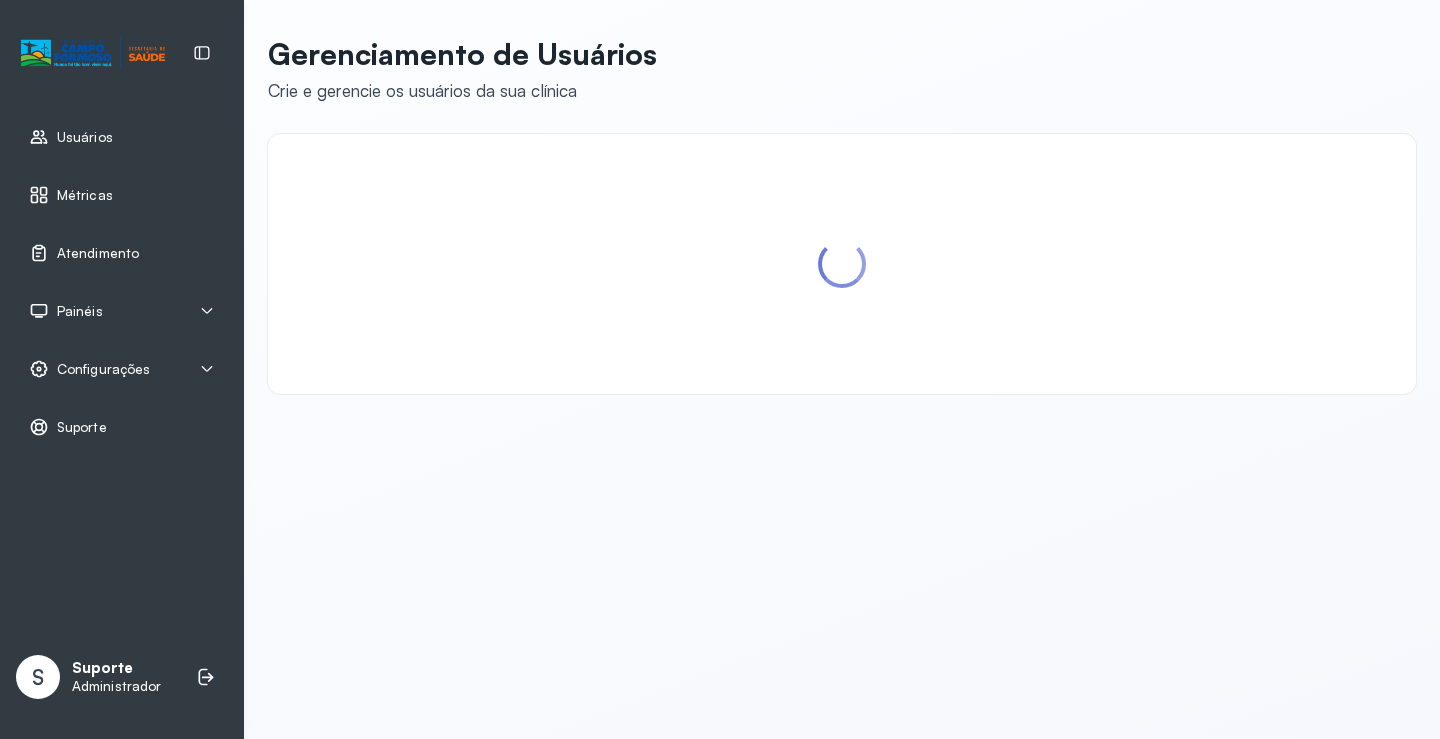 scroll, scrollTop: 0, scrollLeft: 0, axis: both 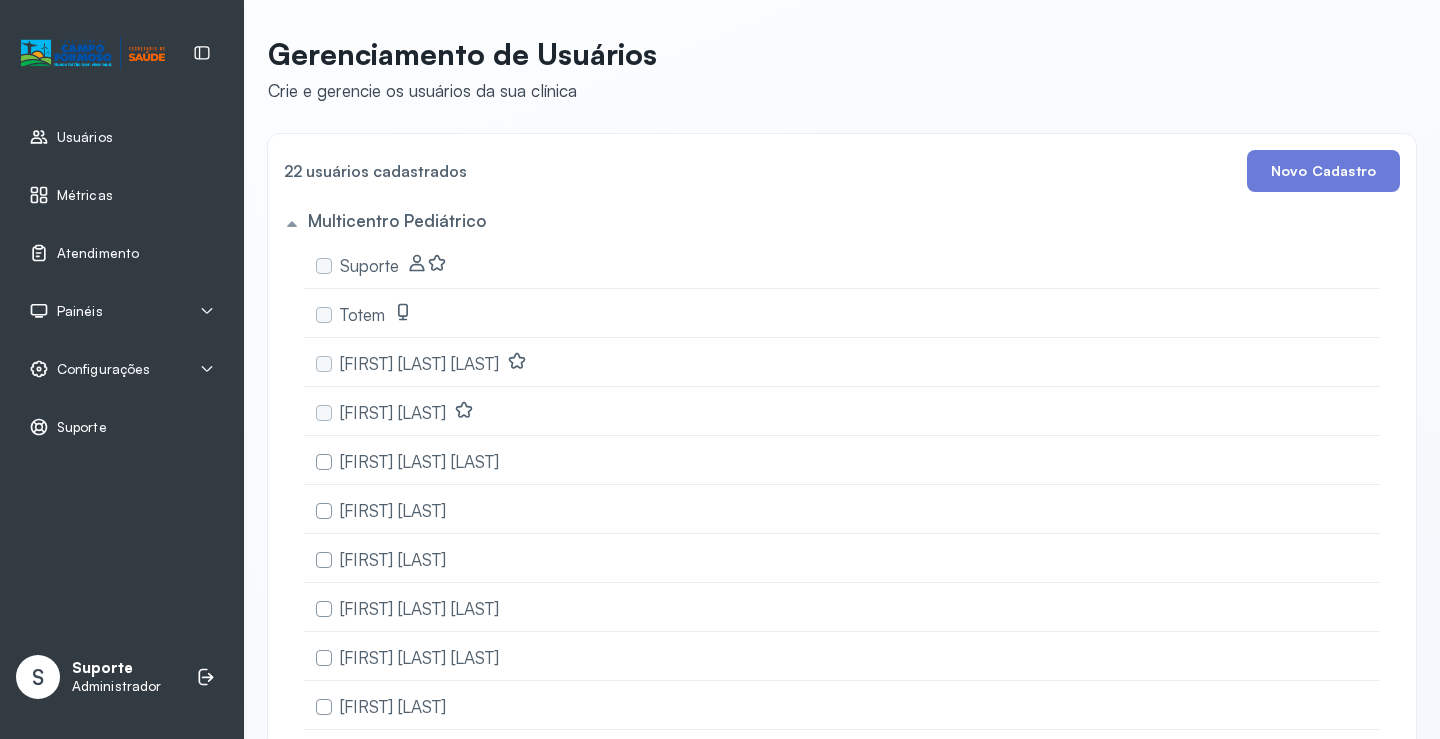 click on "Painéis" at bounding box center [122, 311] 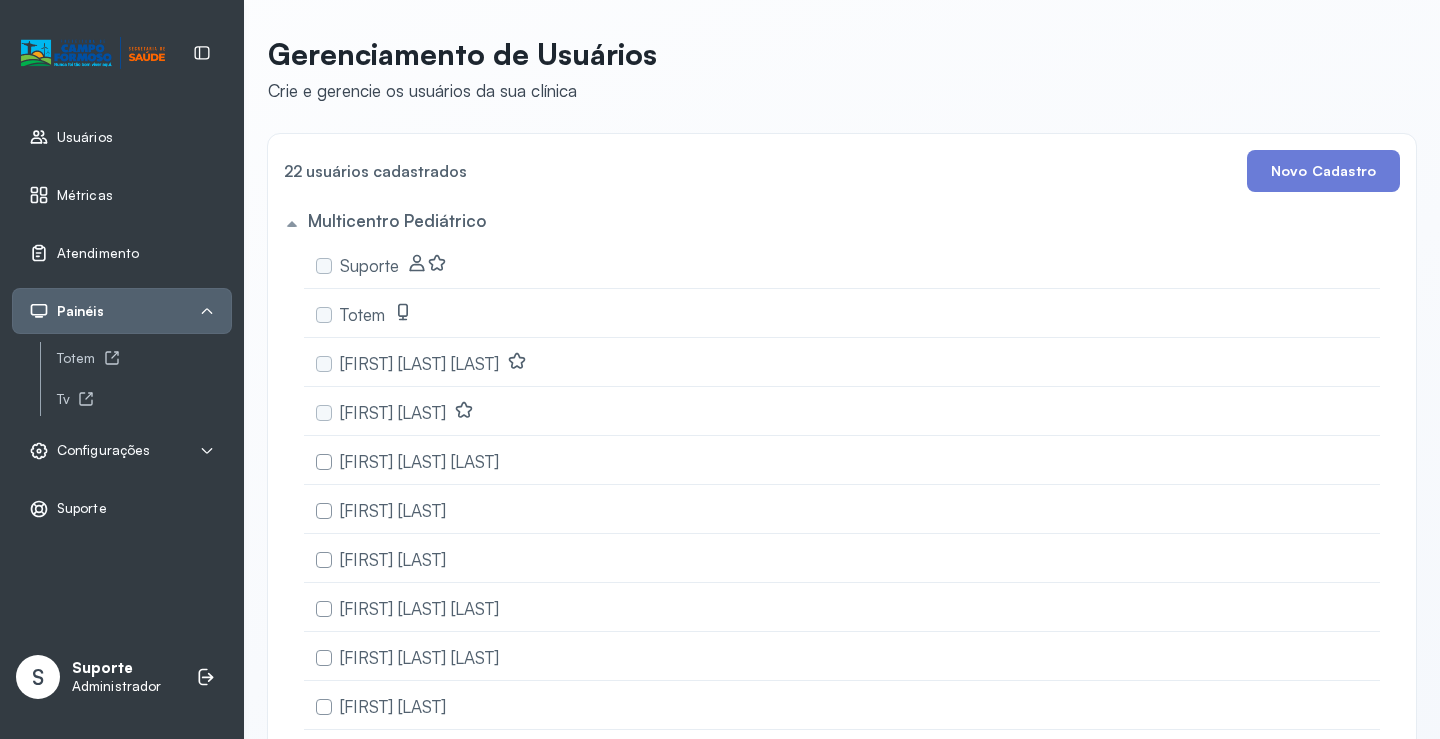 click on "Totem  Tv" at bounding box center (136, 379) 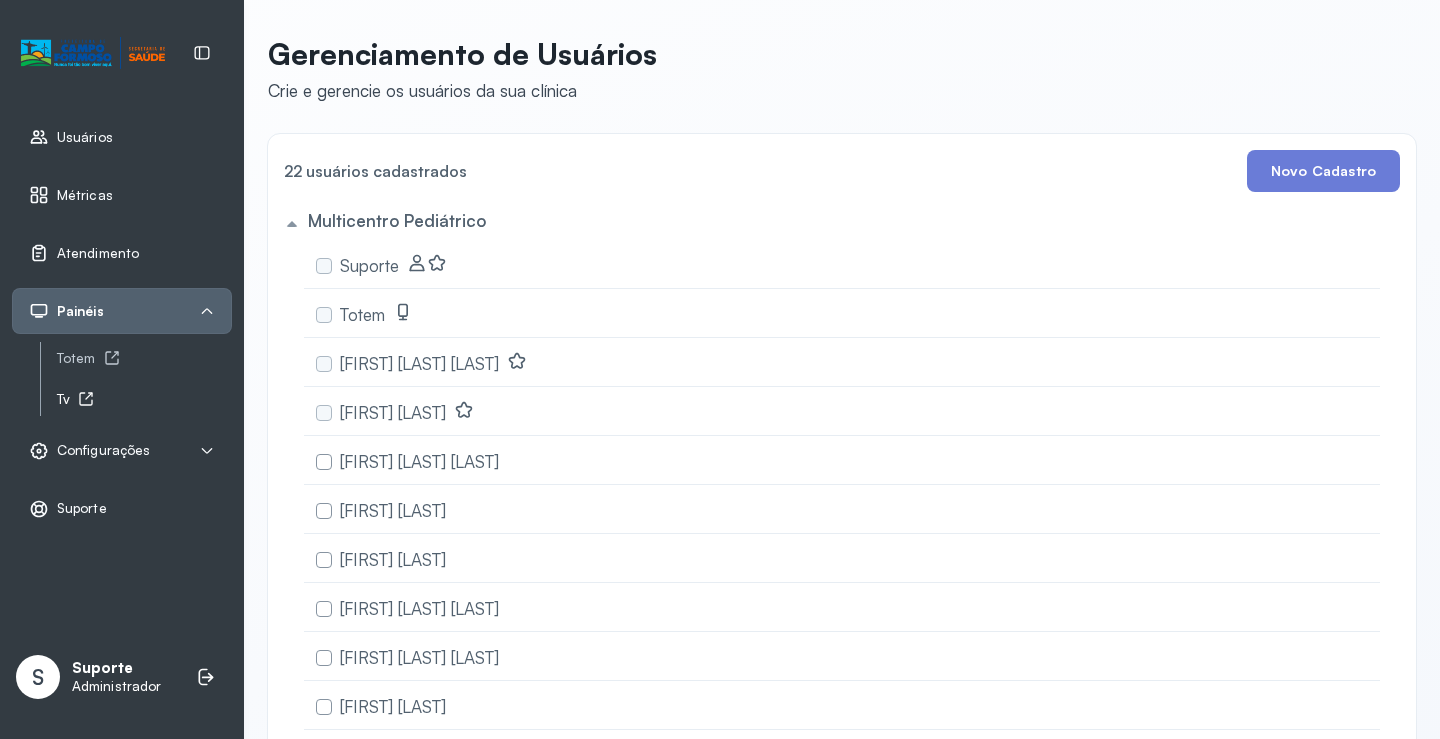 click 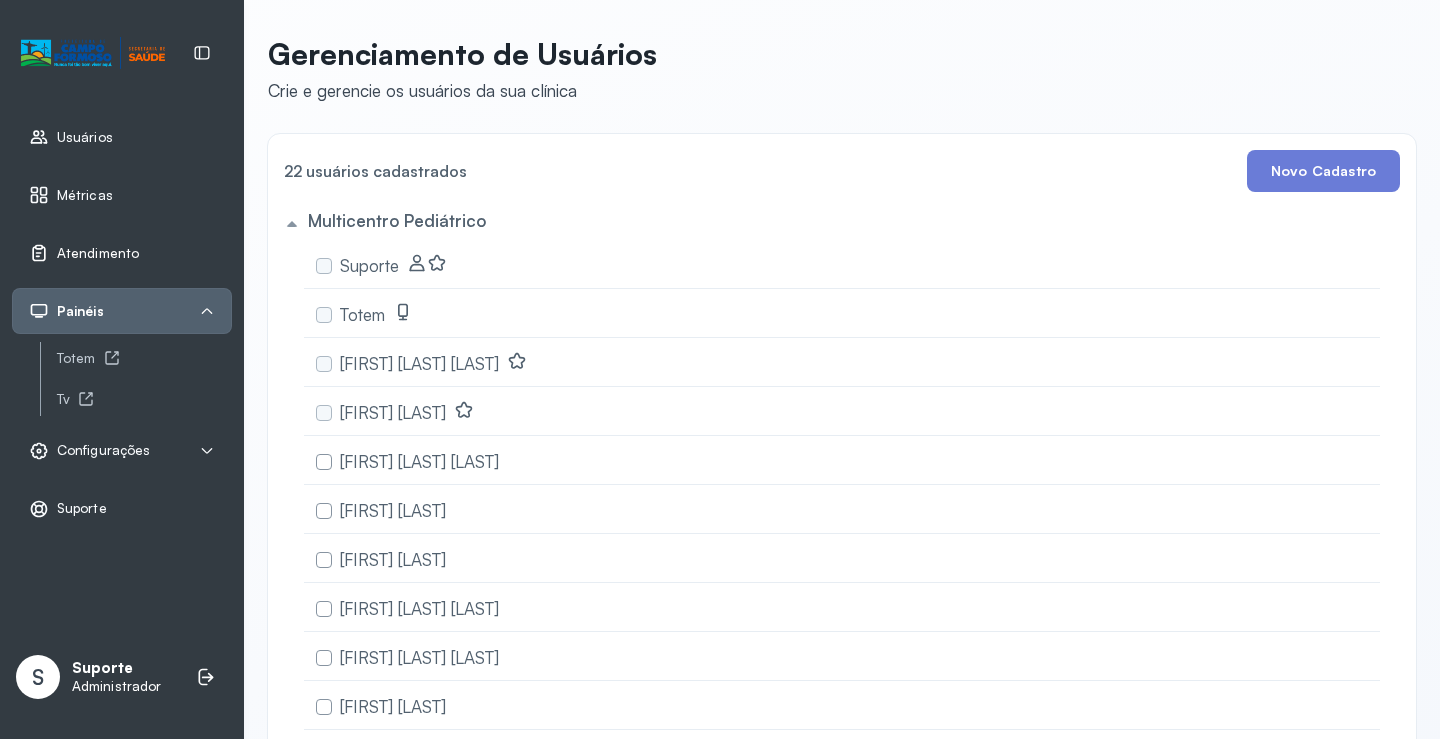 click on "Atendimento" at bounding box center [98, 253] 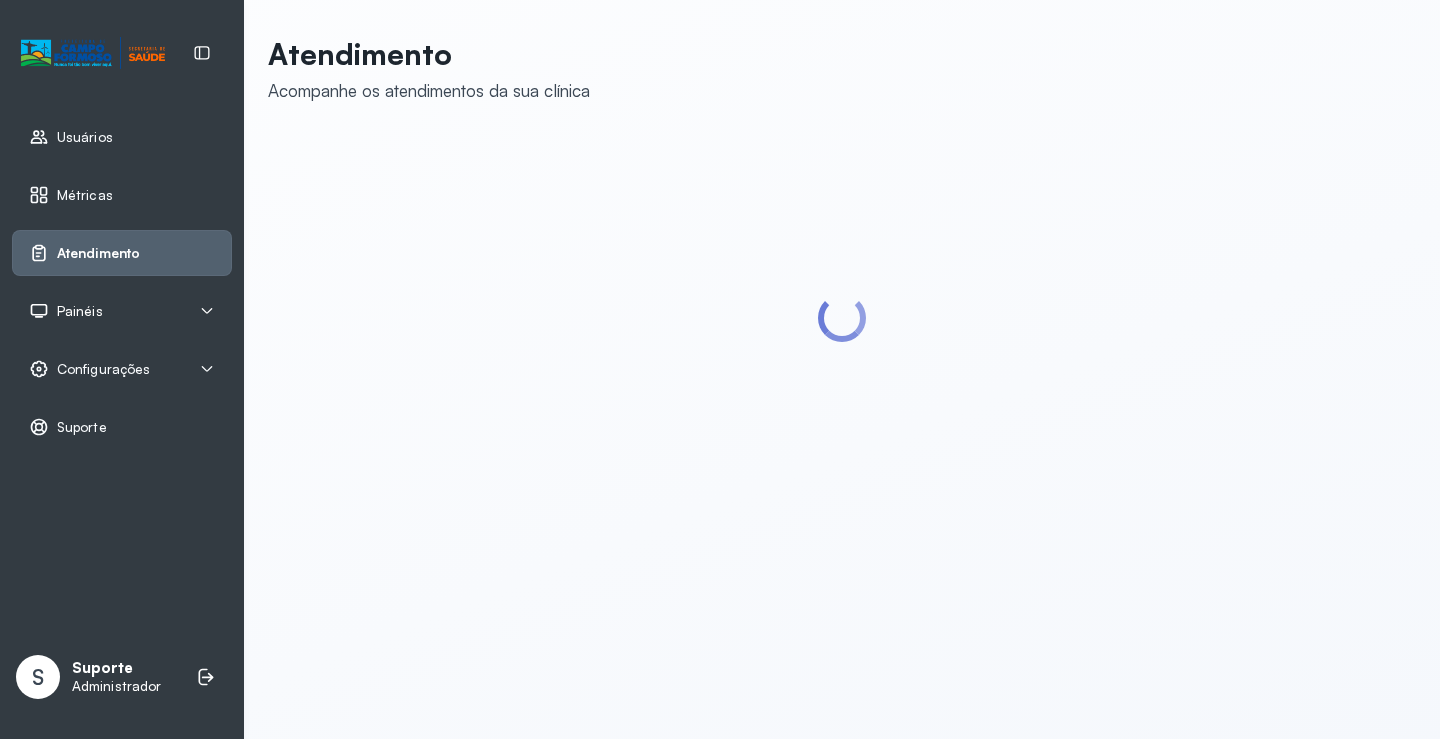 click on "Painéis" at bounding box center [80, 311] 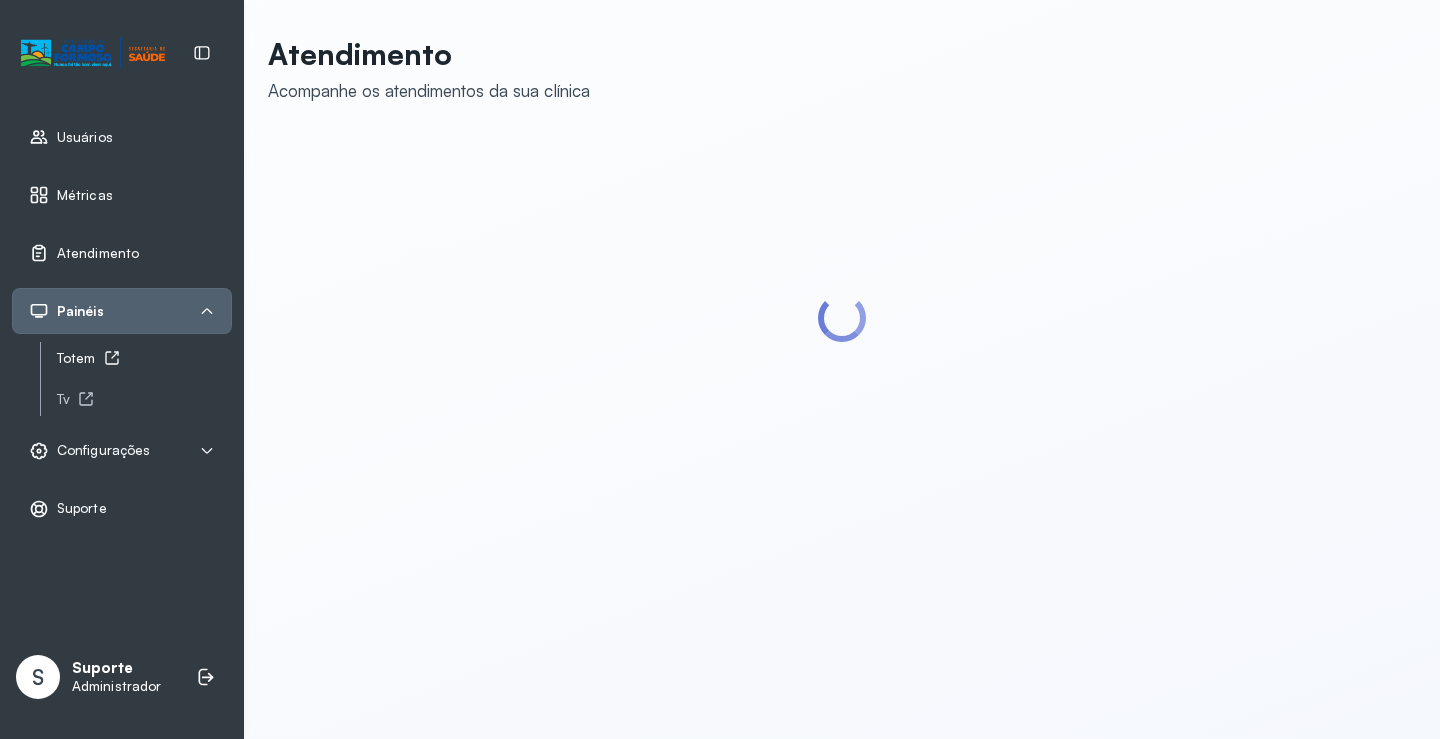 click on "Totem" at bounding box center (144, 358) 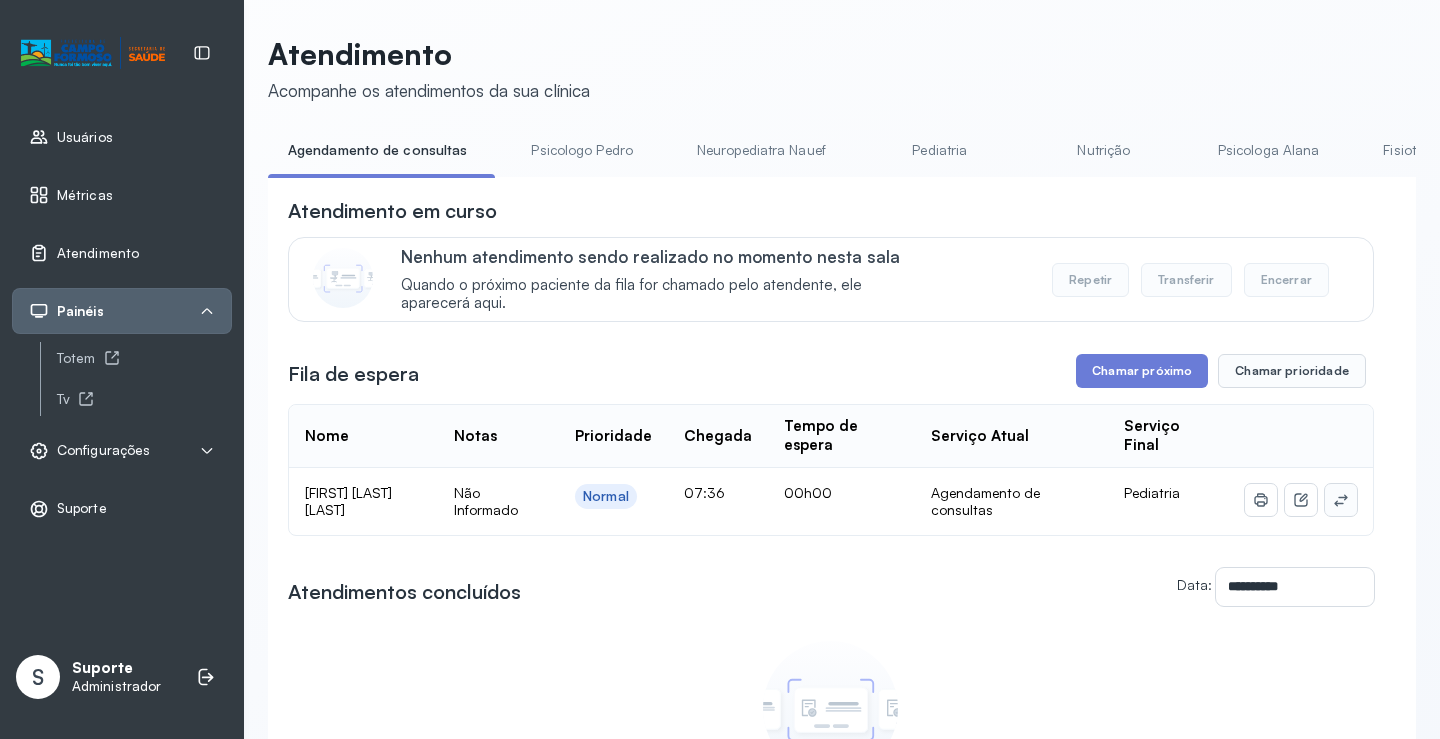click 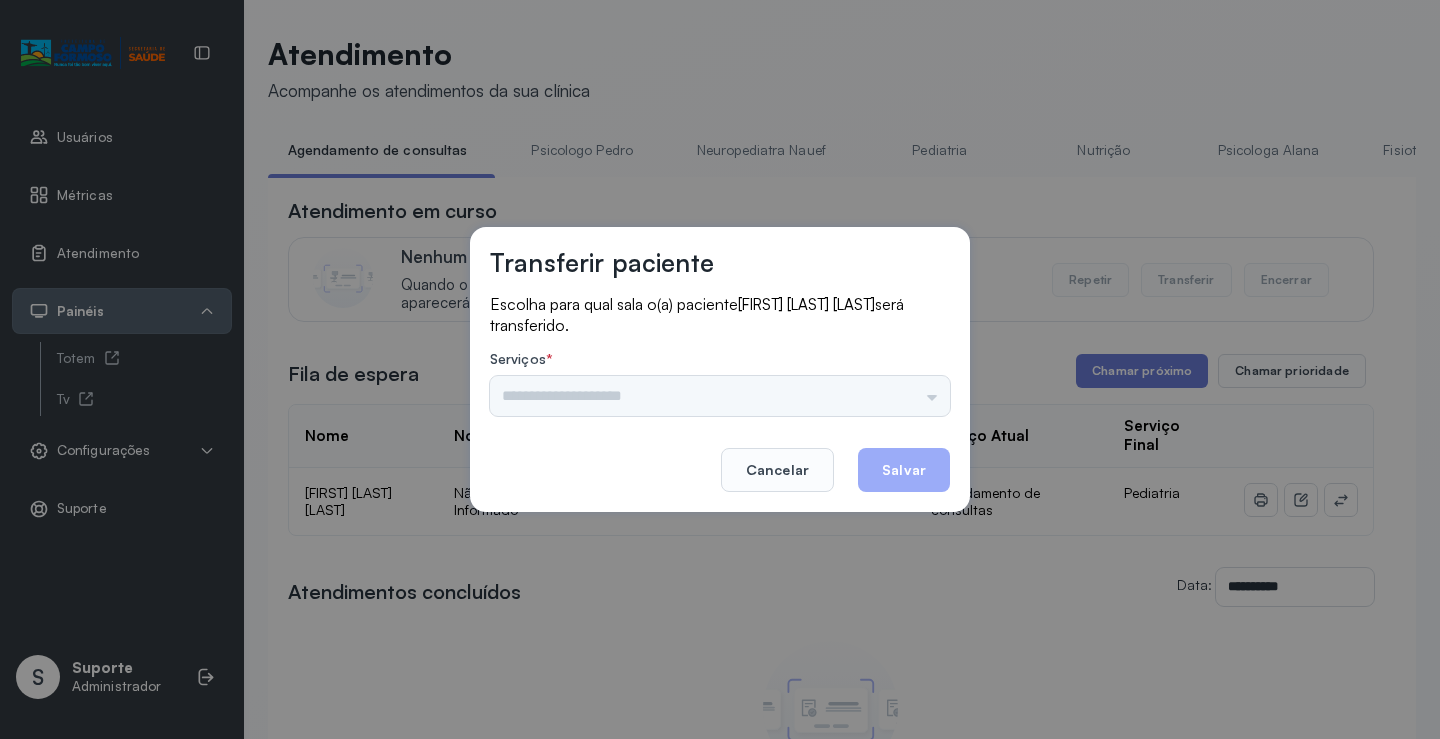click on "Nenhuma opção encontrada" at bounding box center (720, 396) 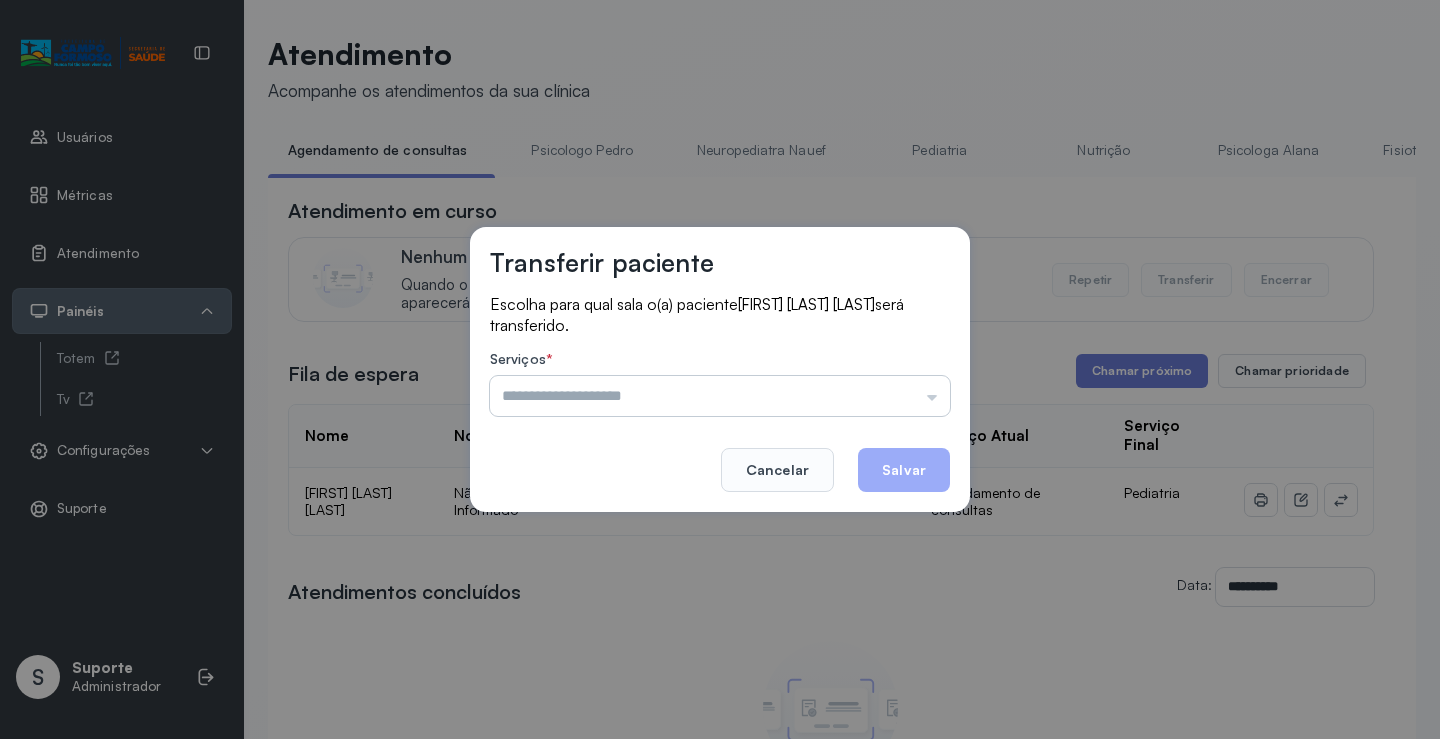 drag, startPoint x: 912, startPoint y: 384, endPoint x: 685, endPoint y: 413, distance: 228.84492 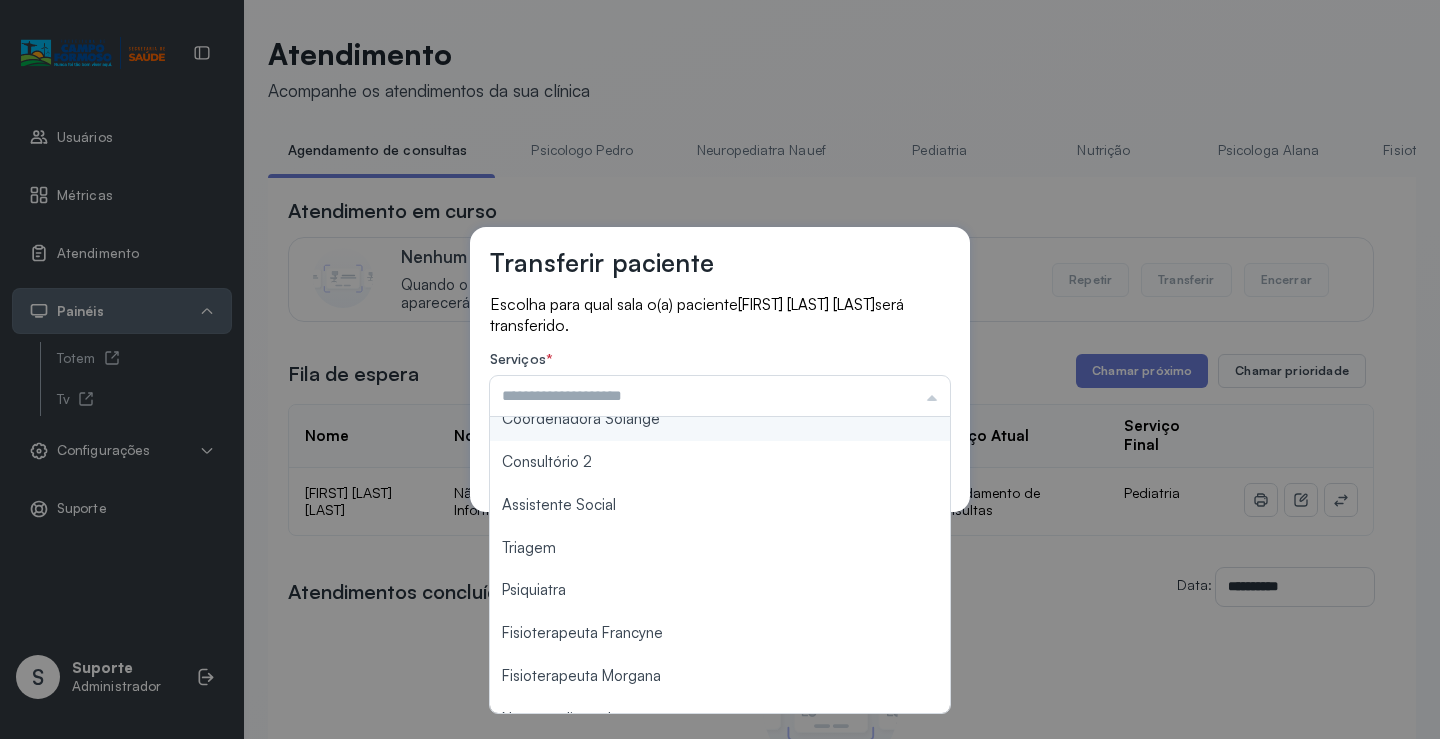 scroll, scrollTop: 300, scrollLeft: 0, axis: vertical 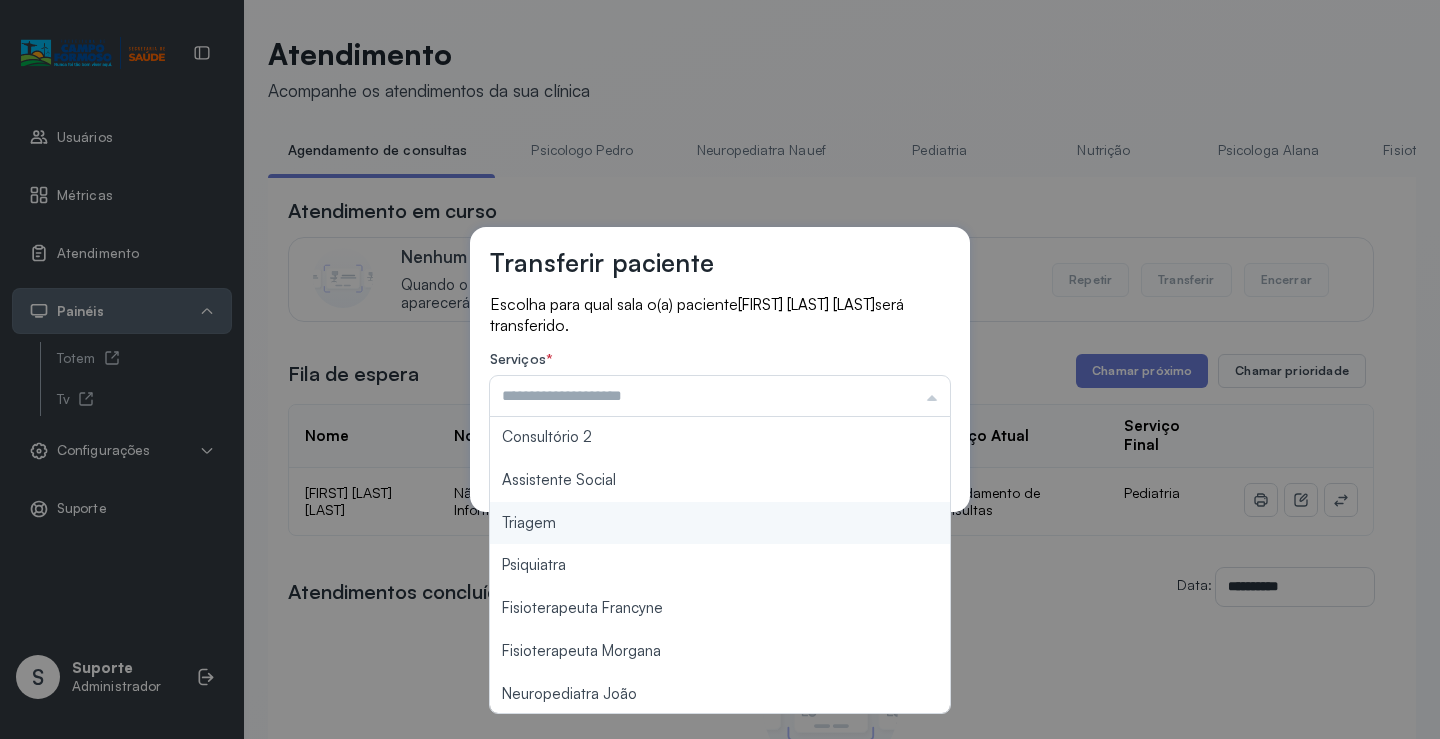 type on "*******" 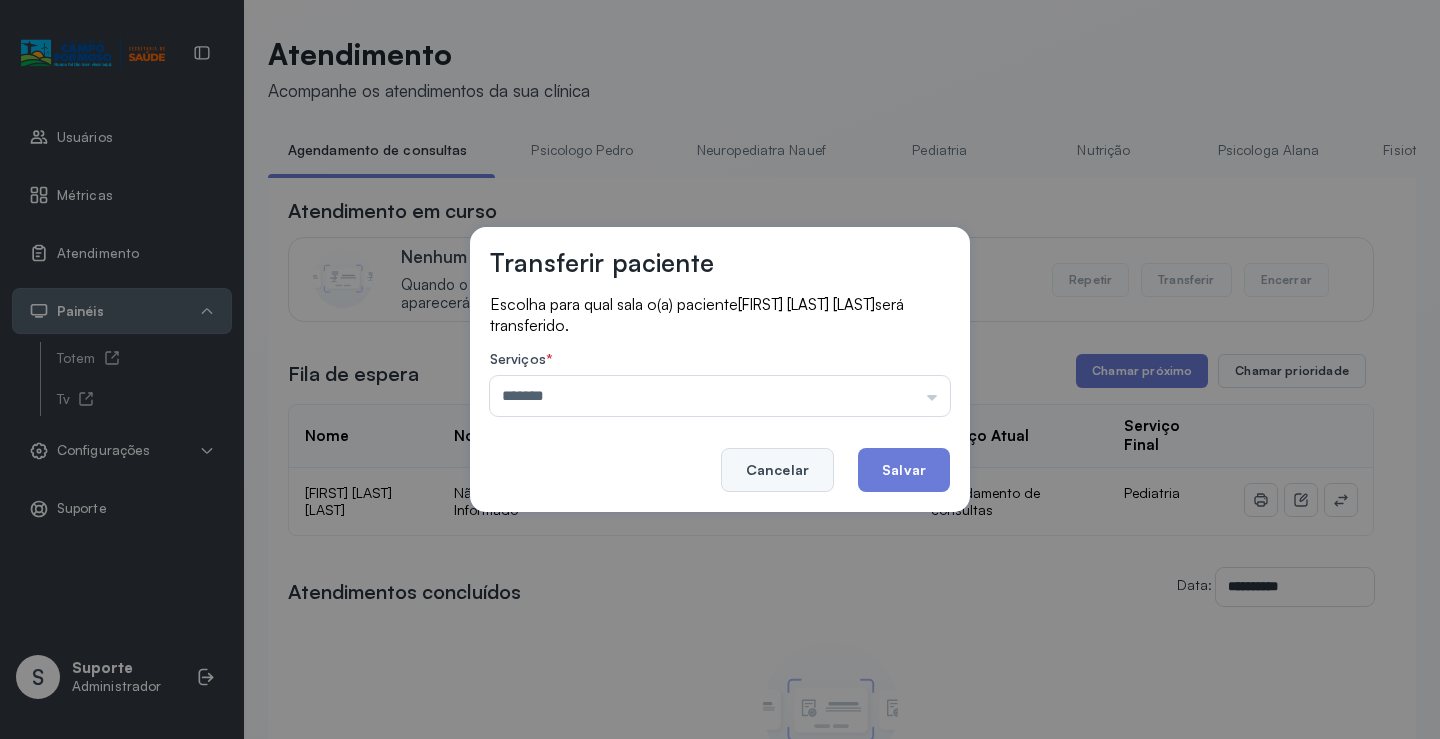 drag, startPoint x: 589, startPoint y: 527, endPoint x: 806, endPoint y: 479, distance: 222.24536 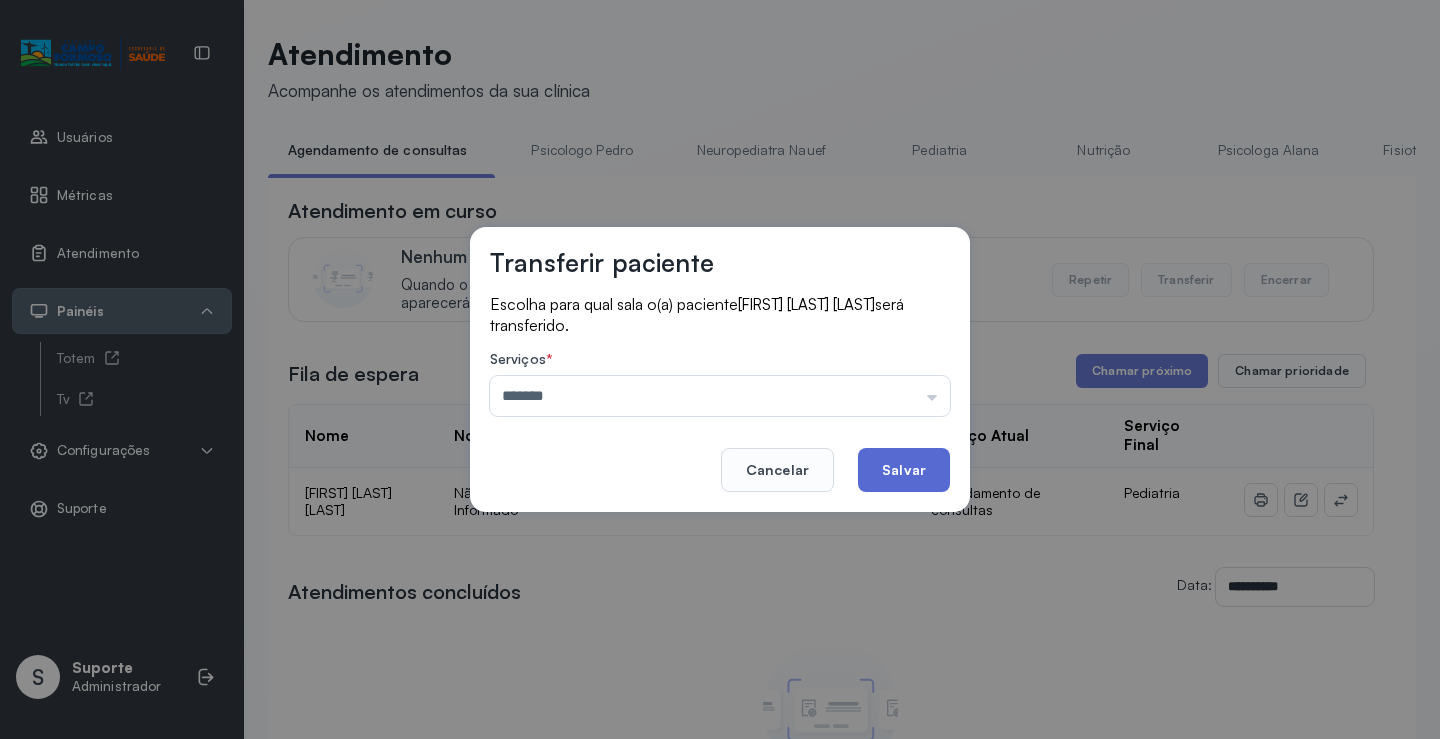 click on "Salvar" 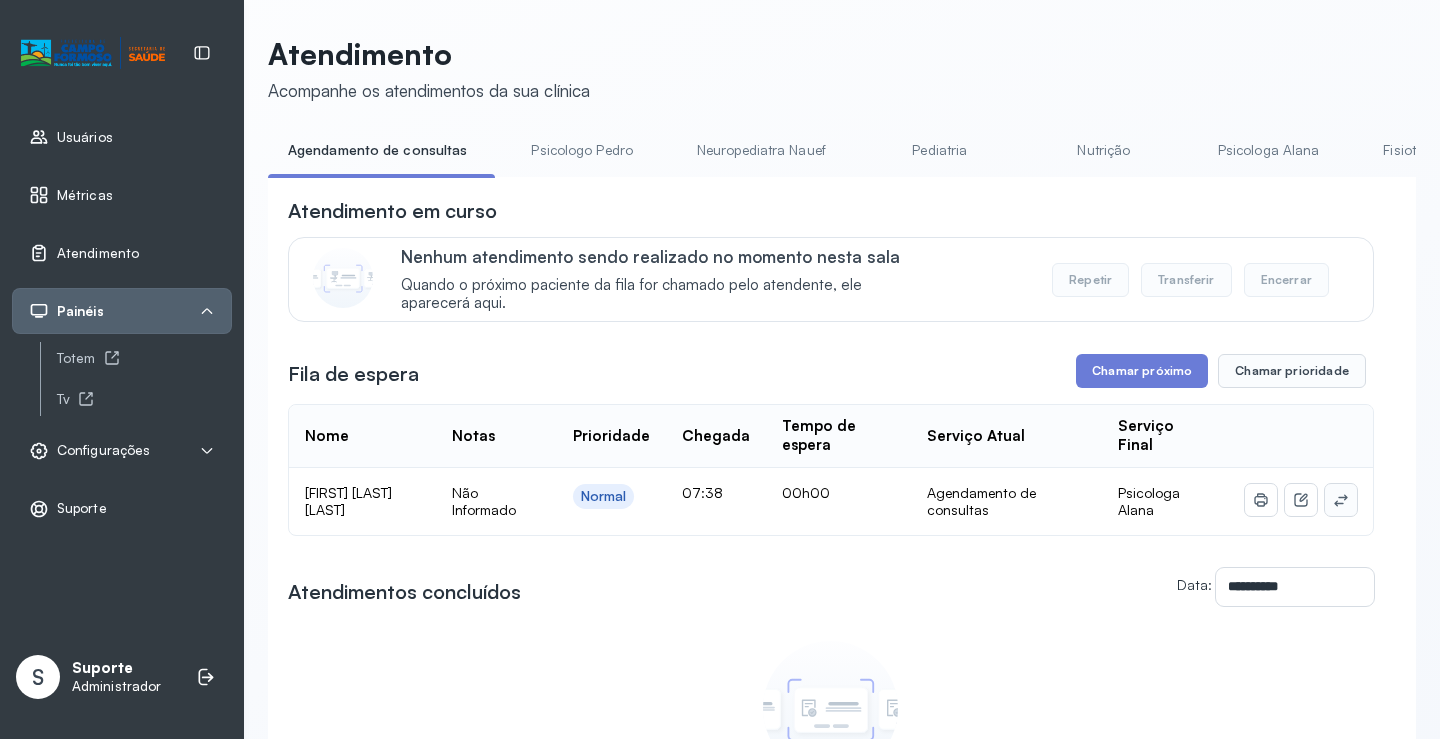 click 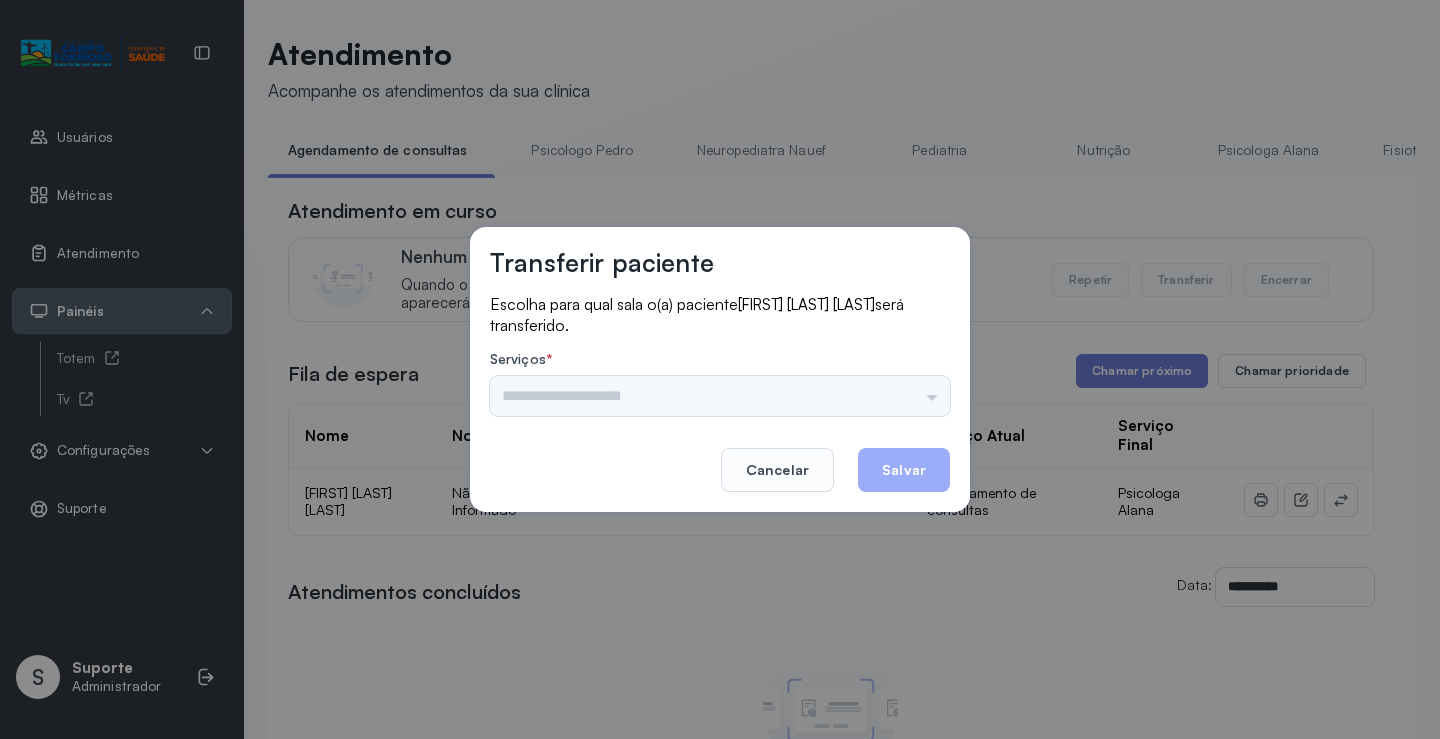 drag, startPoint x: 930, startPoint y: 368, endPoint x: 927, endPoint y: 378, distance: 10.440307 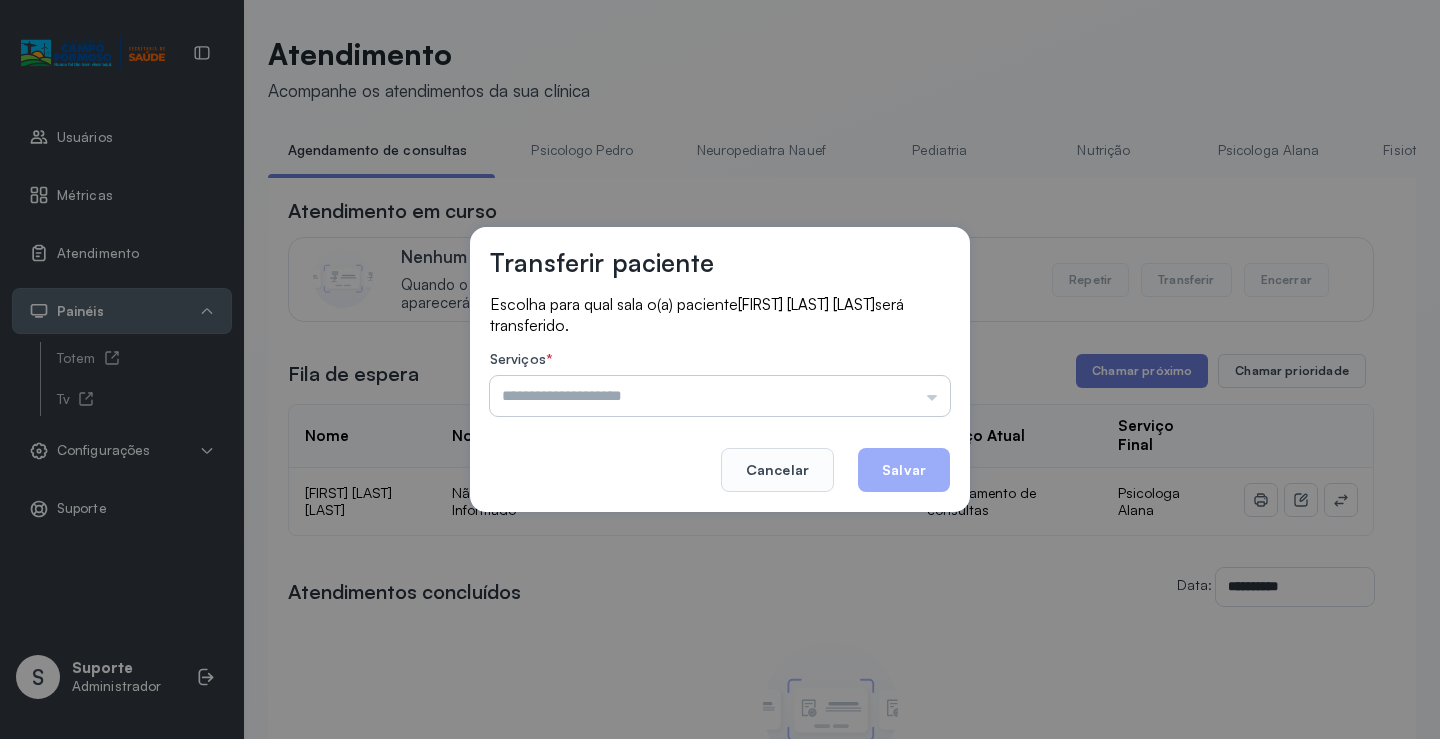 click at bounding box center (720, 396) 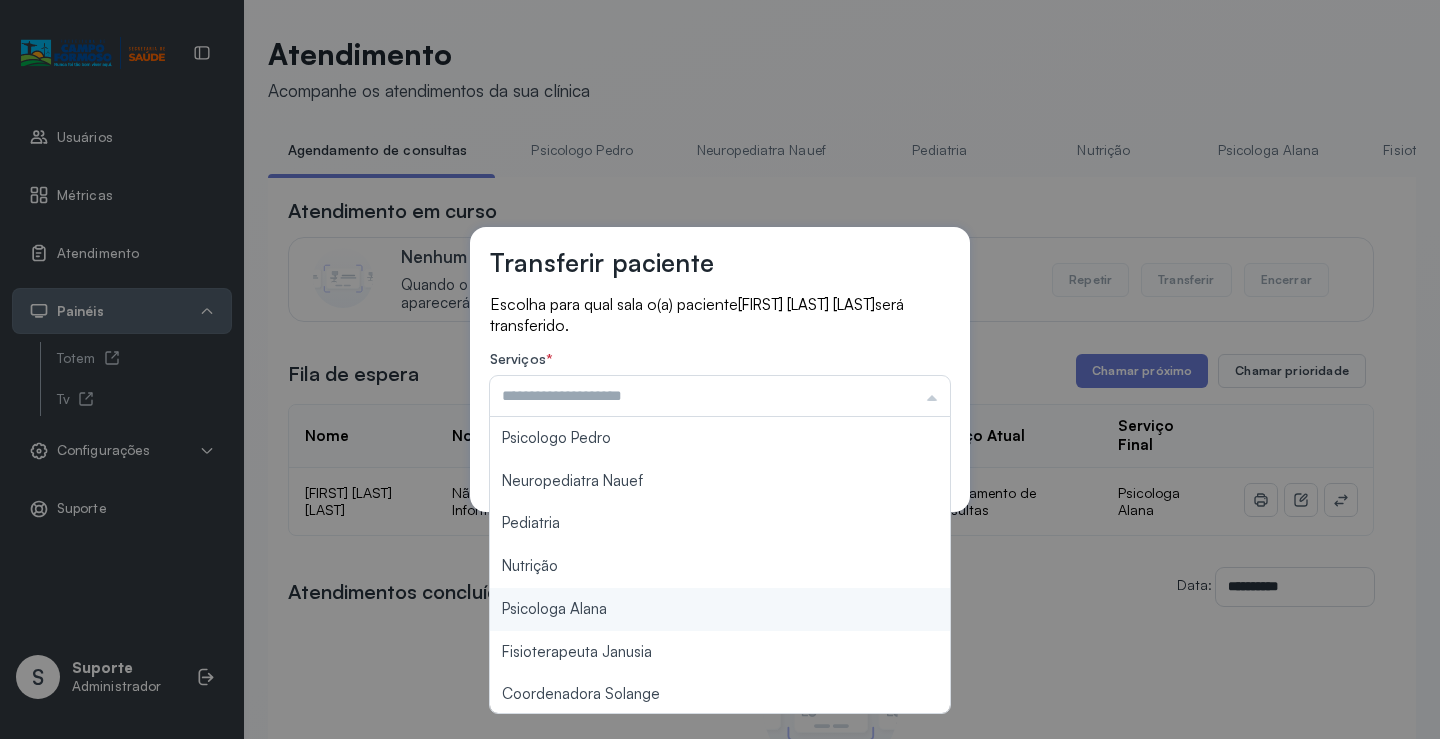 type on "**********" 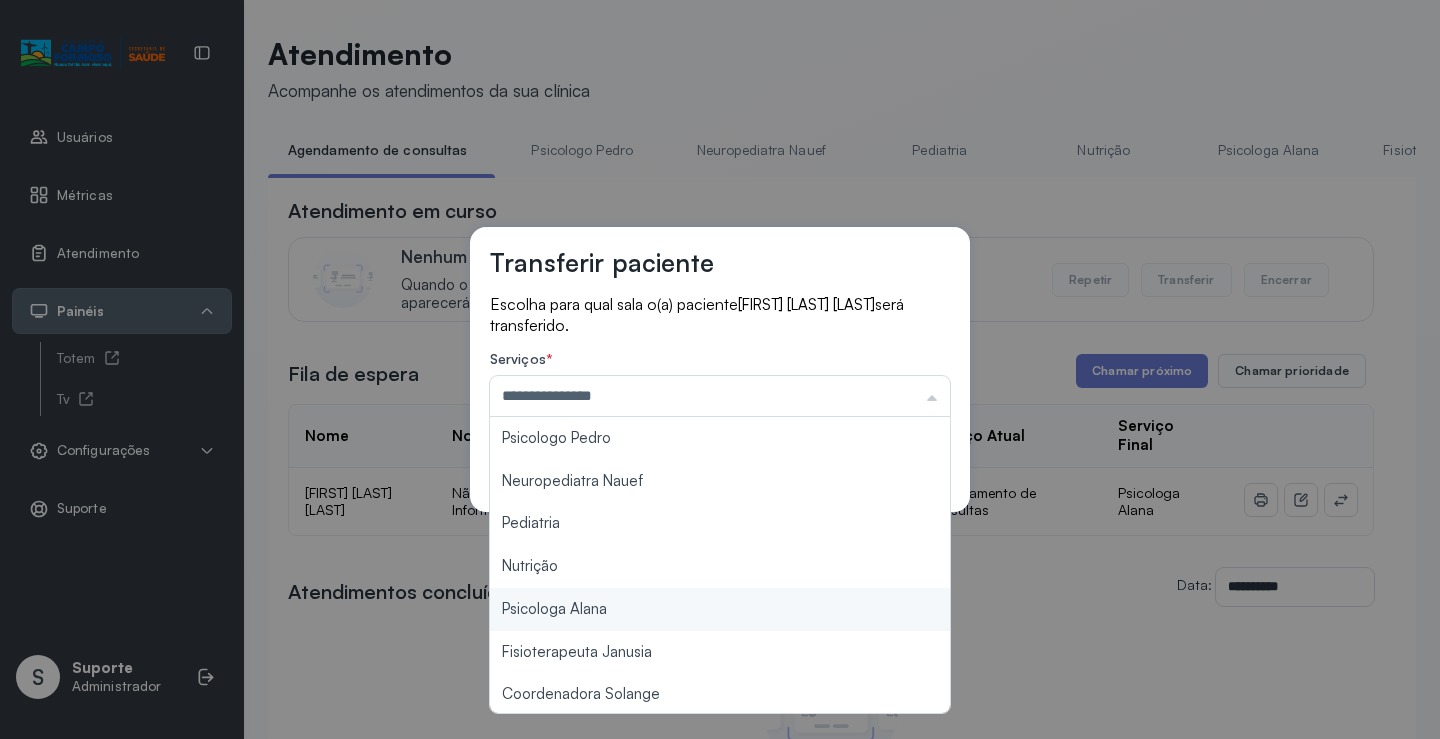 click on "**********" at bounding box center [720, 369] 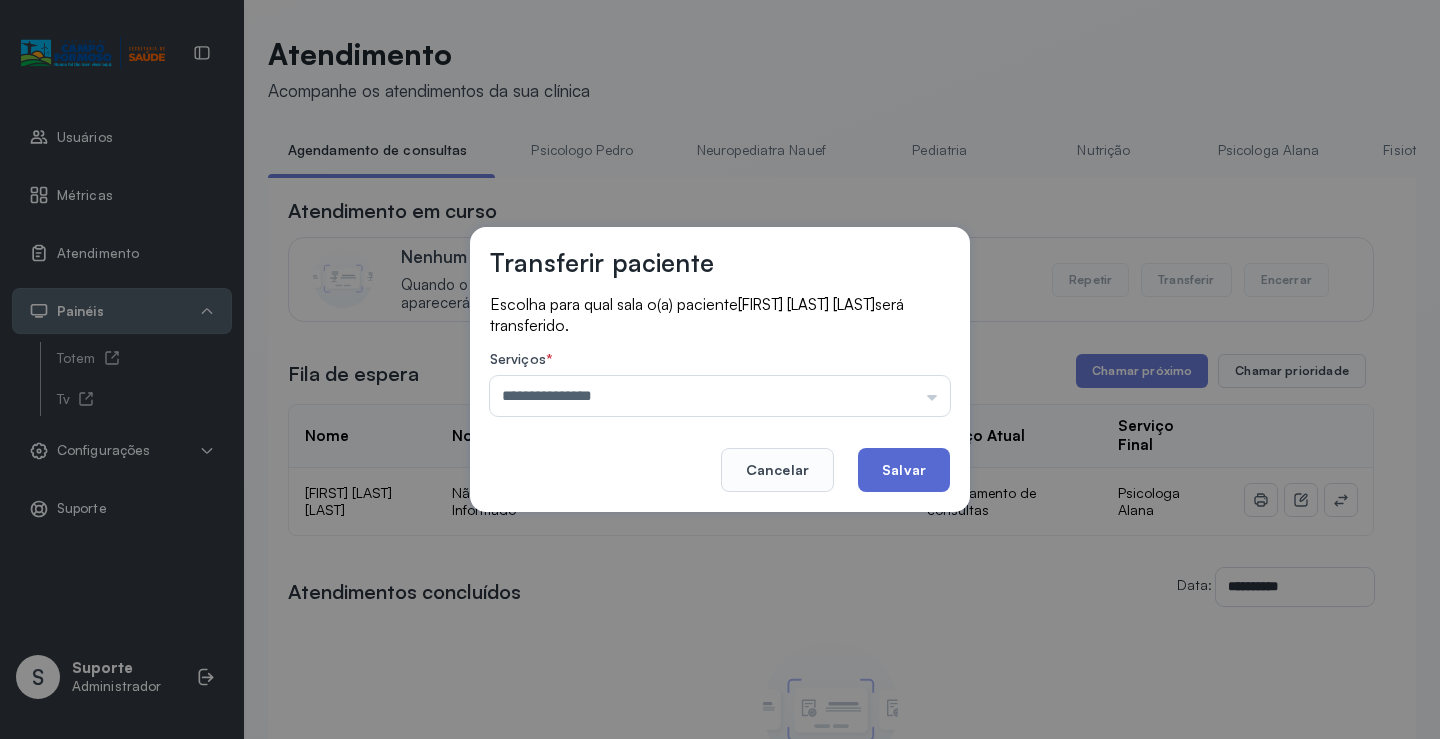 click on "Salvar" 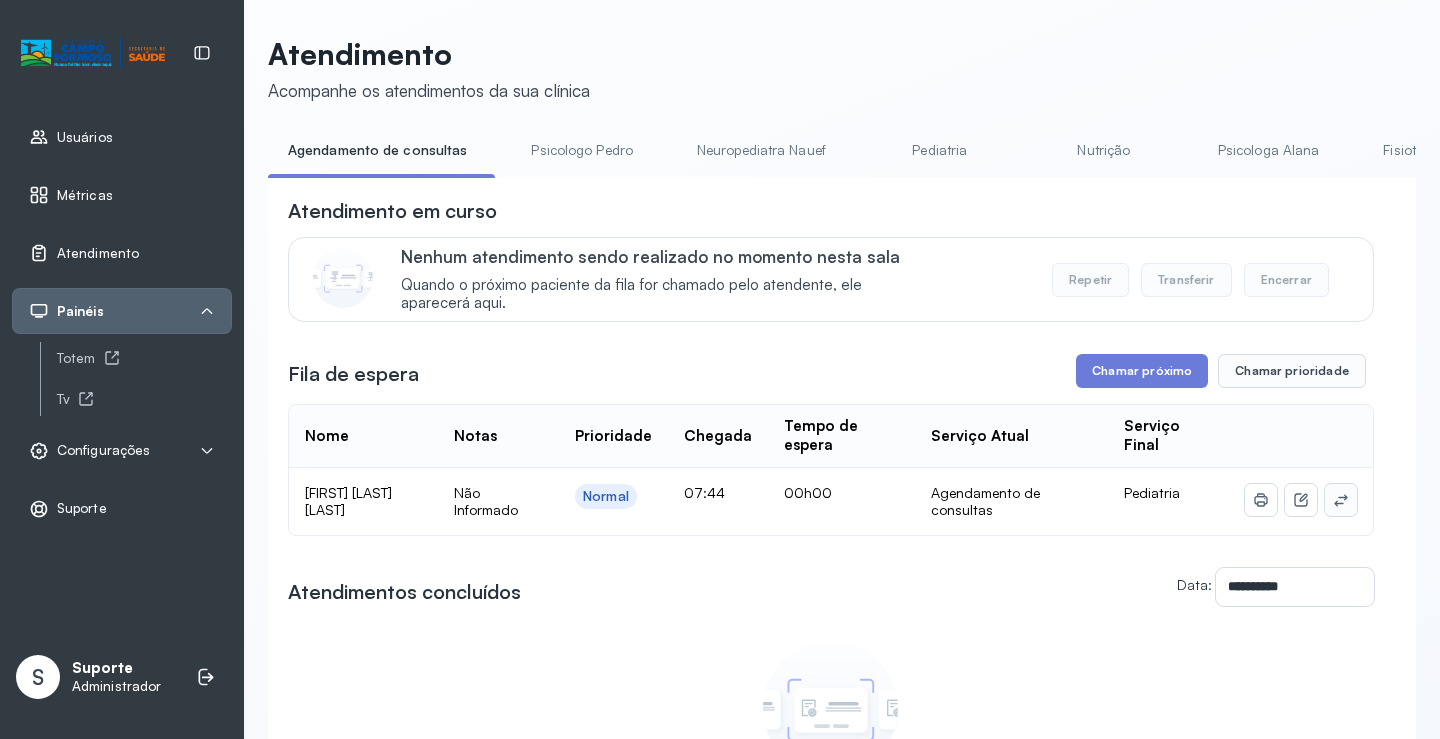 click 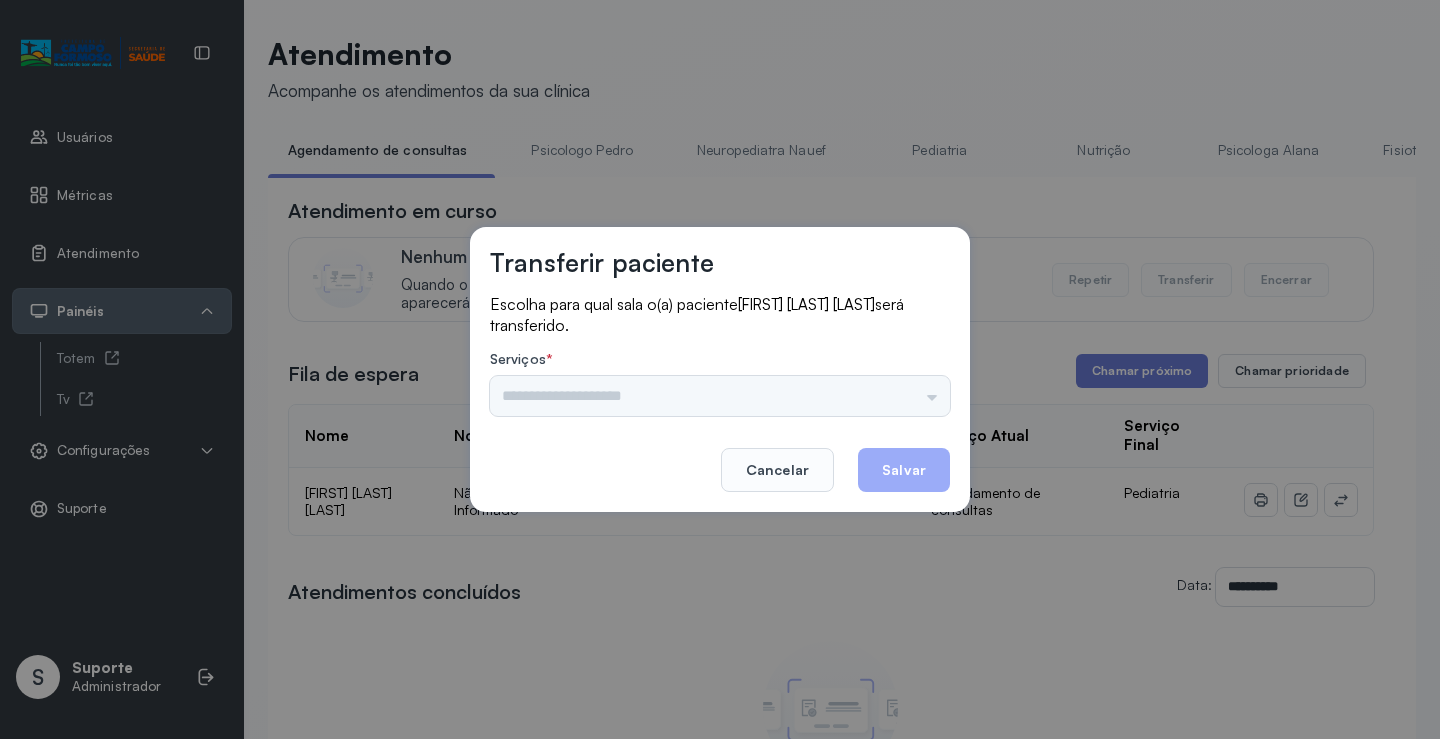 click on "Psicologo Pedro Neuropediatra Nauef Pediatria Nutrição Psicologa Alana Fisioterapeuta Janusia Coordenadora Solange Consultório 2 Assistente Social Triagem Psiquiatra Fisioterapeuta Francyne Fisioterapeuta Morgana Neuropediatra João" at bounding box center [720, 396] 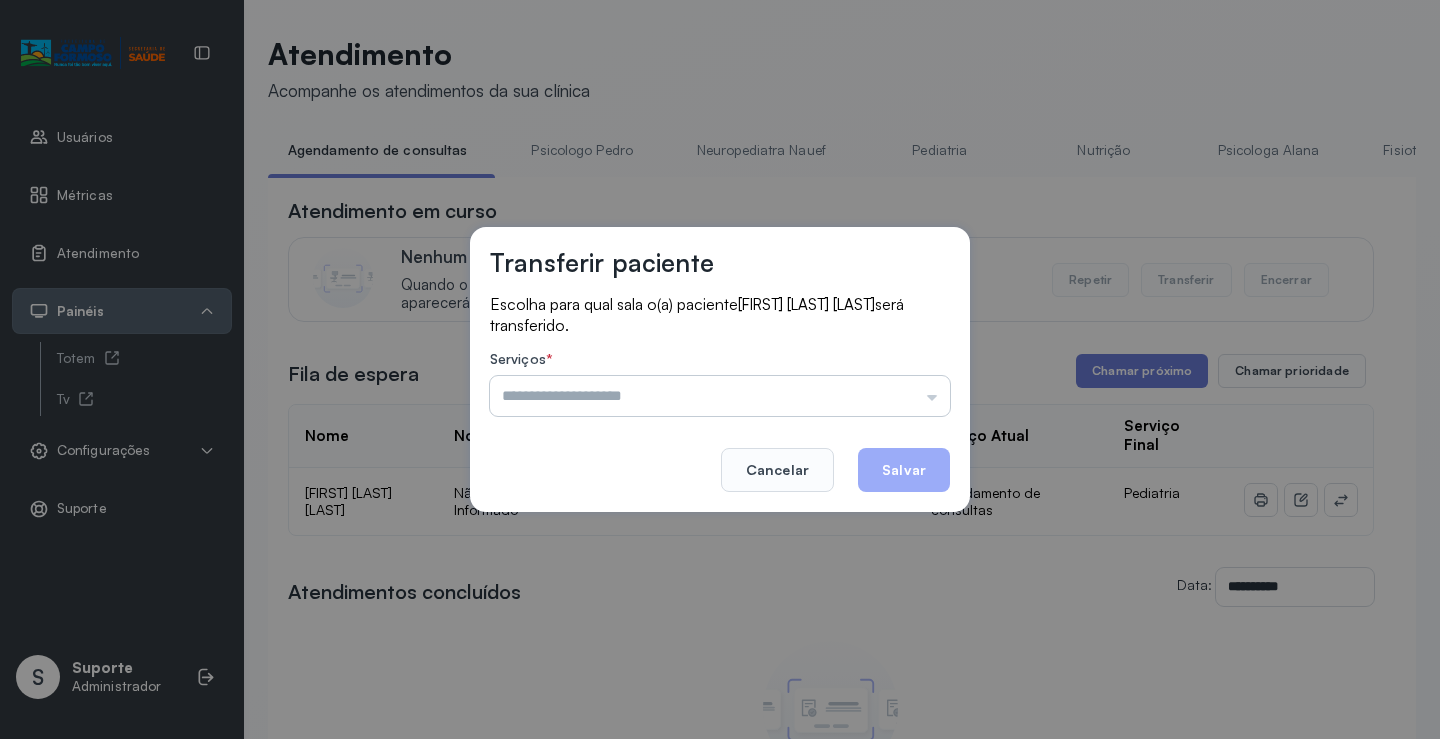 click at bounding box center [720, 396] 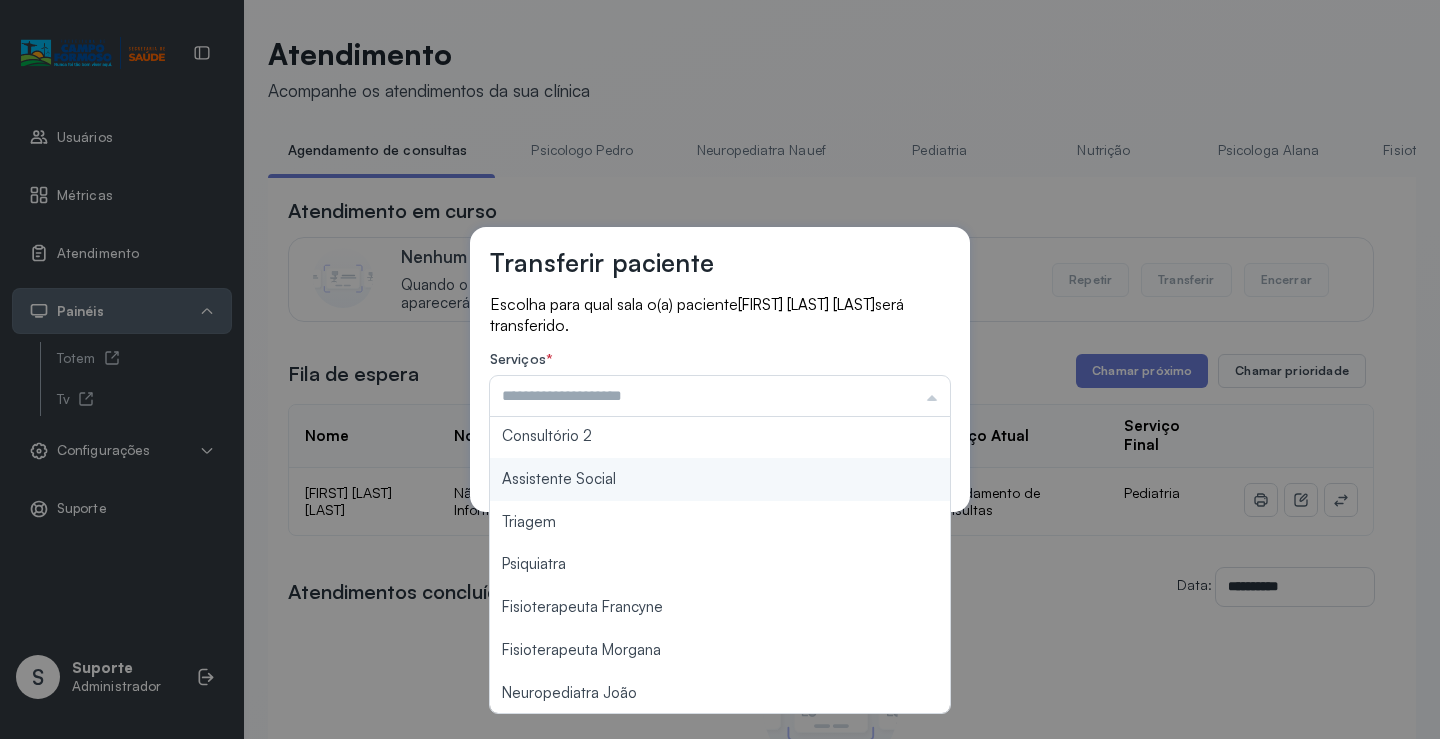 scroll, scrollTop: 302, scrollLeft: 0, axis: vertical 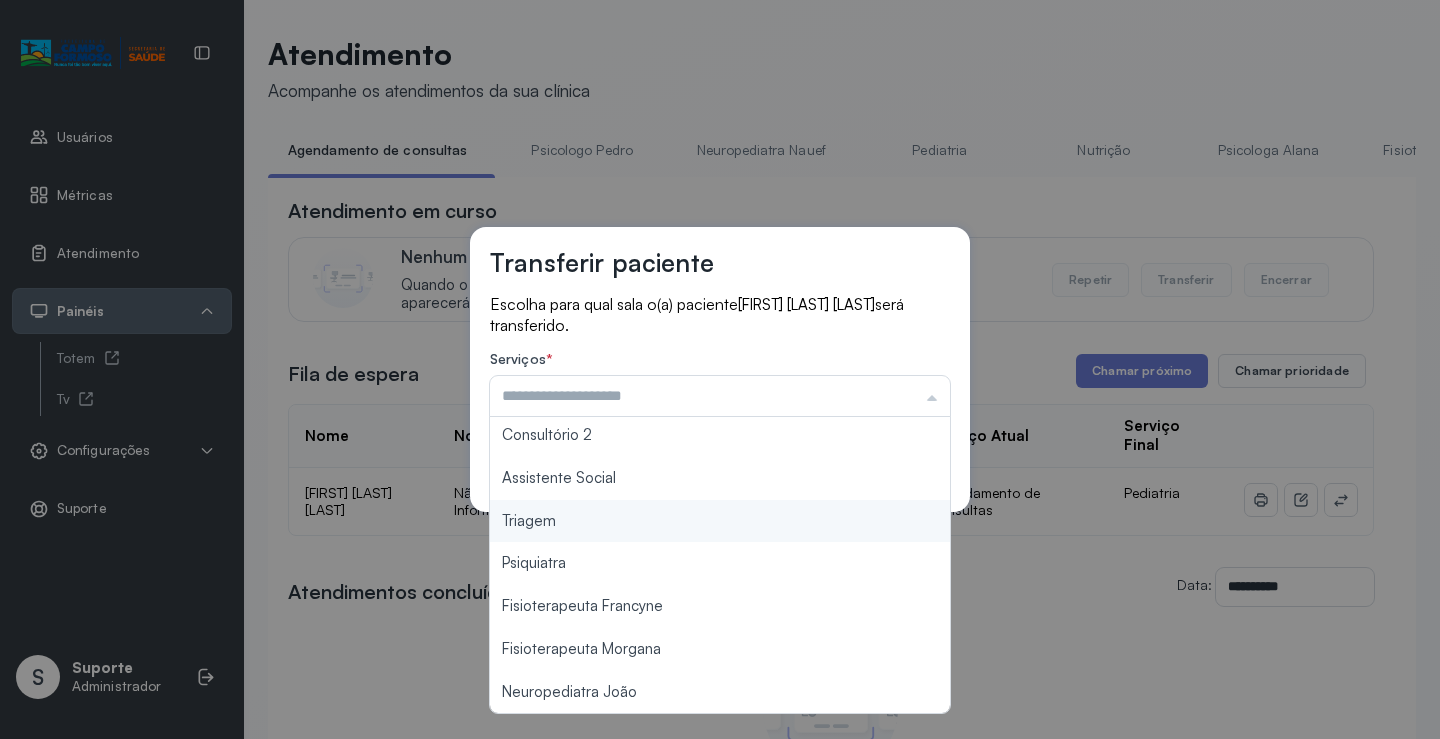 type on "*******" 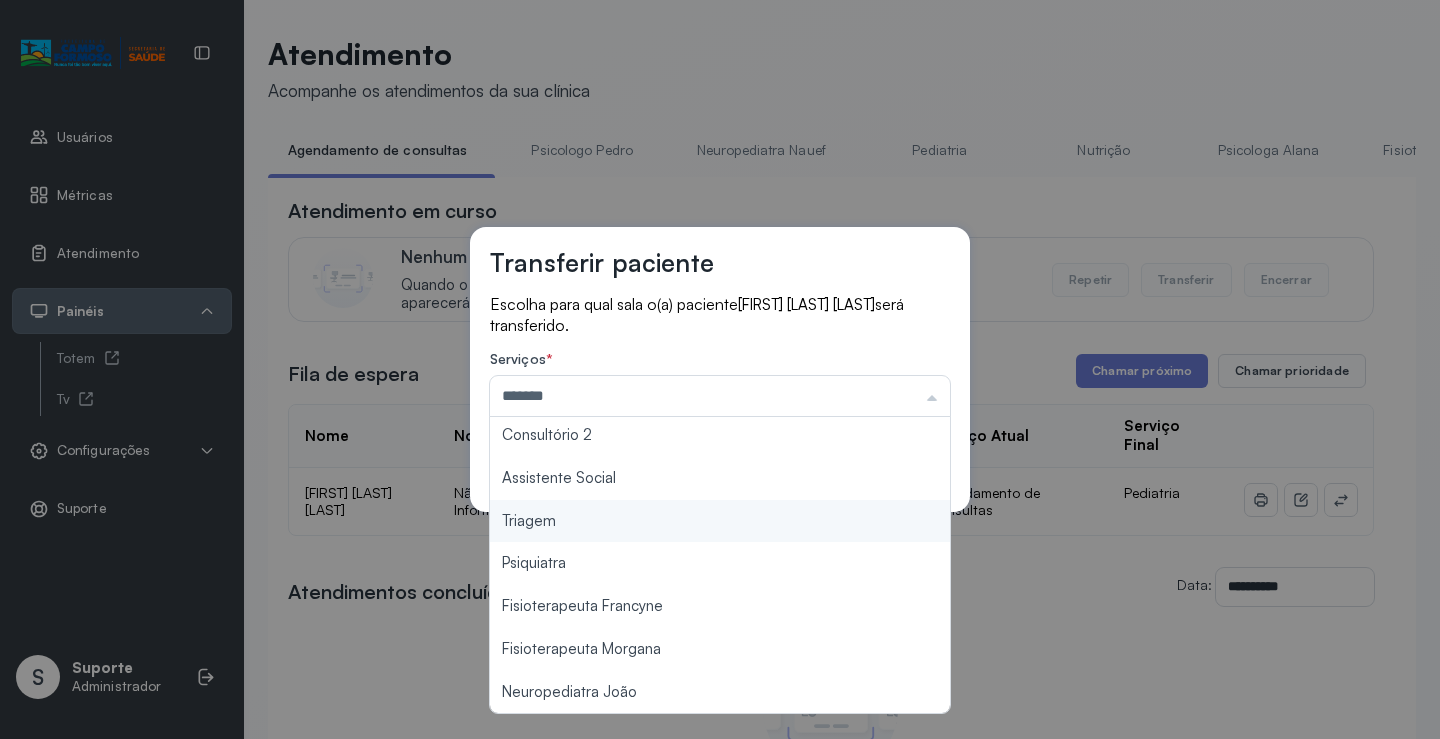 click on "Transferir paciente Escolha para qual sala o(a) paciente  [FIRST] [LAST] [LAST]  será transferido.  Serviços  *  ******* Psicologo Pedro Neuropediatra Nauef Pediatria Nutrição Psicologa Alana Fisioterapeuta Janusia Coordenadora Solange Consultório 2 Assistente Social Triagem Psiquiatra Fisioterapeuta Francyne Fisioterapeuta Morgana Neuropediatra João Cancelar Salvar" at bounding box center [720, 369] 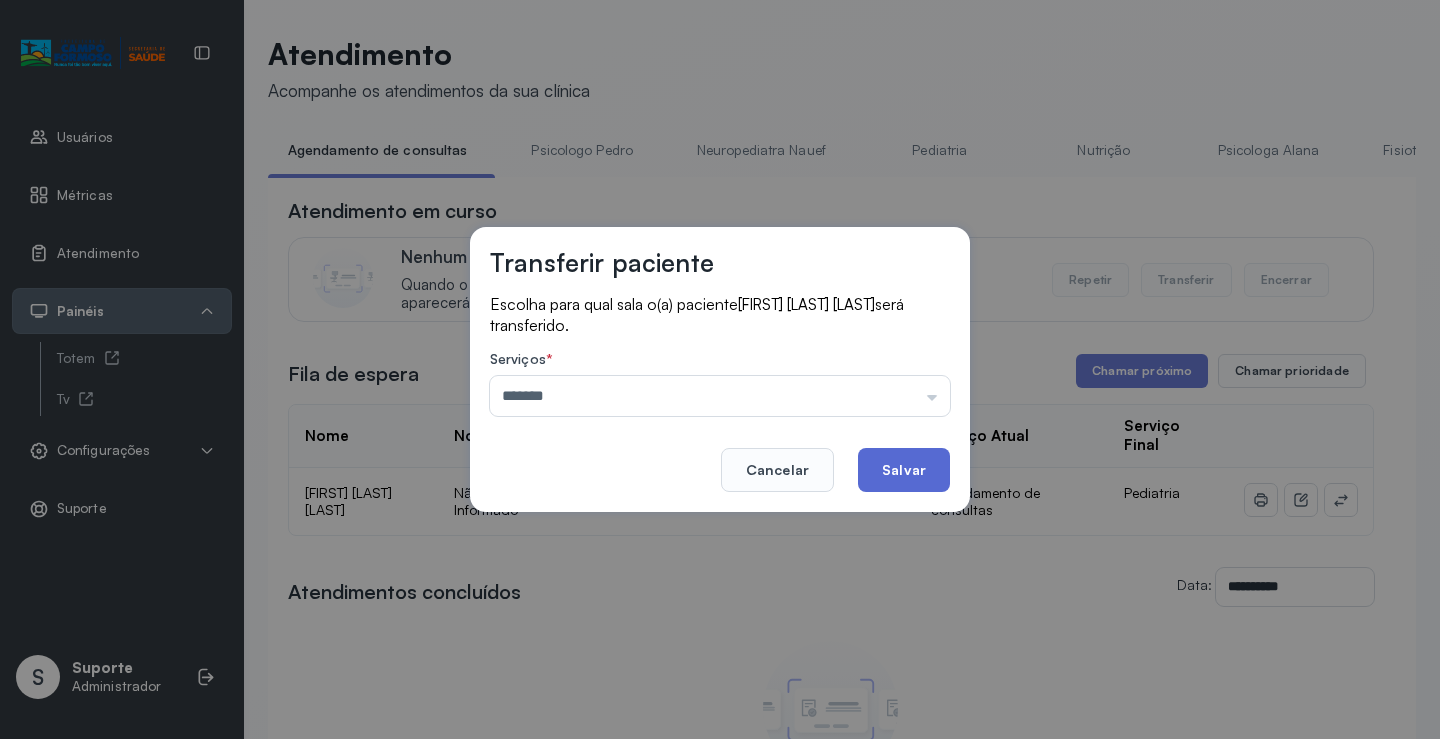 click on "Salvar" 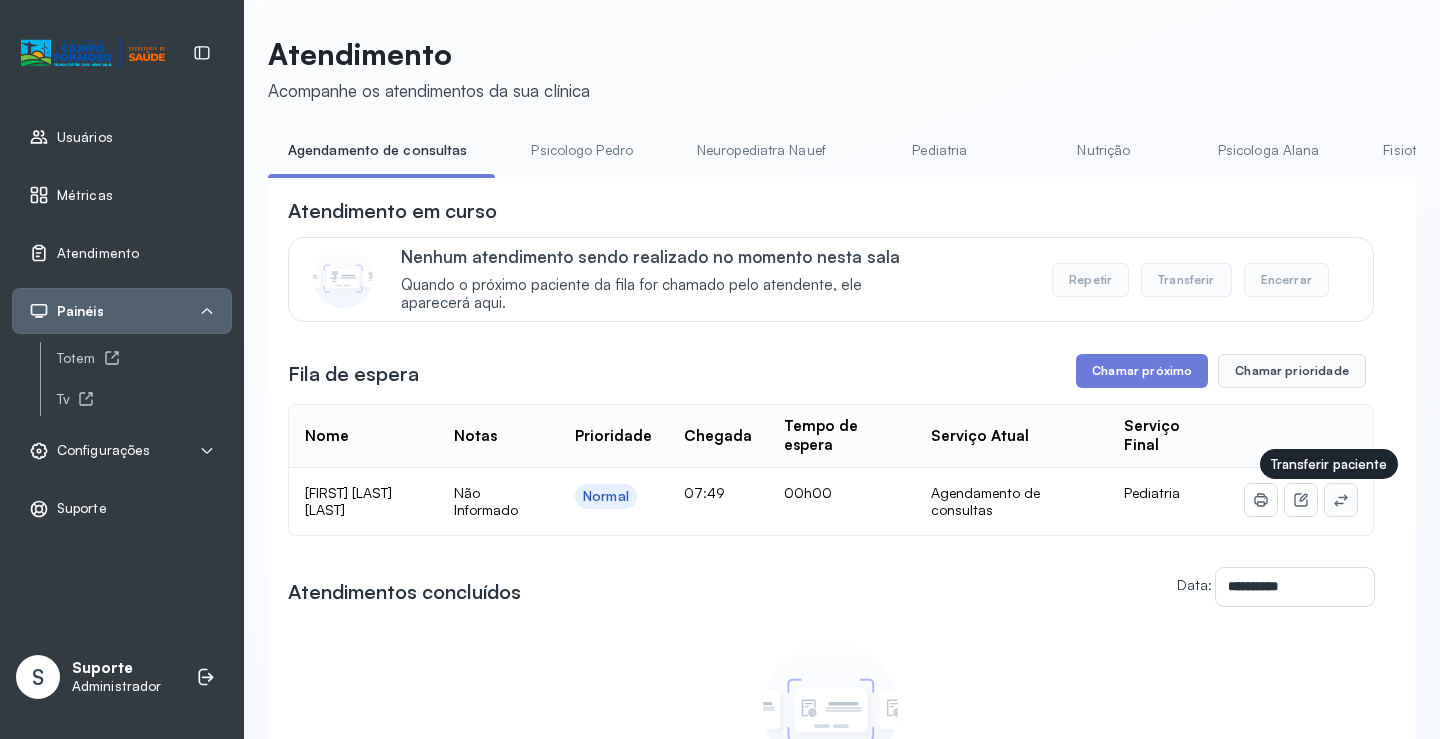 click 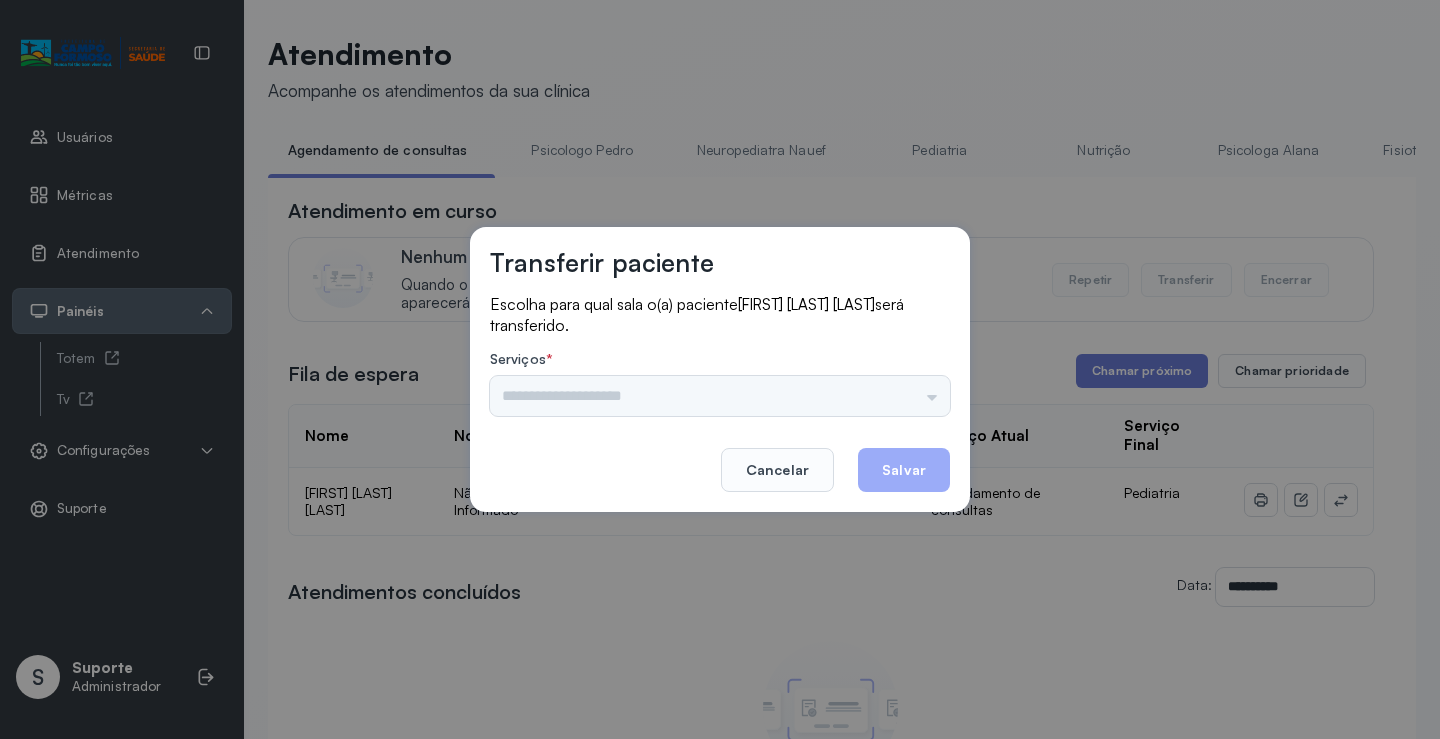 click on "Psicologo Pedro Neuropediatra Nauef Pediatria Nutrição Psicologa Alana Fisioterapeuta Janusia Coordenadora Solange Consultório 2 Assistente Social Triagem Psiquiatra Fisioterapeuta Francyne Fisioterapeuta Morgana Neuropediatra João" at bounding box center [720, 396] 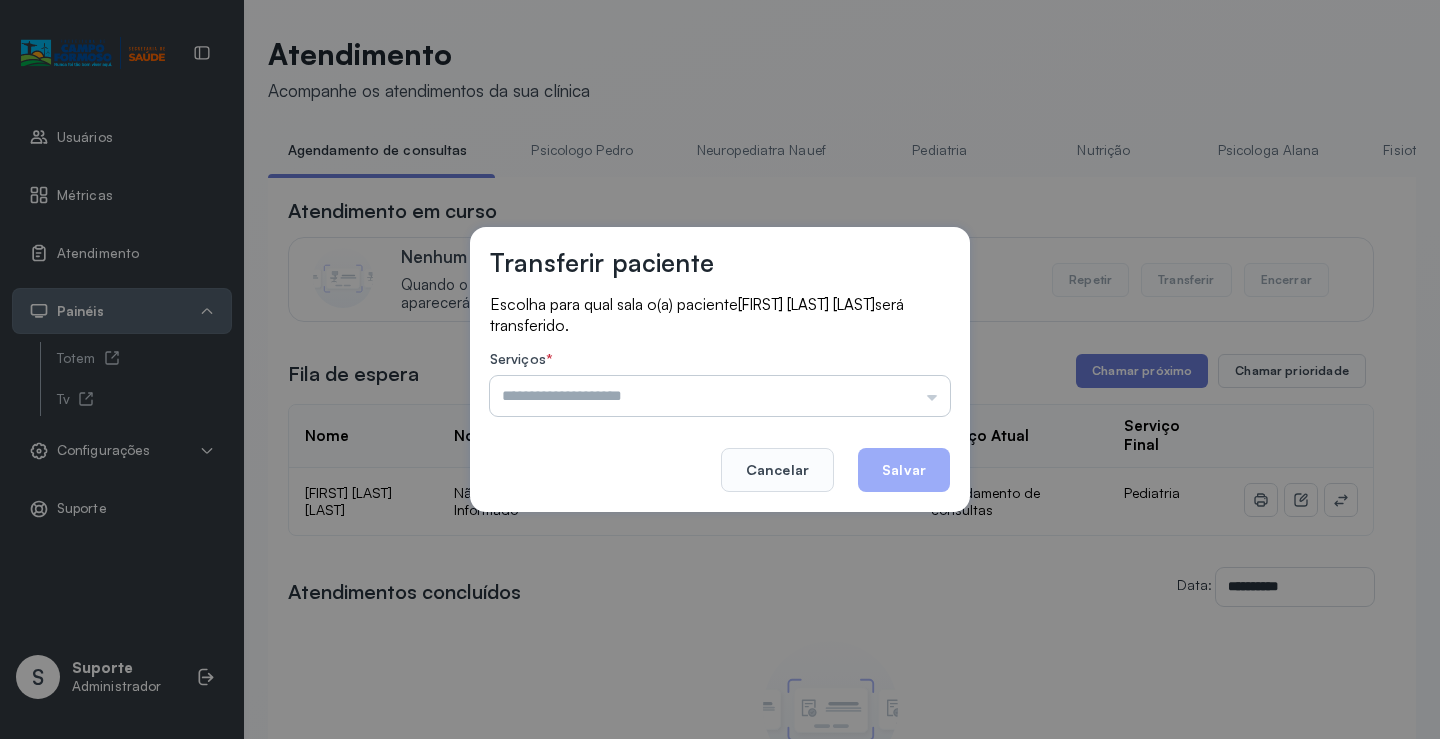 click at bounding box center (720, 396) 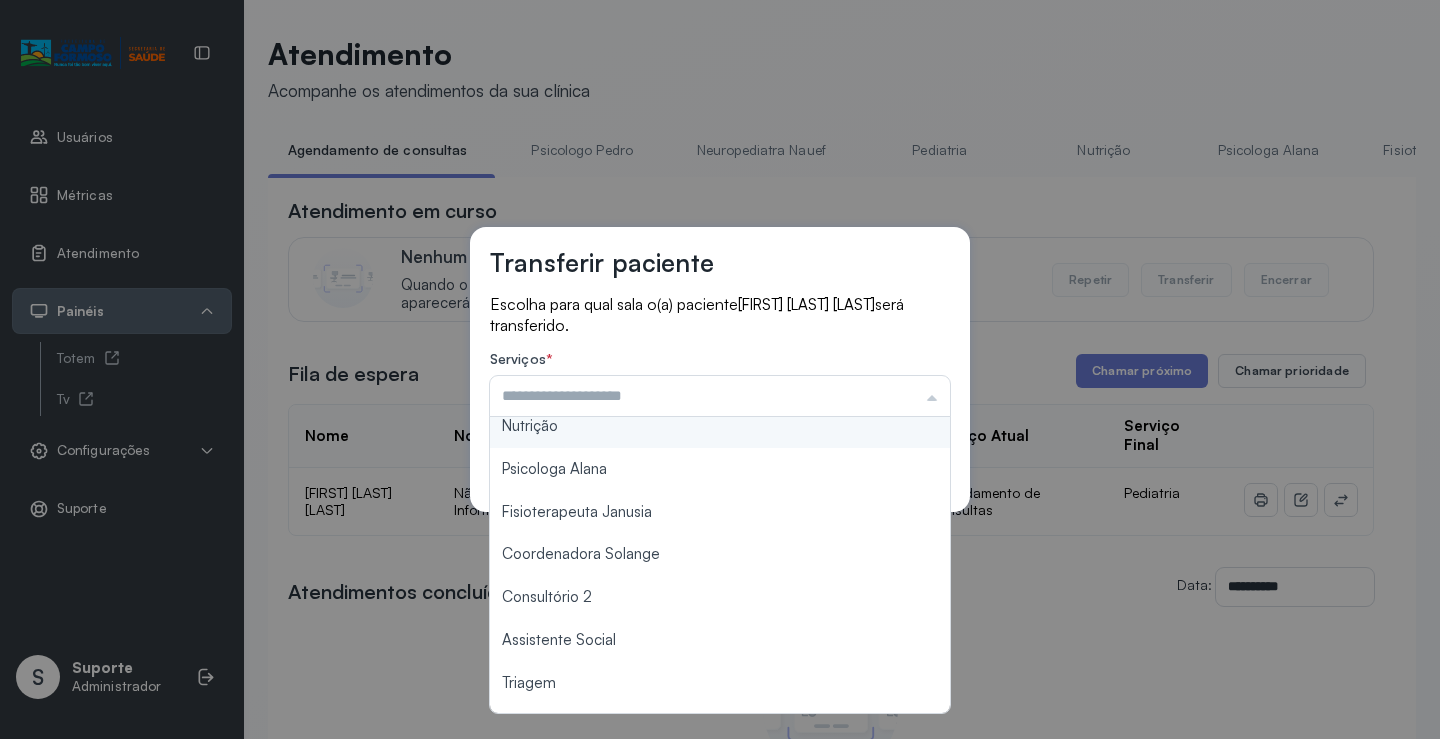scroll, scrollTop: 303, scrollLeft: 0, axis: vertical 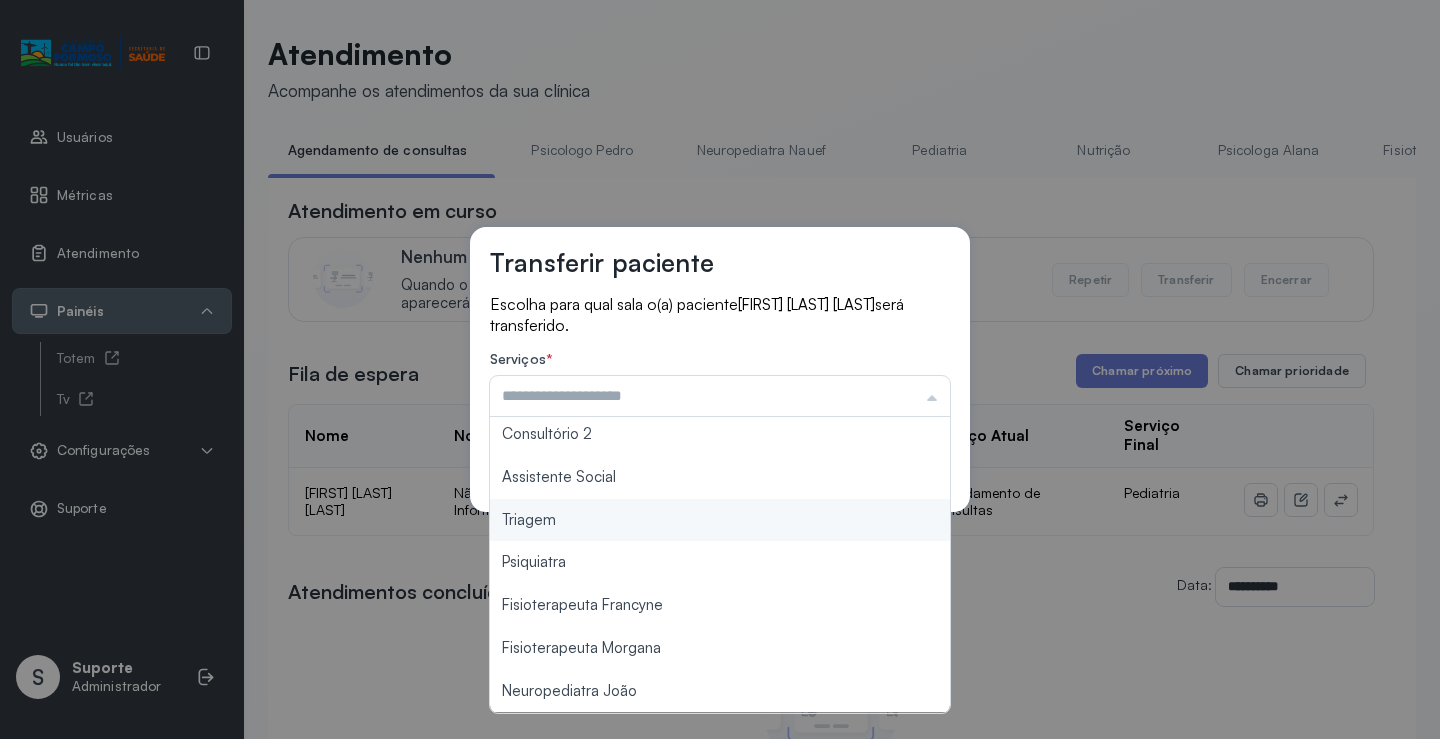 type on "*******" 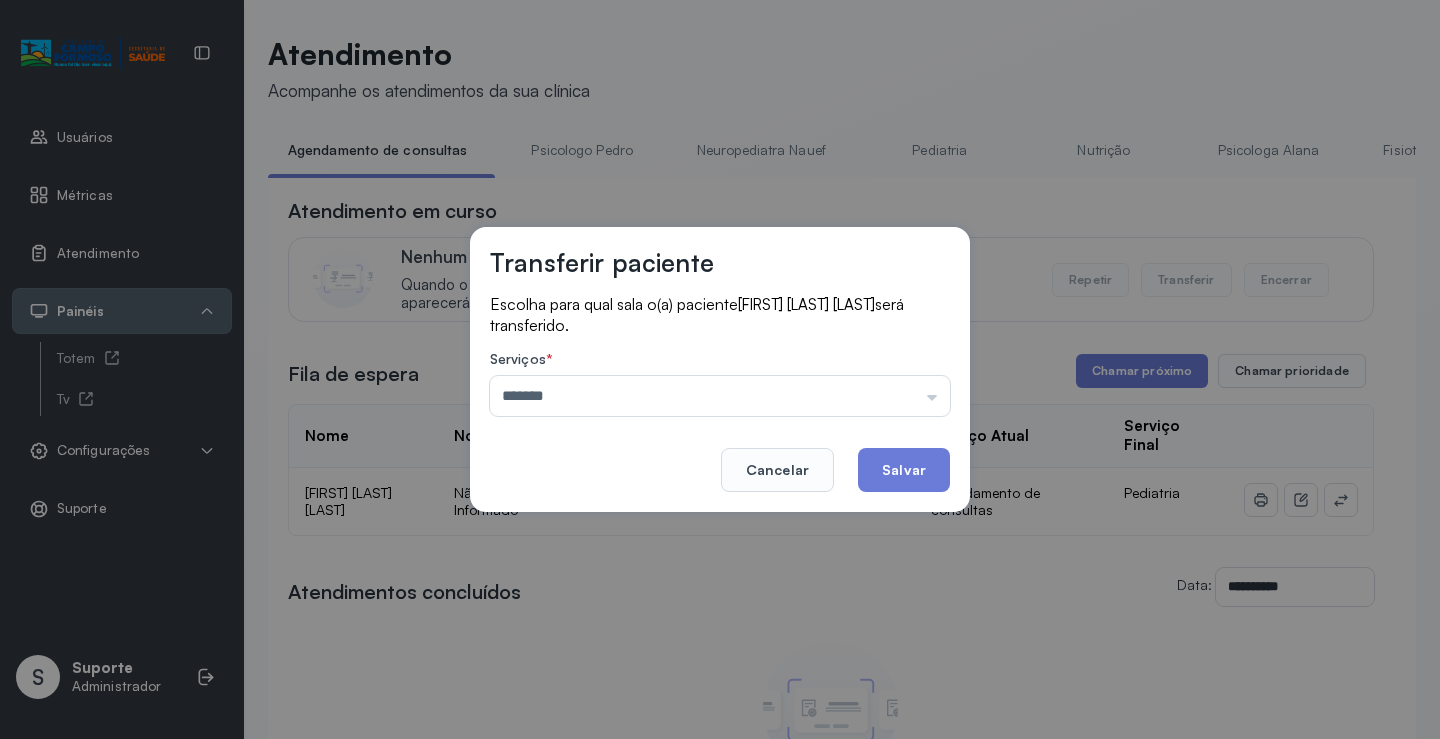 click on "Transferir paciente Escolha para qual sala o(a) paciente  [FIRST] [LAST] [LAST]  será transferido.  Serviços  *  ******* Psicologo Pedro Neuropediatra Nauef Pediatria Nutrição Psicologa Alana Fisioterapeuta Janusia Coordenadora Solange Consultório 2 Assistente Social Triagem Psiquiatra Fisioterapeuta Francyne Fisioterapeuta Morgana Neuropediatra João Cancelar Salvar" at bounding box center [720, 369] 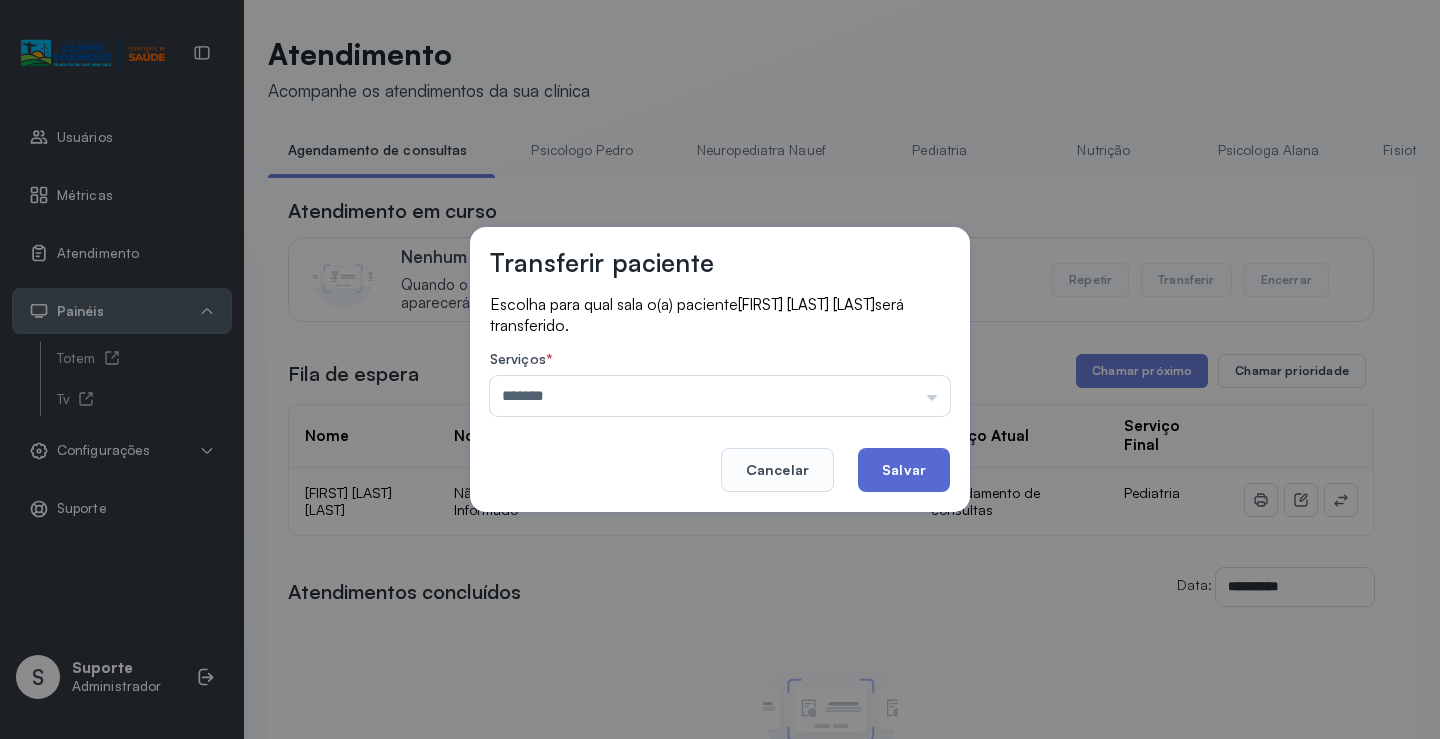 click on "Salvar" 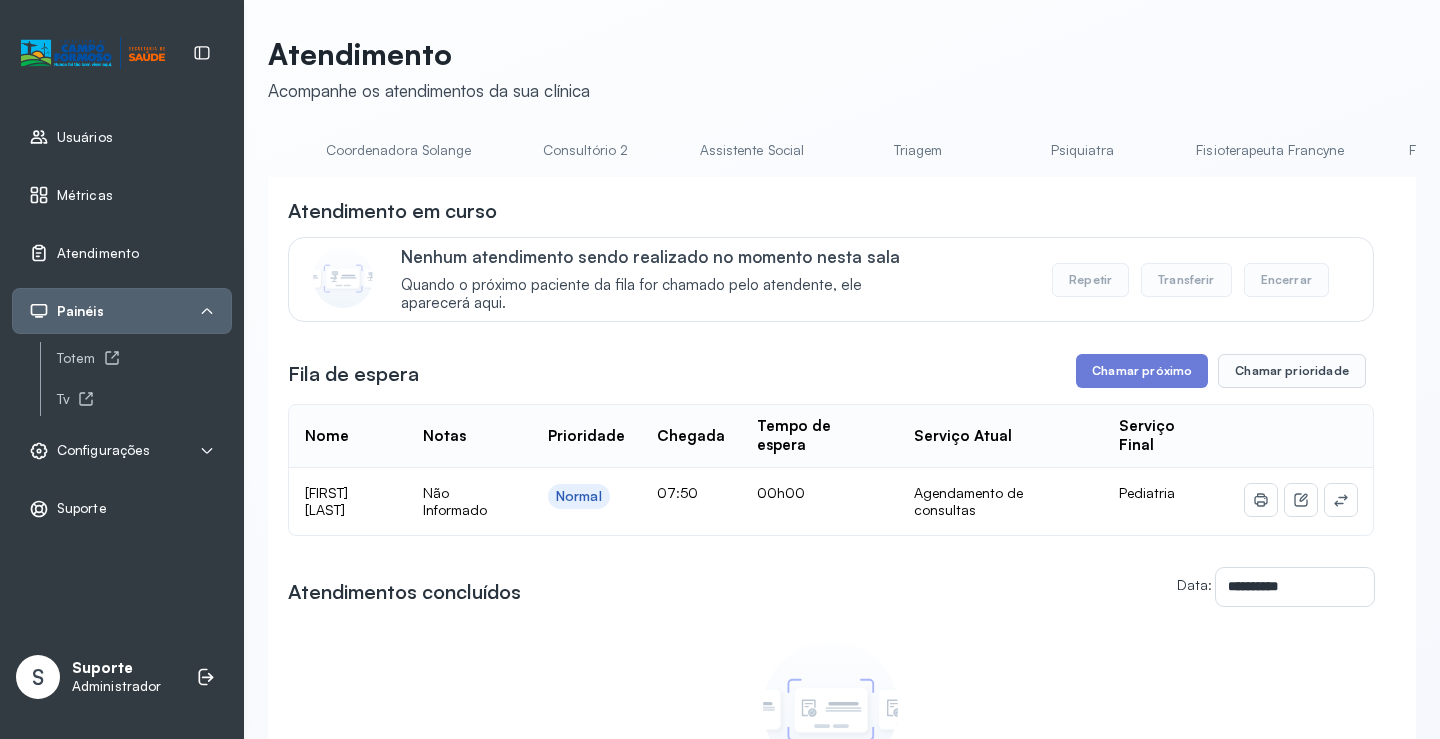 scroll, scrollTop: 0, scrollLeft: 1295, axis: horizontal 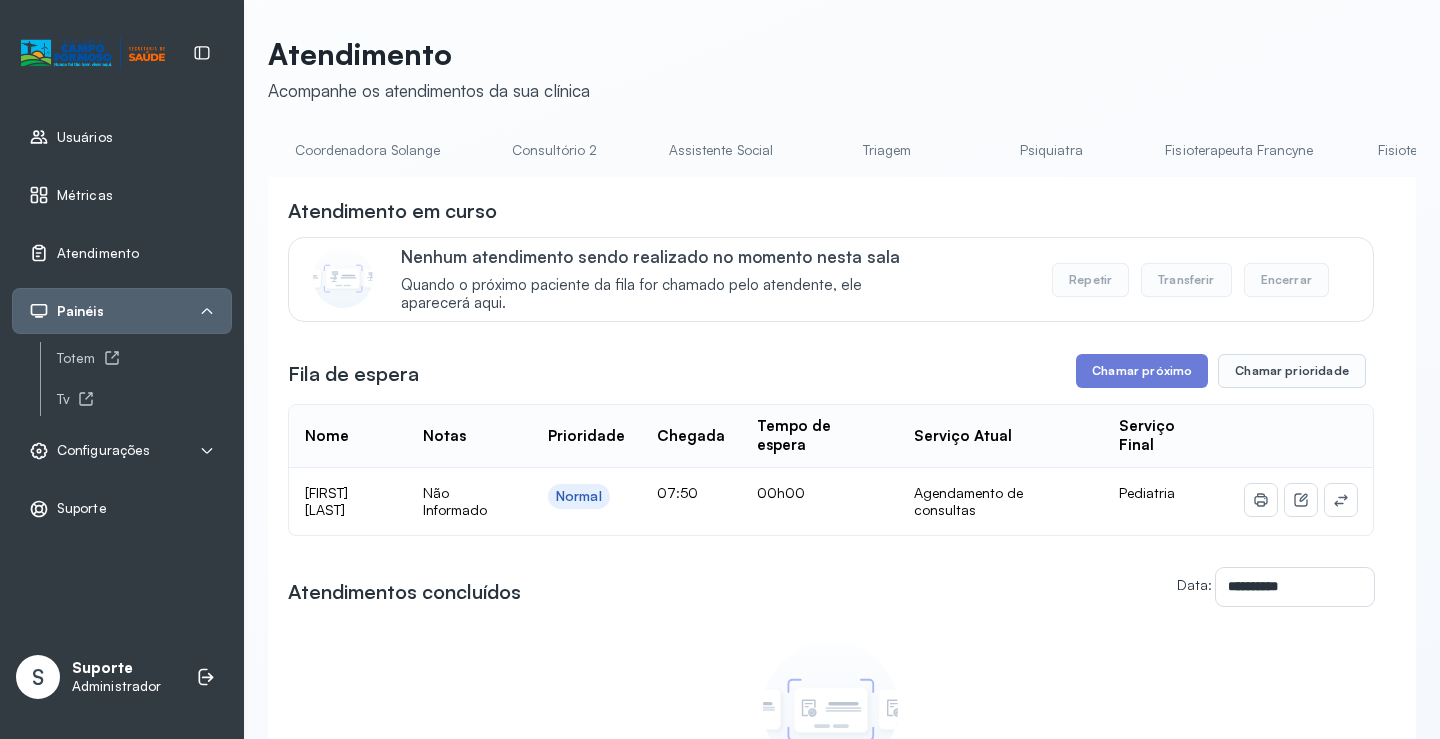 click on "Triagem" at bounding box center (887, 150) 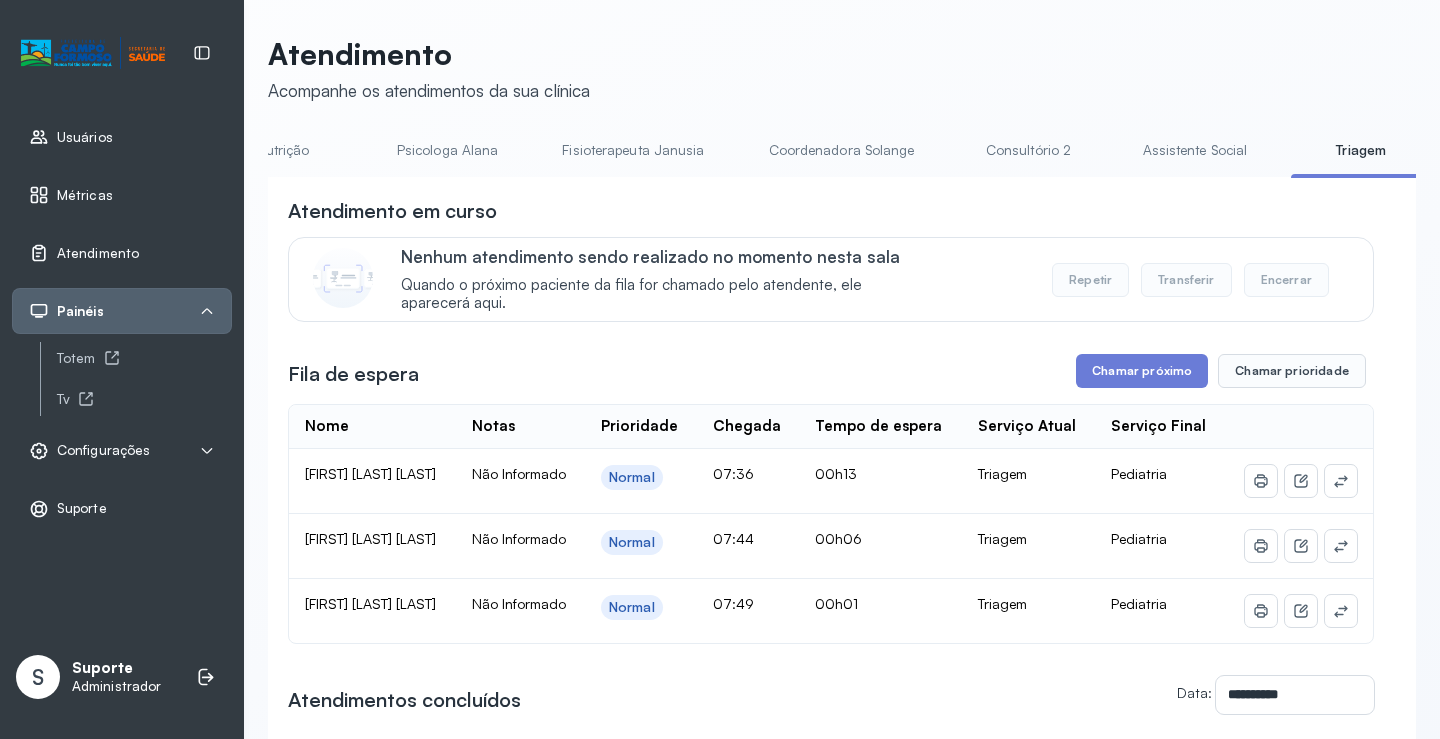 scroll, scrollTop: 0, scrollLeft: 0, axis: both 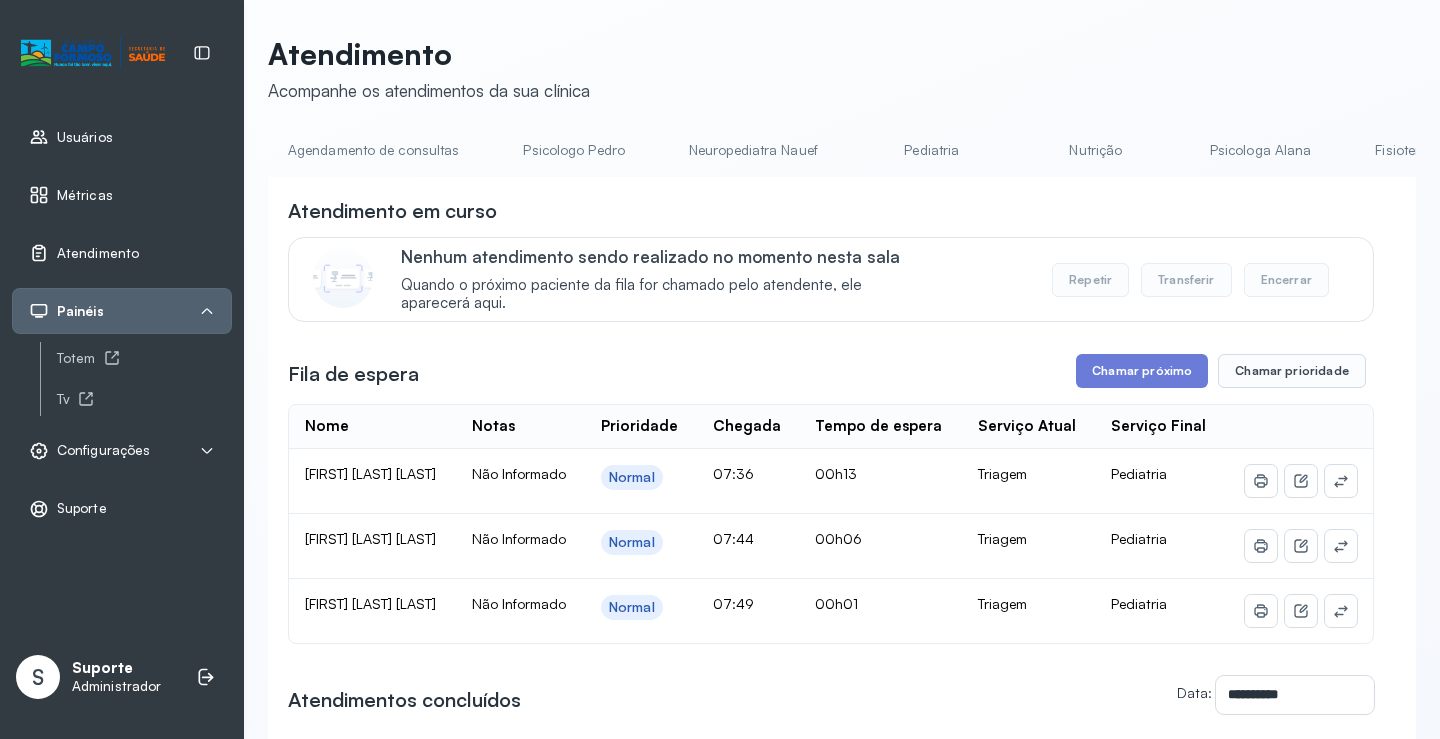 click on "Agendamento de consultas" at bounding box center [373, 150] 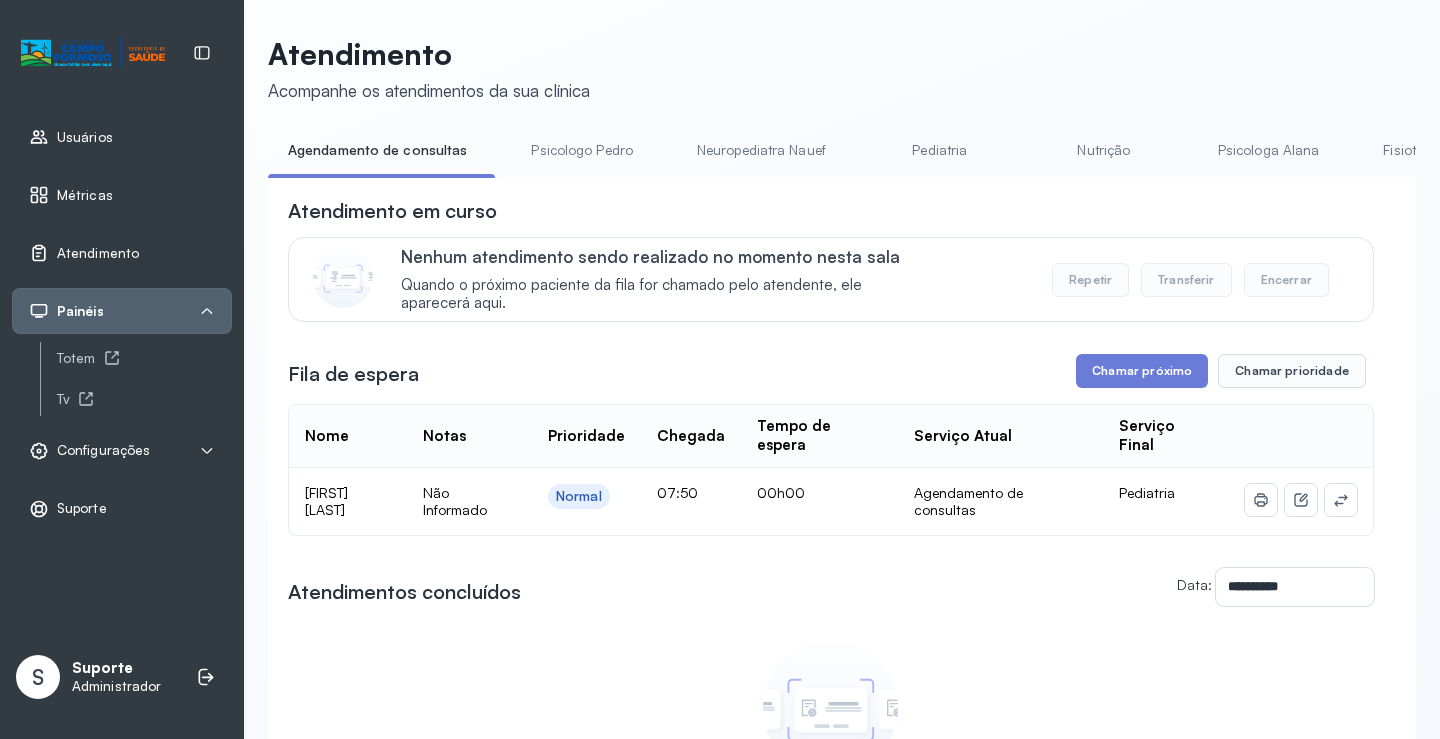 click 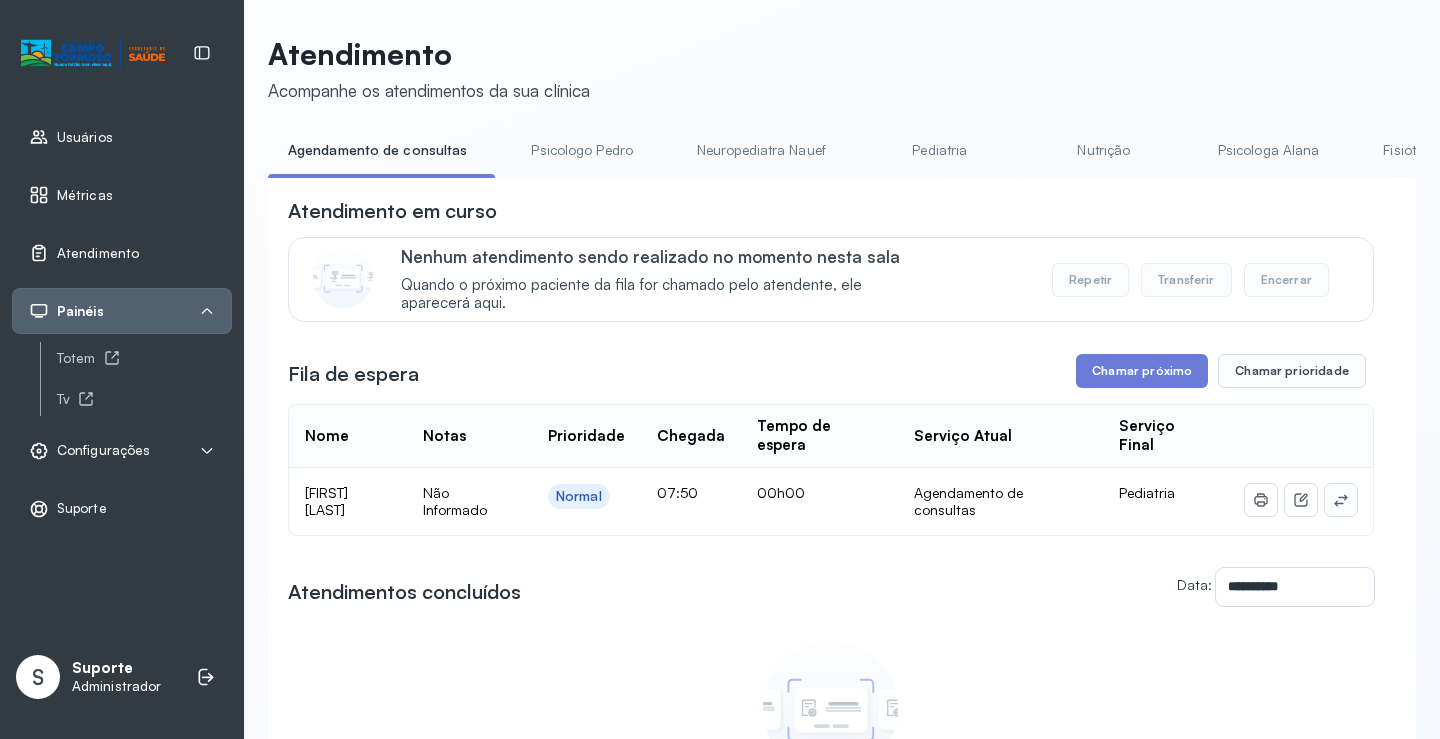 click 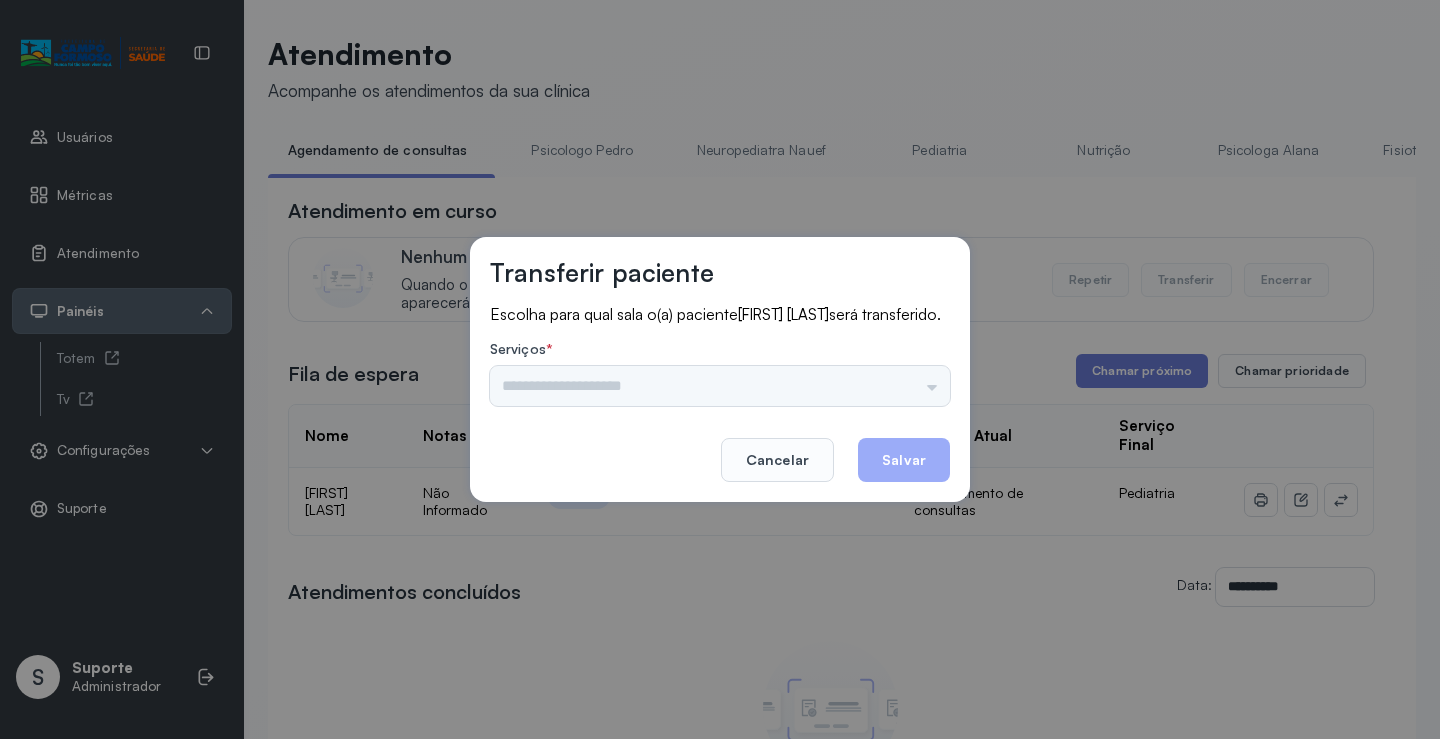 click on "Psicologo Pedro Neuropediatra Nauef Pediatria Nutrição Psicologa Alana Fisioterapeuta Janusia Coordenadora Solange Consultório 2 Assistente Social Triagem Psiquiatra Fisioterapeuta Francyne Fisioterapeuta Morgana Neuropediatra João" at bounding box center [720, 386] 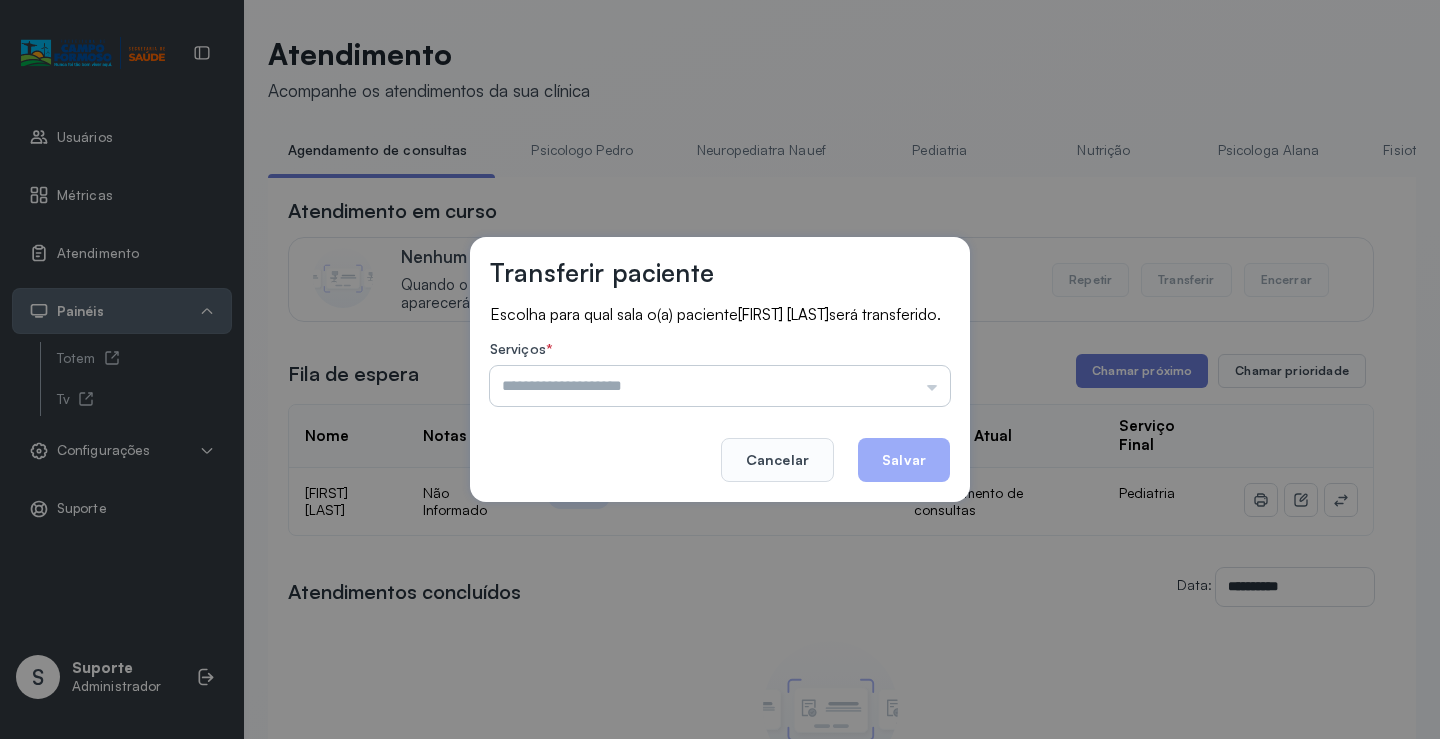 click at bounding box center (720, 386) 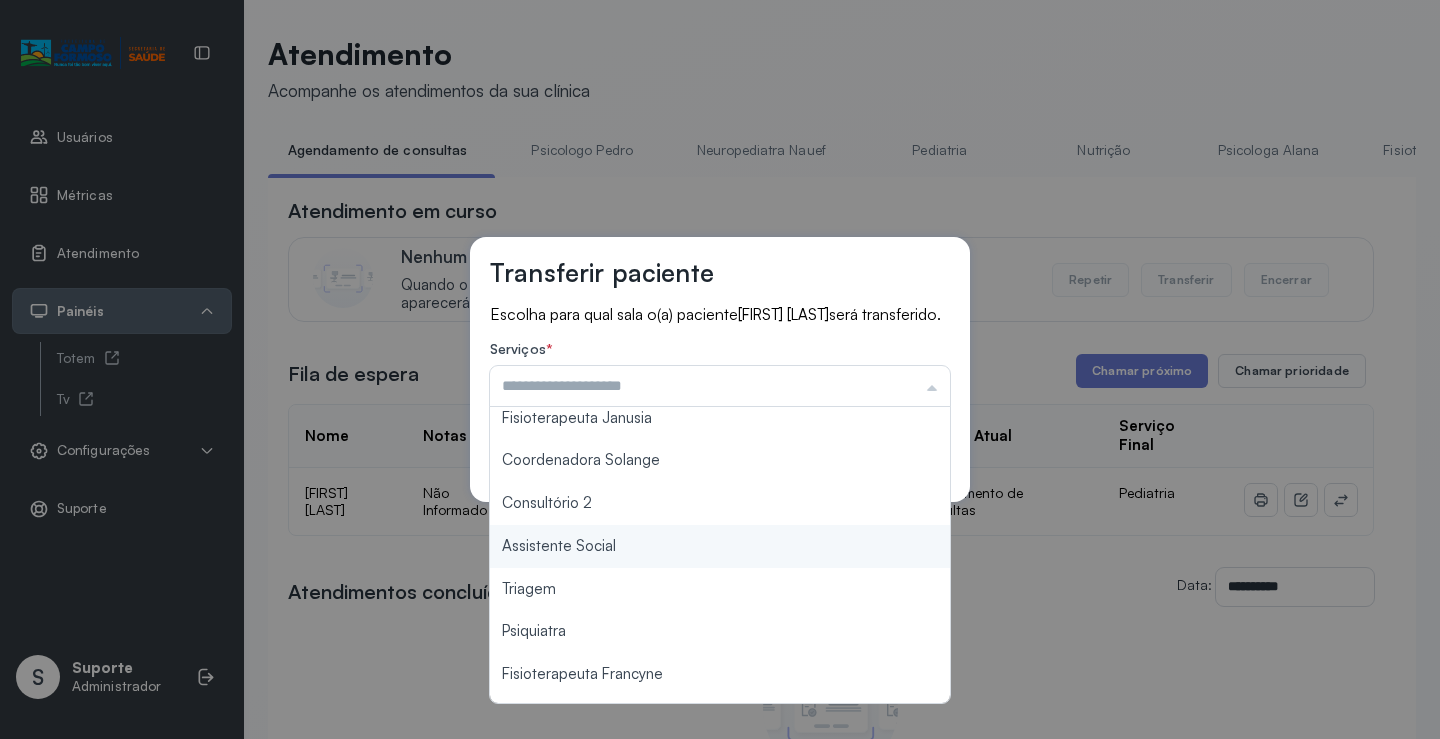 scroll, scrollTop: 303, scrollLeft: 0, axis: vertical 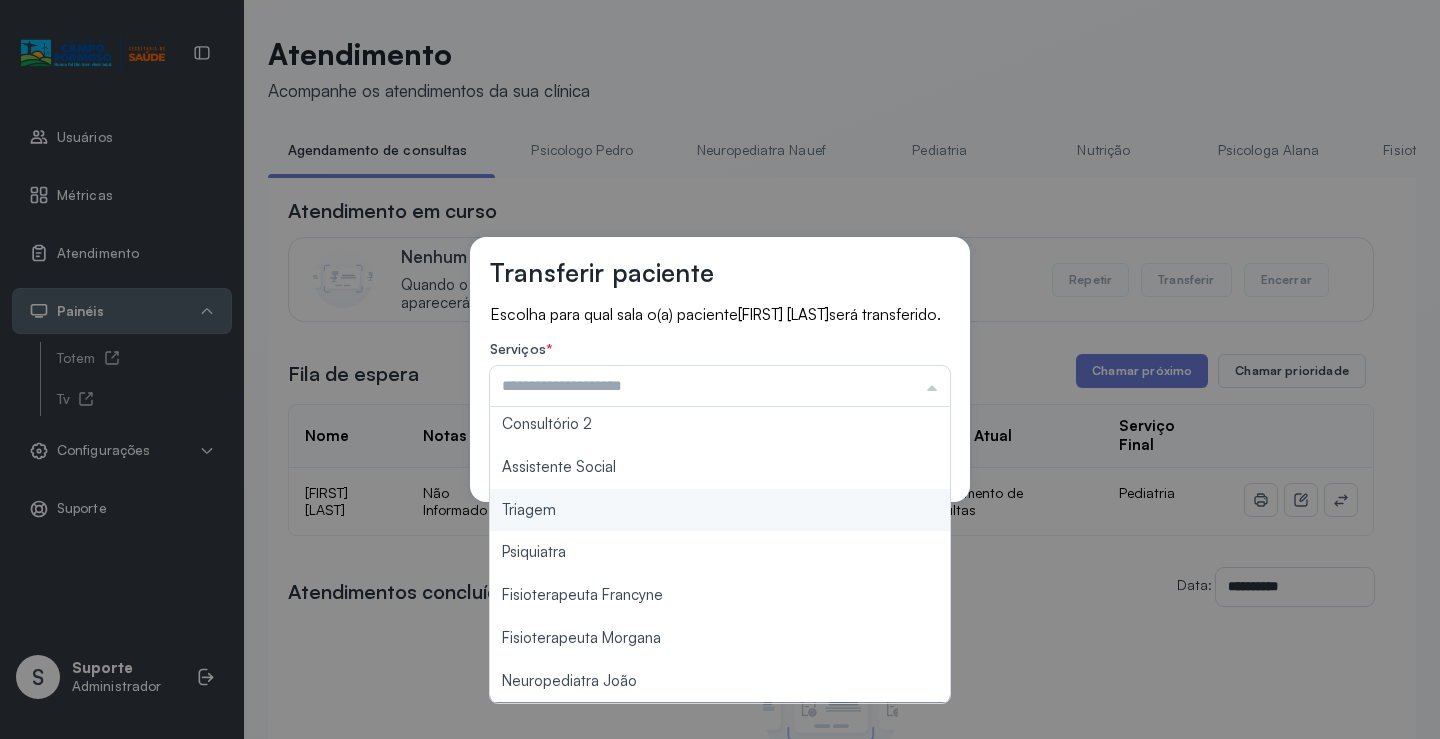 type on "*******" 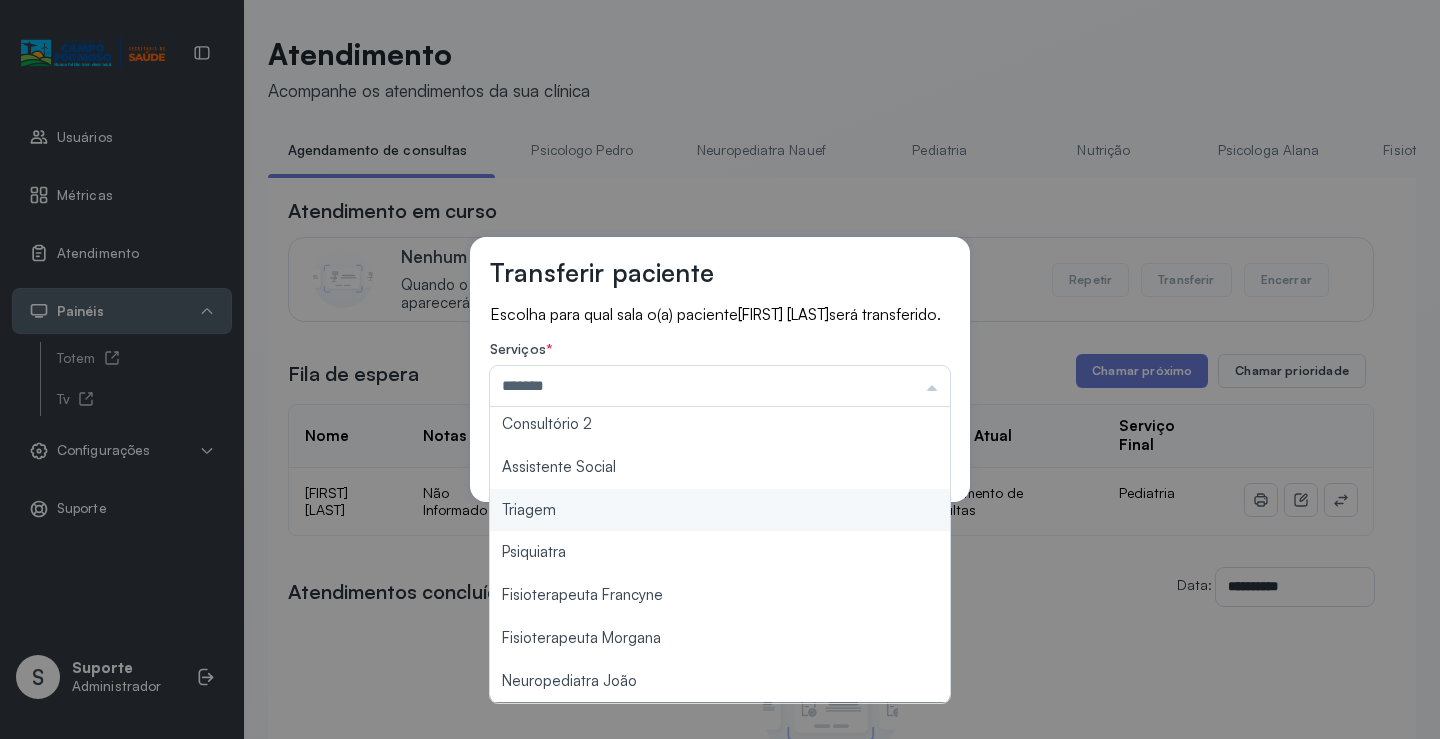 drag, startPoint x: 570, startPoint y: 527, endPoint x: 719, endPoint y: 495, distance: 152.3975 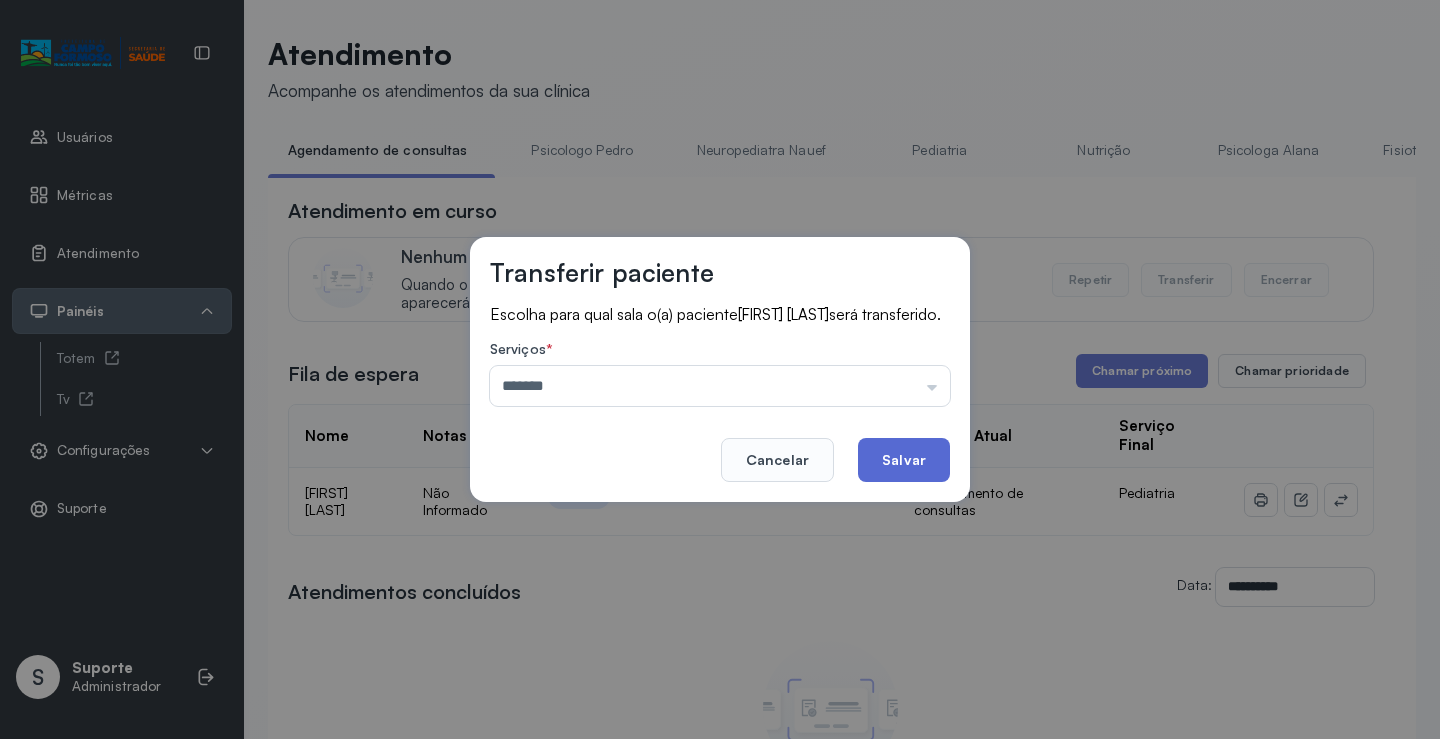 click on "Salvar" 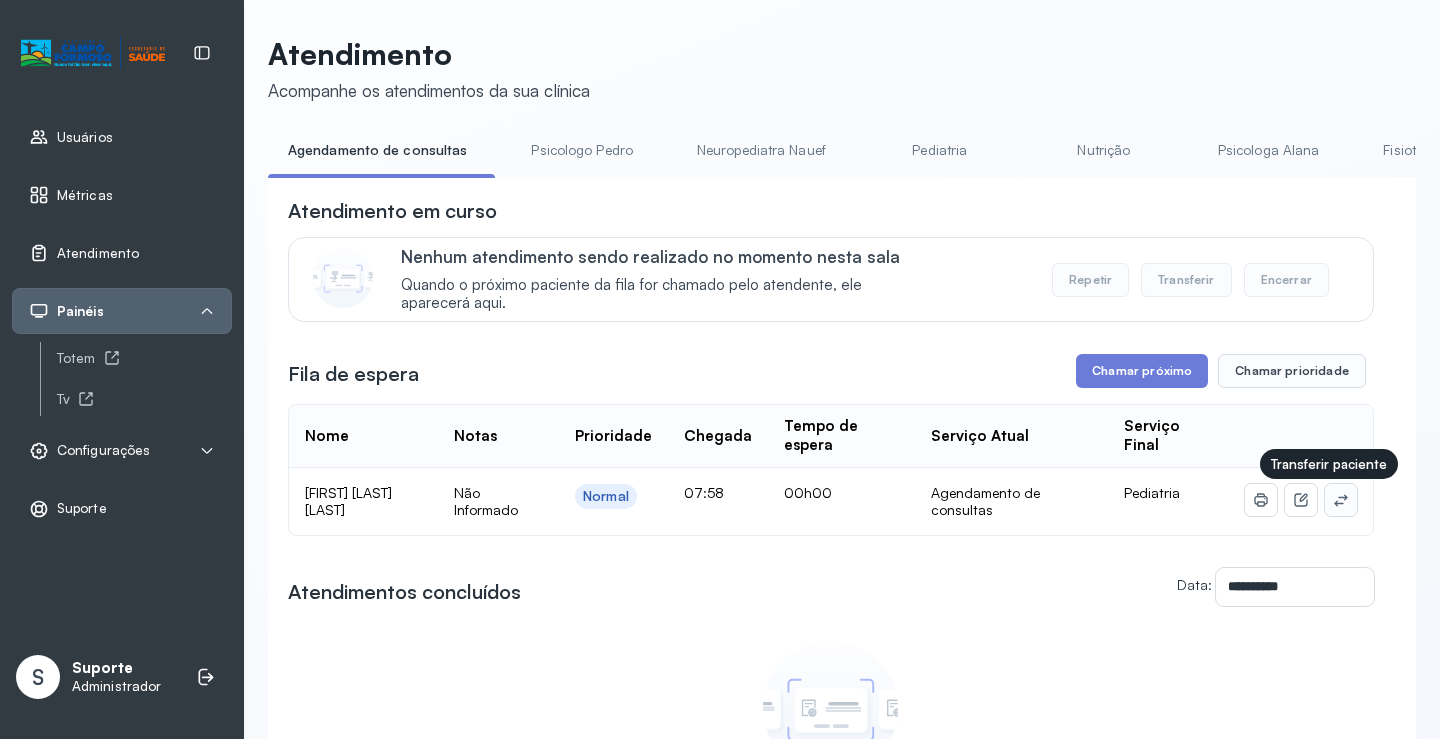 click 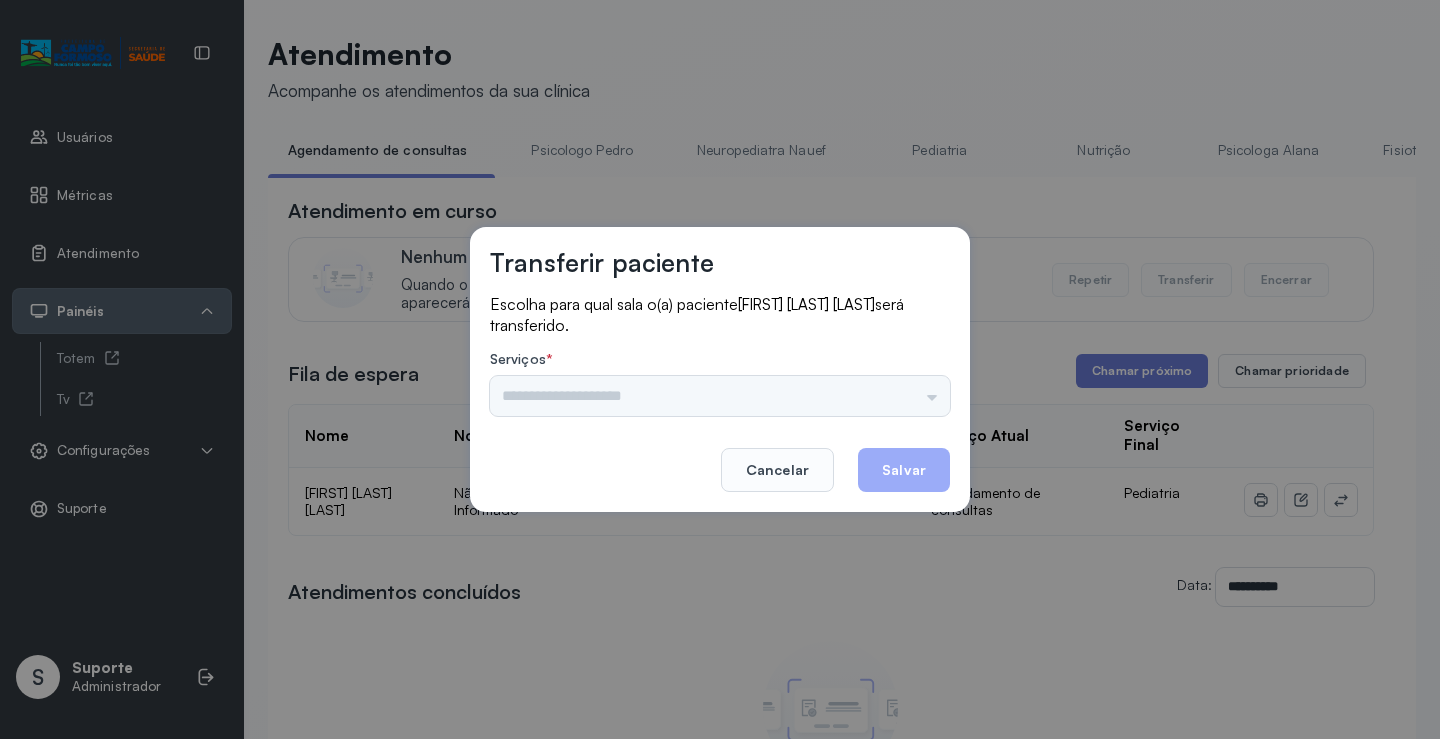 click on "Psicologo Pedro Neuropediatra Nauef Pediatria Nutrição Psicologa Alana Fisioterapeuta Janusia Coordenadora Solange Consultório 2 Assistente Social Triagem Psiquiatra Fisioterapeuta Francyne Fisioterapeuta Morgana Neuropediatra João" at bounding box center (720, 396) 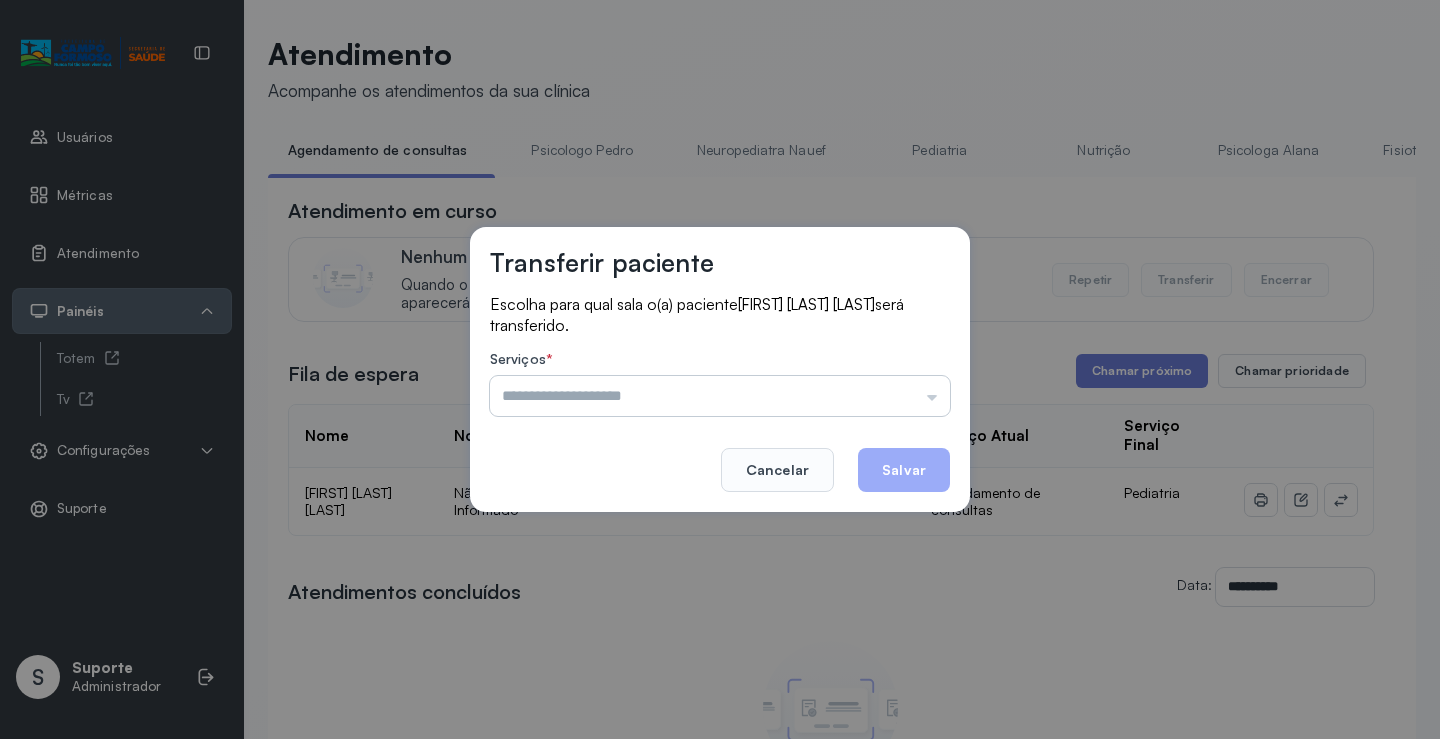 click at bounding box center (720, 396) 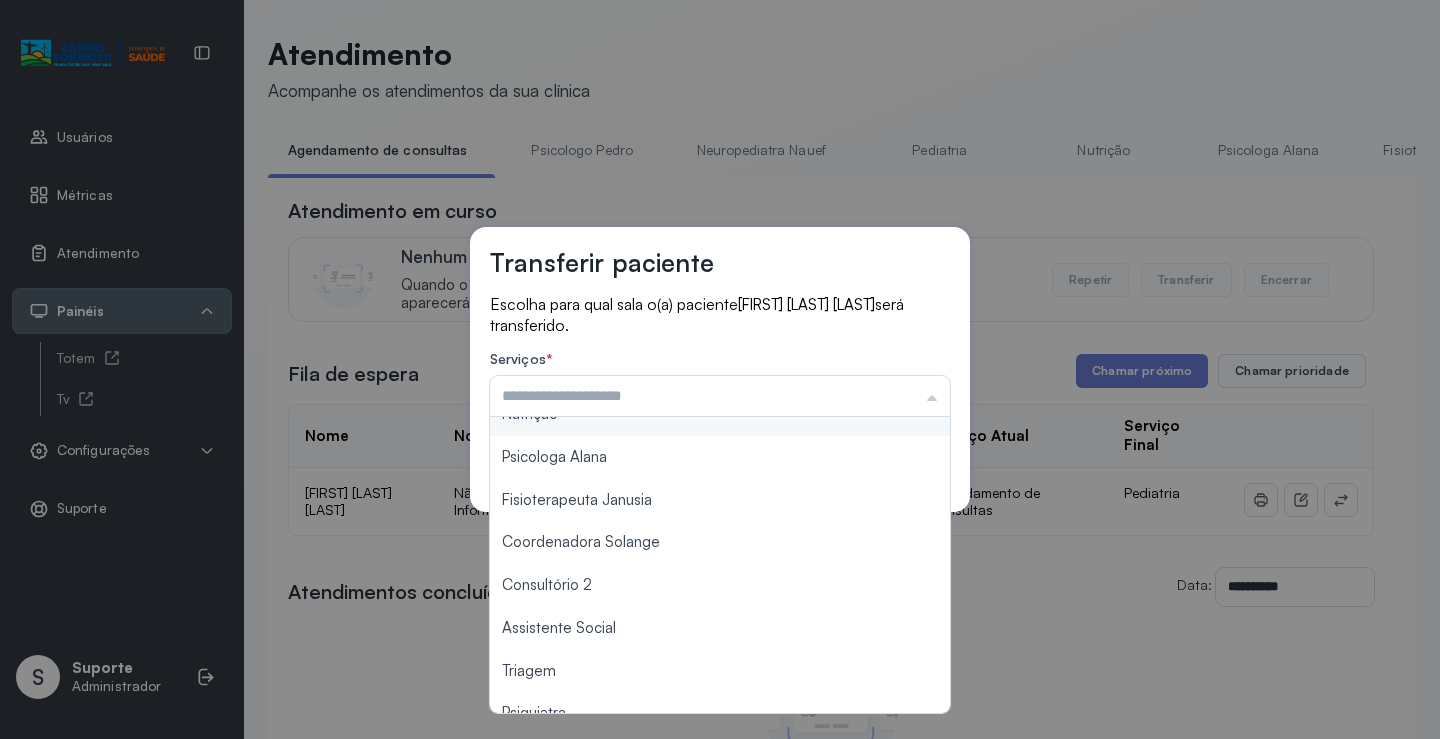 scroll, scrollTop: 200, scrollLeft: 0, axis: vertical 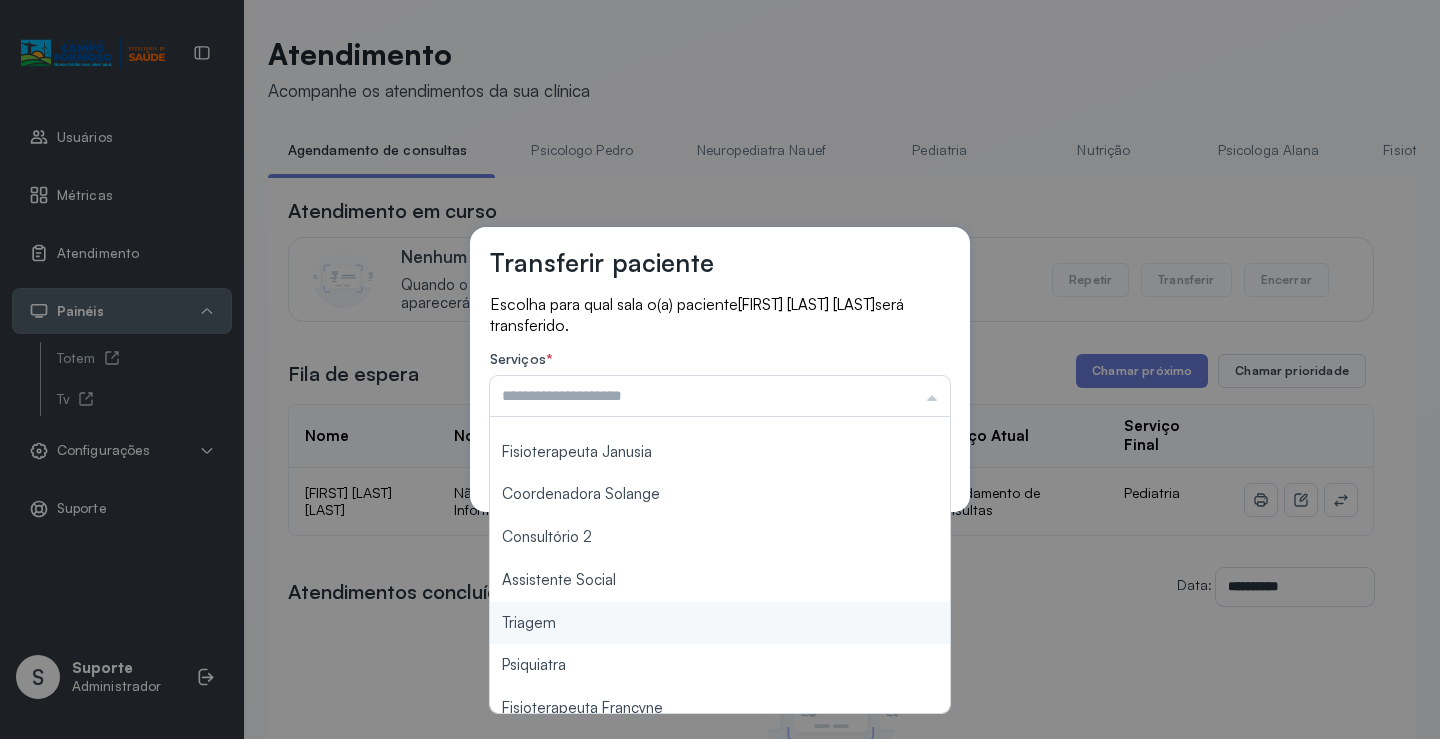type on "*******" 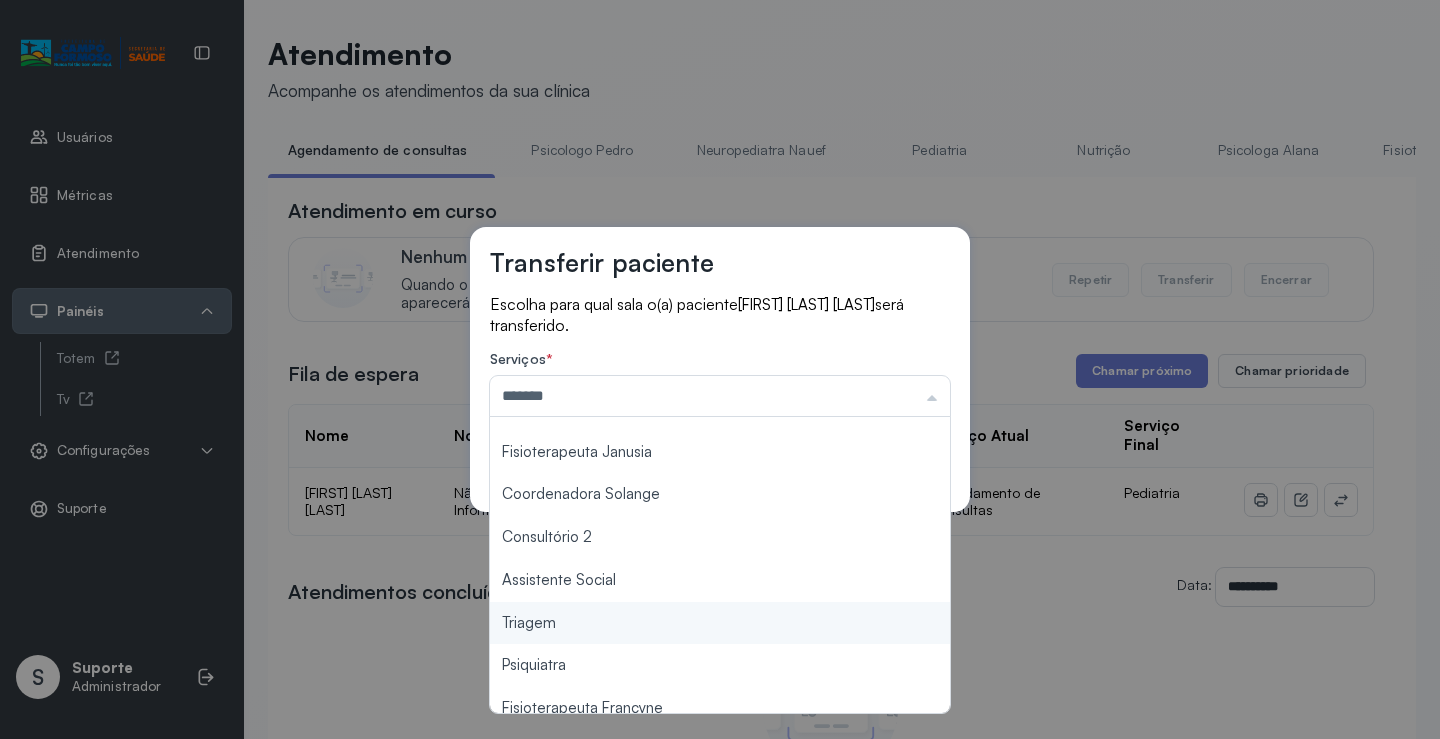 click on "Transferir paciente Escolha para qual sala o(a) paciente  [FIRST] [LAST] [LAST]  será transferido.  Serviços  *  ******* Psicologo Pedro Neuropediatra Nauef Pediatria Nutrição Psicologa Alana Fisioterapeuta Janusia Coordenadora Solange Consultório 2 Assistente Social Triagem Psiquiatra Fisioterapeuta Francyne Fisioterapeuta Morgana Neuropediatra João Cancelar Salvar" at bounding box center [720, 369] 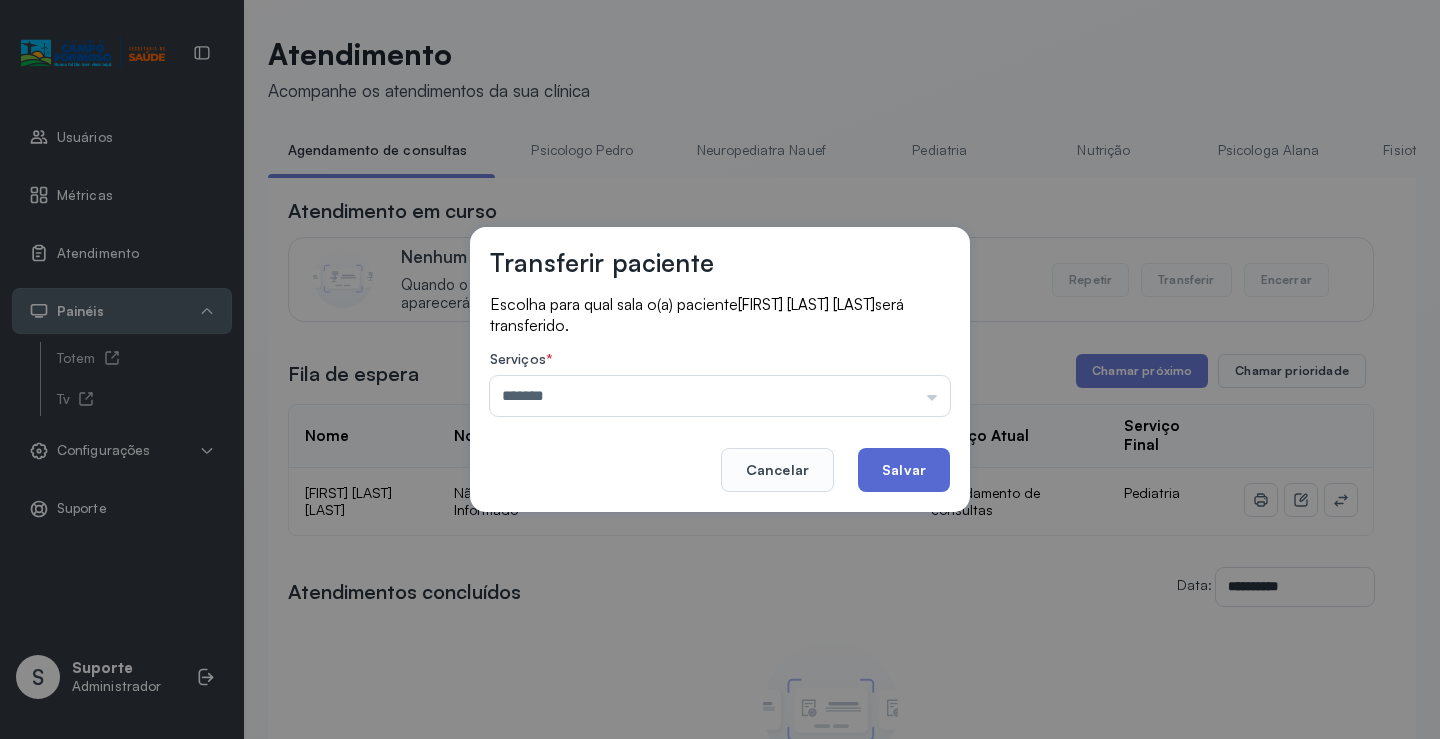 click on "Salvar" 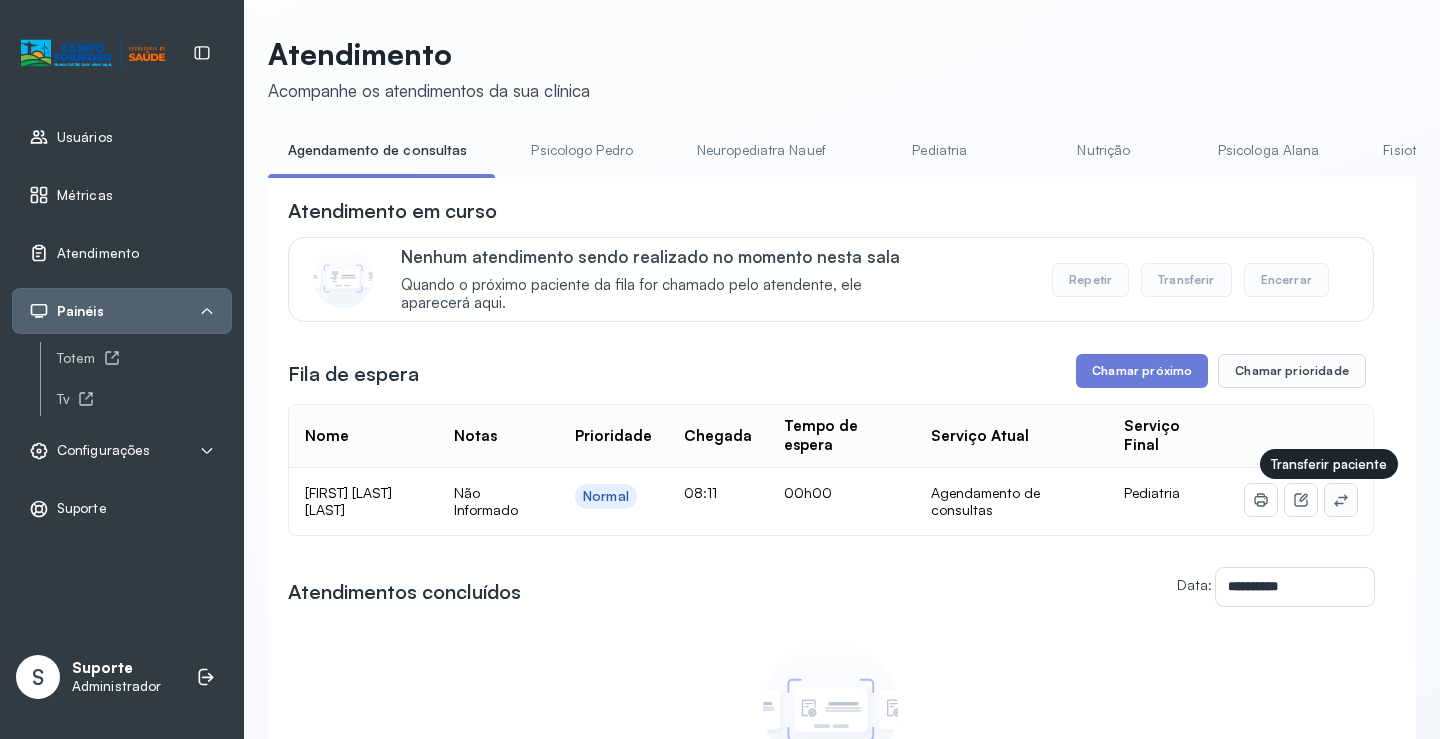 click 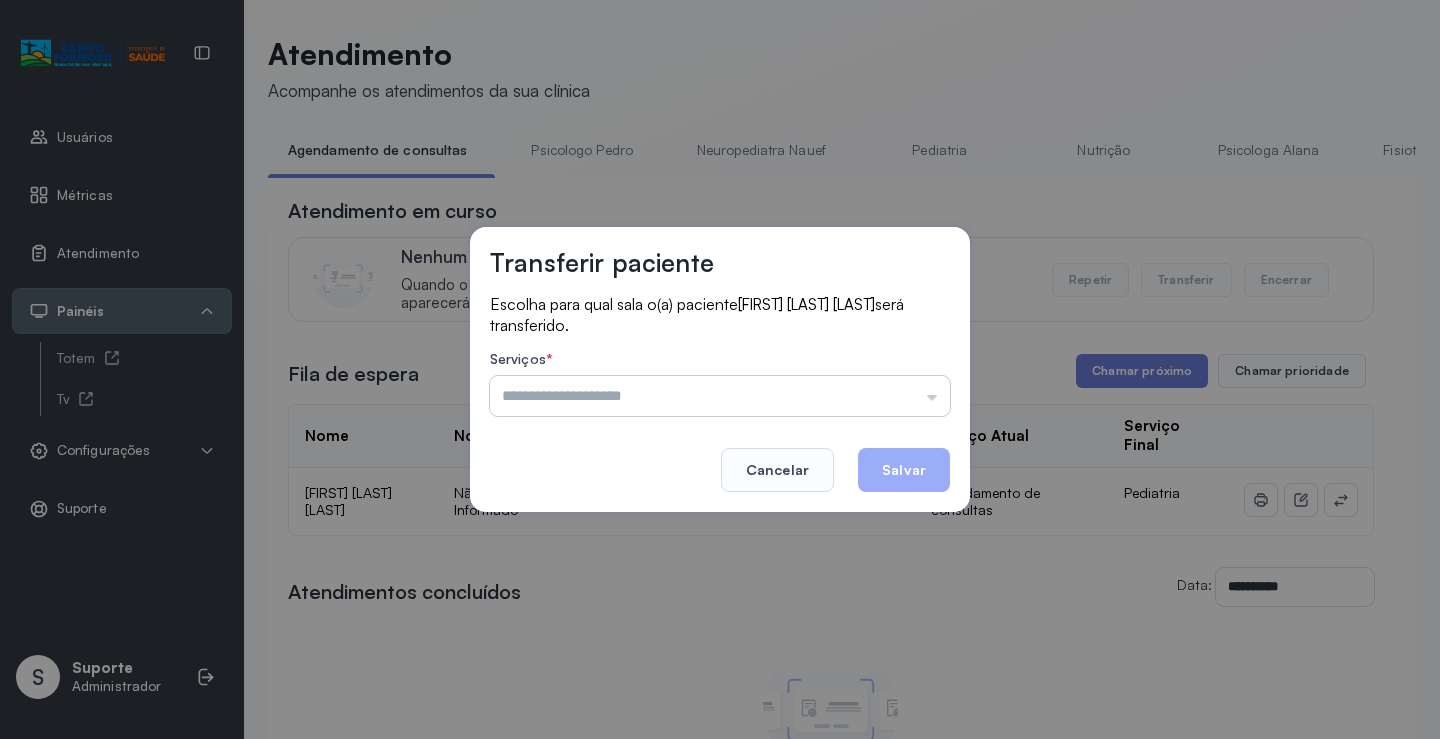 click at bounding box center [720, 396] 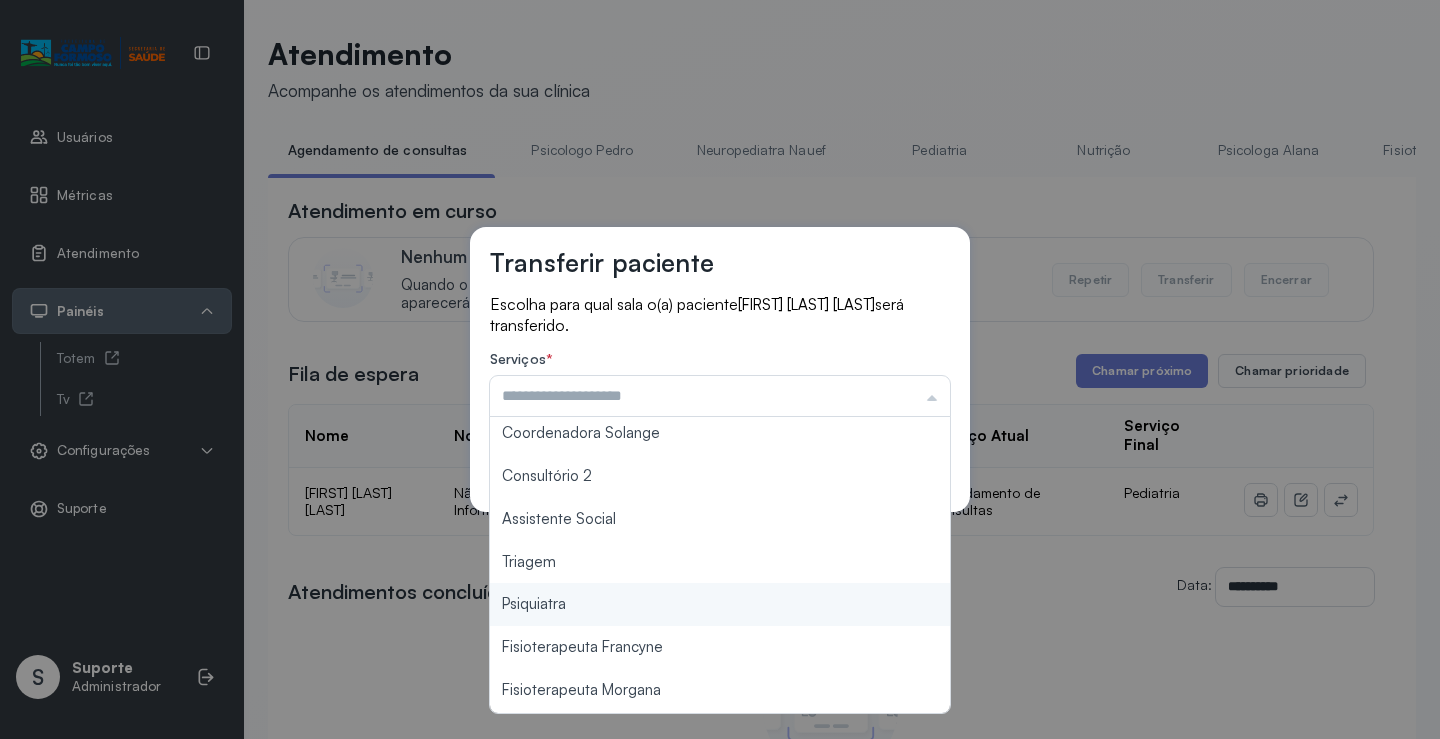 scroll, scrollTop: 302, scrollLeft: 0, axis: vertical 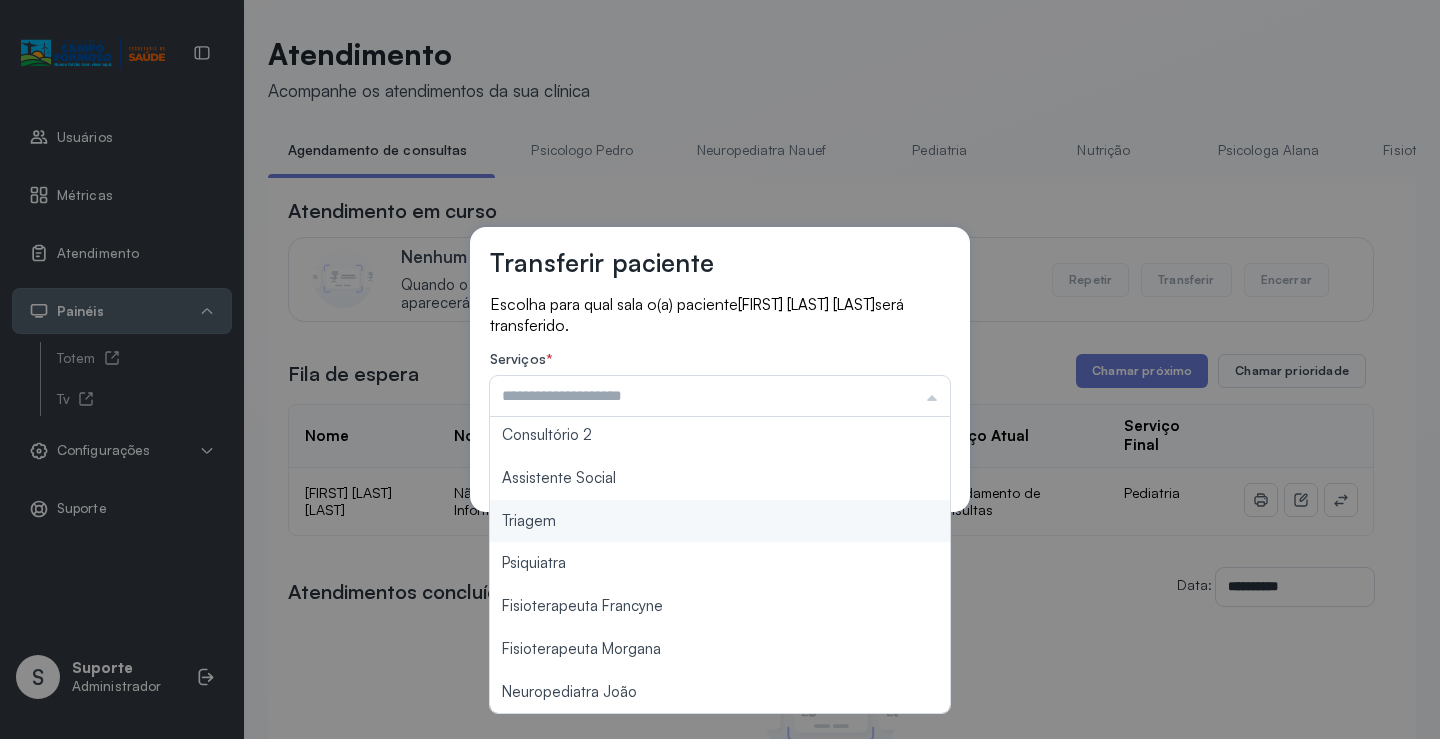 type on "*******" 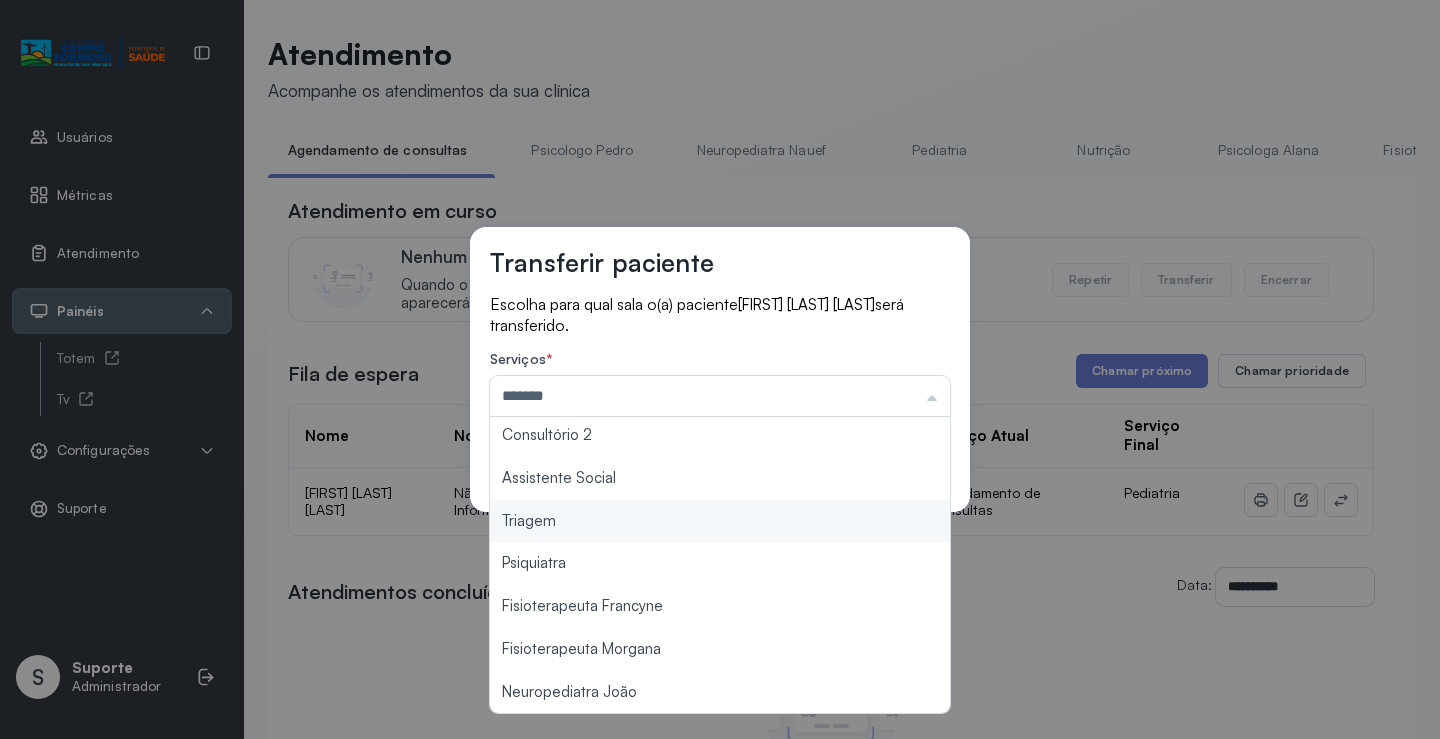 click on "Transferir paciente Escolha para qual sala o(a) paciente  [FIRST] [LAST] [LAST]  será transferido.  Serviços  *  ******* Psicologo Pedro Neuropediatra Nauef Pediatria Nutrição Psicologa Alana Fisioterapeuta Janusia Coordenadora Solange Consultório 2 Assistente Social Triagem Psiquiatra Fisioterapeuta Francyne Fisioterapeuta Morgana Neuropediatra João Cancelar Salvar" at bounding box center [720, 369] 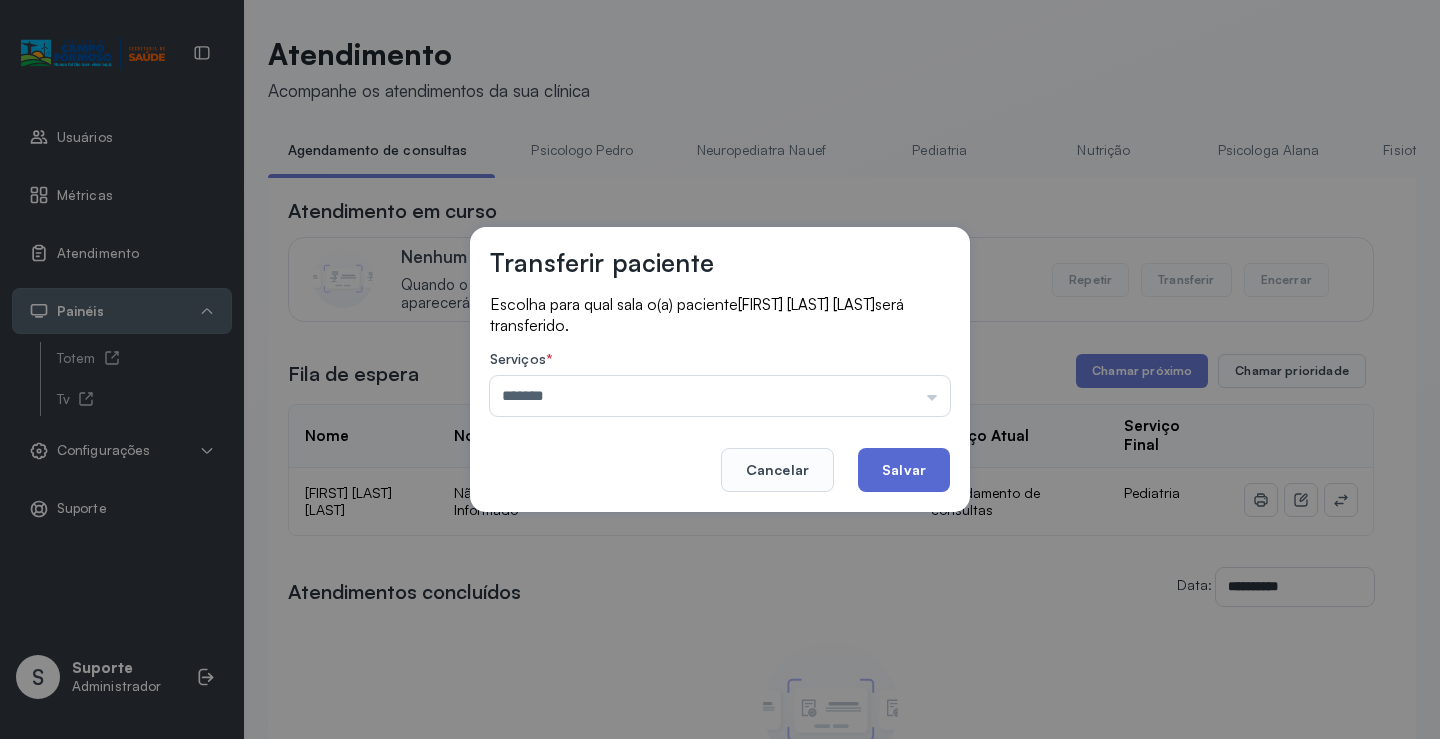 click on "Salvar" 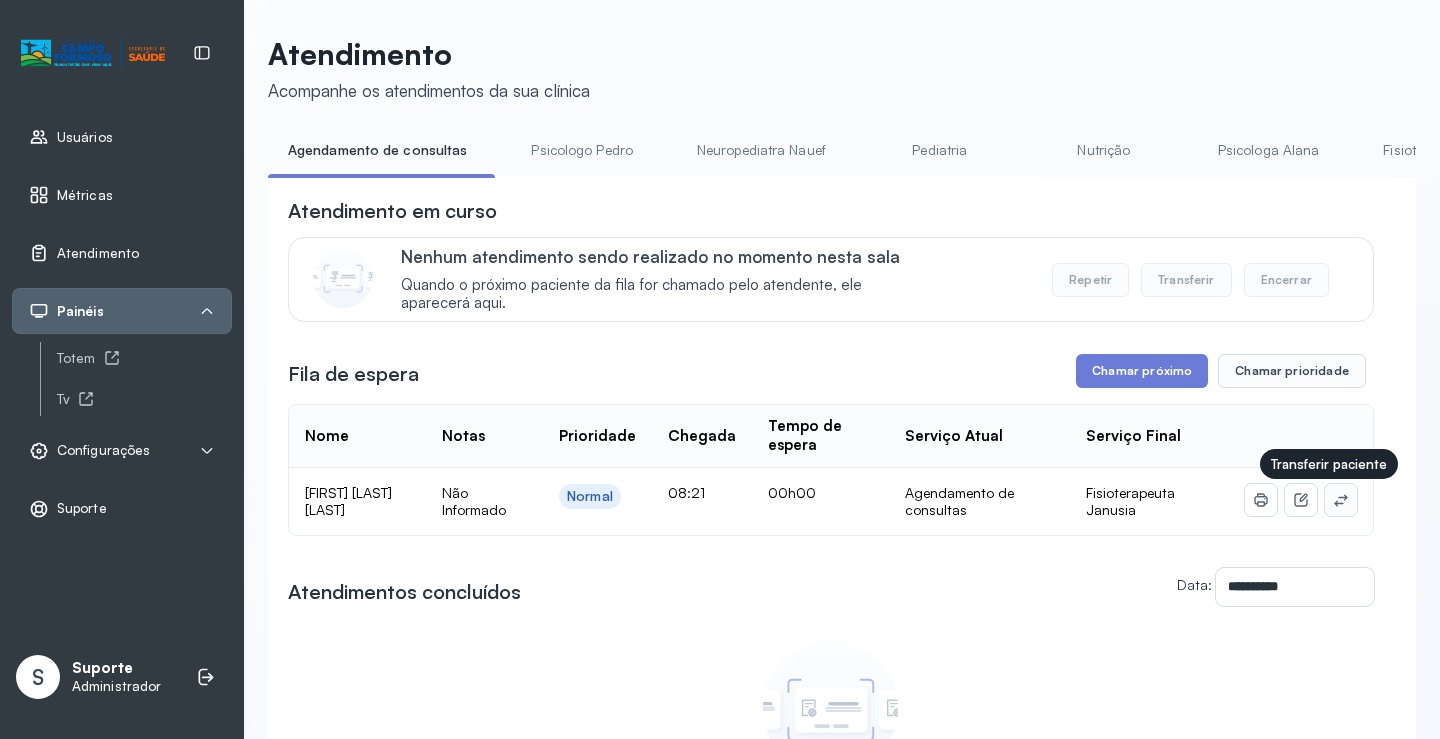 click 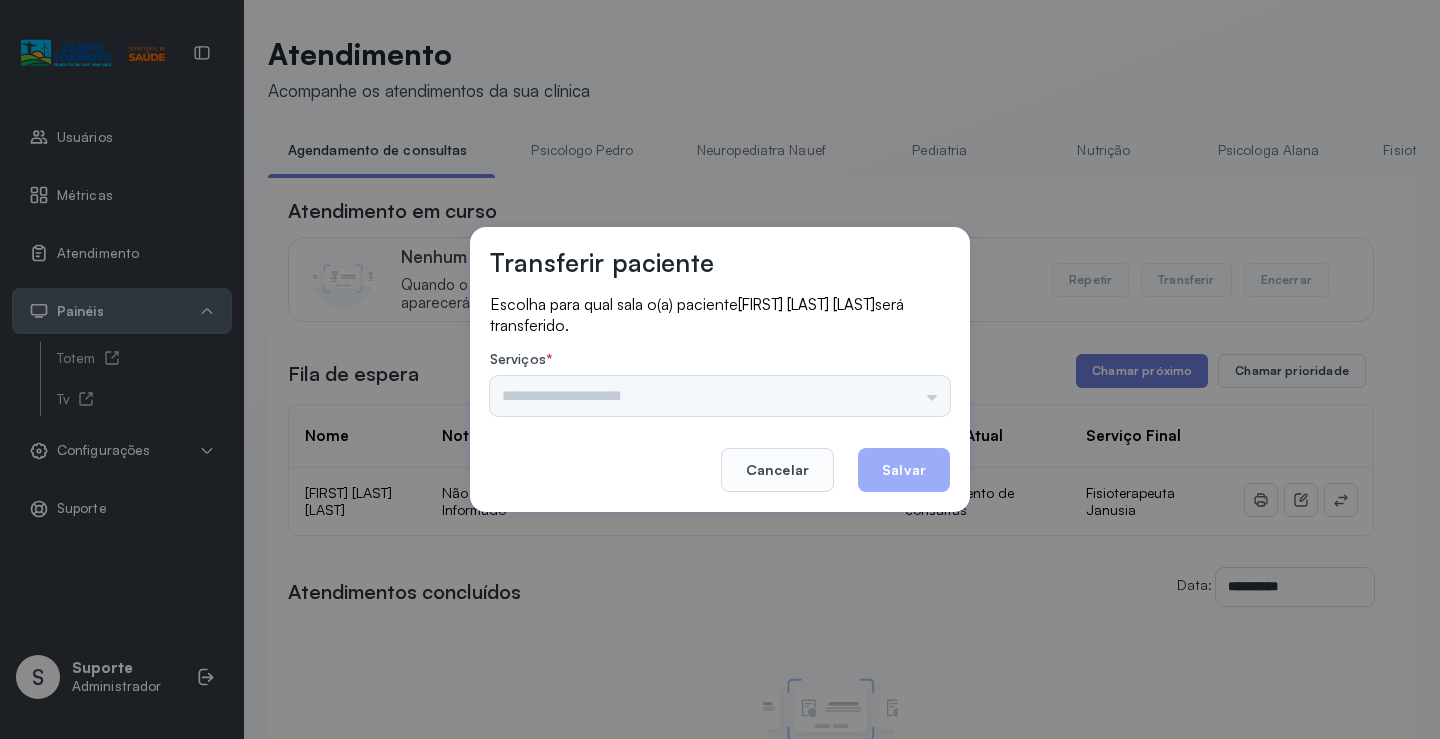 click on "Psicologo Pedro Neuropediatra Nauef Pediatria Nutrição Psicologa Alana Fisioterapeuta Janusia Coordenadora Solange Consultório 2 Assistente Social Triagem Psiquiatra Fisioterapeuta Francyne Fisioterapeuta Morgana Neuropediatra João" at bounding box center [720, 396] 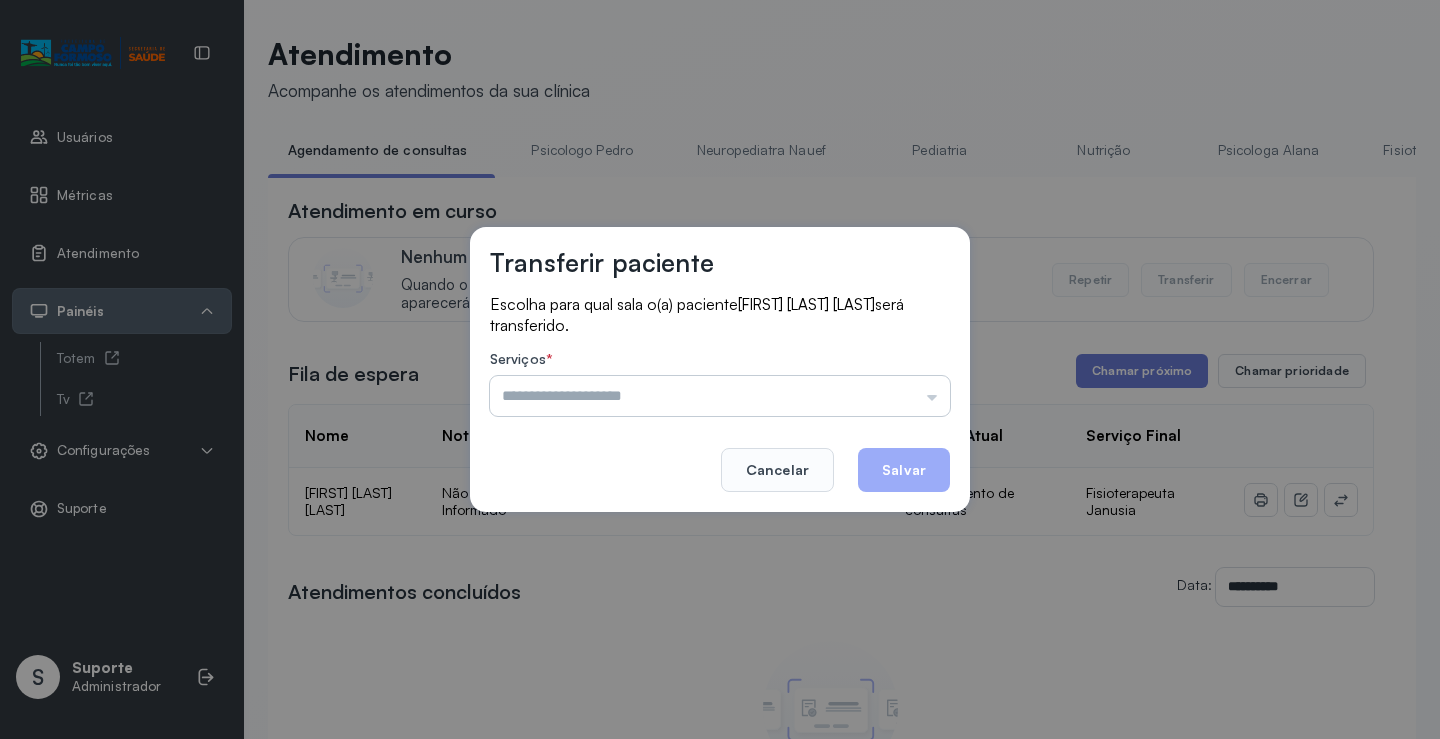 click at bounding box center (720, 396) 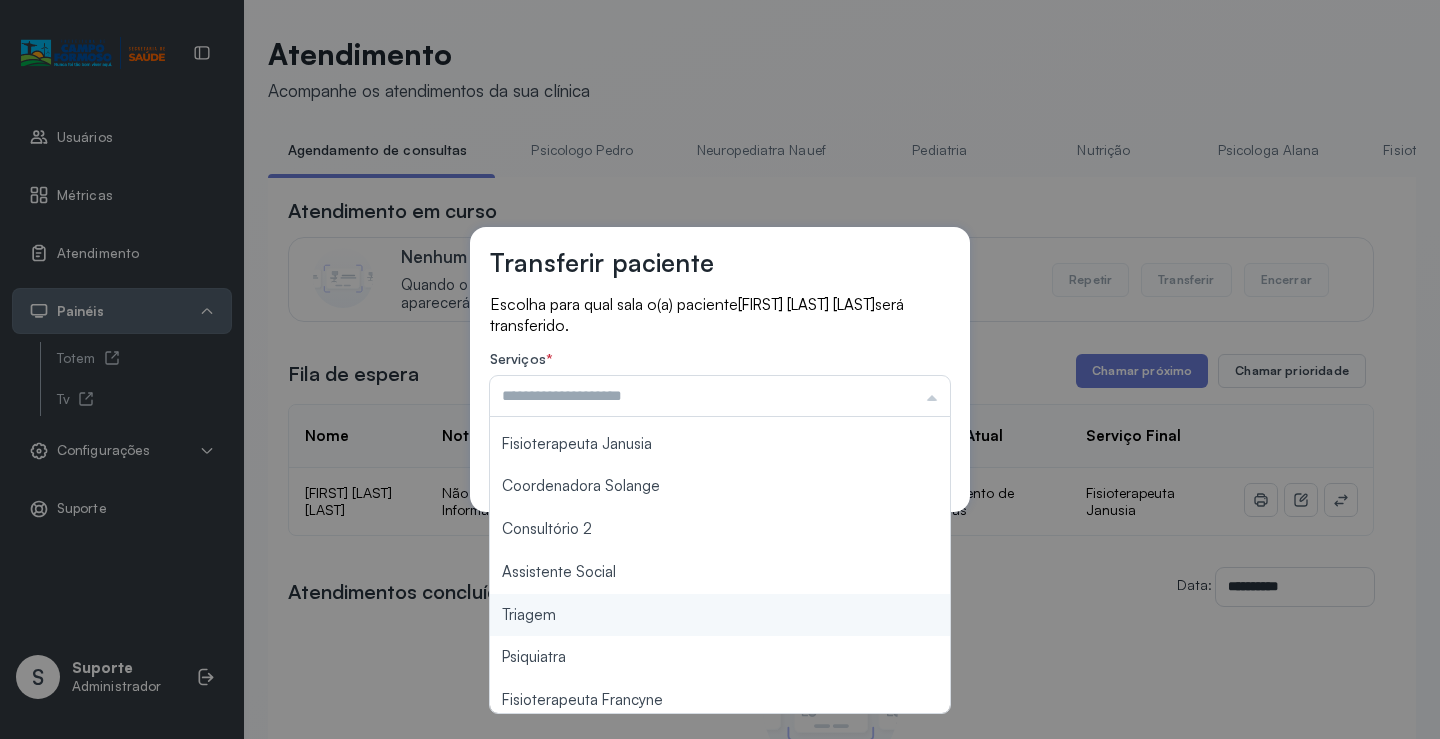 scroll, scrollTop: 100, scrollLeft: 0, axis: vertical 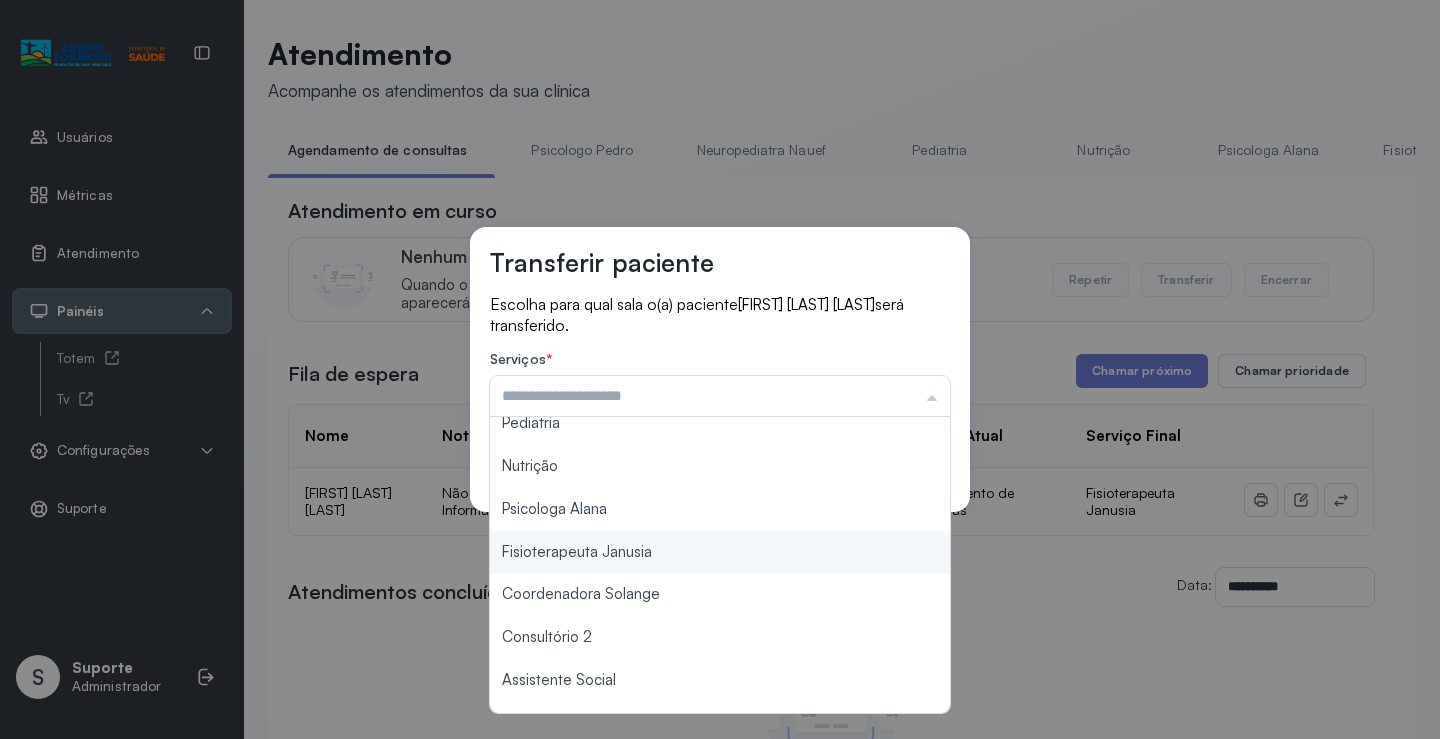 type on "**********" 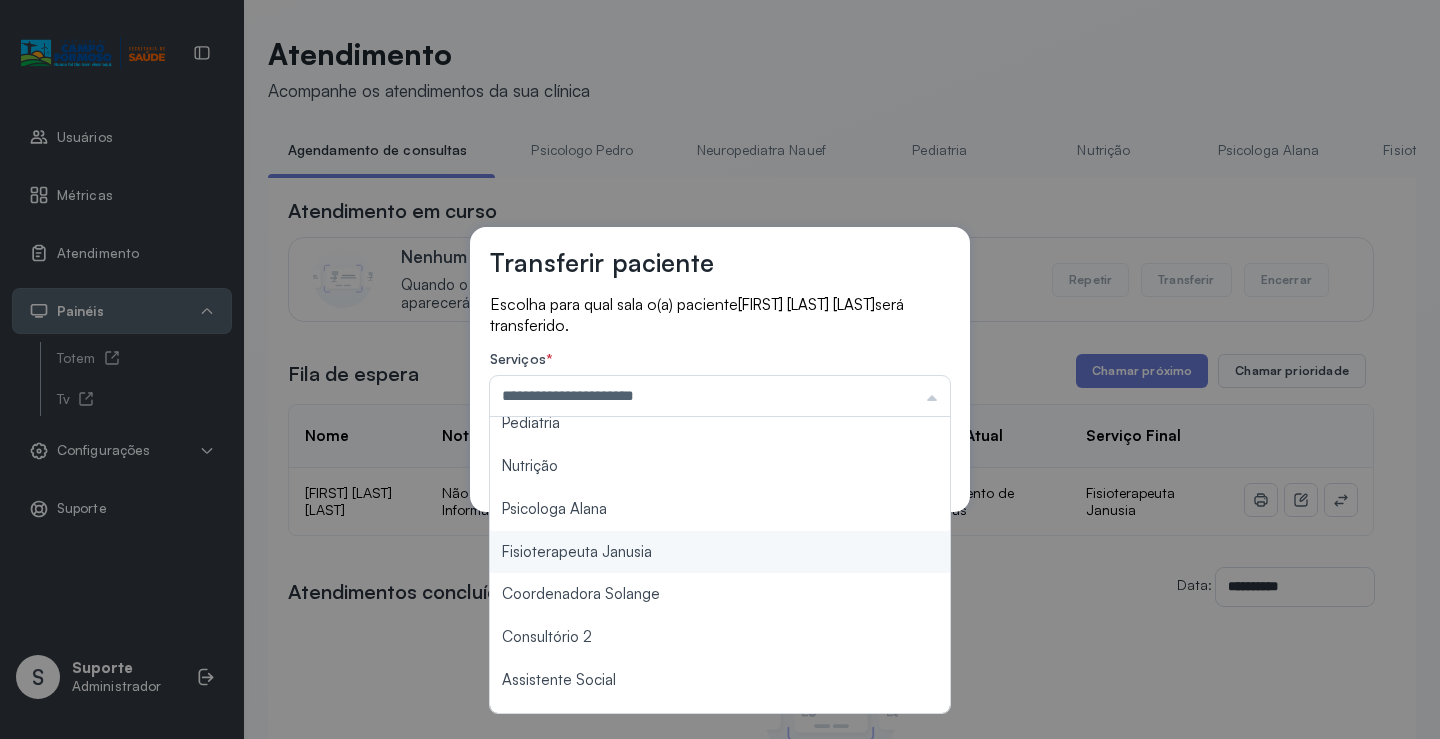 click on "**********" at bounding box center [720, 369] 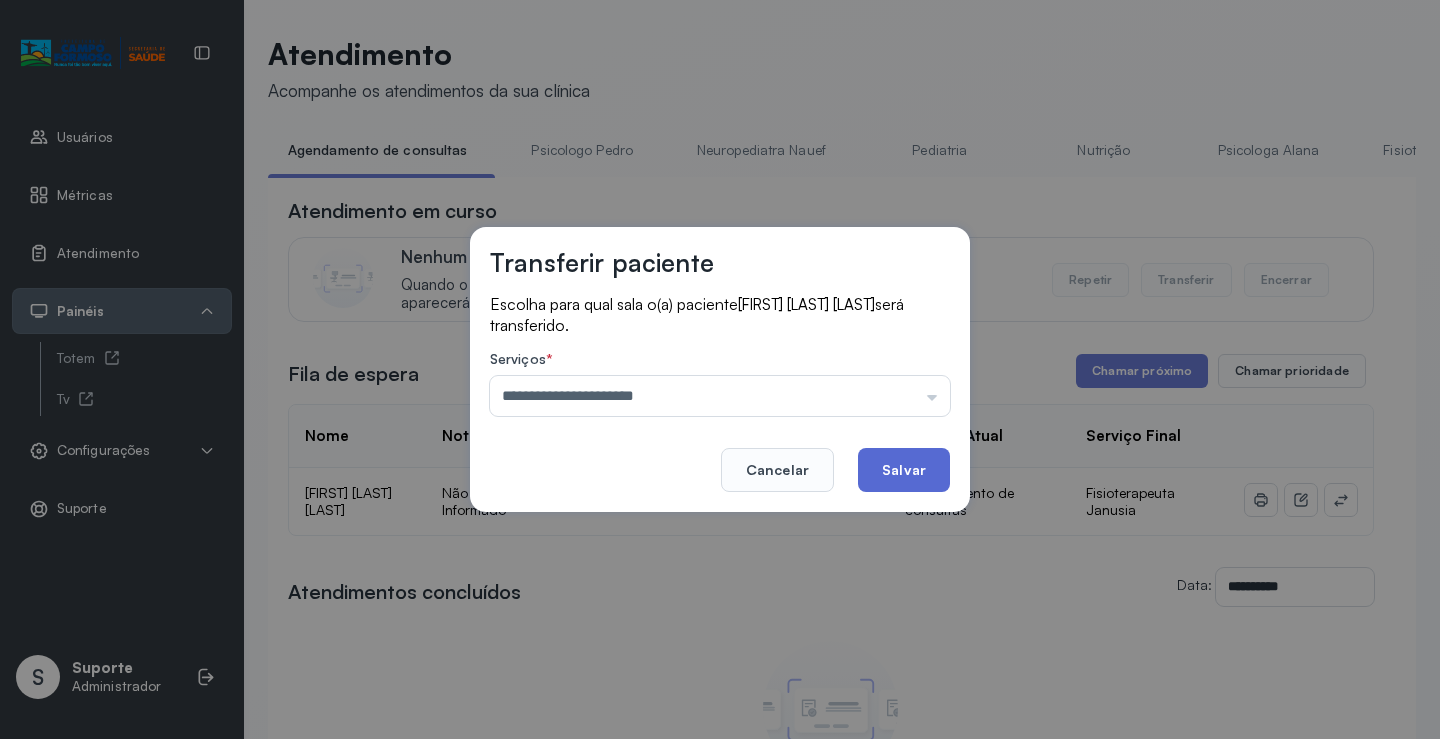 click on "Salvar" 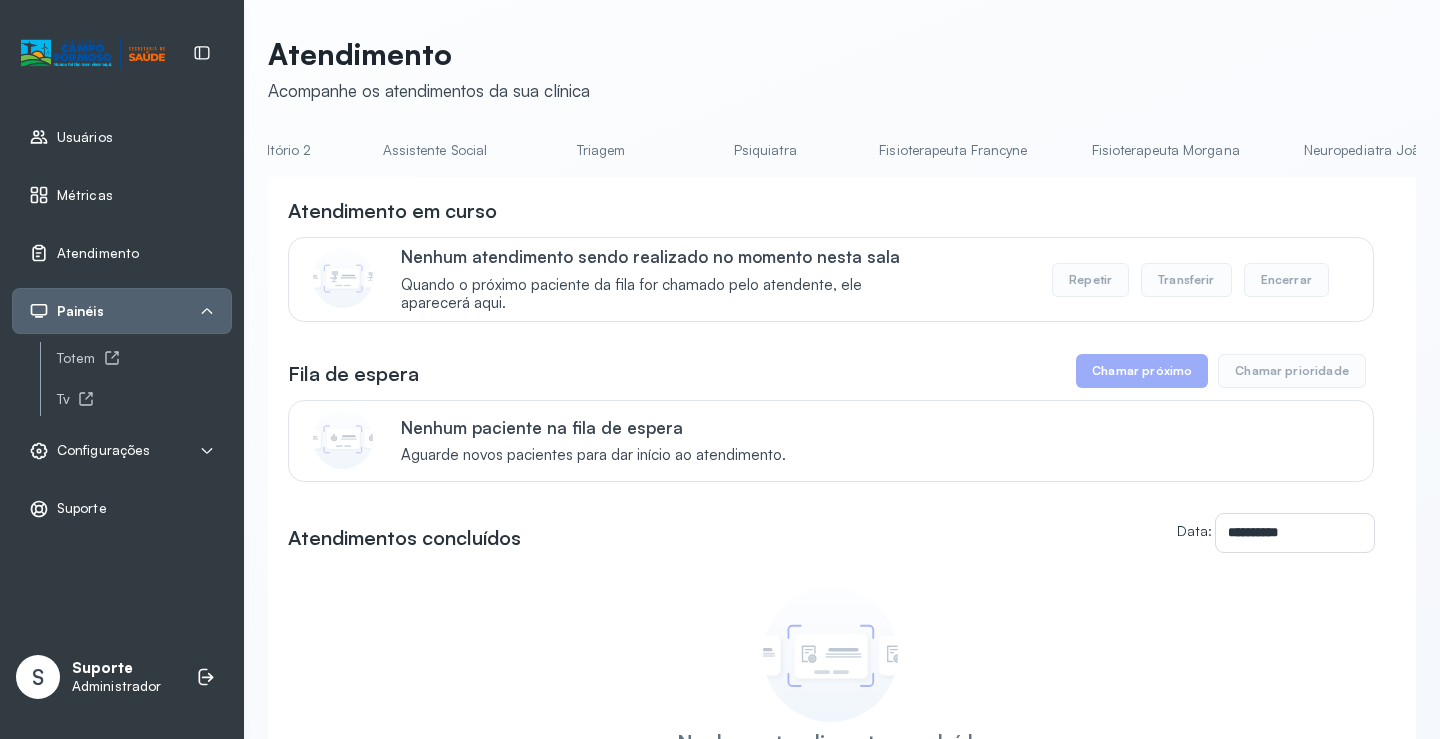 scroll, scrollTop: 0, scrollLeft: 1591, axis: horizontal 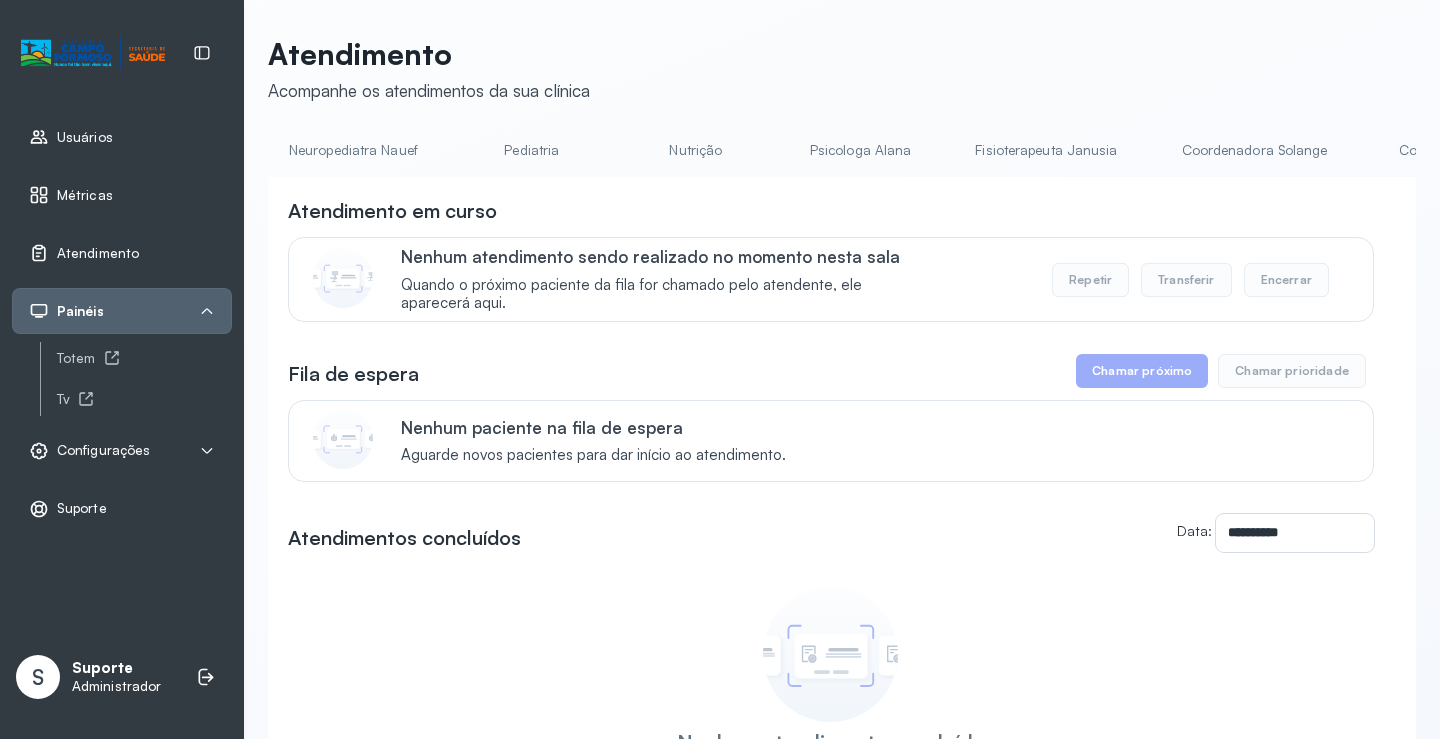 click on "Psicologa Alana" at bounding box center [861, 150] 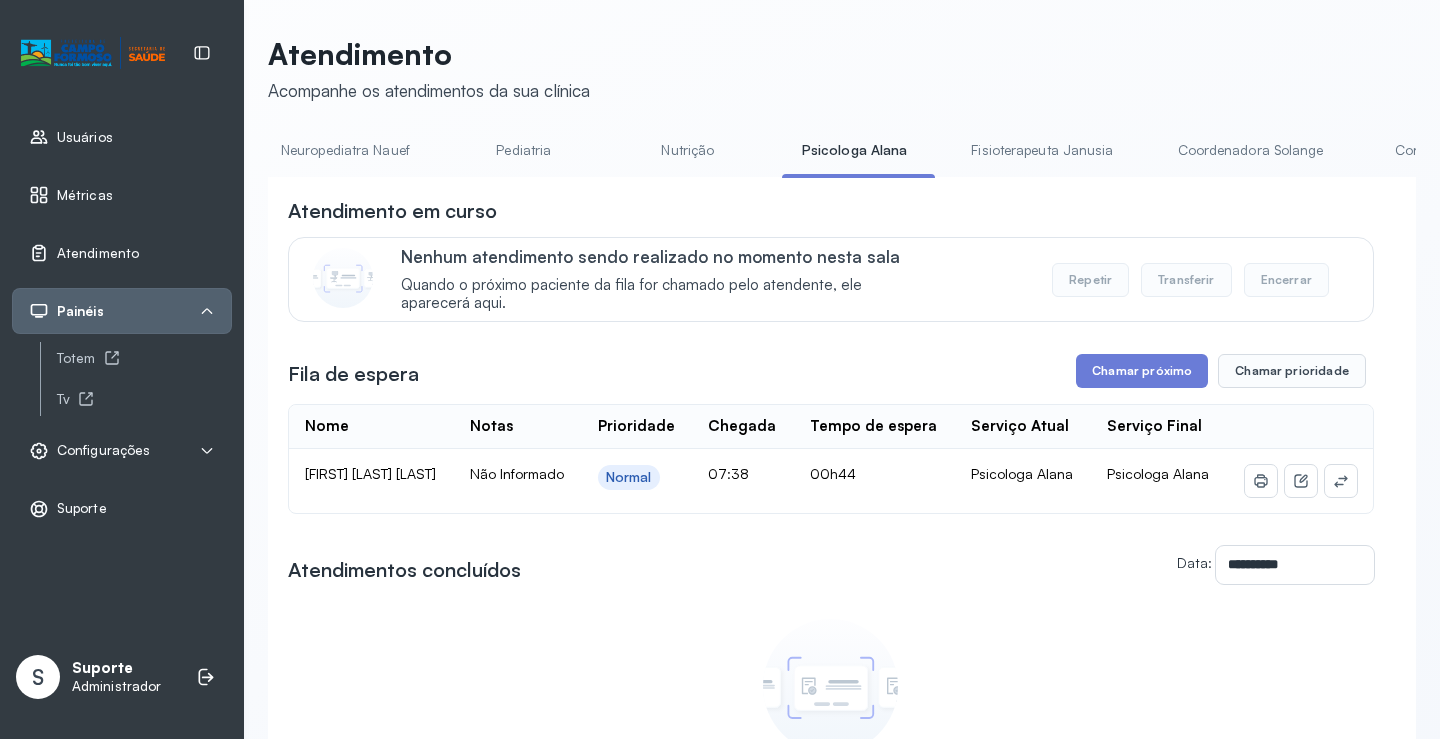 scroll, scrollTop: 0, scrollLeft: 0, axis: both 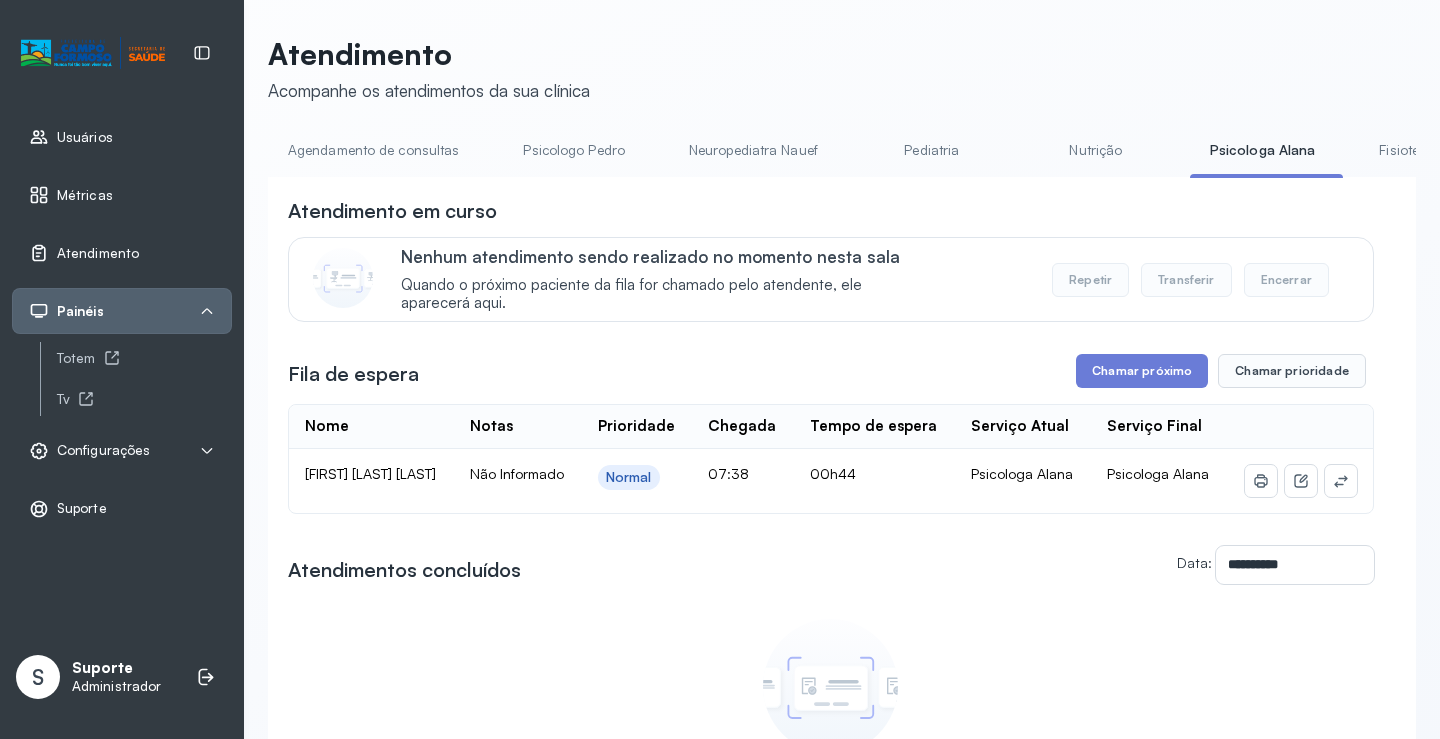 click on "Agendamento de consultas" at bounding box center [373, 150] 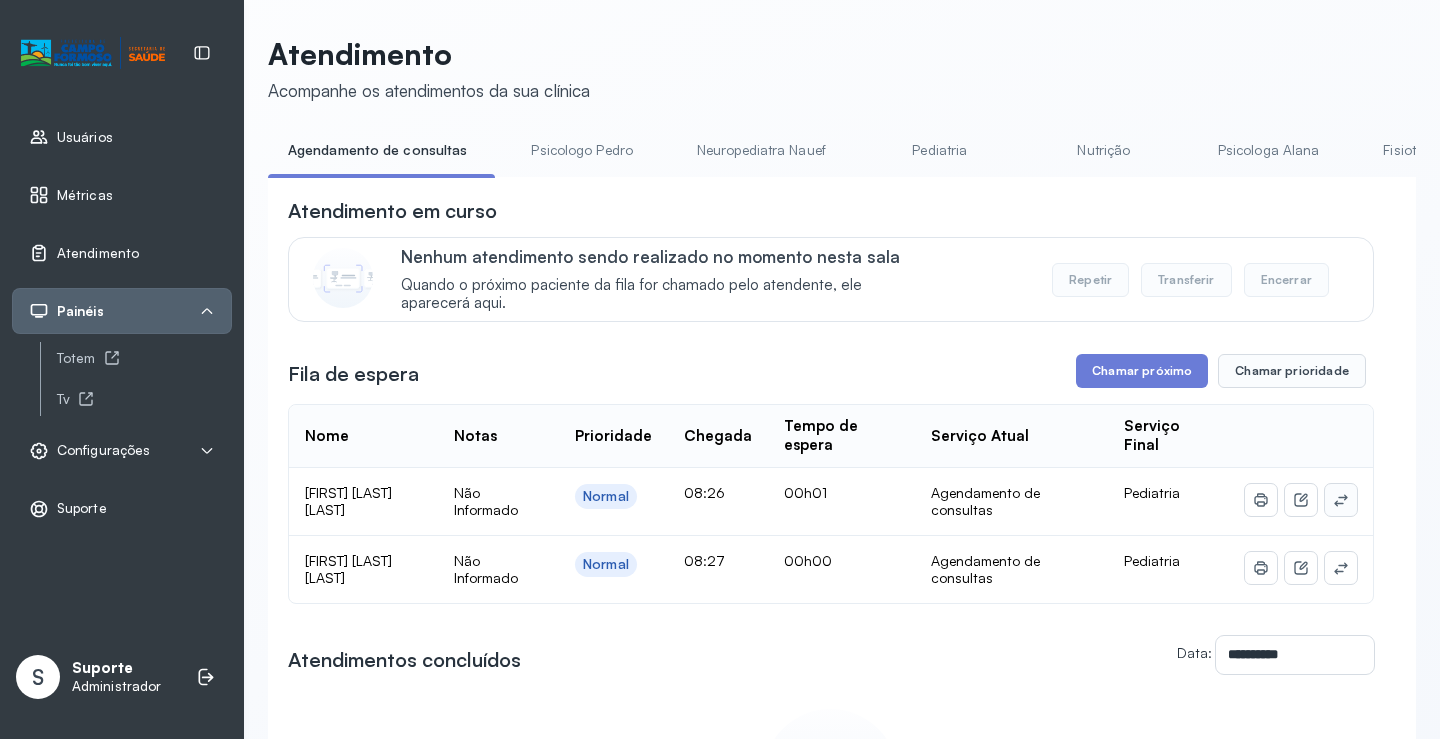 click 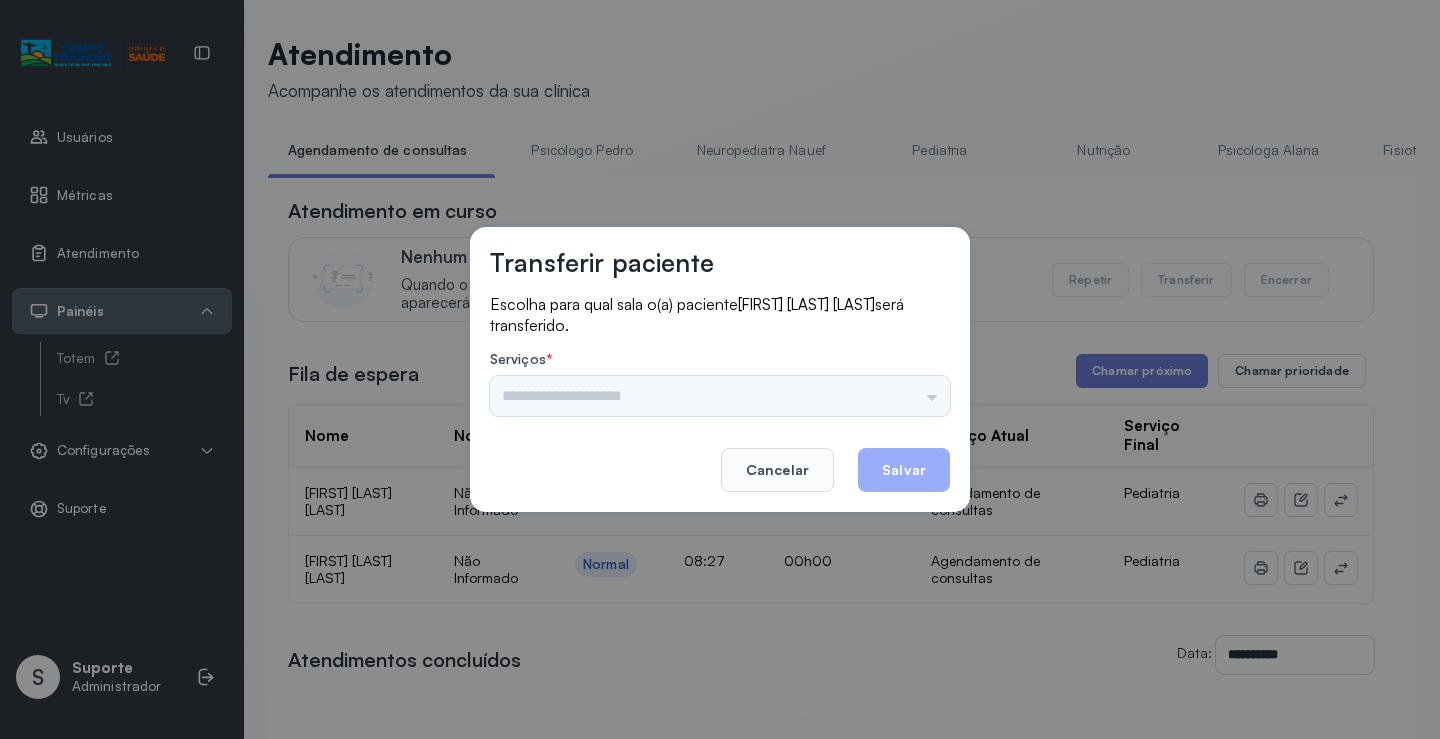 drag, startPoint x: 909, startPoint y: 376, endPoint x: 918, endPoint y: 386, distance: 13.453624 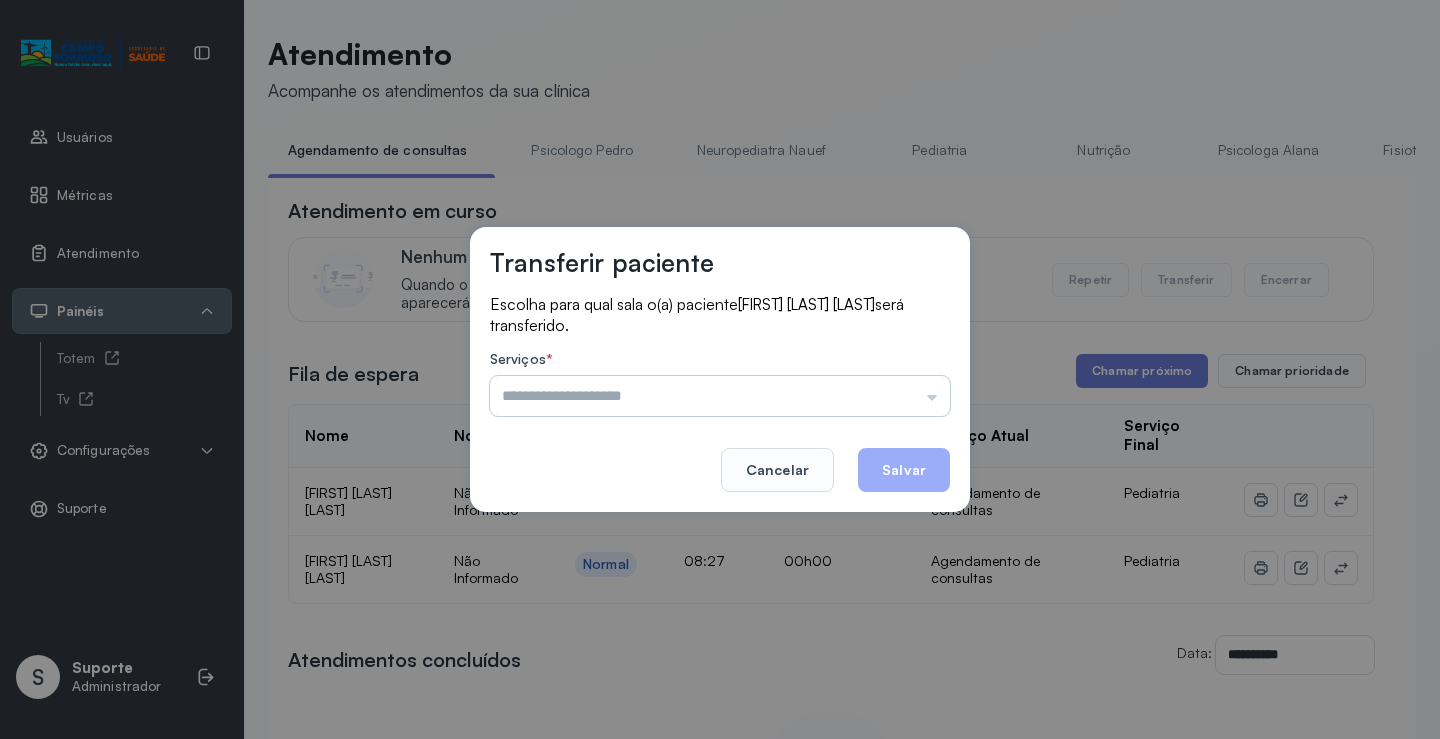 click at bounding box center [720, 396] 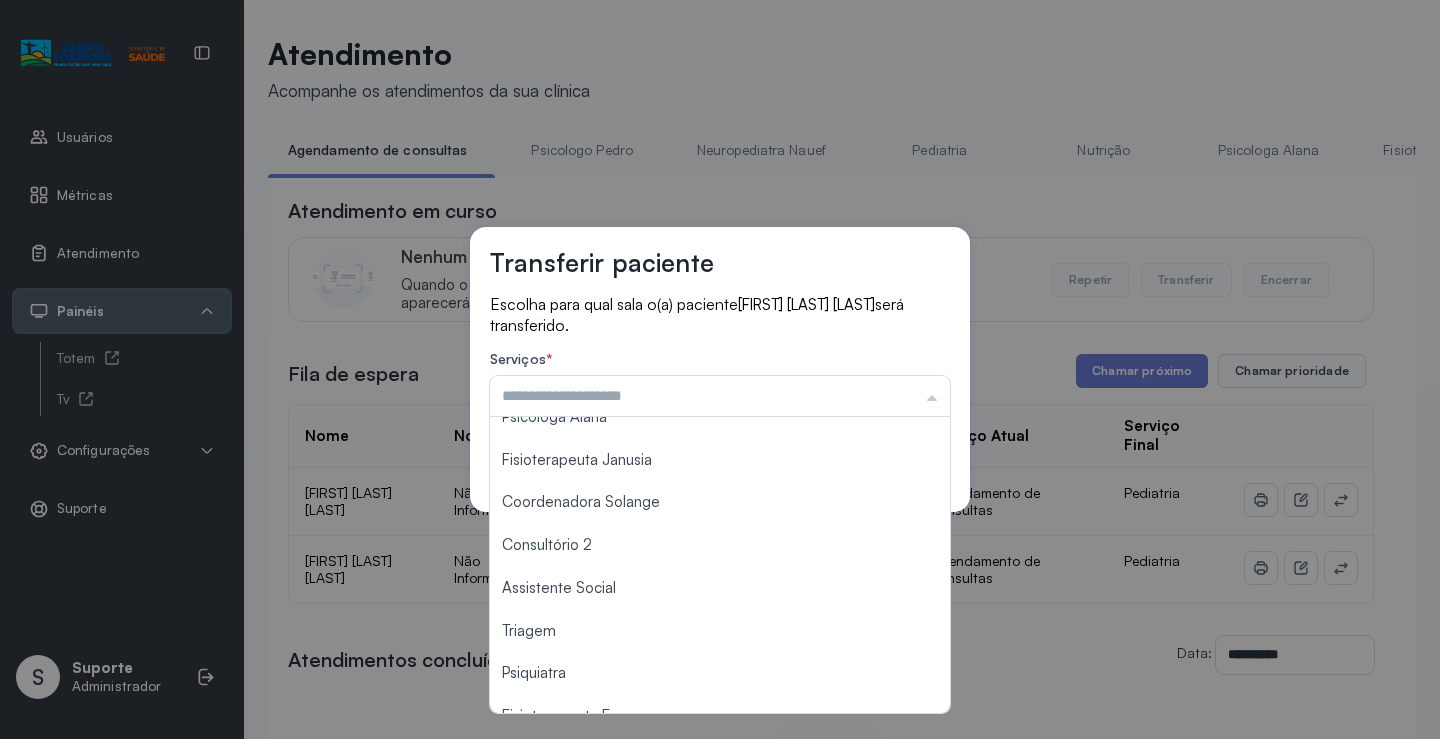 scroll, scrollTop: 200, scrollLeft: 0, axis: vertical 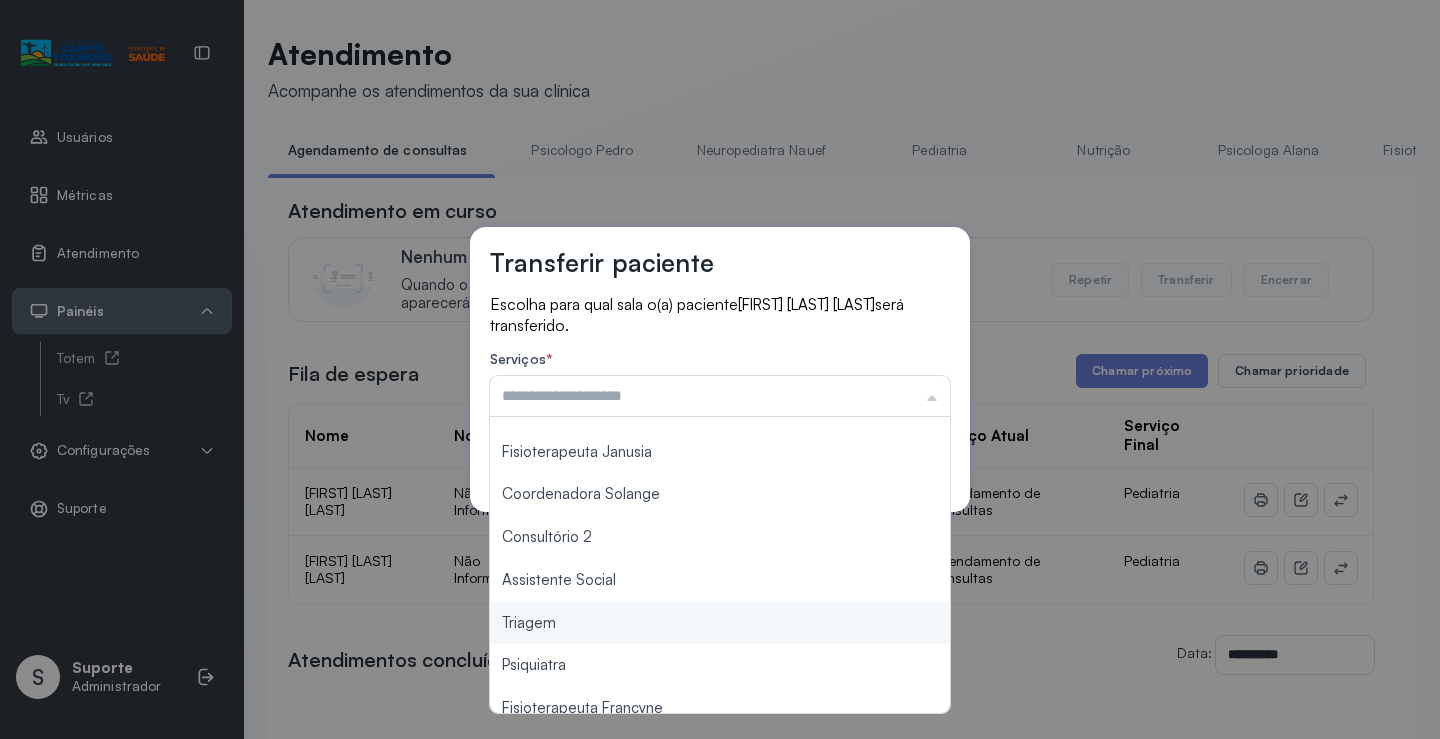 type on "*******" 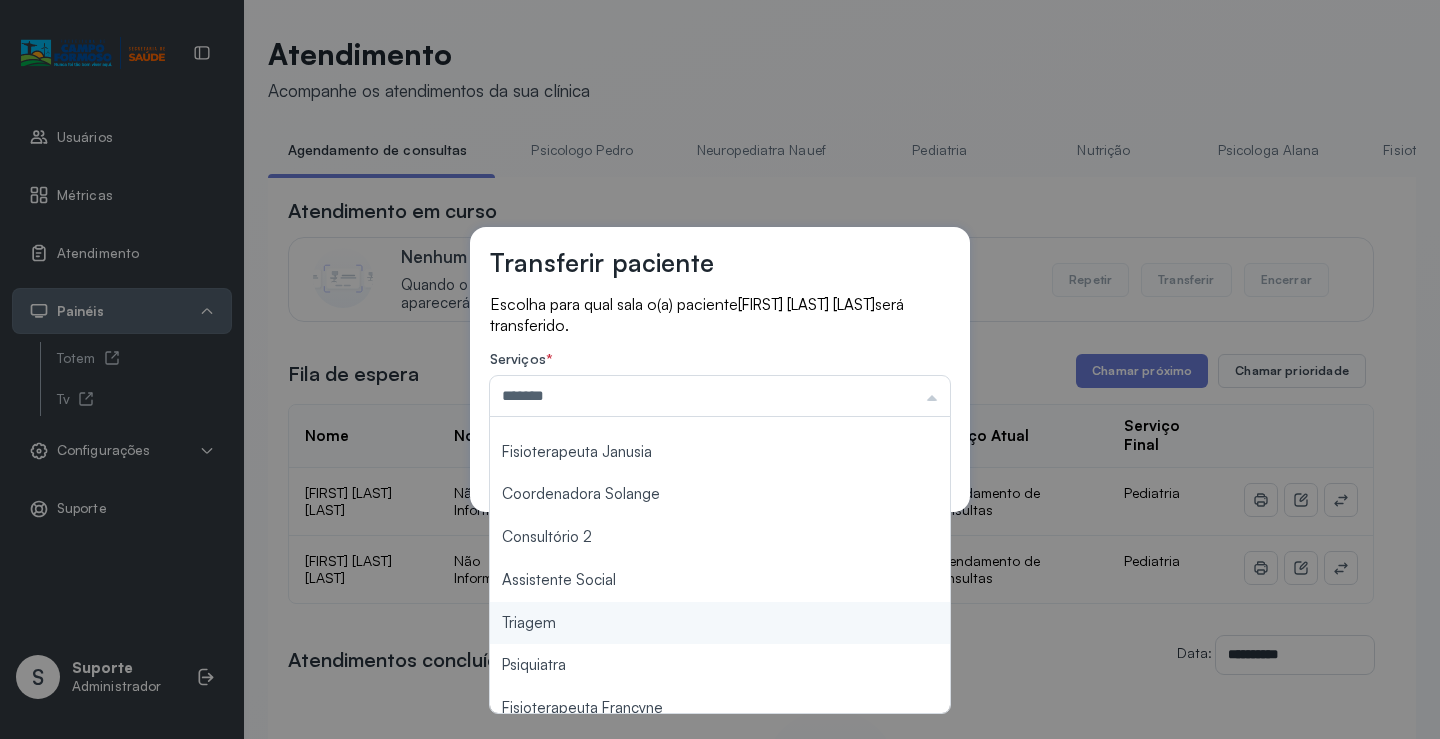 click on "Transferir paciente Escolha para qual sala o(a) paciente  [FIRST] [LAST] [LAST]  será transferido.  Serviços  *  ******* Psicologo Pedro Neuropediatra Nauef Pediatria Nutrição Psicologa Alana Fisioterapeuta Janusia Coordenadora Solange Consultório 2 Assistente Social Triagem Psiquiatra Fisioterapeuta Francyne Fisioterapeuta Morgana Neuropediatra João Cancelar Salvar" at bounding box center (720, 369) 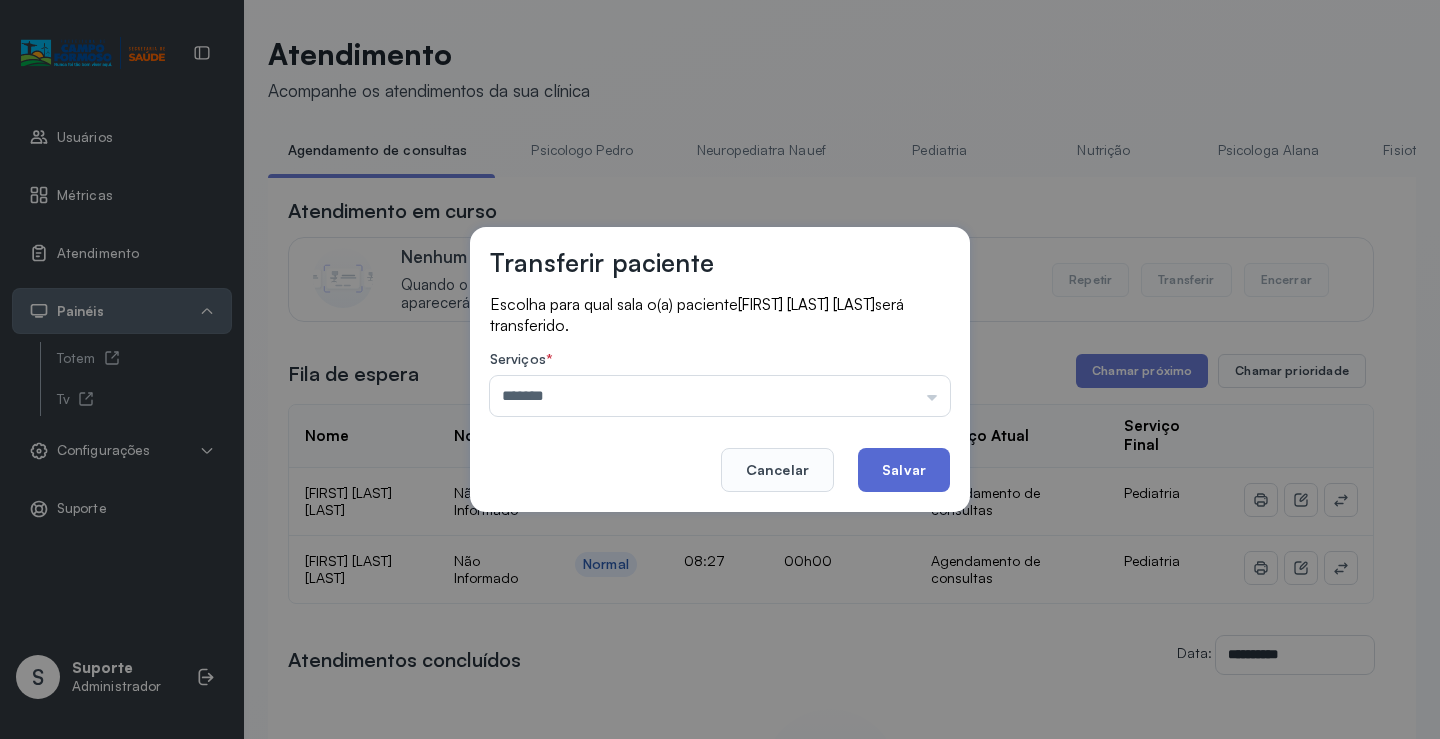 click on "Salvar" 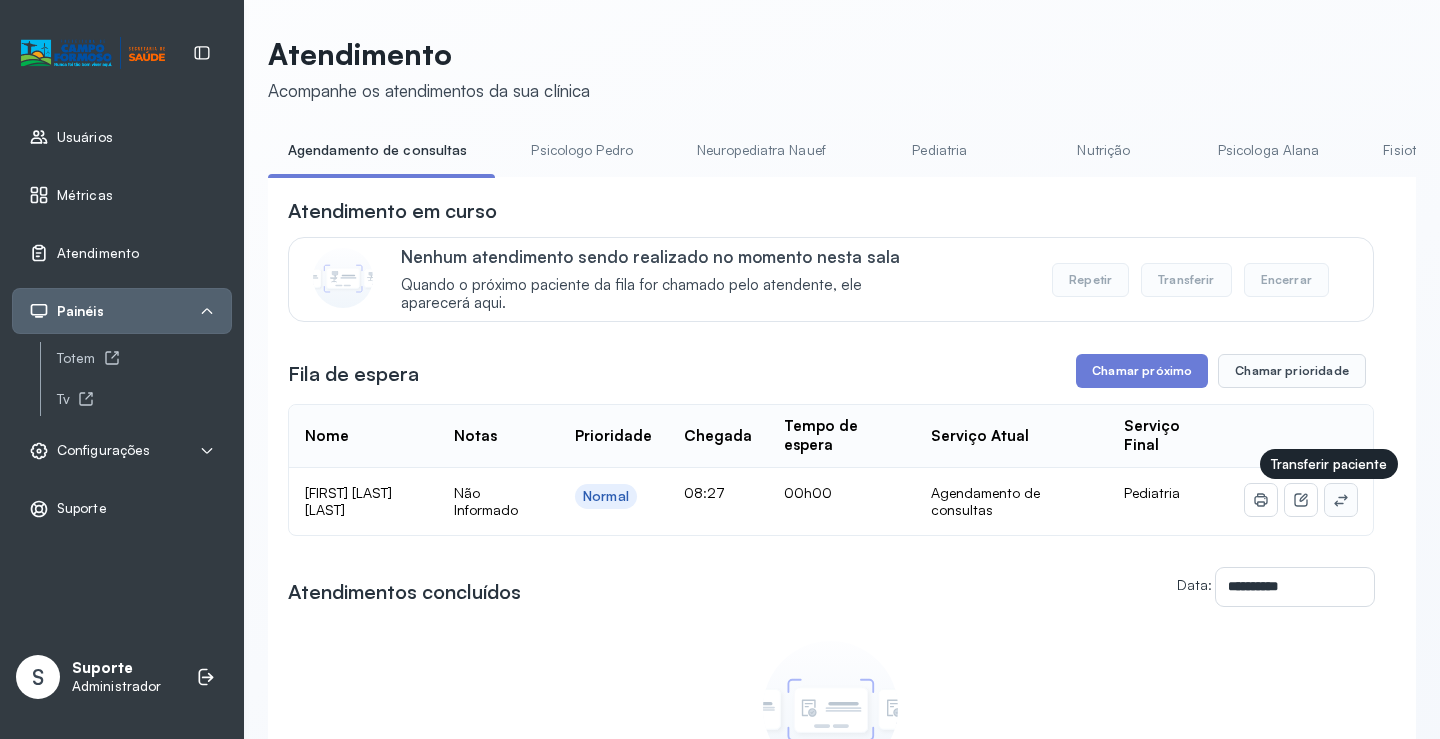 click 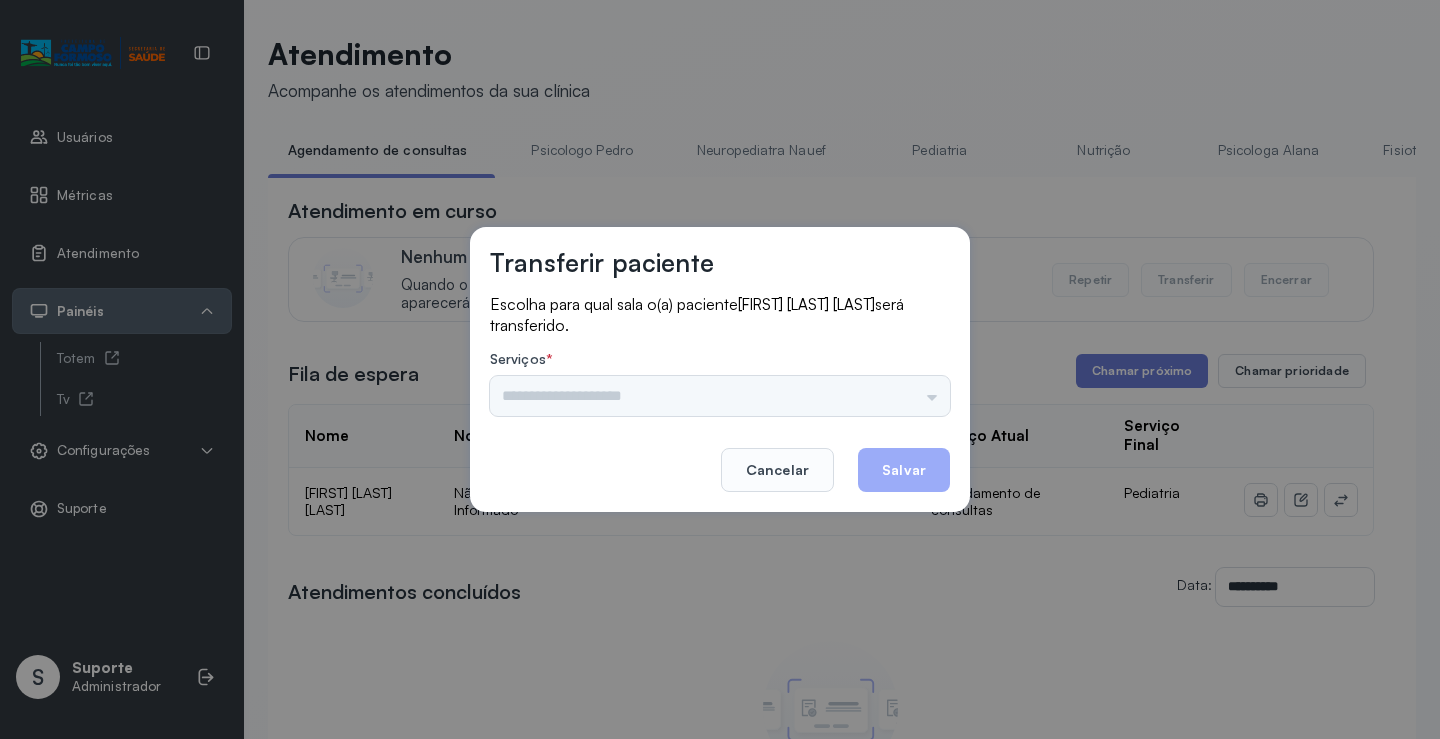 drag, startPoint x: 910, startPoint y: 400, endPoint x: 911, endPoint y: 388, distance: 12.0415945 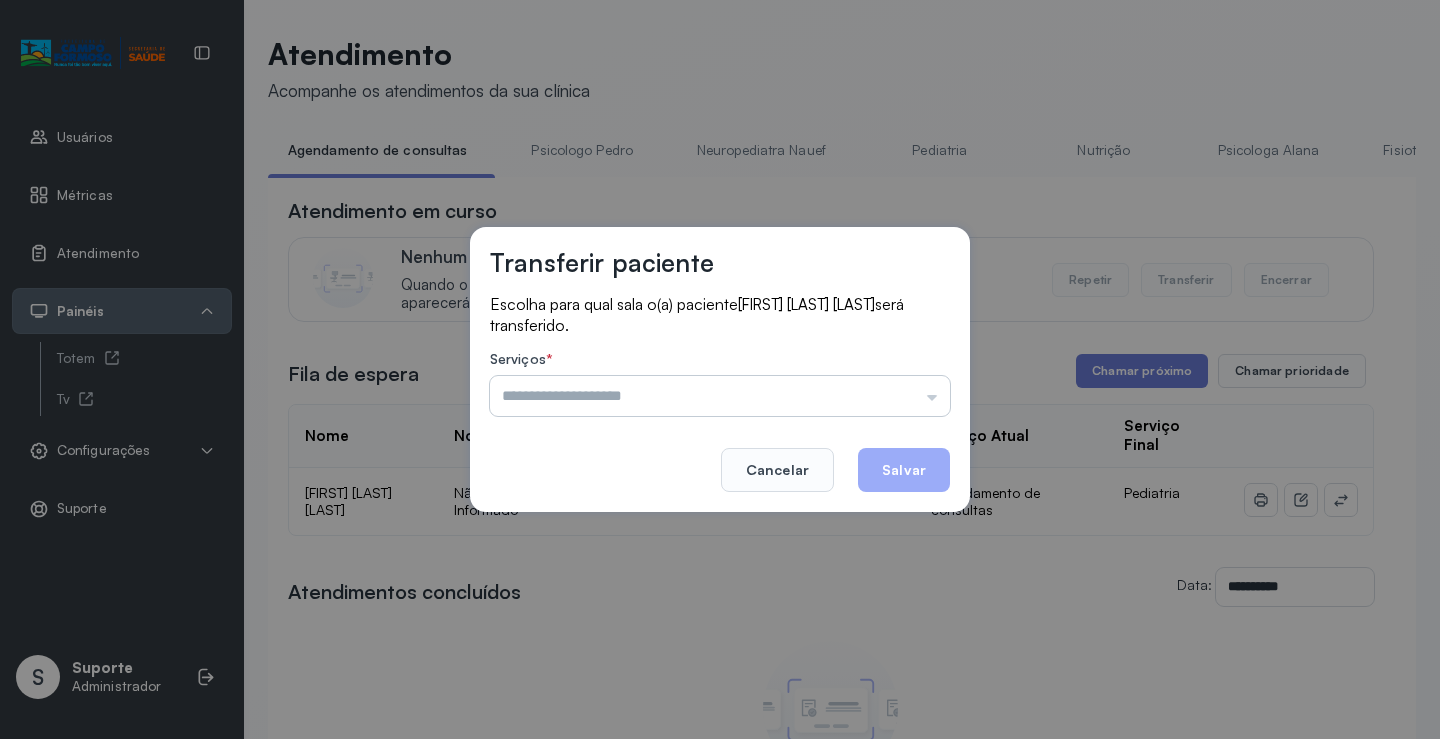click at bounding box center (720, 396) 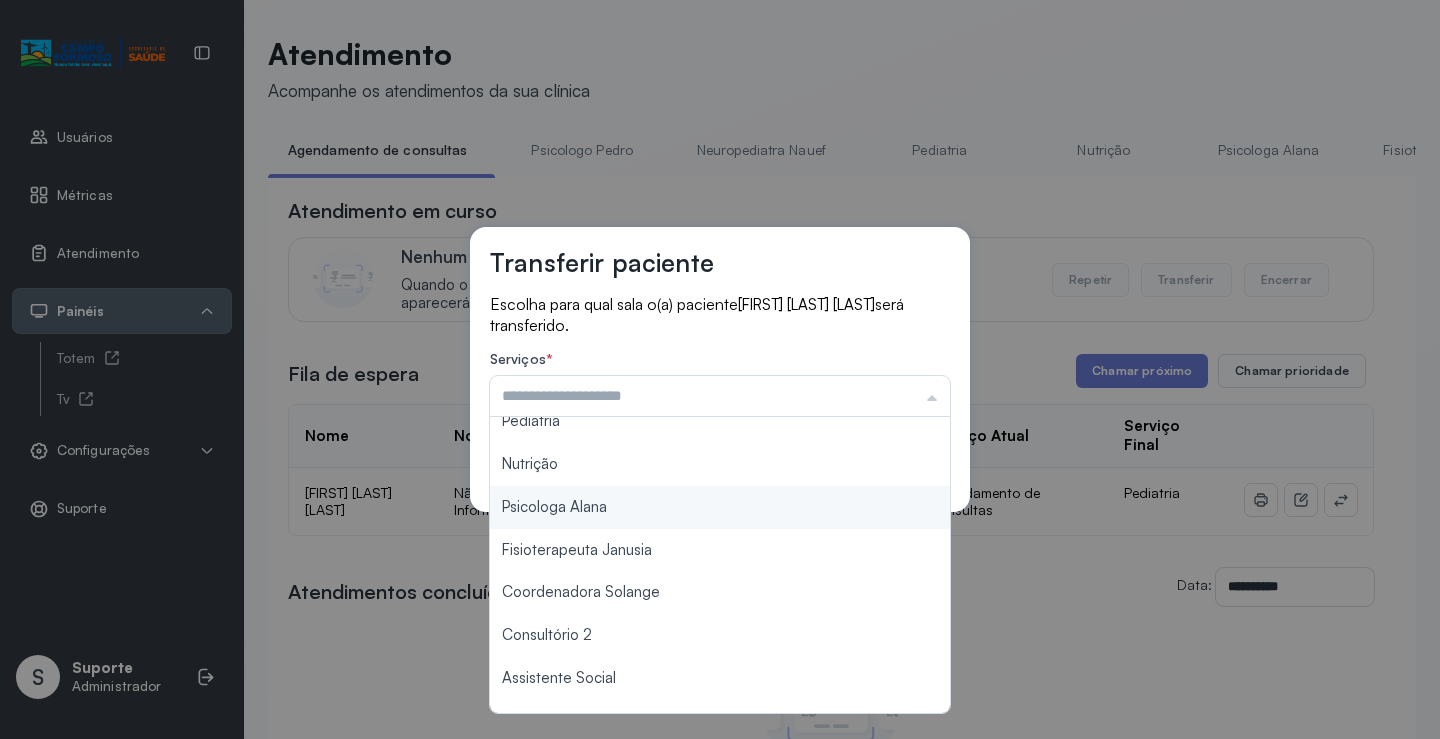 scroll, scrollTop: 300, scrollLeft: 0, axis: vertical 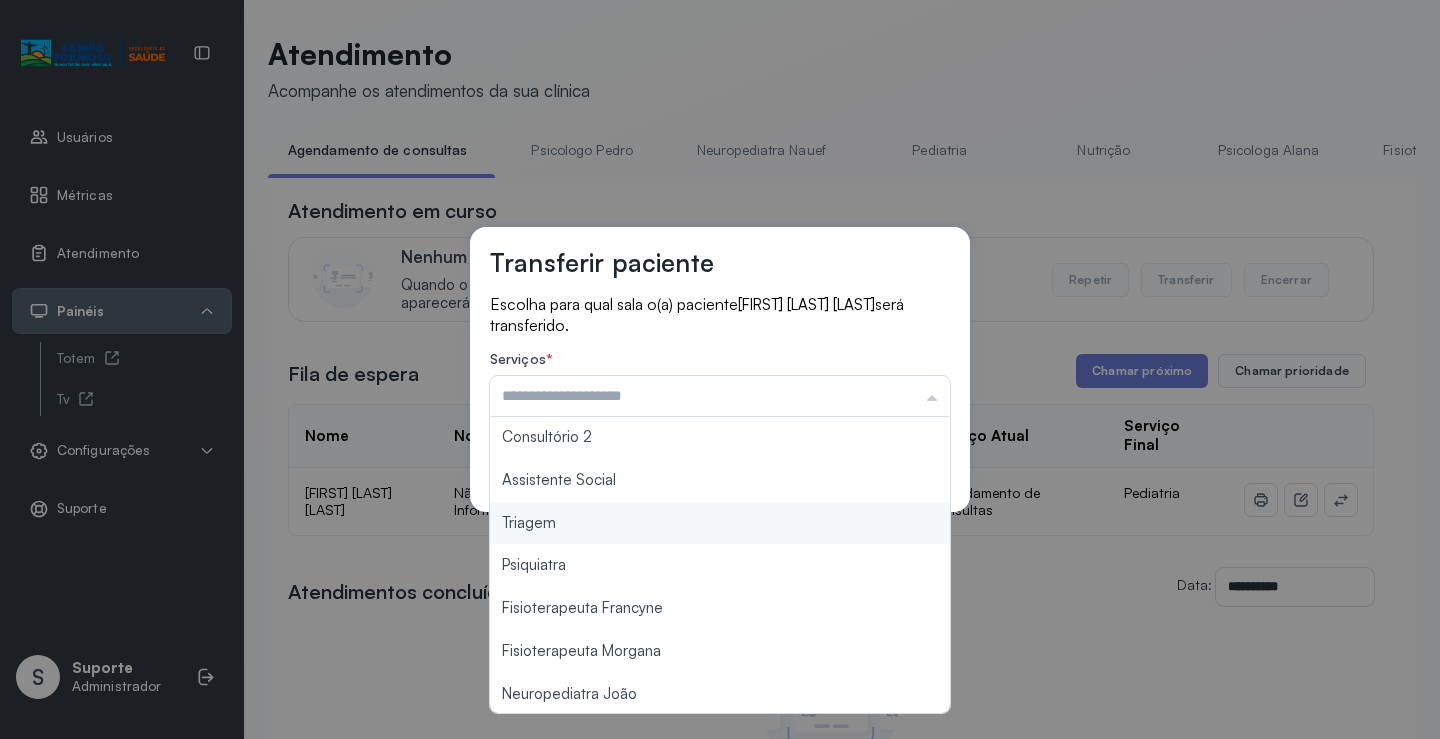 type on "*******" 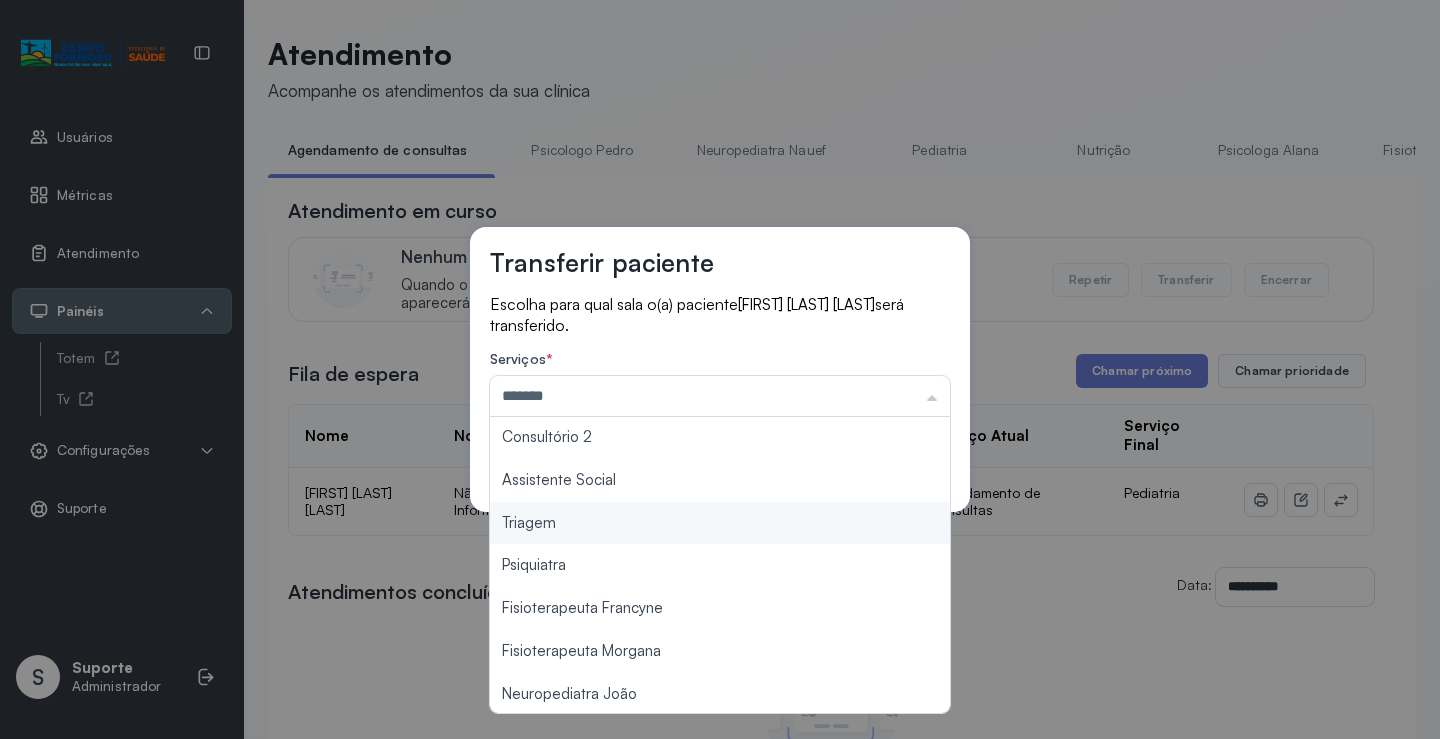 click on "Transferir paciente Escolha para qual sala o(a) paciente  [FIRST] [LAST] [LAST]  será transferido.  Serviços  *  ******* Psicologo Pedro Neuropediatra Nauef Pediatria Nutrição Psicologa Alana Fisioterapeuta Janusia Coordenadora Solange Consultório 2 Assistente Social Triagem Psiquiatra Fisioterapeuta Francyne Fisioterapeuta Morgana Neuropediatra João Cancelar Salvar" at bounding box center (720, 369) 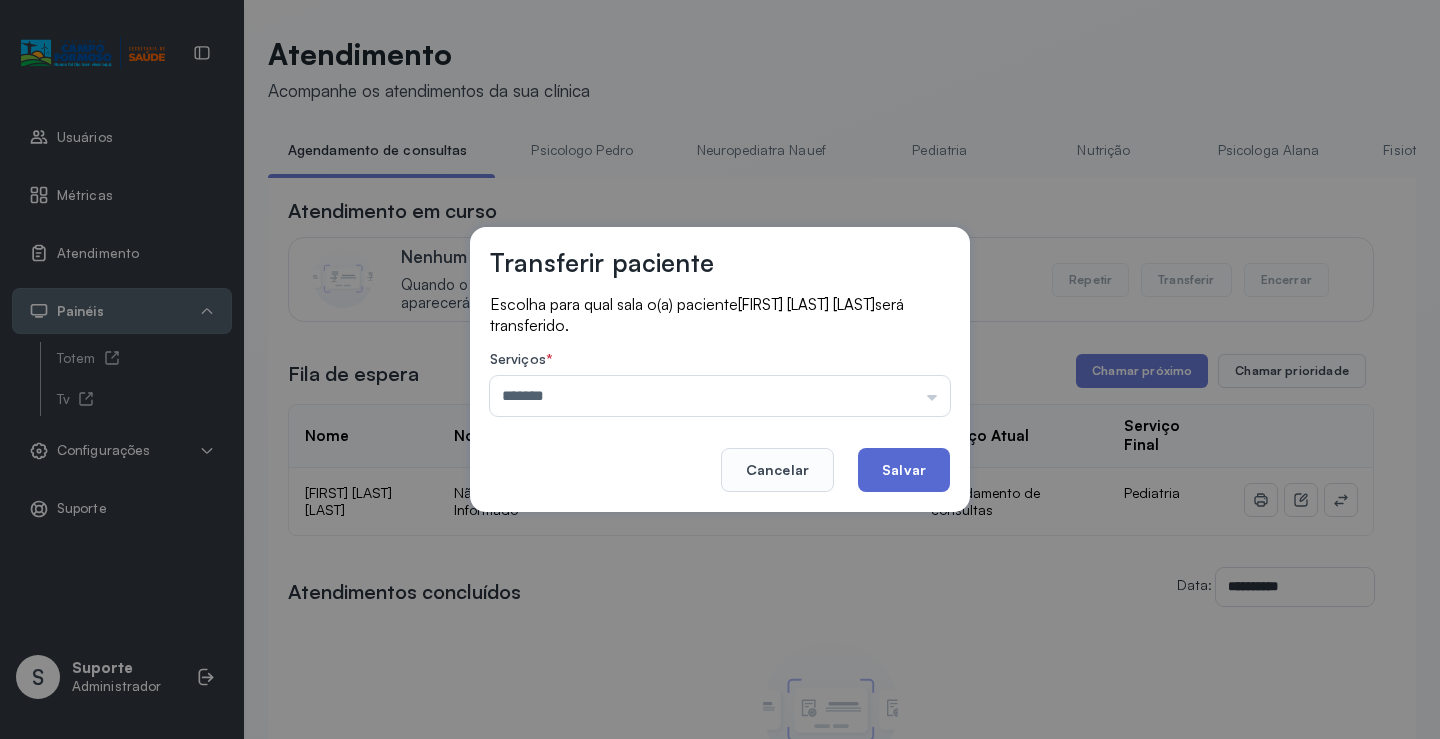 click on "Salvar" 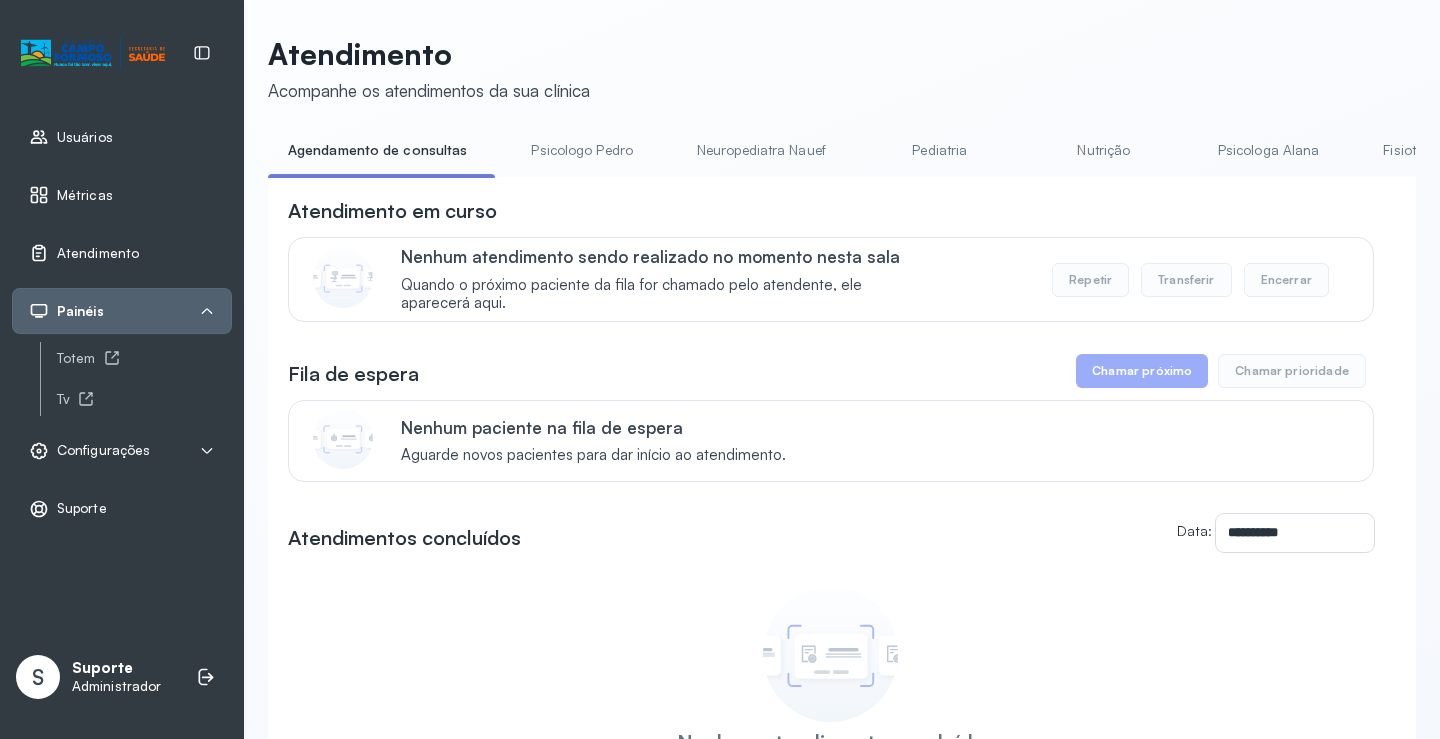 click on "Pediatria" at bounding box center [940, 150] 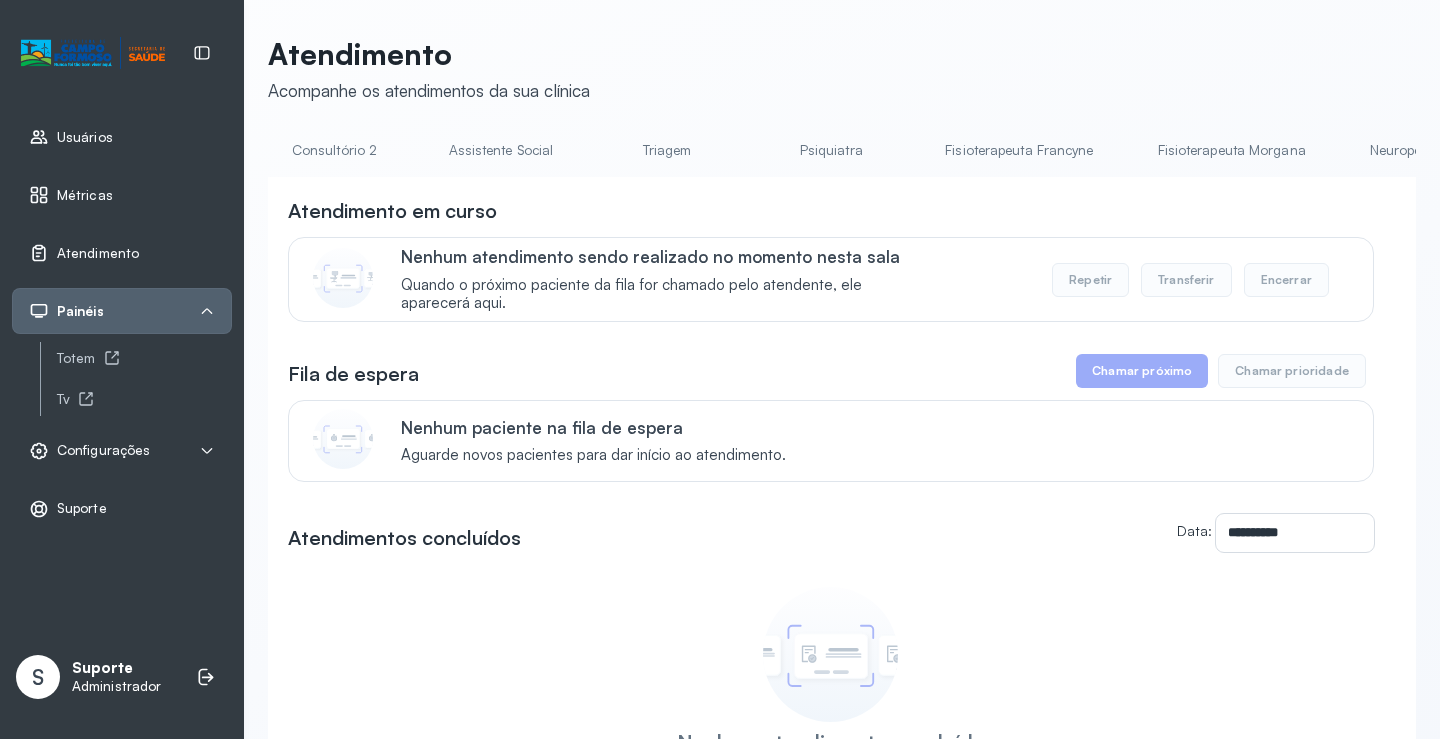 scroll, scrollTop: 0, scrollLeft: 1516, axis: horizontal 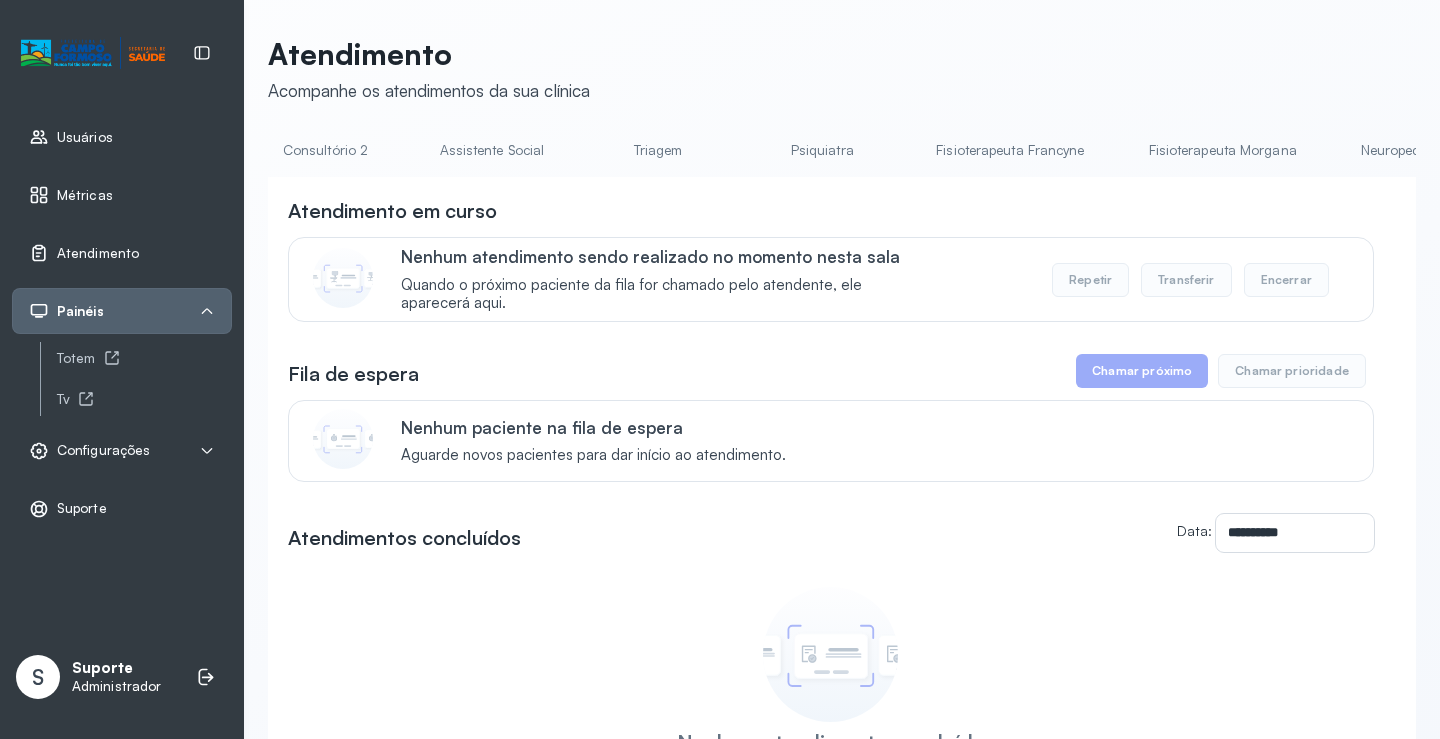 click on "Triagem" at bounding box center [658, 150] 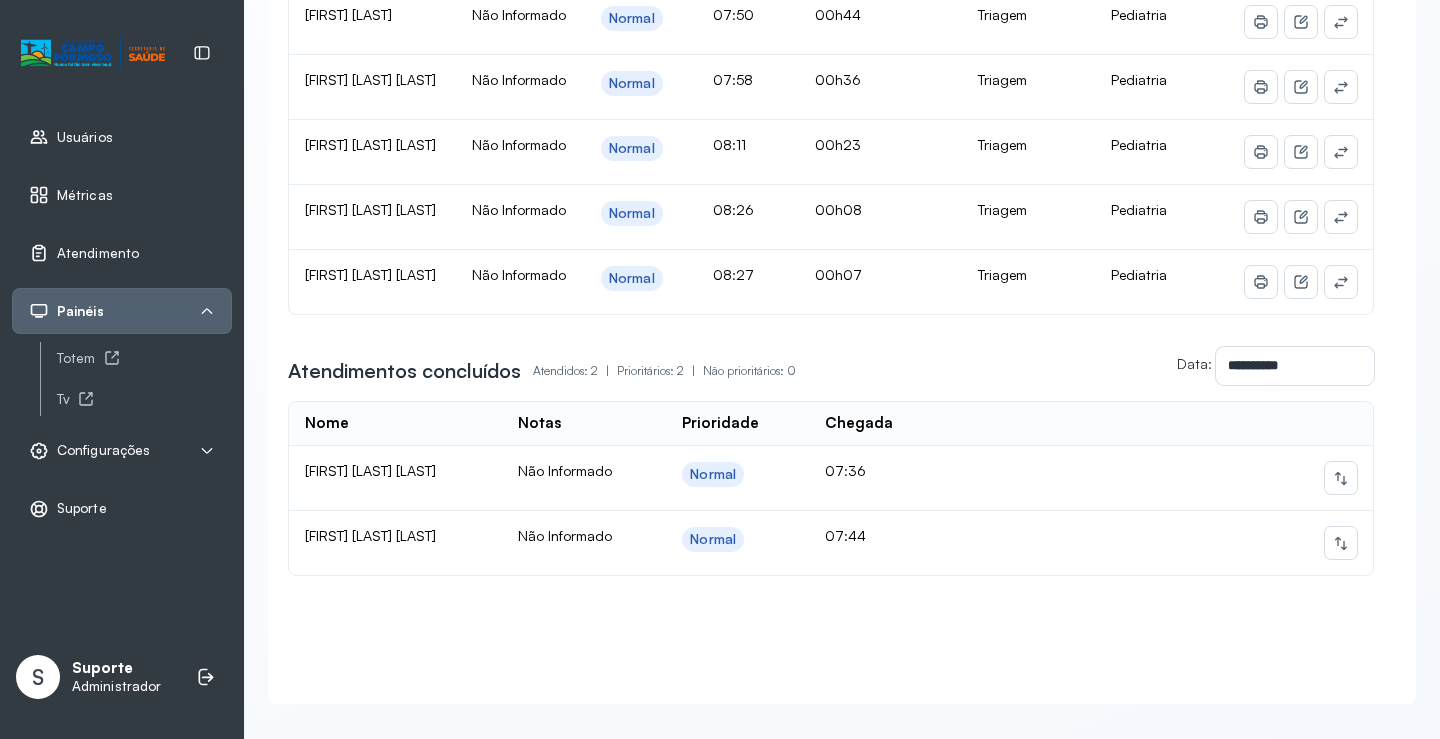 scroll, scrollTop: 576, scrollLeft: 0, axis: vertical 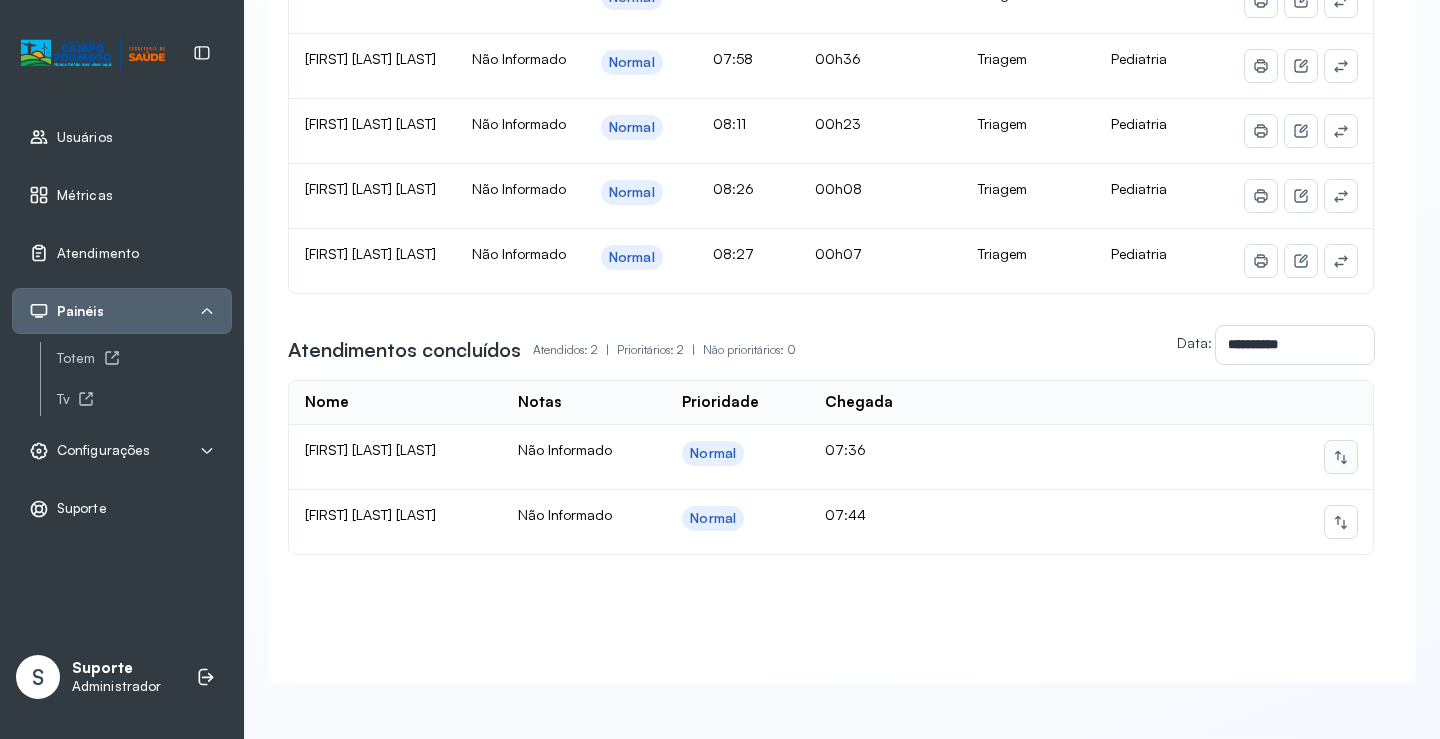 click 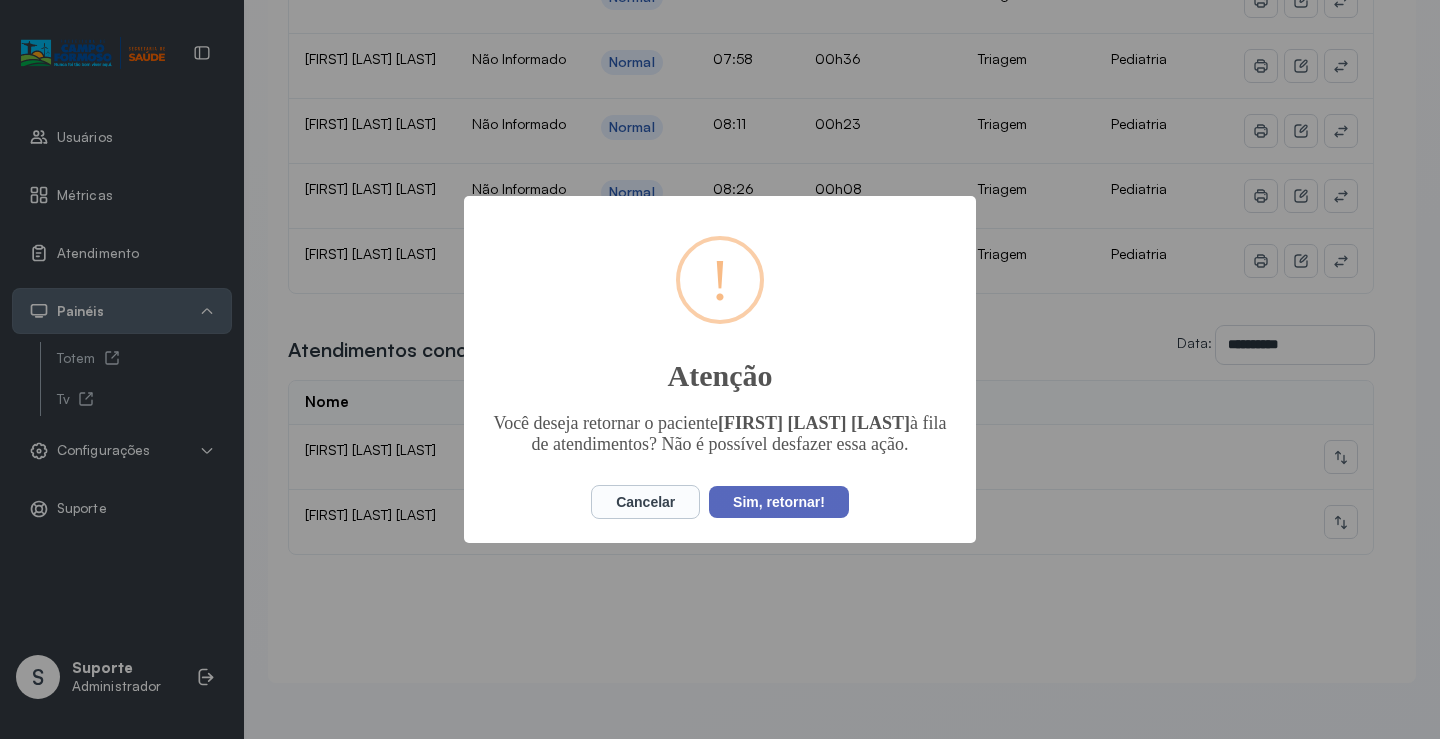 click on "Sim, retornar!" at bounding box center [779, 502] 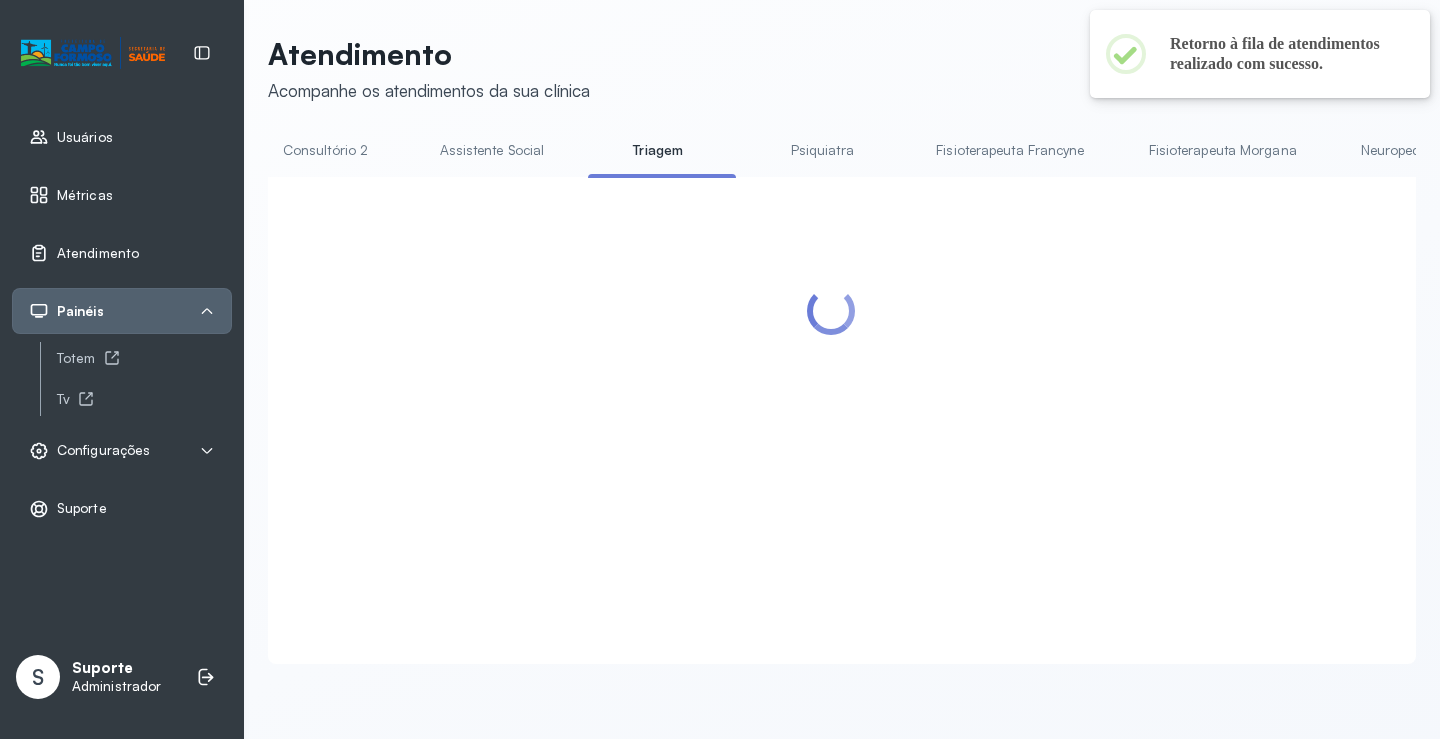 scroll, scrollTop: 0, scrollLeft: 0, axis: both 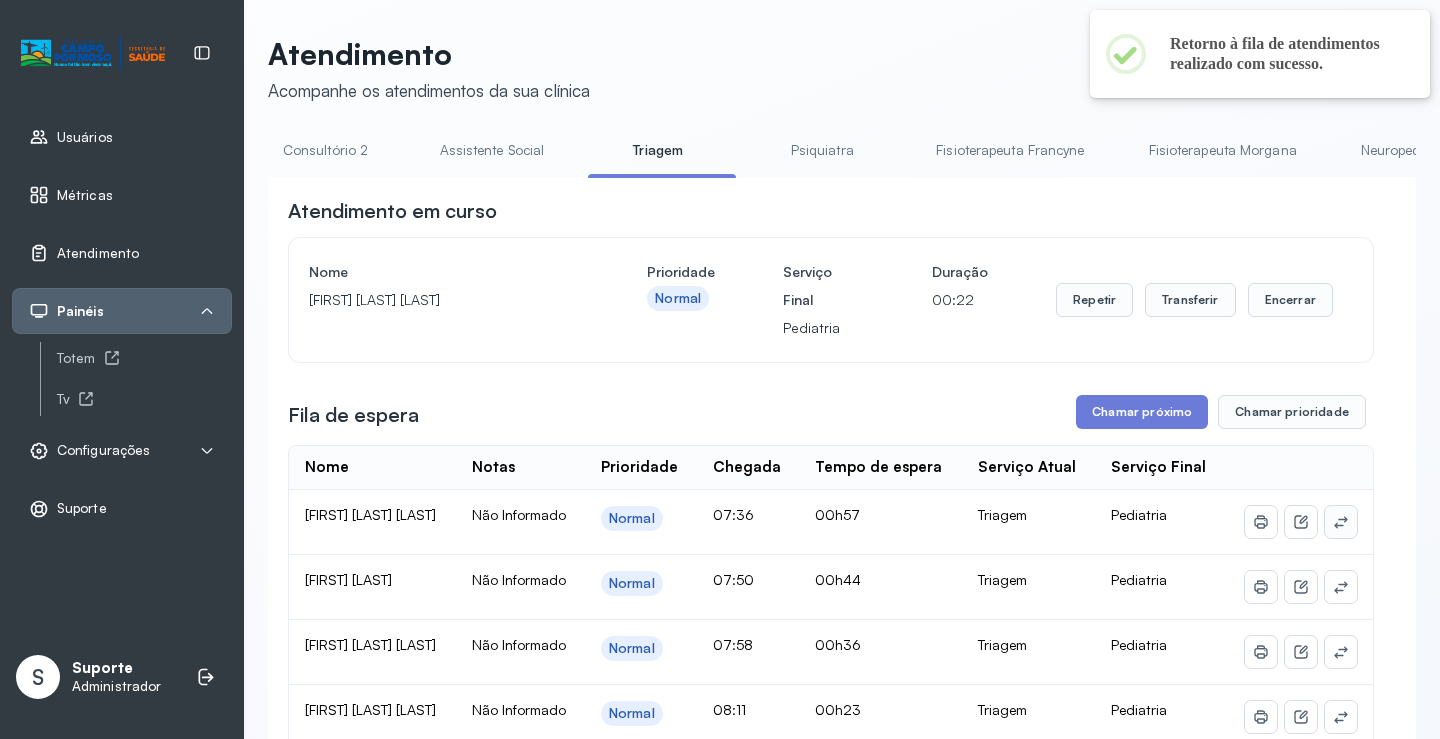 click 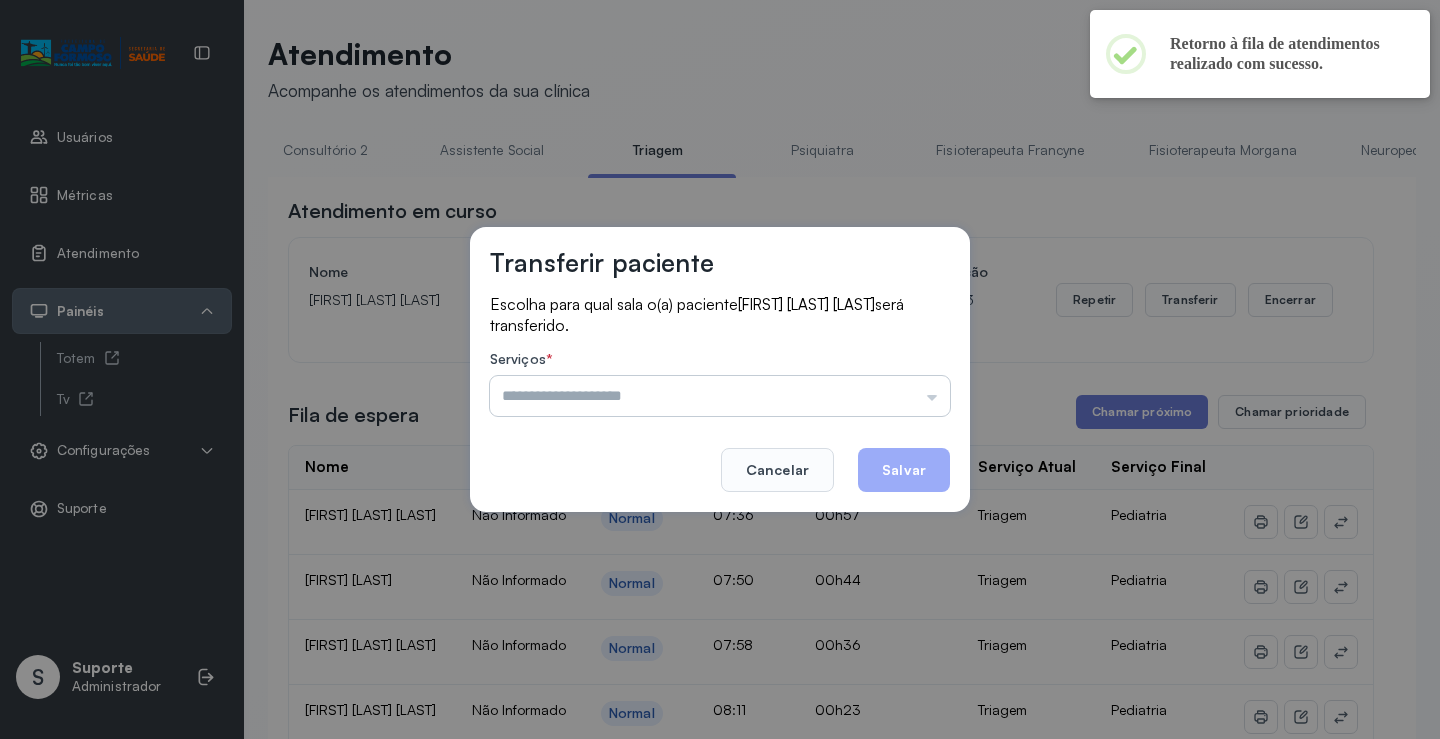 drag, startPoint x: 904, startPoint y: 415, endPoint x: 908, endPoint y: 394, distance: 21.377558 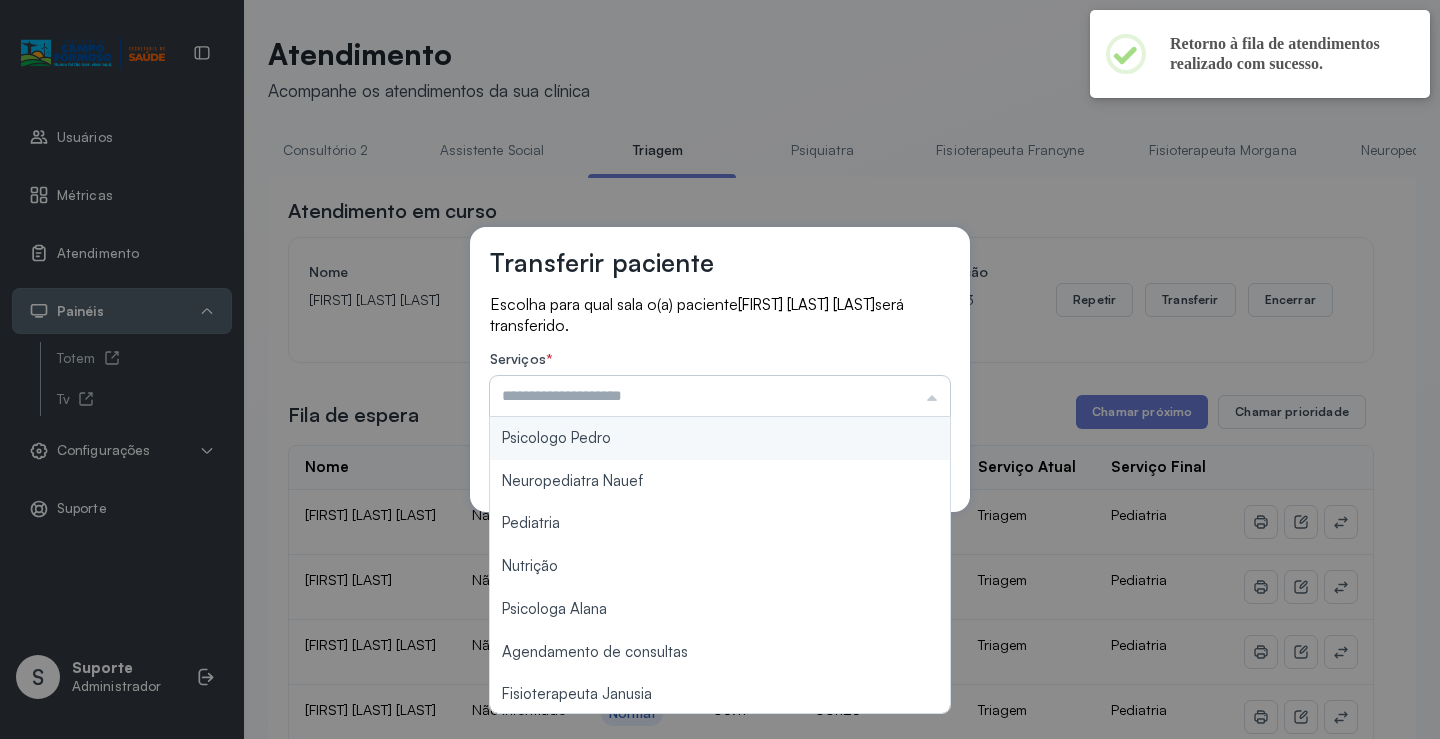 click at bounding box center [720, 396] 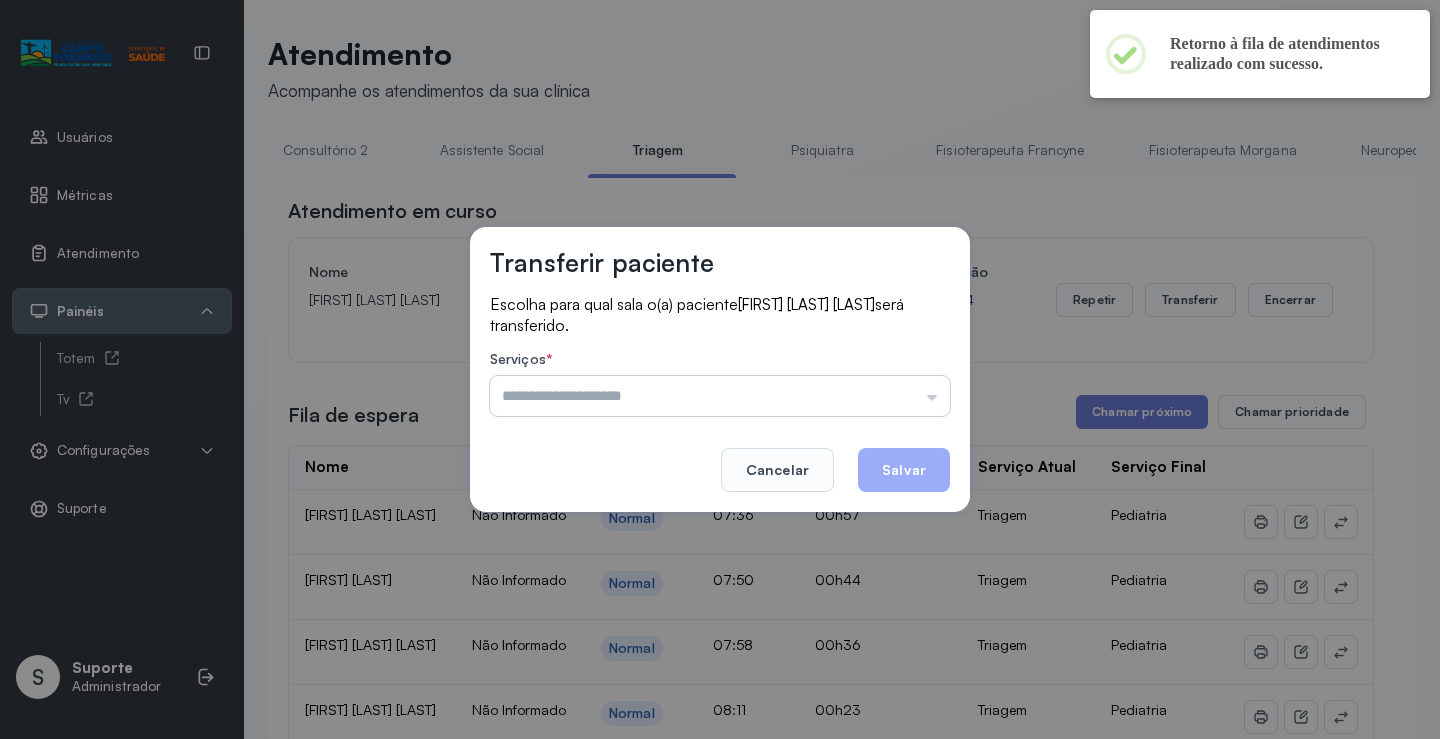 click at bounding box center [720, 396] 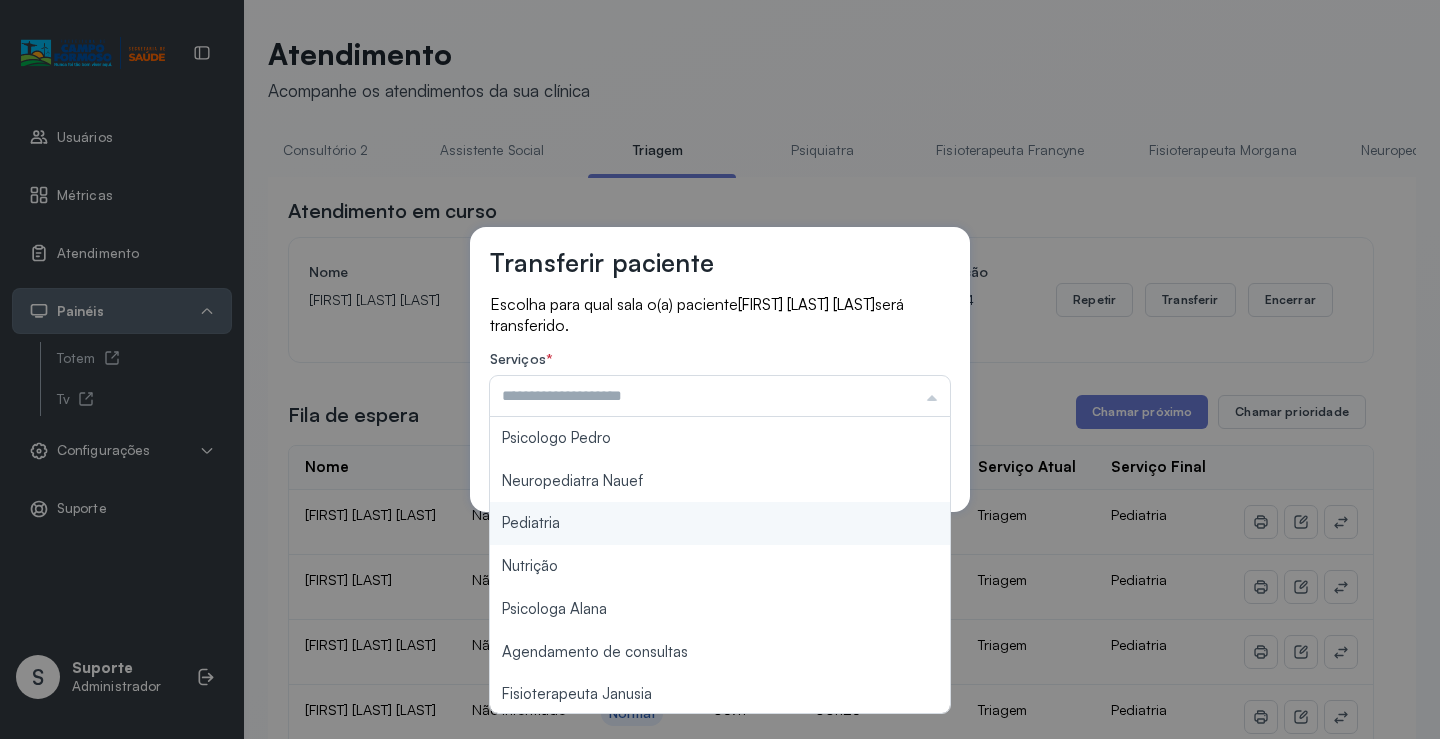 type on "*********" 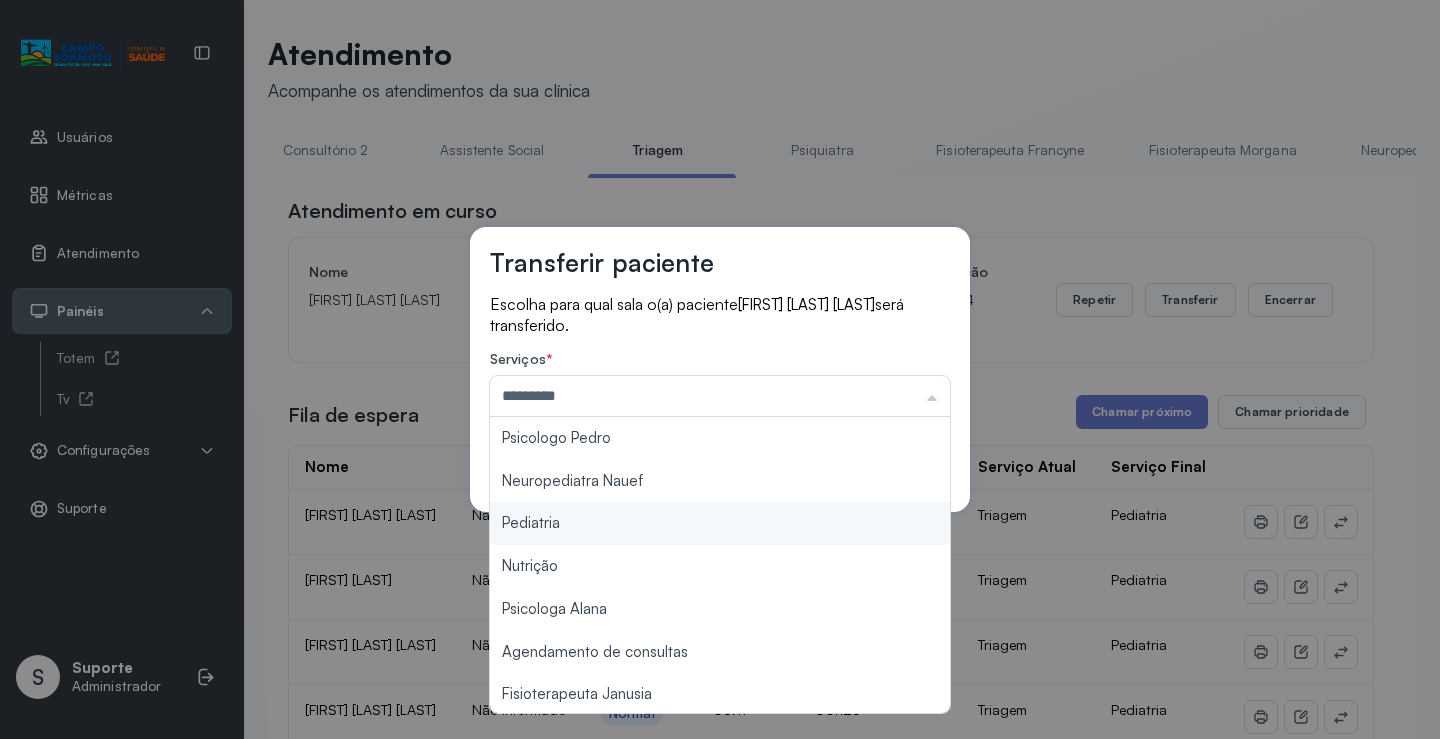 click on "Transferir paciente Escolha para qual sala o(a) paciente  [FIRST] [LAST] [LAST]  será transferido.  Serviços  *  ********* Psicologo Pedro Neuropediatra Nauef Pediatria Nutrição Psicologa Alana Agendamento de consultas Fisioterapeuta Janusia Coordenadora Solange Consultório 2 Assistente Social Psiquiatra Fisioterapeuta Francyne Fisioterapeuta Morgana Neuropediatra João Cancelar Salvar" at bounding box center [720, 369] 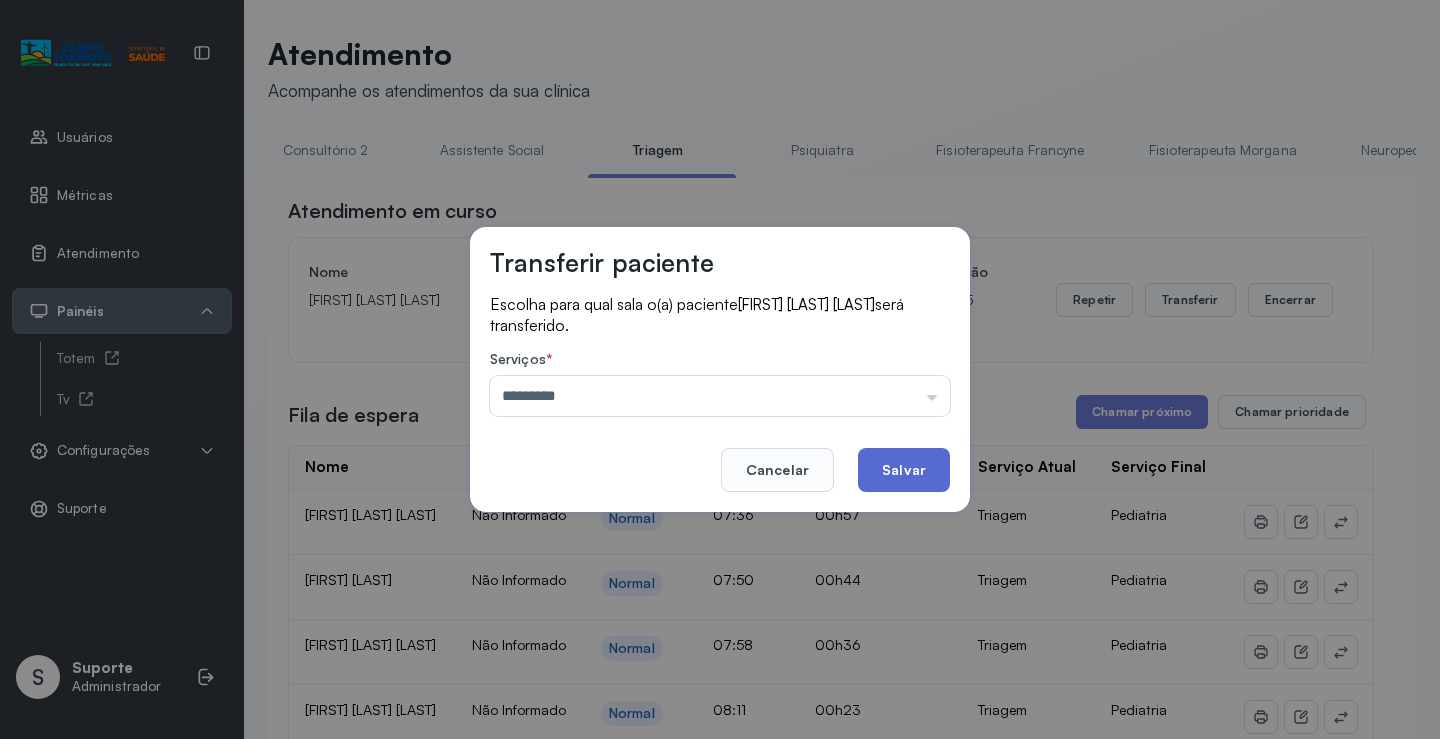 click on "Salvar" 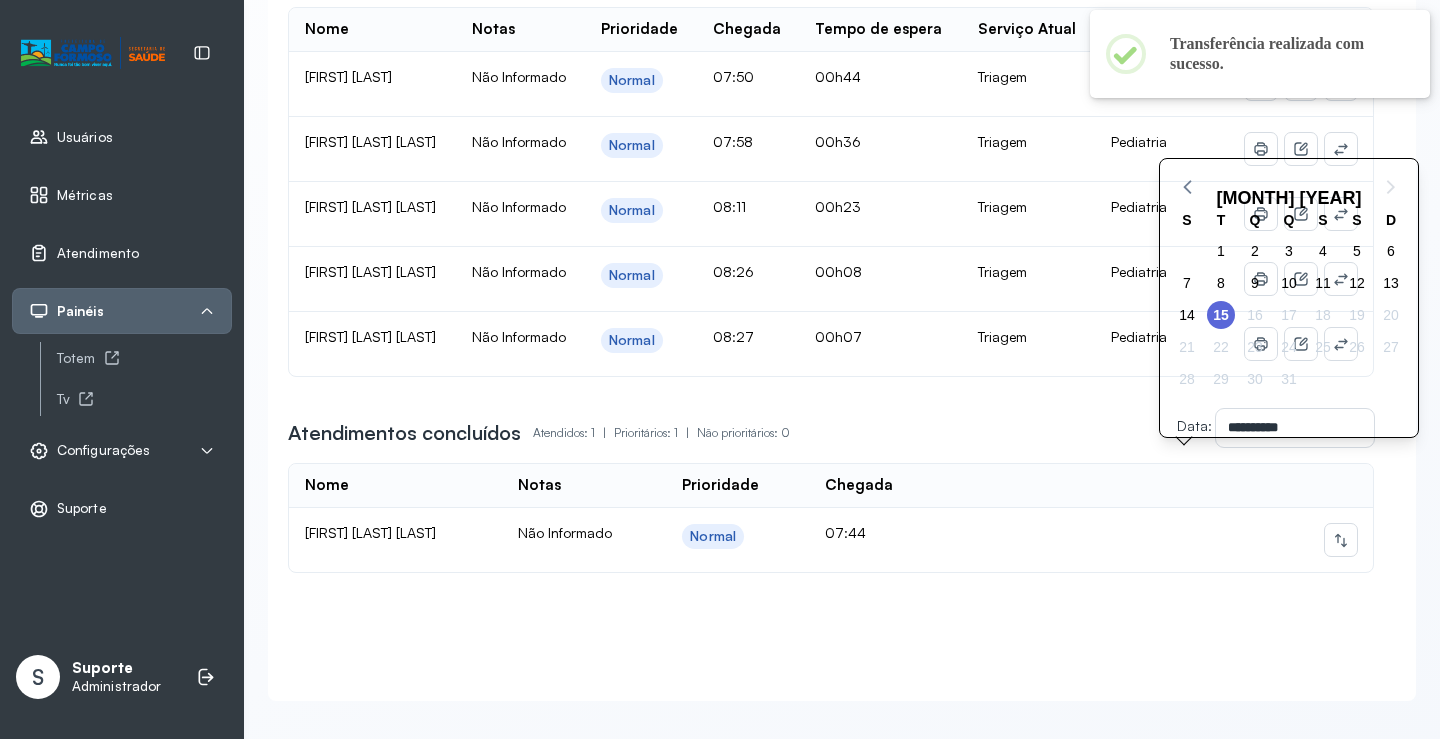 scroll, scrollTop: 511, scrollLeft: 0, axis: vertical 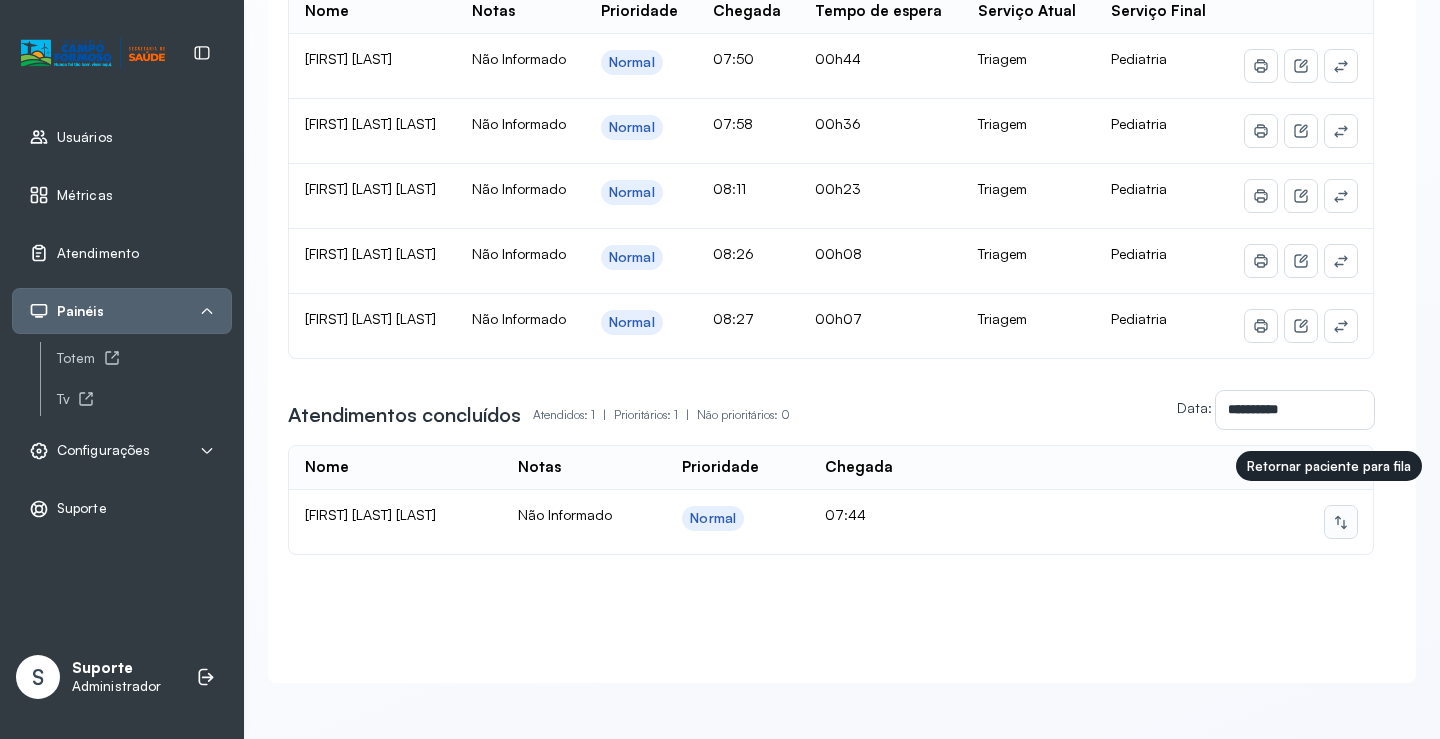 click 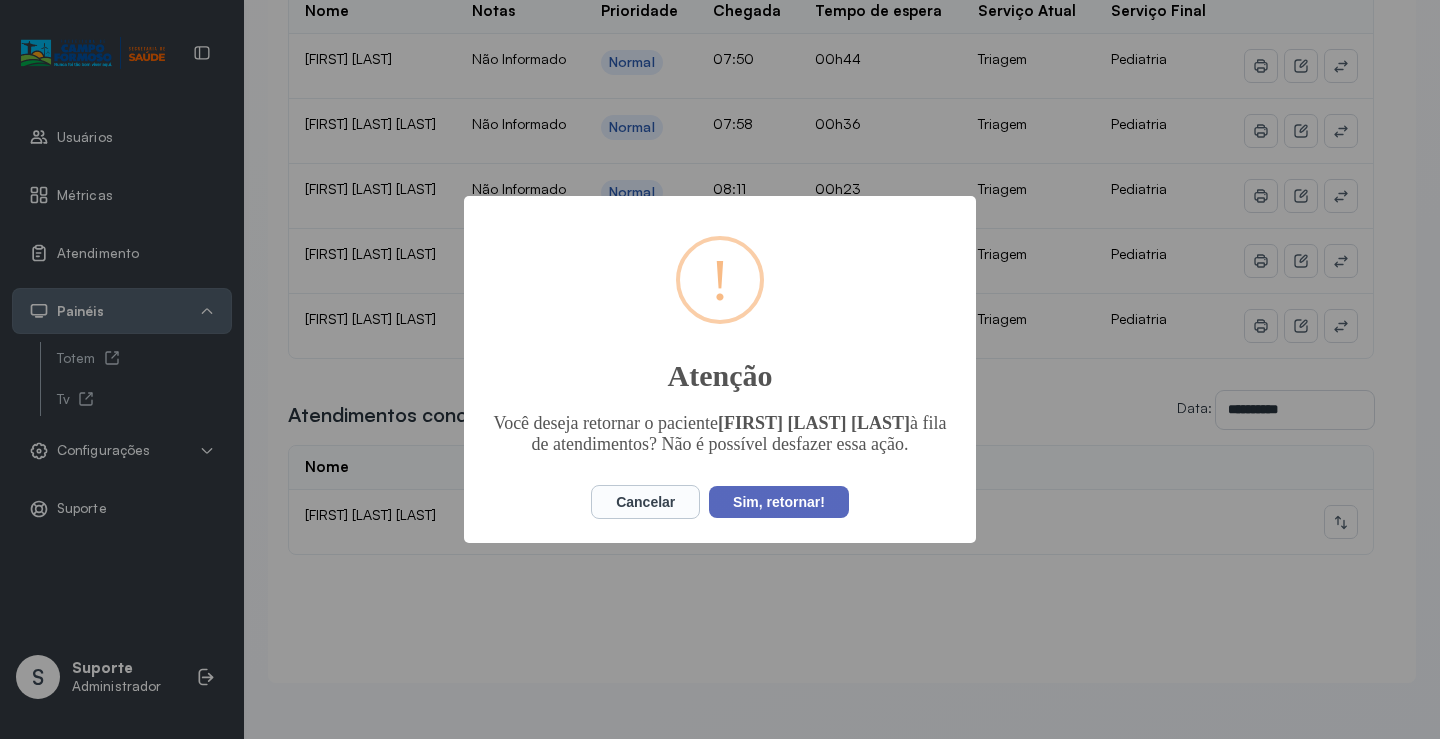 click on "Sim, retornar!" at bounding box center [779, 502] 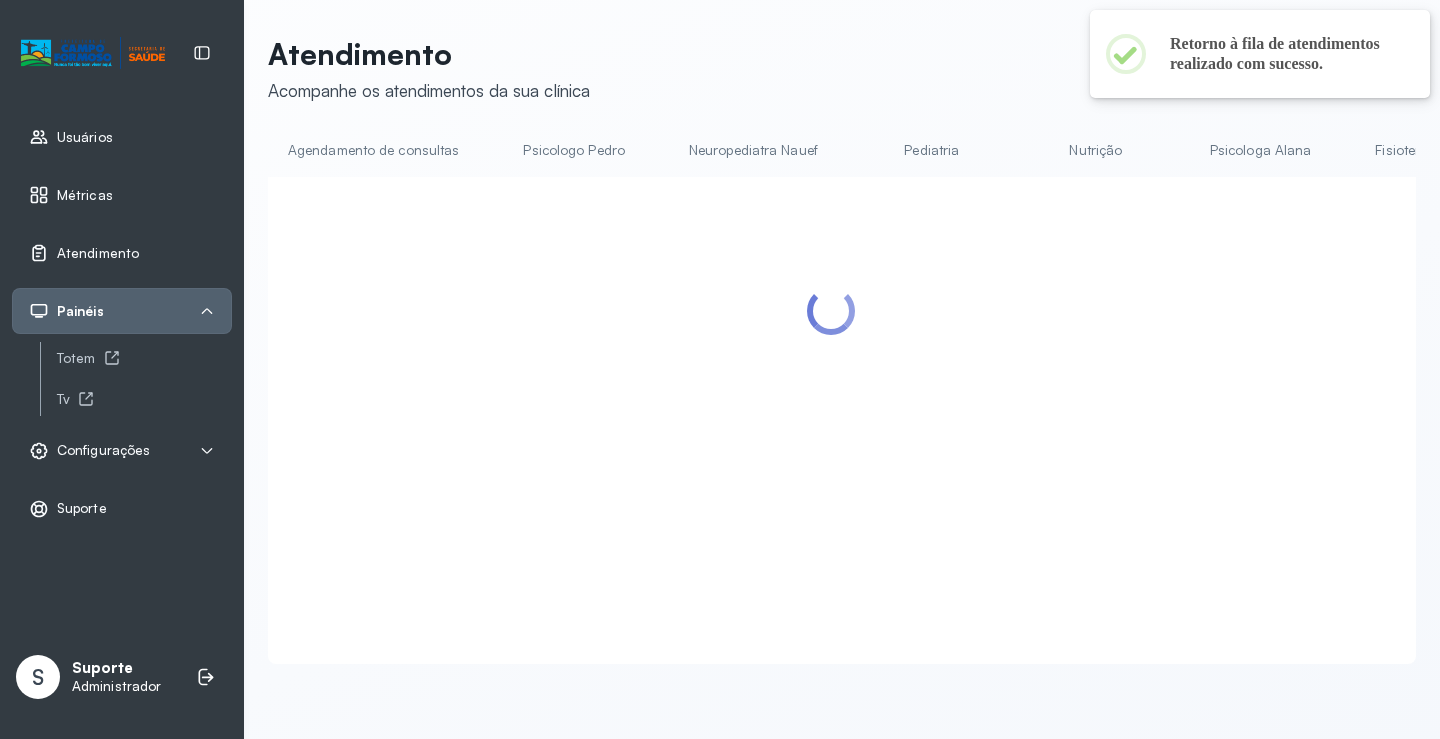scroll, scrollTop: 0, scrollLeft: 0, axis: both 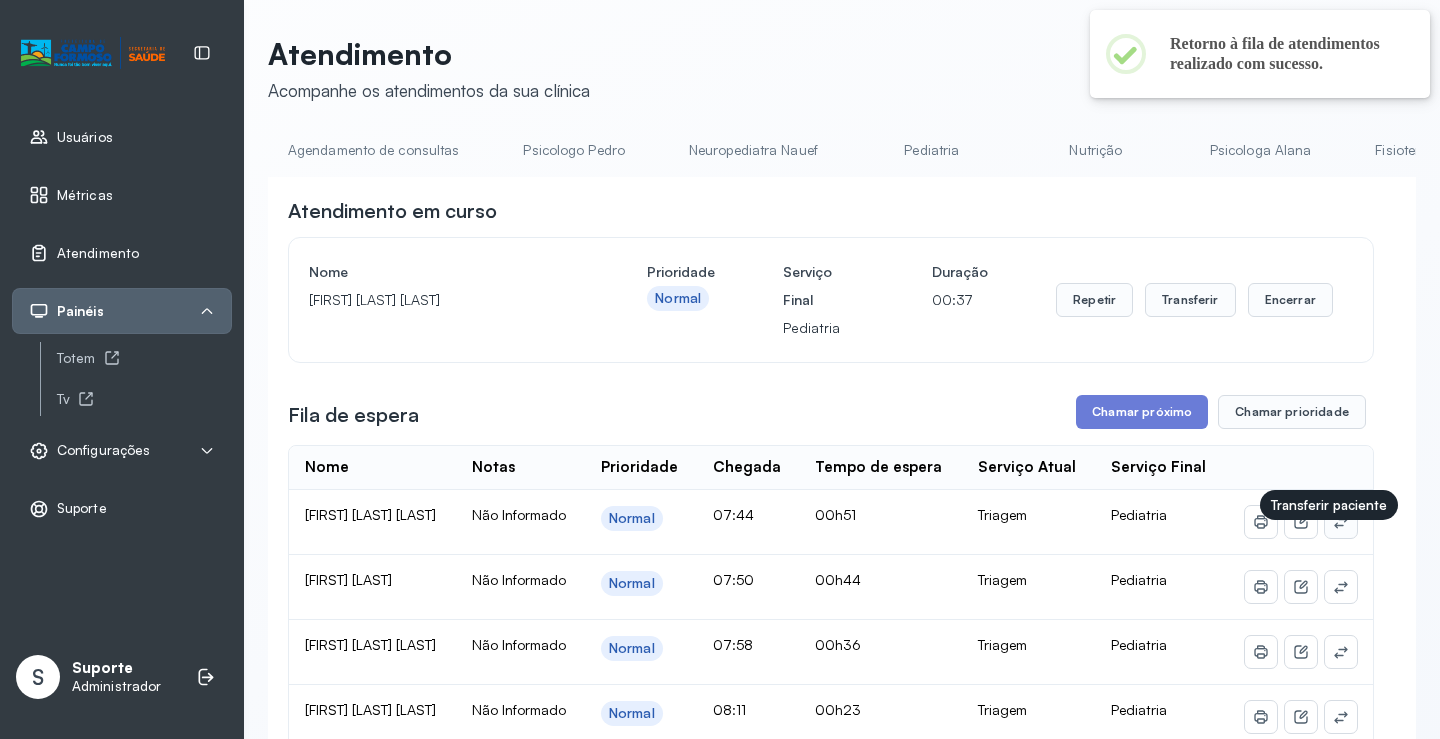 click 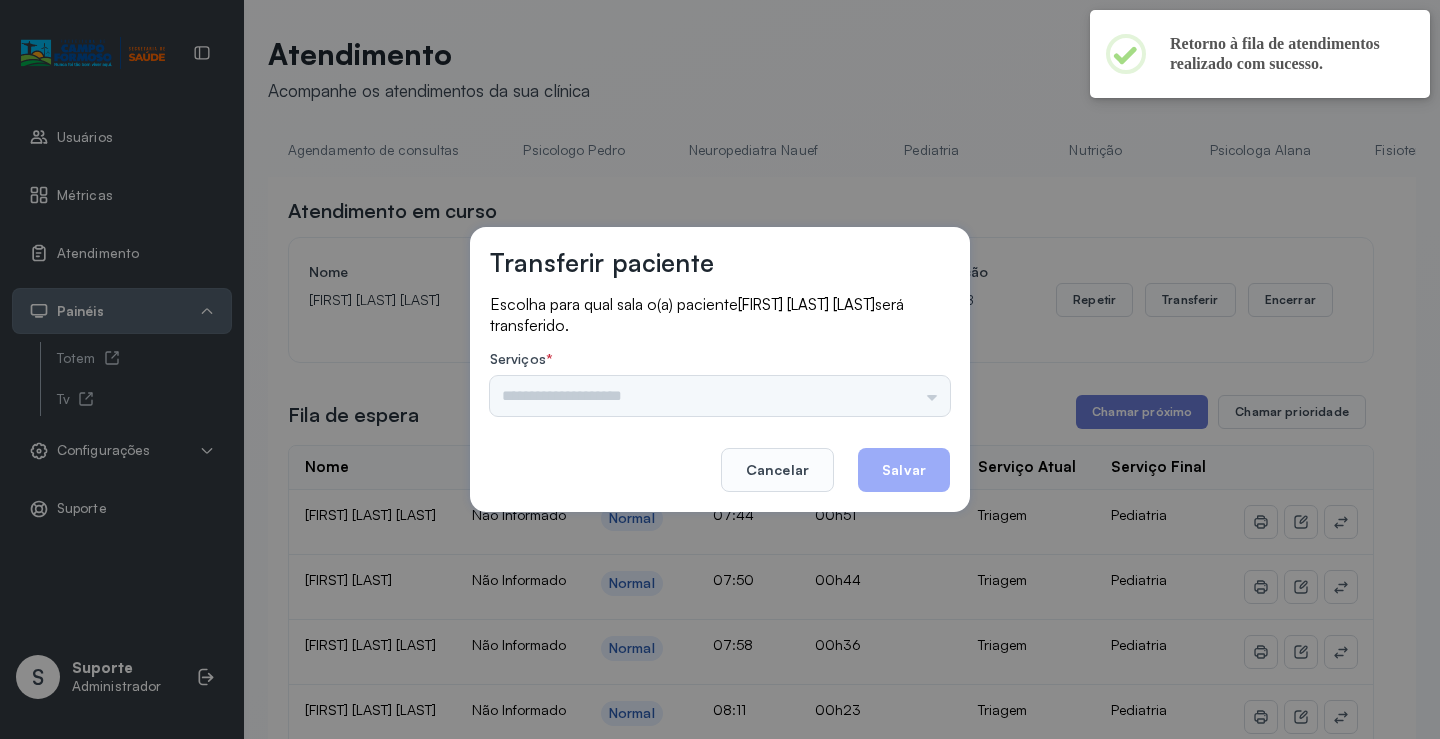 drag, startPoint x: 918, startPoint y: 409, endPoint x: 914, endPoint y: 398, distance: 11.7046995 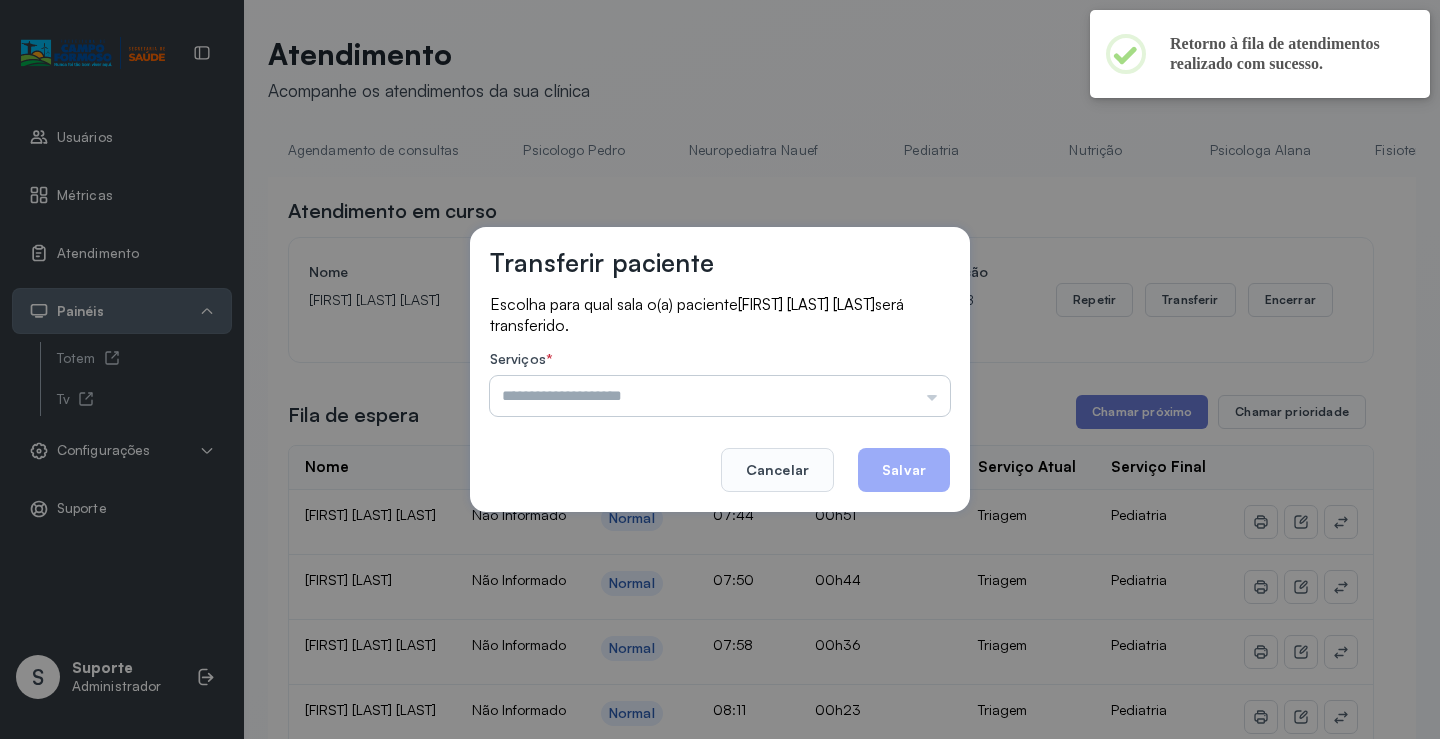 click at bounding box center (720, 396) 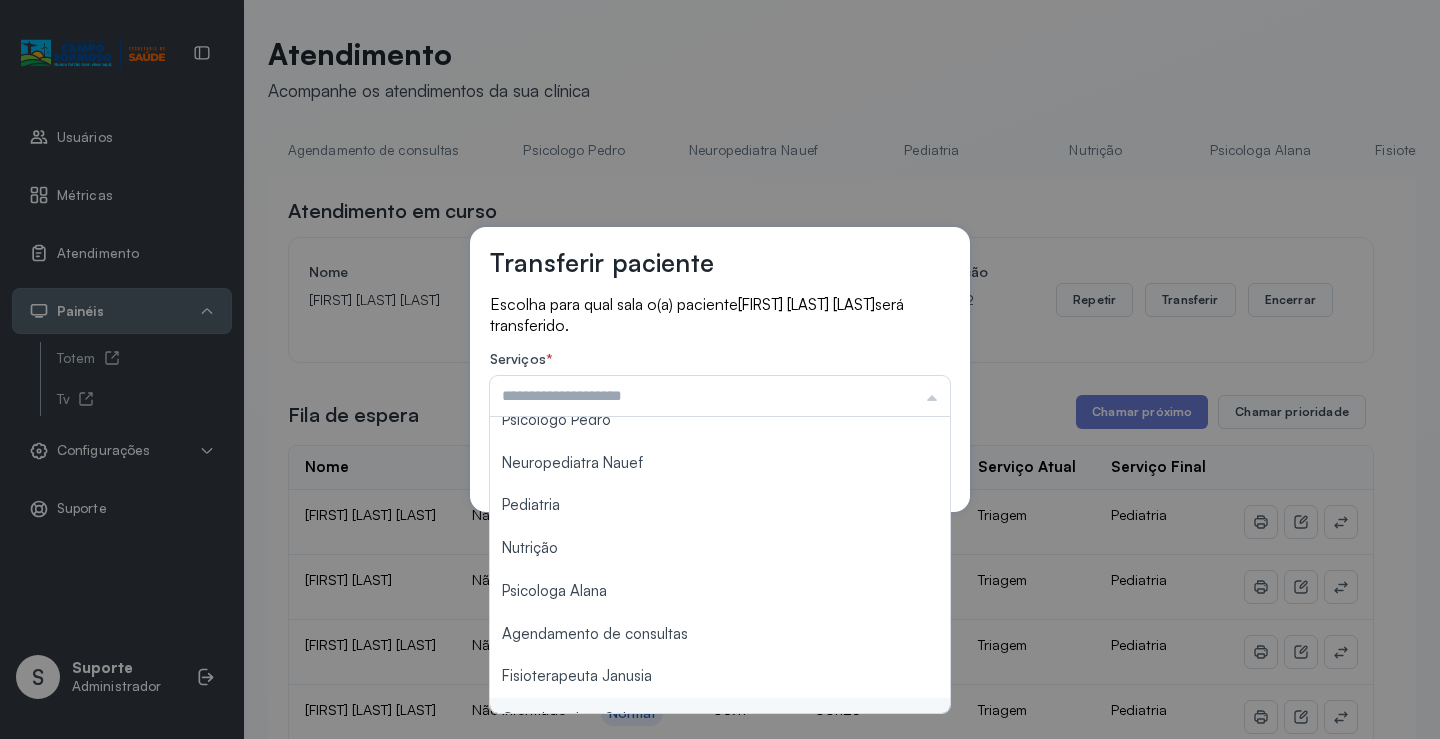 scroll, scrollTop: 0, scrollLeft: 0, axis: both 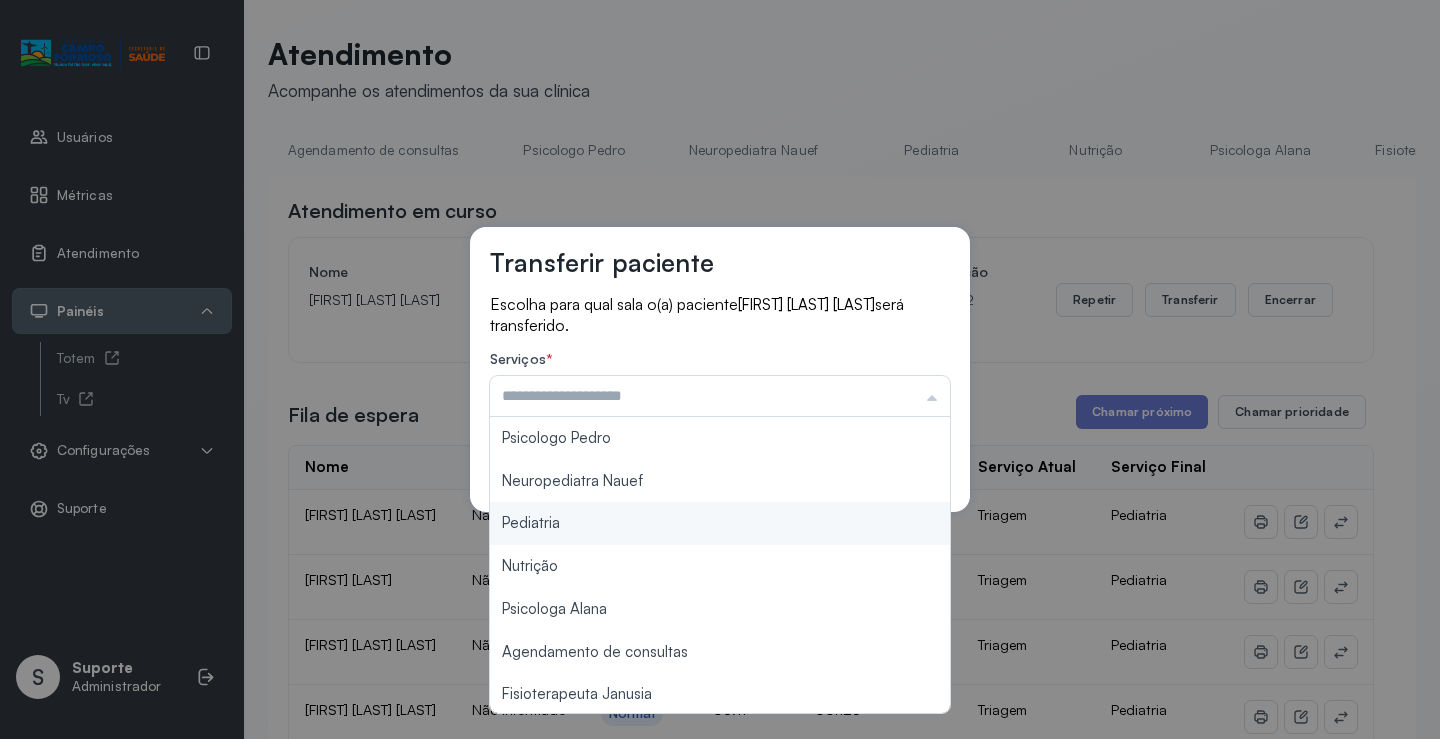 type on "*********" 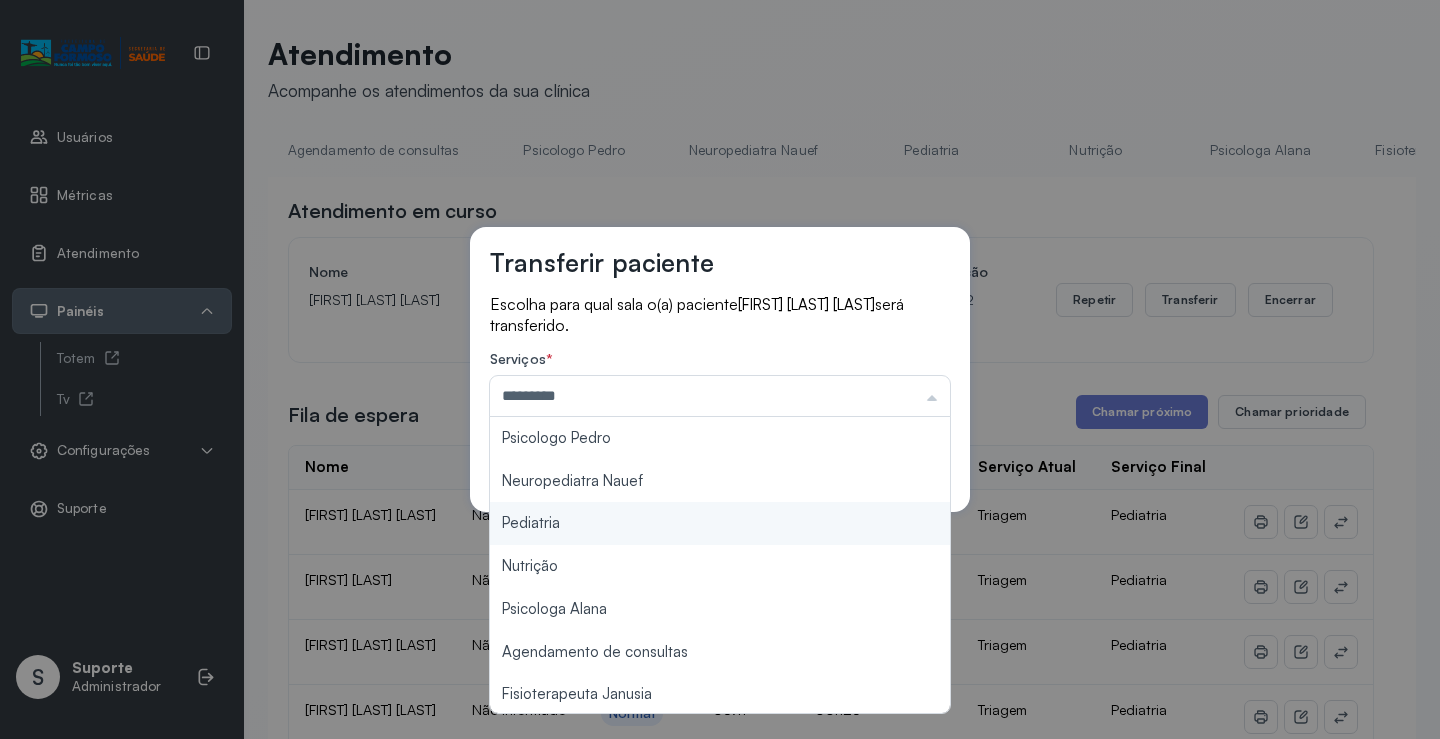 click on "Transferir paciente Escolha para qual sala o(a) paciente  [FIRST] [LAST] [LAST]  será transferido.  Serviços  *  ********* Psicologo Pedro Neuropediatra Nauef Pediatria Nutrição Psicologa Alana Agendamento de consultas Fisioterapeuta Janusia Coordenadora Solange Consultório 2 Assistente Social Psiquiatra Fisioterapeuta Francyne Fisioterapeuta Morgana Neuropediatra João Cancelar Salvar" at bounding box center [720, 369] 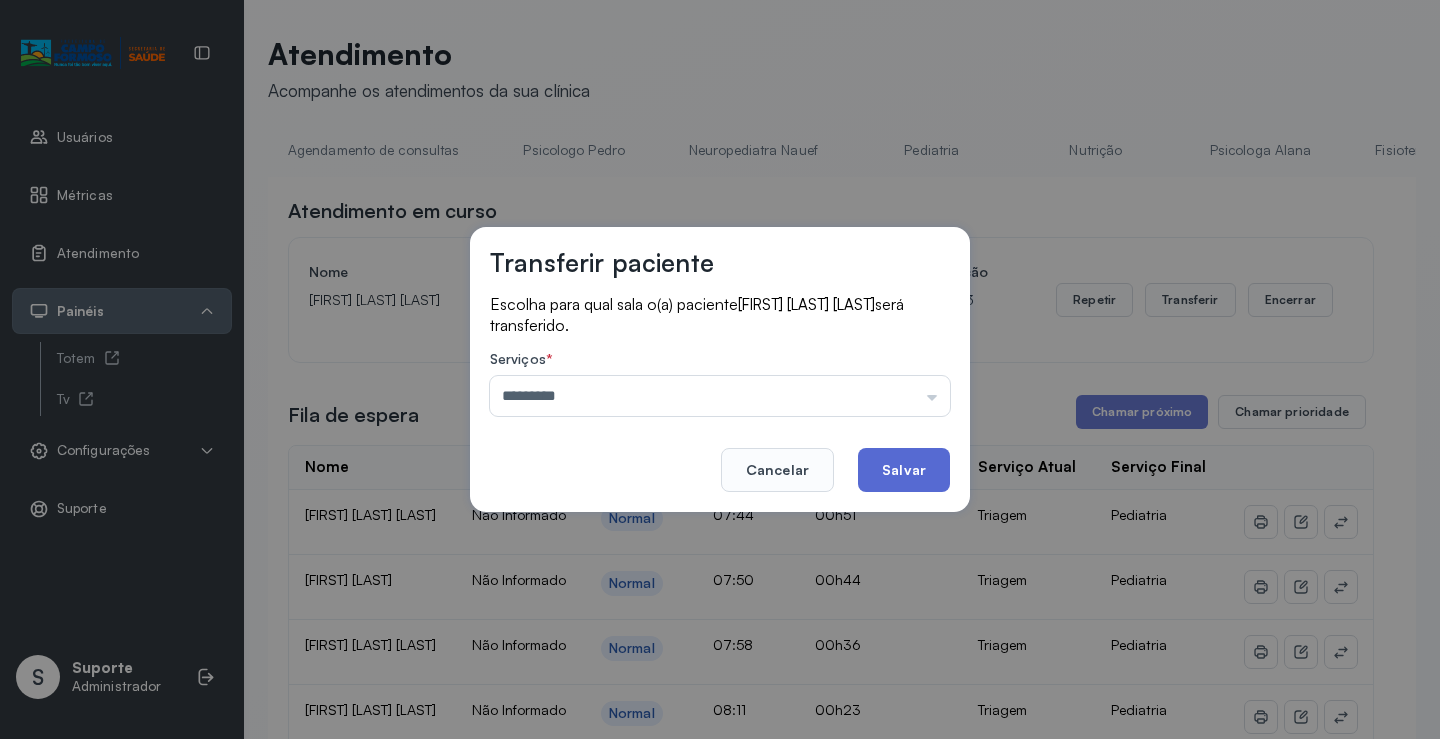 click on "Salvar" 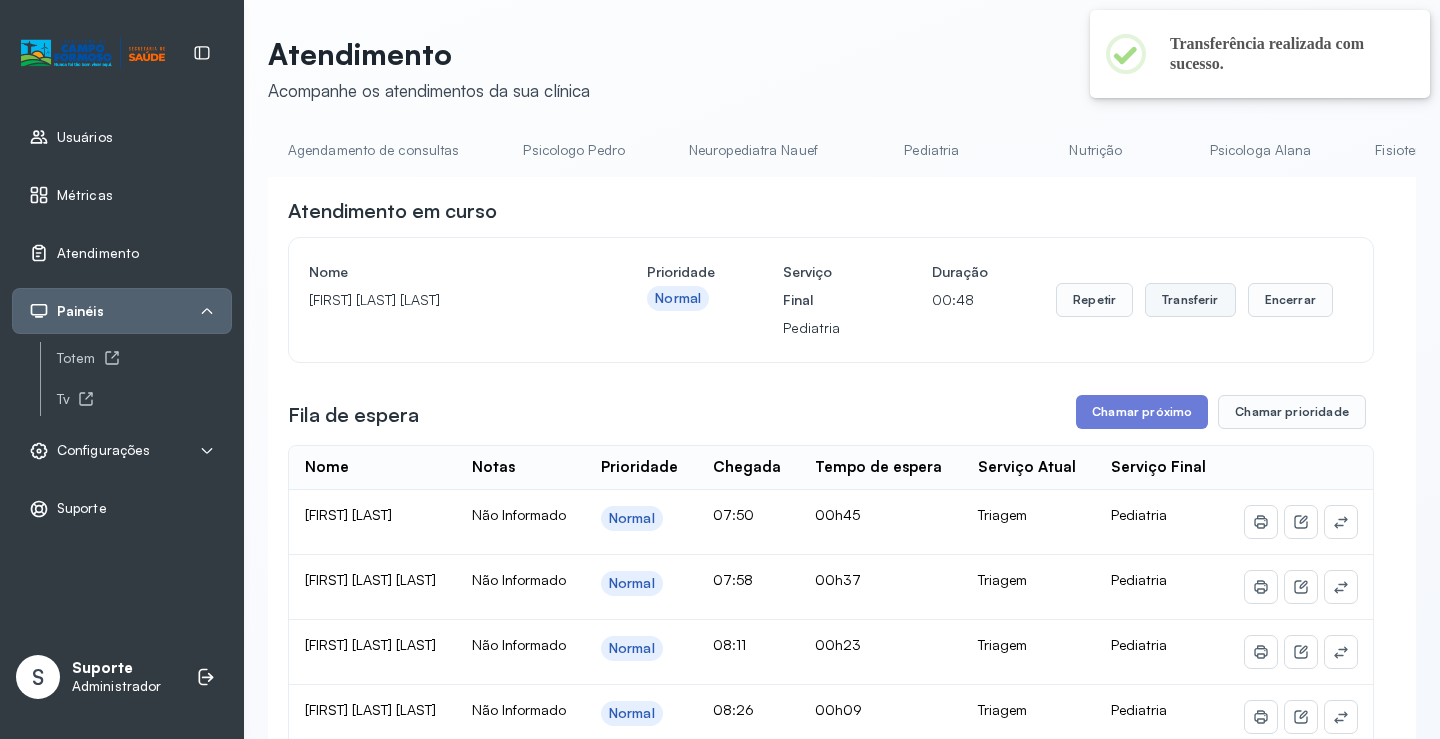click on "Transferir" at bounding box center [1190, 300] 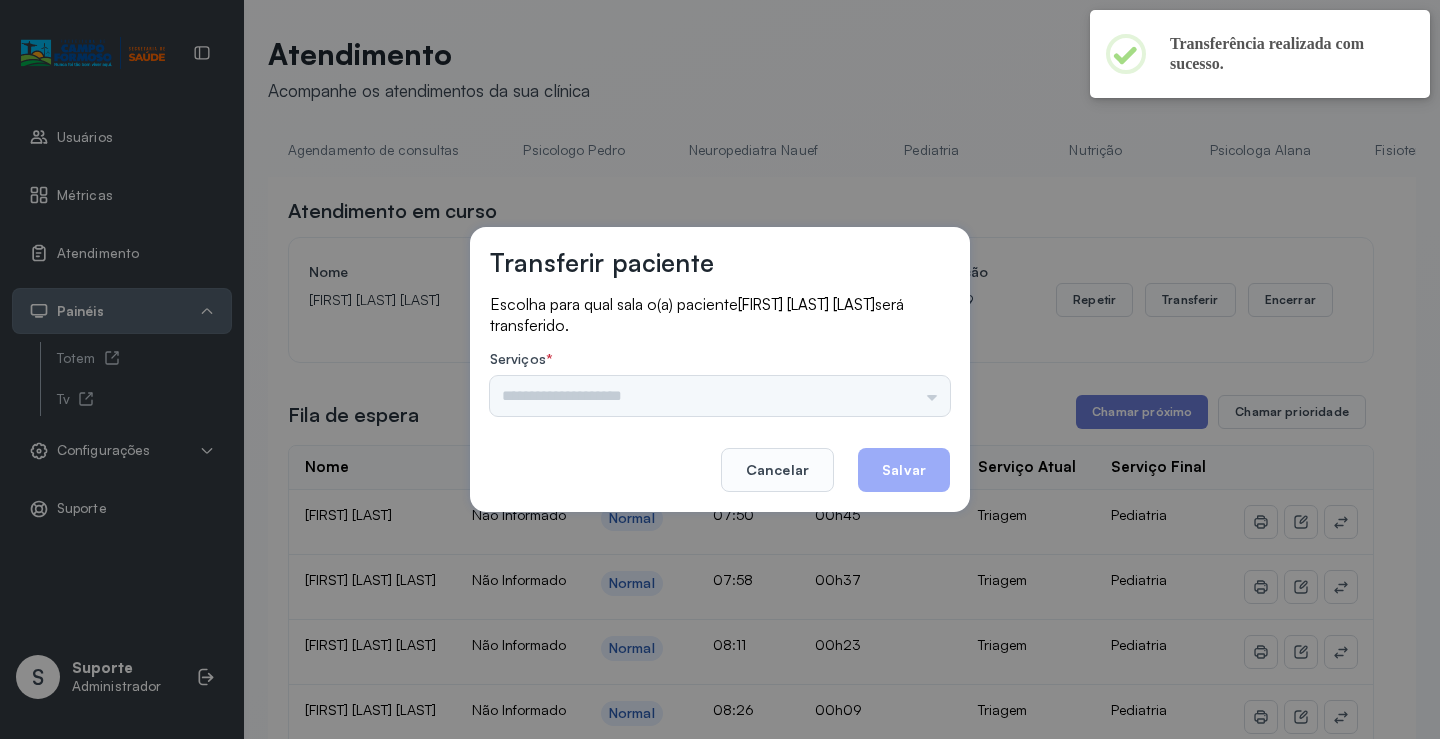 click on "Psicologo Pedro Neuropediatra Nauef Pediatria Nutrição Psicologa Alana Agendamento de consultas Fisioterapeuta Janusia Coordenadora Solange Consultório 2 Assistente Social Psiquiatra Fisioterapeuta Francyne Fisioterapeuta Morgana Neuropediatra João" at bounding box center (720, 396) 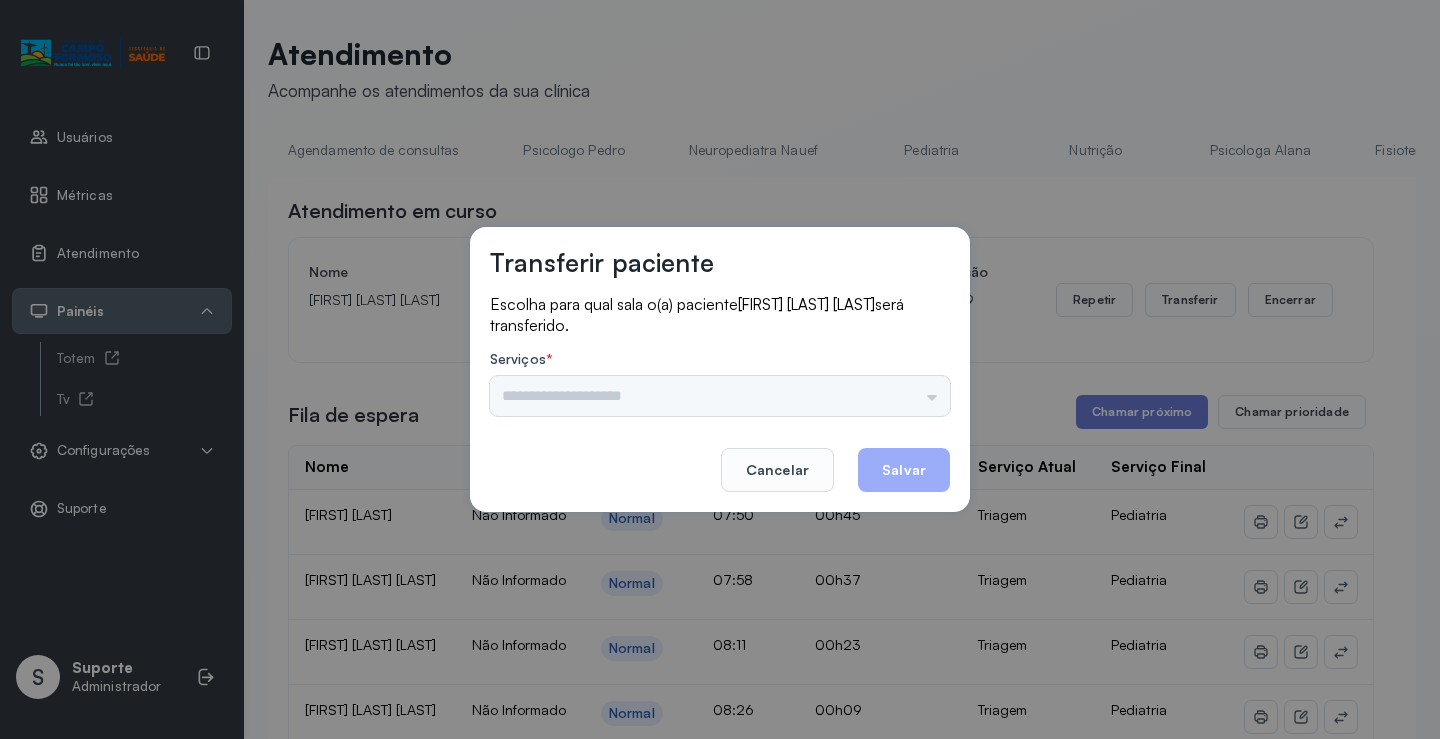 click on "Psicologo Pedro Neuropediatra Nauef Pediatria Nutrição Psicologa Alana Agendamento de consultas Fisioterapeuta Janusia Coordenadora Solange Consultório 2 Assistente Social Psiquiatra Fisioterapeuta Francyne Fisioterapeuta Morgana Neuropediatra João" at bounding box center (720, 396) 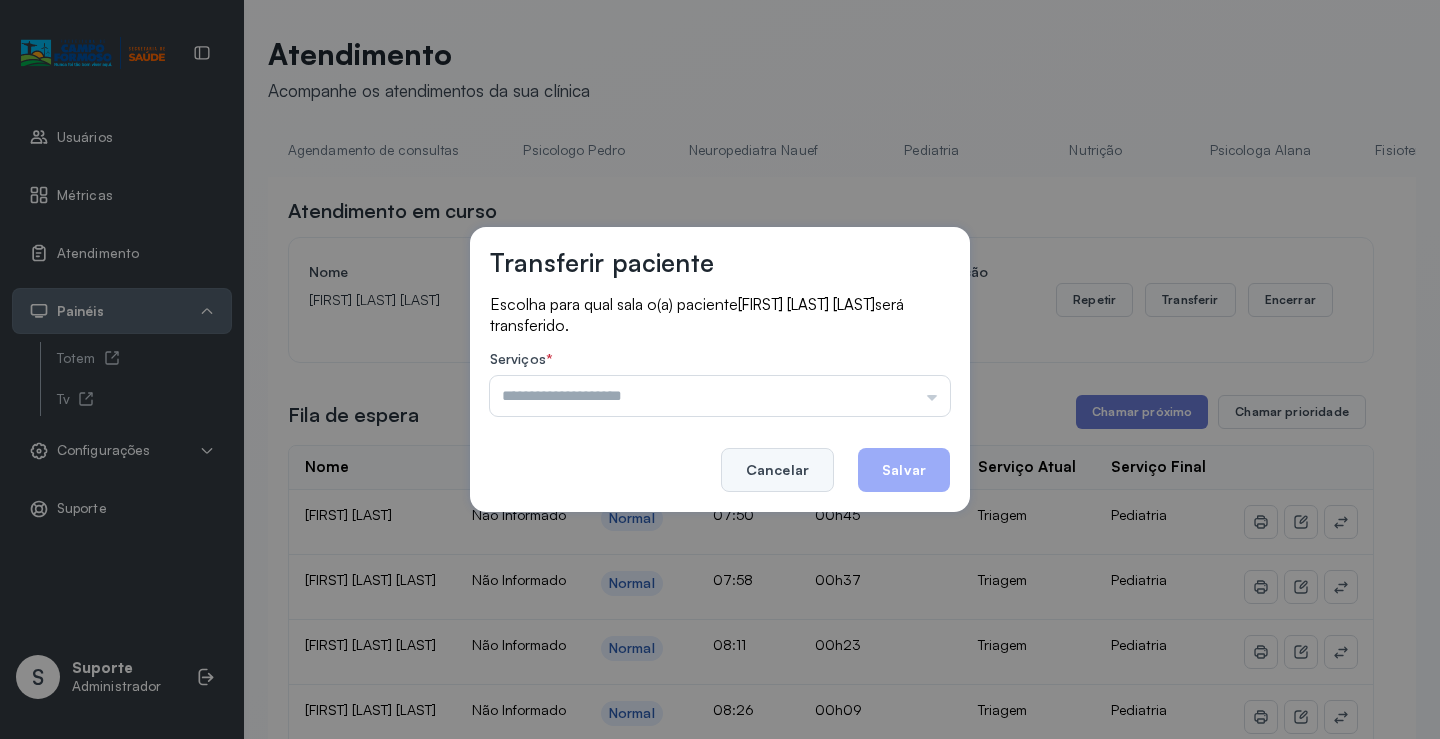click on "Cancelar" 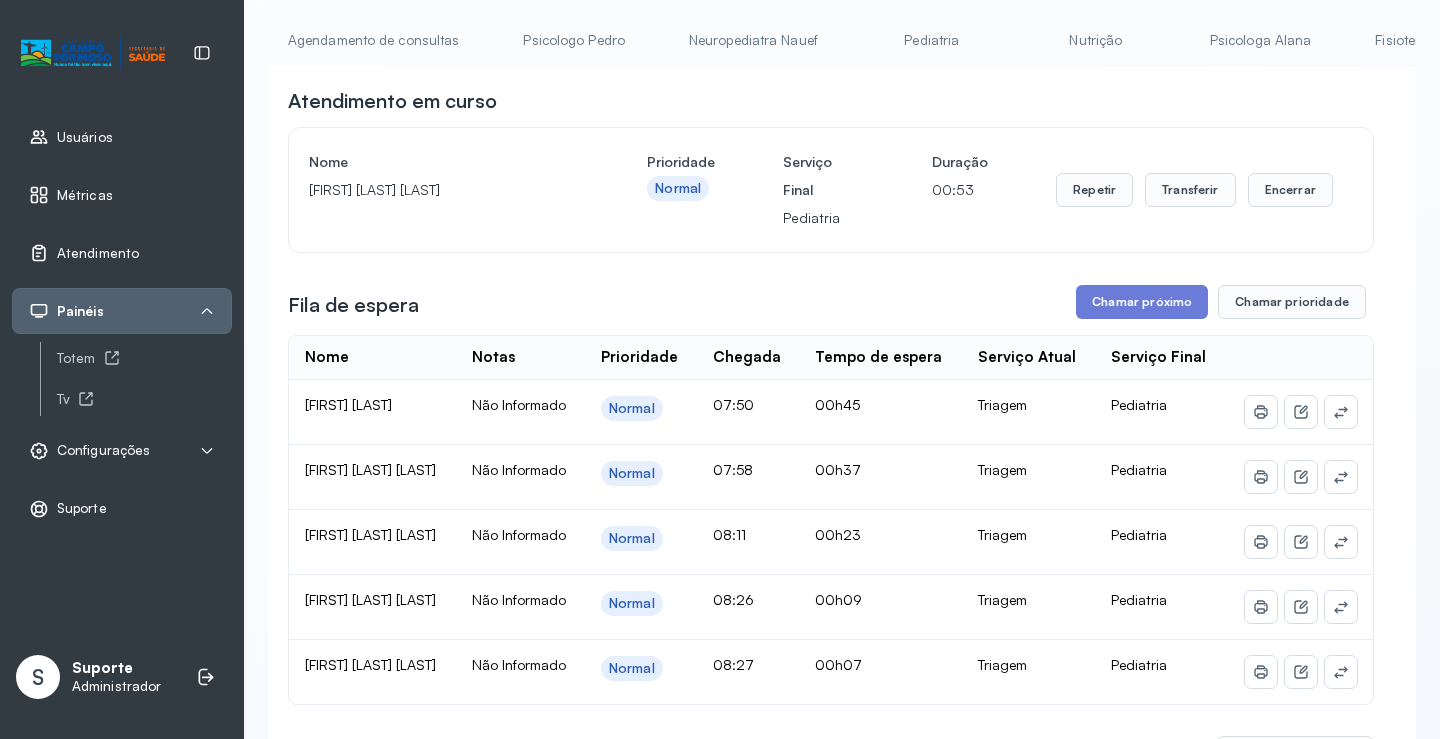 scroll, scrollTop: 100, scrollLeft: 0, axis: vertical 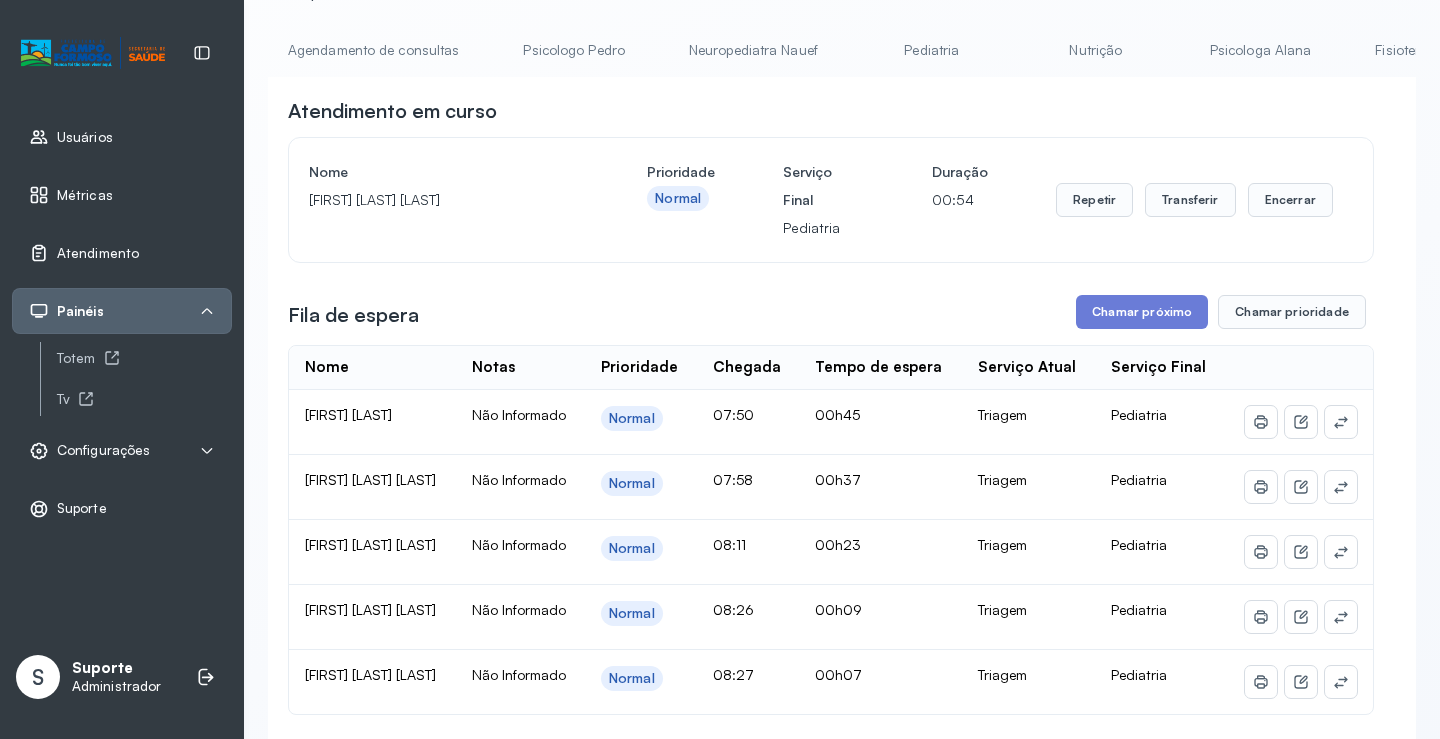 click on "Pediatria" at bounding box center (932, 50) 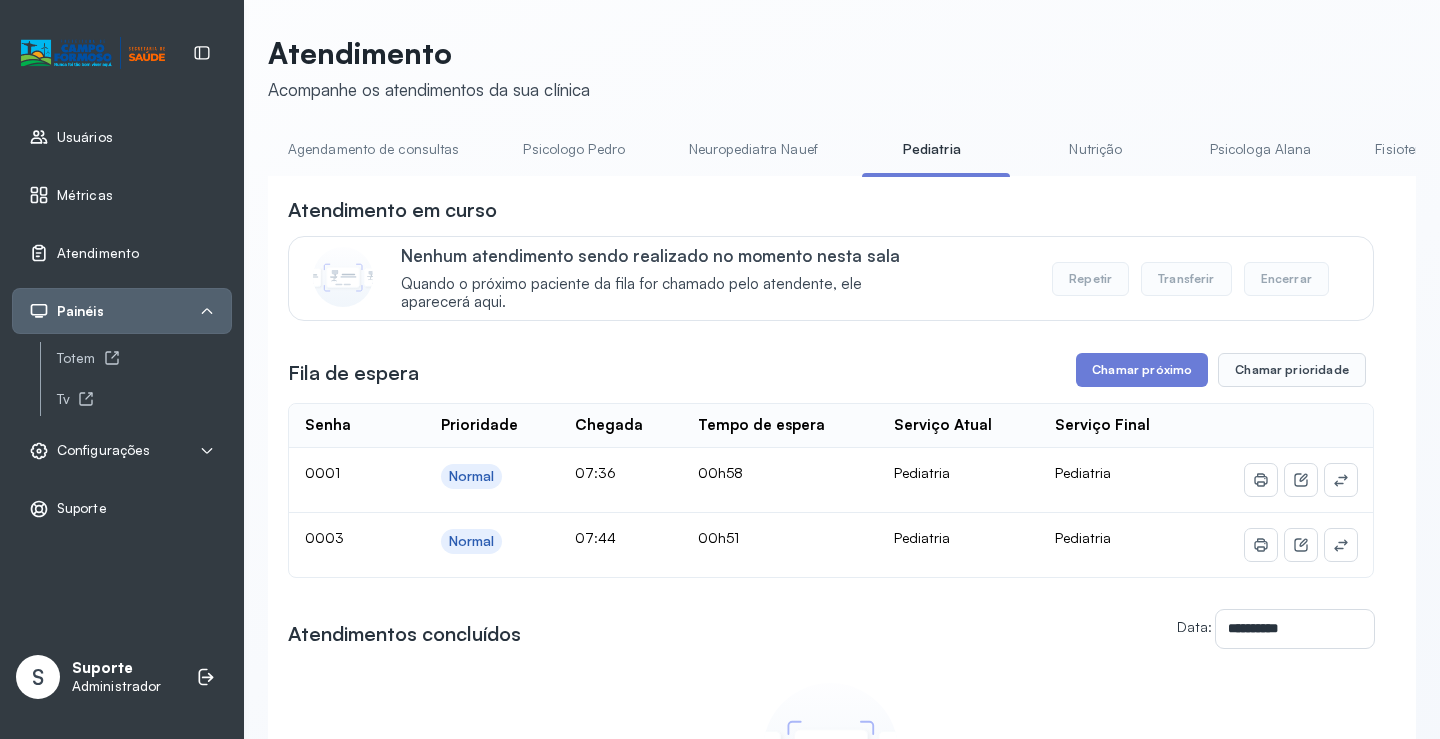 scroll, scrollTop: 100, scrollLeft: 0, axis: vertical 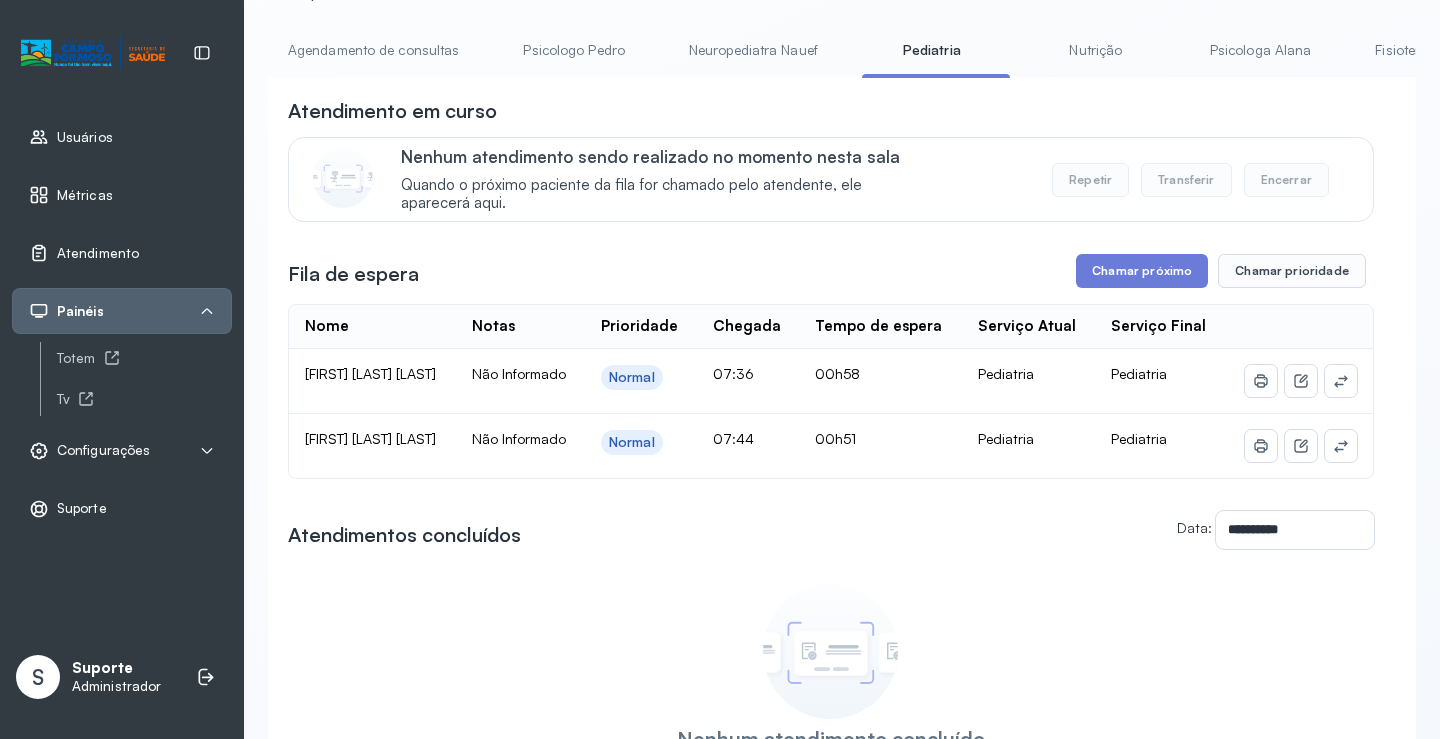 click on "Agendamento de consultas" at bounding box center [373, 50] 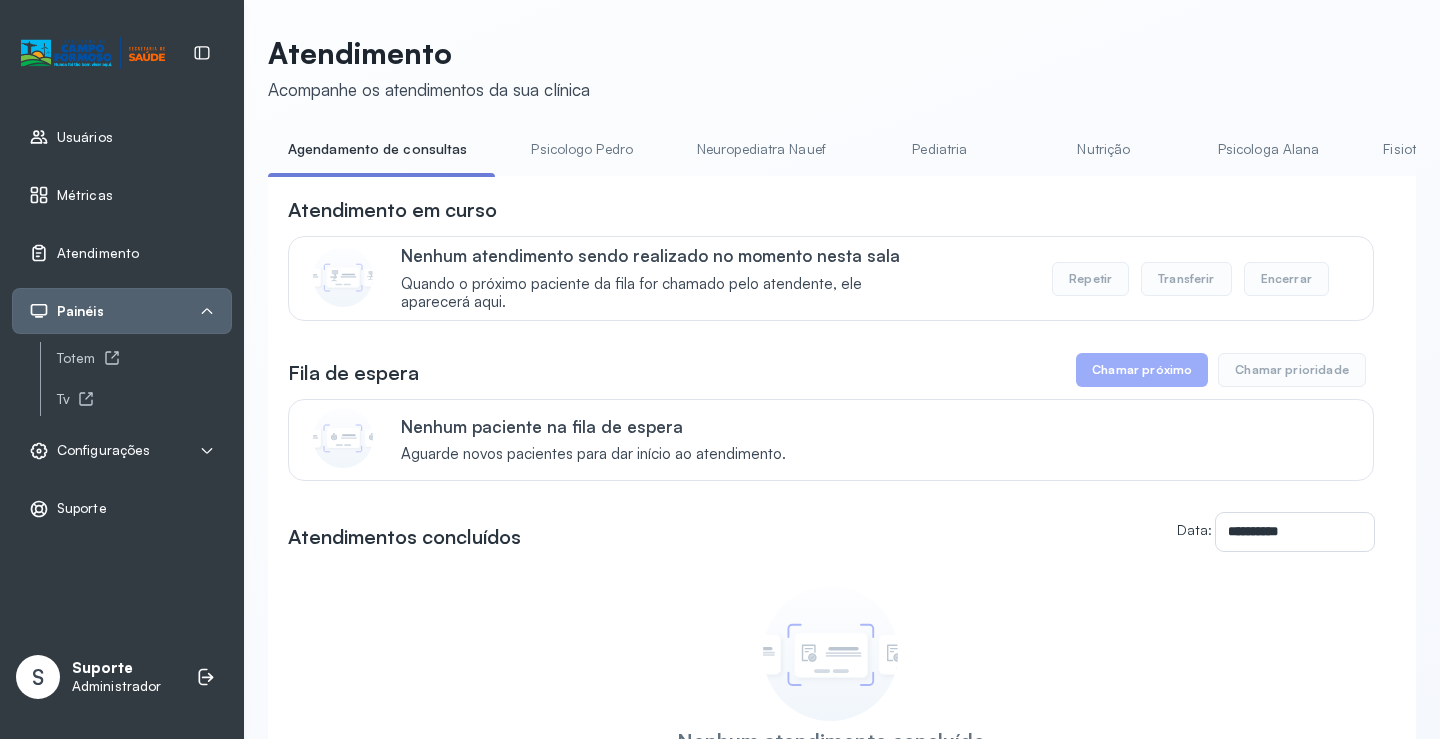 scroll, scrollTop: 100, scrollLeft: 0, axis: vertical 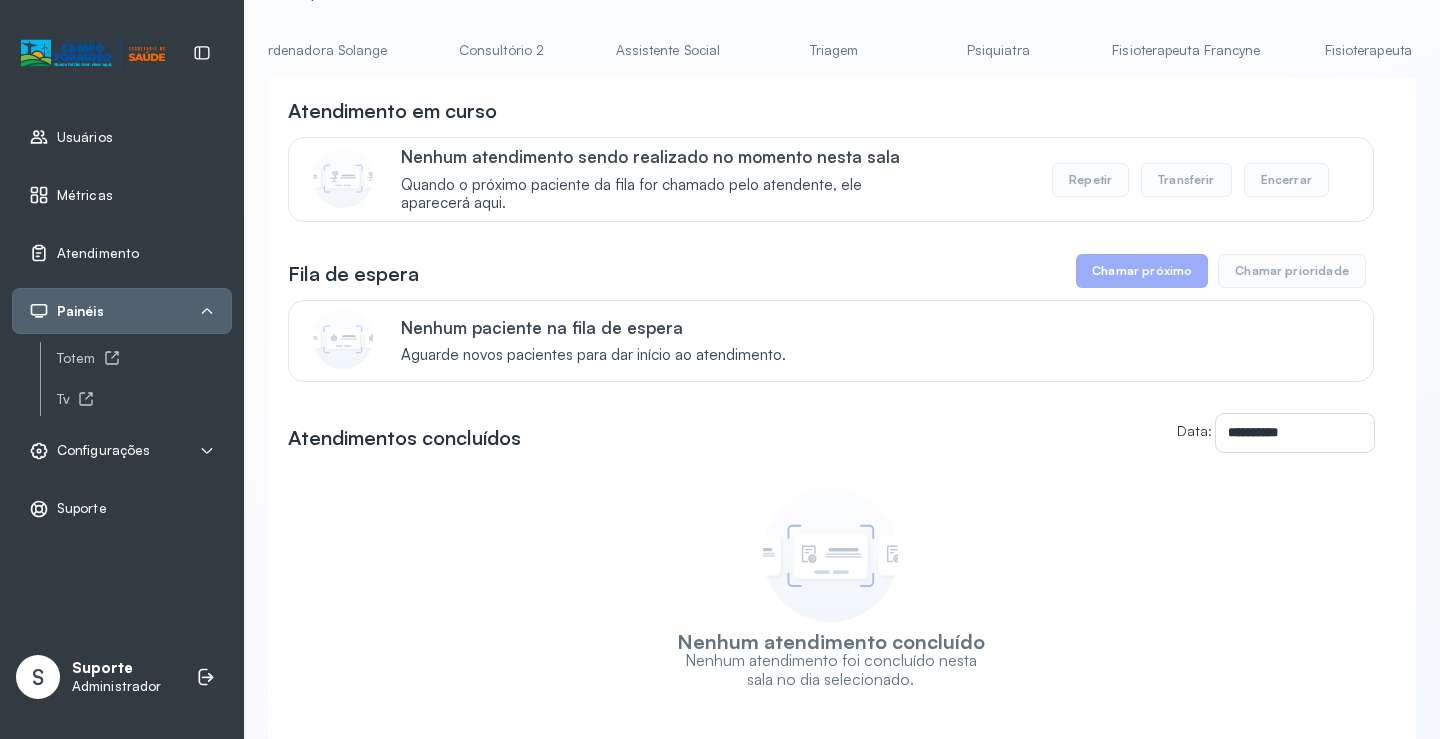 click on "Triagem" at bounding box center [834, 50] 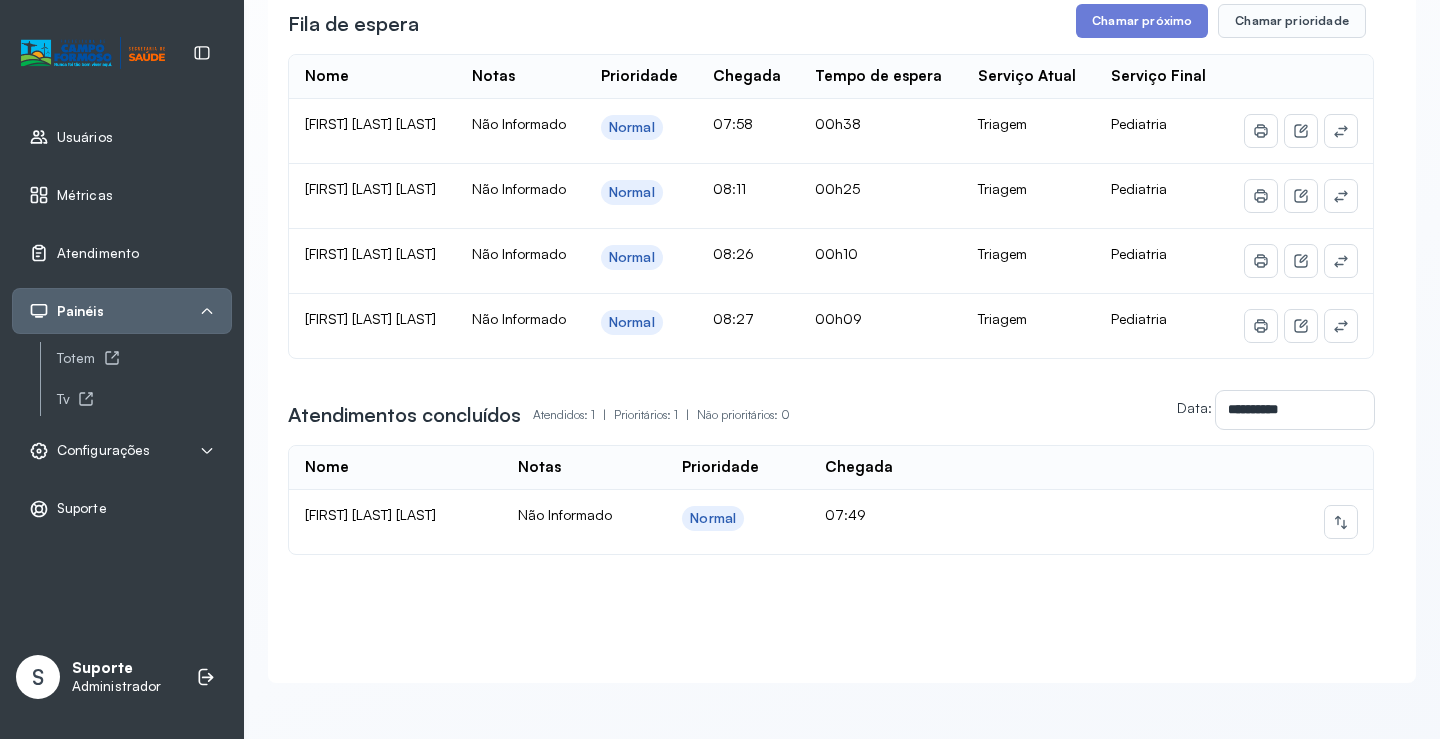 scroll, scrollTop: 443, scrollLeft: 0, axis: vertical 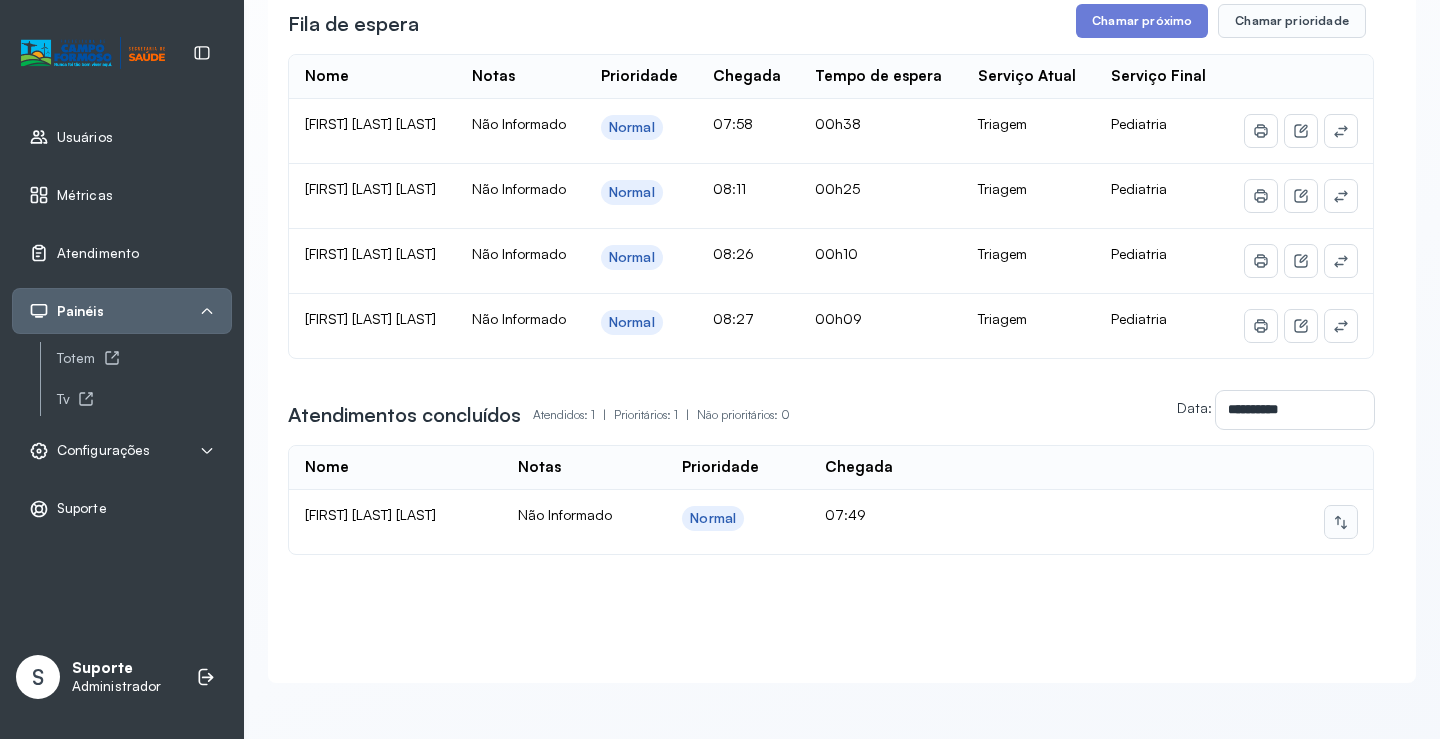 click 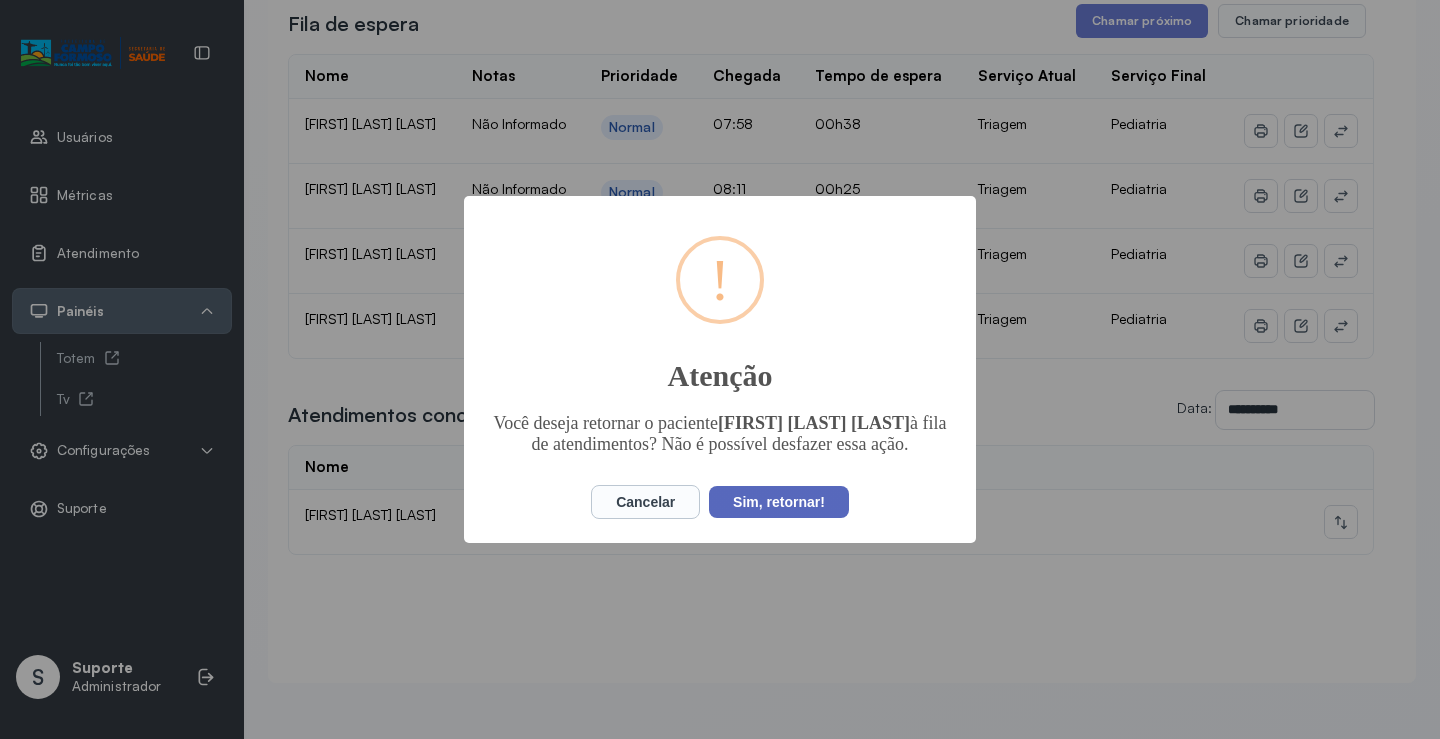 click on "Sim, retornar!" at bounding box center [779, 502] 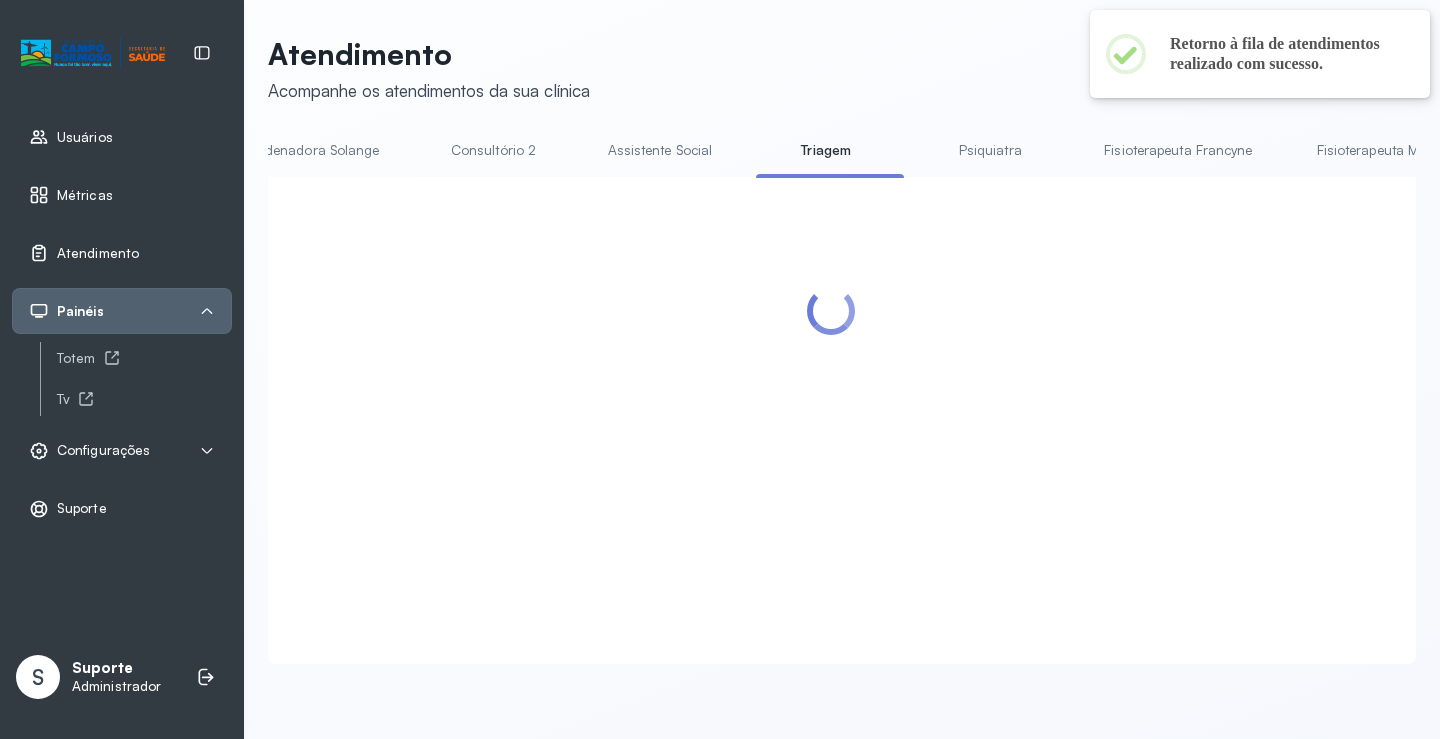 scroll, scrollTop: 443, scrollLeft: 0, axis: vertical 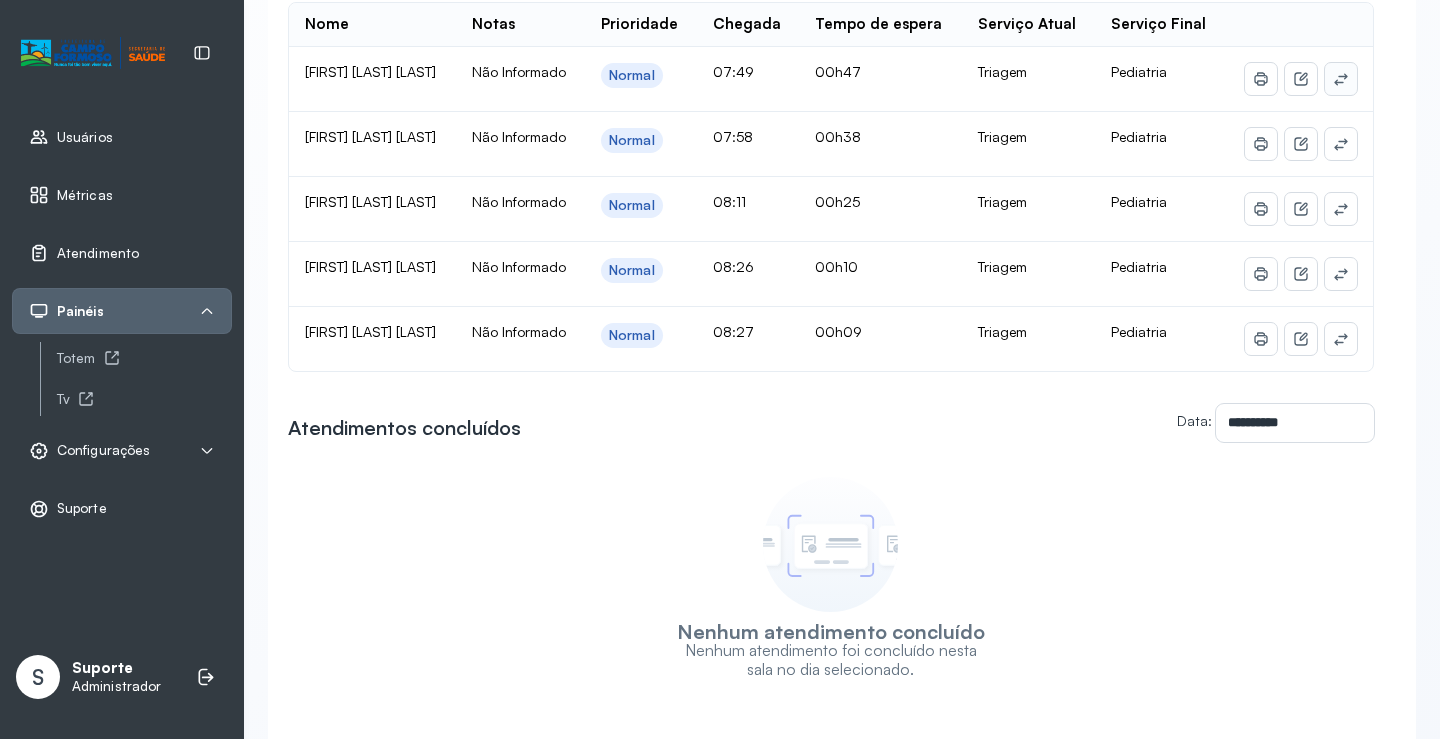 click 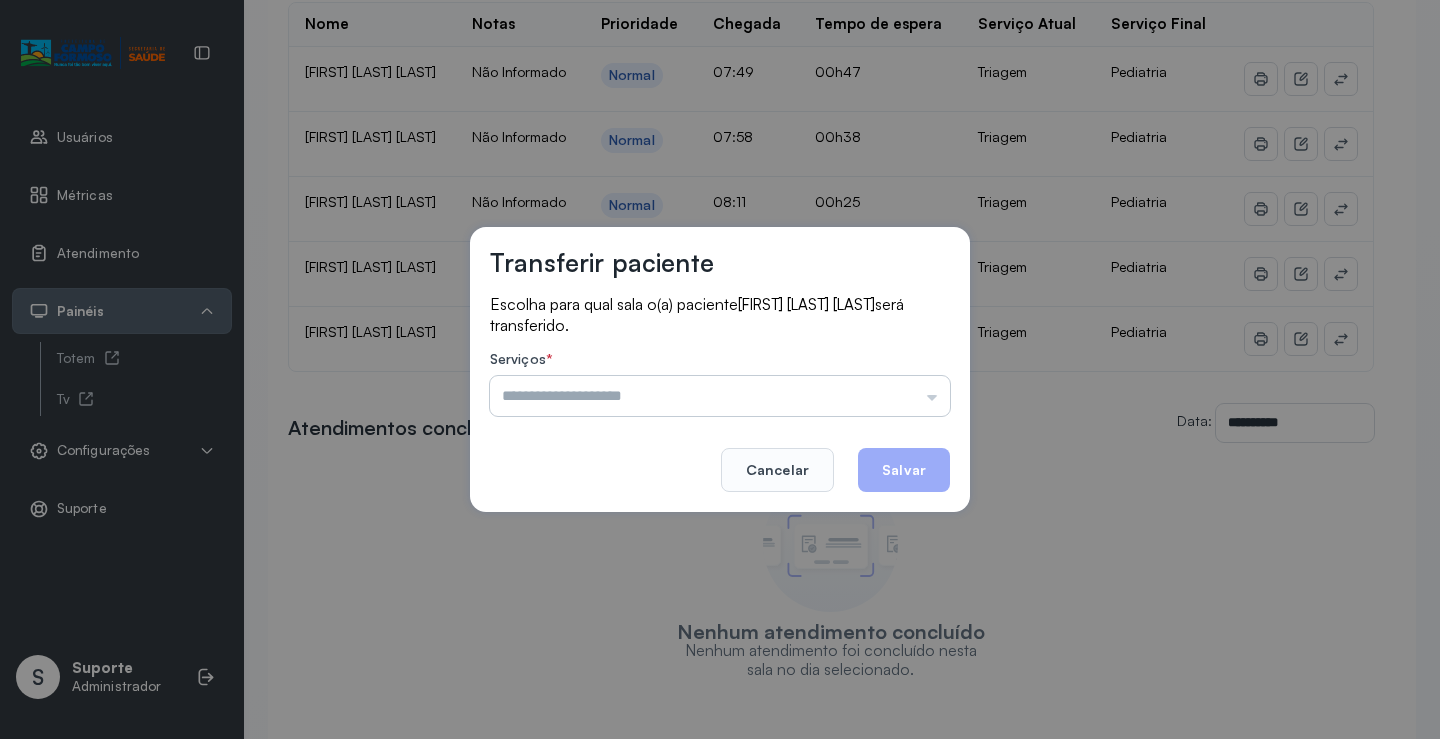 click at bounding box center [720, 396] 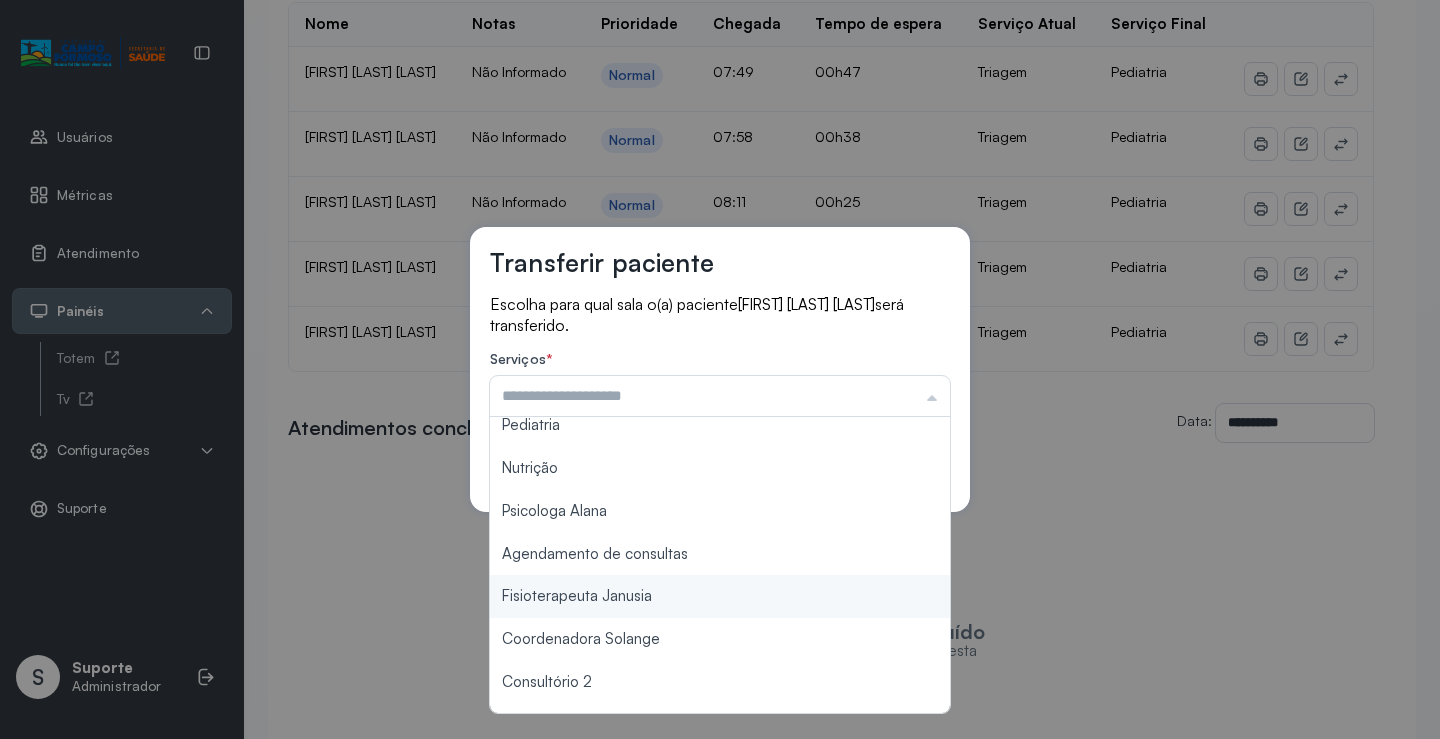 scroll, scrollTop: 0, scrollLeft: 0, axis: both 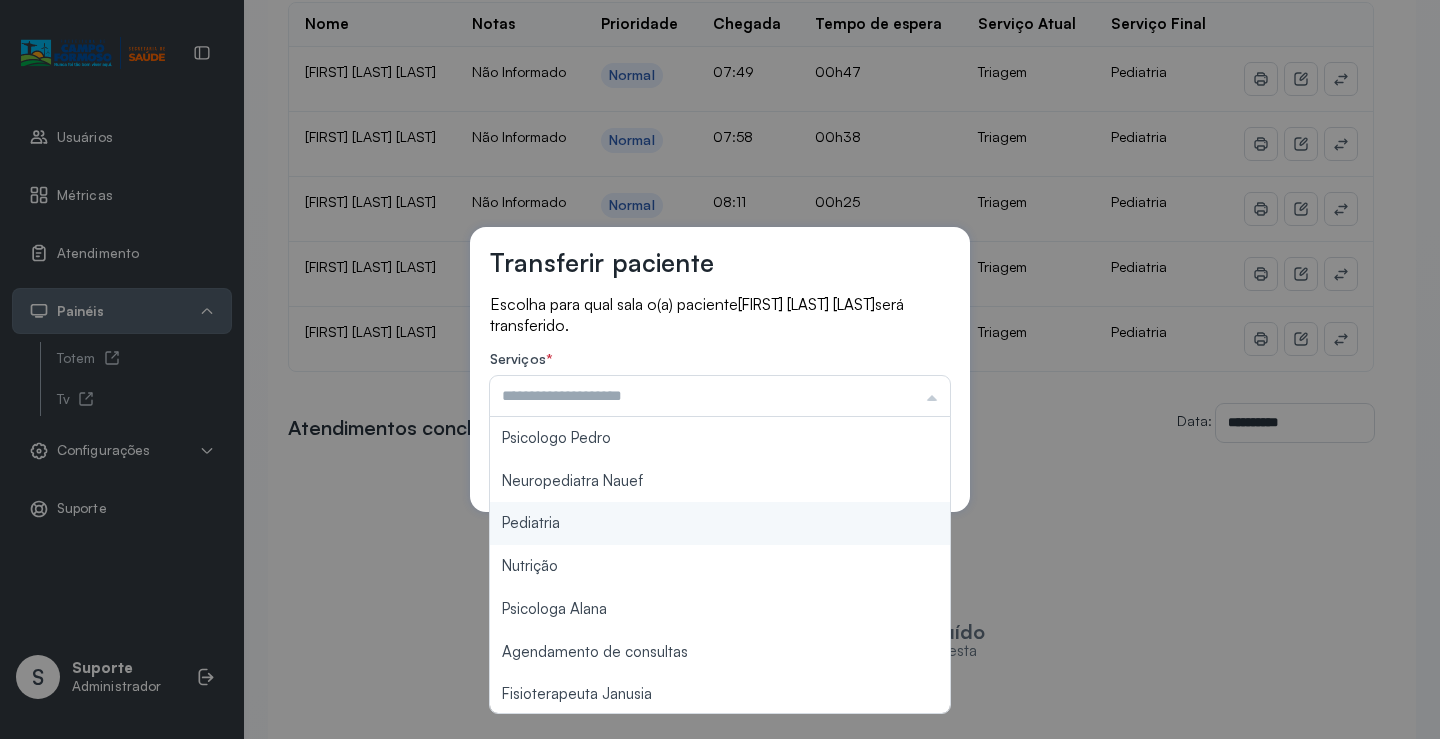 type on "*********" 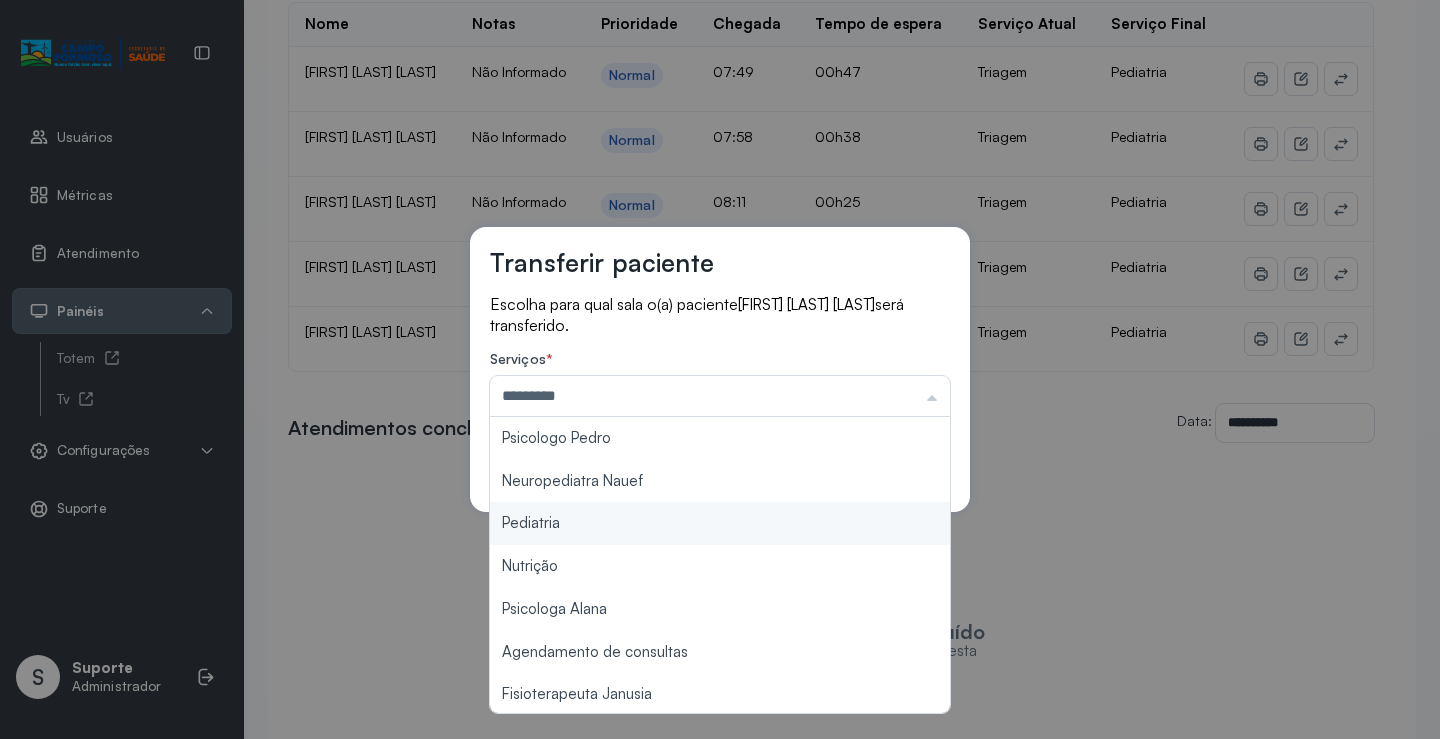 click on "Transferir paciente Escolha para qual sala o(a) paciente  [FIRST] [LAST] [LAST]  será transferido.  Serviços  *  ********* Psicologo Pedro Neuropediatra Nauef Pediatria Nutrição Psicologa Alana Agendamento de consultas Fisioterapeuta Janusia Coordenadora Solange Consultório 2 Assistente Social Psiquiatra Fisioterapeuta Francyne Fisioterapeuta Morgana Neuropediatra João Cancelar Salvar" at bounding box center [720, 369] 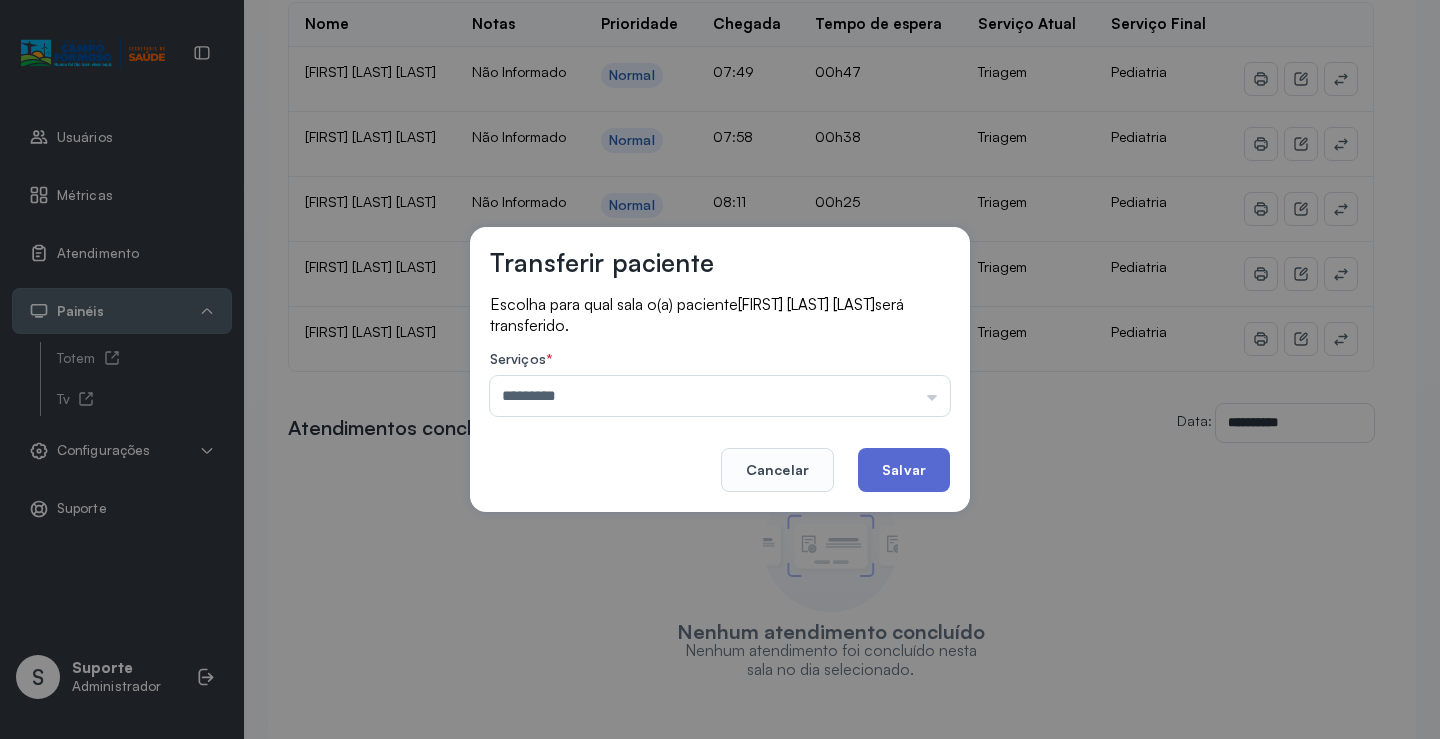 click on "Salvar" 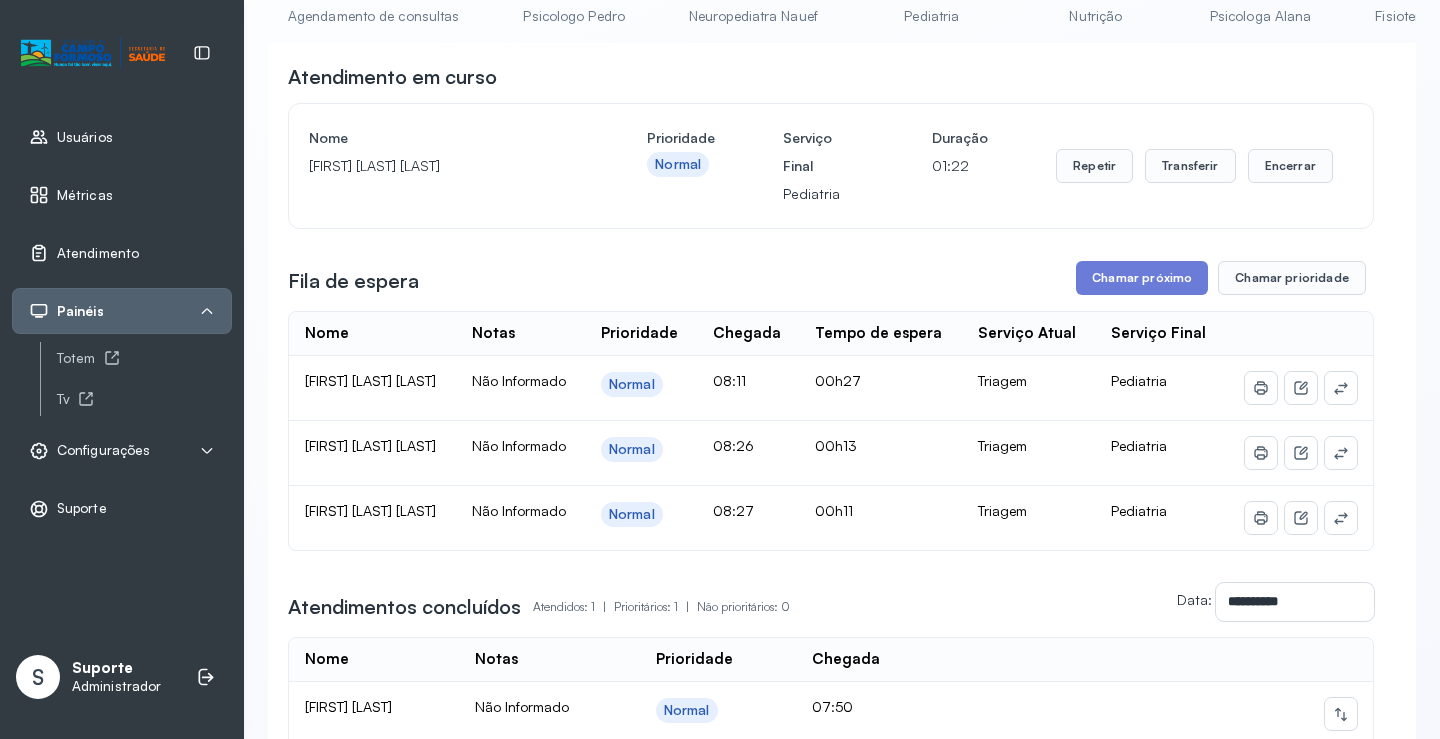 scroll, scrollTop: 375, scrollLeft: 0, axis: vertical 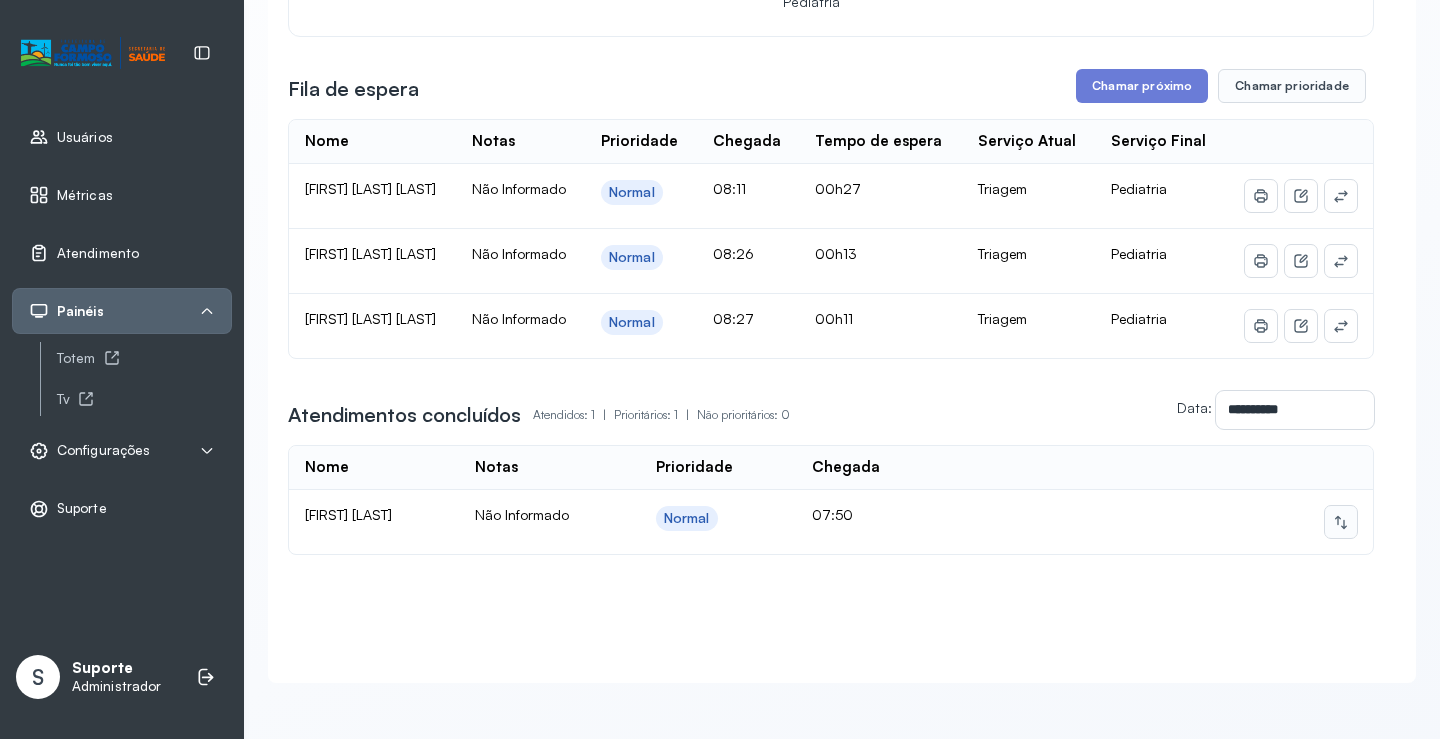 click 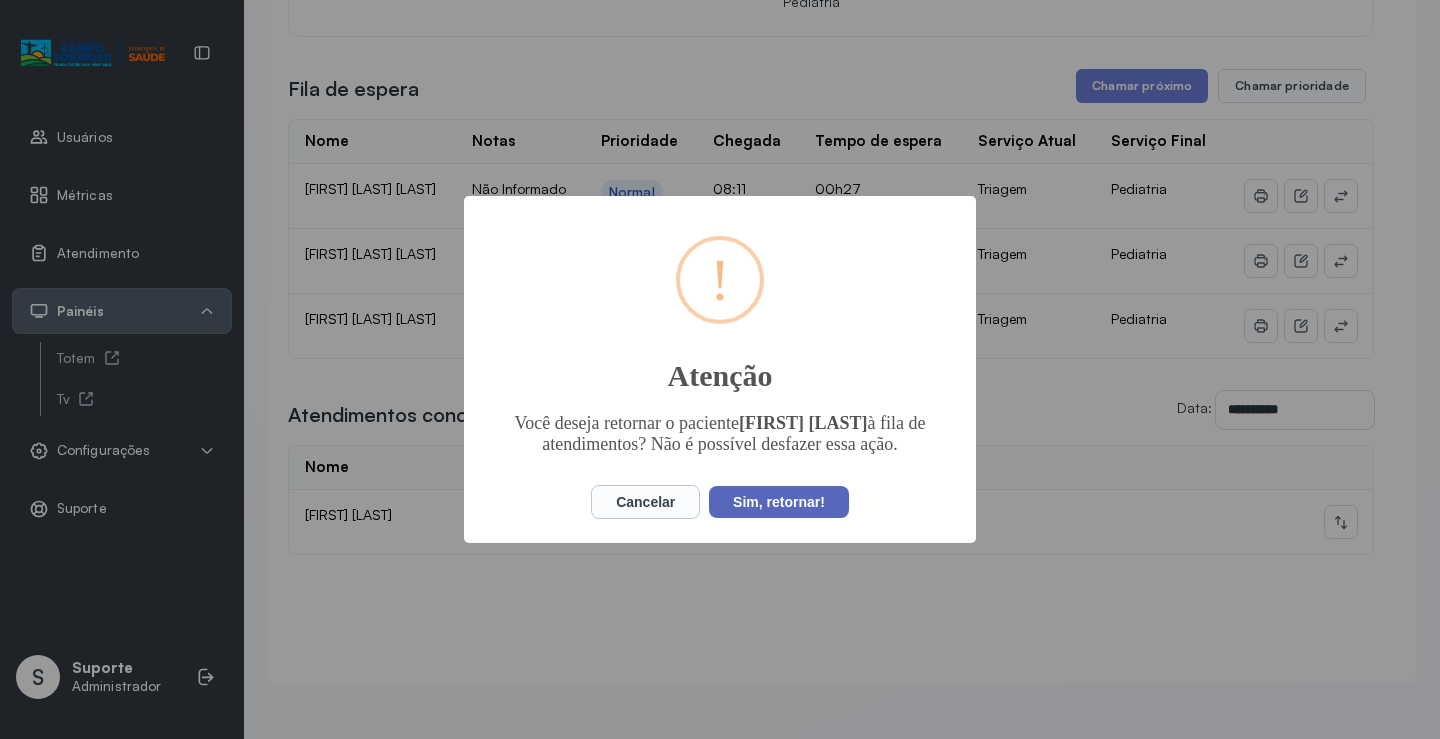 click on "Sim, retornar!" at bounding box center [779, 502] 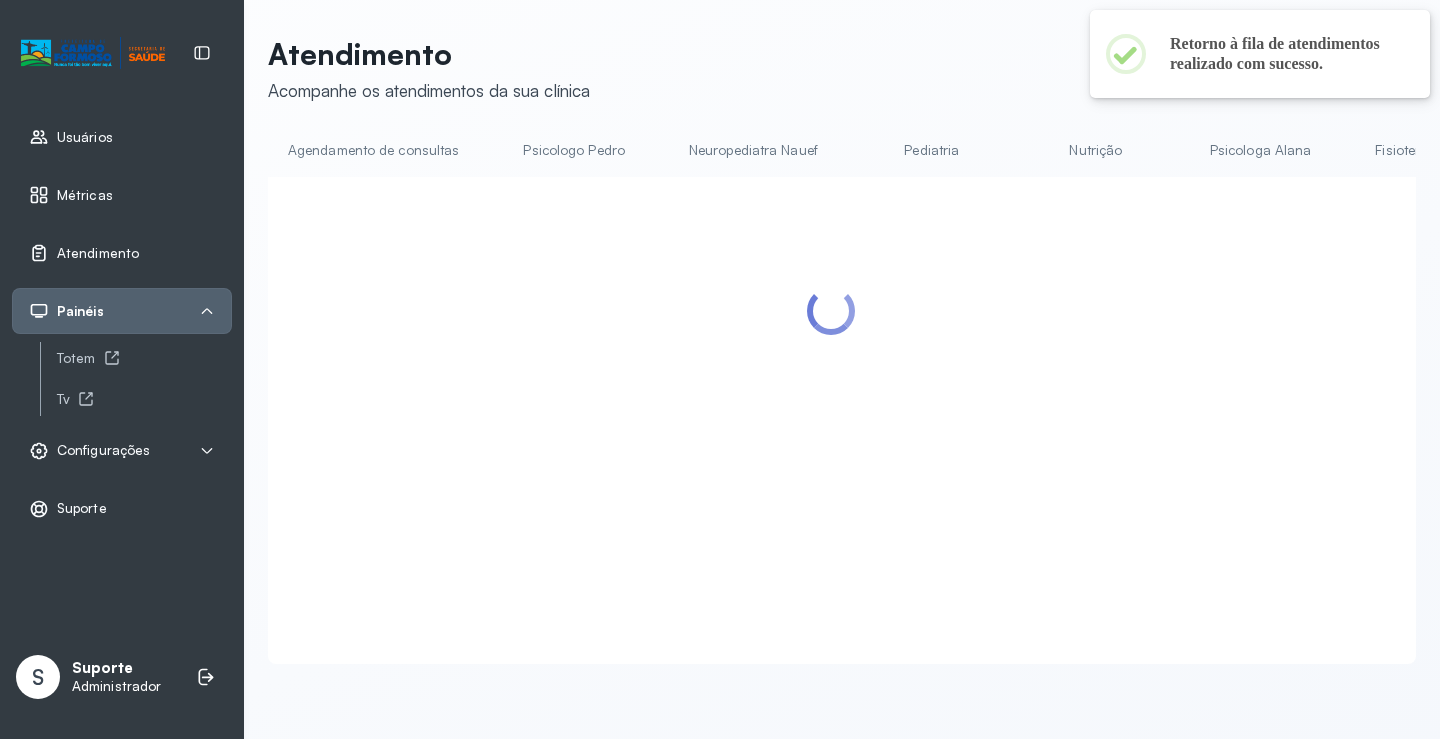 scroll, scrollTop: 375, scrollLeft: 0, axis: vertical 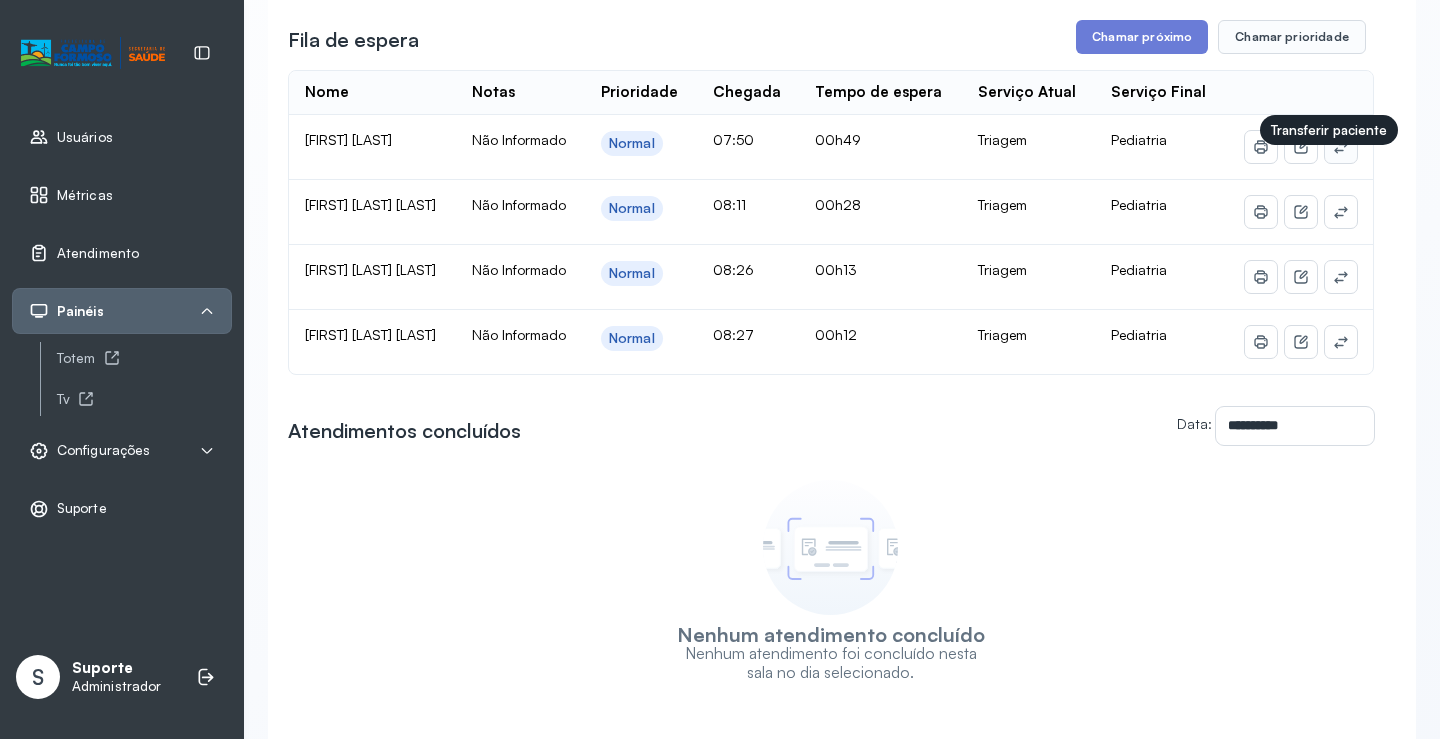 click 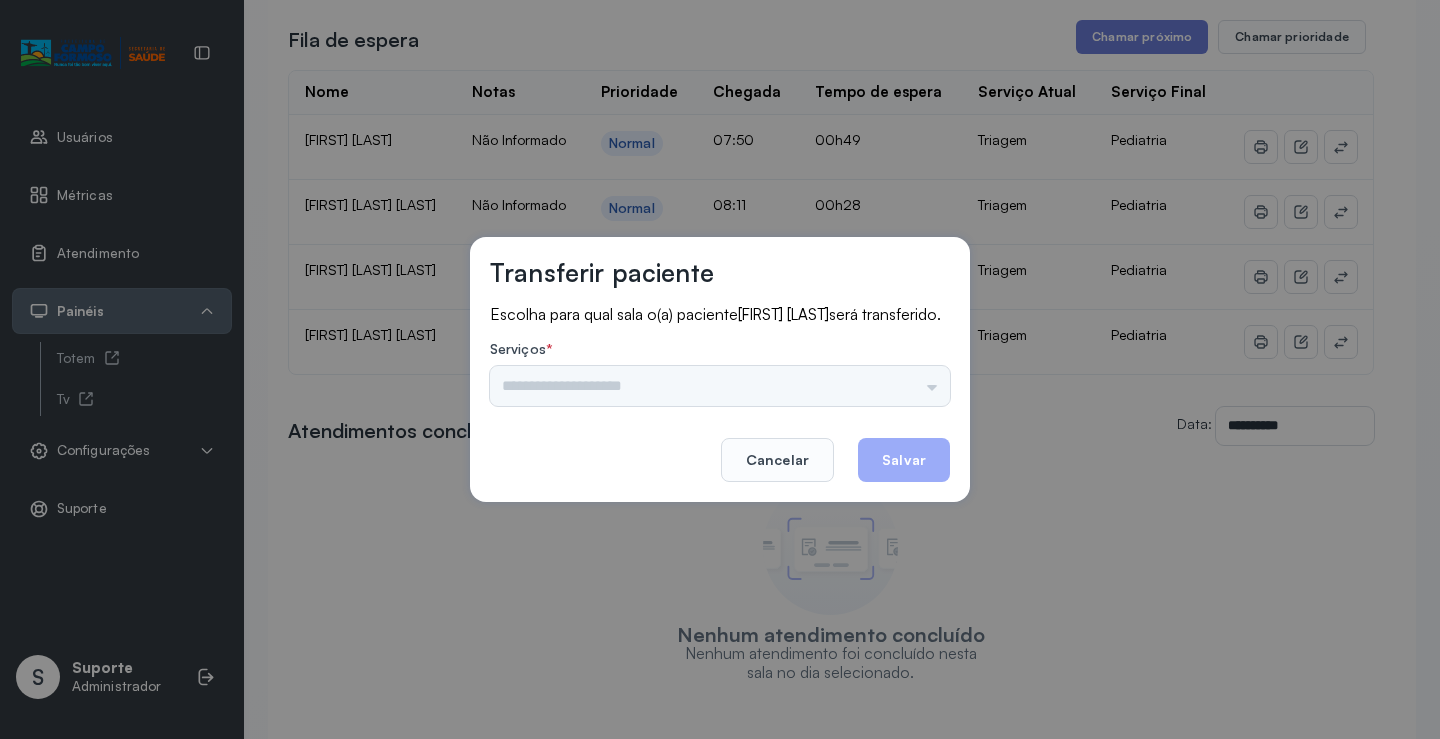 click at bounding box center [720, 386] 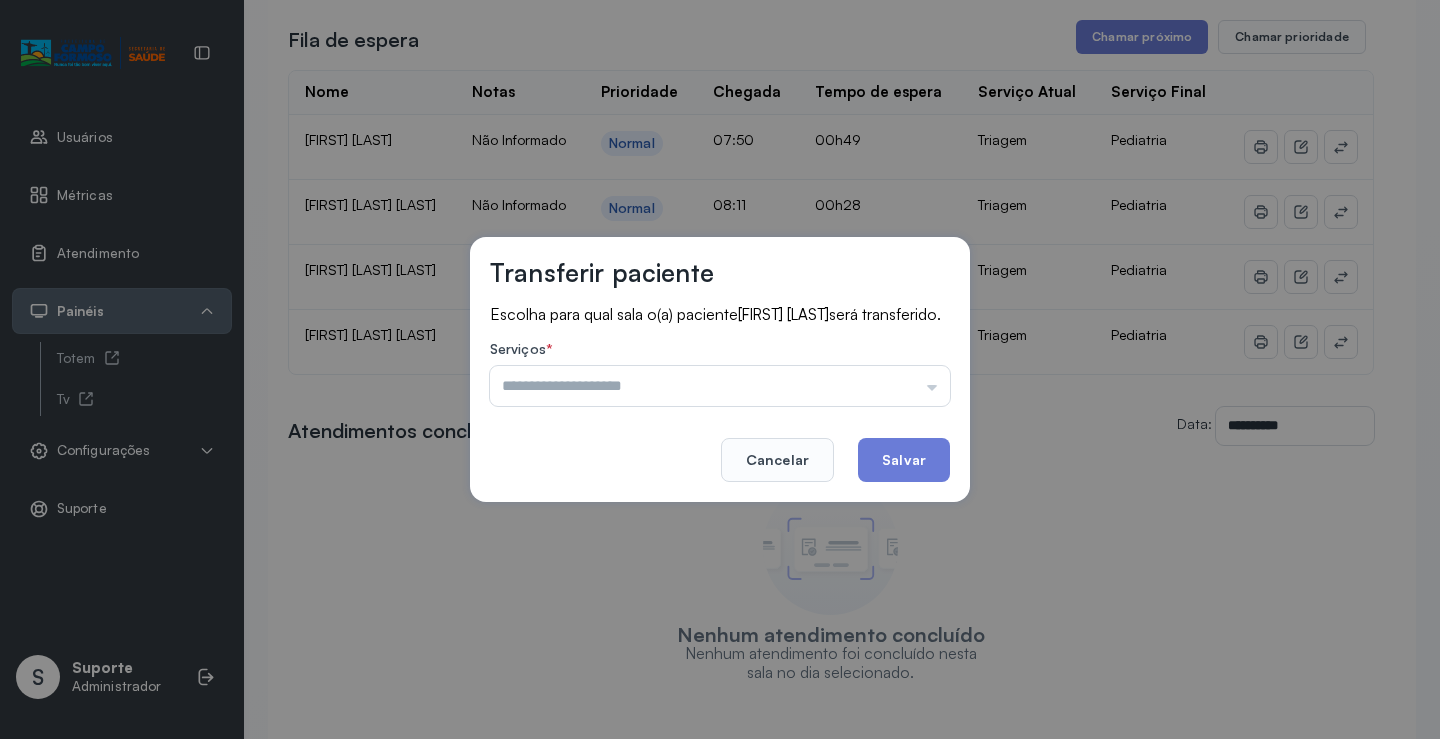 type on "*********" 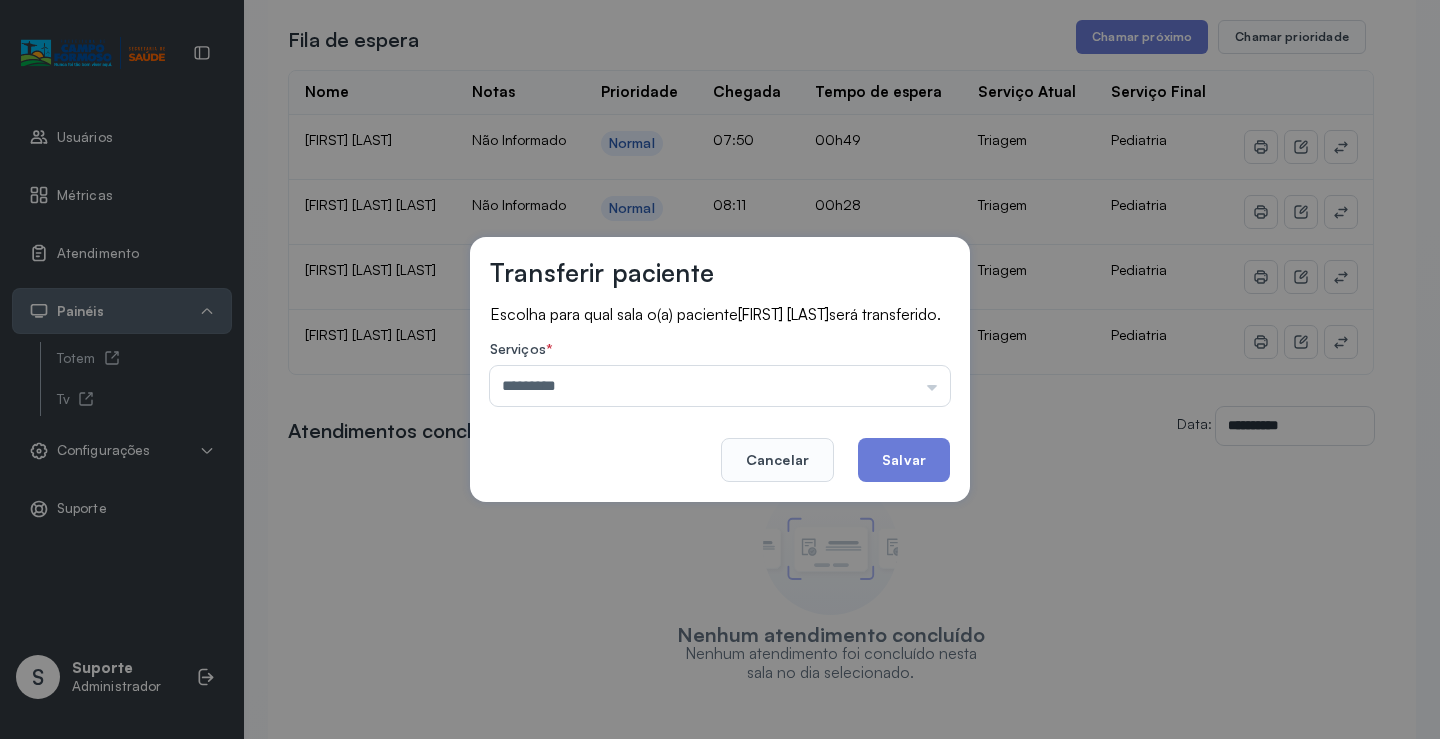 click on "Transferir paciente Escolha para qual sala o(a) paciente  [FIRST] [LAST]  será transferido.  Serviços  *  ********* Psicologo Pedro Neuropediatra Nauef Pediatria Nutrição Psicologa Alana Agendamento de consultas Fisioterapeuta Janusia Coordenadora Solange Consultório 2 Assistente Social Psiquiatra Fisioterapeuta Francyne Fisioterapeuta Morgana Neuropediatra João Cancelar Salvar" at bounding box center (720, 369) 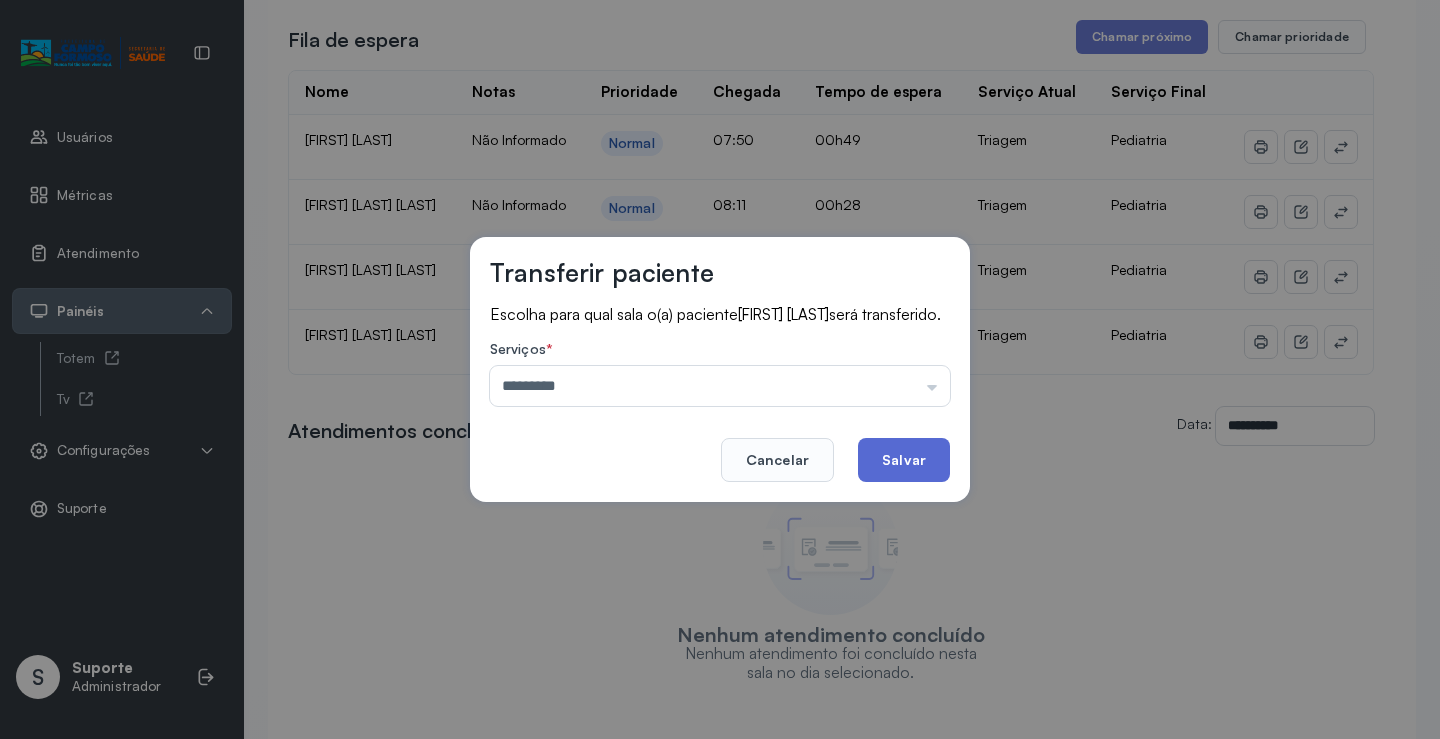 click on "Salvar" 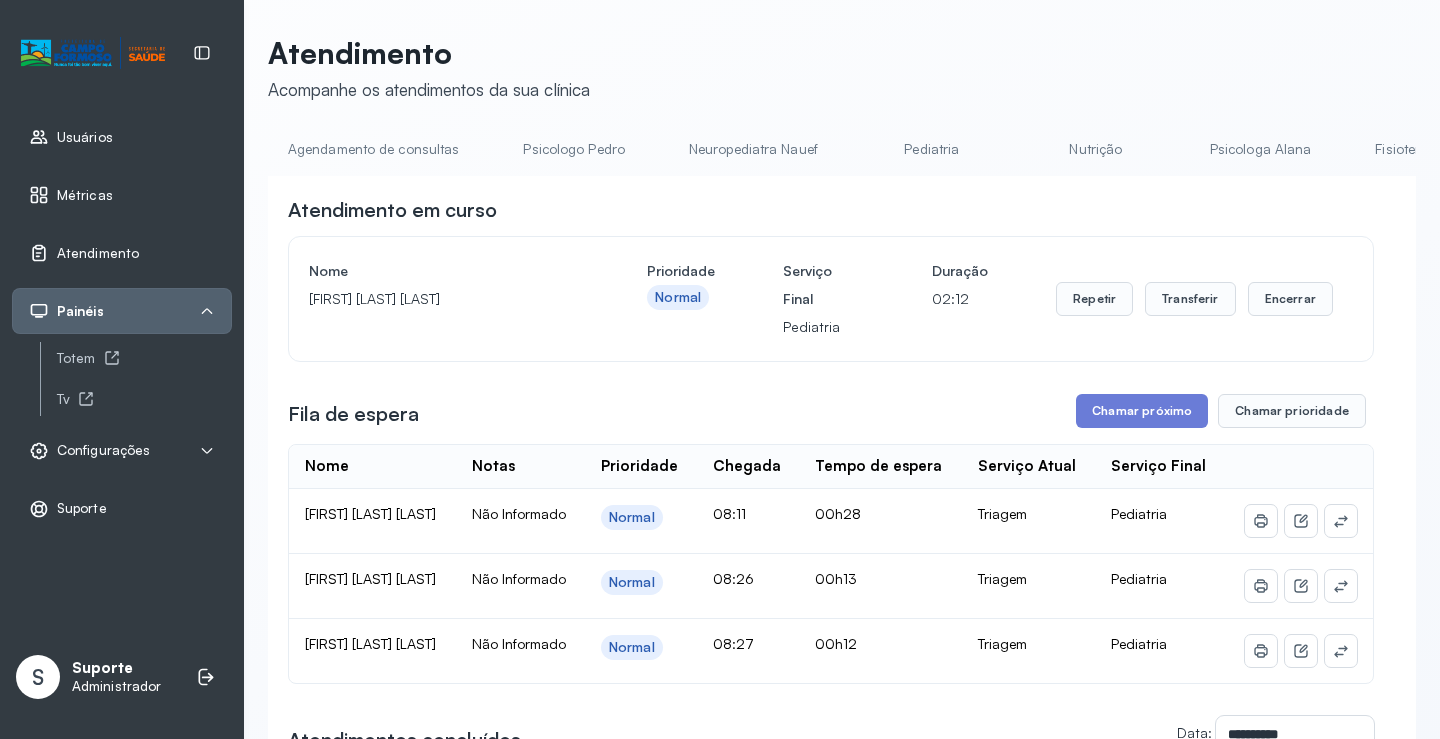 scroll, scrollTop: 0, scrollLeft: 0, axis: both 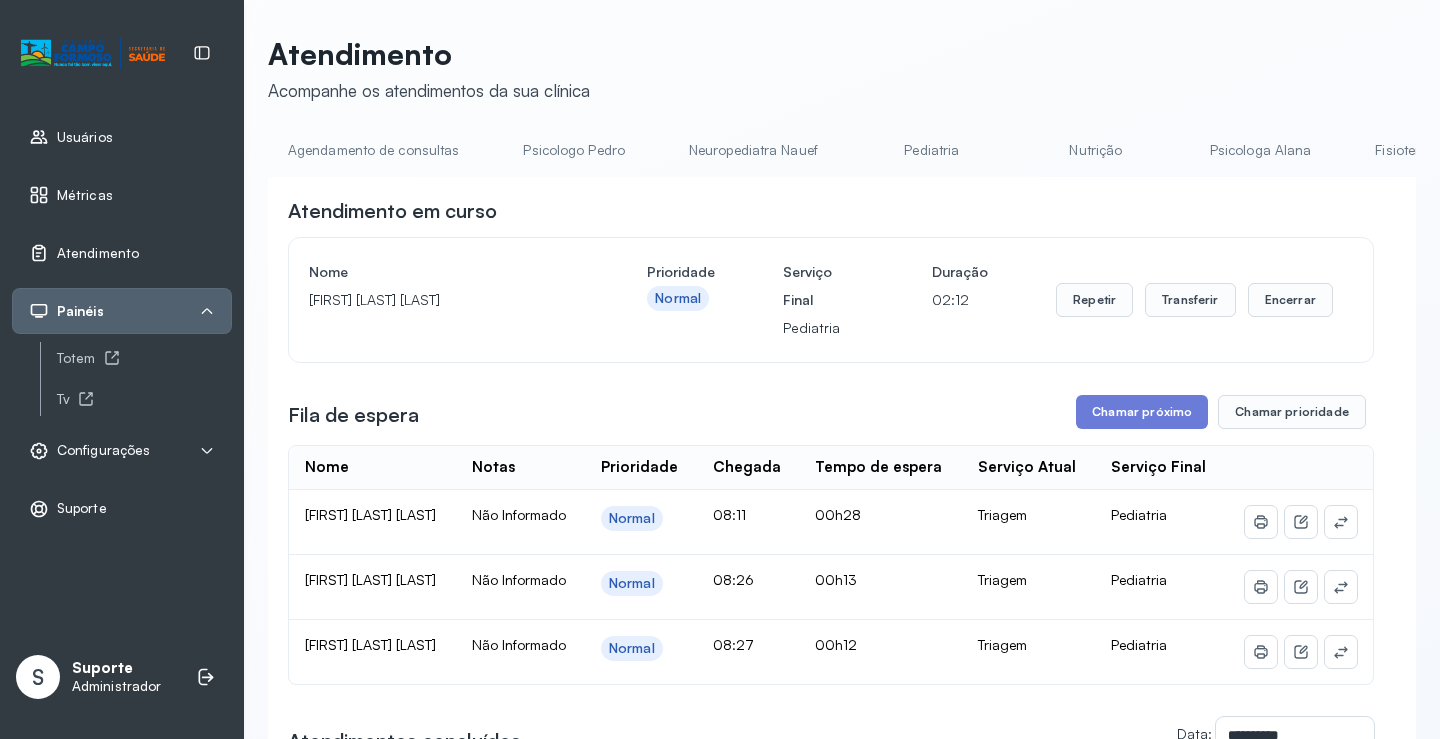 click on "Agendamento de consultas" at bounding box center (373, 150) 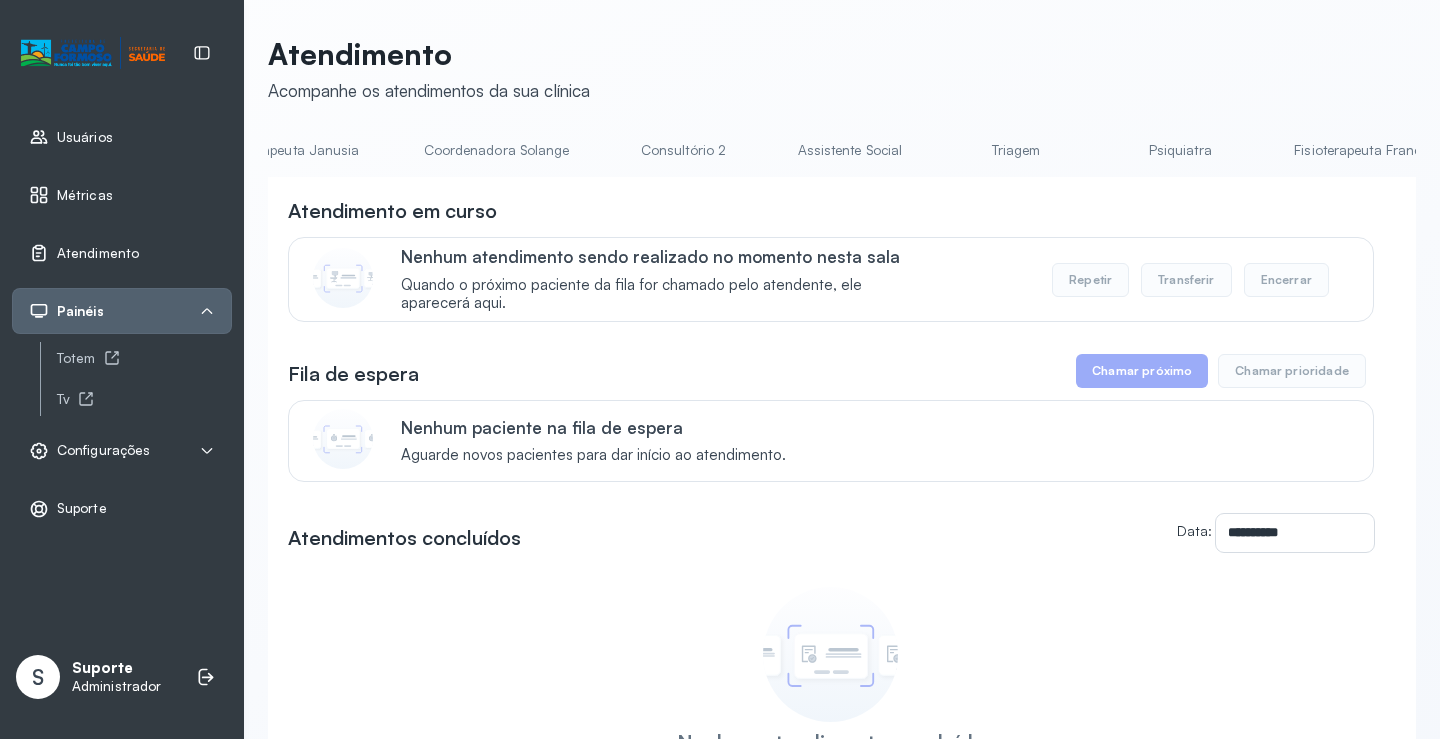 scroll, scrollTop: 0, scrollLeft: 1196, axis: horizontal 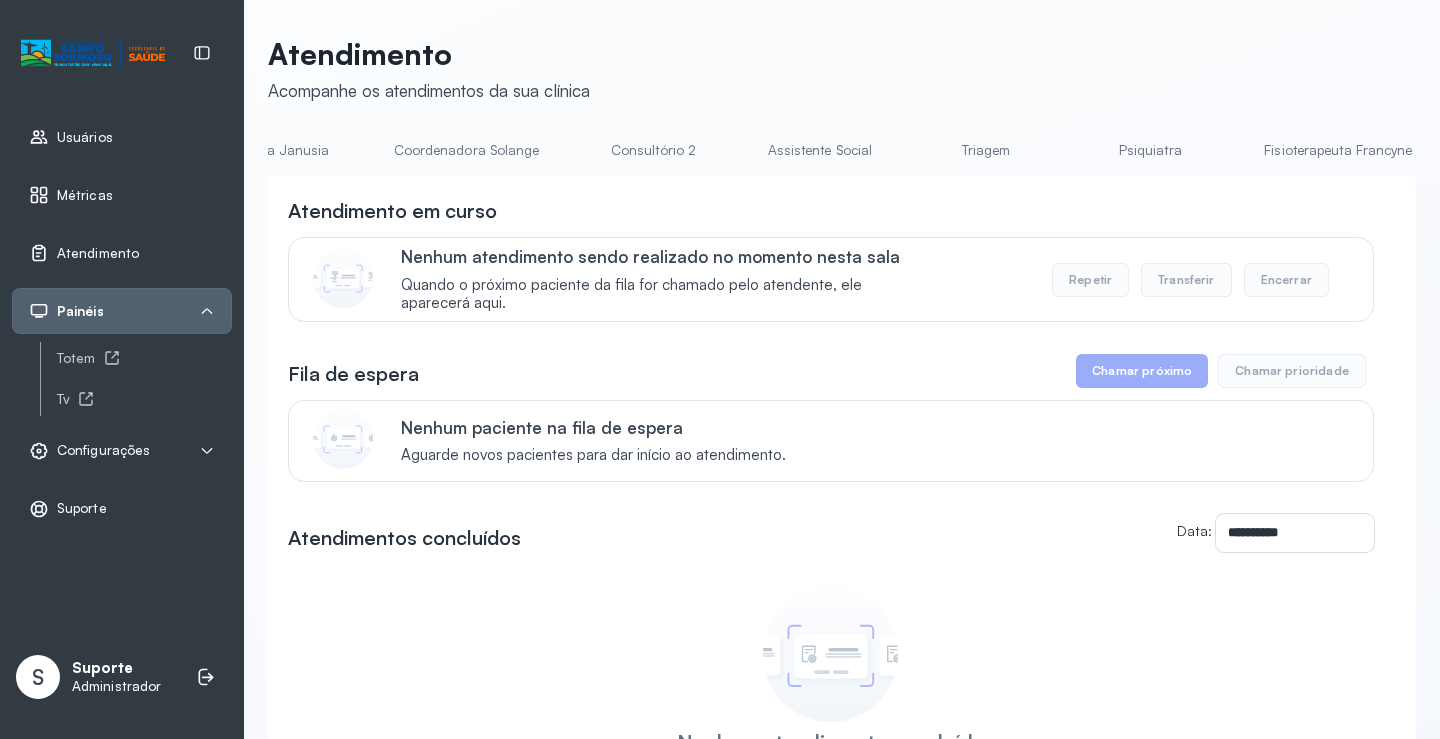 click on "Triagem" at bounding box center [986, 150] 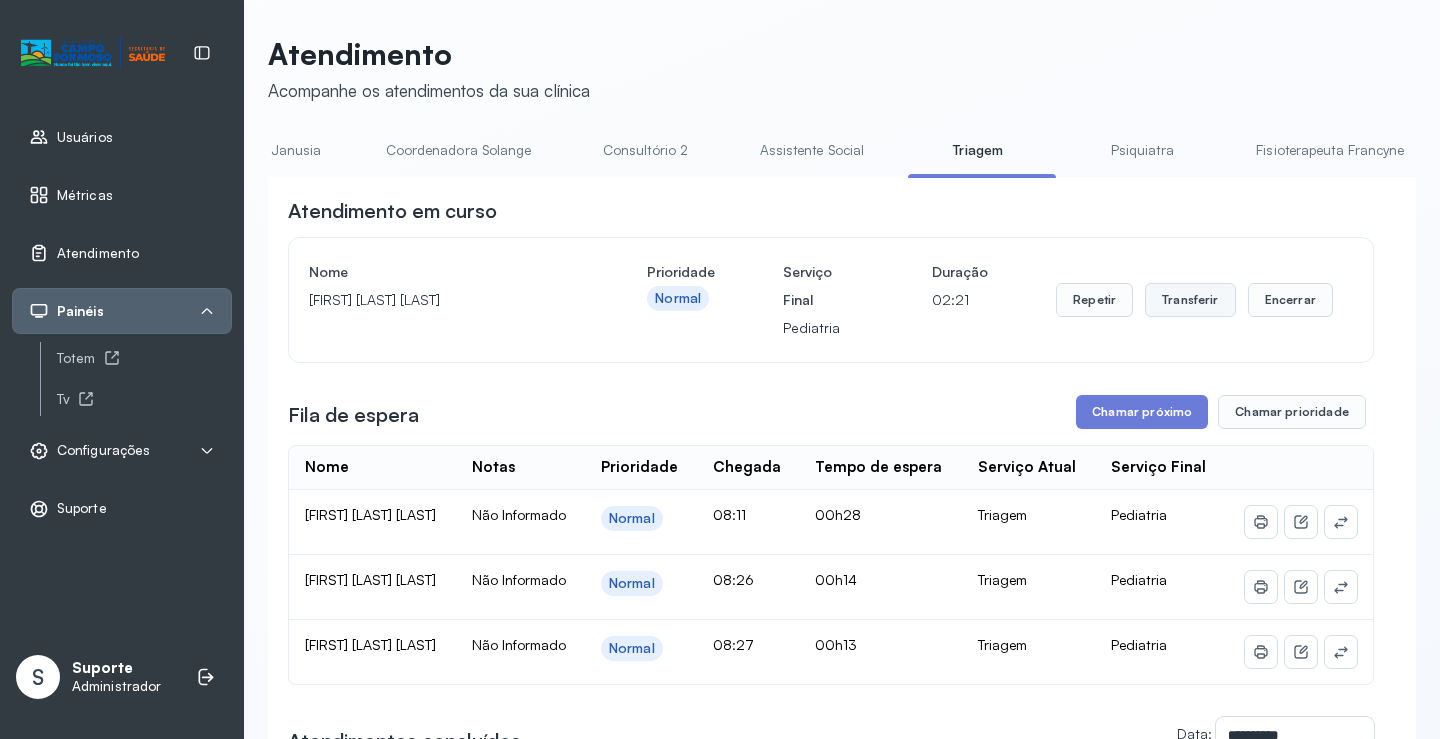 click on "Transferir" at bounding box center (1190, 300) 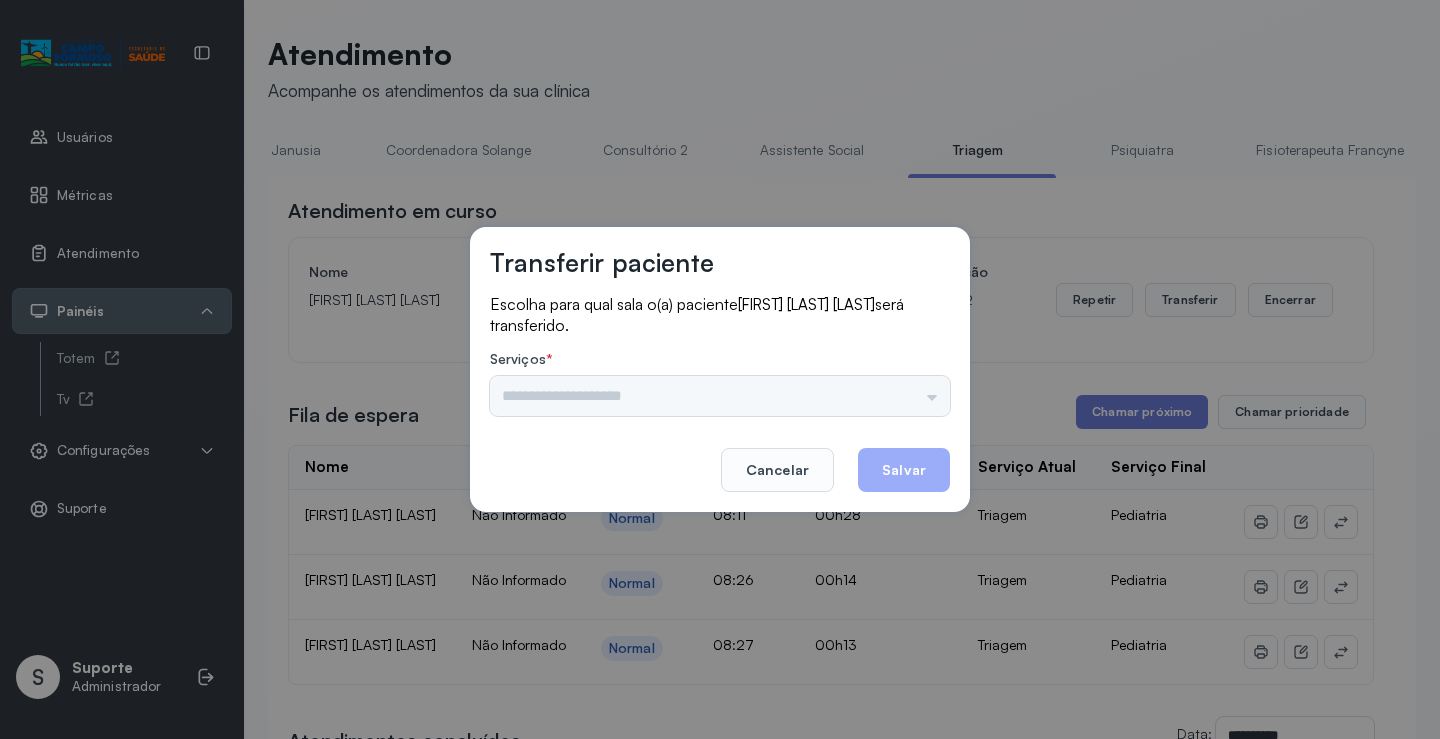 drag, startPoint x: 895, startPoint y: 402, endPoint x: 904, endPoint y: 389, distance: 15.811388 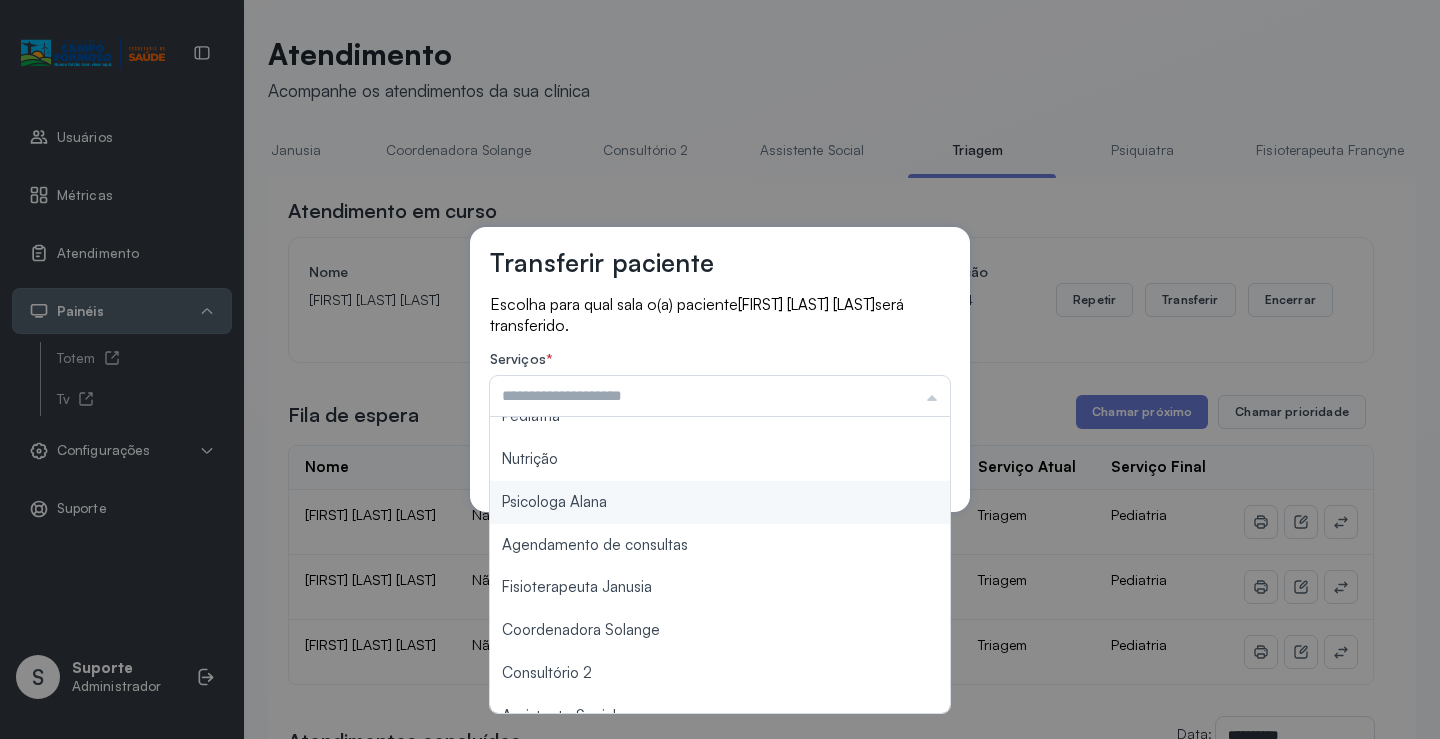 scroll, scrollTop: 100, scrollLeft: 0, axis: vertical 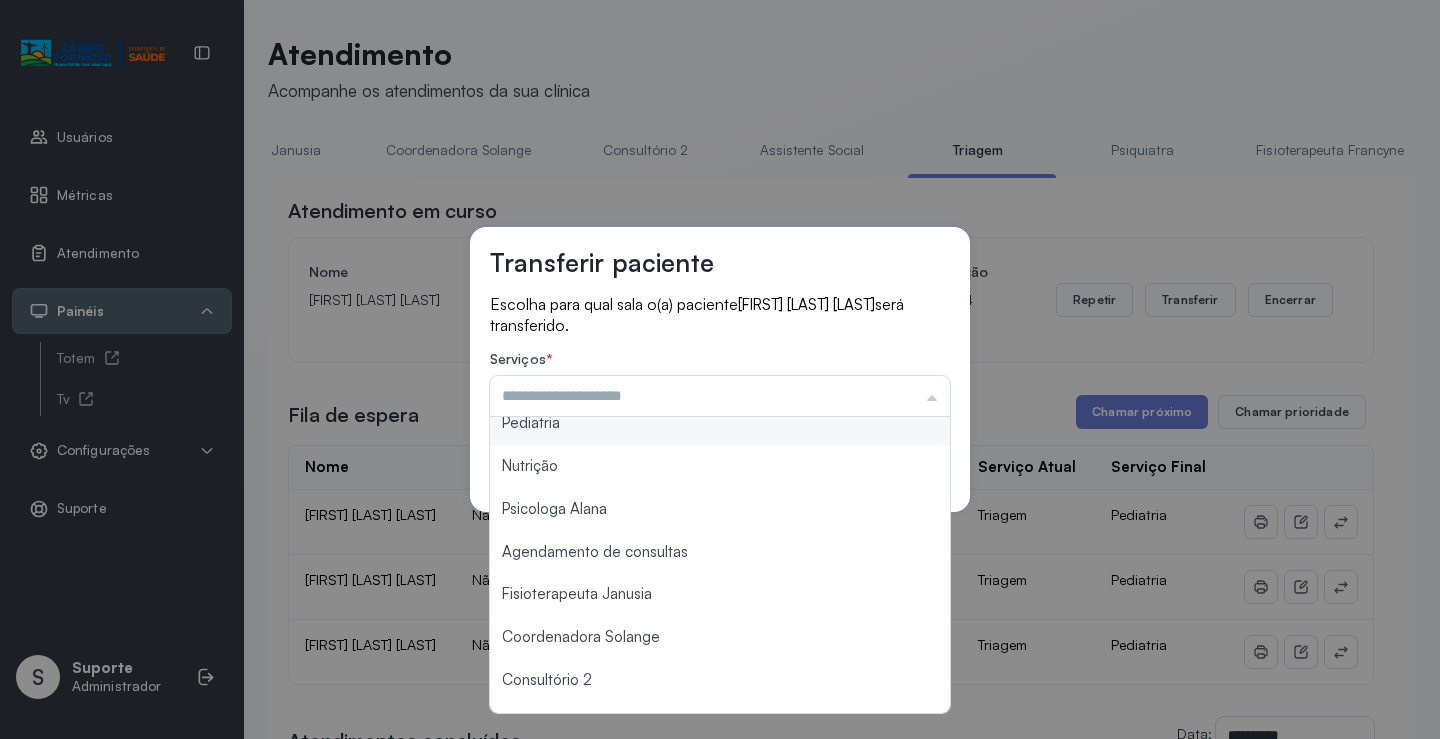 type on "*********" 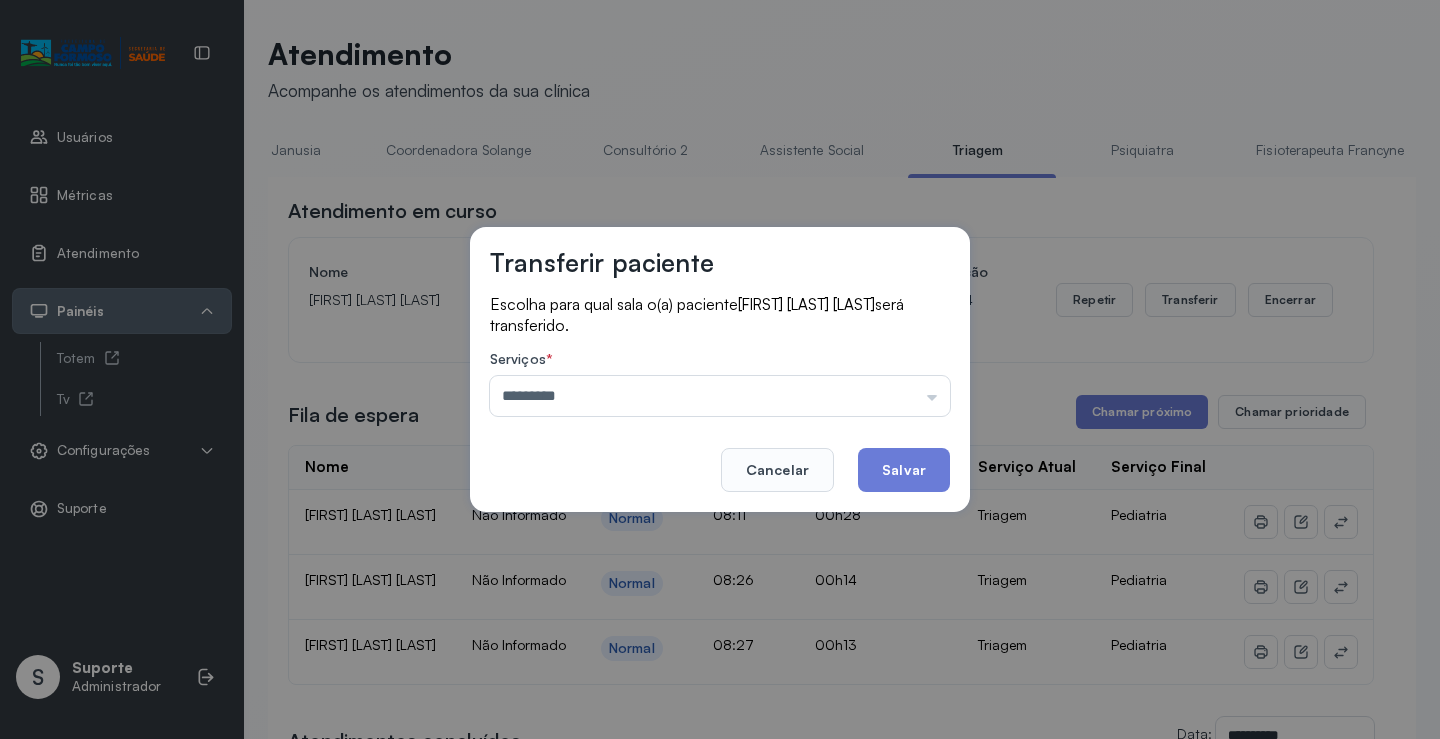 click on "Transferir paciente Escolha para qual sala o(a) paciente  [FIRST] [LAST] [LAST]  será transferido.  Serviços  *  ********* Psicologo Pedro Neuropediatra Nauef Pediatria Nutrição Psicologa Alana Agendamento de consultas Fisioterapeuta Janusia Coordenadora Solange Consultório 2 Assistente Social Psiquiatra Fisioterapeuta Francyne Fisioterapeuta Morgana Neuropediatra João Cancelar Salvar" at bounding box center (720, 369) 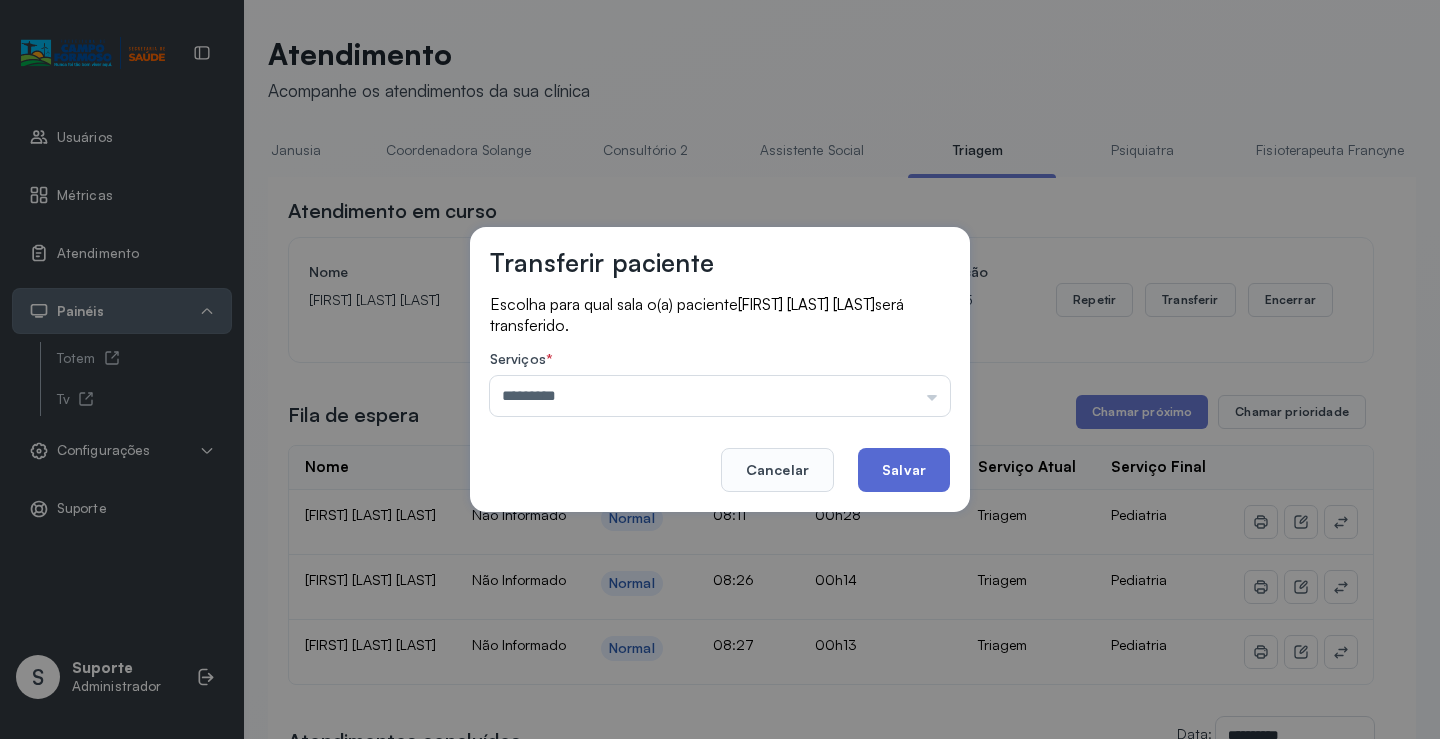 click on "Salvar" 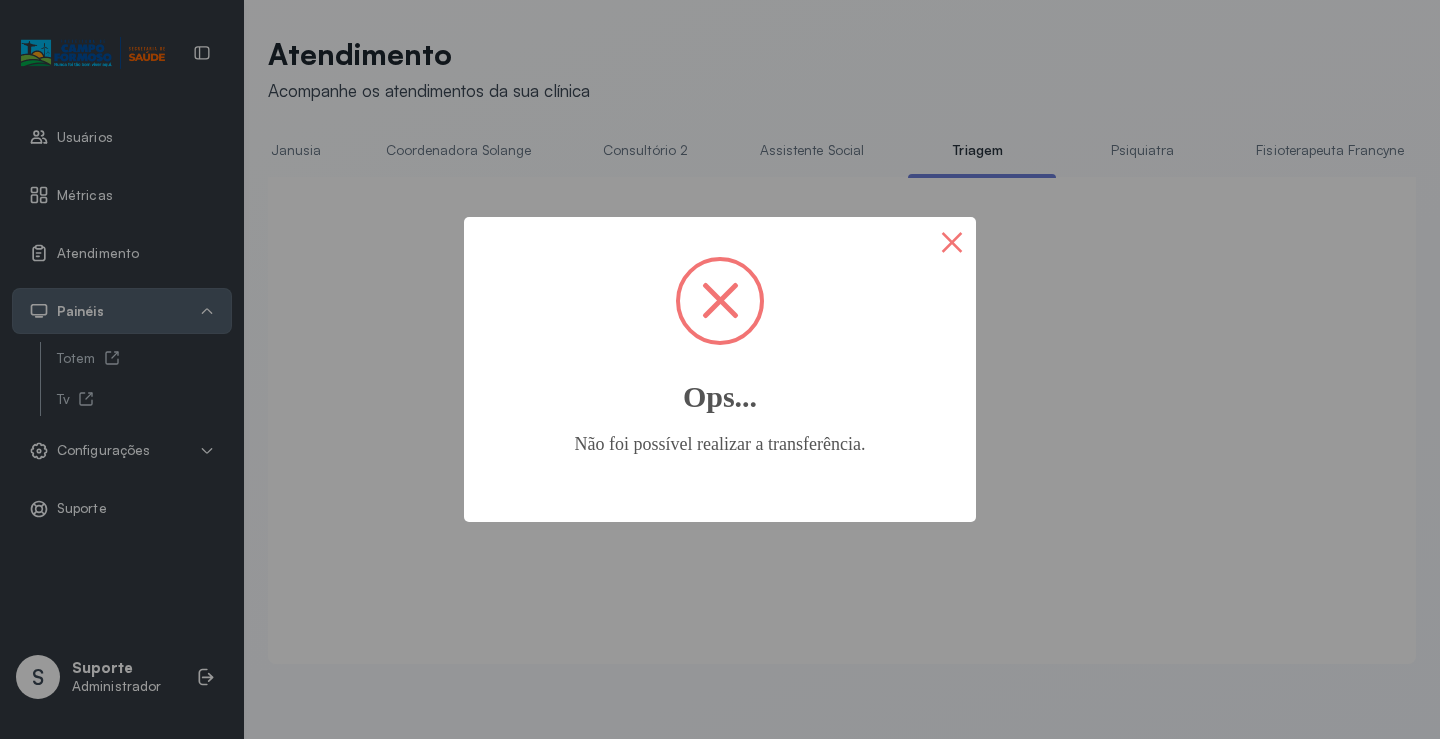 click on "×" at bounding box center [952, 241] 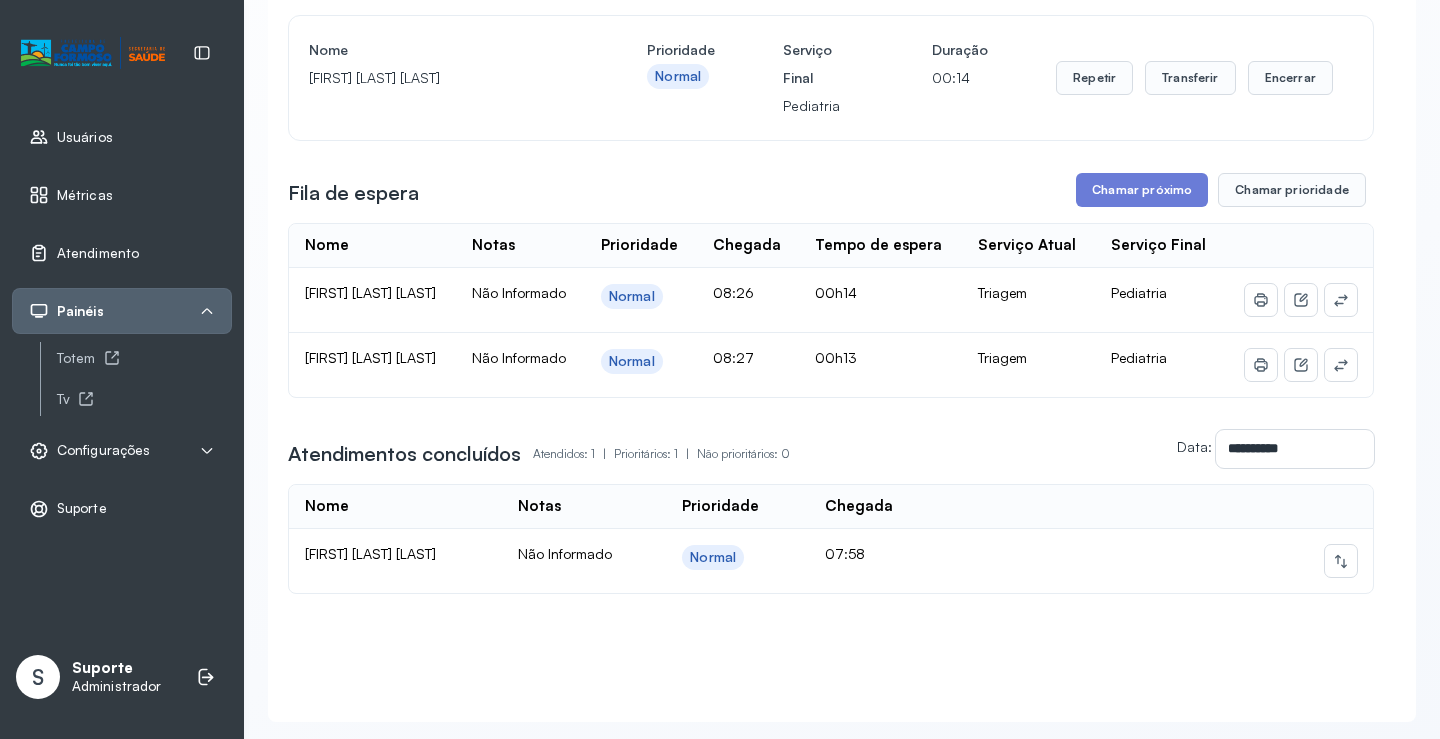 scroll, scrollTop: 307, scrollLeft: 0, axis: vertical 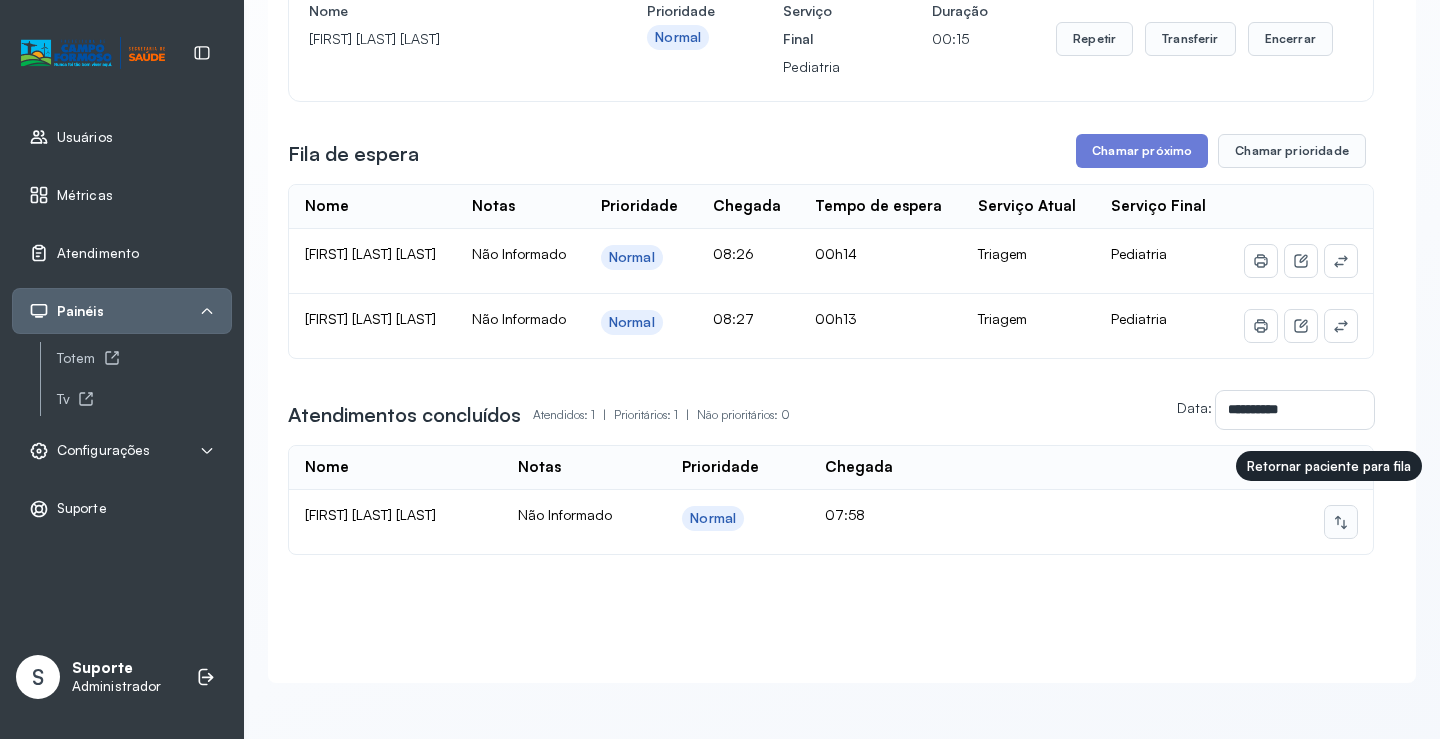 click 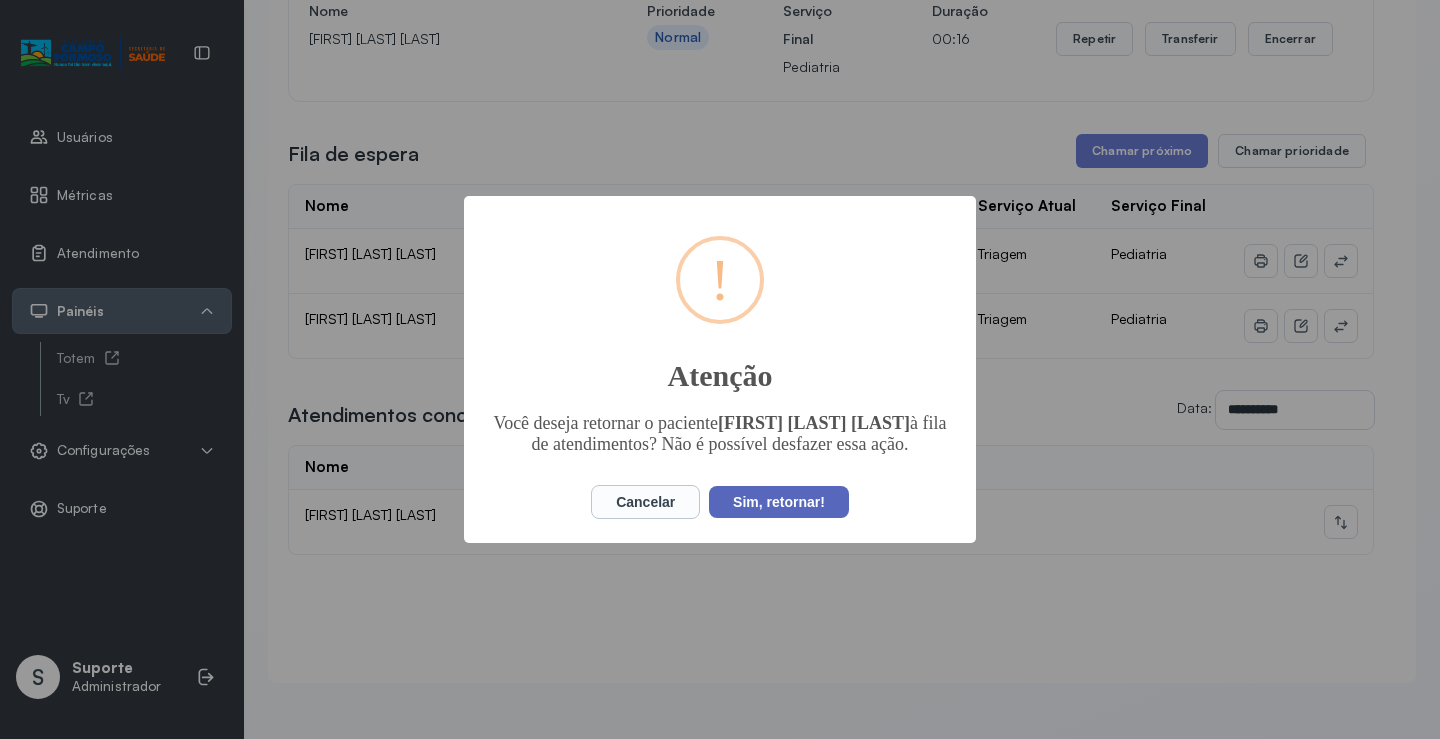 click on "Sim, retornar!" at bounding box center [779, 502] 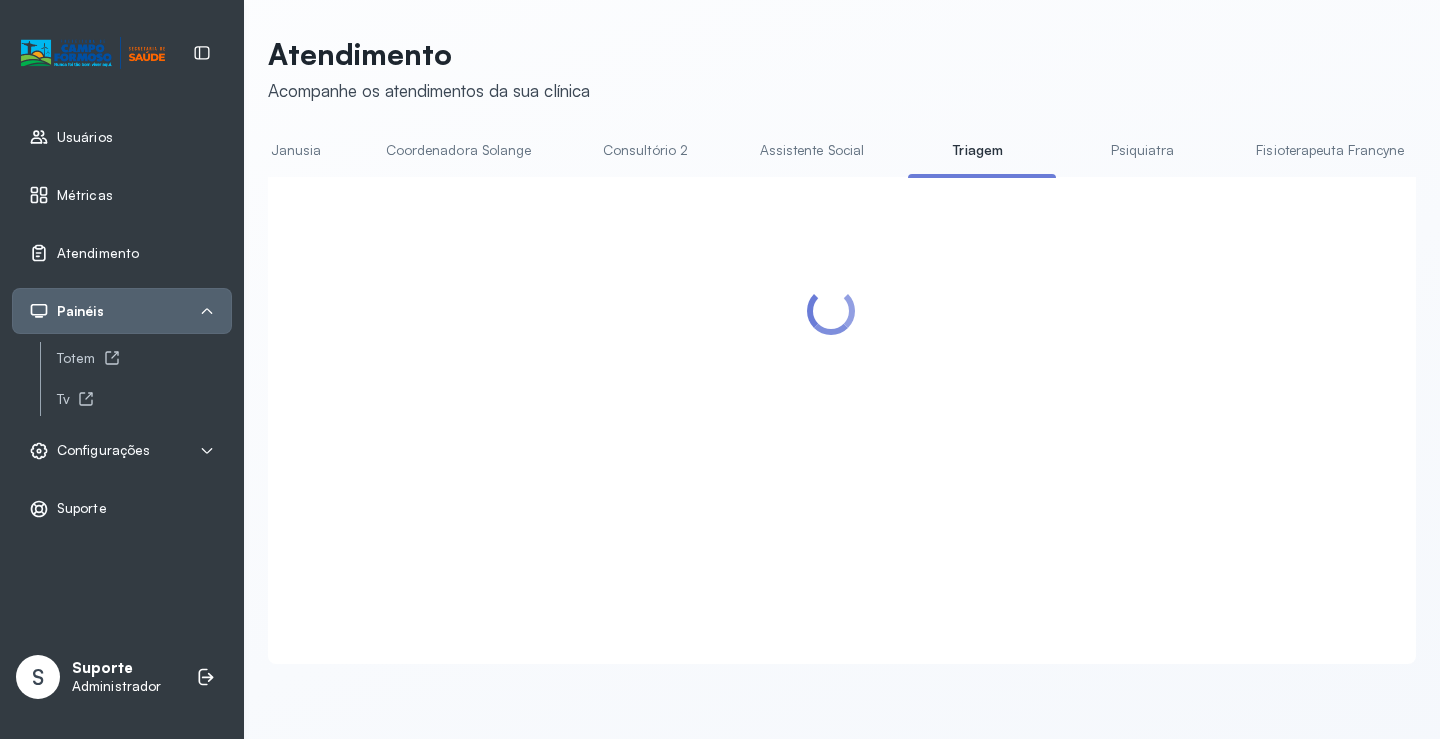 scroll, scrollTop: 307, scrollLeft: 0, axis: vertical 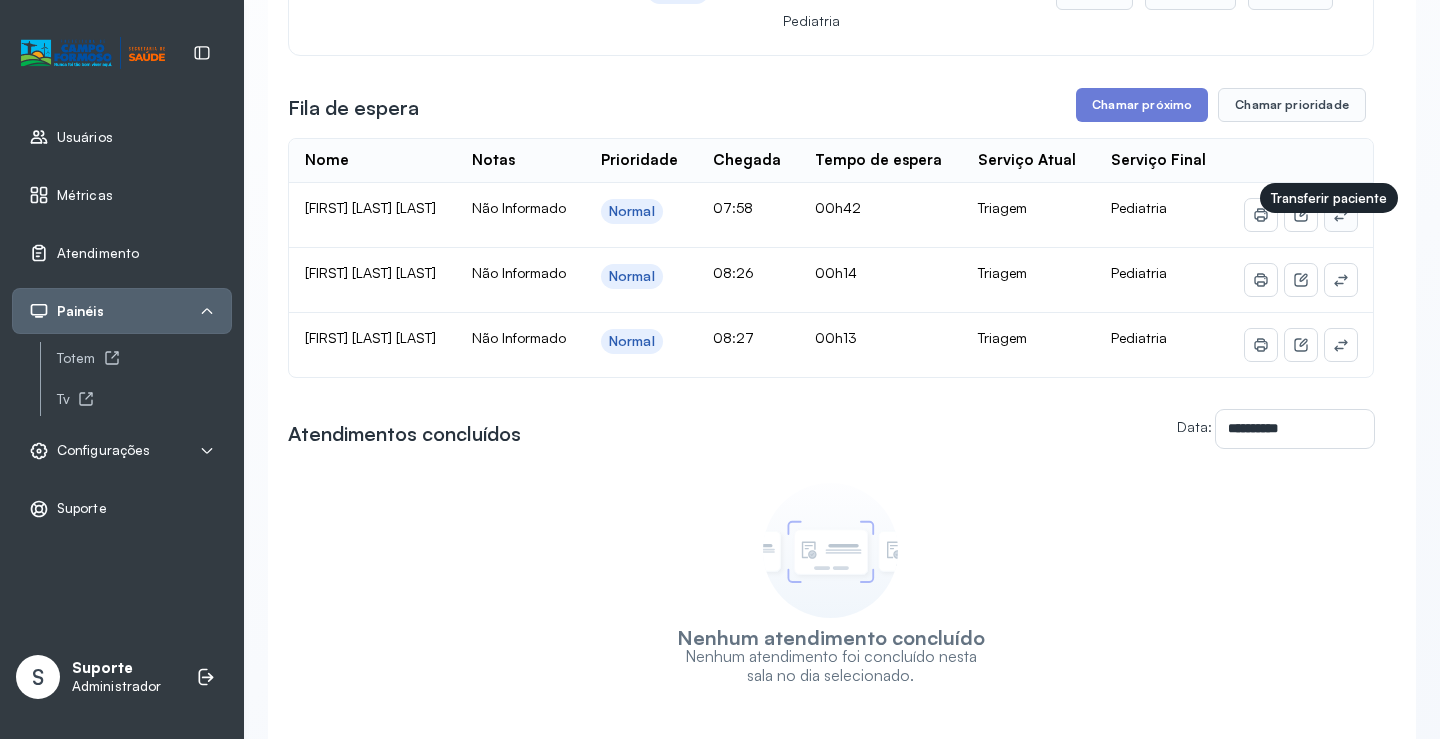 click 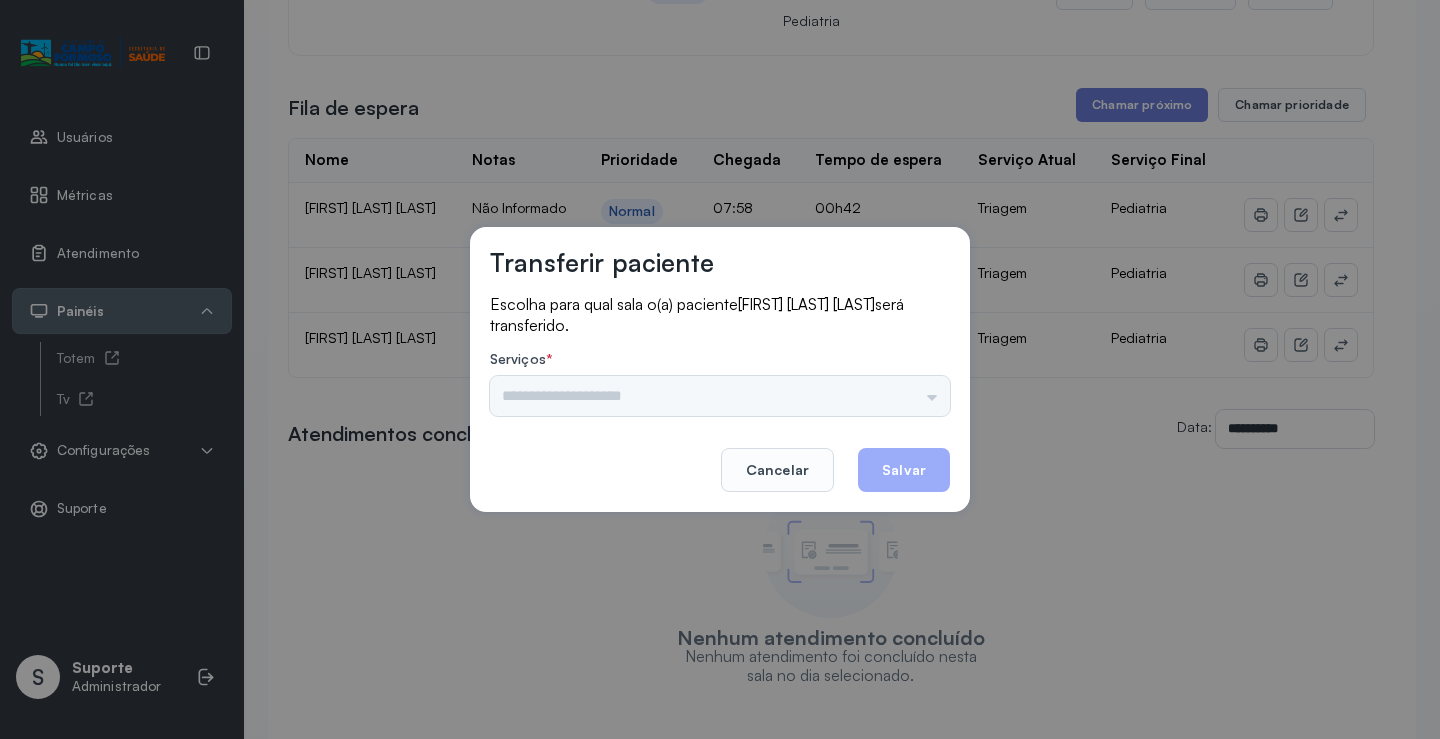 click at bounding box center (720, 396) 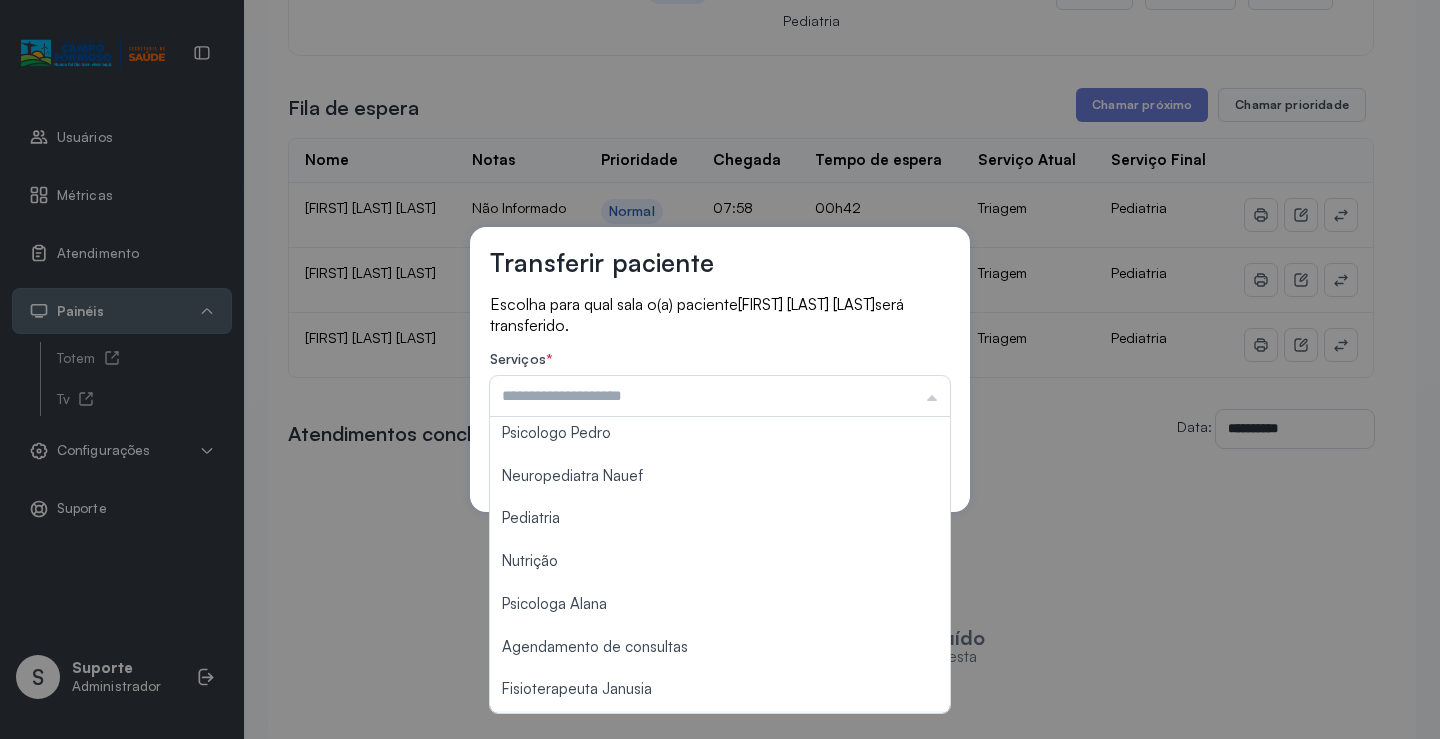 scroll, scrollTop: 0, scrollLeft: 0, axis: both 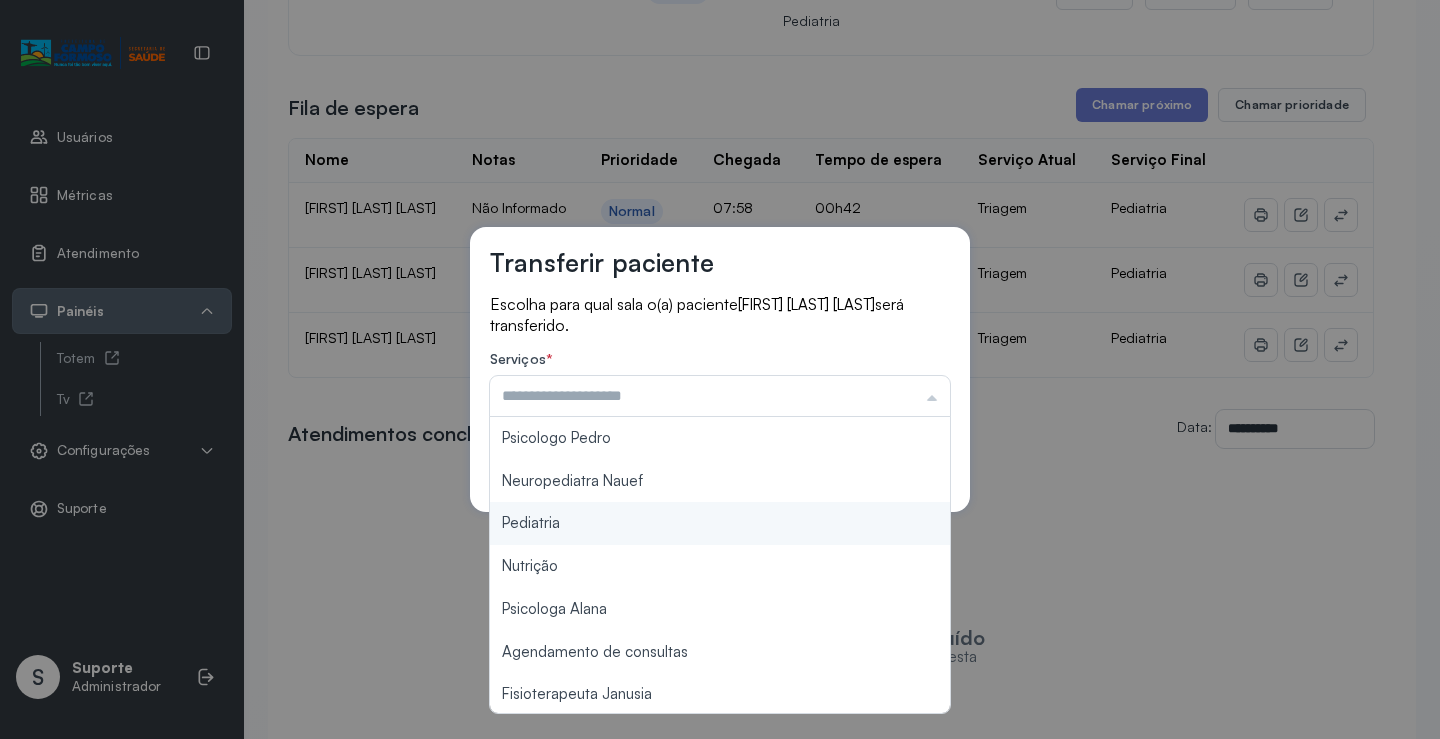 type on "*********" 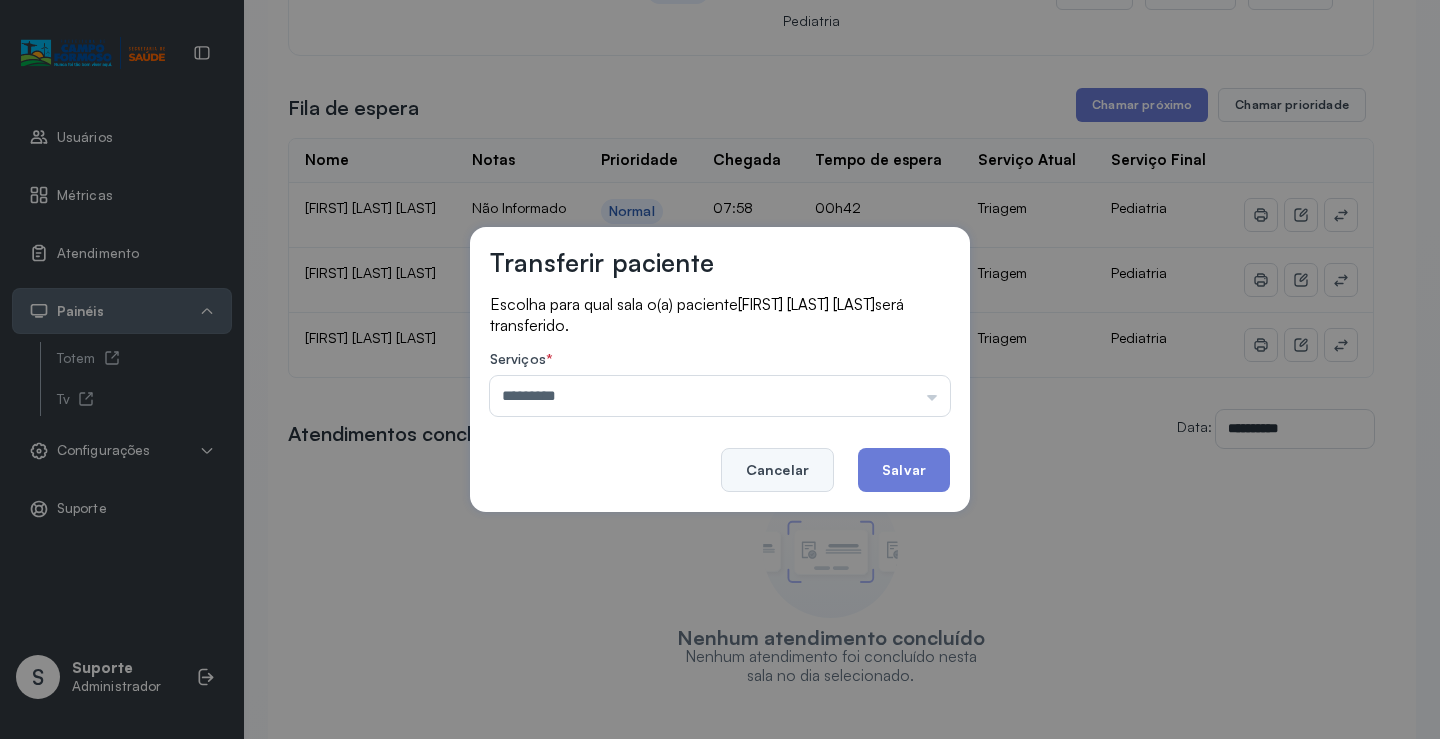 drag, startPoint x: 582, startPoint y: 521, endPoint x: 802, endPoint y: 462, distance: 227.77402 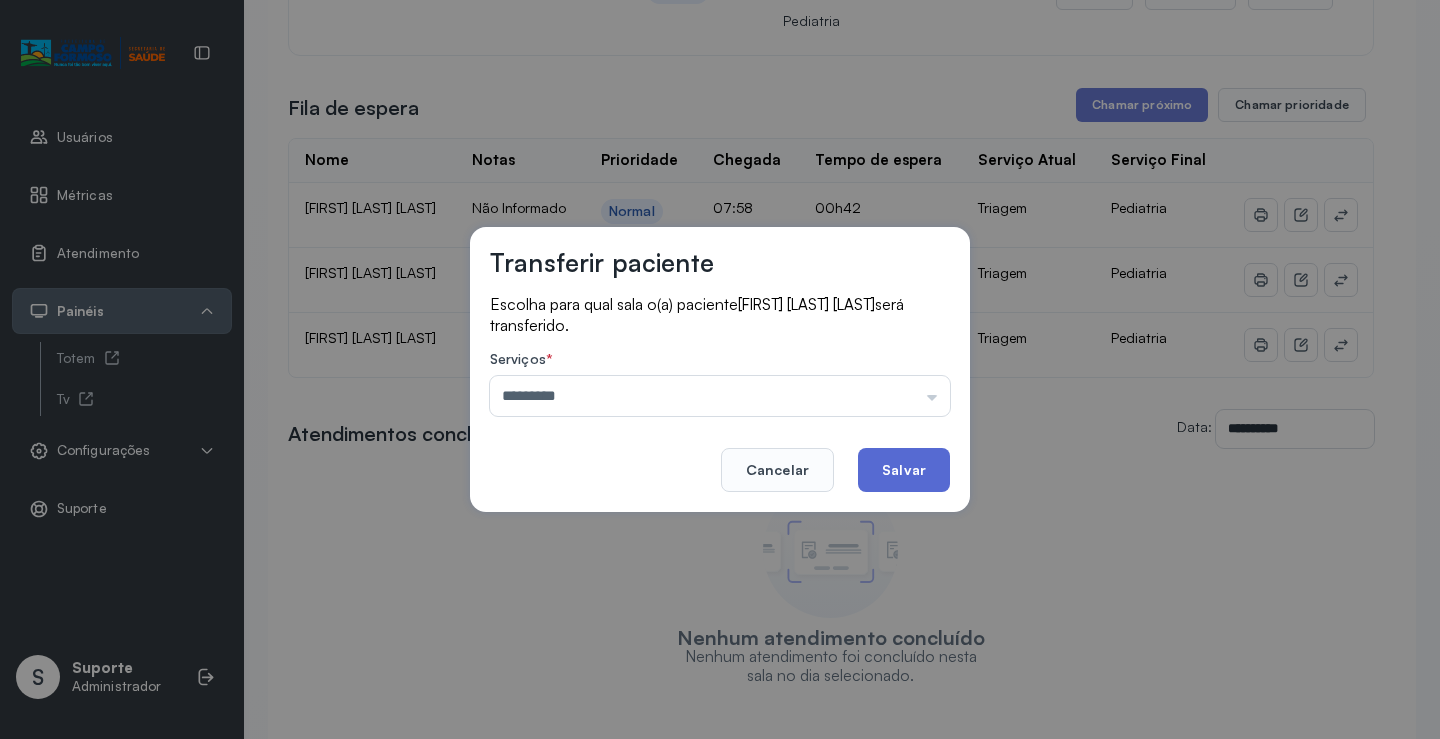 click on "Salvar" 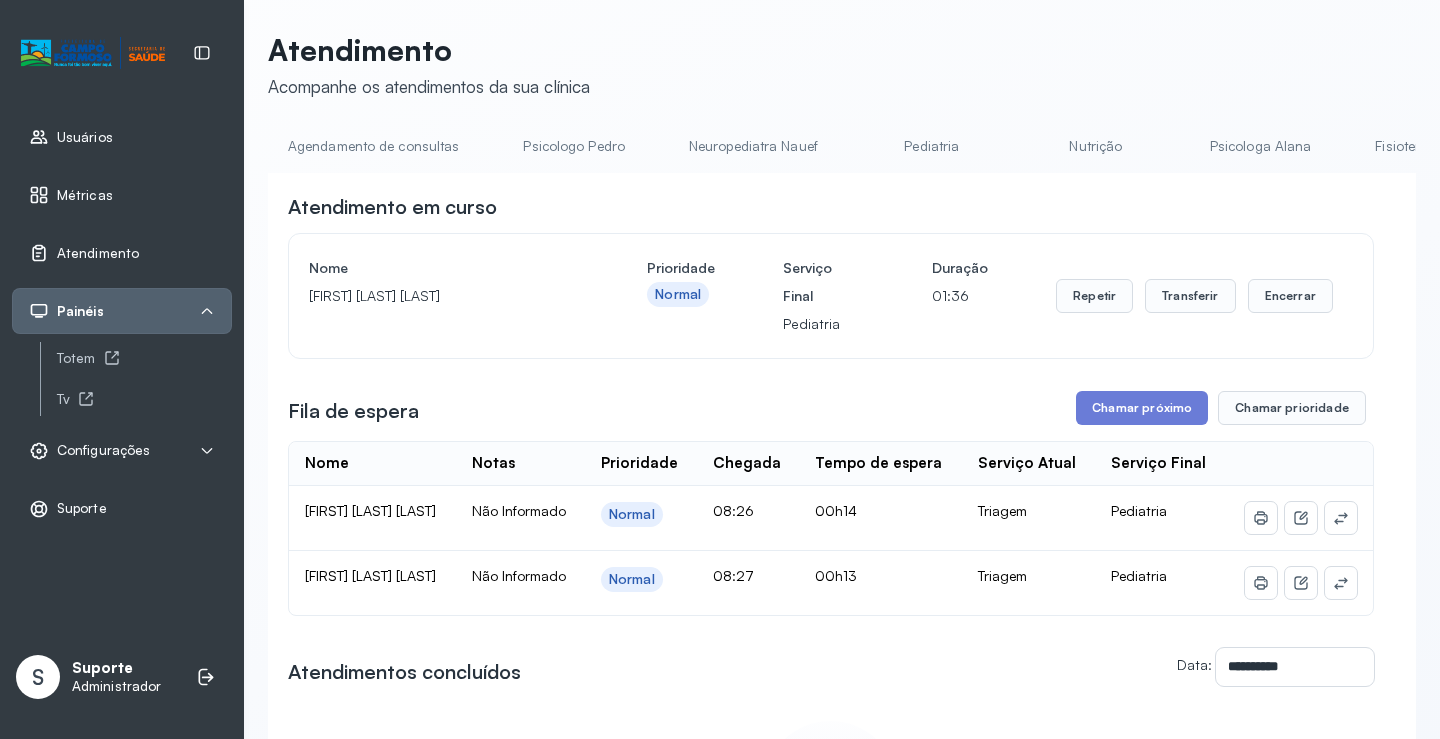 scroll, scrollTop: 0, scrollLeft: 0, axis: both 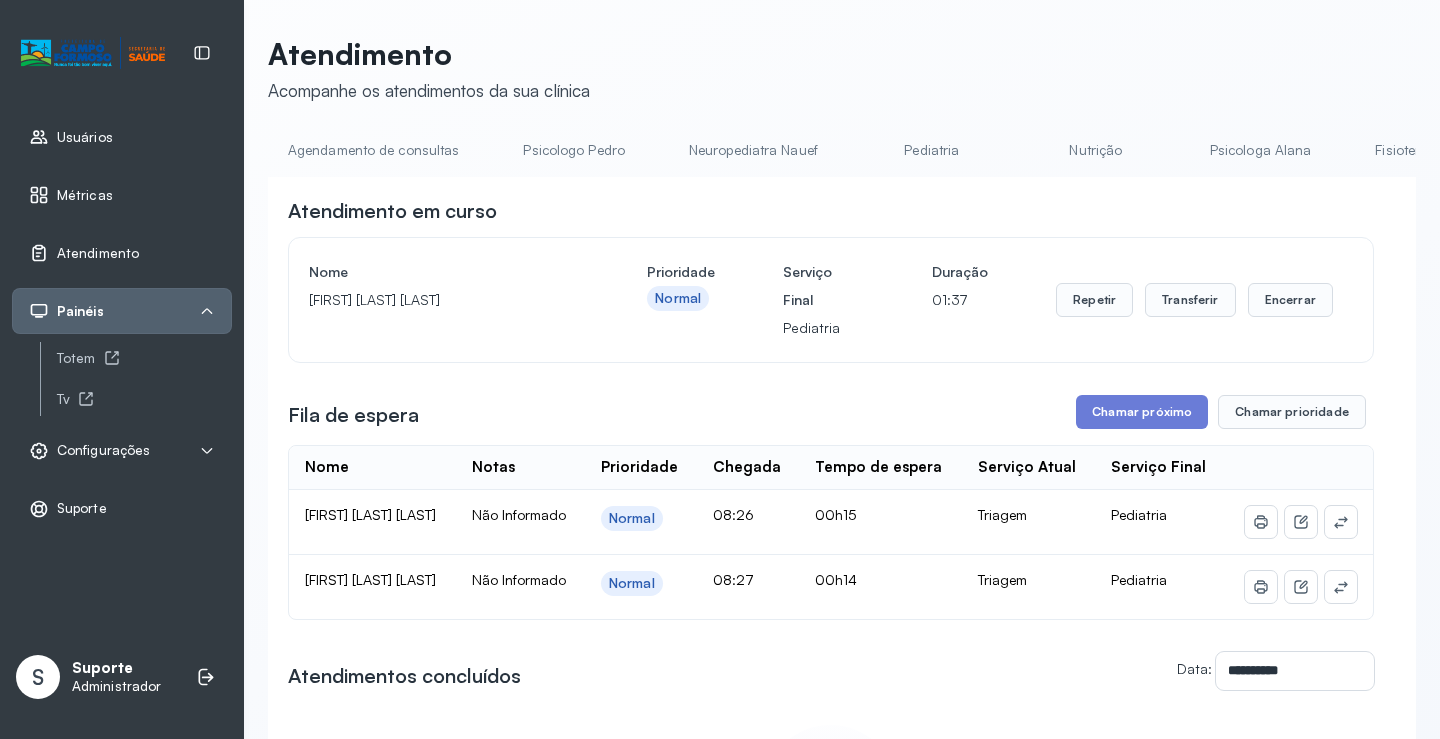 click on "Agendamento de consultas" at bounding box center [373, 150] 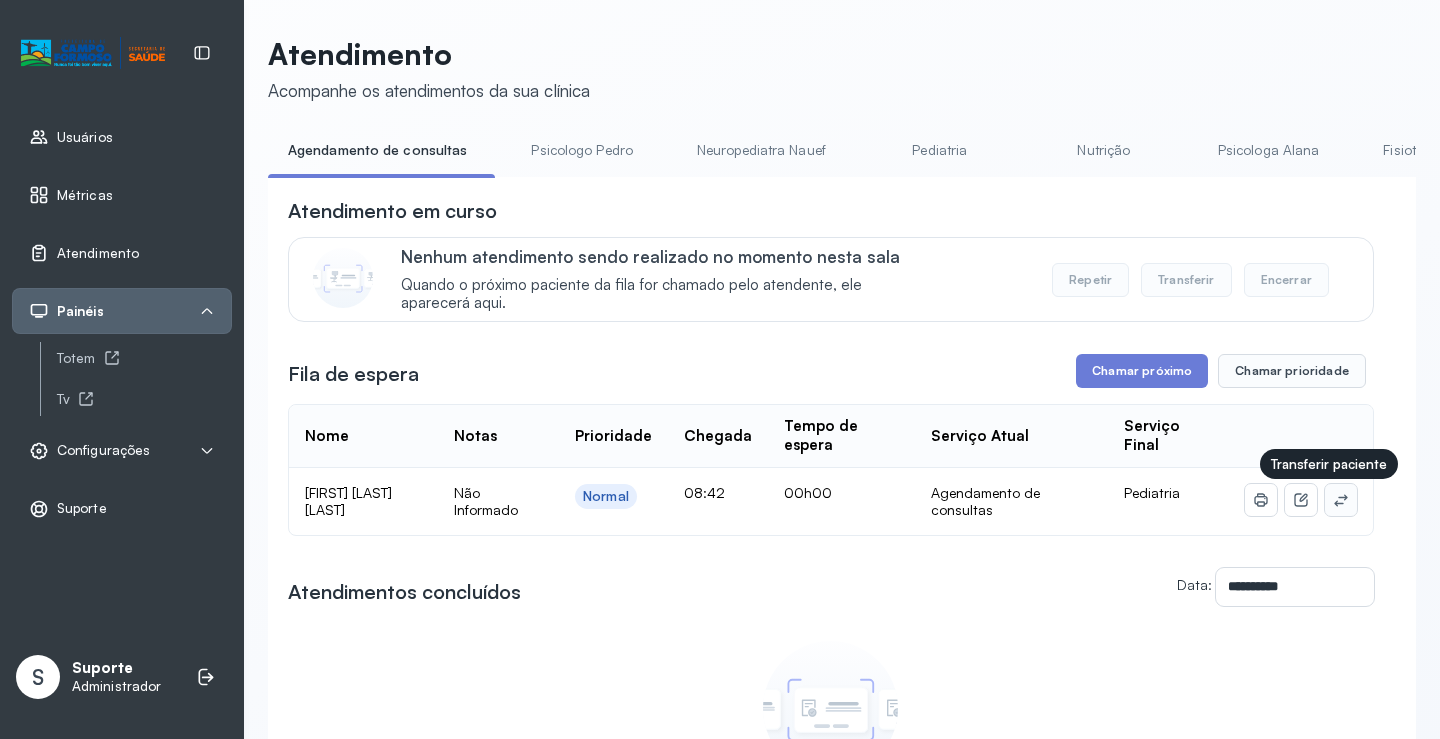 click 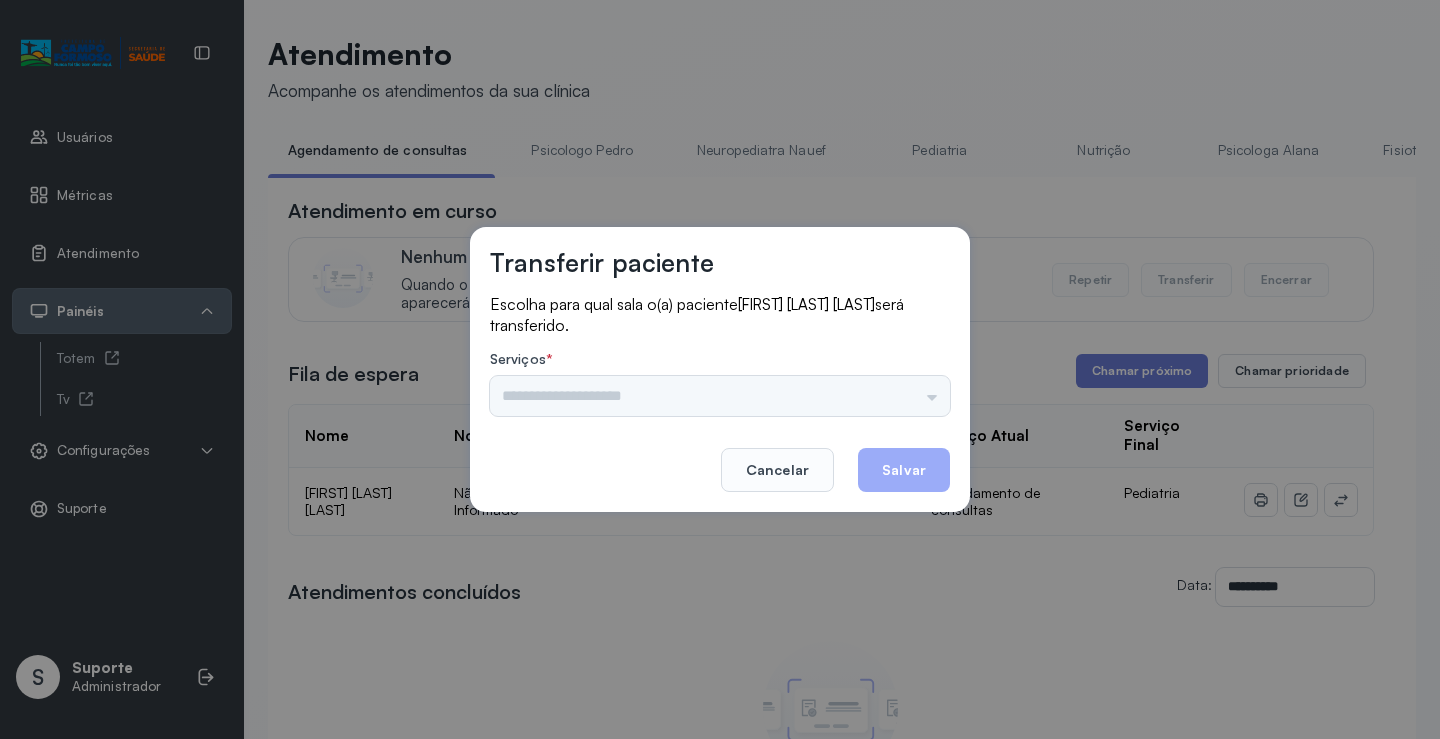 click on "Psicologo Pedro Neuropediatra Nauef Pediatria Nutrição Psicologa Alana Agendamento de consultas Fisioterapeuta Janusia Coordenadora Solange Consultório 2 Assistente Social Psiquiatra Fisioterapeuta Francyne Fisioterapeuta Morgana Neuropediatra João" at bounding box center (720, 396) 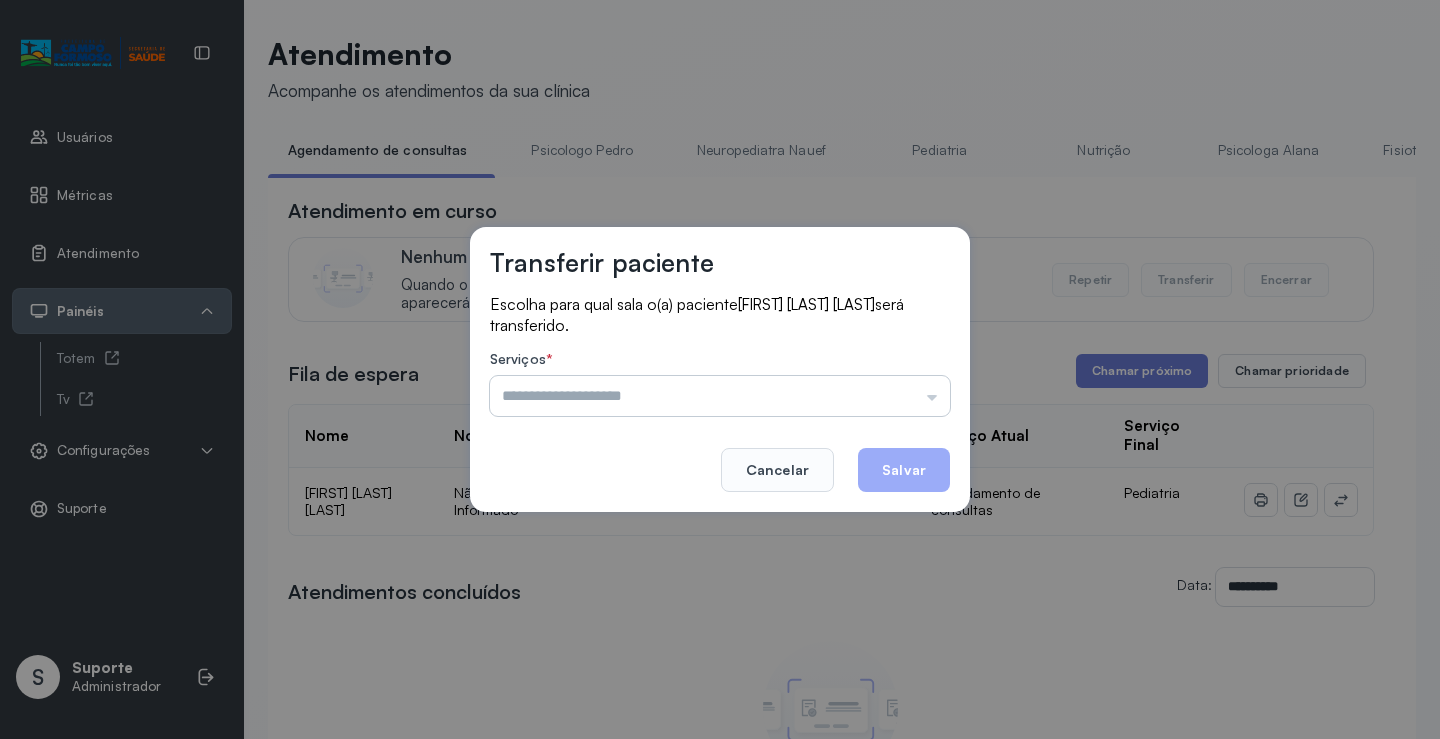 click at bounding box center [720, 396] 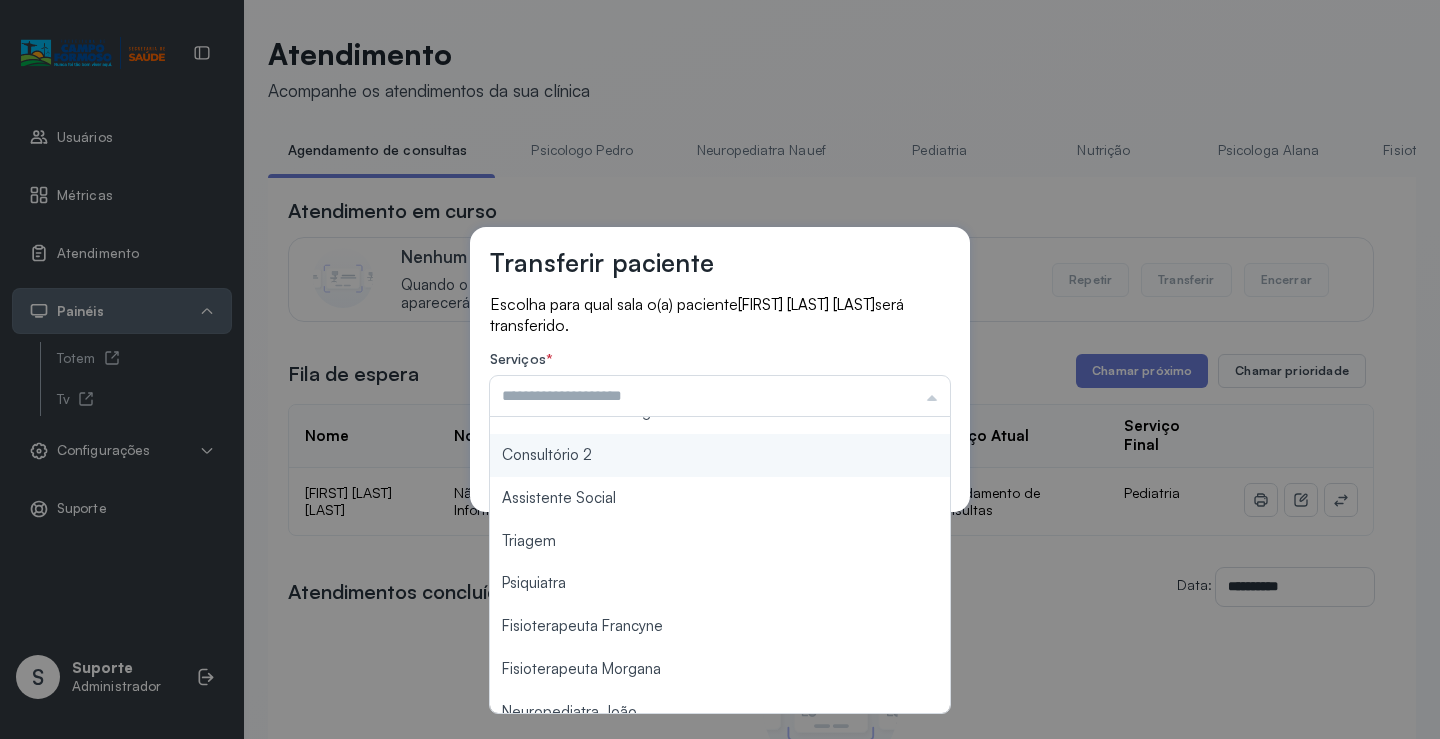 scroll, scrollTop: 303, scrollLeft: 0, axis: vertical 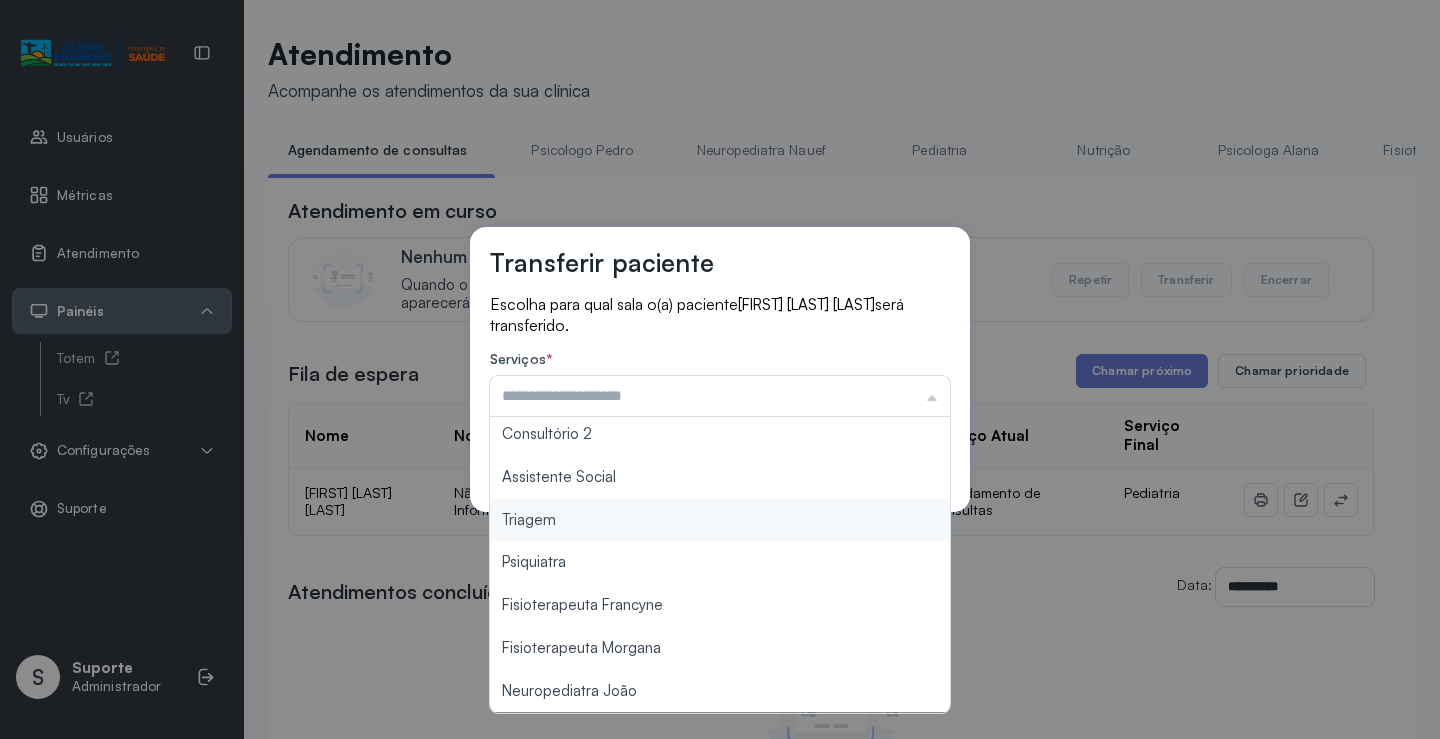 type on "*******" 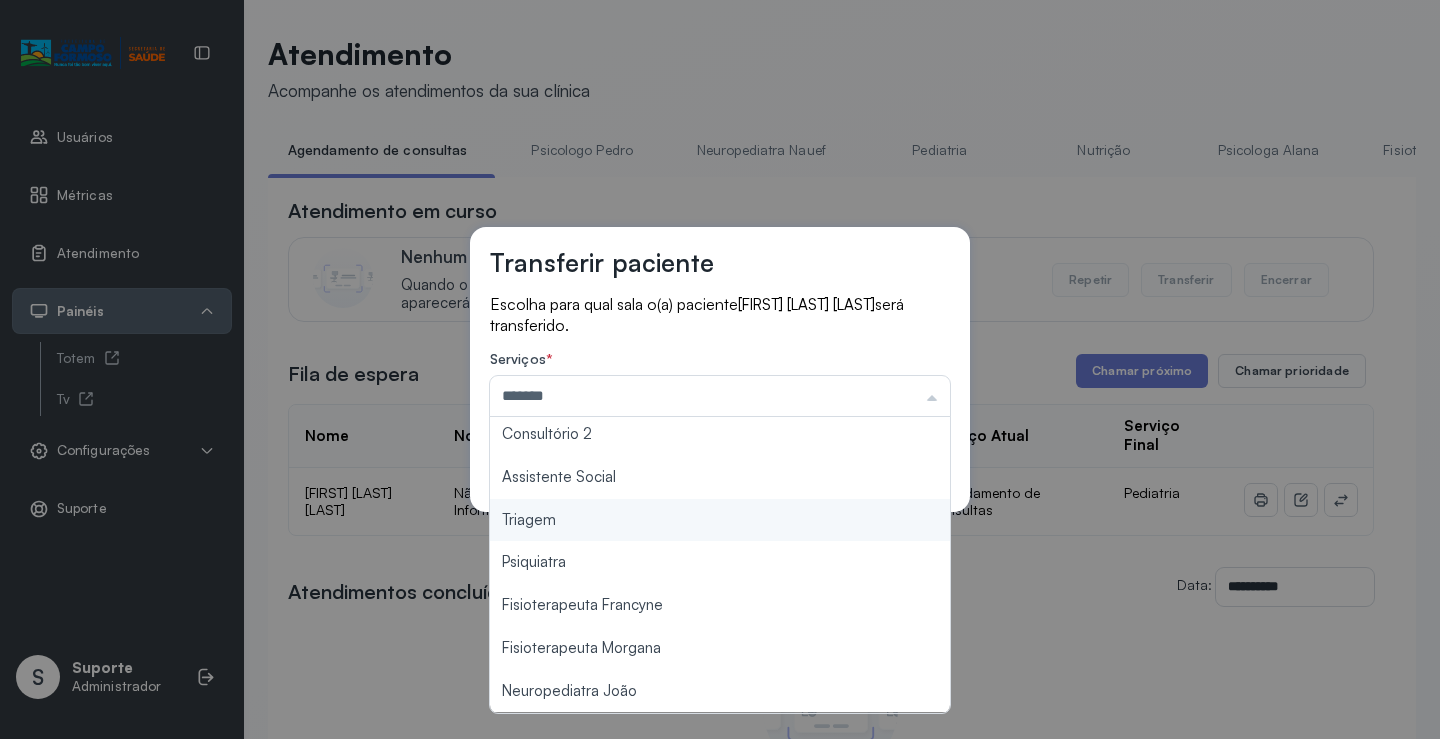 click on "Transferir paciente Escolha para qual sala o(a) paciente  [FIRST] [LAST]  será transferido.  Serviços  *  ******* Psicologo Pedro Neuropediatra Nauef Pediatria Nutrição Psicologa Alana Fisioterapeuta Janusia Coordenadora Solange Consultório 2 Assistente Social Triagem Psiquiatra Fisioterapeuta Francyne Fisioterapeuta Morgana Neuropediatra João Cancelar Salvar" at bounding box center (720, 369) 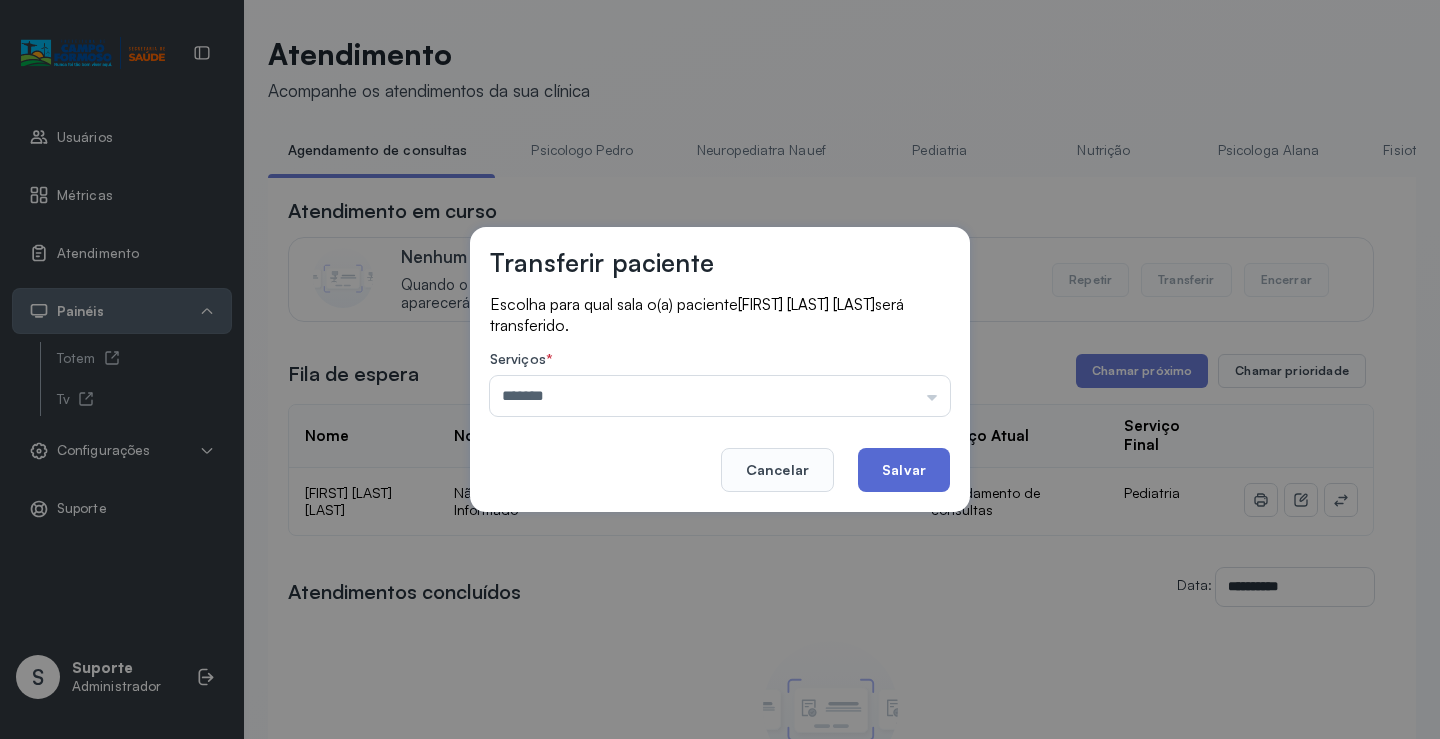 click on "Salvar" 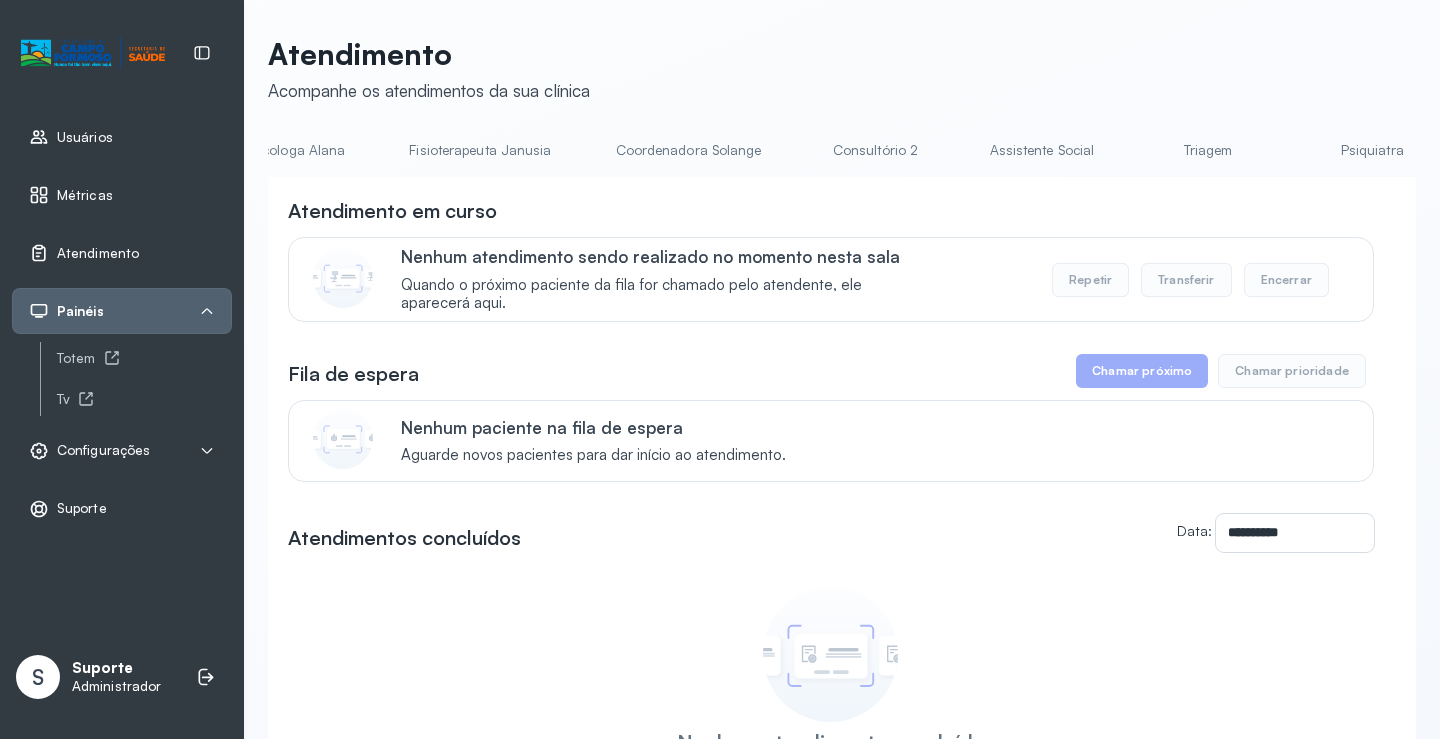 scroll, scrollTop: 0, scrollLeft: 1144, axis: horizontal 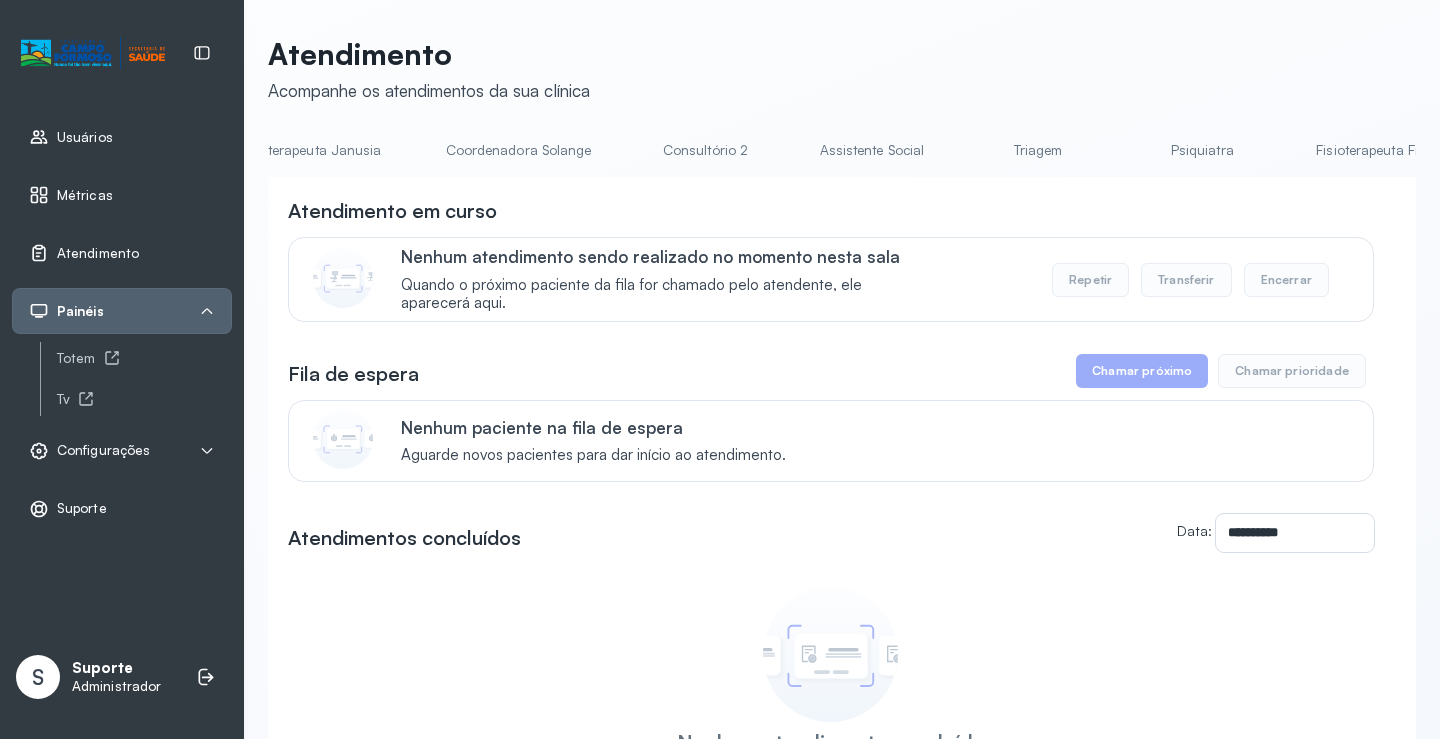 click on "Triagem" at bounding box center [1038, 150] 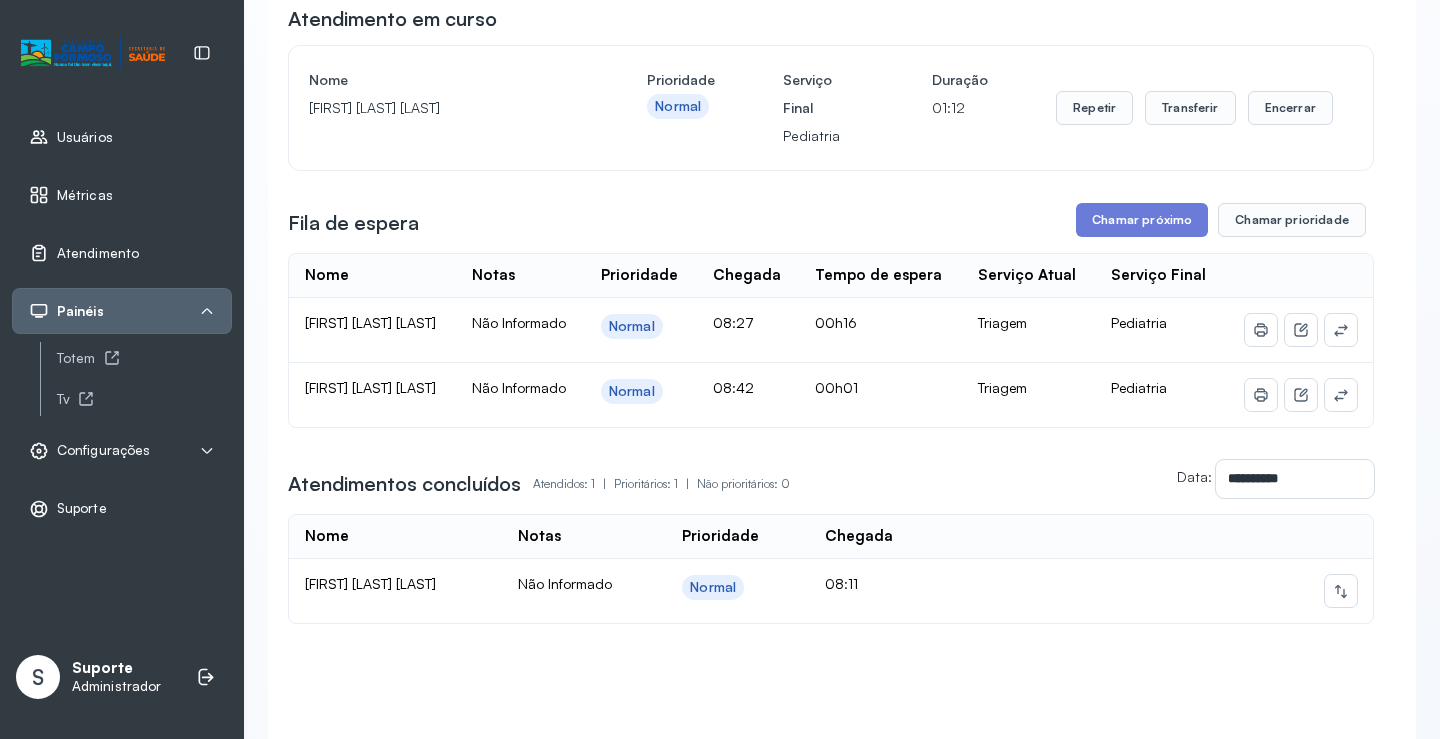 scroll, scrollTop: 307, scrollLeft: 0, axis: vertical 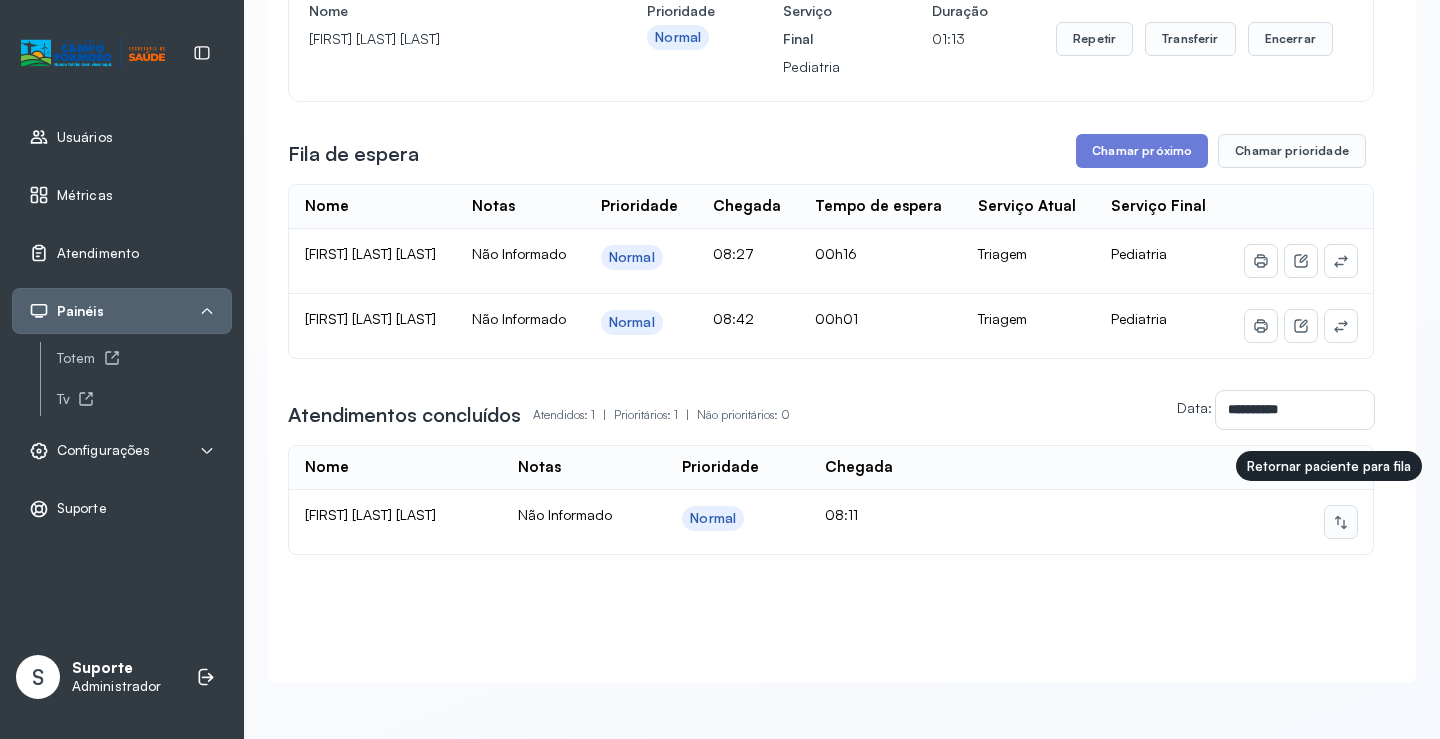 click 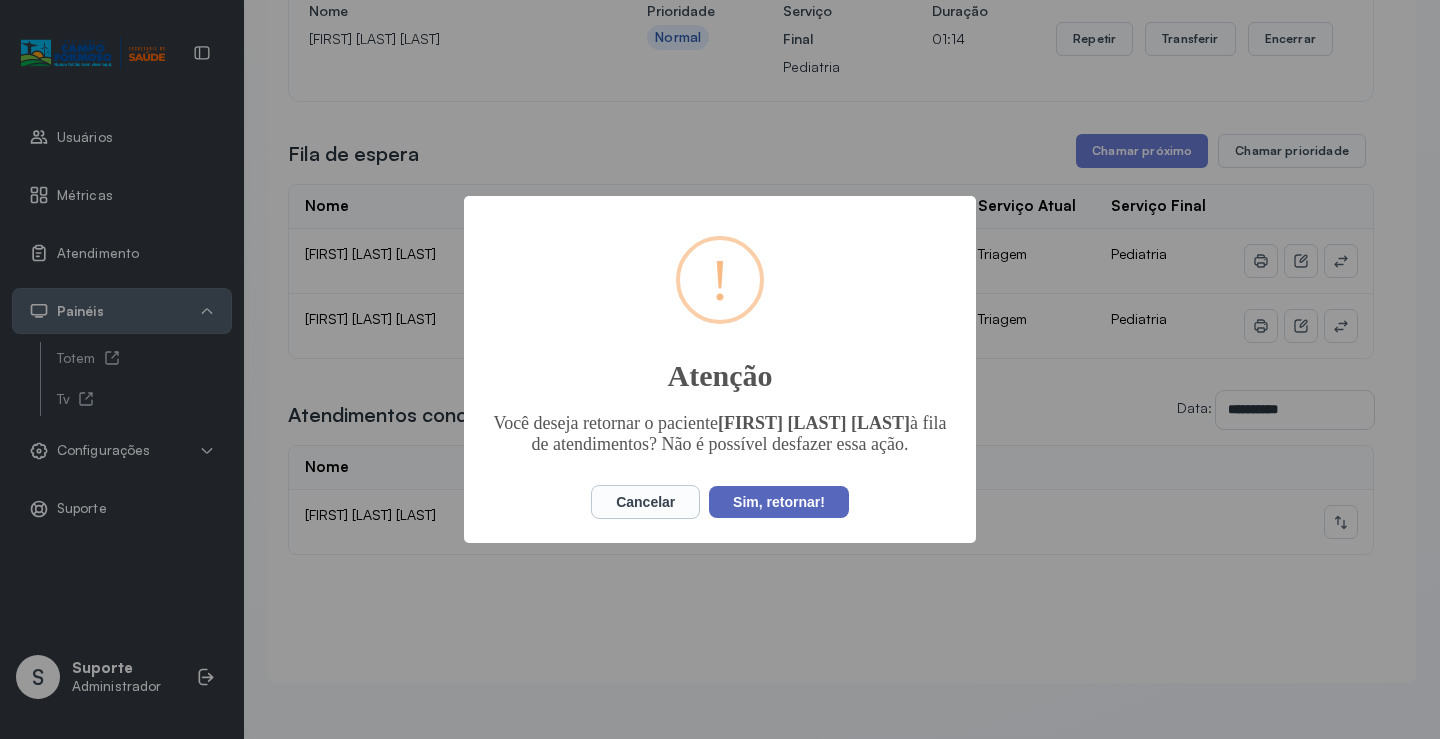 click on "Sim, retornar!" at bounding box center (779, 502) 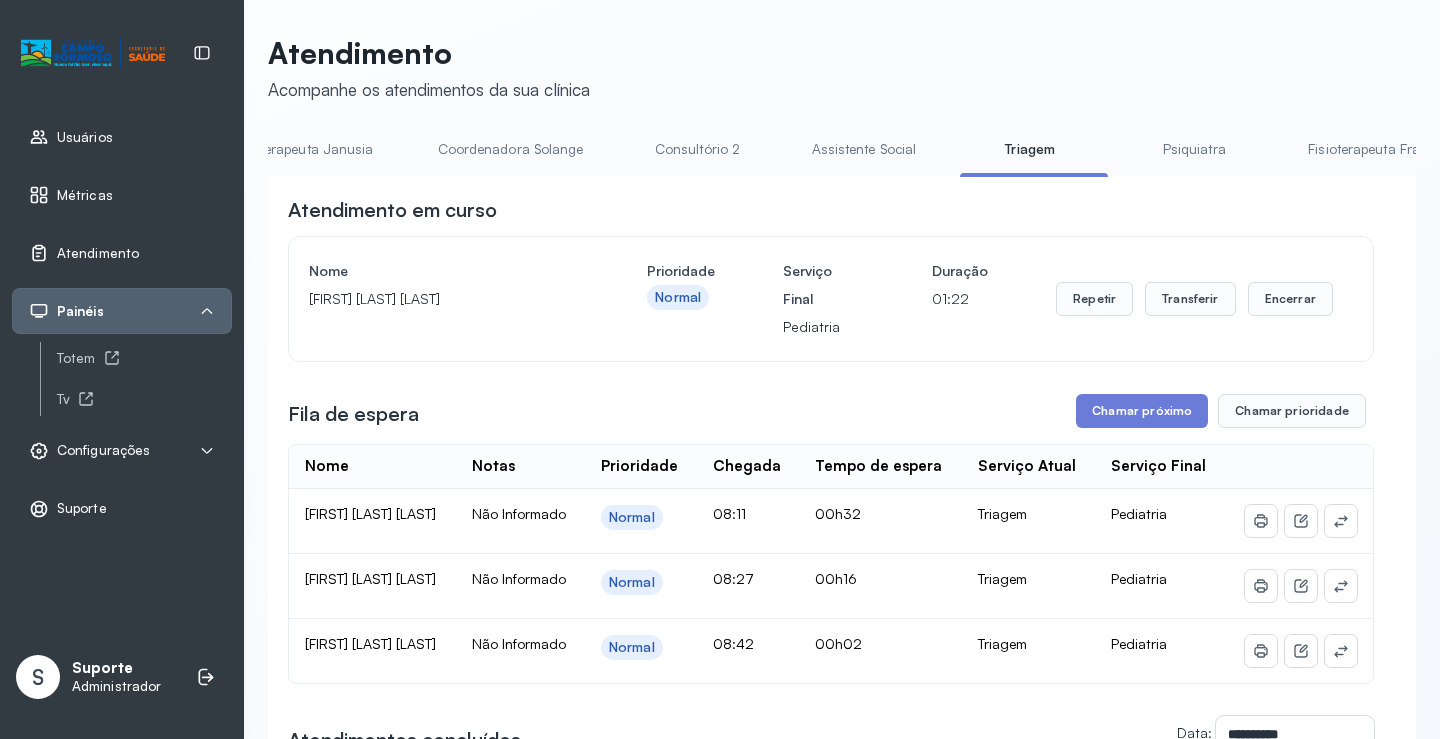 scroll, scrollTop: 307, scrollLeft: 0, axis: vertical 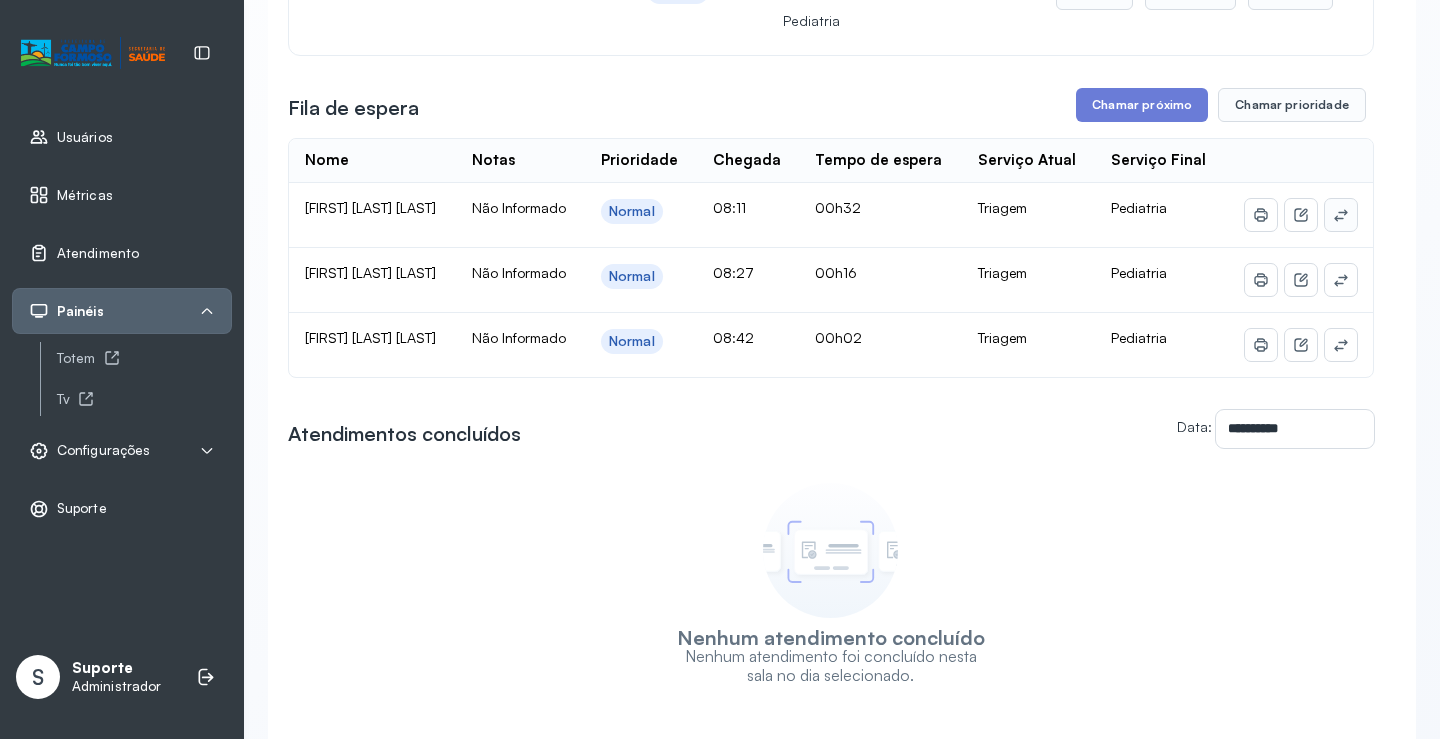 click 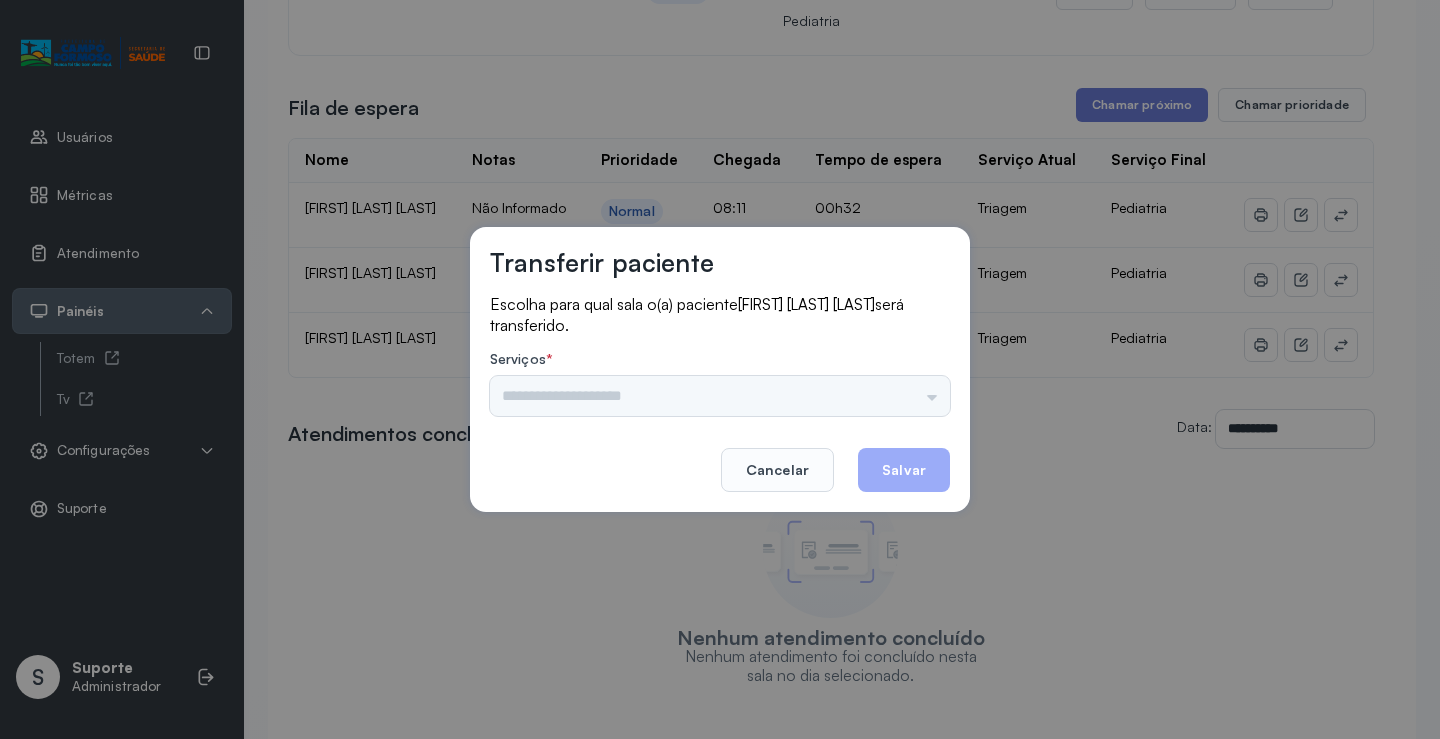 drag, startPoint x: 939, startPoint y: 380, endPoint x: 925, endPoint y: 394, distance: 19.79899 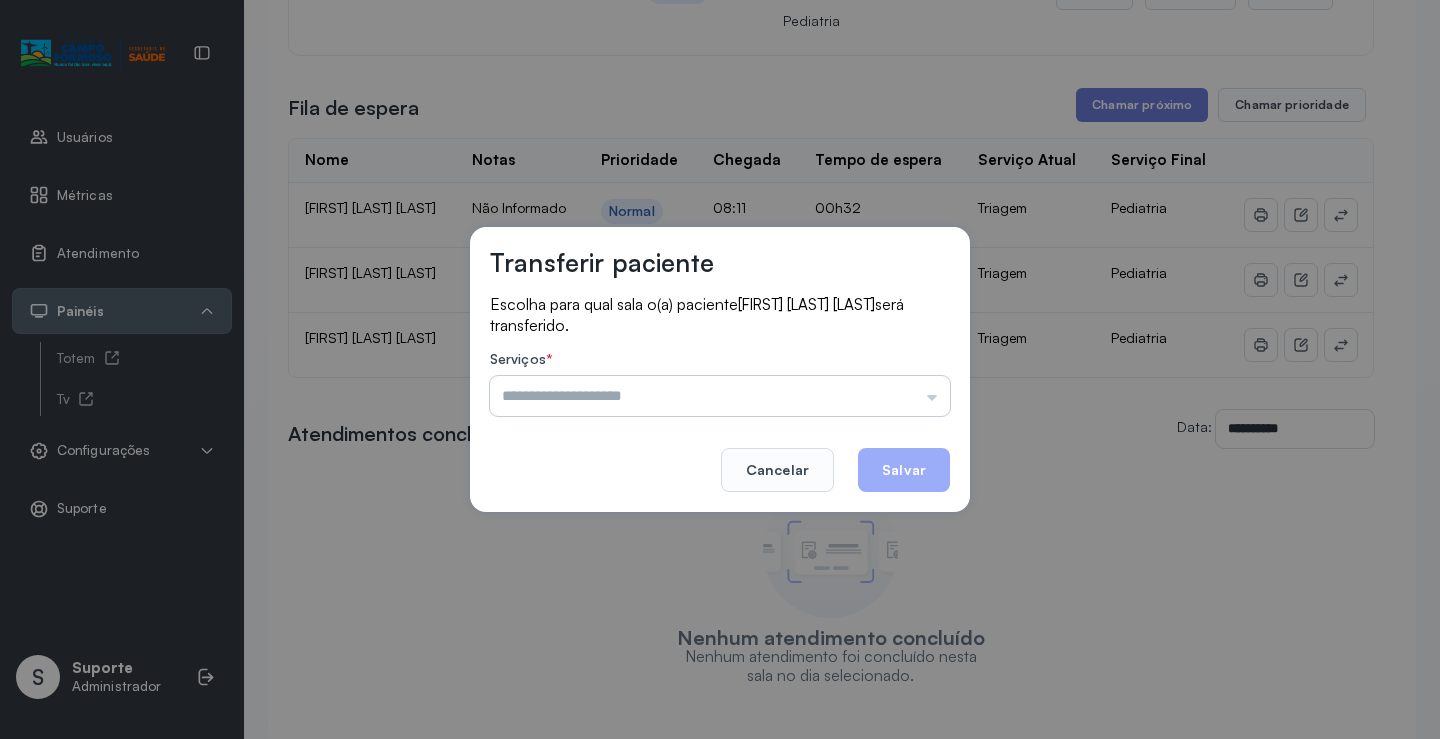 click at bounding box center (720, 396) 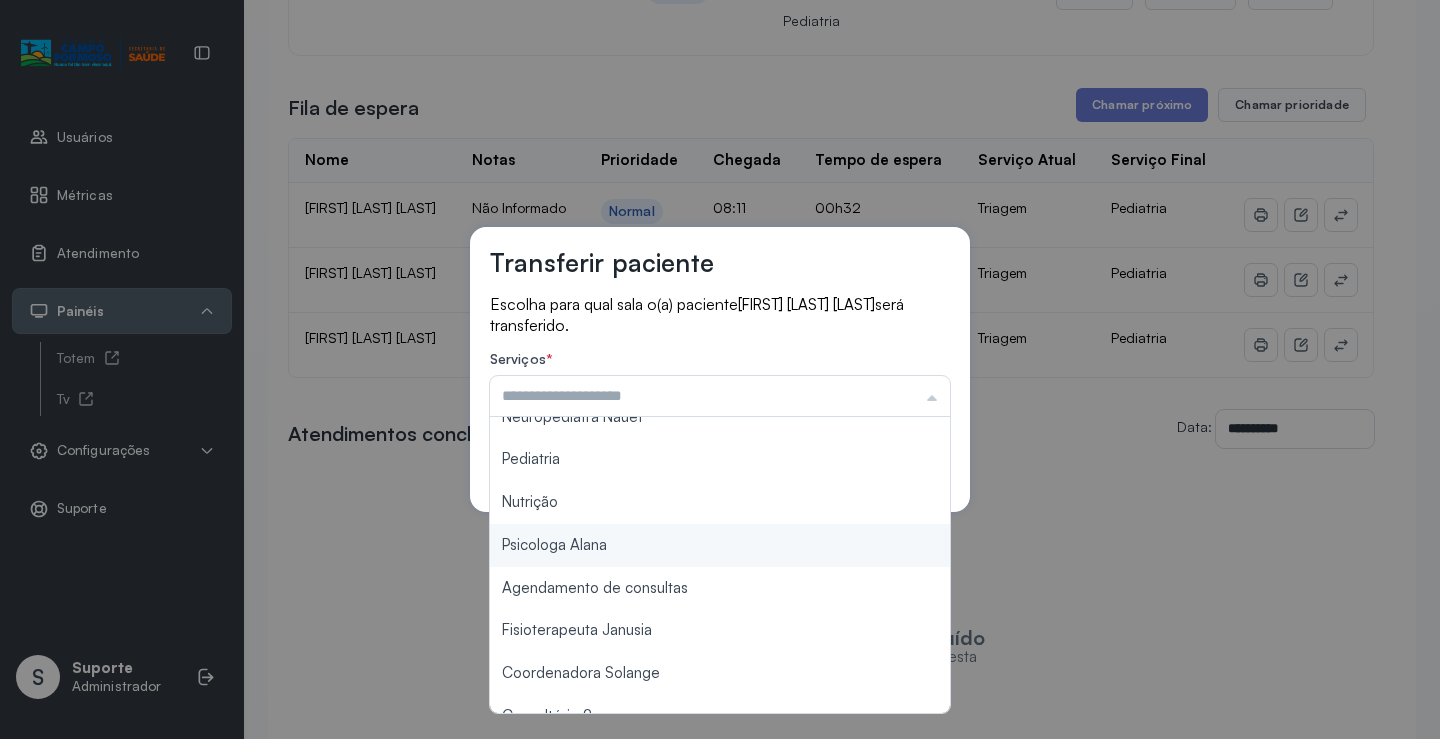 scroll, scrollTop: 200, scrollLeft: 0, axis: vertical 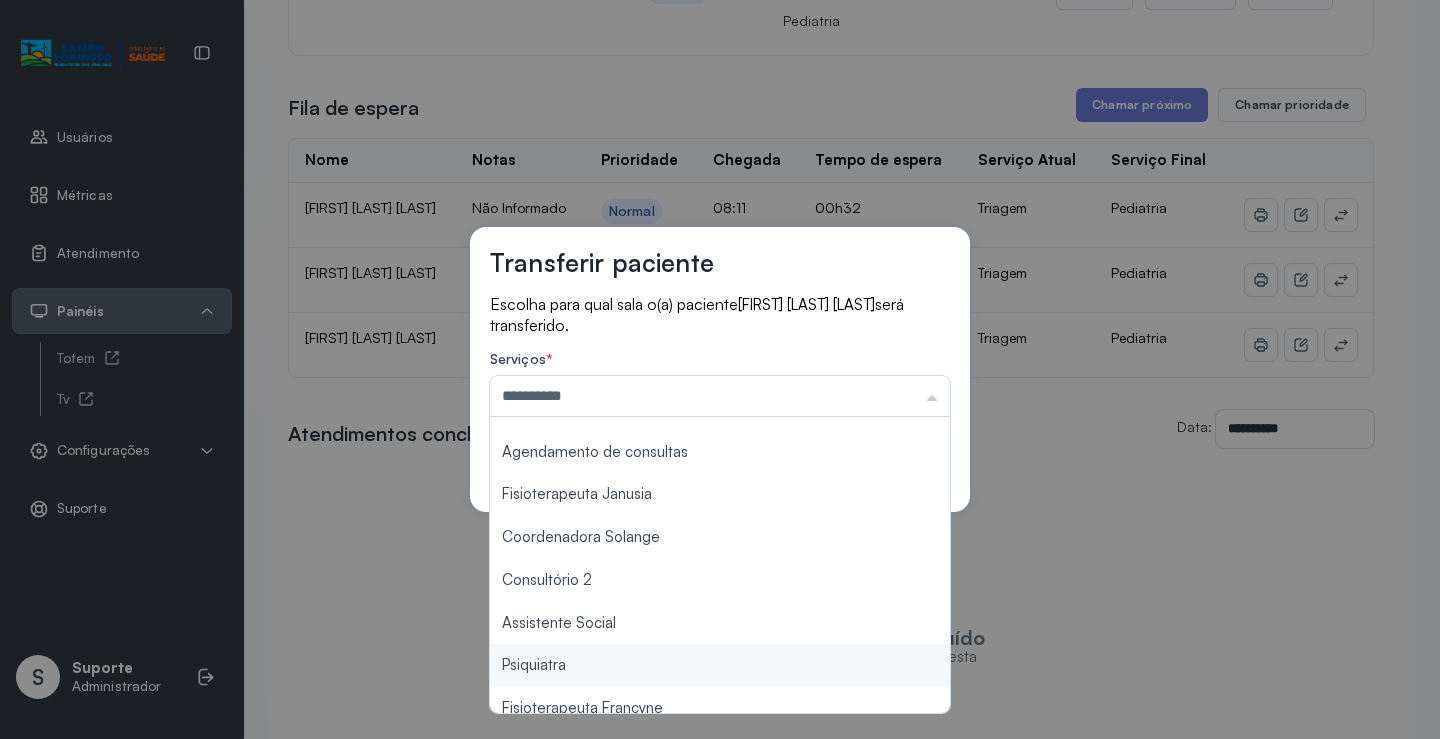 click on "**********" at bounding box center (720, 369) 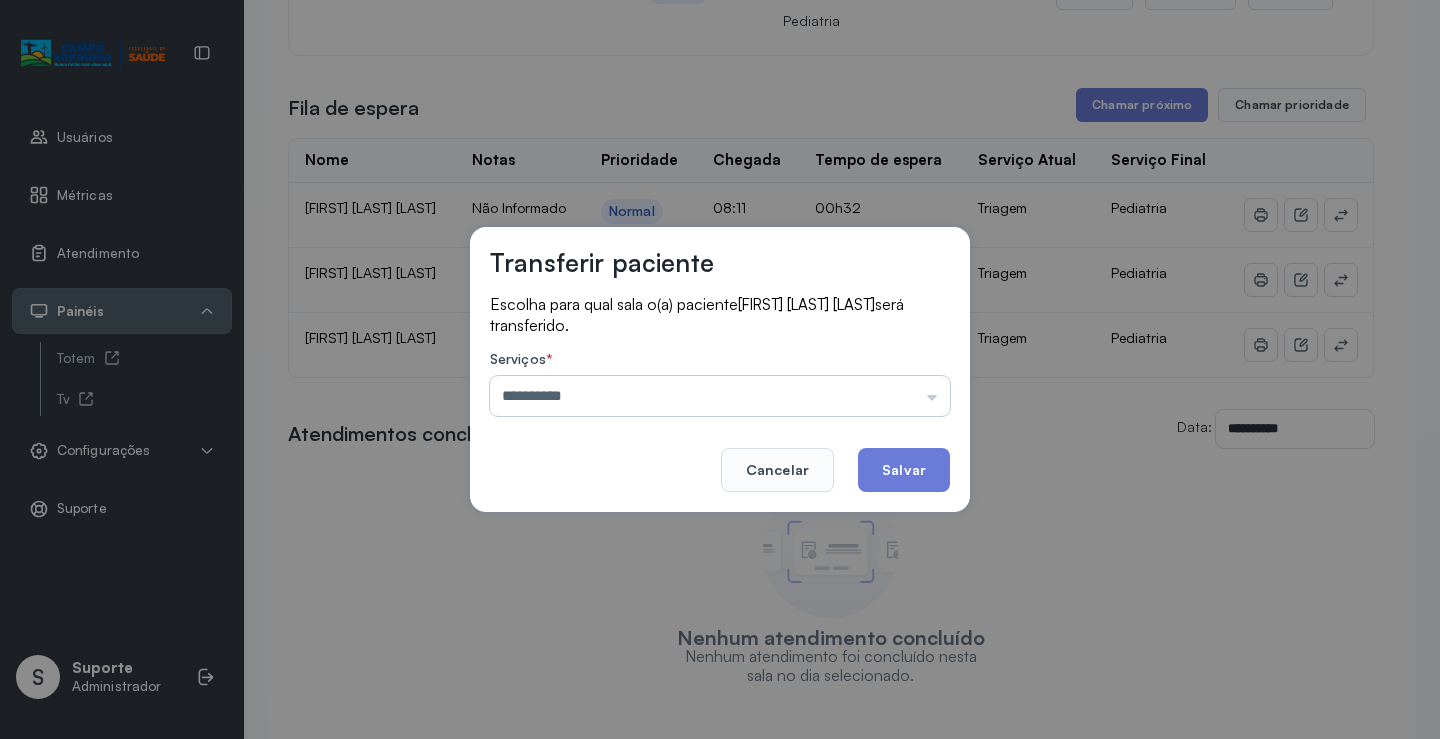 click on "**********" at bounding box center [720, 396] 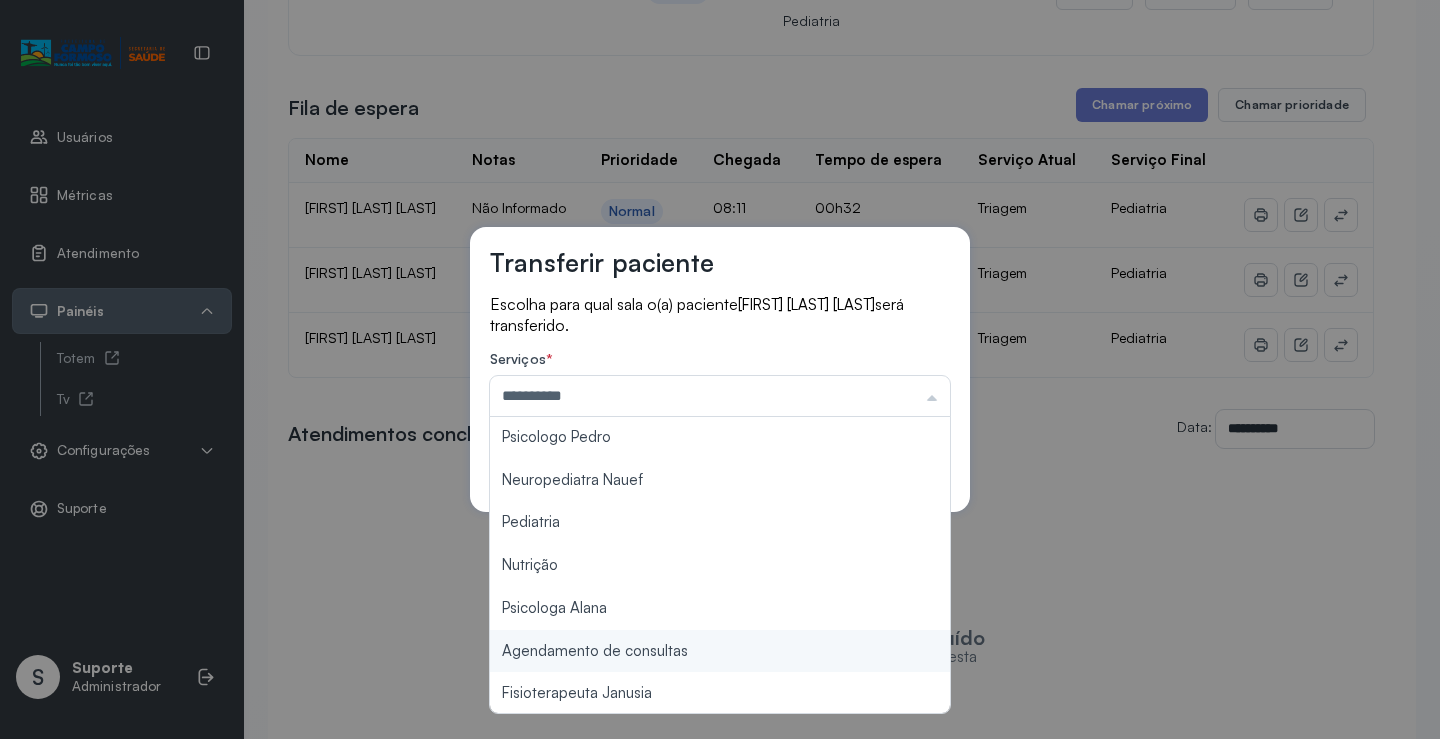 scroll, scrollTop: 0, scrollLeft: 0, axis: both 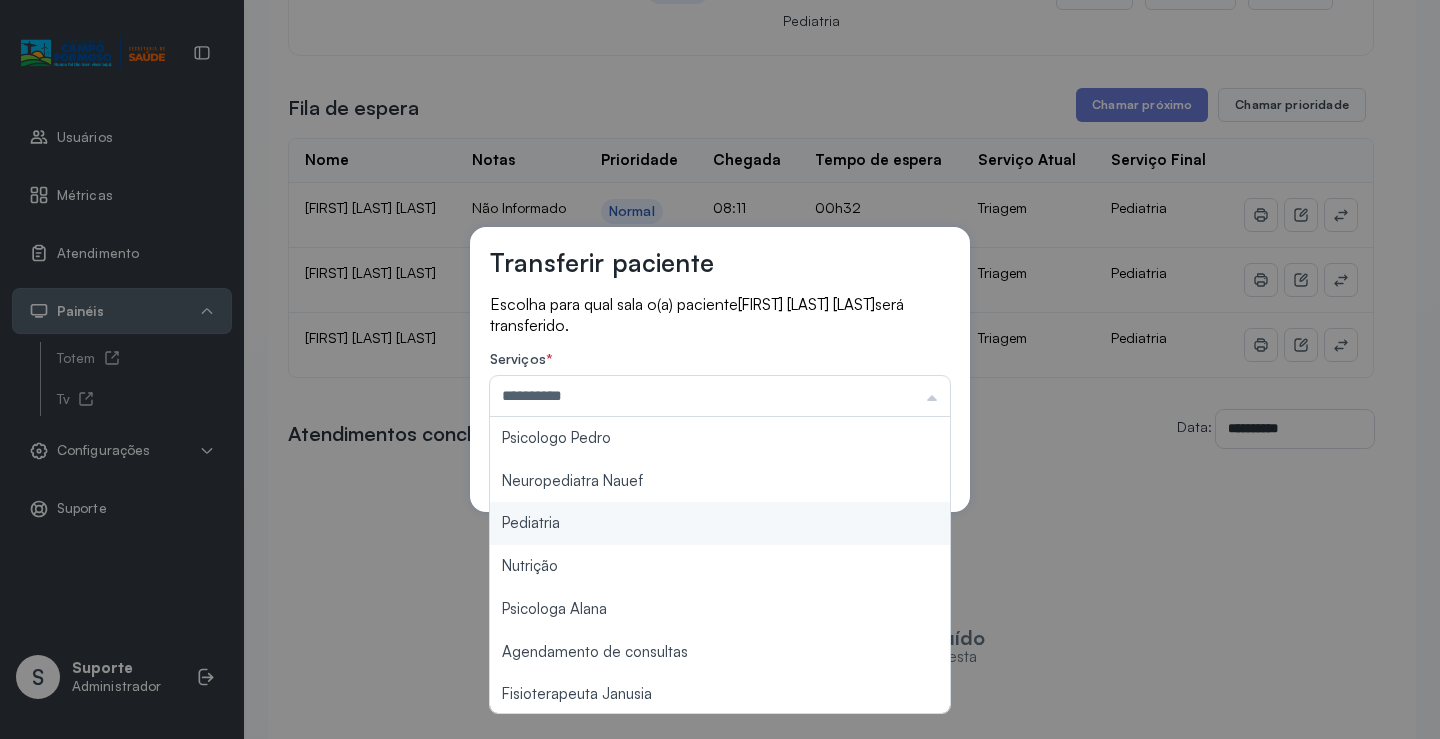 type on "*********" 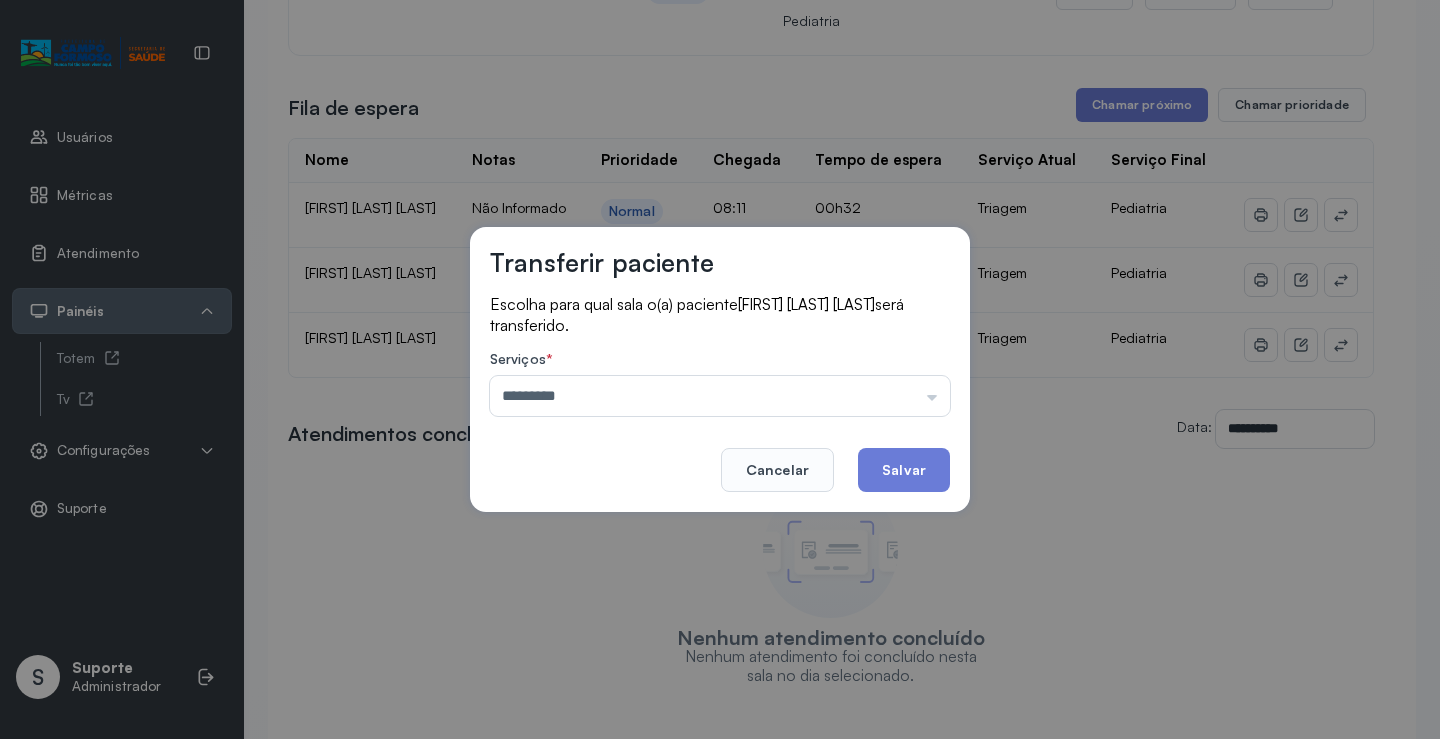 click on "Transferir paciente Escolha para qual sala o(a) paciente  [FIRST] [LAST] [LAST]  será transferido.  Serviços  *  ********* Psicologo Pedro Neuropediatra Nauef Pediatria Nutrição Psicologa Alana Agendamento de consultas Fisioterapeuta Janusia Coordenadora Solange Consultório 2 Assistente Social Psiquiatra Fisioterapeuta Francyne Fisioterapeuta Morgana Neuropediatra João Cancelar Salvar" at bounding box center [720, 369] 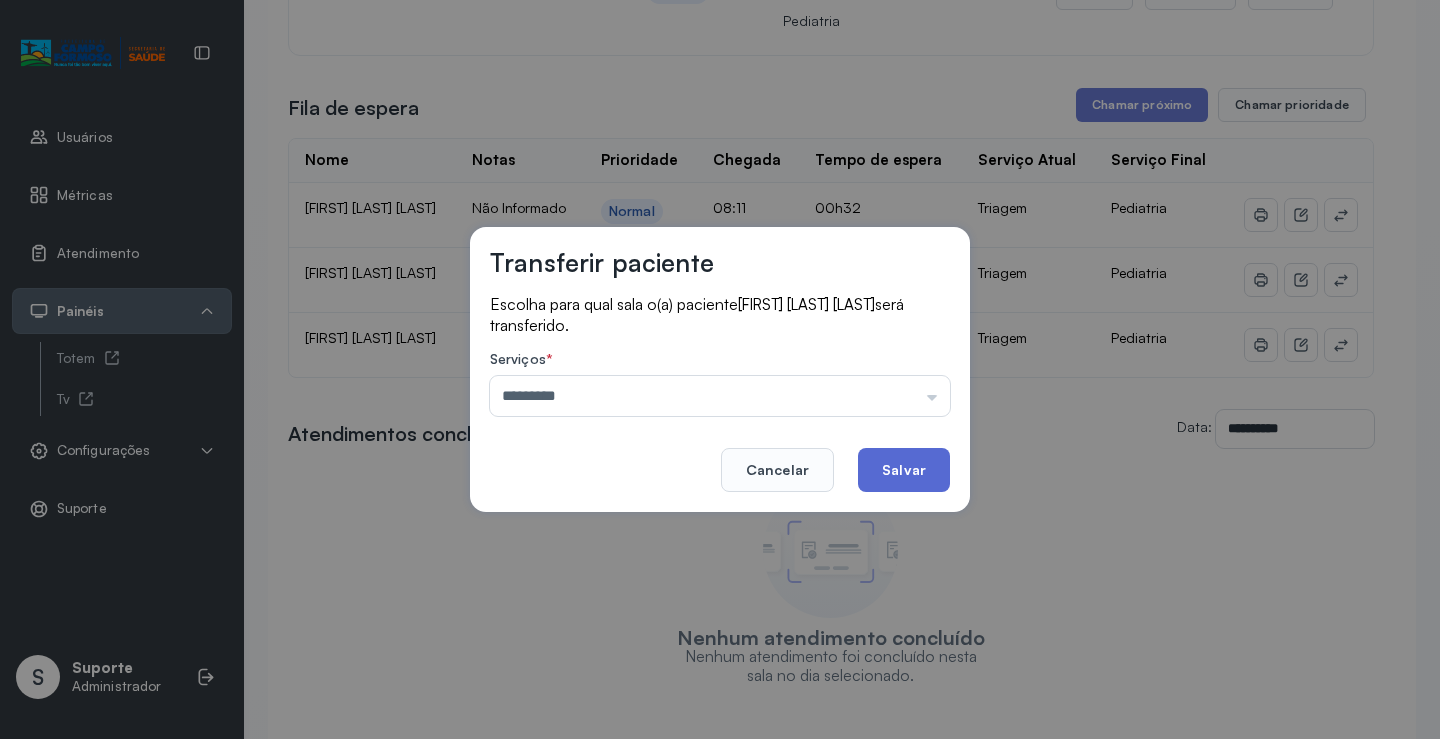 click on "Salvar" 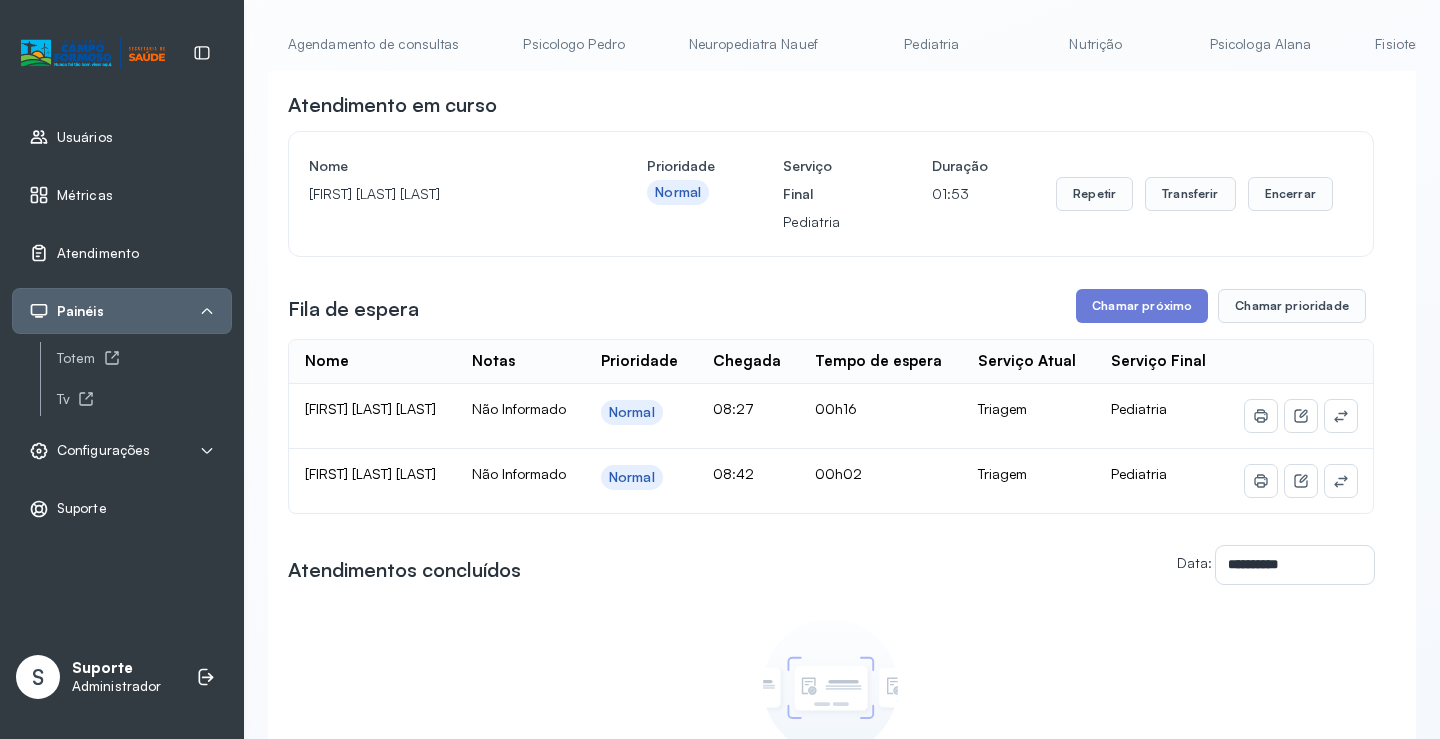 scroll, scrollTop: 1, scrollLeft: 0, axis: vertical 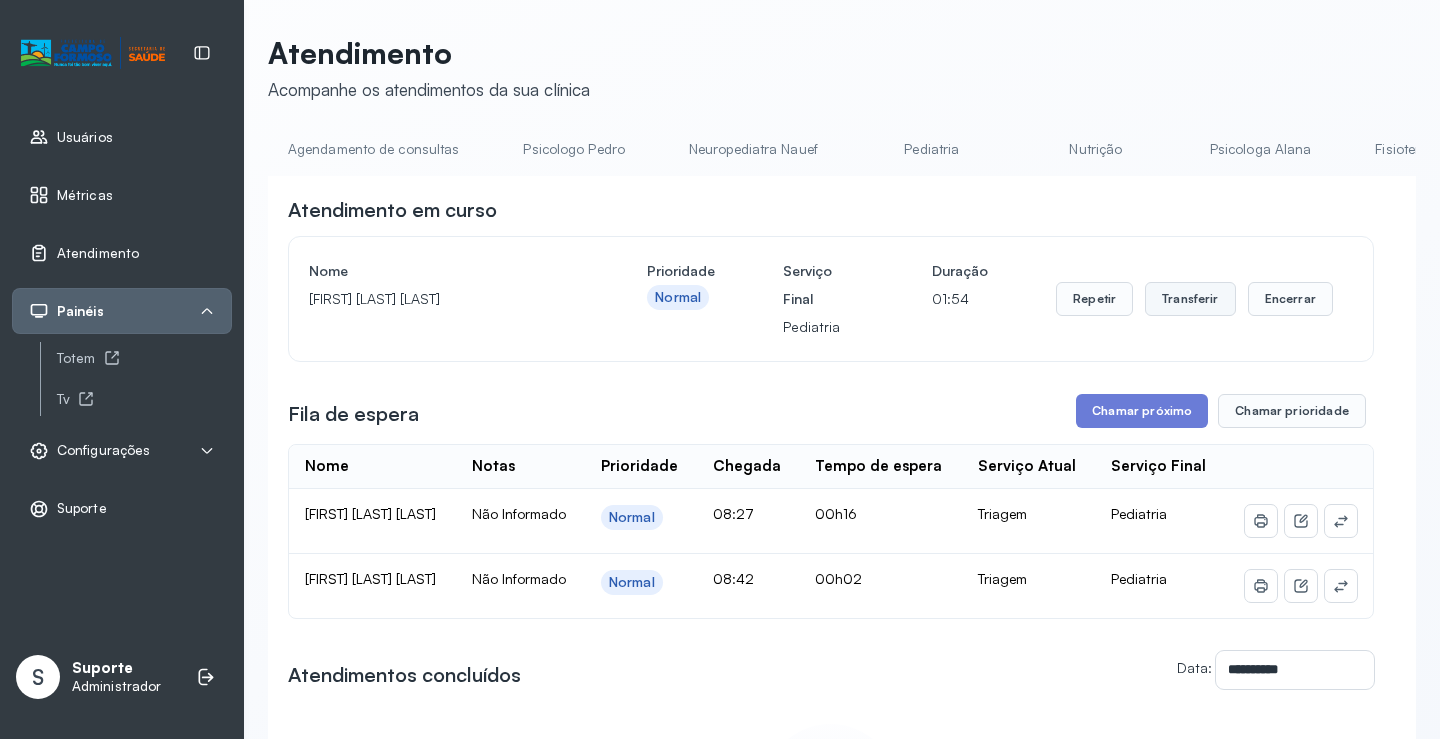 click on "Transferir" at bounding box center (1190, 299) 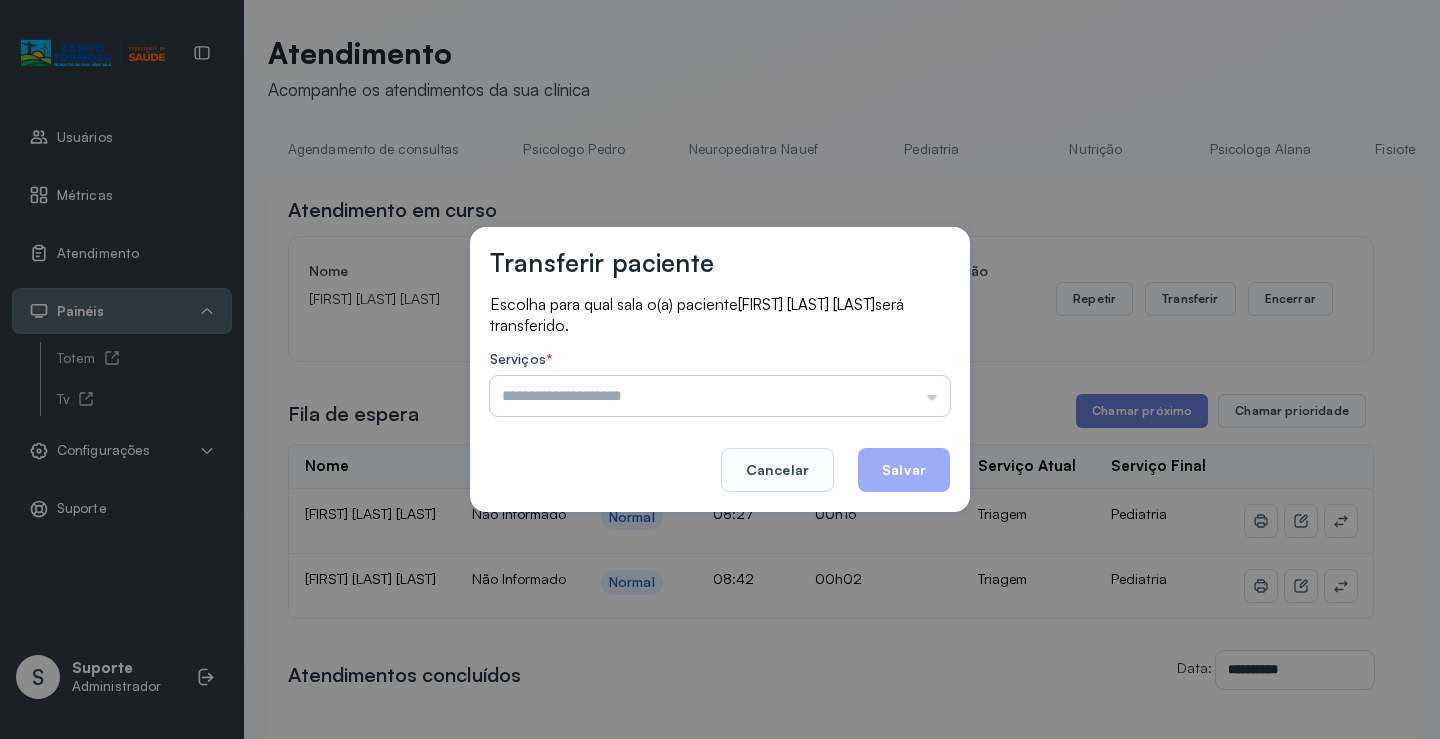 click at bounding box center [720, 396] 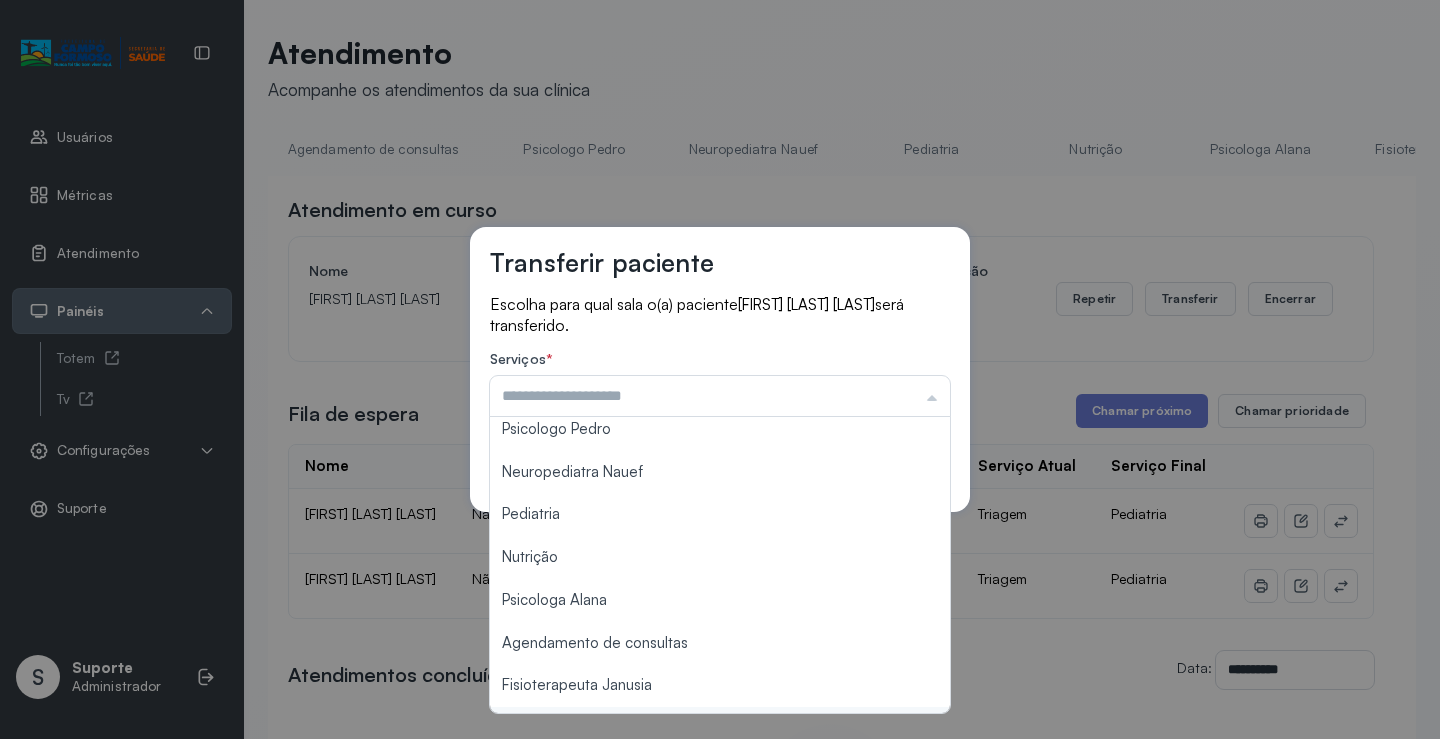 scroll, scrollTop: 0, scrollLeft: 0, axis: both 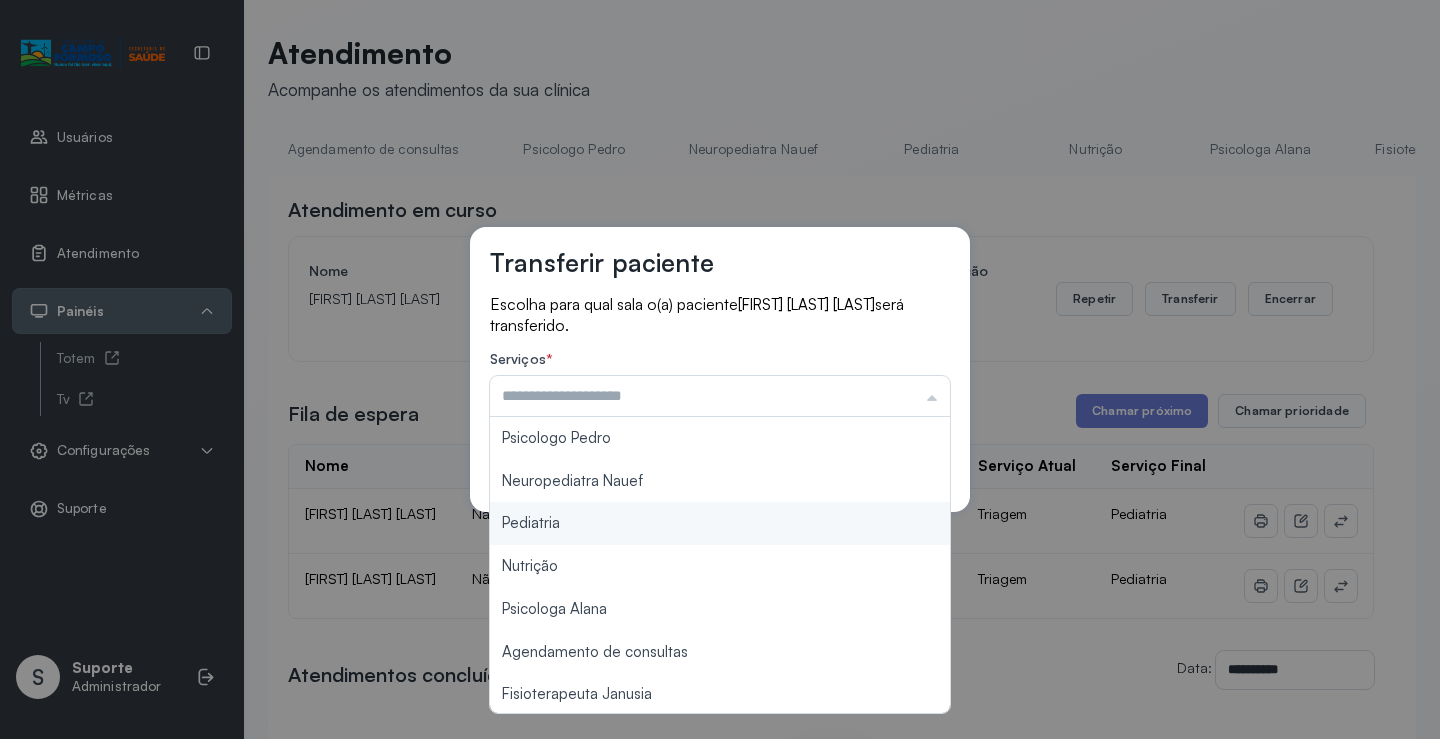 type on "*********" 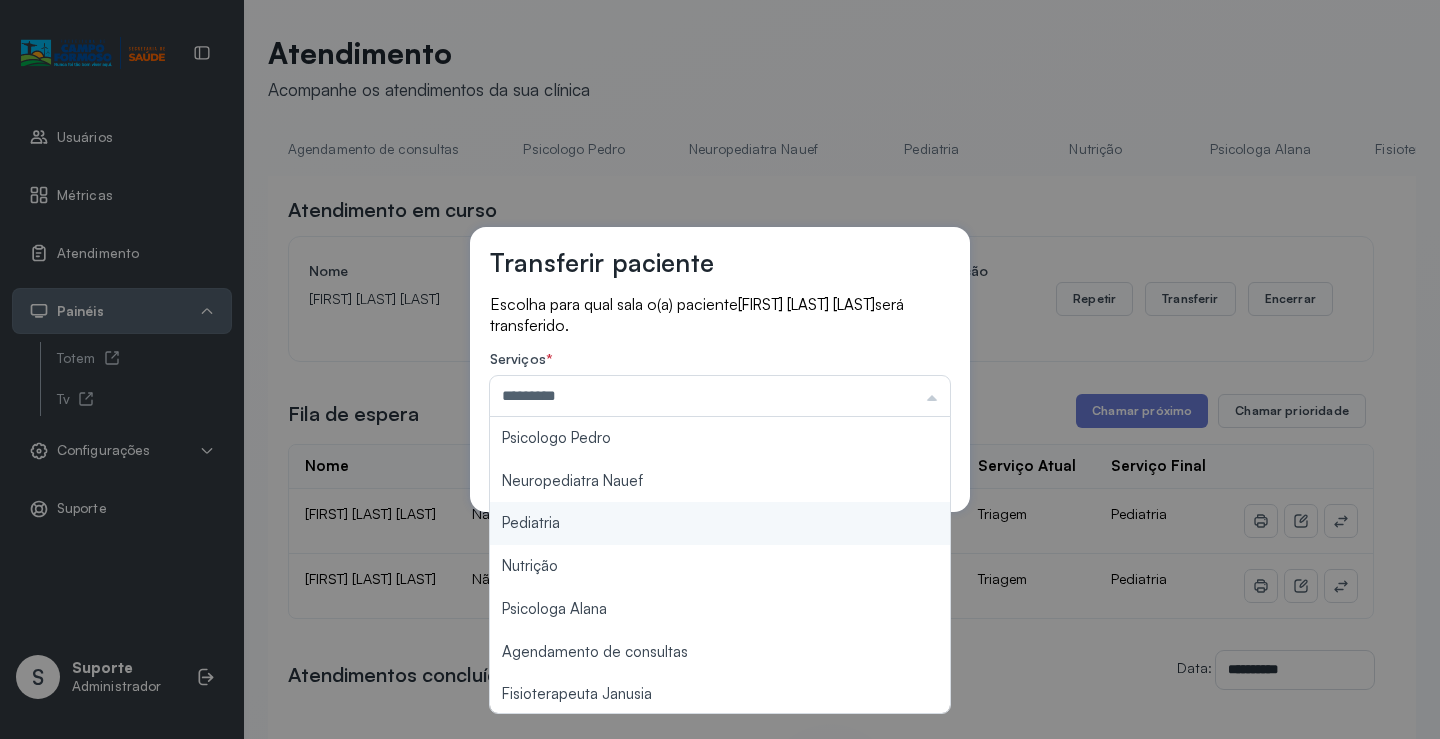 drag, startPoint x: 594, startPoint y: 524, endPoint x: 727, endPoint y: 510, distance: 133.73482 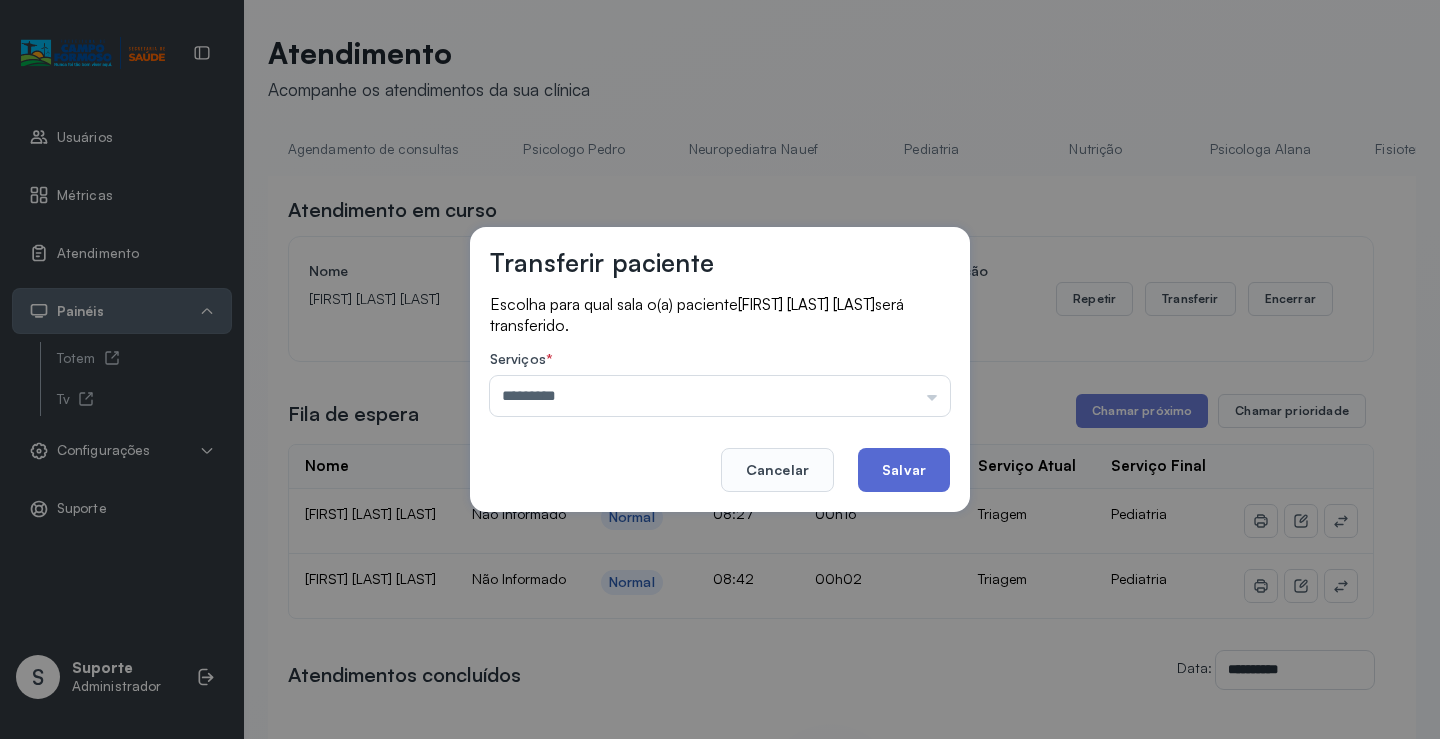 click on "Salvar" 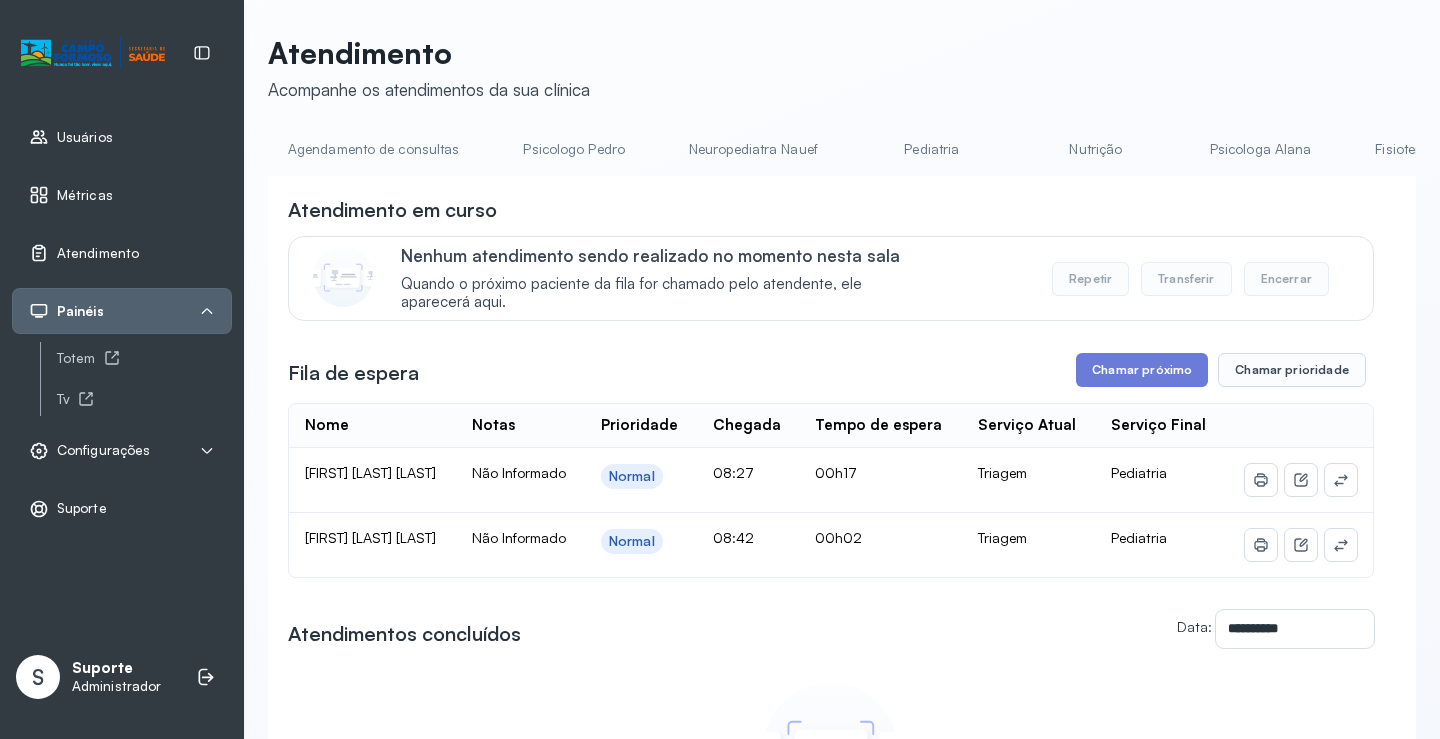 drag, startPoint x: 393, startPoint y: 119, endPoint x: 359, endPoint y: 156, distance: 50.24938 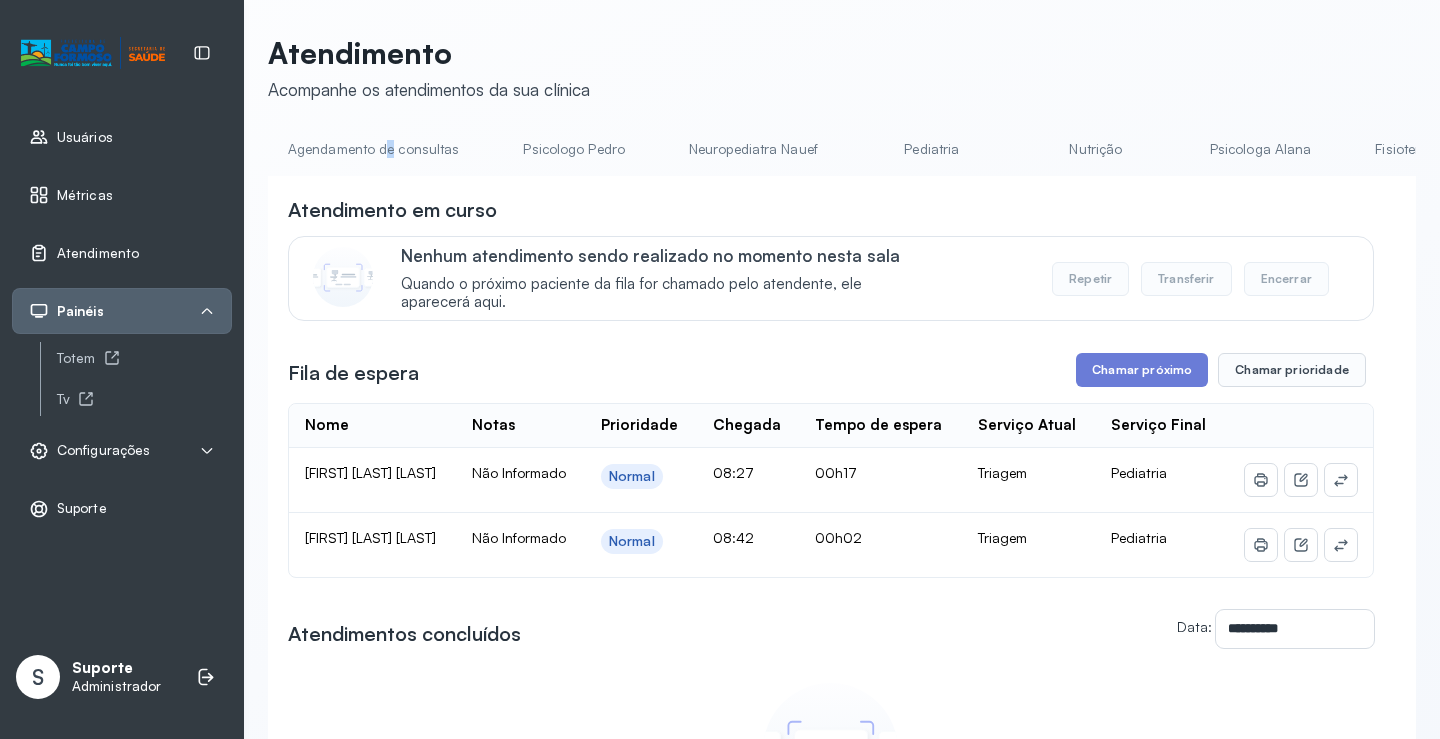 click on "Agendamento de consultas" at bounding box center [373, 149] 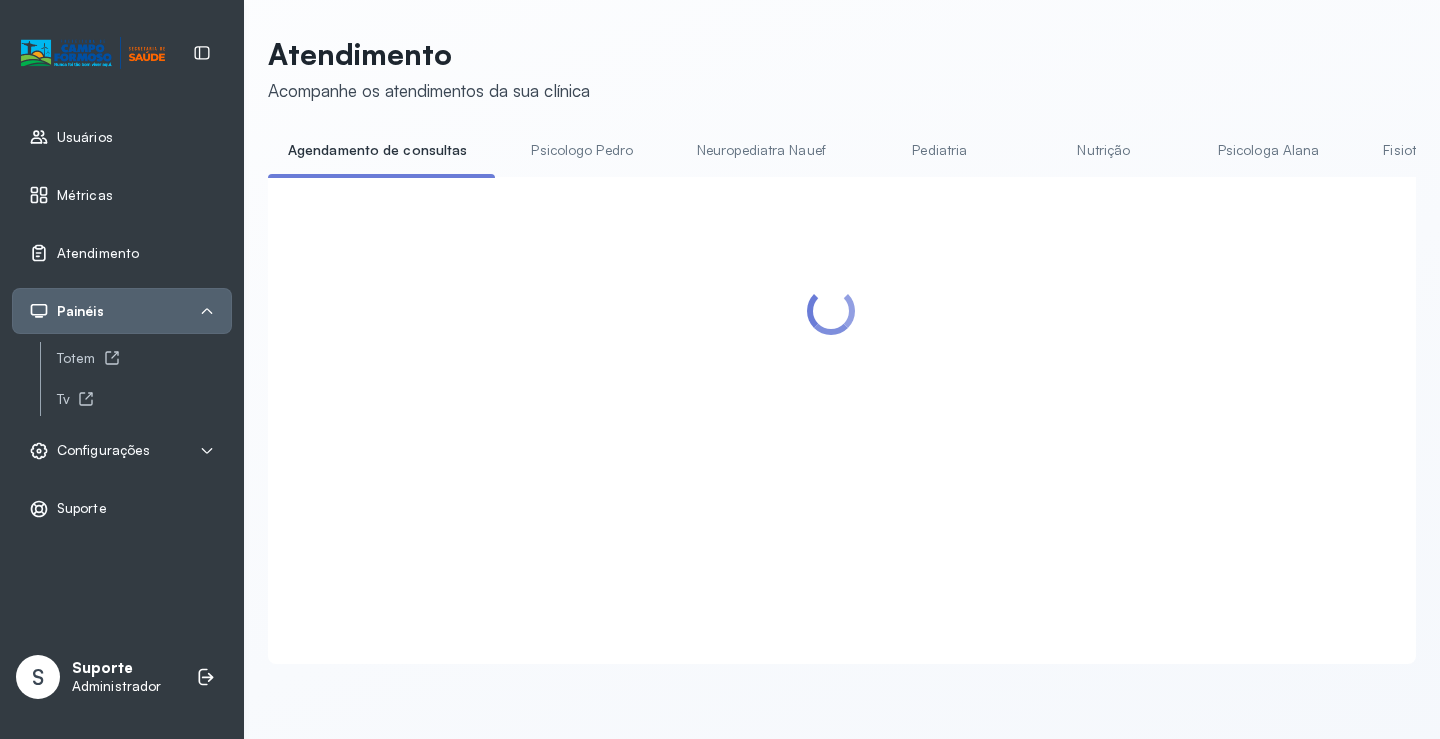click on "Atendimento Acompanhe os atendimentos da sua clínica Agendamento de consultas Psicologo Pedro Neuropediatra Nauef Pediatria Nutrição Psicologa Alana Fisioterapeuta Janusia Coordenadora Solange Consultório 2 Assistente Social Triagem Psiquiatra Fisioterapeuta Francyne Fisioterapeuta Morgana Neuropediatra João" 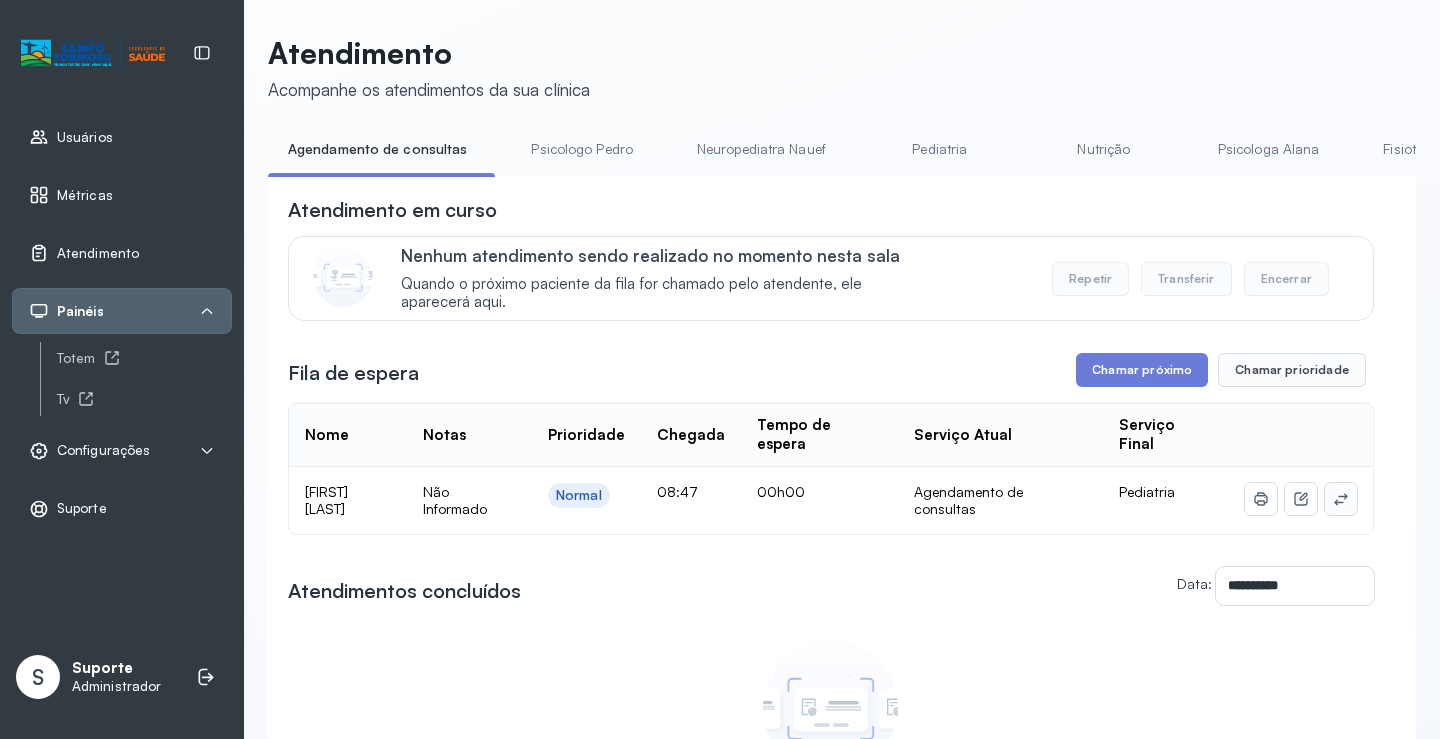 click 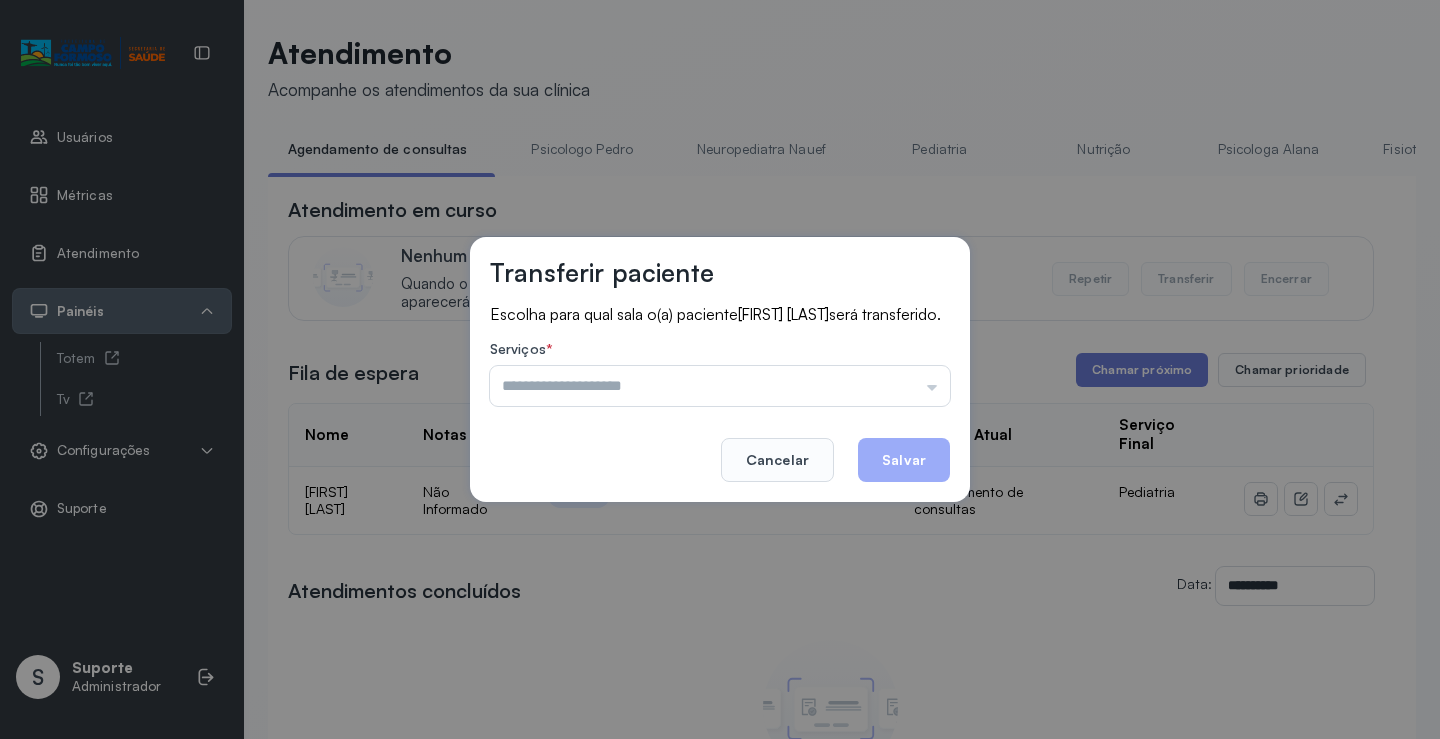 click on "Psicologo Pedro Neuropediatra Nauef Pediatria Nutrição Psicologa Alana Fisioterapeuta Janusia Coordenadora Solange Consultório 2 Assistente Social Triagem Psiquiatra Fisioterapeuta Francyne Fisioterapeuta Morgana Neuropediatra João" at bounding box center (720, 386) 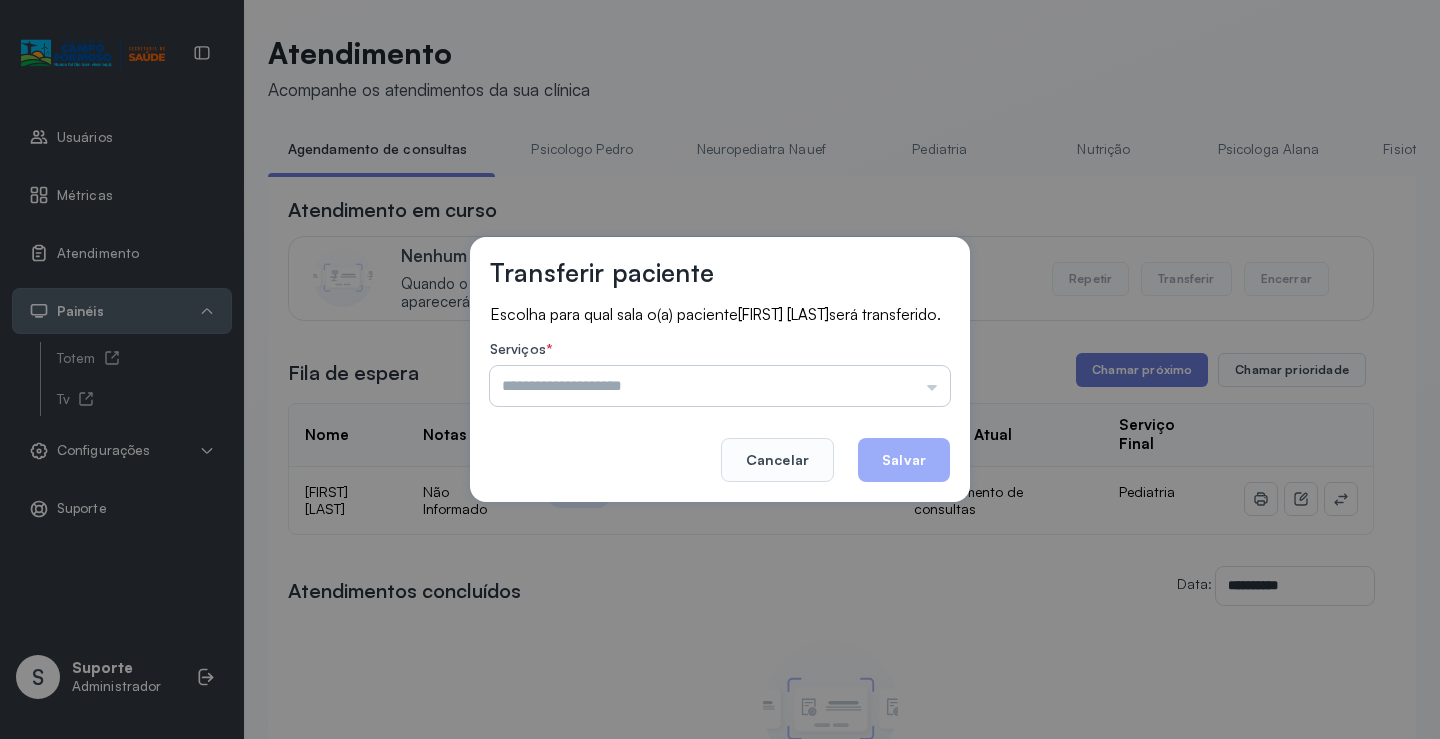 click at bounding box center [720, 386] 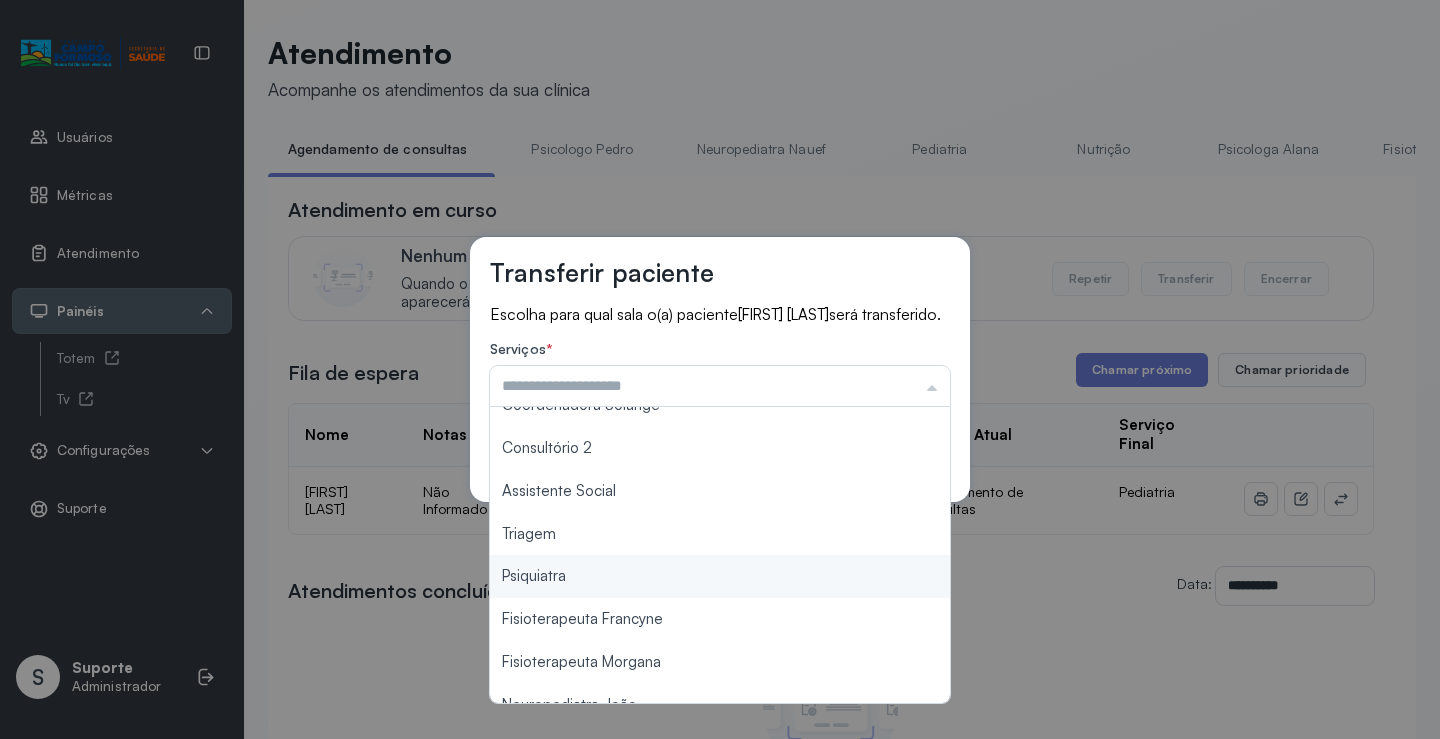 scroll, scrollTop: 303, scrollLeft: 0, axis: vertical 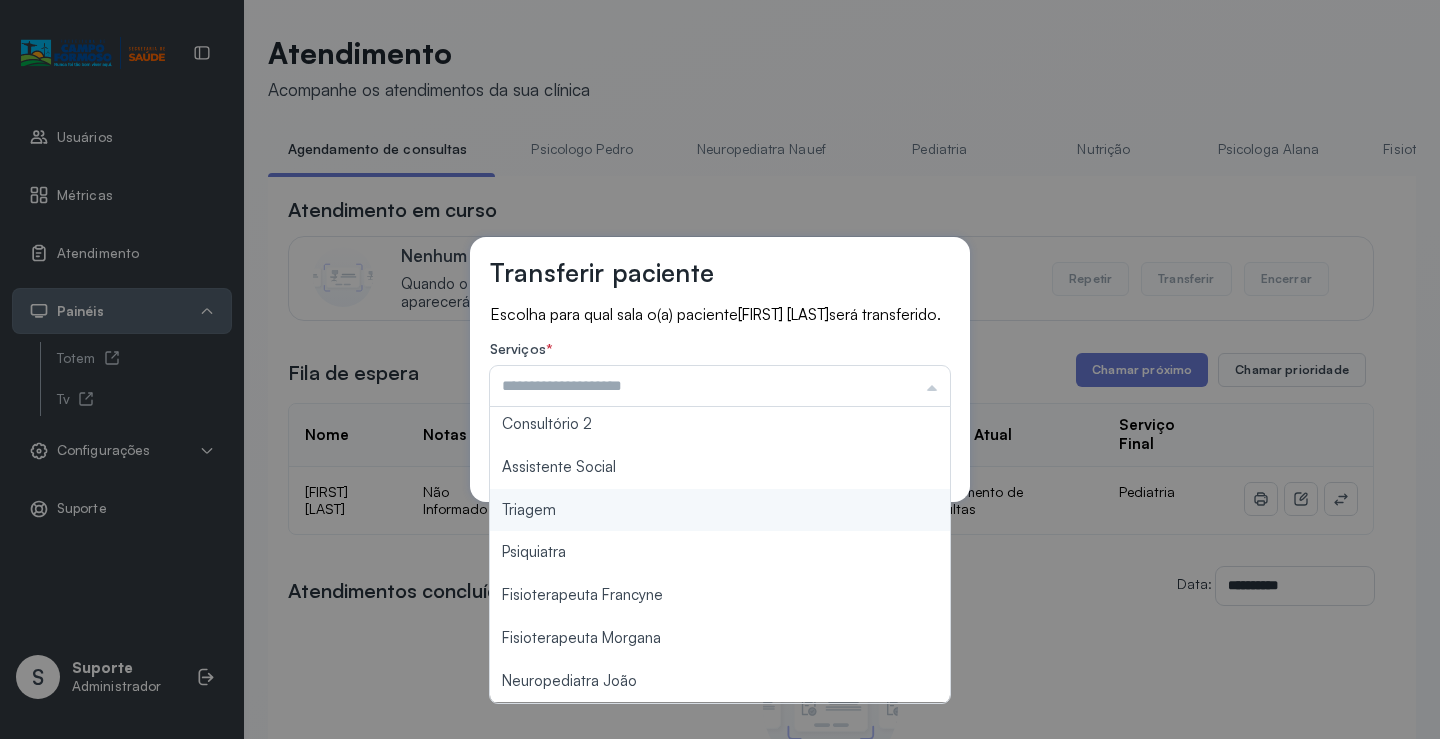 type on "*******" 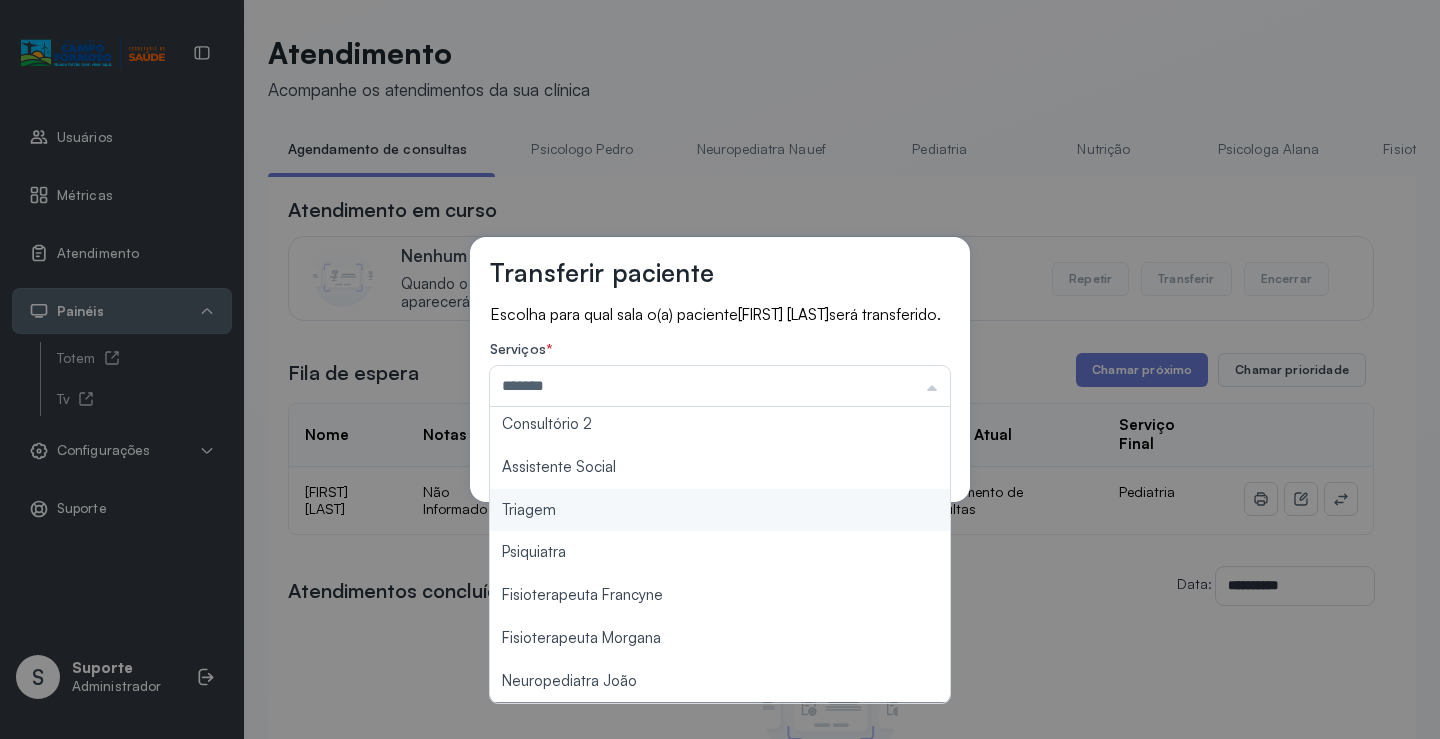 click on "Transferir paciente Escolha para qual sala o(a) paciente  [FIRST] [LAST] [LAST]  será transferido.  Serviços  *  ******* Psicologo Pedro Neuropediatra Nauef Pediatria Nutrição Psicologa Alana Fisioterapeuta Janusia Coordenadora Solange Consultório 2 Assistente Social Triagem Psiquiatra Fisioterapeuta Francyne Fisioterapeuta Morgana Neuropediatra João Cancelar Salvar" at bounding box center [720, 369] 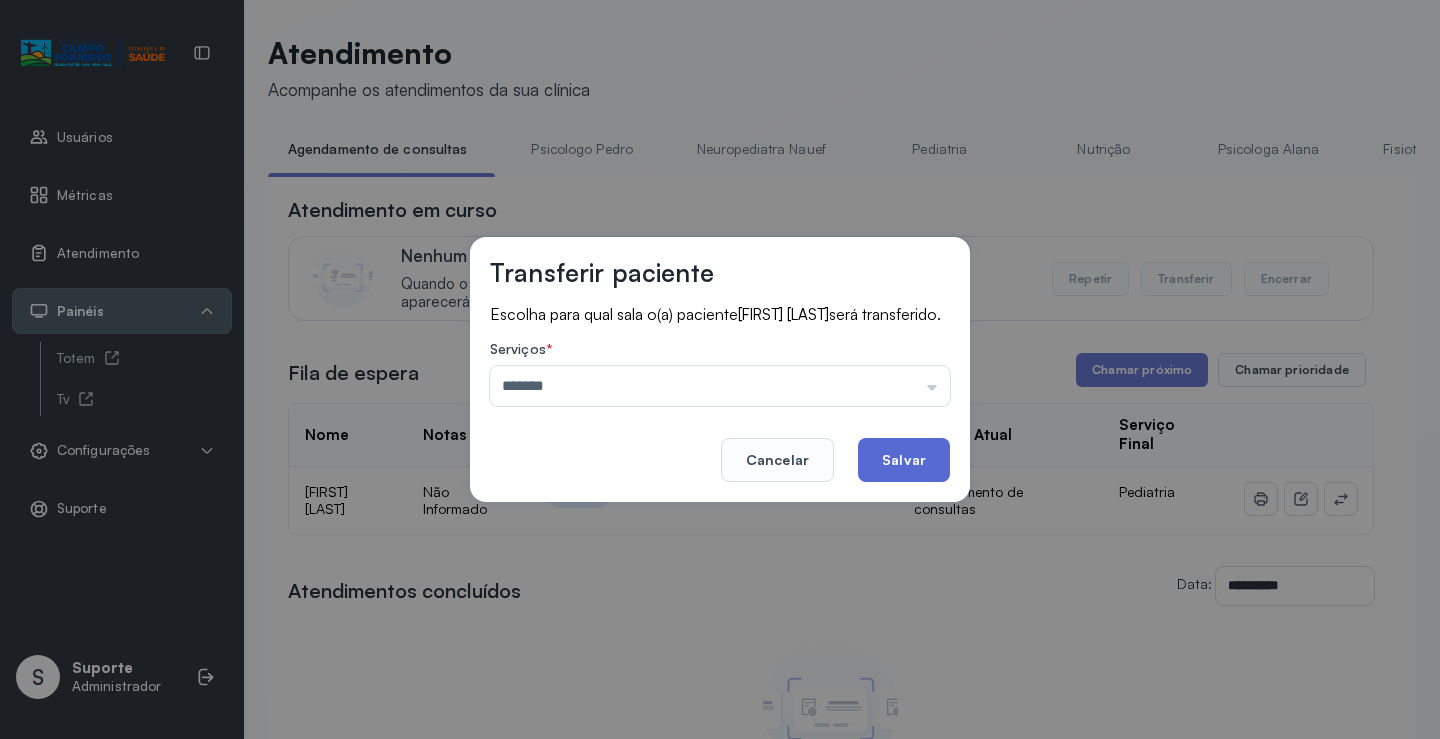 click on "Salvar" 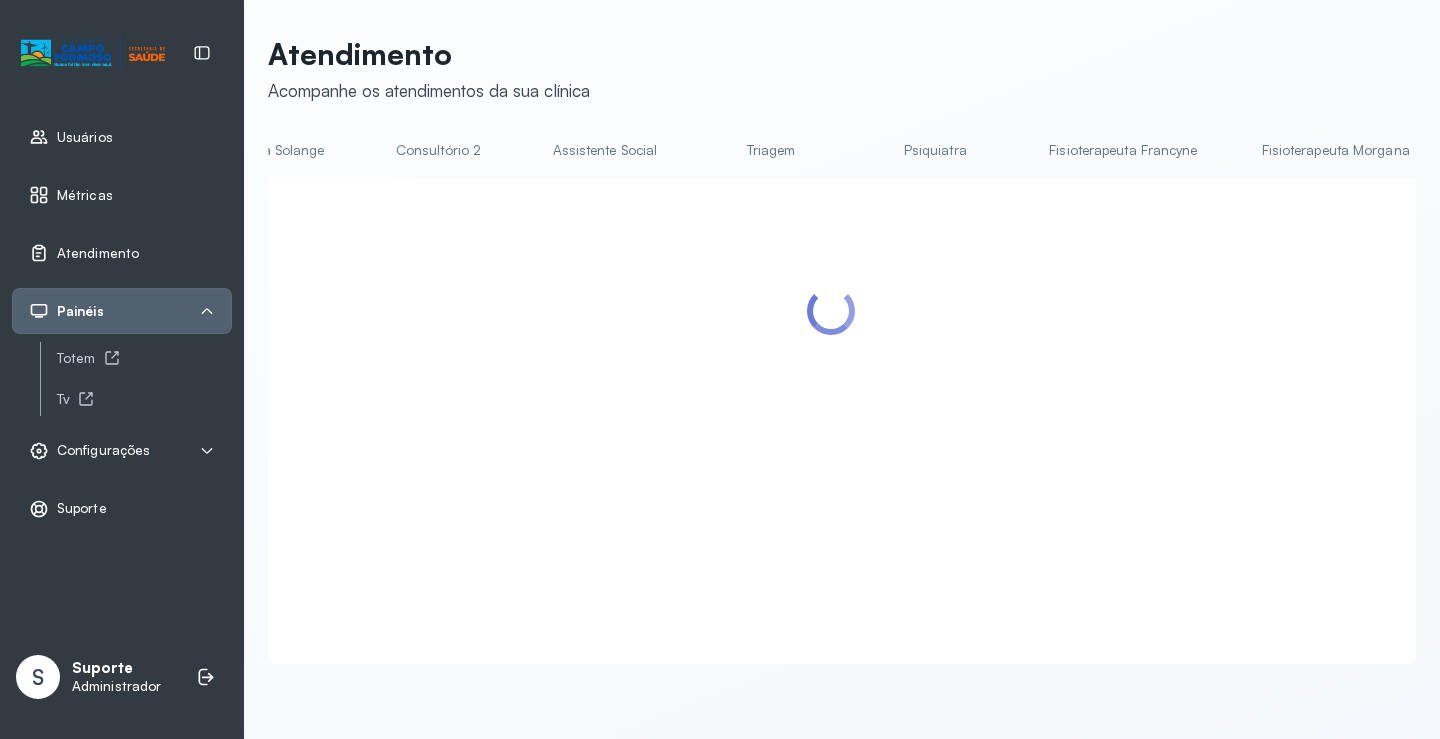scroll, scrollTop: 0, scrollLeft: 1418, axis: horizontal 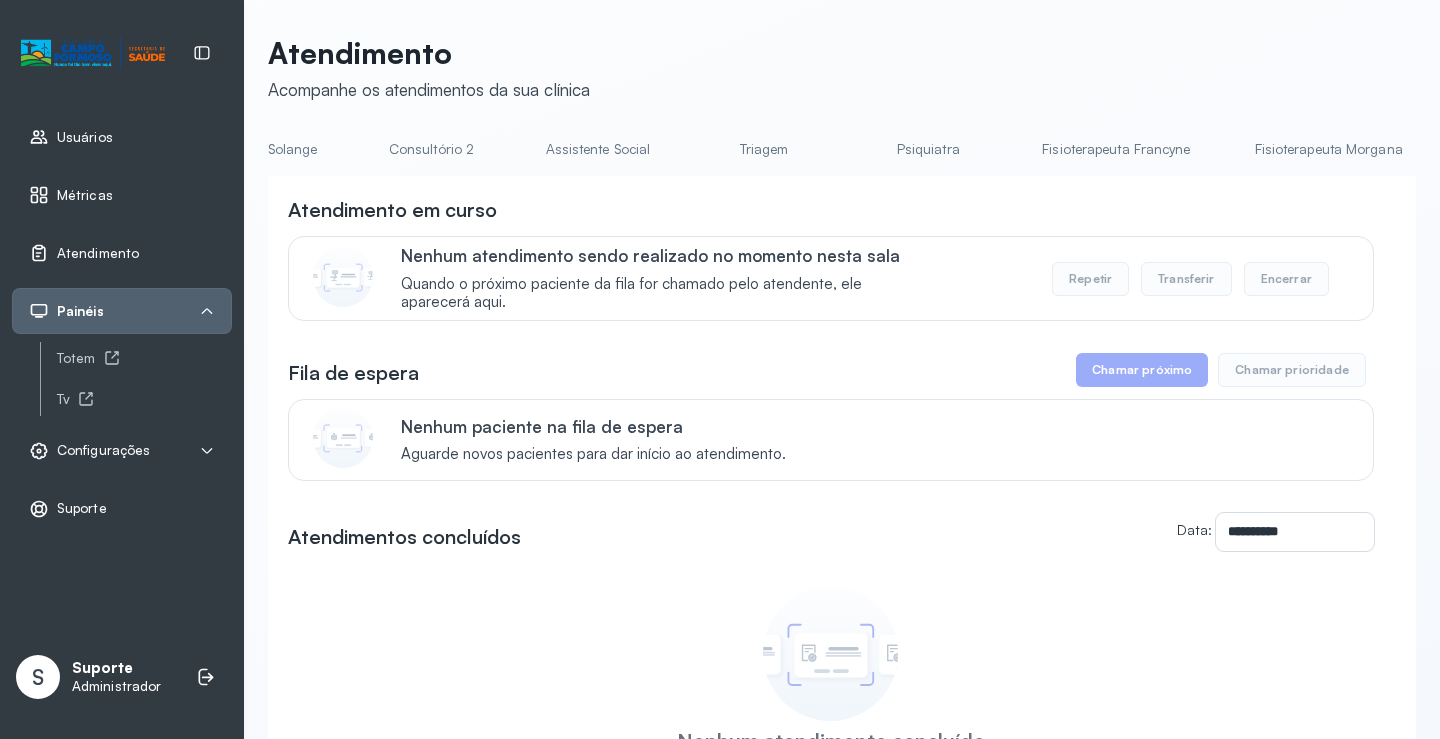 click on "Triagem" at bounding box center (764, 149) 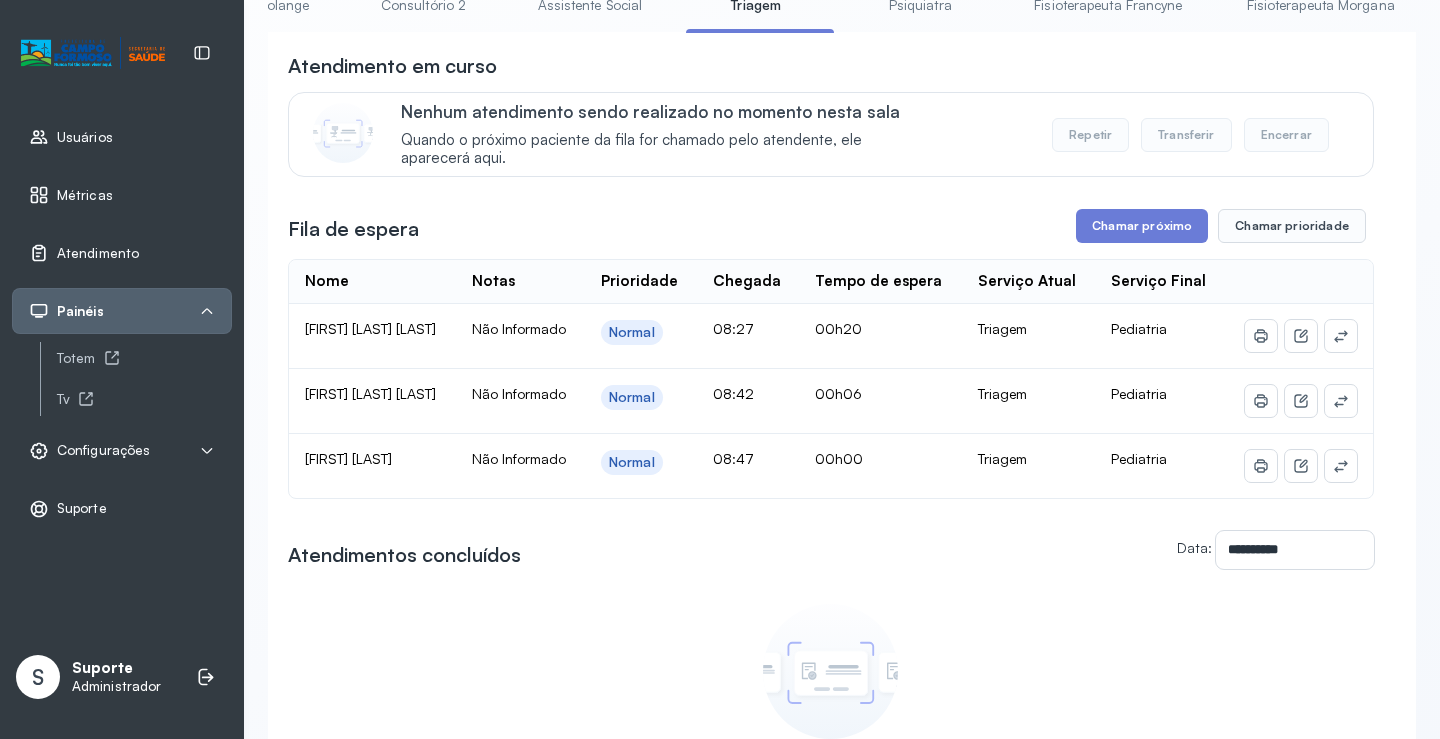 scroll, scrollTop: 101, scrollLeft: 0, axis: vertical 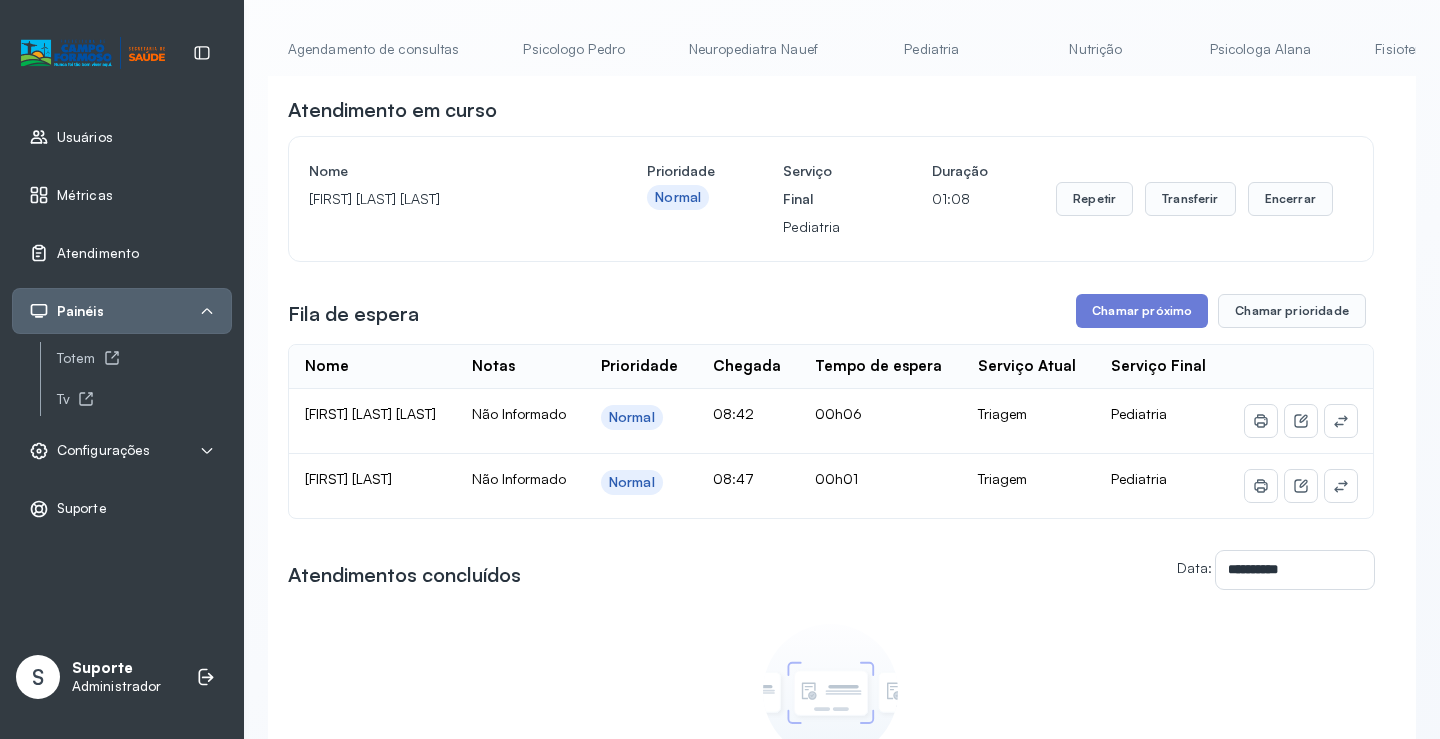 click on "Agendamento de consultas" at bounding box center [373, 49] 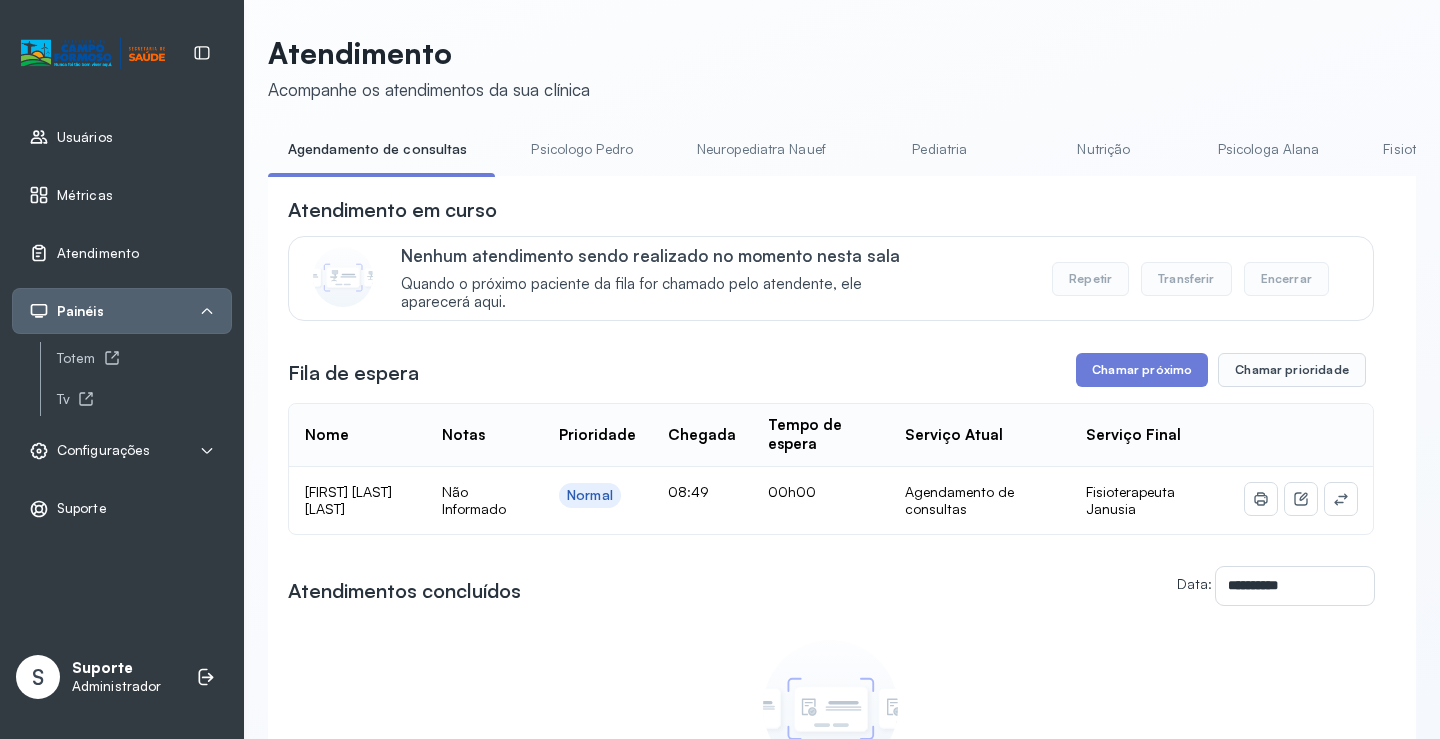 scroll, scrollTop: 101, scrollLeft: 0, axis: vertical 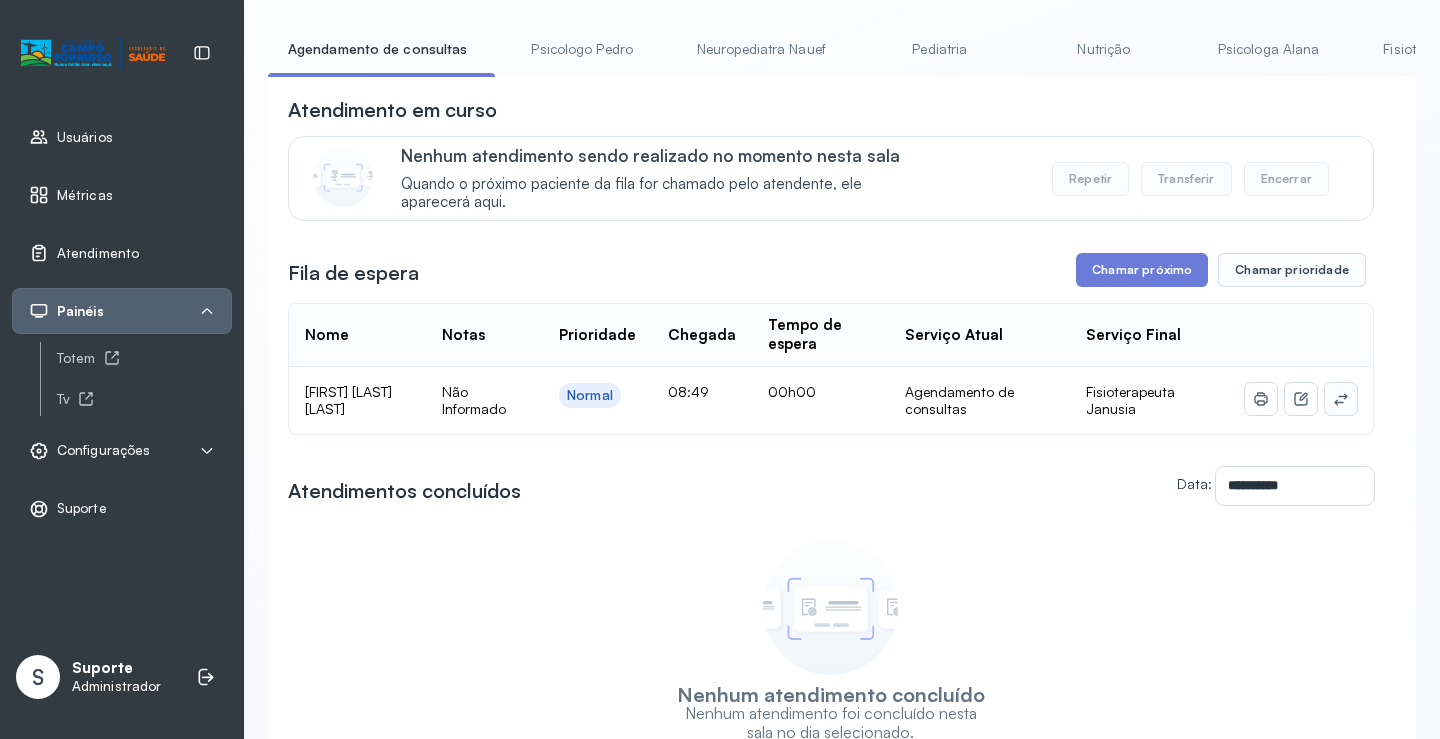 click 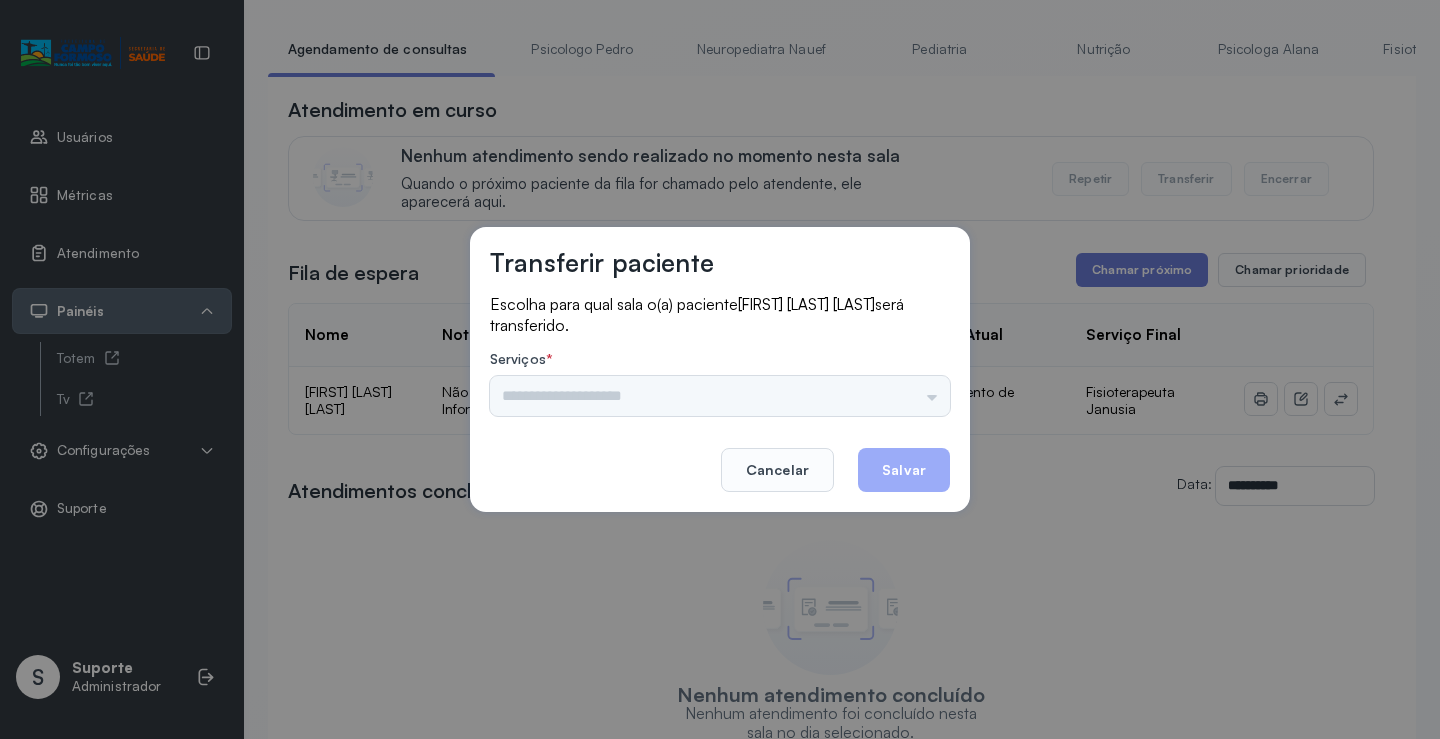 click on "Serviços  *  Psicologo Pedro Neuropediatra Nauef Pediatria Nutrição Psicologa Alana Fisioterapeuta Janusia Coordenadora Solange Consultório 2 Assistente Social Triagem Psiquiatra Fisioterapeuta Francyne Fisioterapeuta Morgana Neuropediatra João" 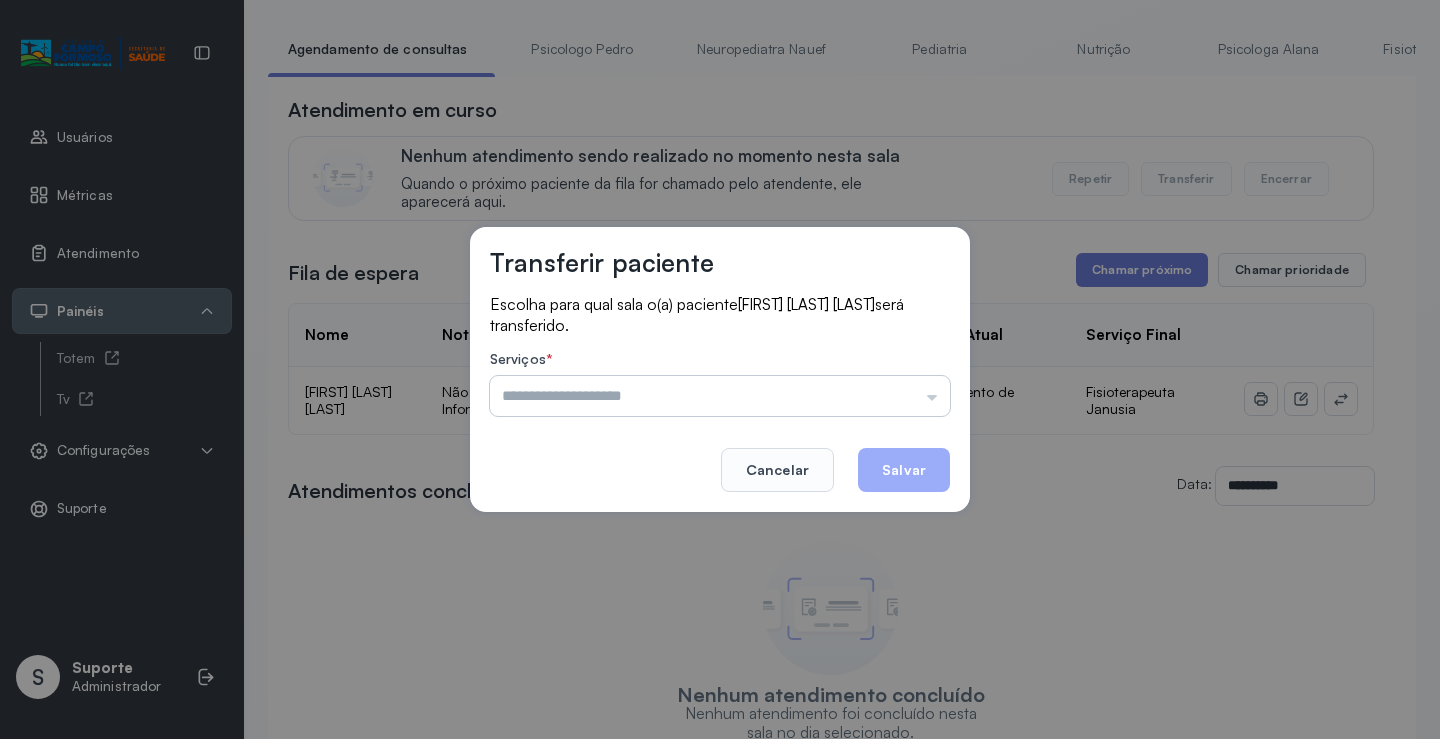 click at bounding box center [720, 396] 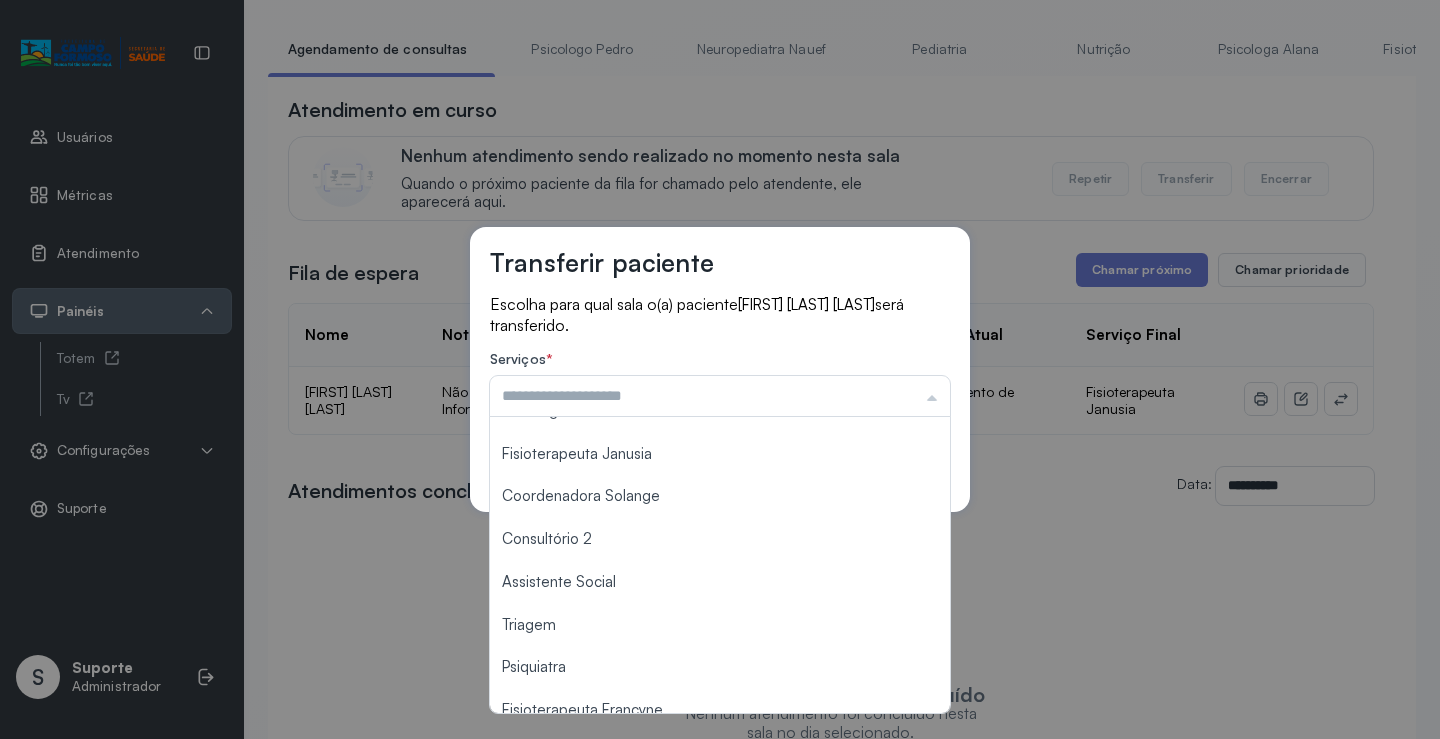 scroll, scrollTop: 200, scrollLeft: 0, axis: vertical 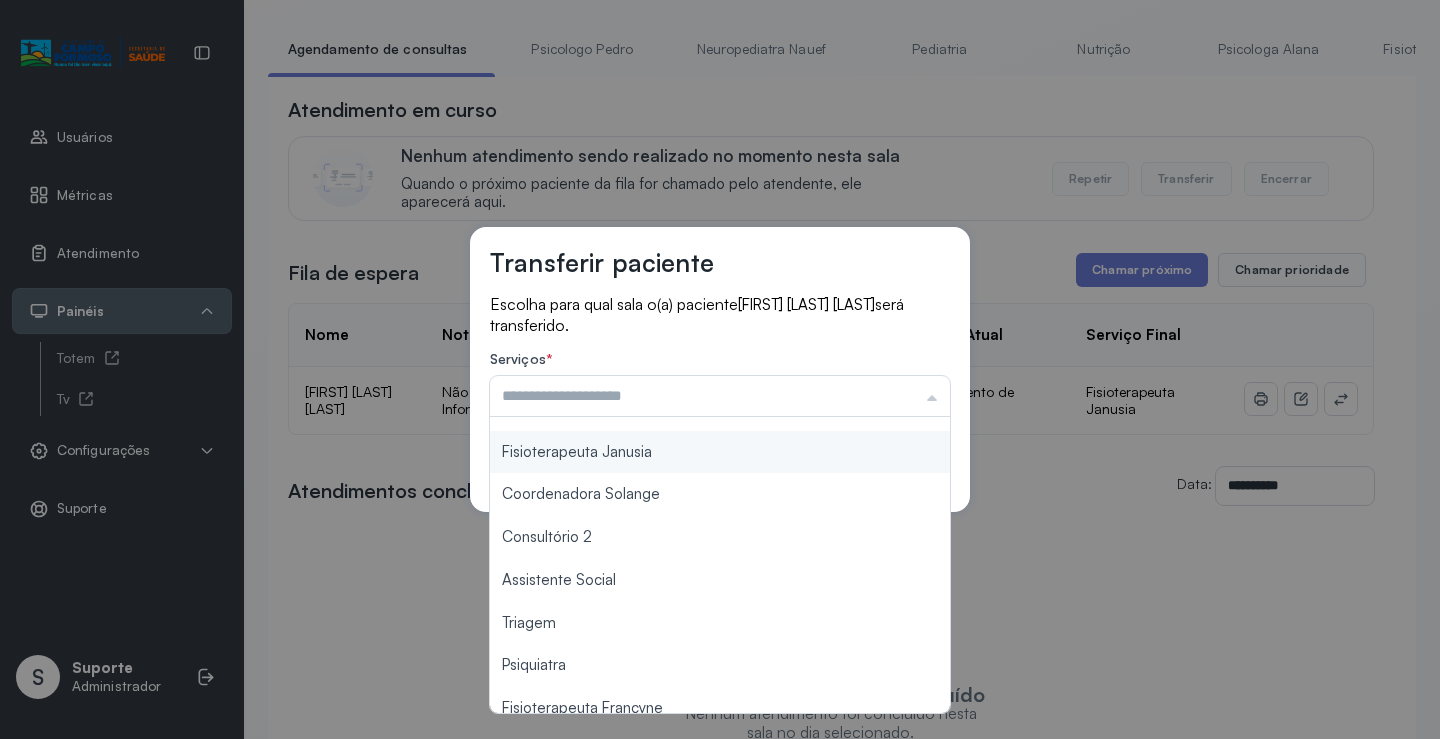 type on "**********" 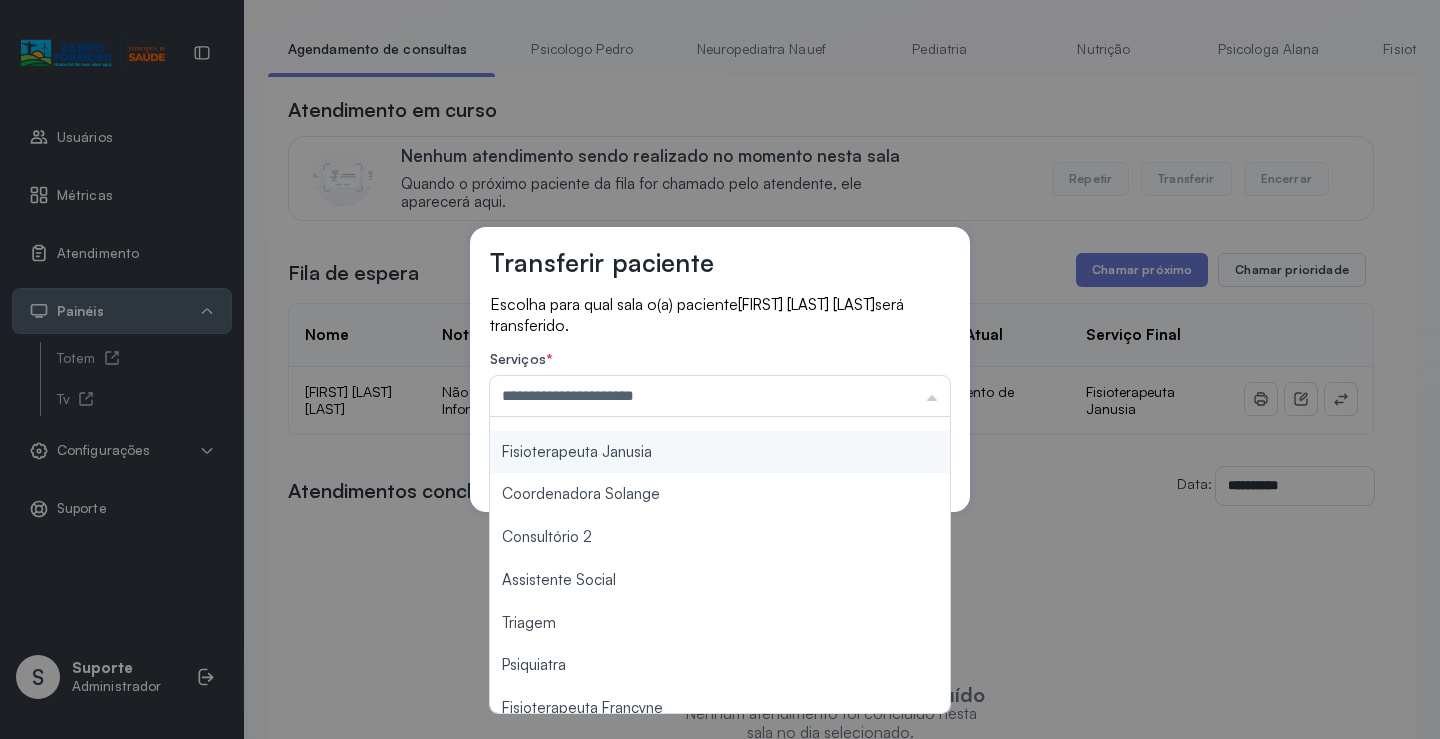 click on "**********" at bounding box center [720, 369] 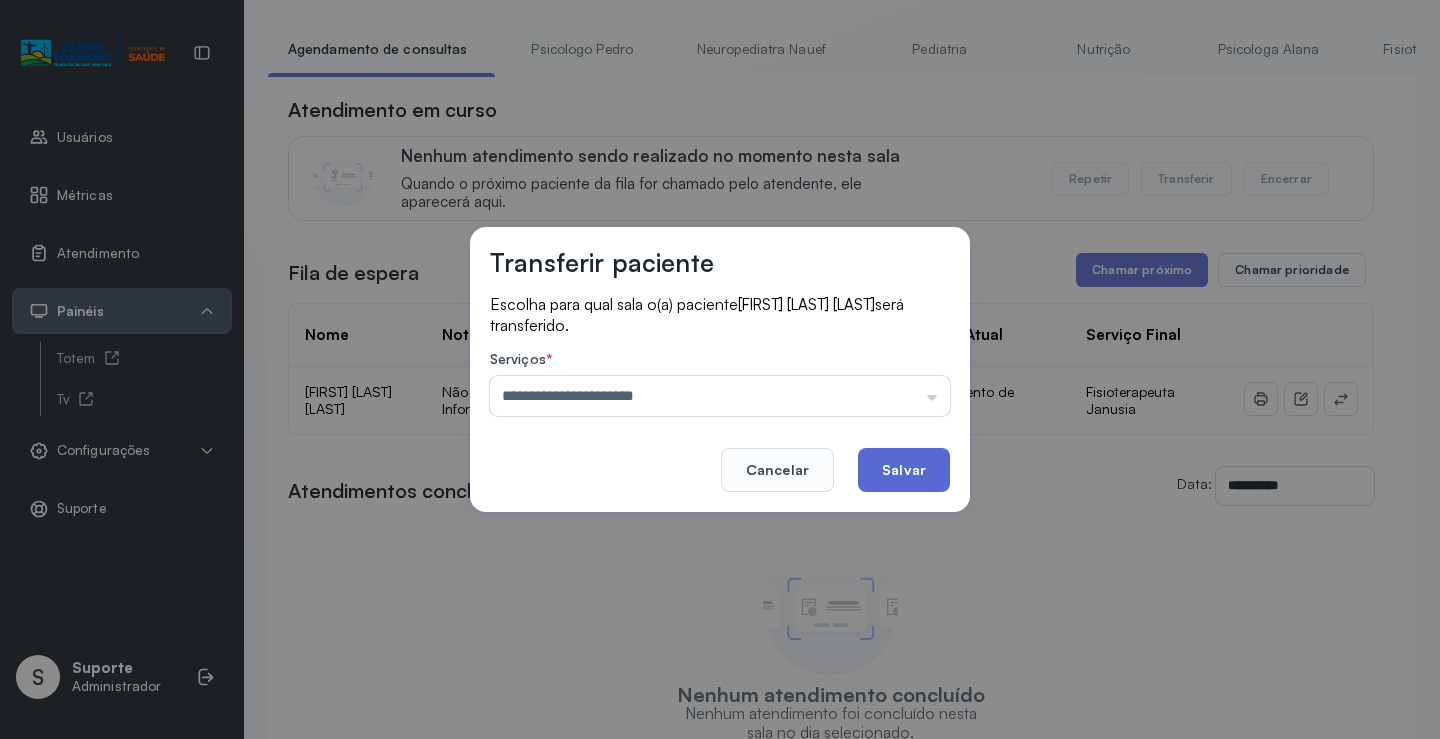 click on "Salvar" 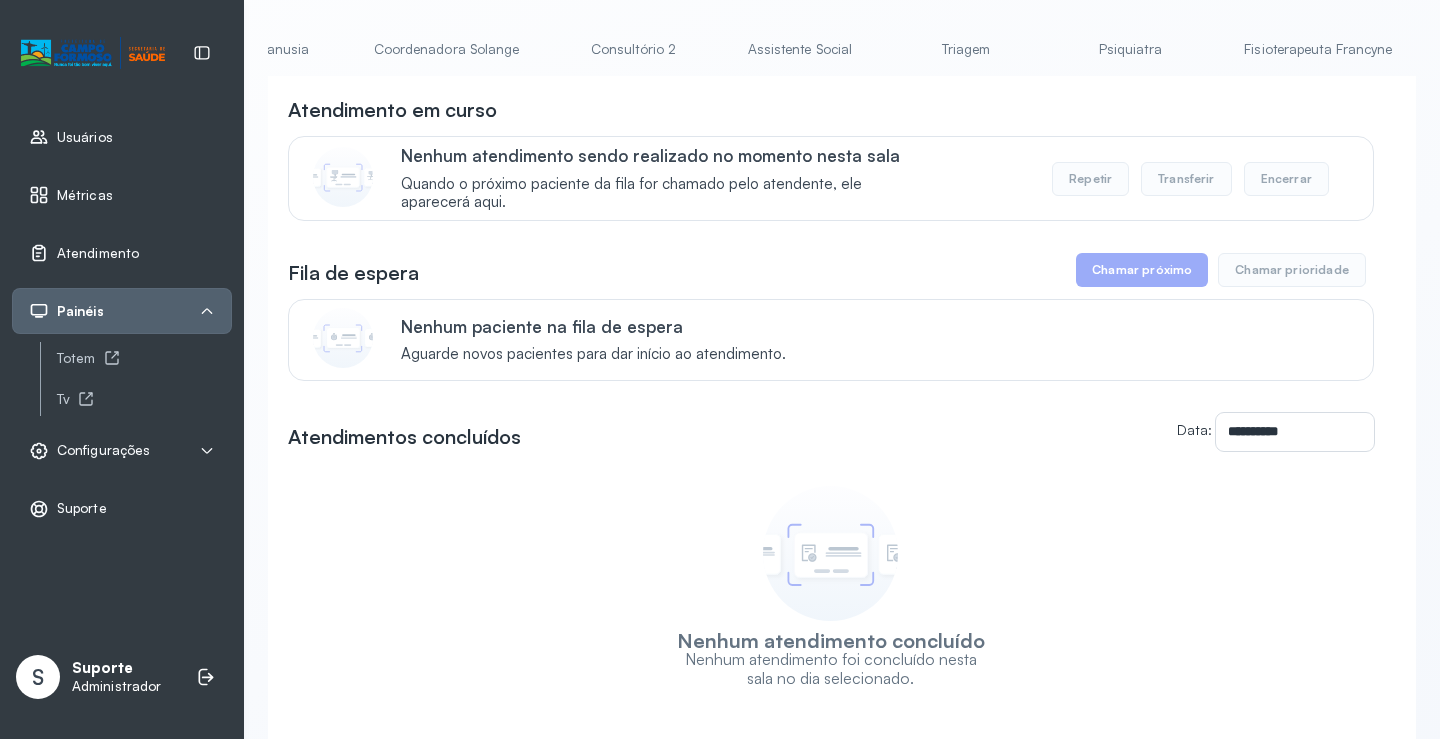 scroll, scrollTop: 0, scrollLeft: 1591, axis: horizontal 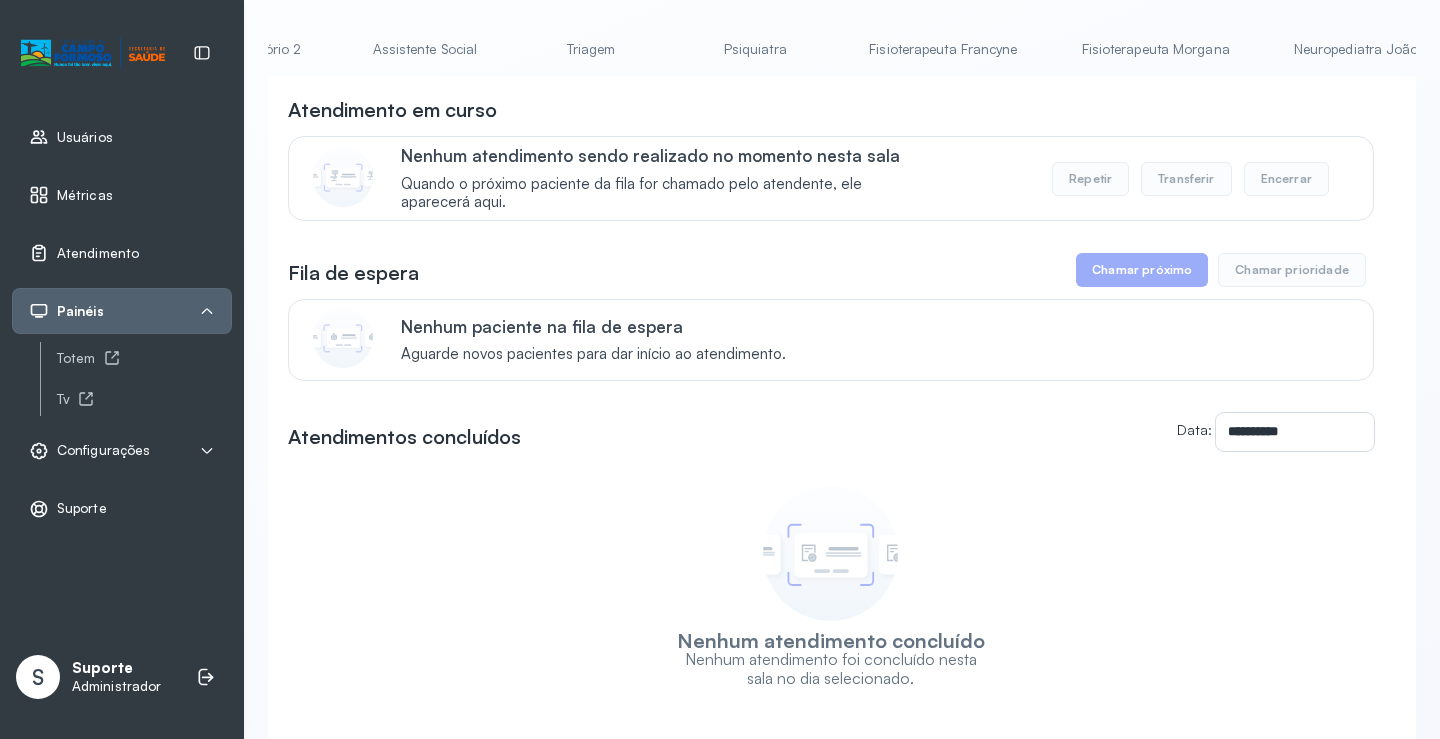 click on "Triagem" at bounding box center [591, 49] 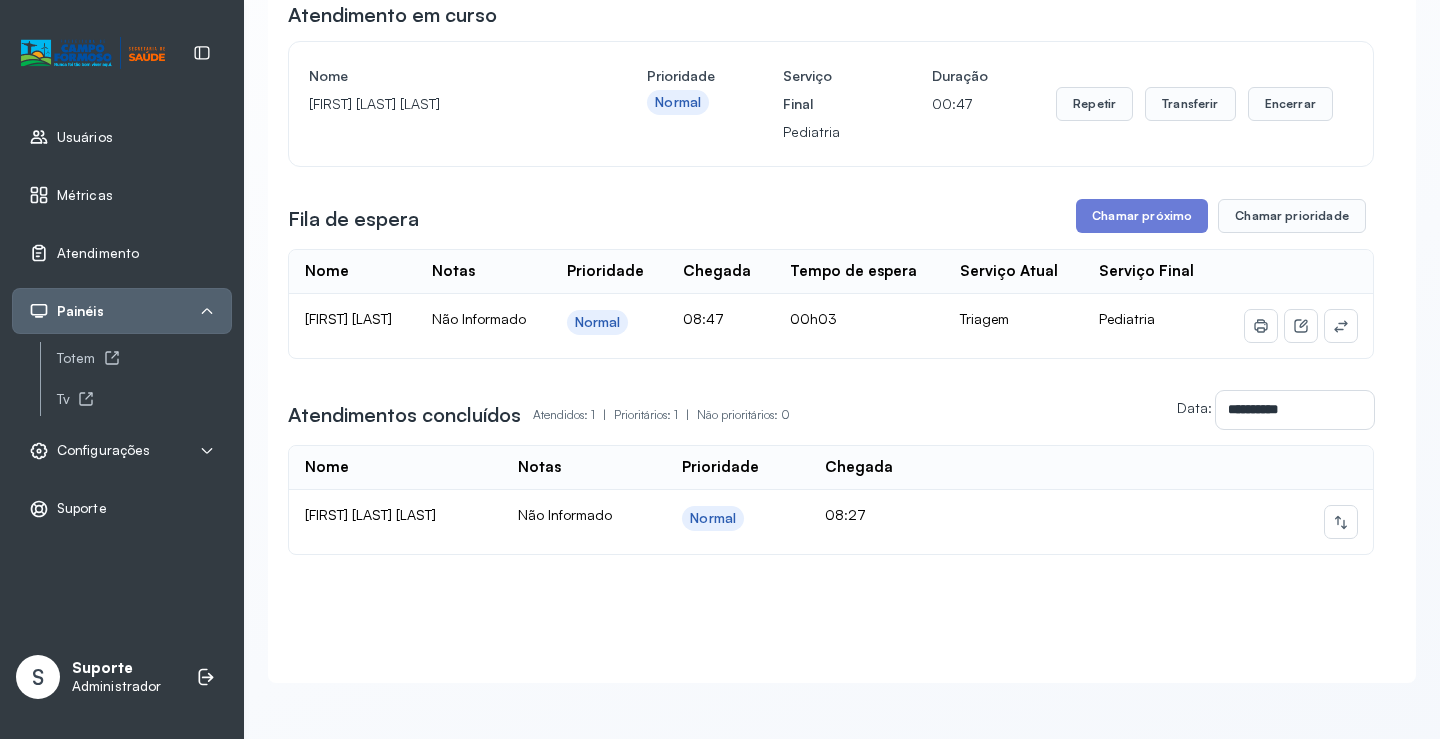 scroll, scrollTop: 239, scrollLeft: 0, axis: vertical 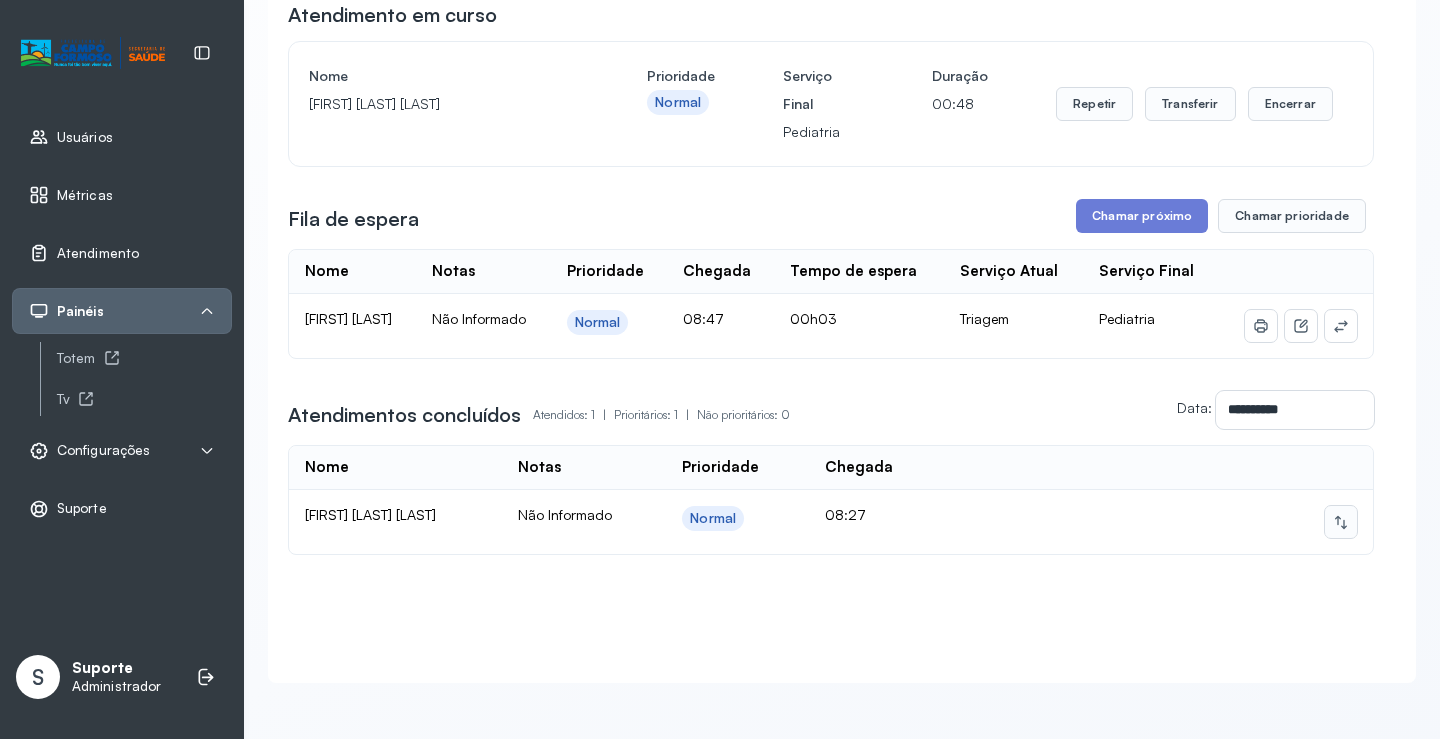 click 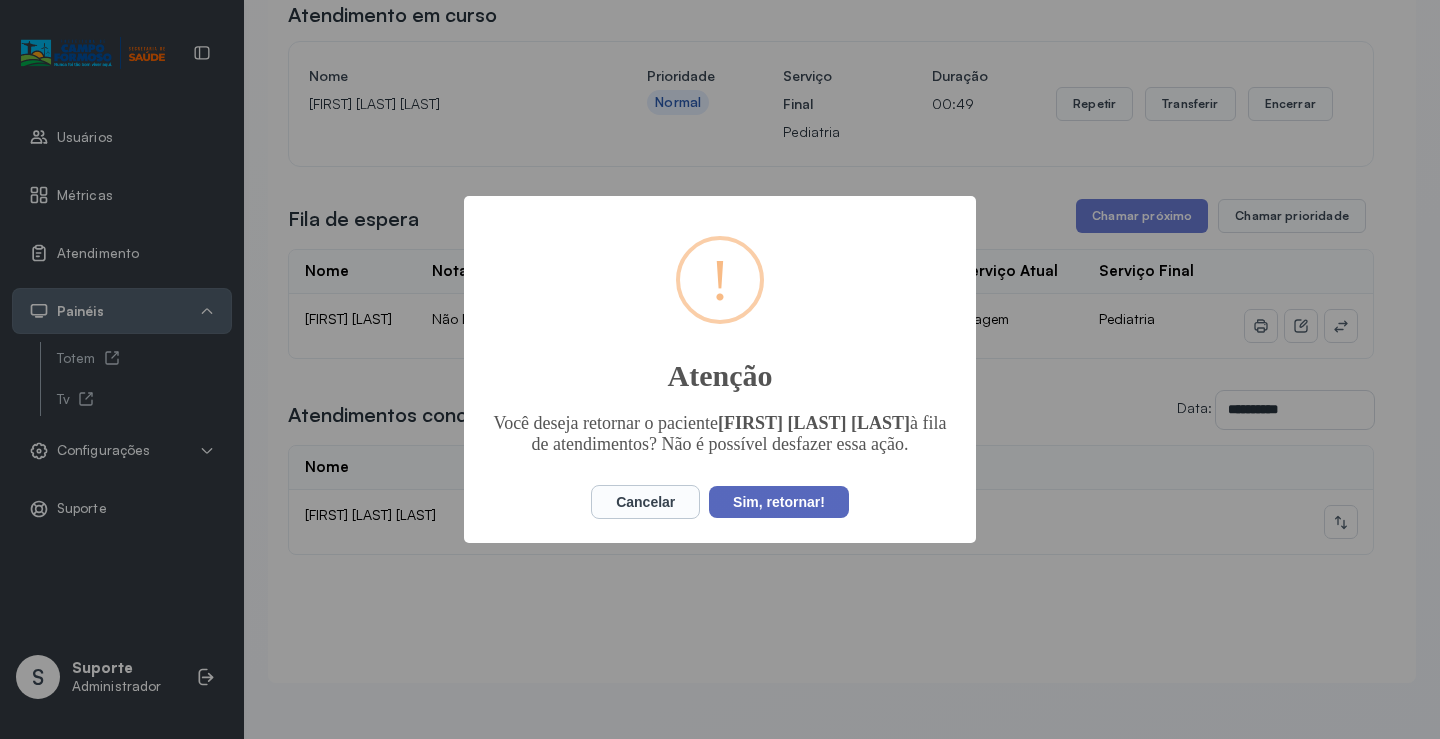 click on "Sim, retornar!" at bounding box center (779, 502) 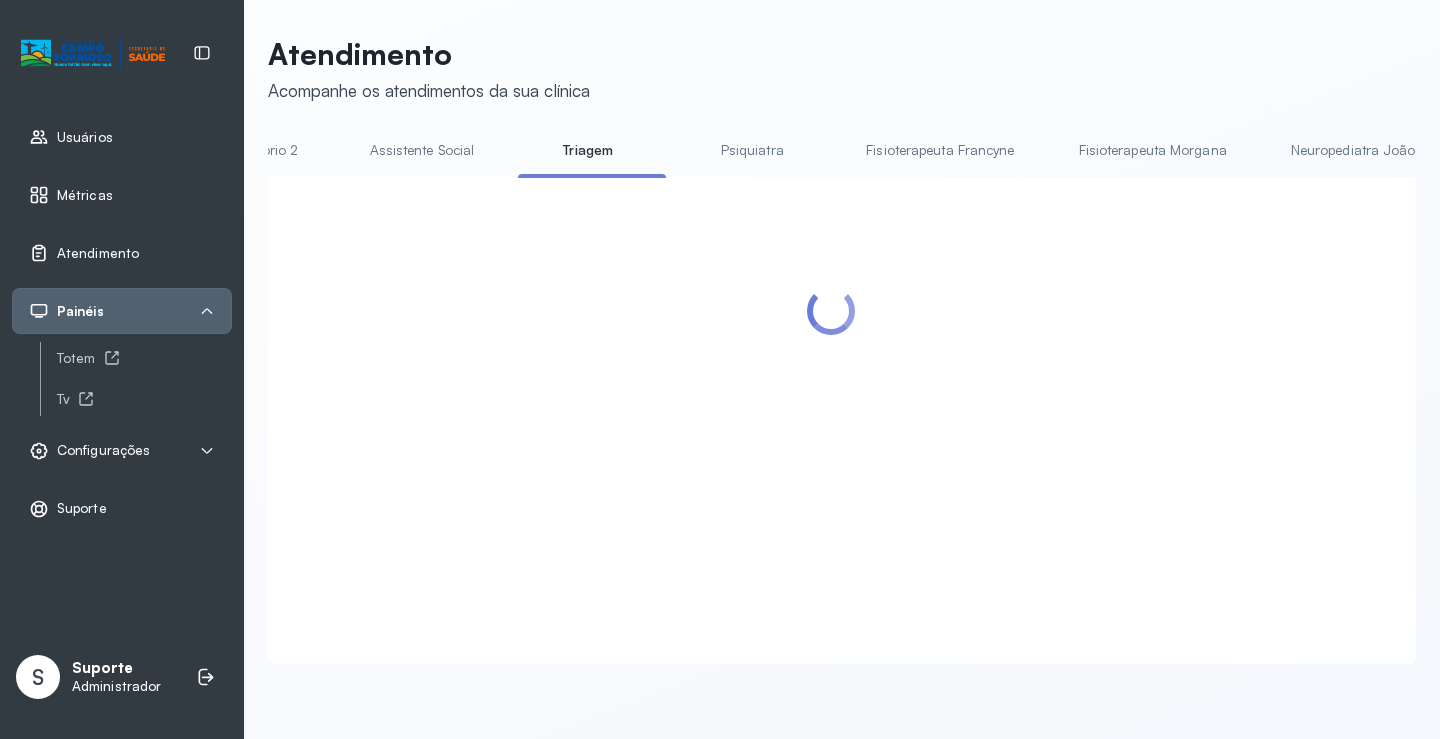 scroll, scrollTop: 239, scrollLeft: 0, axis: vertical 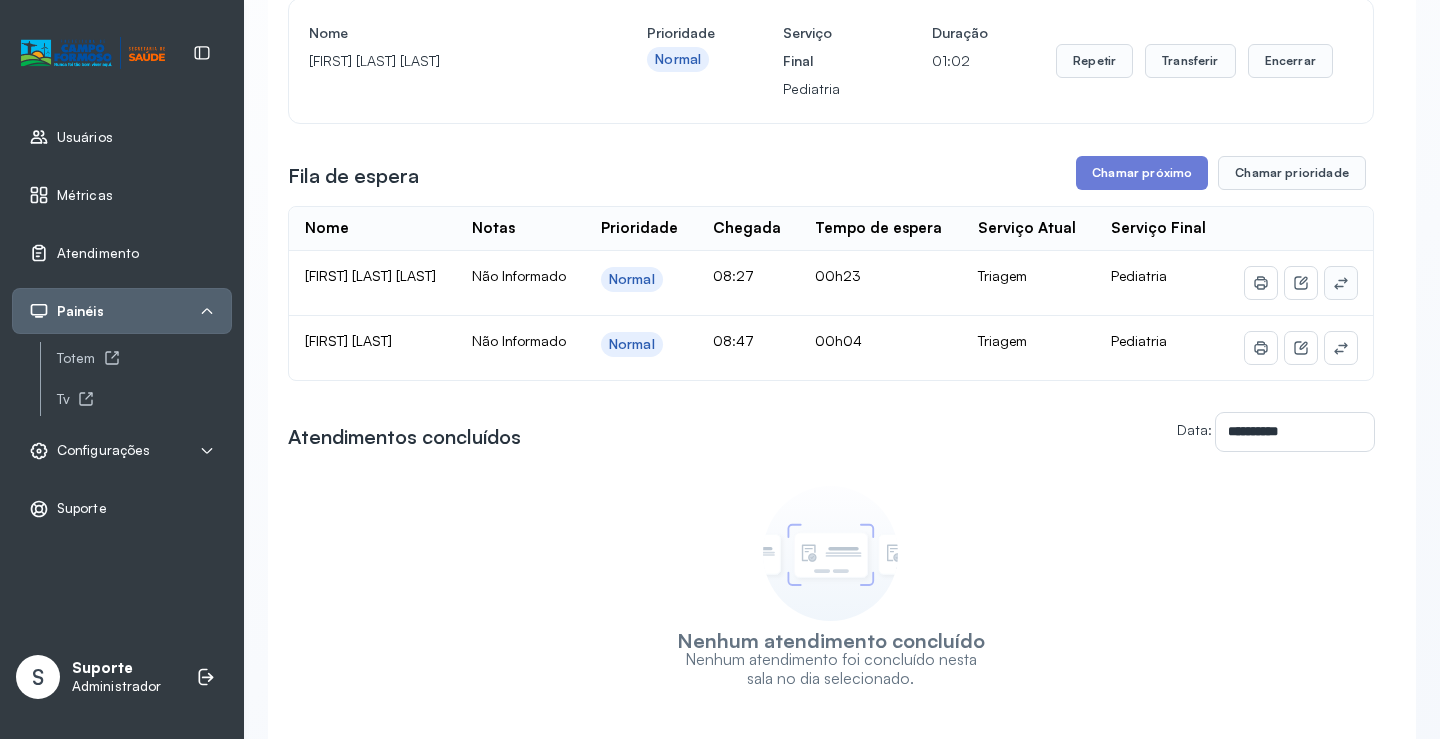 click 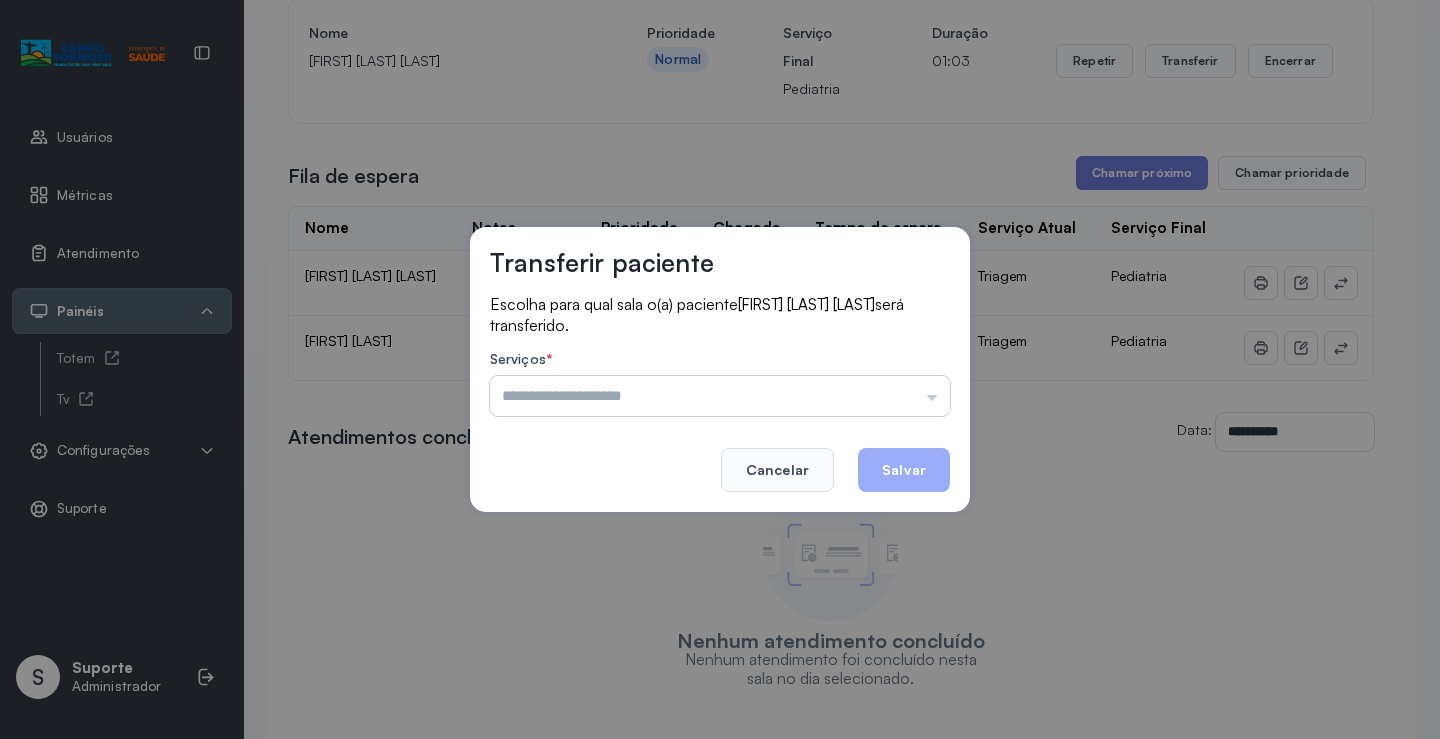 click at bounding box center (720, 396) 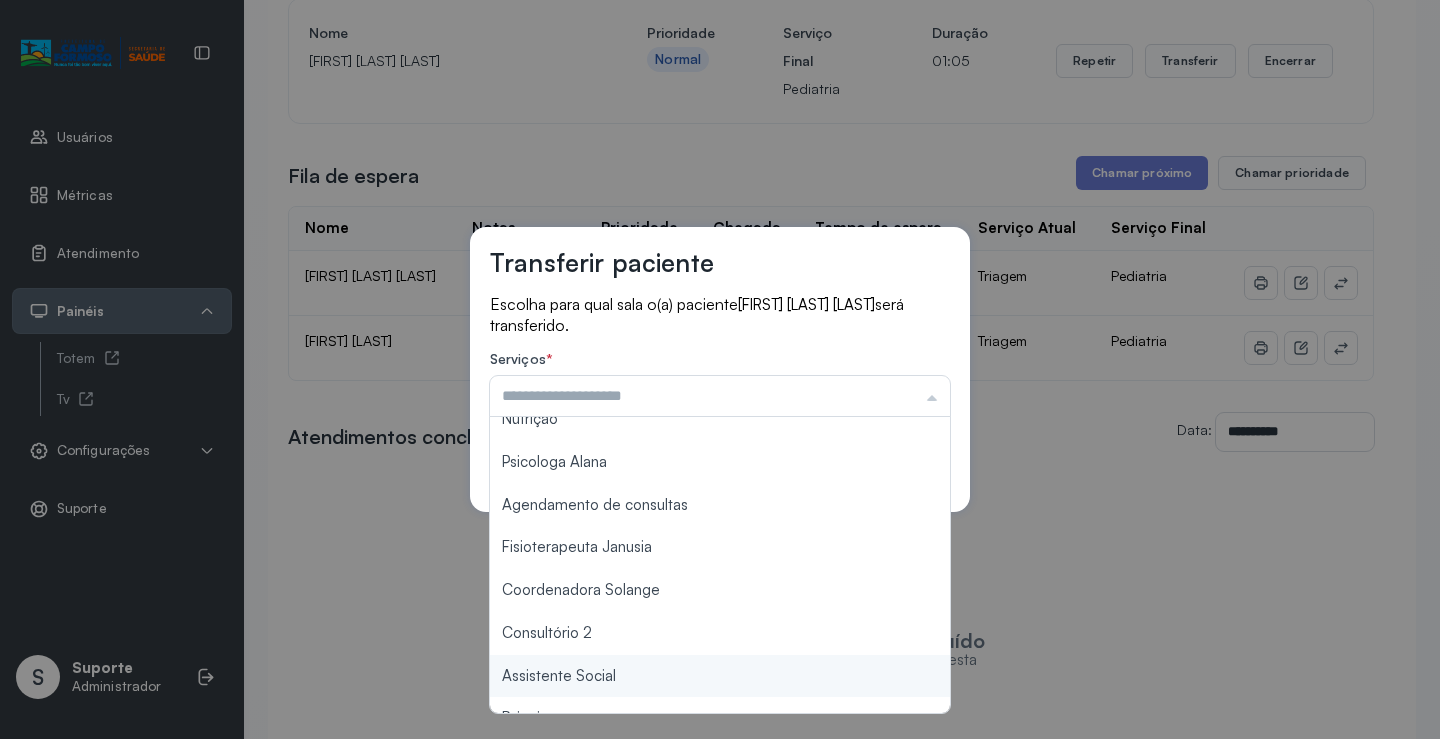 scroll, scrollTop: 3, scrollLeft: 0, axis: vertical 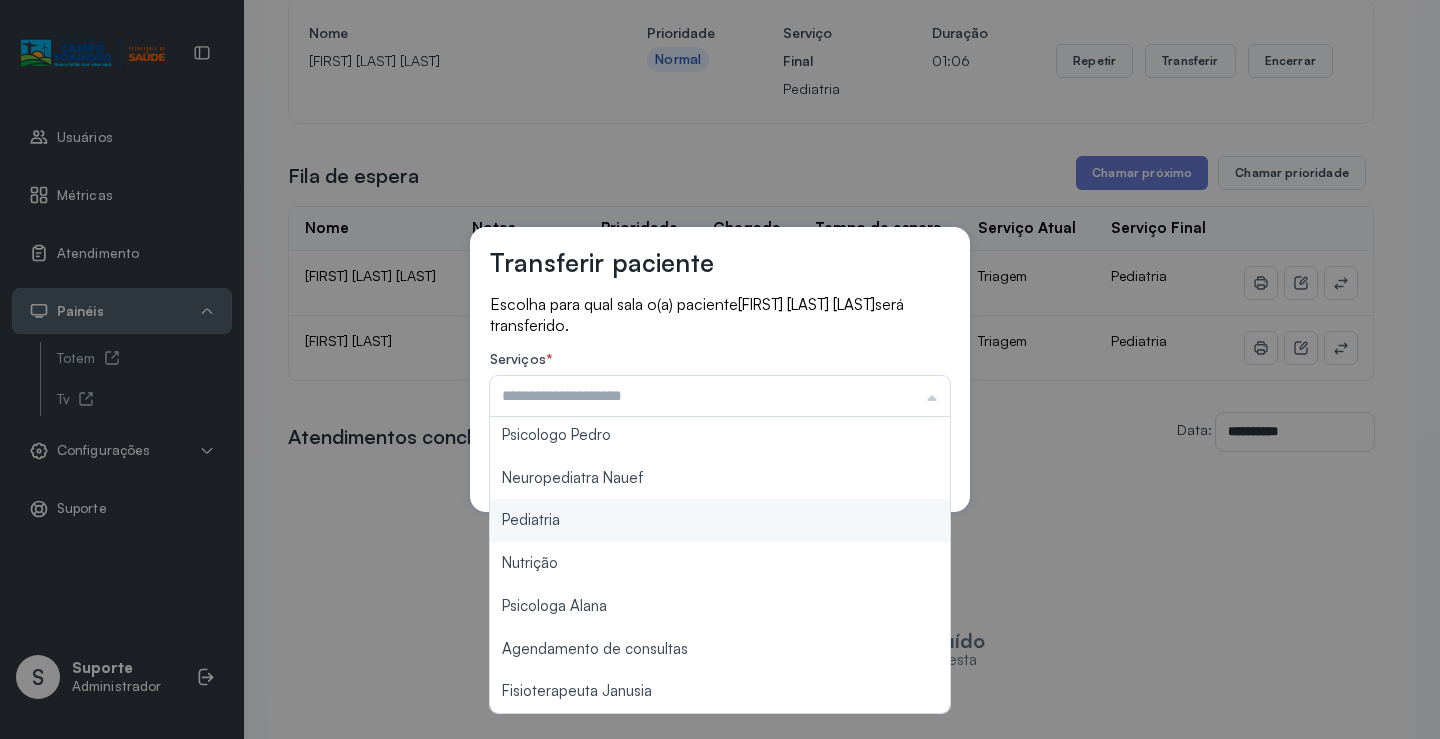 type on "*********" 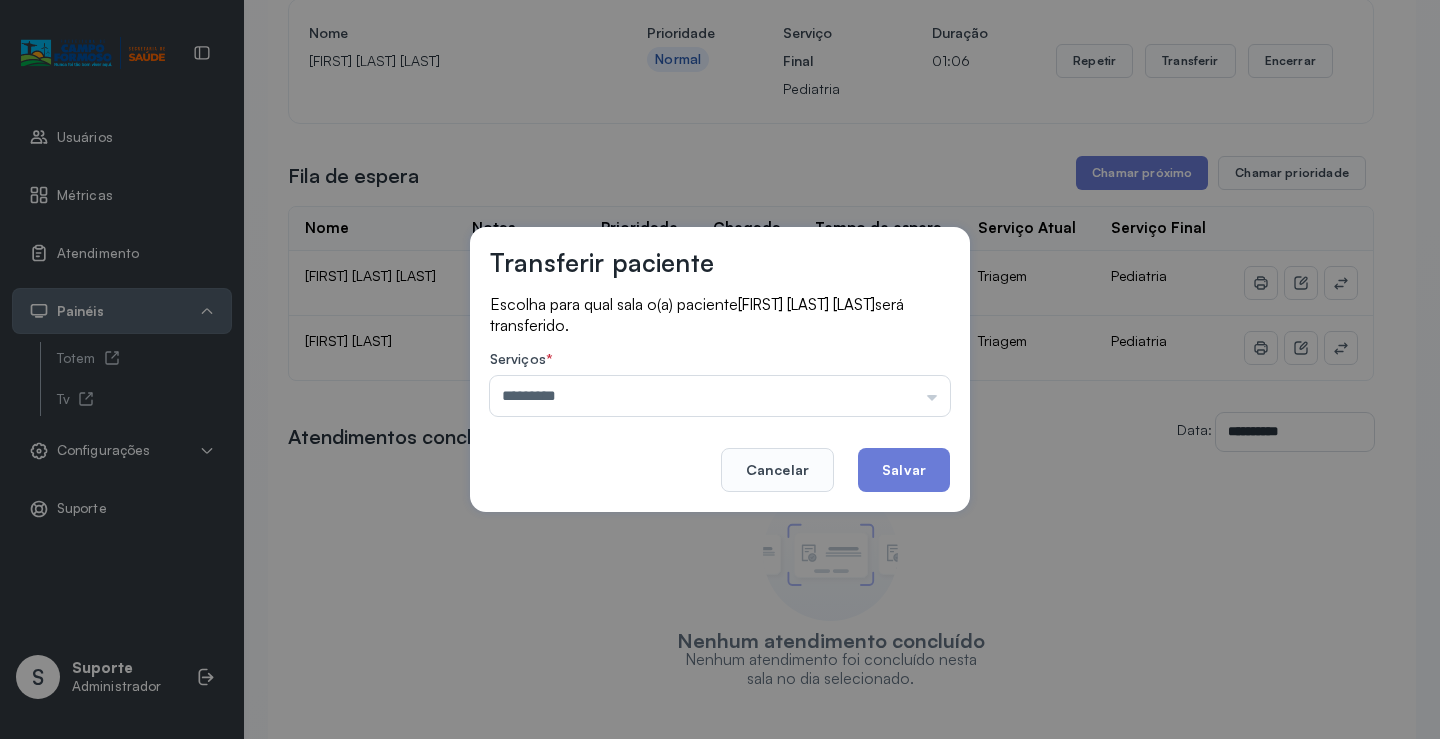 click on "Transferir paciente Escolha para qual sala o(a) paciente  [FIRST] [LAST] [LAST]  será transferido.  Serviços  *  ********* Psicologo Pedro Neuropediatra Nauef Pediatria Nutrição Psicologa Alana Agendamento de consultas Fisioterapeuta Janusia Coordenadora Solange Consultório 2 Assistente Social Psiquiatra Fisioterapeuta Francyne Fisioterapeuta Morgana Neuropediatra João Cancelar Salvar" at bounding box center [720, 369] 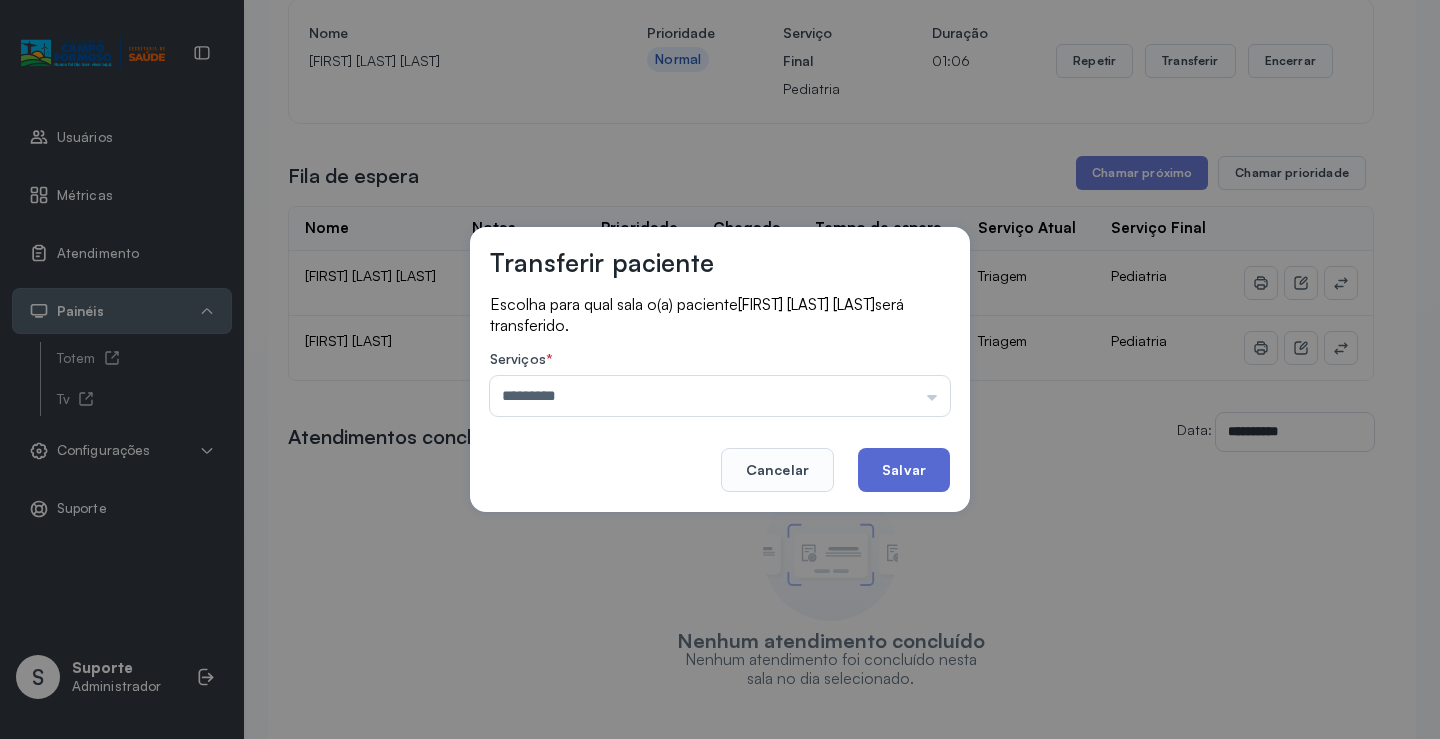 click on "Salvar" 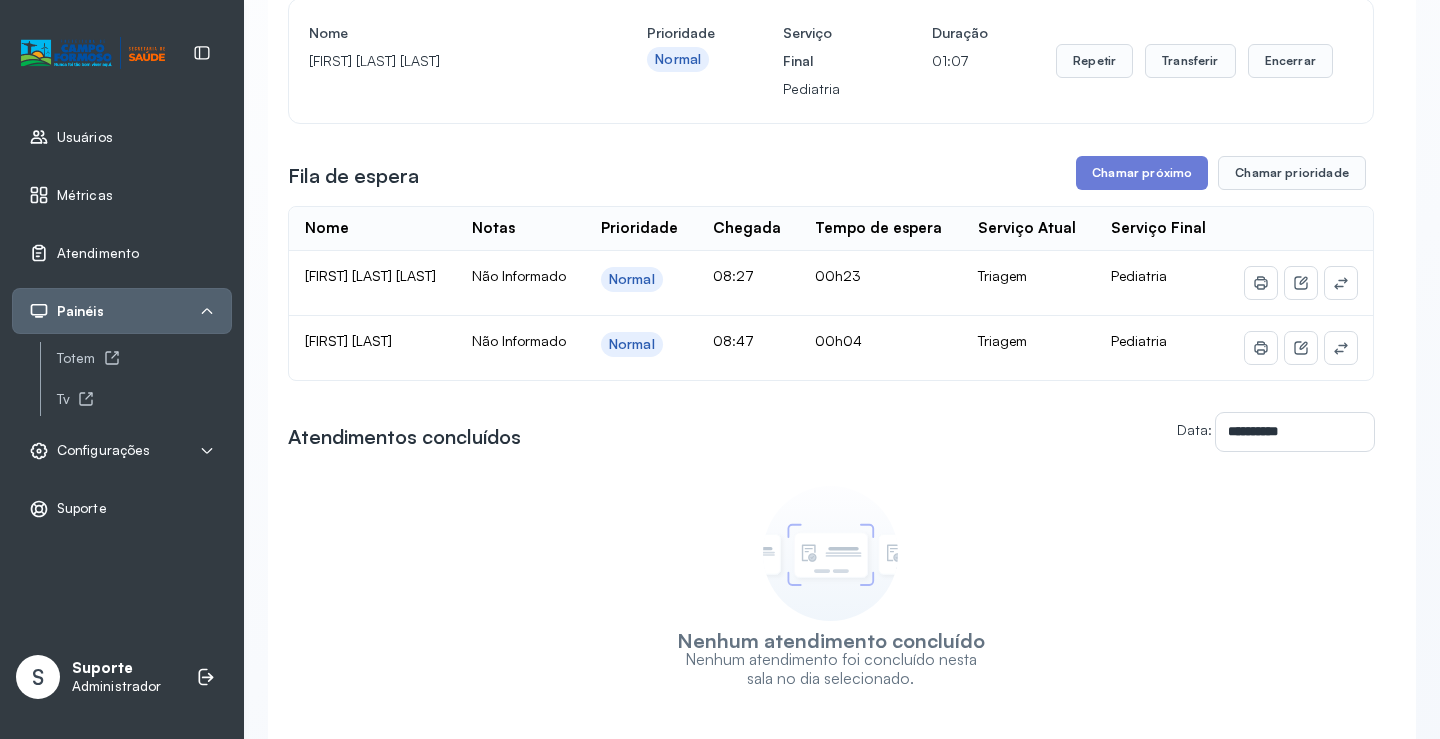 scroll, scrollTop: 1, scrollLeft: 0, axis: vertical 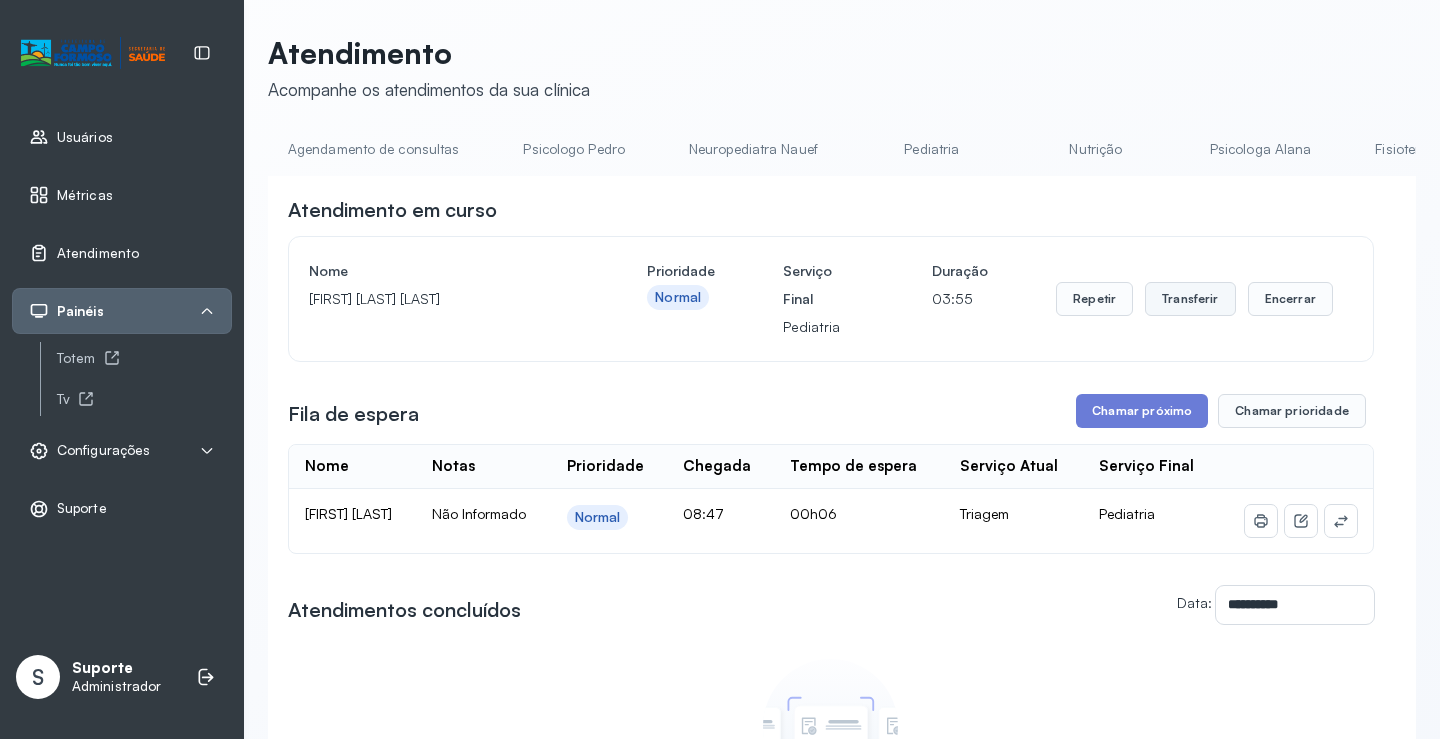 click on "Transferir" at bounding box center [1190, 299] 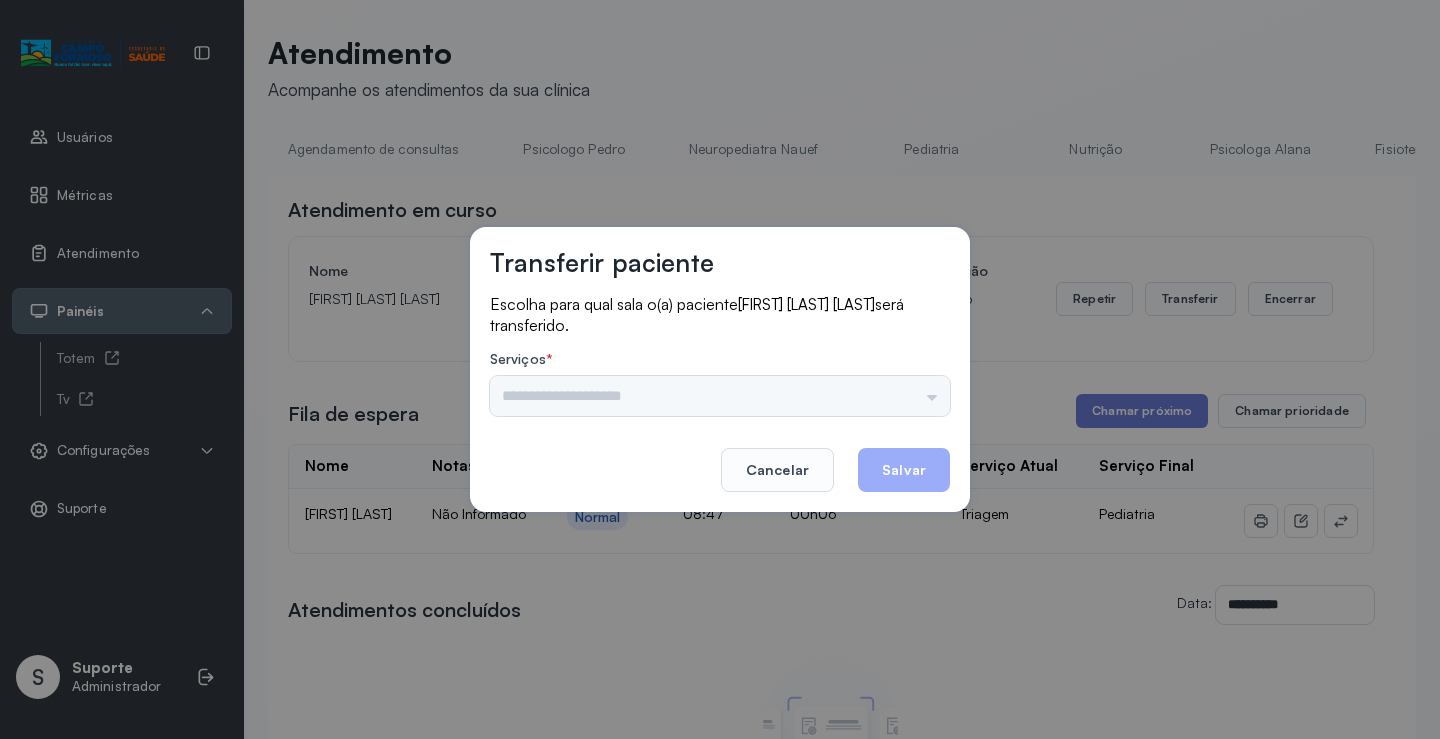 click on "Psicologo Pedro Neuropediatra Nauef Pediatria Nutrição Psicologa Alana Agendamento de consultas Fisioterapeuta Janusia Coordenadora Solange Consultório 2 Assistente Social Psiquiatra Fisioterapeuta Francyne Fisioterapeuta Morgana Neuropediatra João" at bounding box center (720, 396) 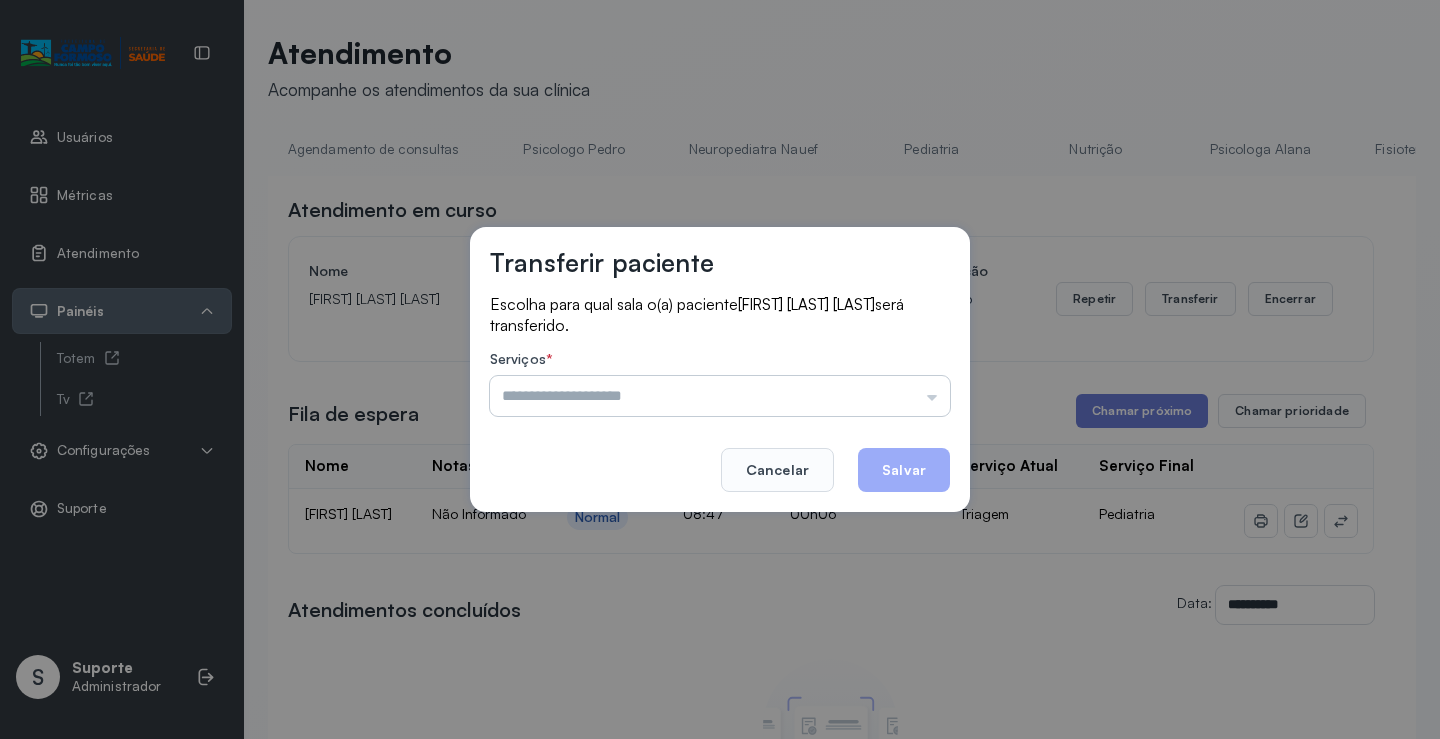 click at bounding box center [720, 396] 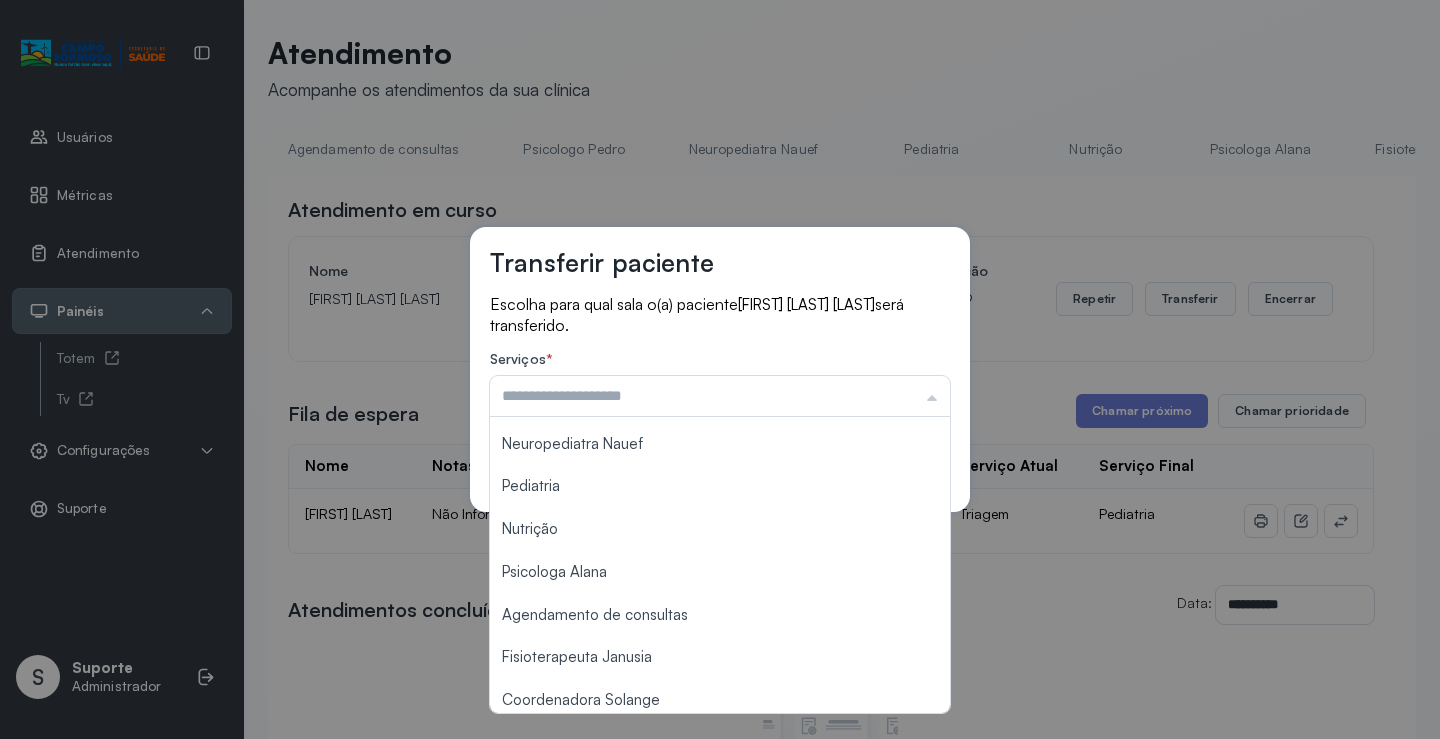scroll, scrollTop: 0, scrollLeft: 0, axis: both 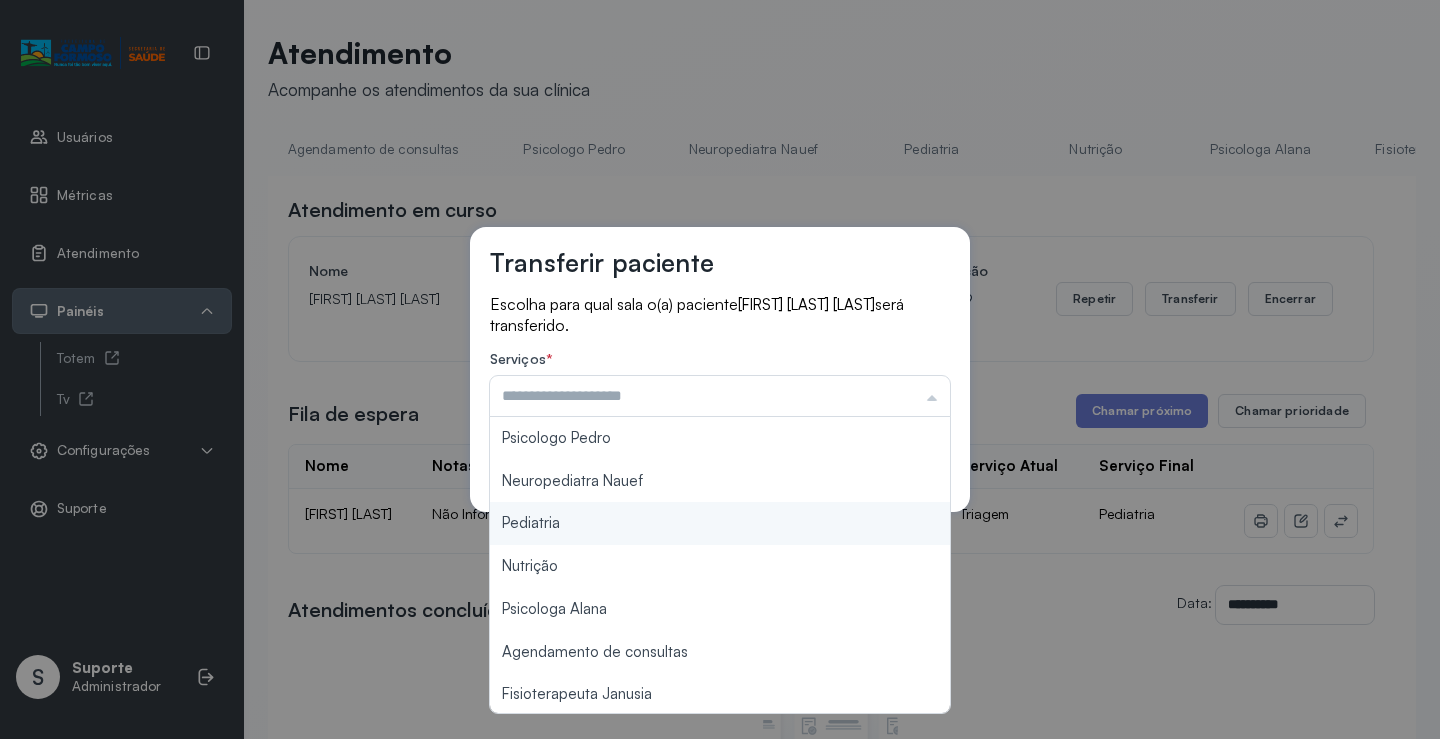 type on "*********" 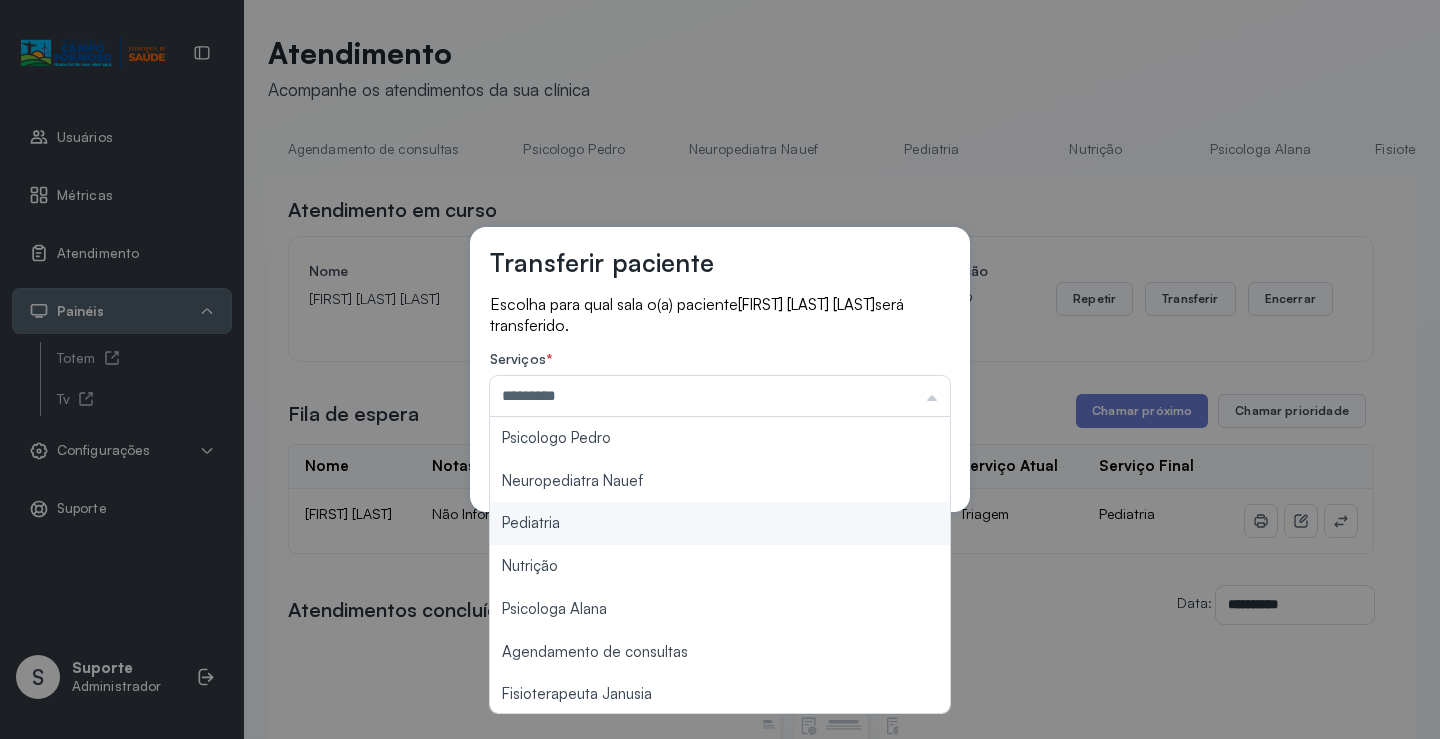 click on "Transferir paciente Escolha para qual sala o(a) paciente  [FIRST] [LAST] [LAST]  será transferido.  Serviços  *  ********* Psicologo Pedro Neuropediatra Nauef Pediatria Nutrição Psicologa Alana Agendamento de consultas Fisioterapeuta Janusia Coordenadora Solange Consultório 2 Assistente Social Psiquiatra Fisioterapeuta Francyne Fisioterapeuta Morgana Neuropediatra João Cancelar Salvar" at bounding box center (720, 369) 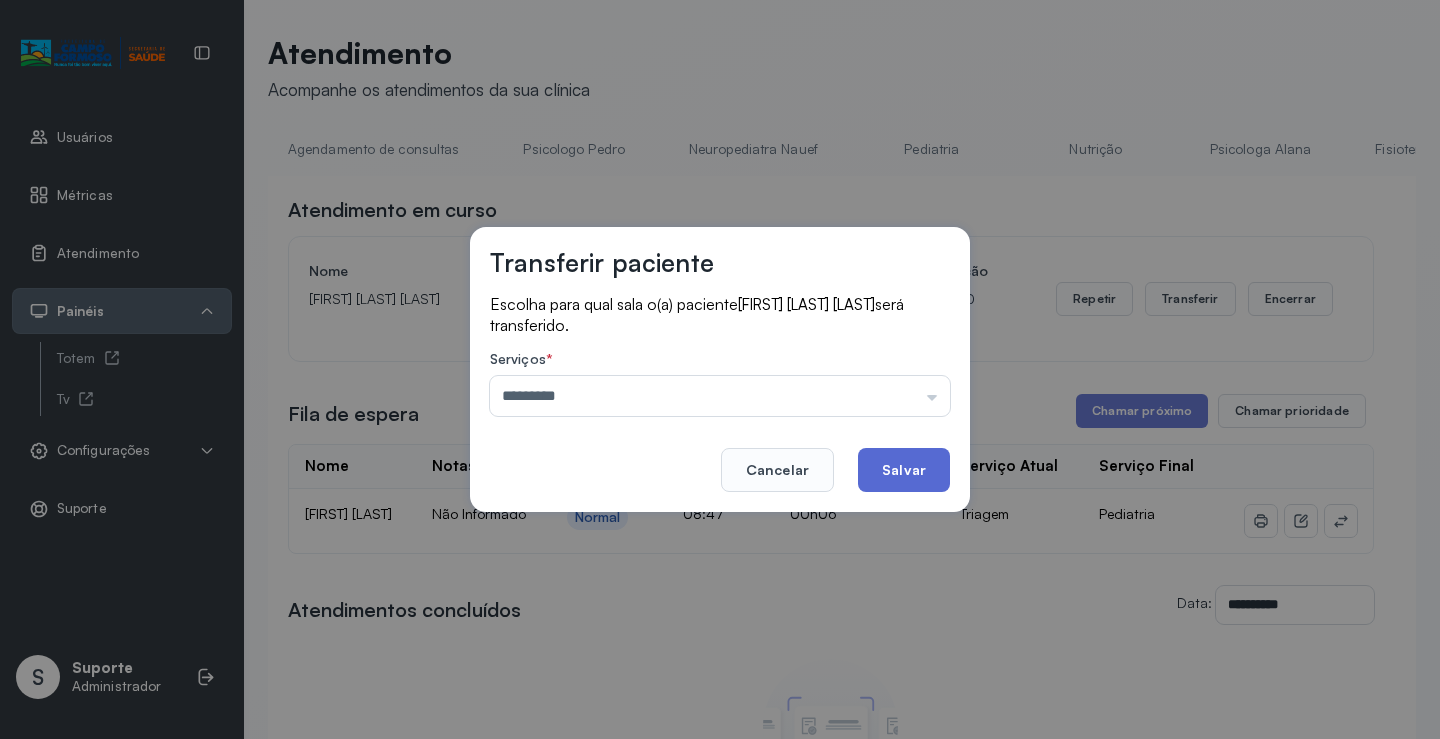click on "Salvar" 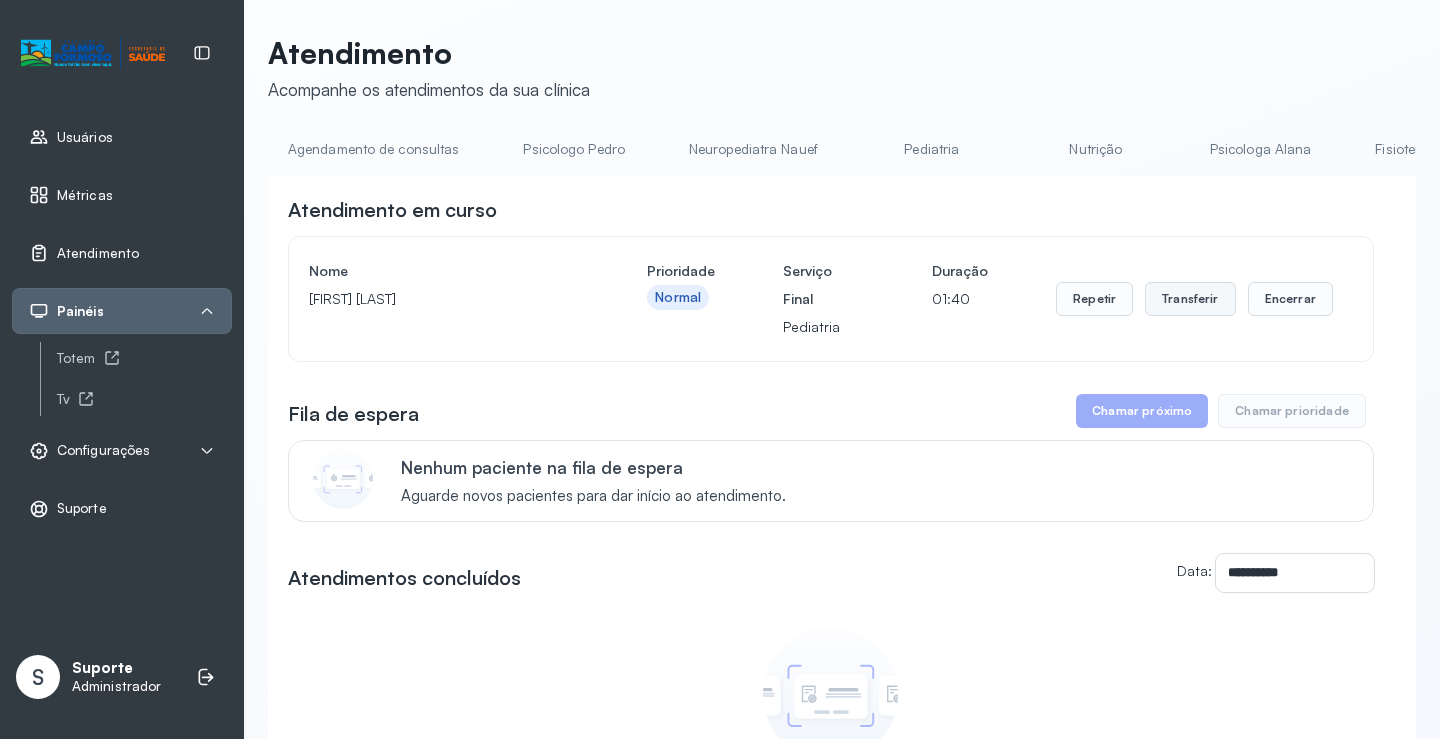 click on "Transferir" at bounding box center (1190, 299) 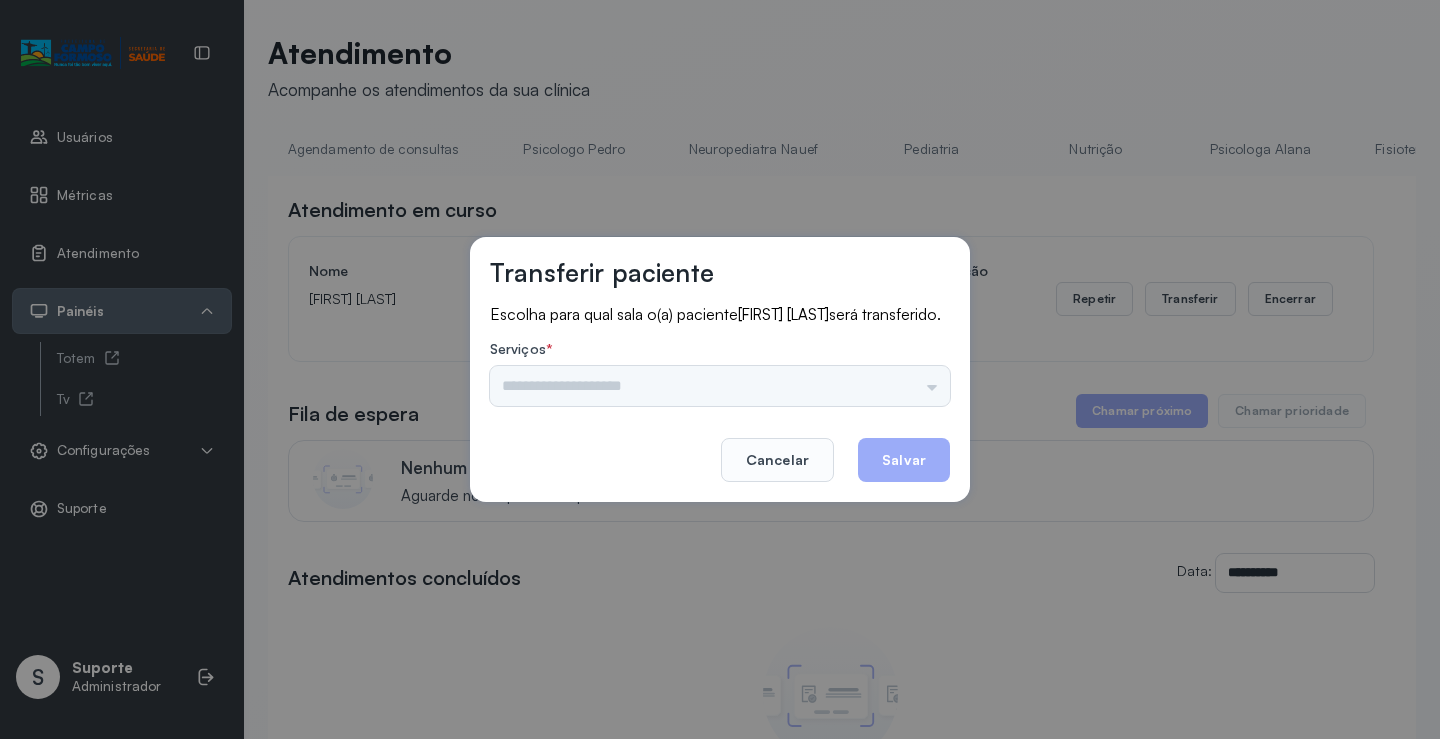 click on "Psicologo Pedro Neuropediatra Nauef Pediatria Nutrição Psicologa Alana Agendamento de consultas Fisioterapeuta Janusia Coordenadora Solange Consultório 2 Assistente Social Psiquiatra Fisioterapeuta Francyne Fisioterapeuta Morgana Neuropediatra João" at bounding box center [720, 386] 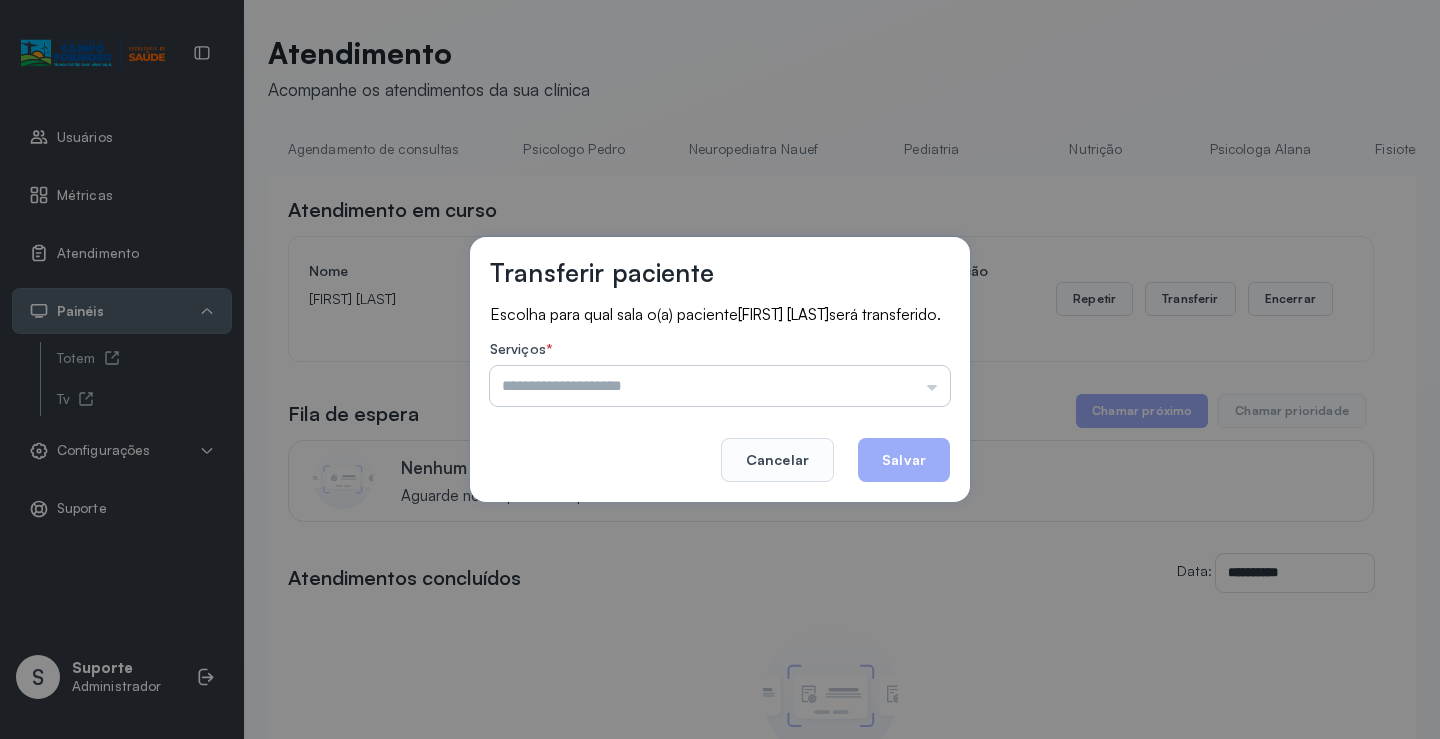 click at bounding box center (720, 386) 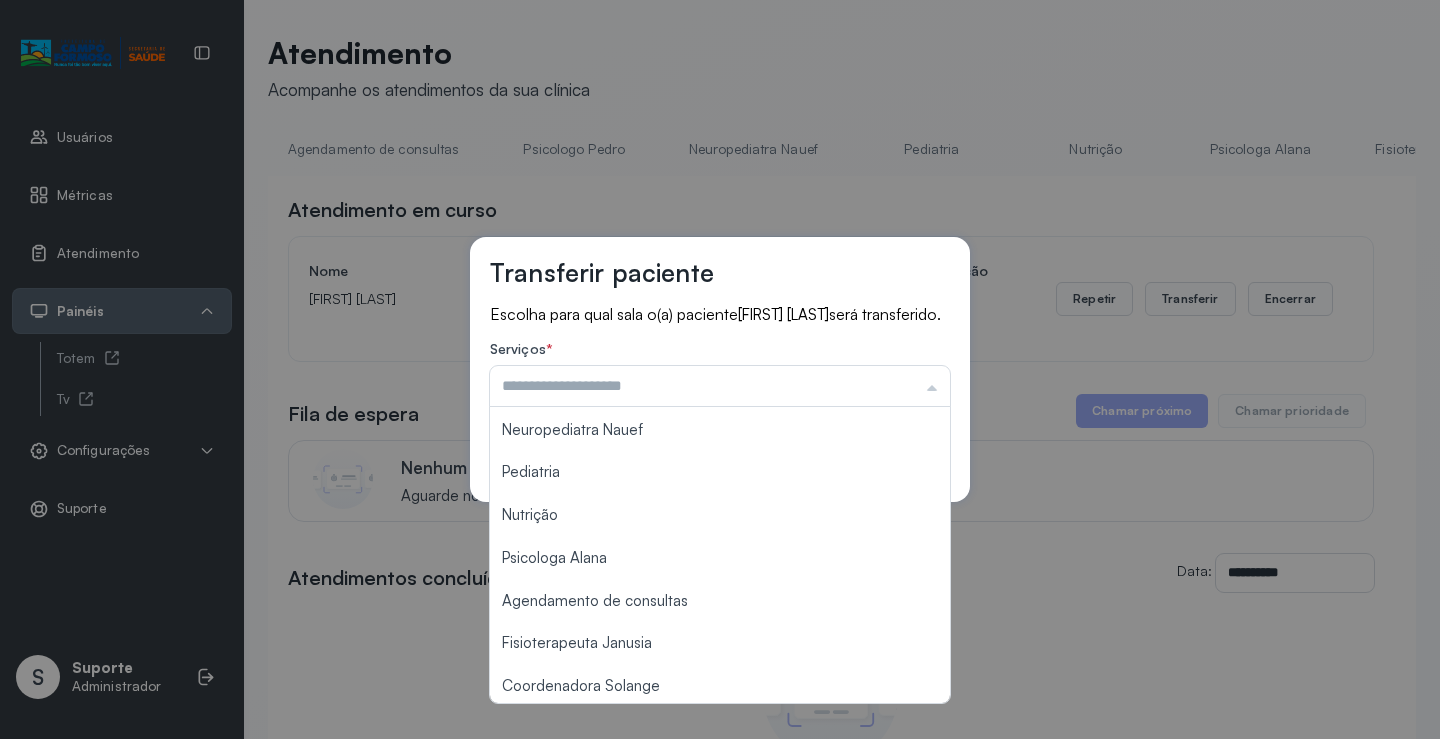scroll, scrollTop: 0, scrollLeft: 0, axis: both 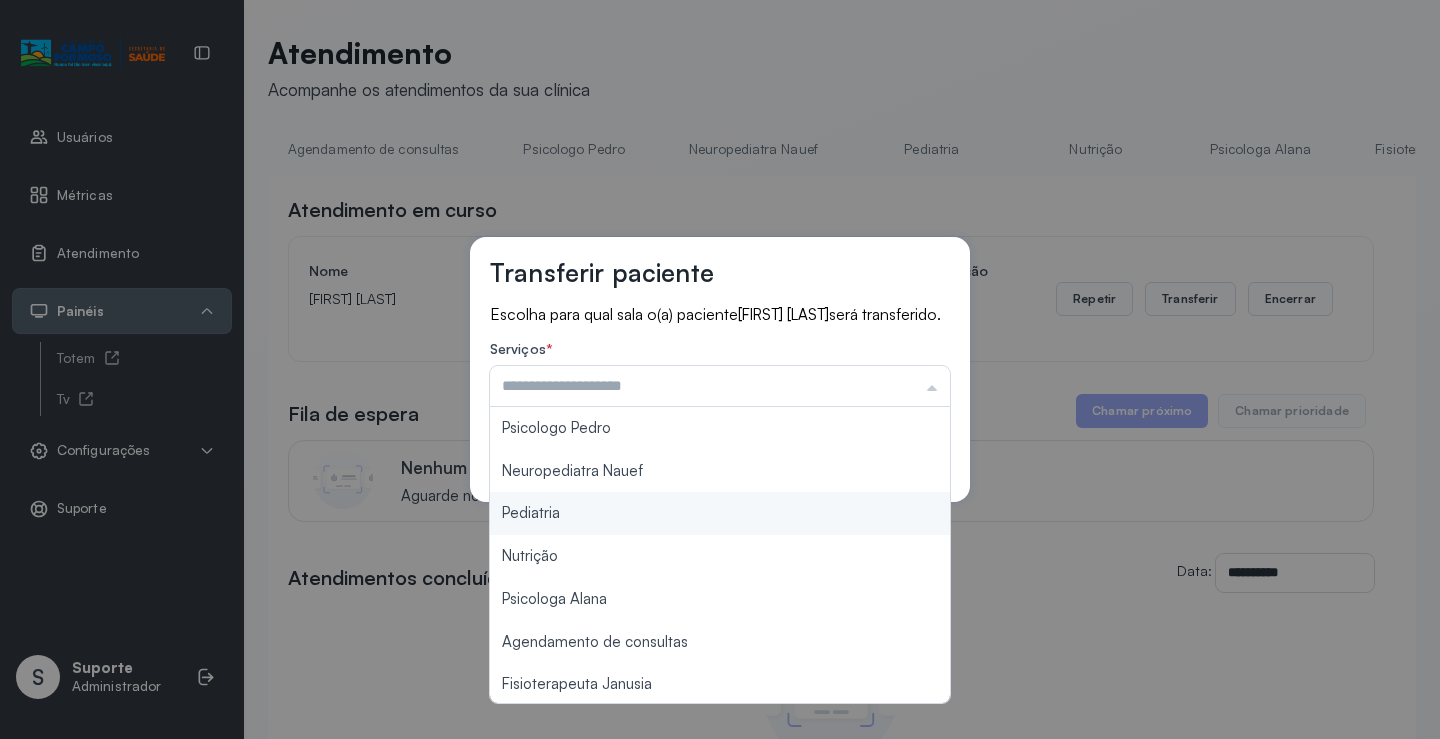 type on "*********" 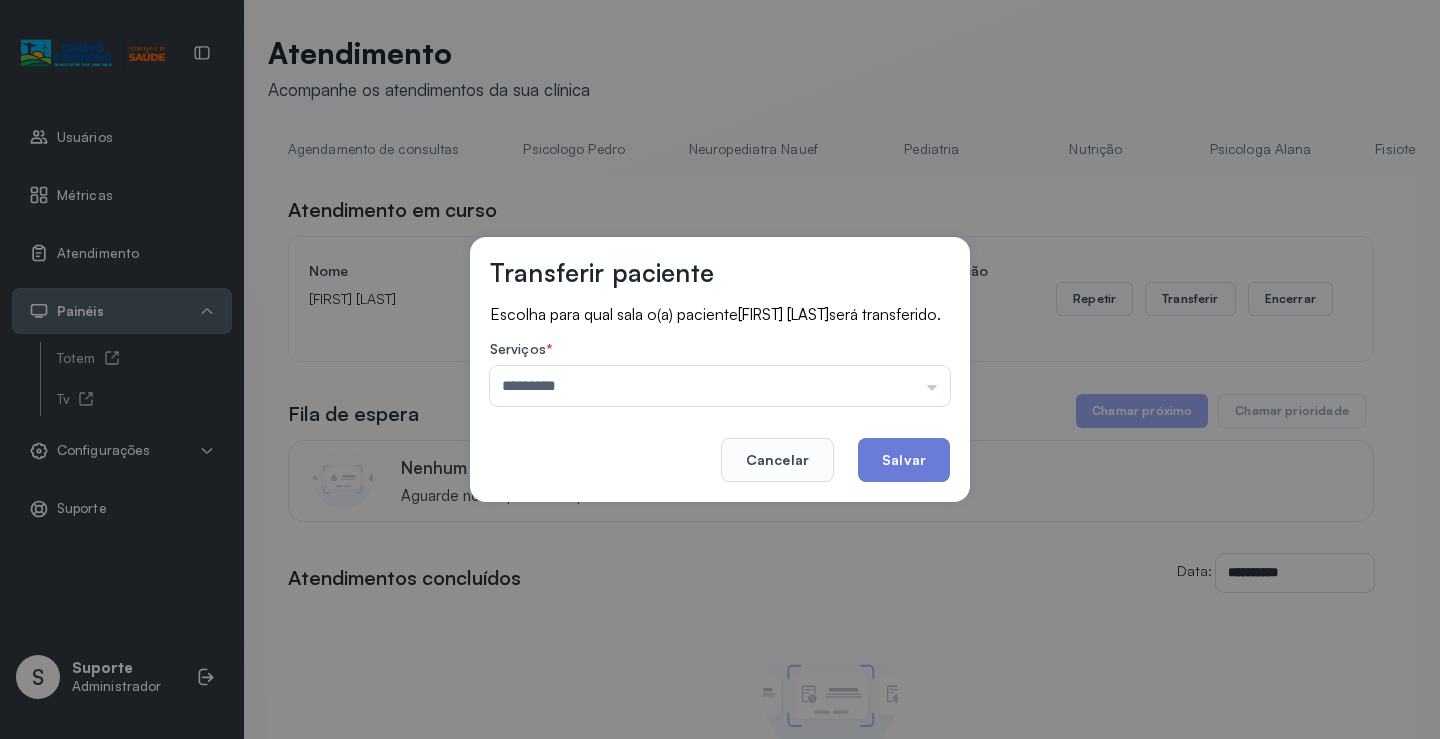 click on "Transferir paciente Escolha para qual sala o(a) paciente  [FIRST] [LAST] [LAST]  será transferido.  Serviços  *  ********* Psicologo Pedro Neuropediatra Nauef Pediatria Nutrição Psicologa Alana Agendamento de consultas Fisioterapeuta Janusia Coordenadora Solange Consultório 2 Assistente Social Psiquiatra Fisioterapeuta Francyne Fisioterapeuta Morgana Neuropediatra João Cancelar Salvar" at bounding box center [720, 369] 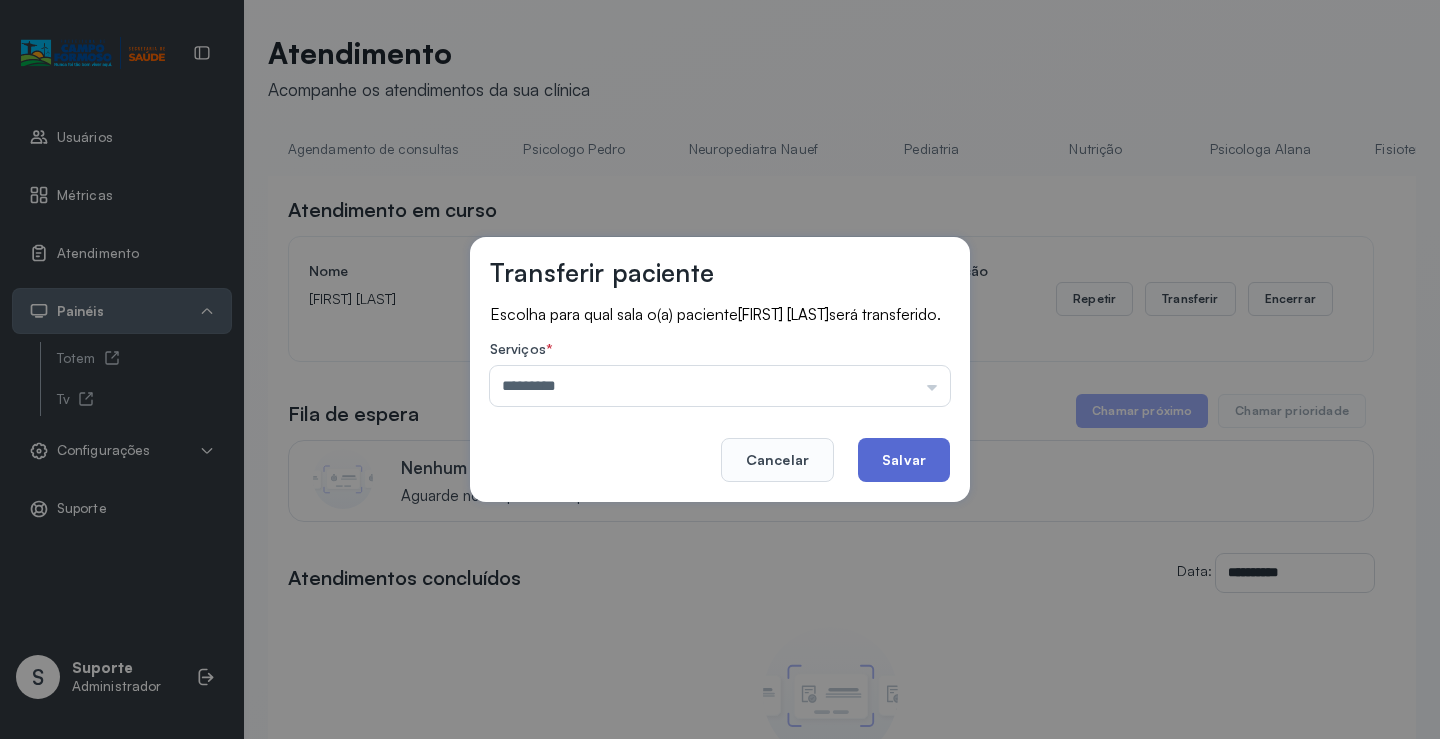 click on "Salvar" 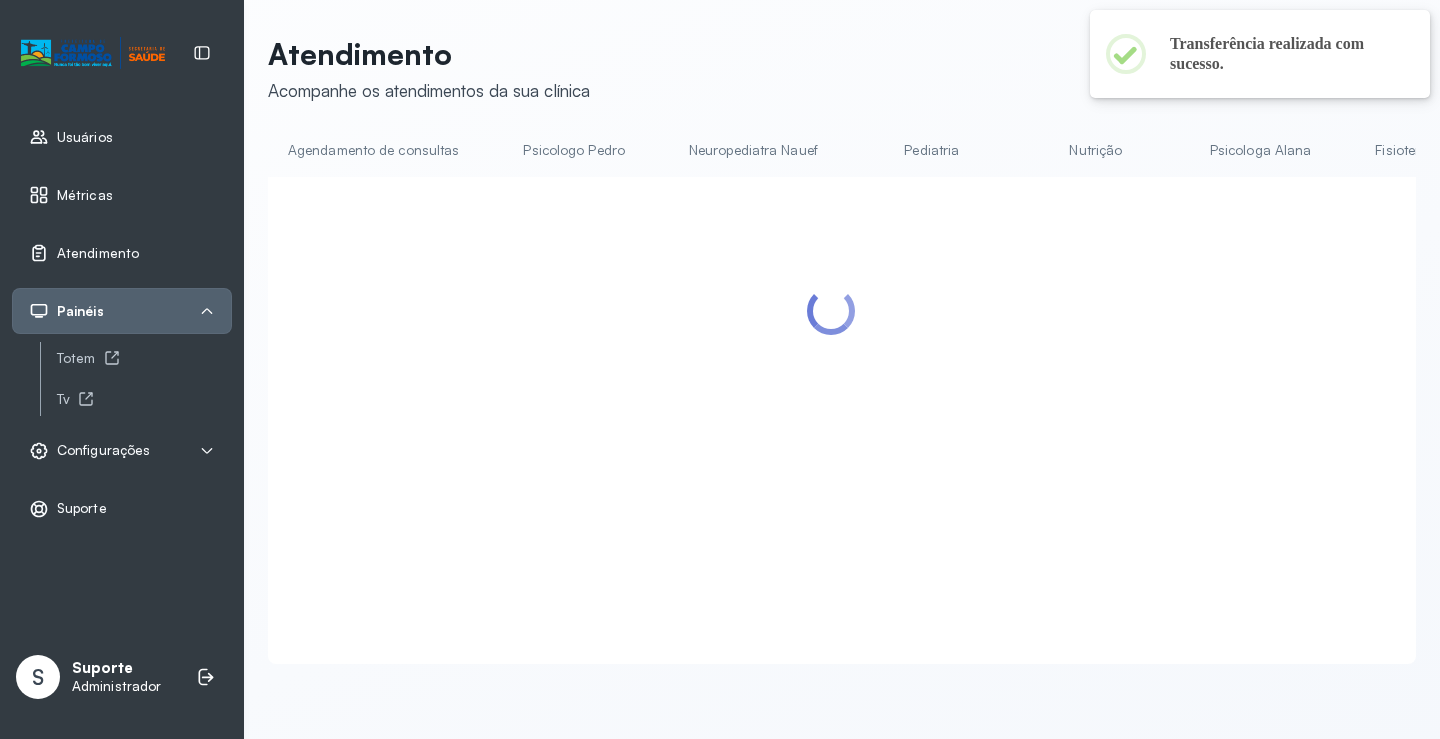 click on "Pediatria" at bounding box center [932, 150] 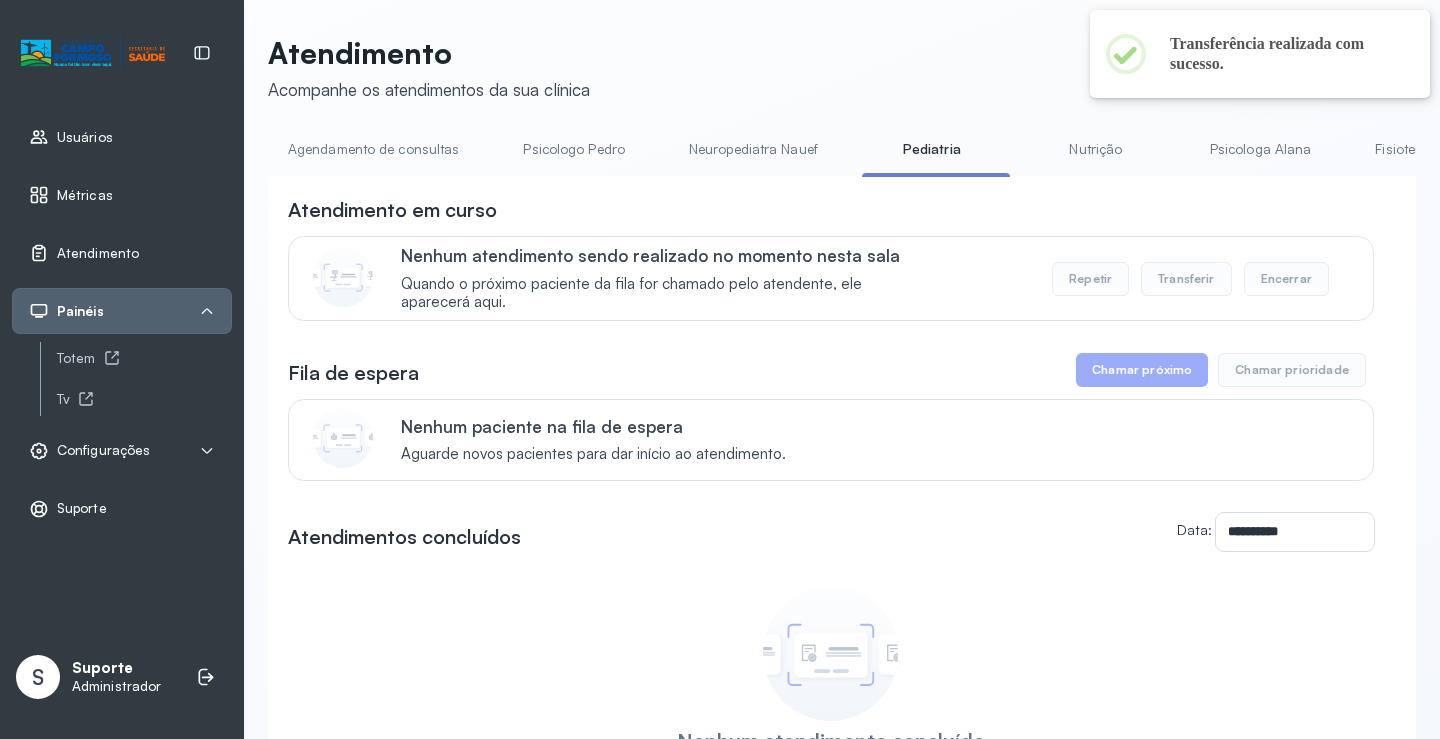 click on "Nutrição" at bounding box center (1096, 149) 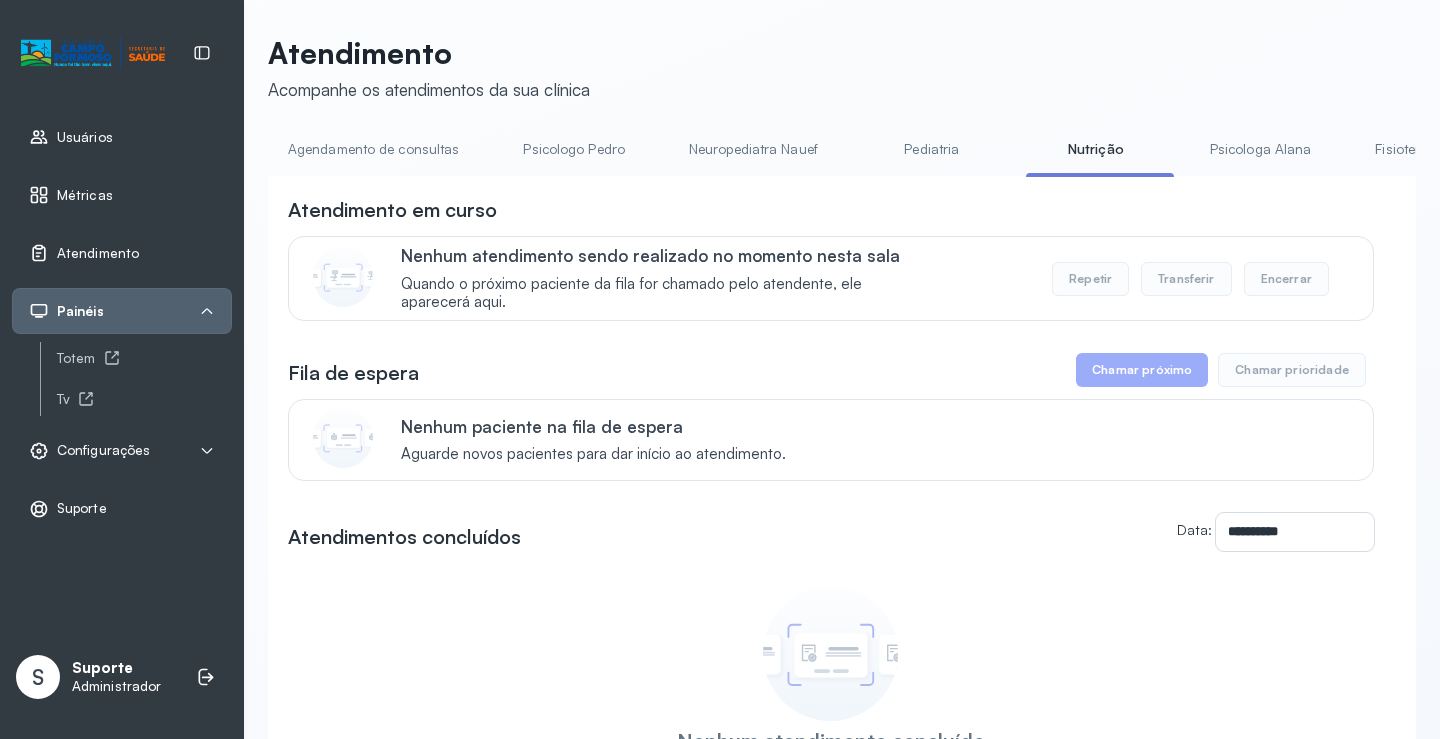 click on "Pediatria" at bounding box center [932, 149] 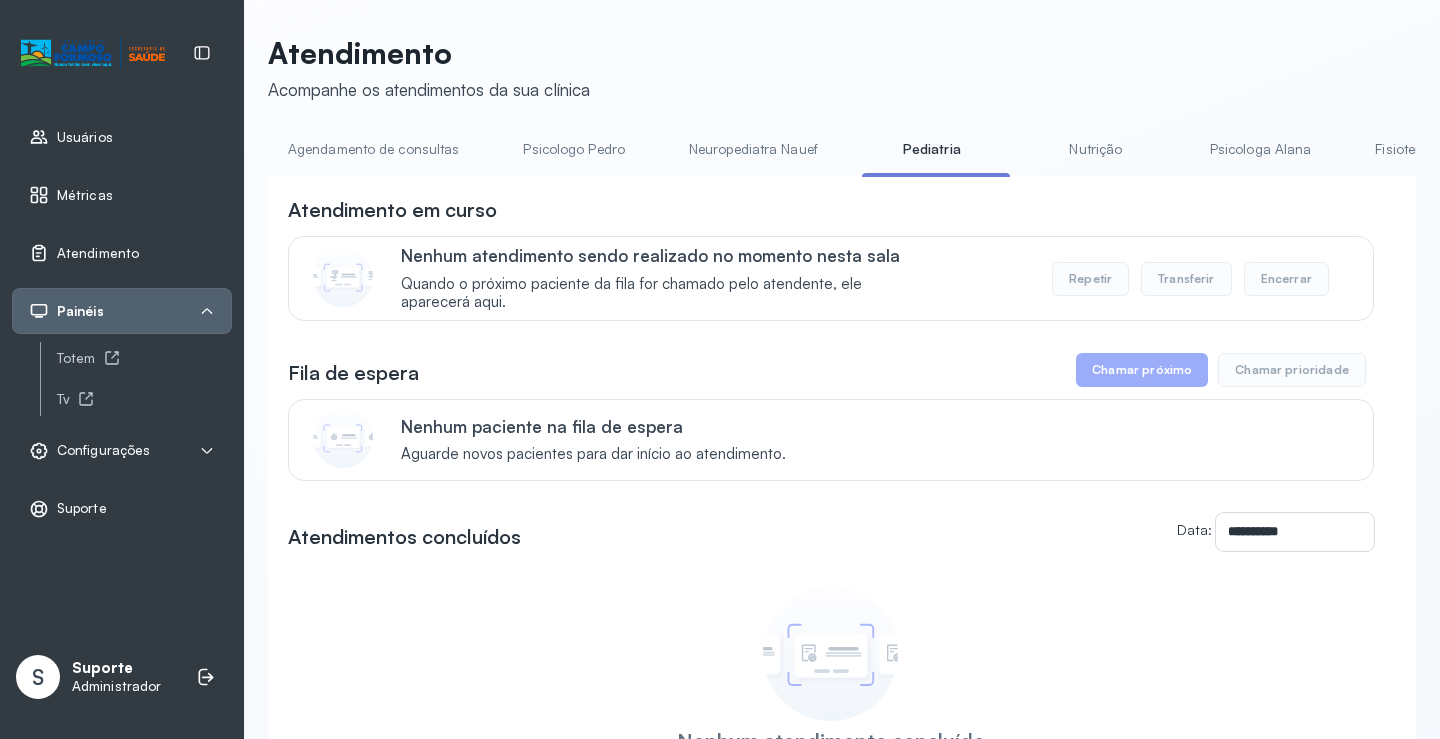click on "Nutrição" at bounding box center [1096, 149] 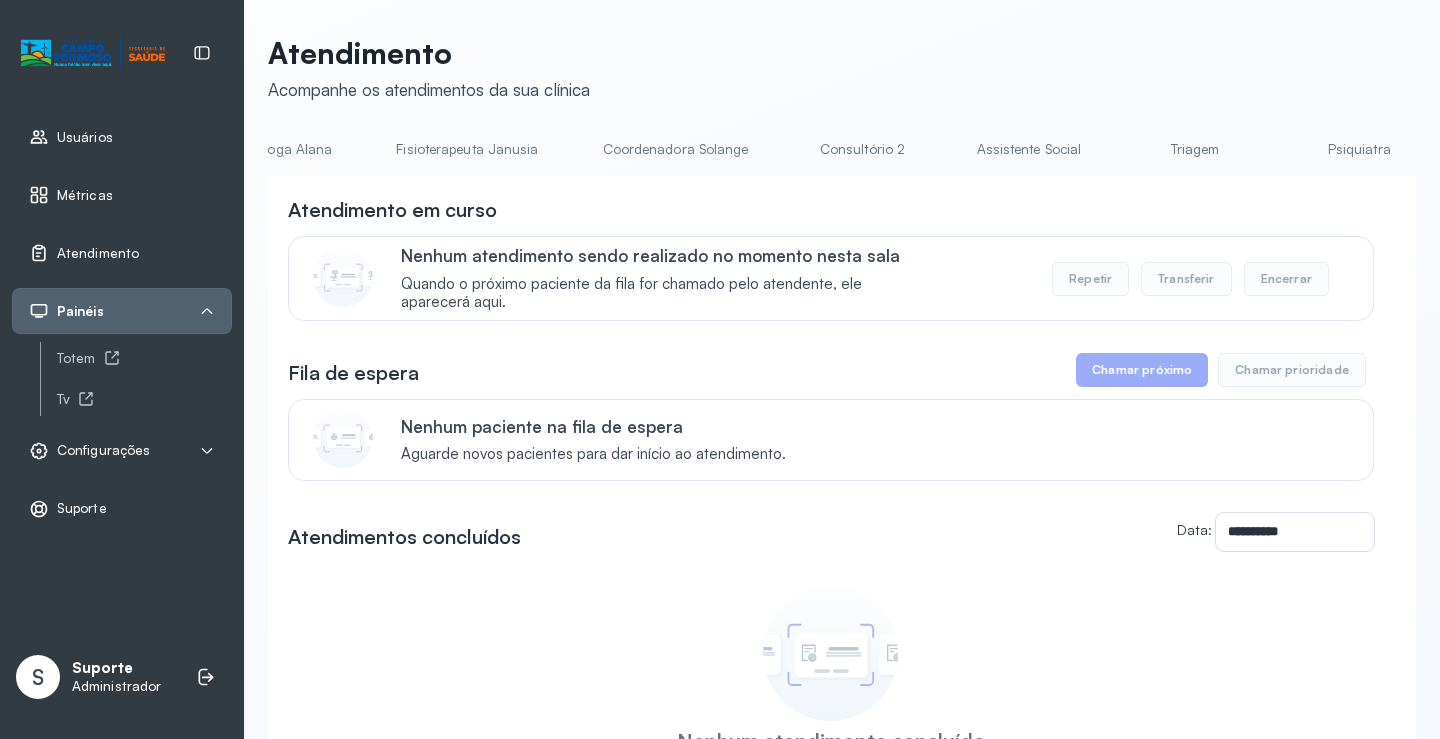 scroll, scrollTop: 0, scrollLeft: 1123, axis: horizontal 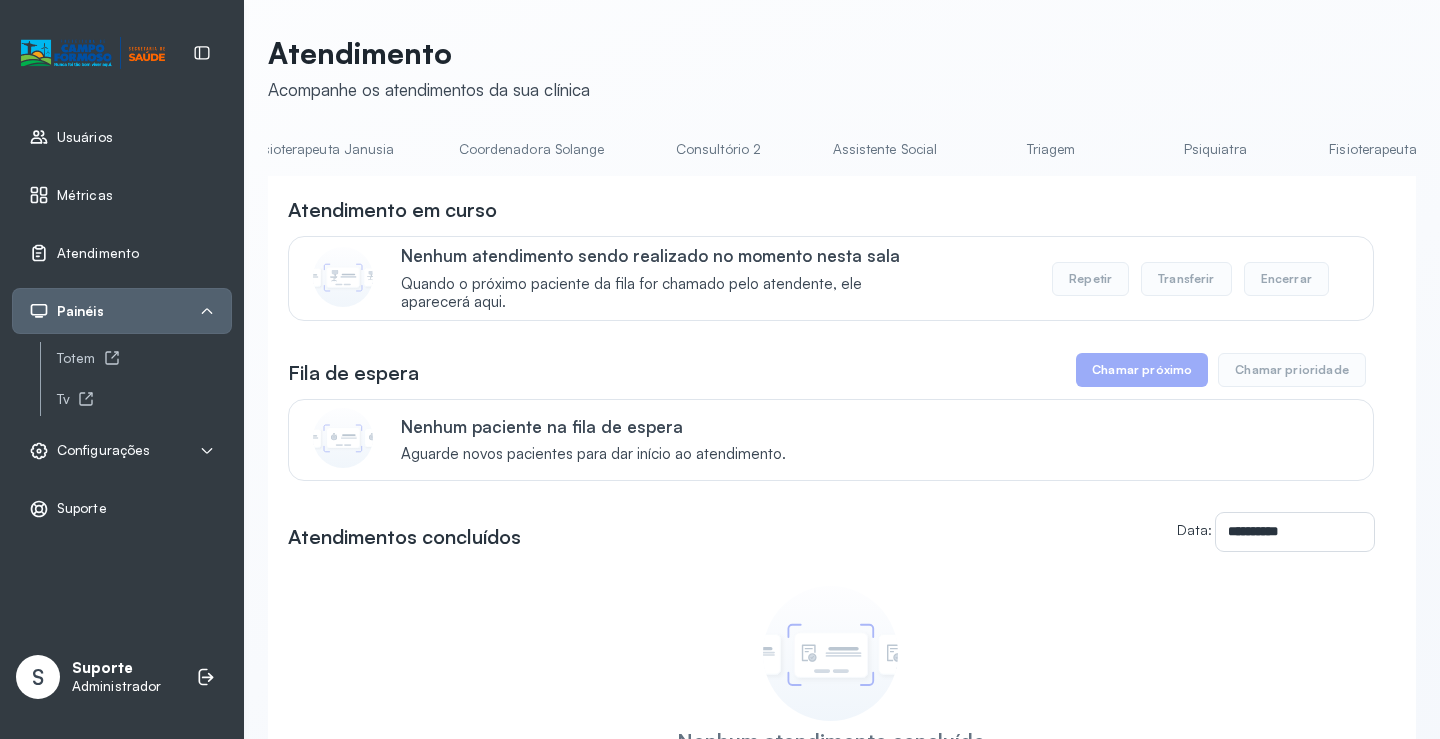 click on "Triagem" at bounding box center [1051, 149] 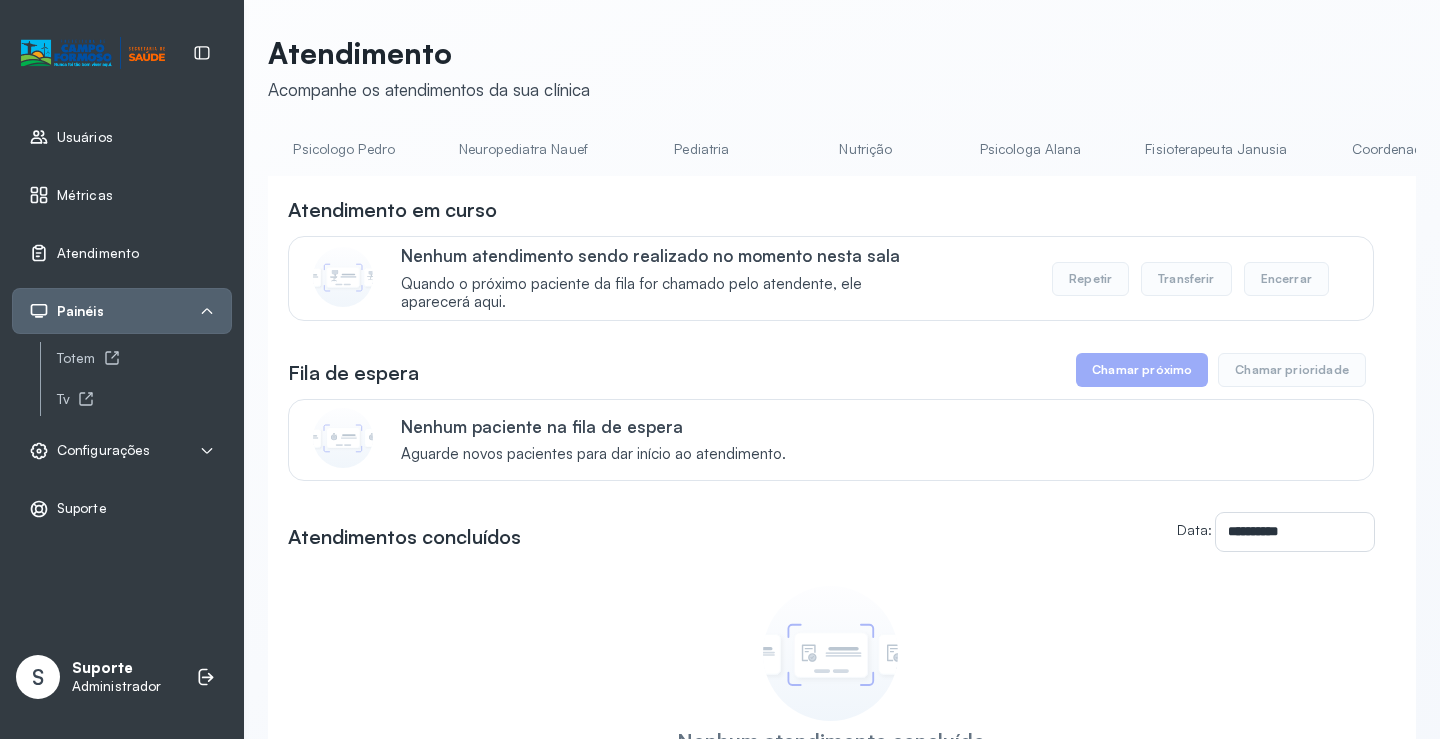 scroll, scrollTop: 0, scrollLeft: 226, axis: horizontal 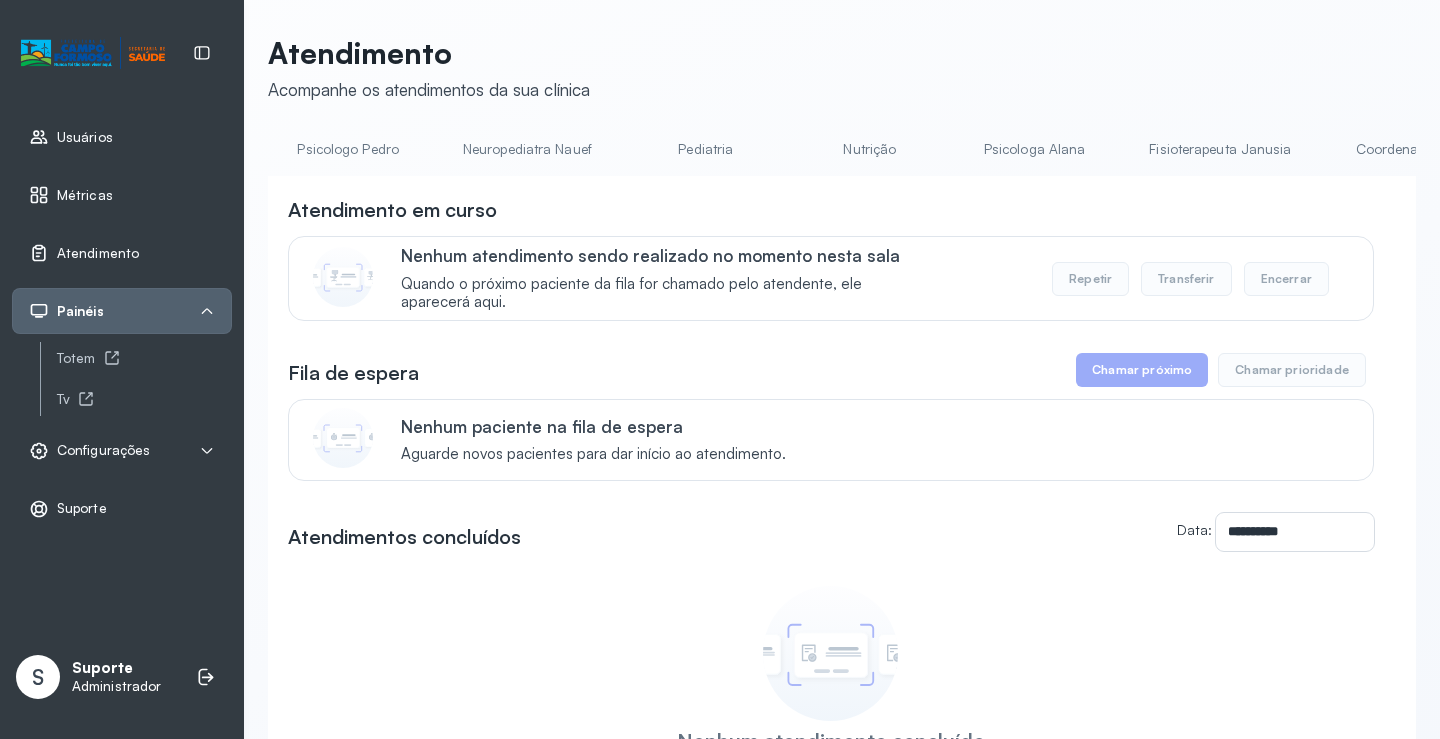 click on "Pediatria" at bounding box center [706, 149] 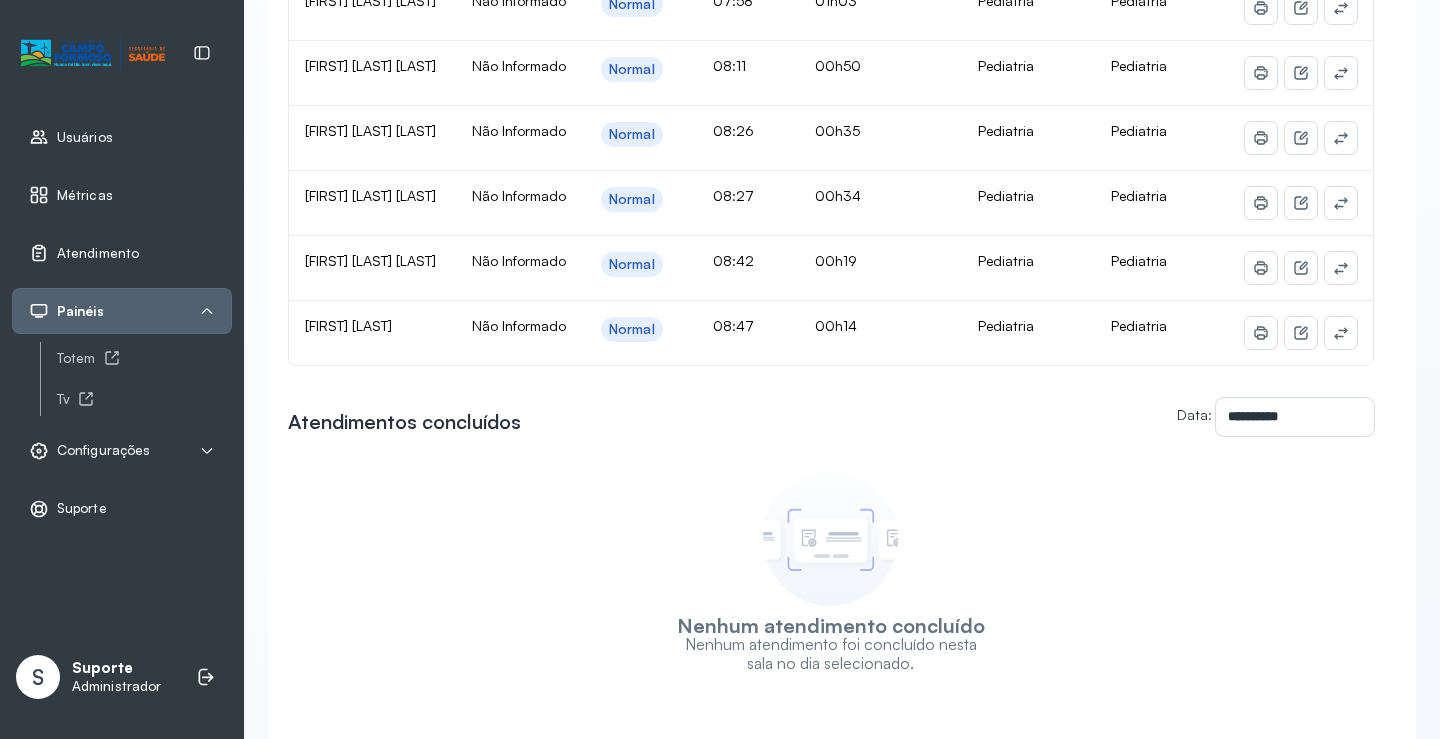 scroll, scrollTop: 494, scrollLeft: 0, axis: vertical 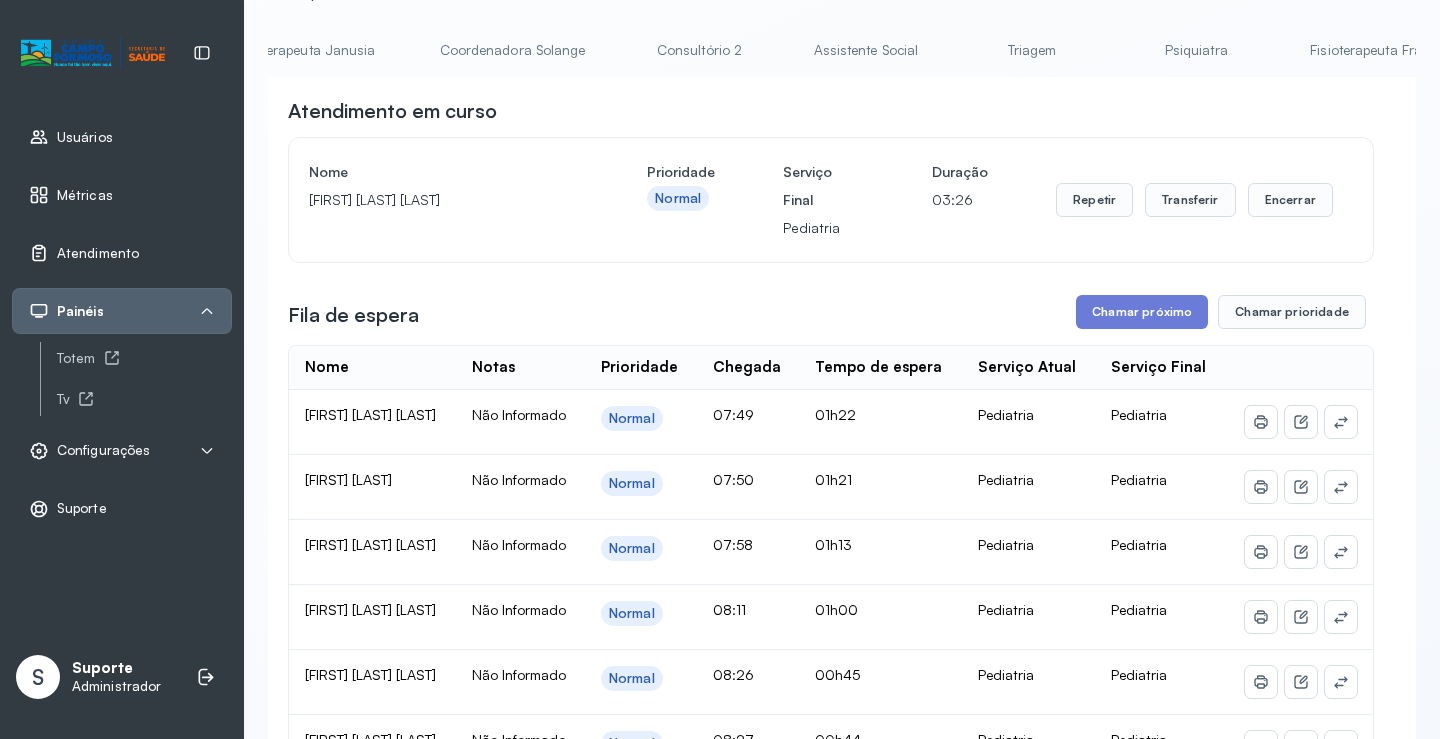 click on "Triagem" at bounding box center (1032, 50) 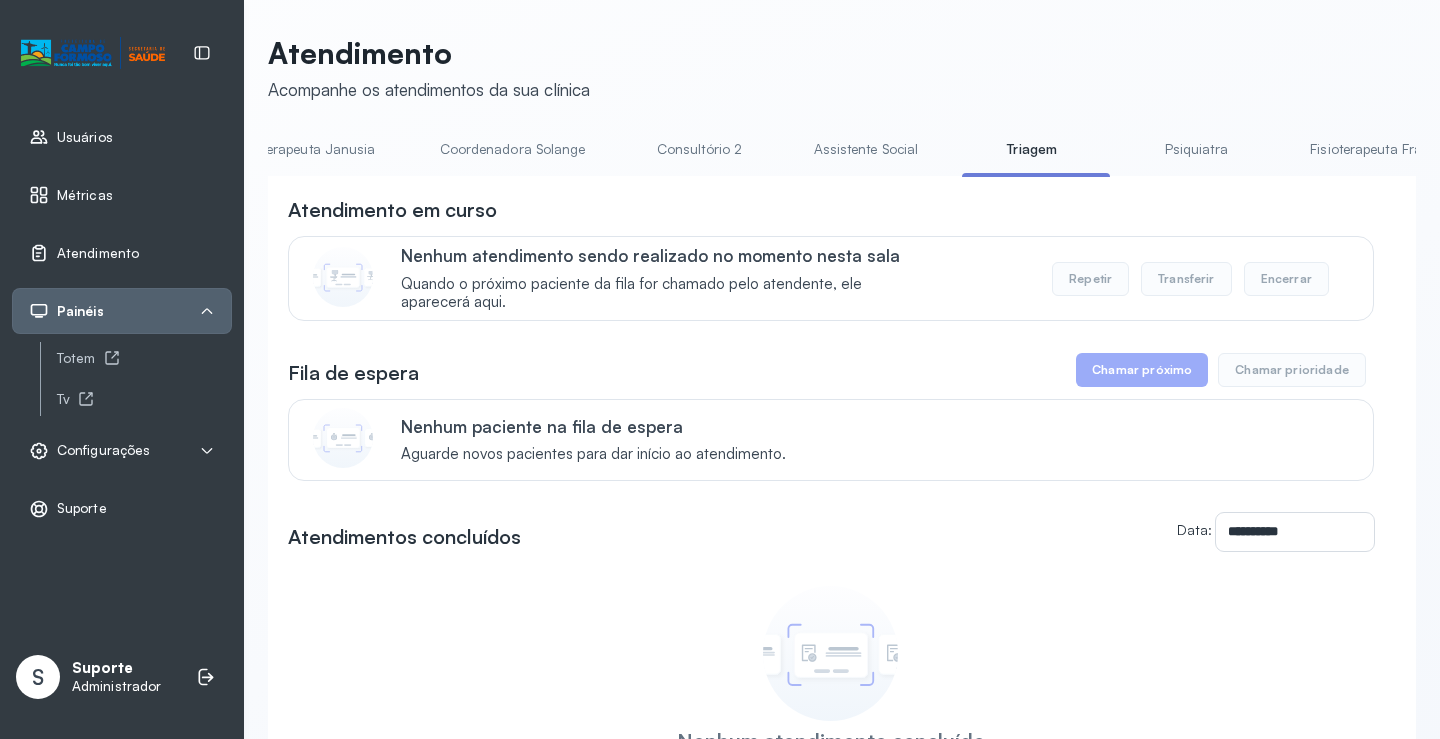 scroll, scrollTop: 100, scrollLeft: 0, axis: vertical 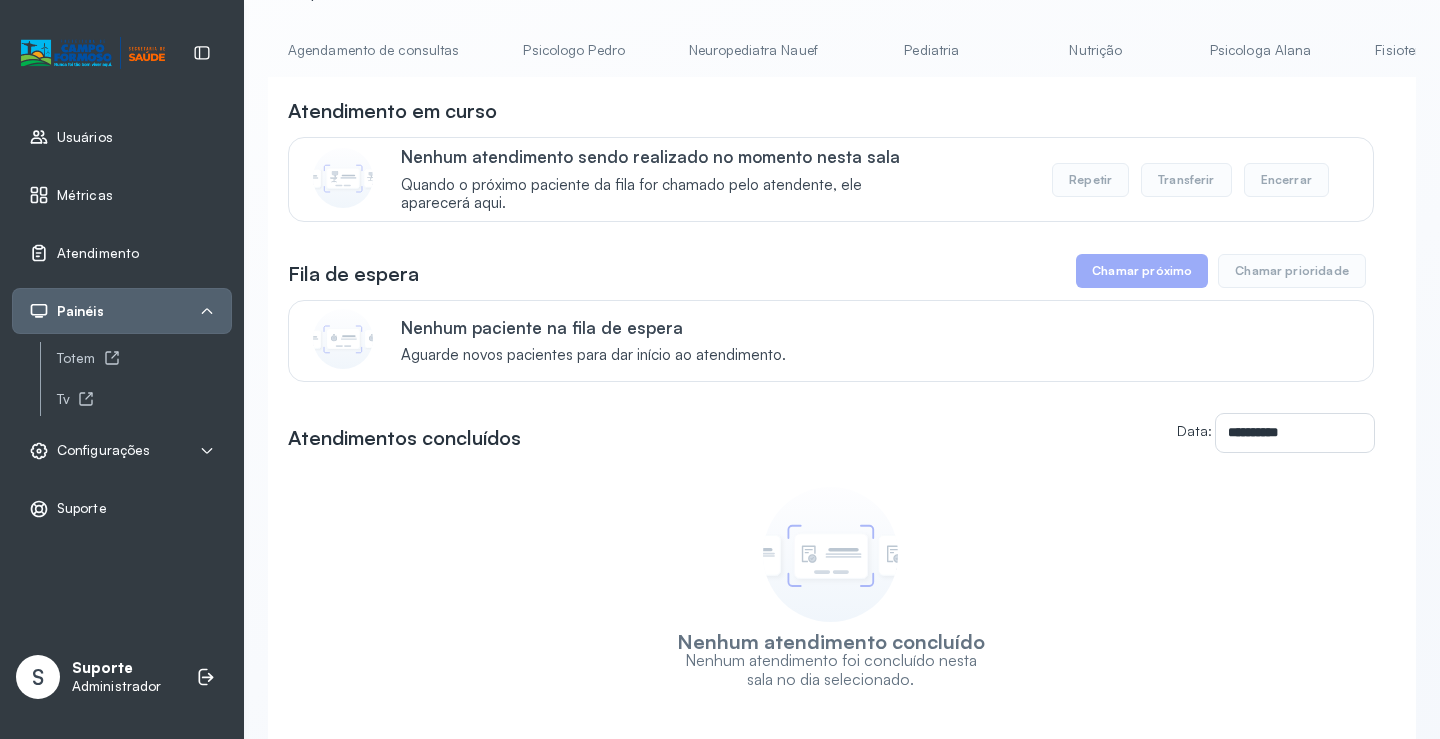 click on "Agendamento de consultas" at bounding box center [373, 50] 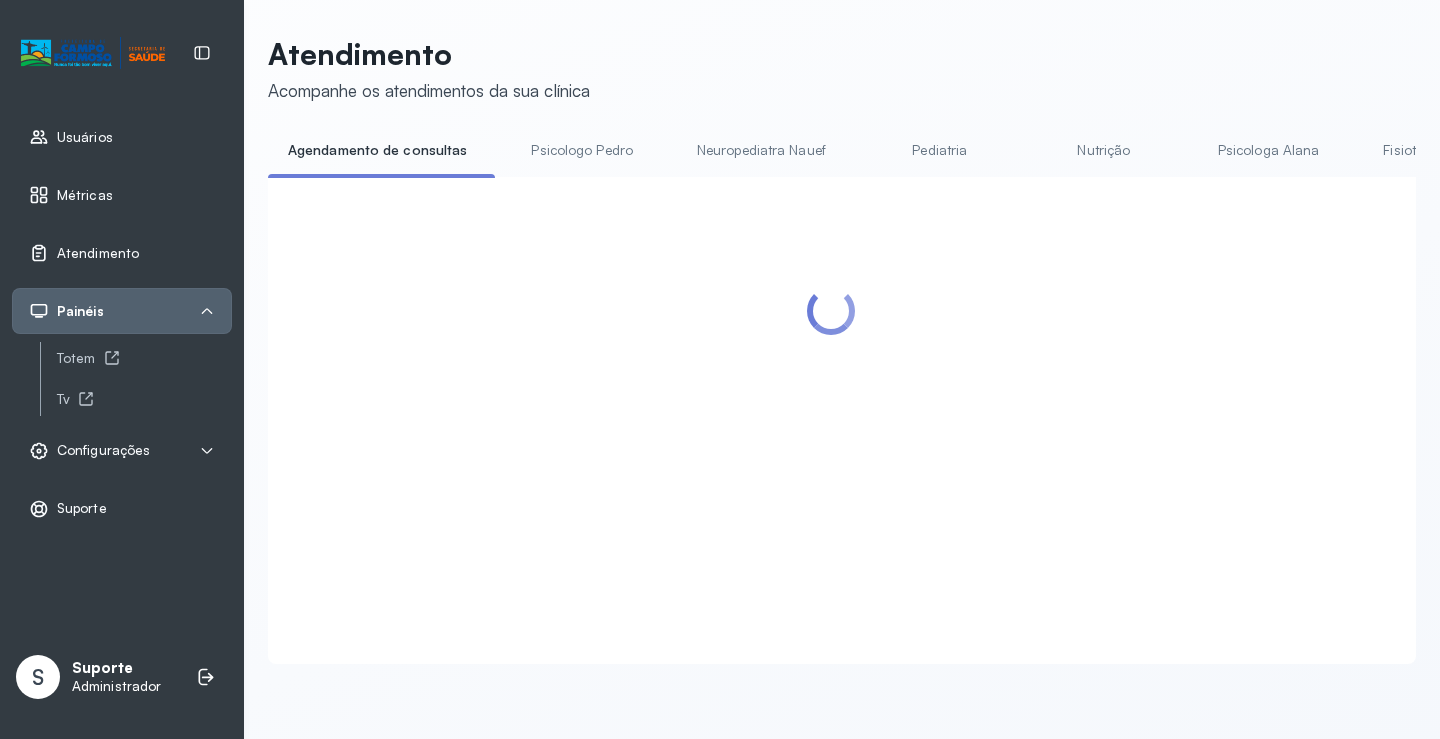 scroll, scrollTop: 1, scrollLeft: 0, axis: vertical 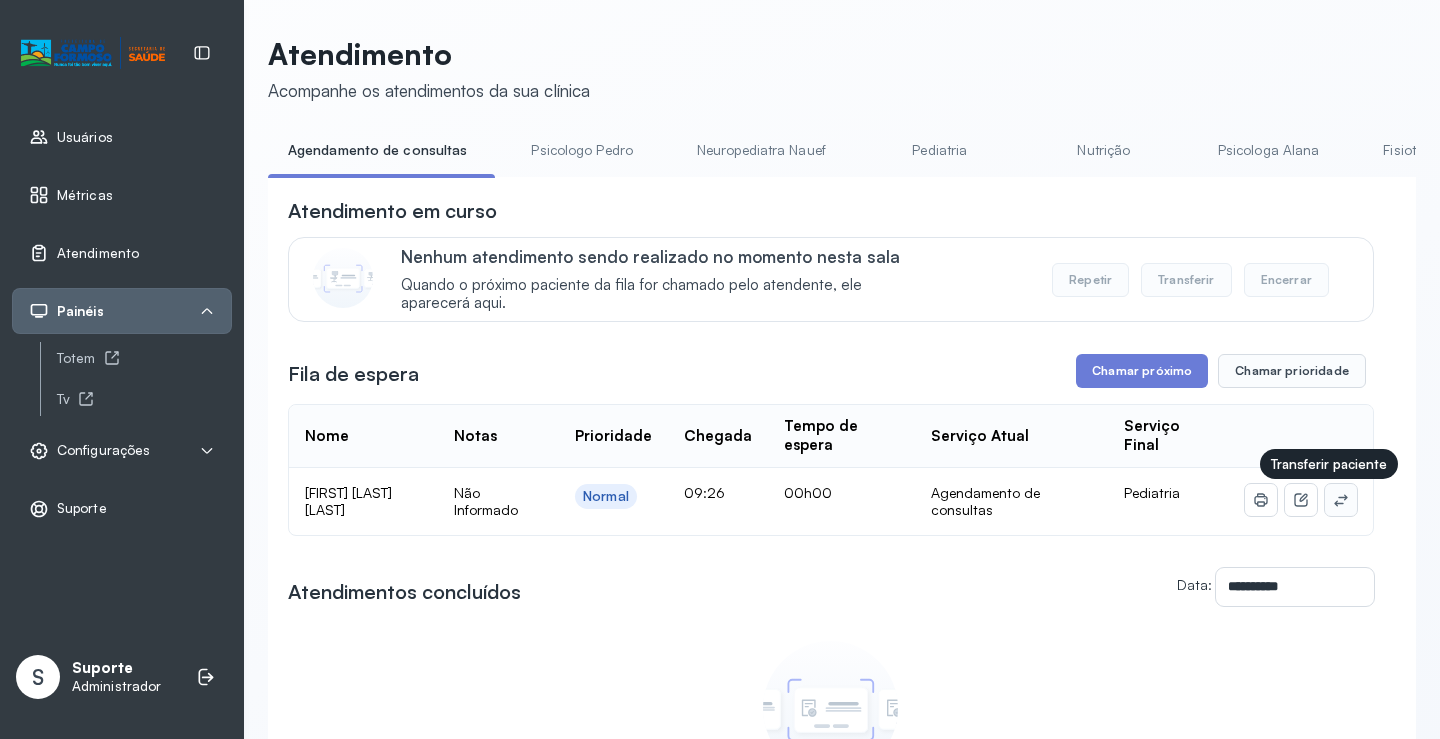 click 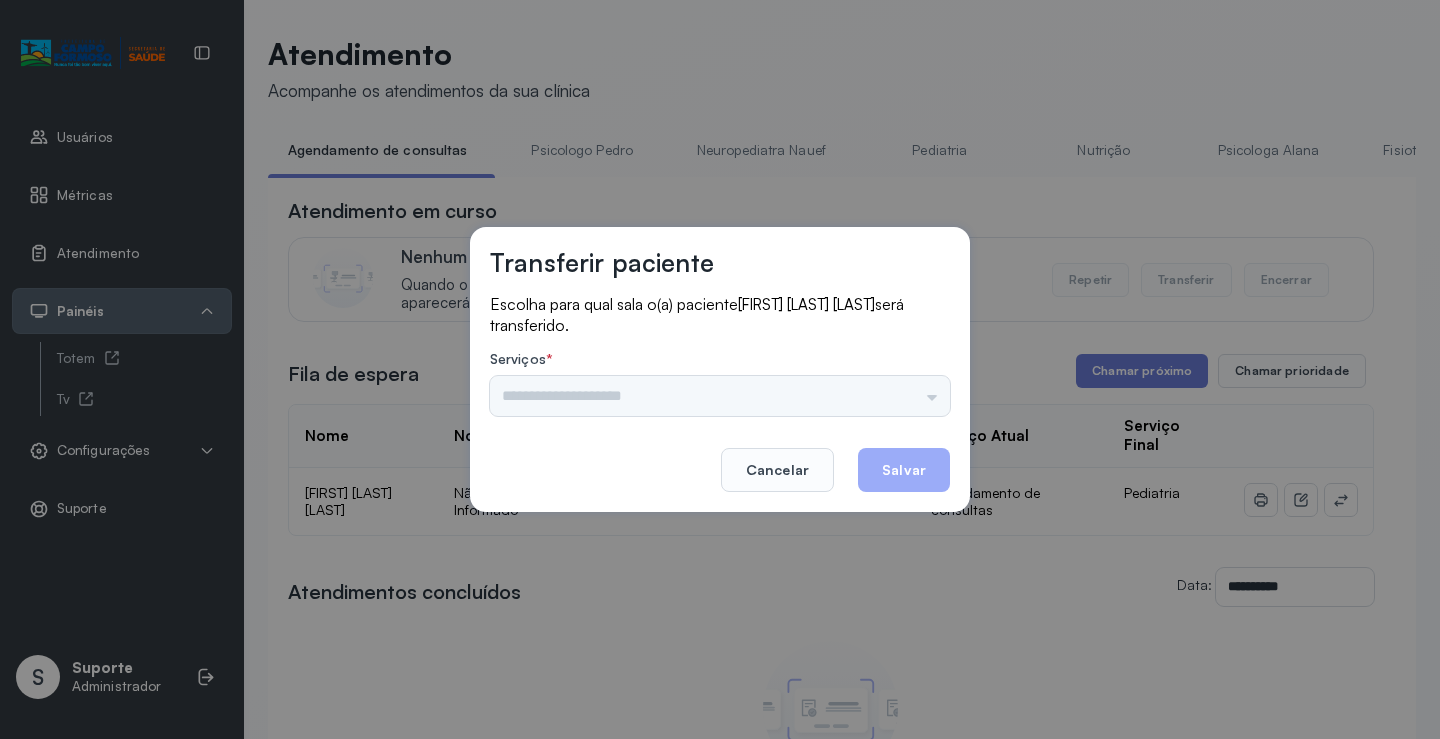 drag, startPoint x: 941, startPoint y: 403, endPoint x: 931, endPoint y: 393, distance: 14.142136 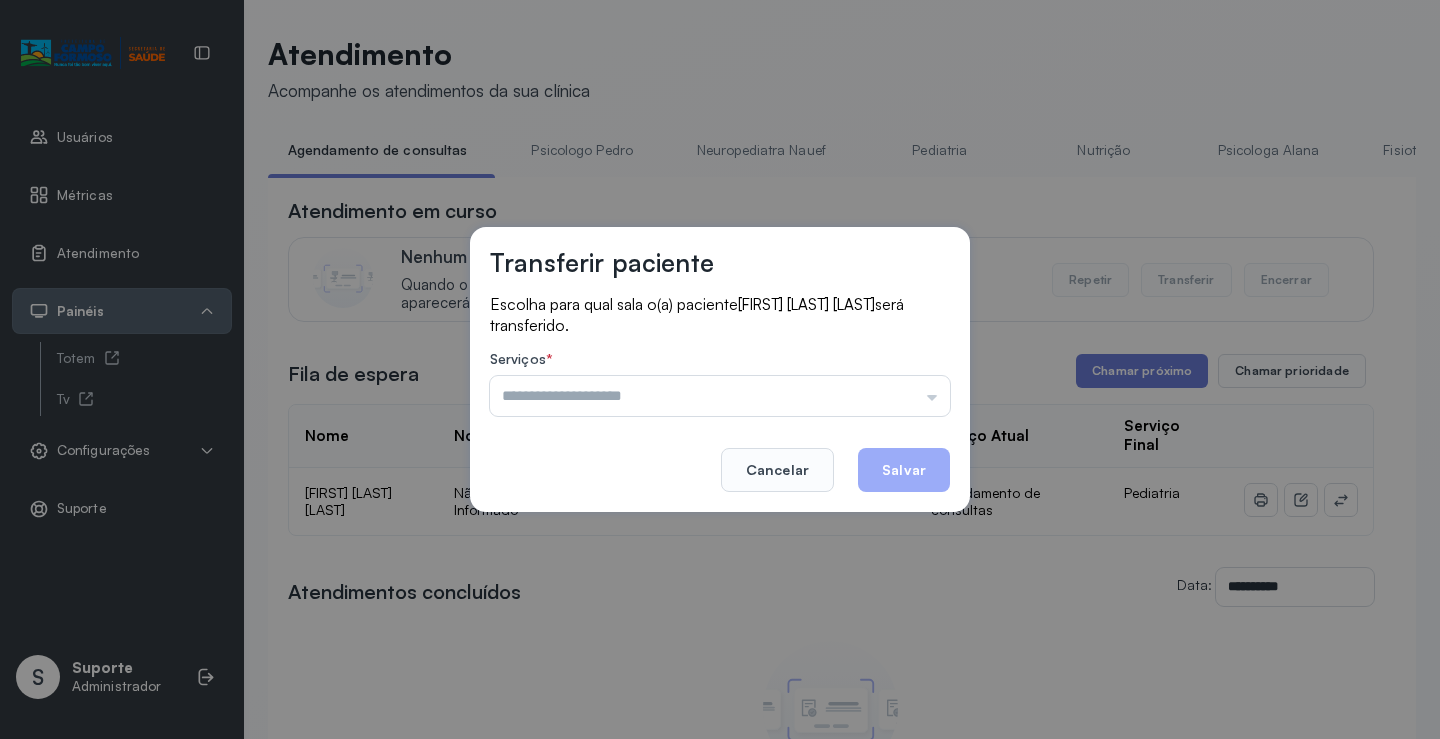 click at bounding box center (720, 396) 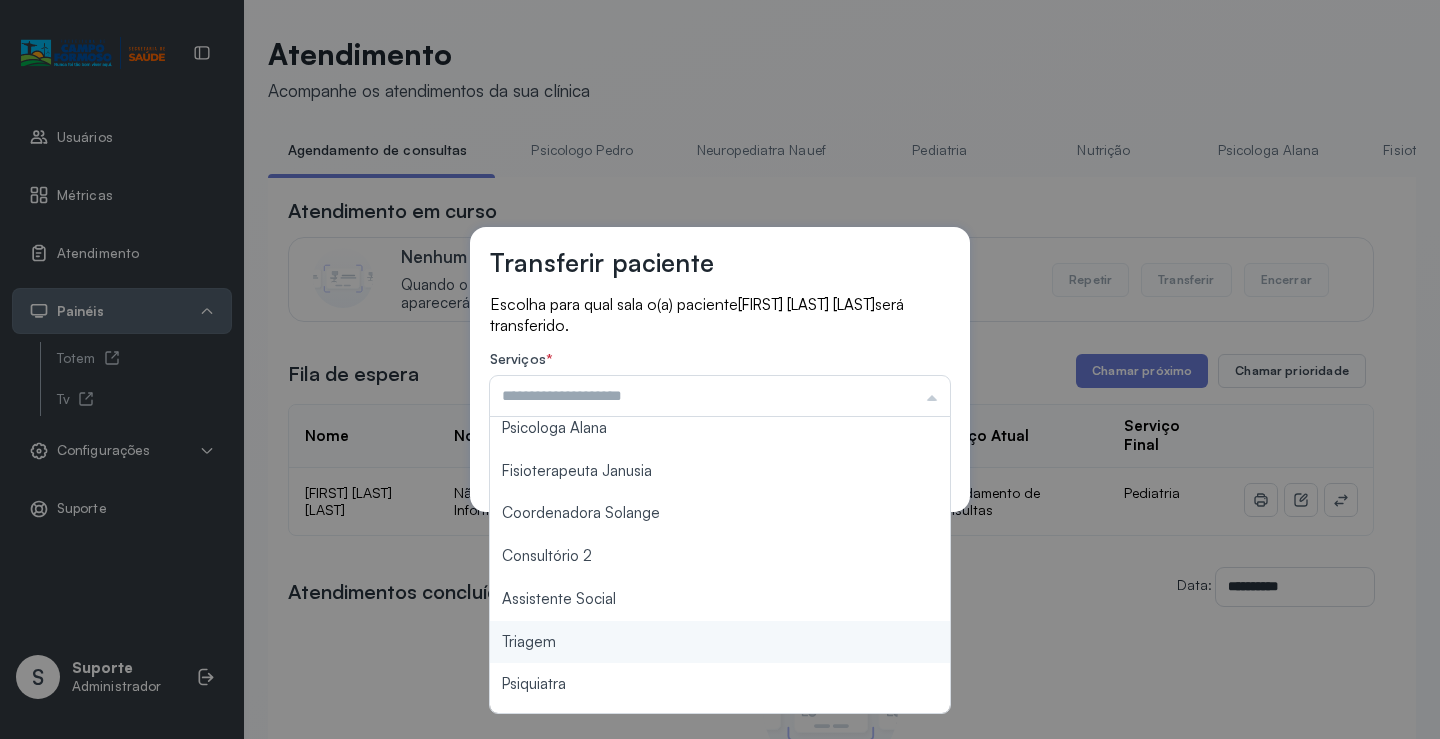 scroll, scrollTop: 2, scrollLeft: 0, axis: vertical 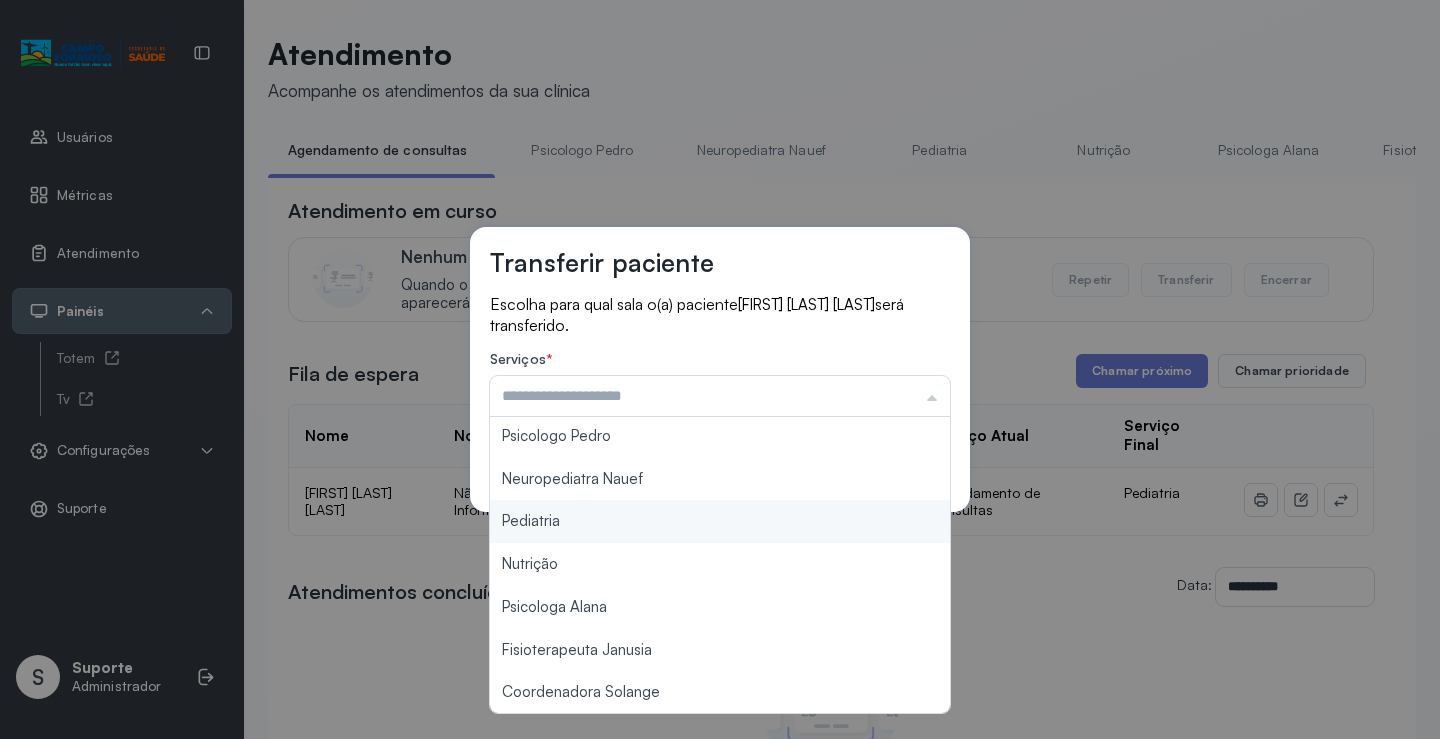 type on "*********" 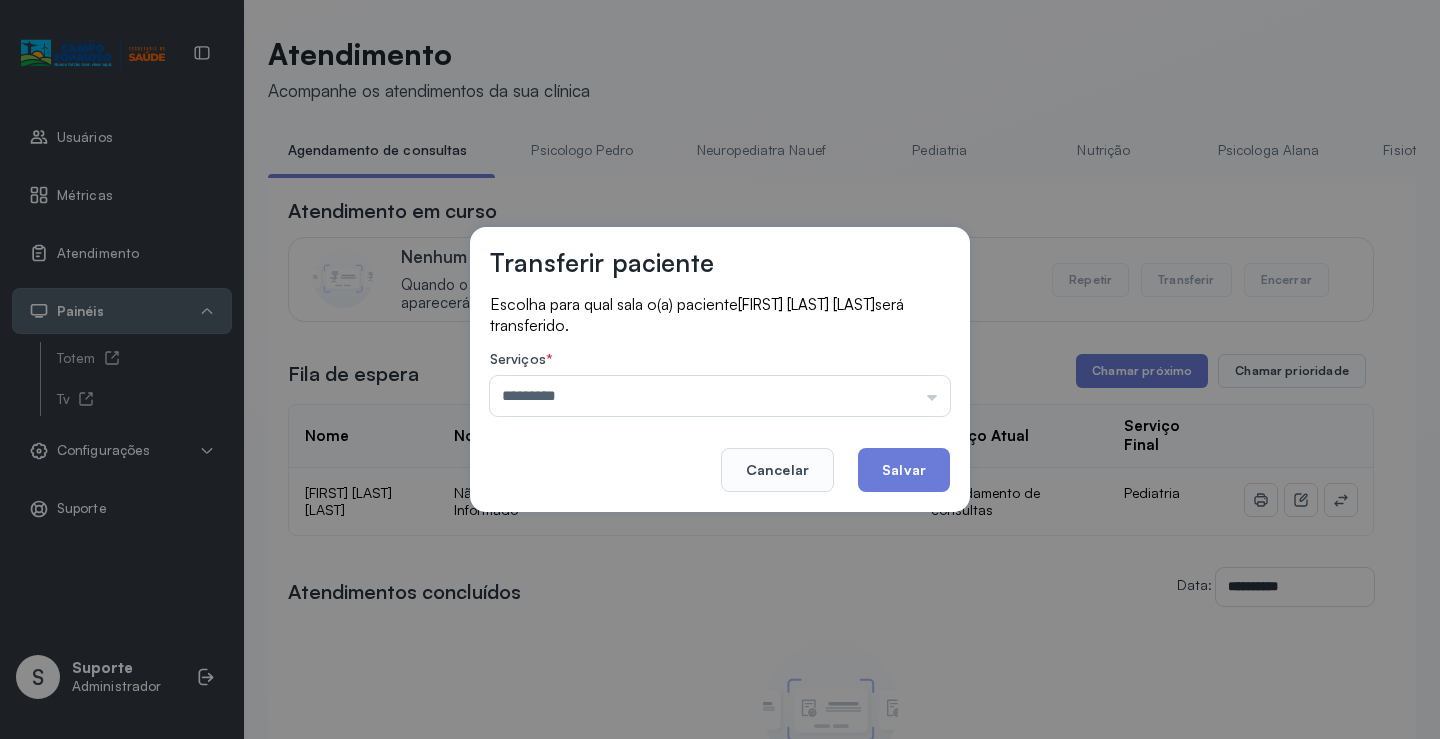 click on "Transferir paciente Escolha para qual sala o(a) paciente  [FIRST] [LAST] [LAST]  será transferido.  Serviços  *  ********* Psicologo Pedro Neuropediatra Nauef Pediatria Nutrição Psicologa Alana Fisioterapeuta Janusia Coordenadora Solange Consultório 2 Assistente Social Triagem Psiquiatra Fisioterapeuta Francyne Fisioterapeuta Morgana Neuropediatra João Cancelar Salvar" at bounding box center (720, 369) 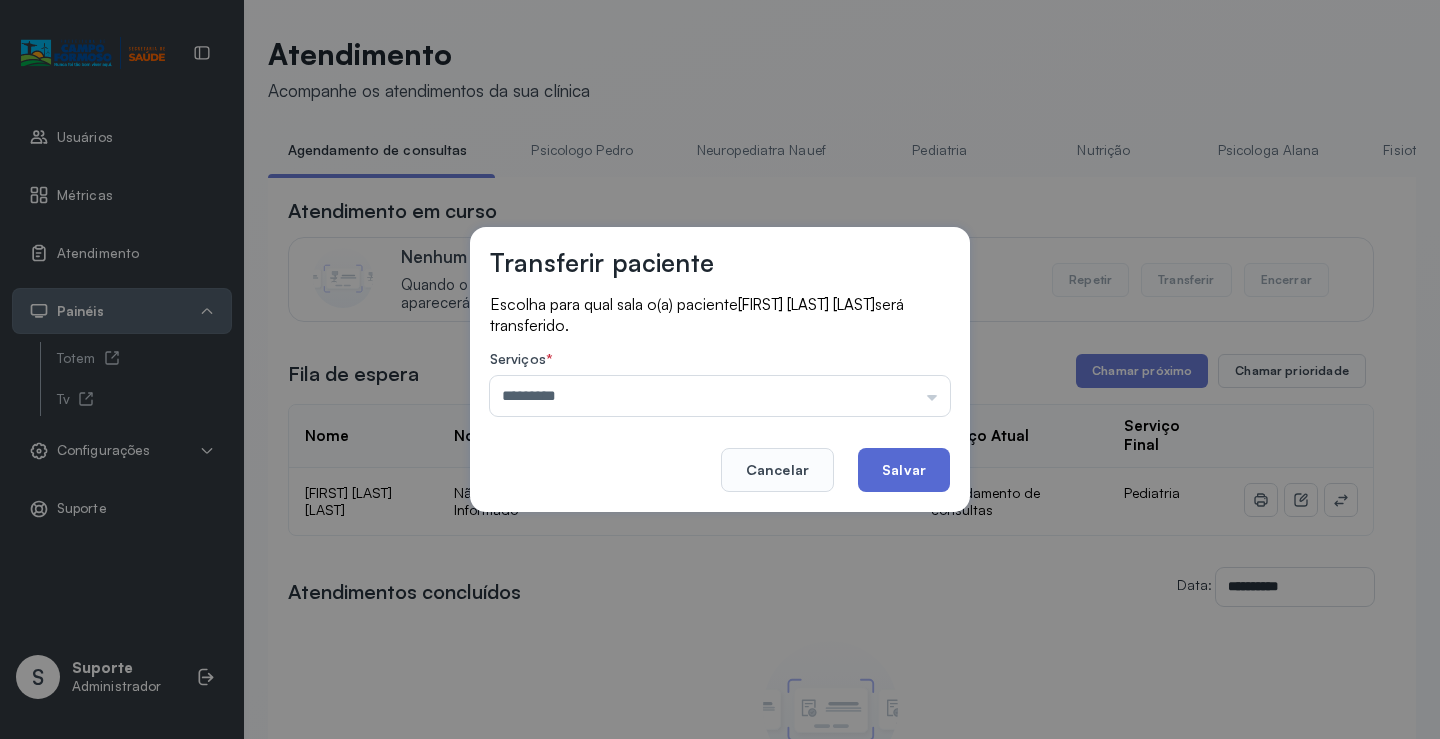 click on "Salvar" 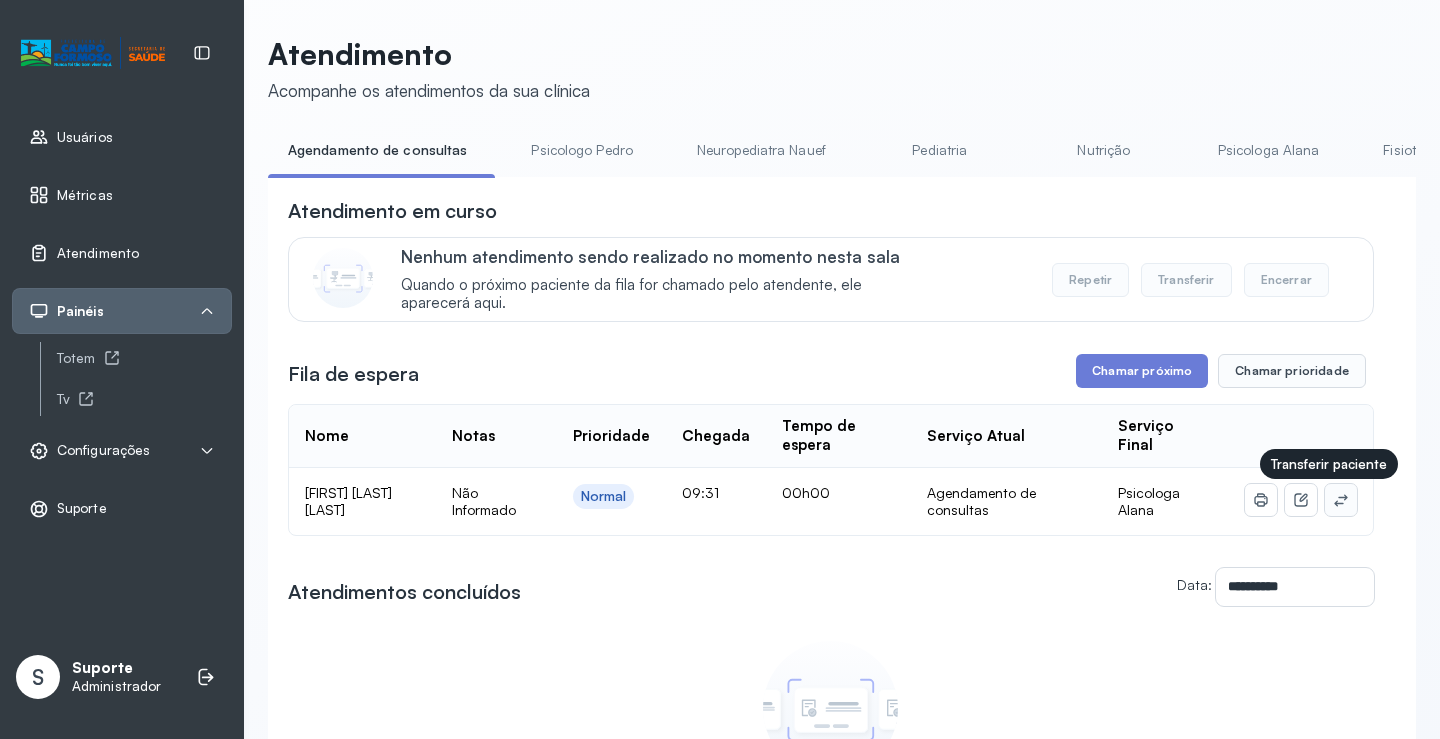 click 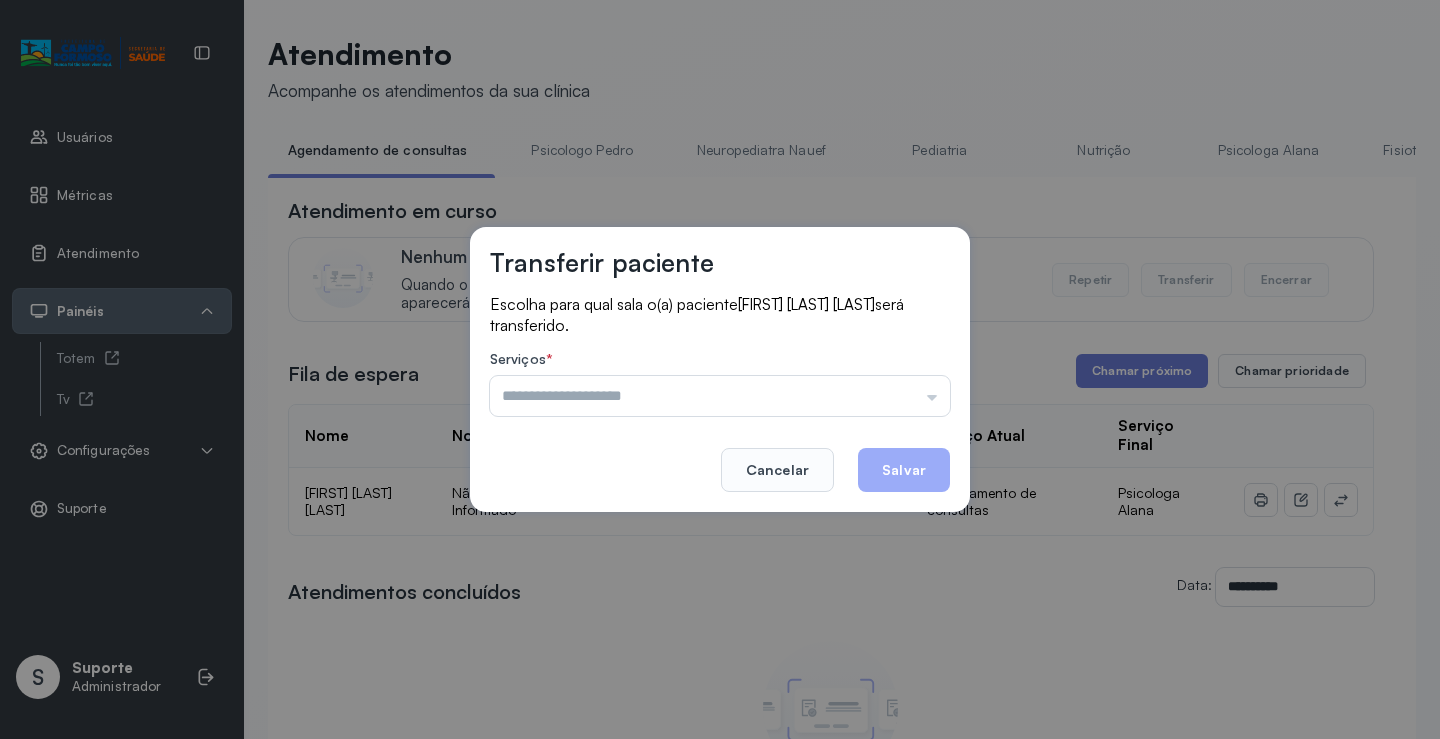 click at bounding box center [720, 396] 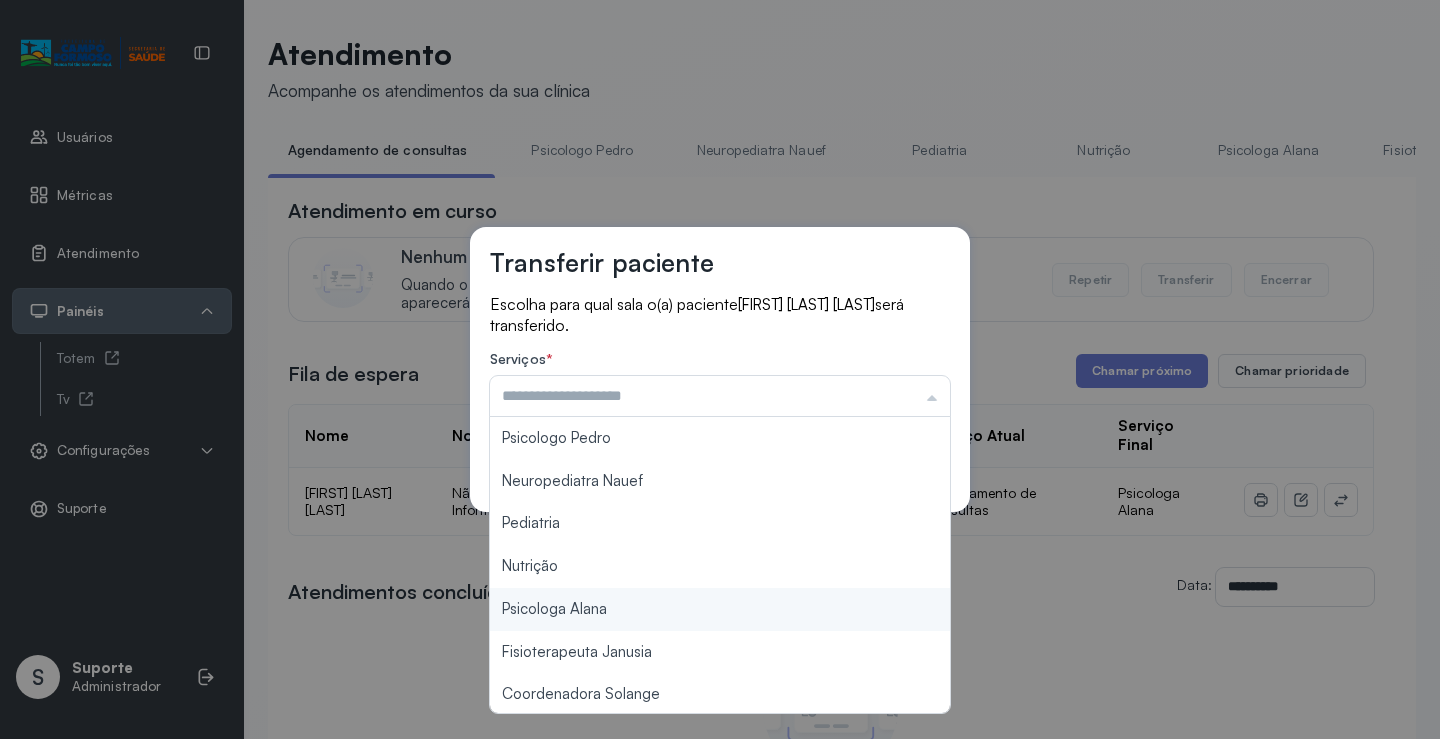 type on "**********" 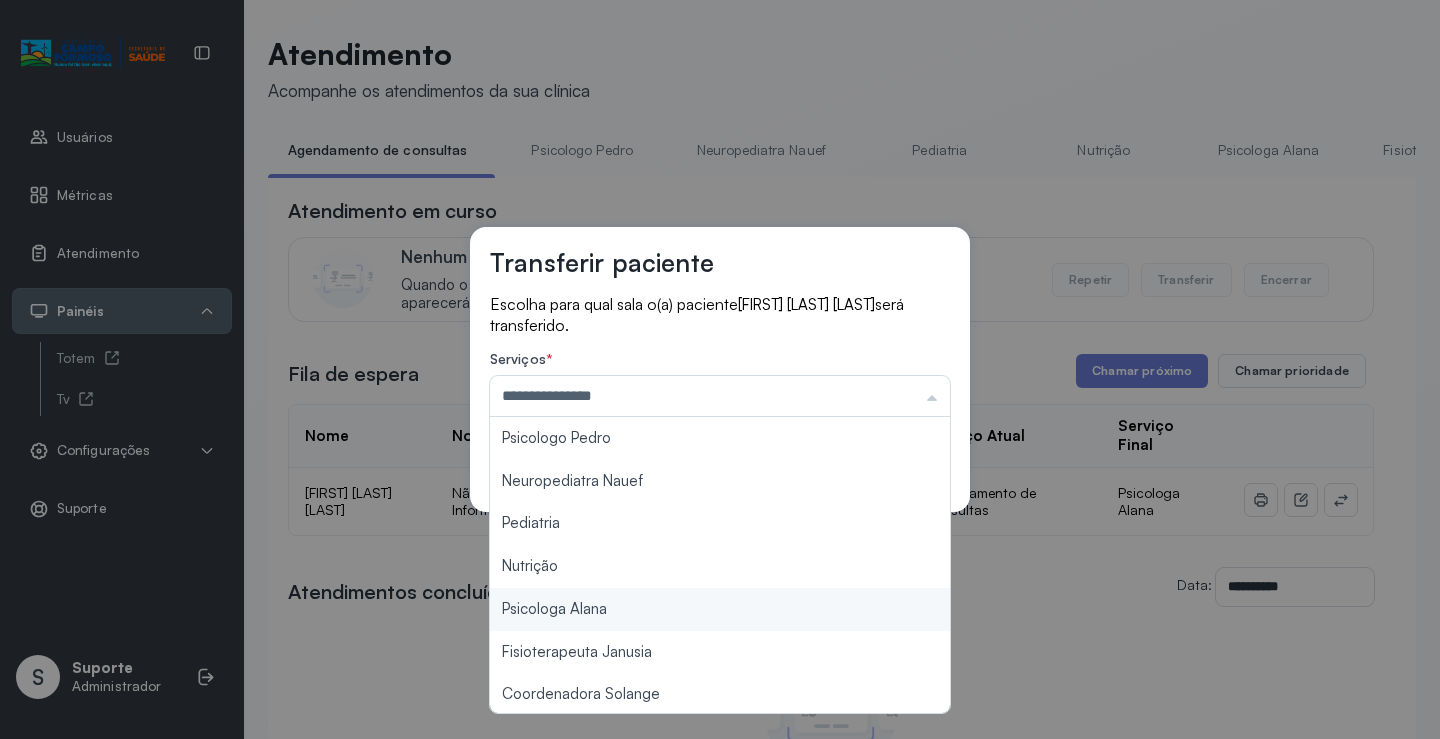 click on "**********" at bounding box center (720, 369) 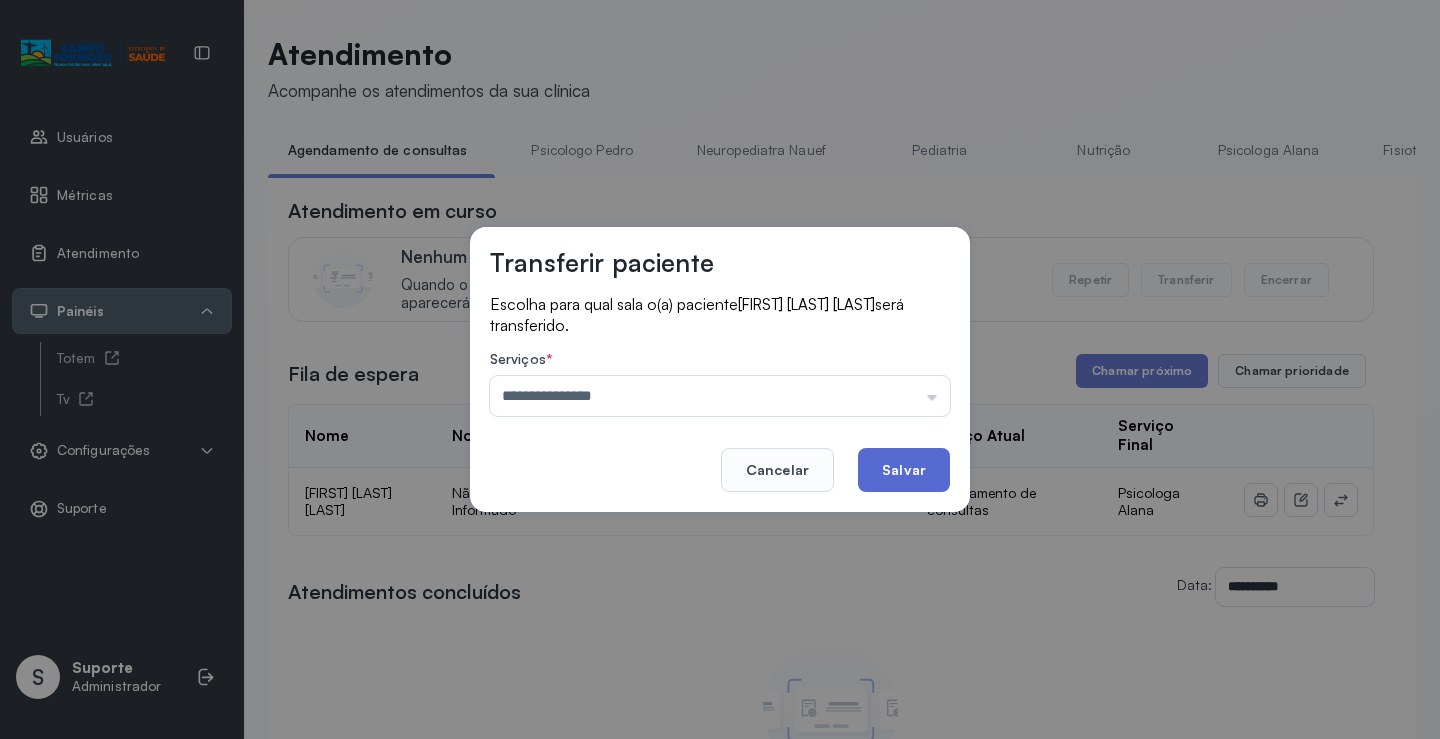 click on "Salvar" 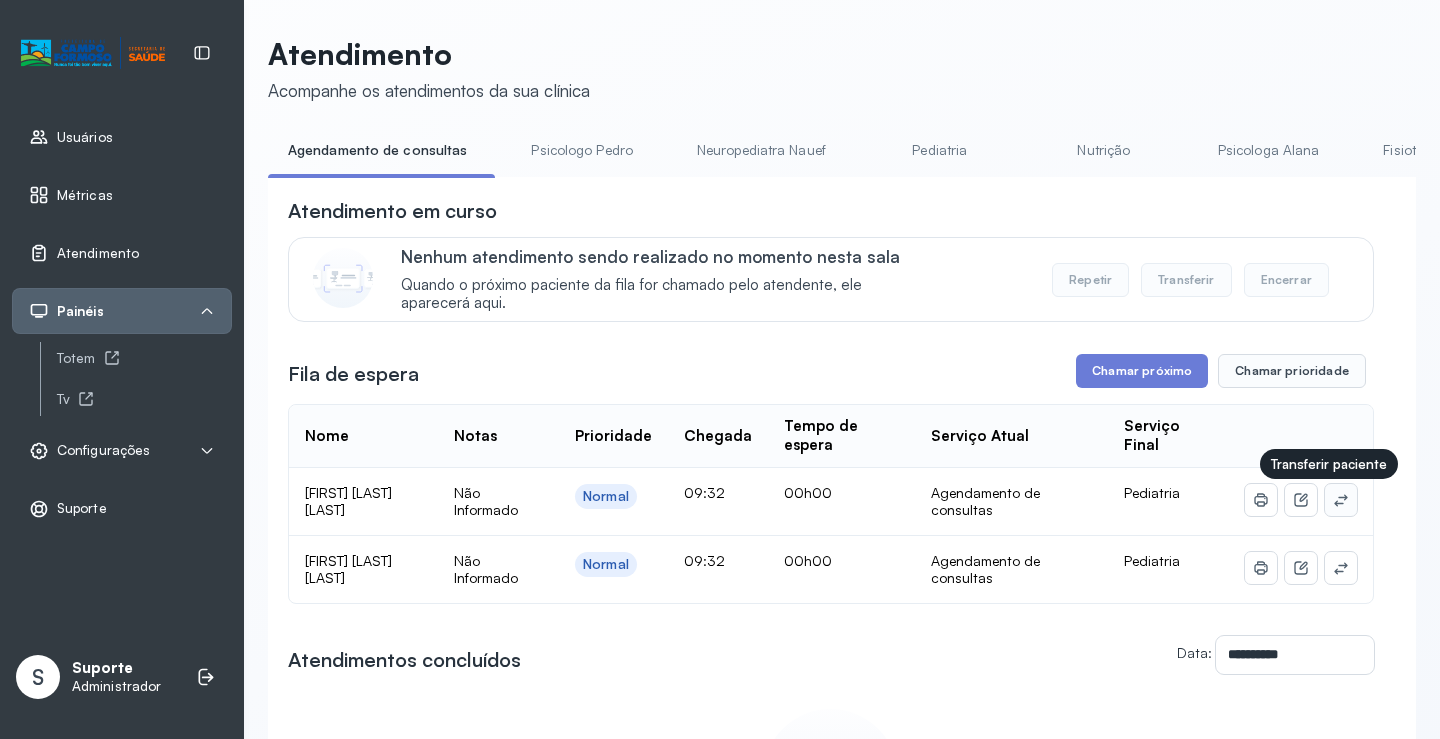click 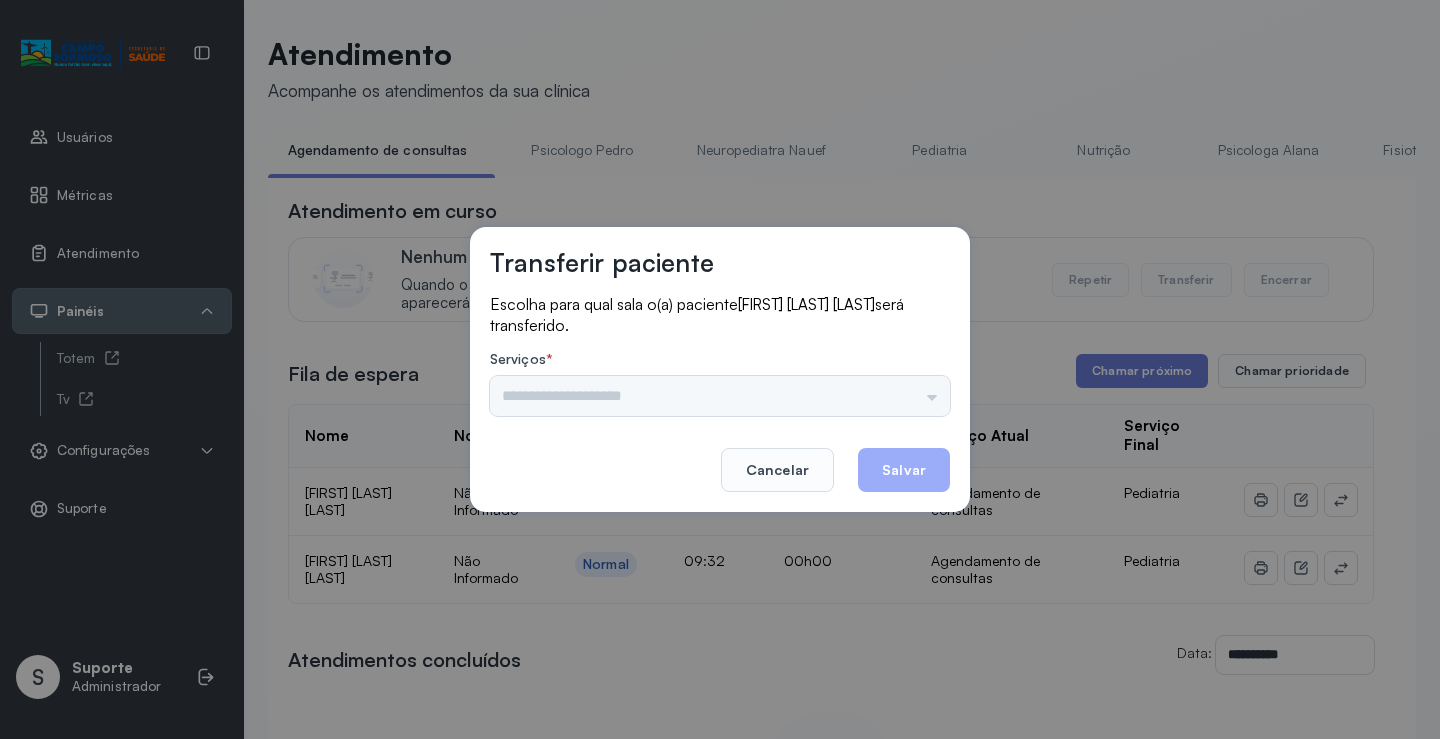 click on "Psicologo Pedro Neuropediatra Nauef Pediatria Nutrição Psicologa Alana Fisioterapeuta Janusia Coordenadora Solange Consultório 2 Assistente Social Triagem Psiquiatra Fisioterapeuta Francyne Fisioterapeuta Morgana Neuropediatra João" at bounding box center (720, 396) 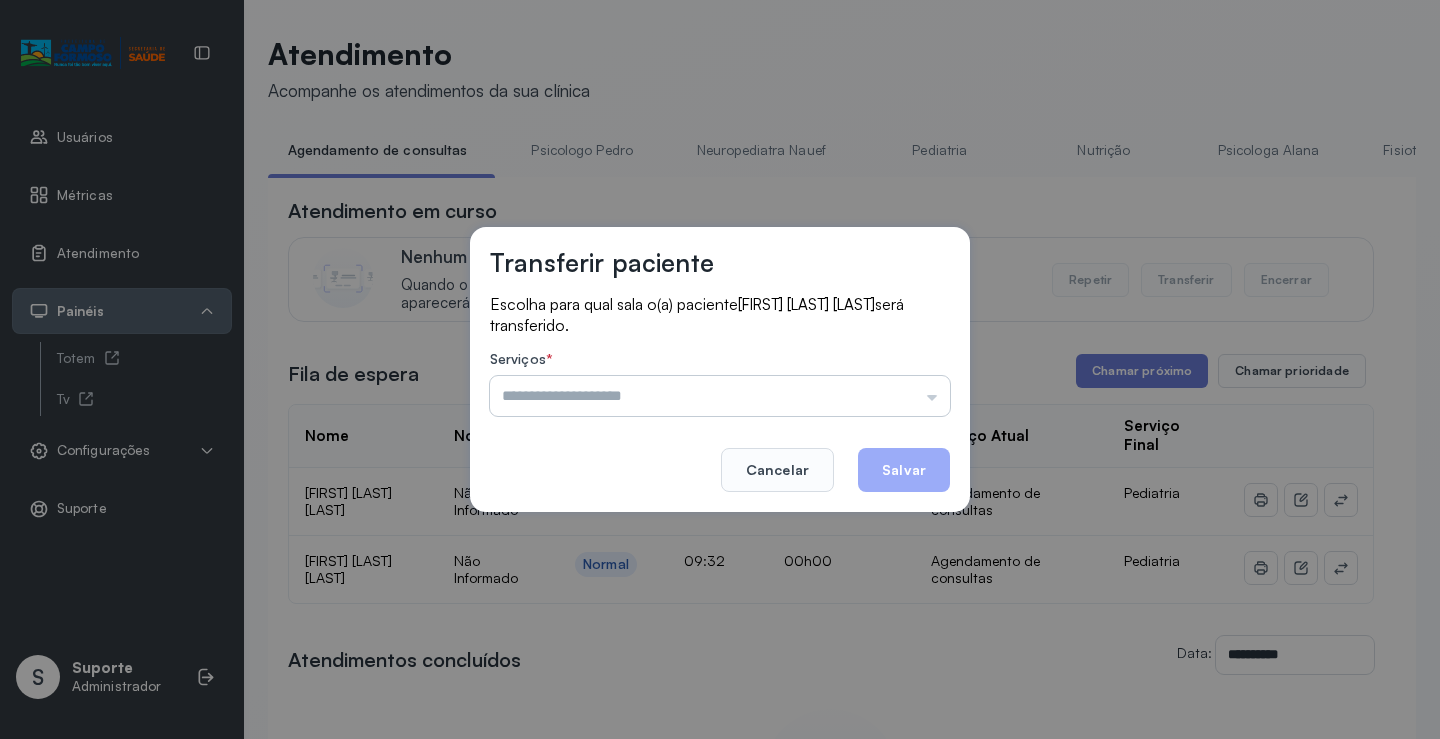 drag, startPoint x: 903, startPoint y: 403, endPoint x: 838, endPoint y: 411, distance: 65.490456 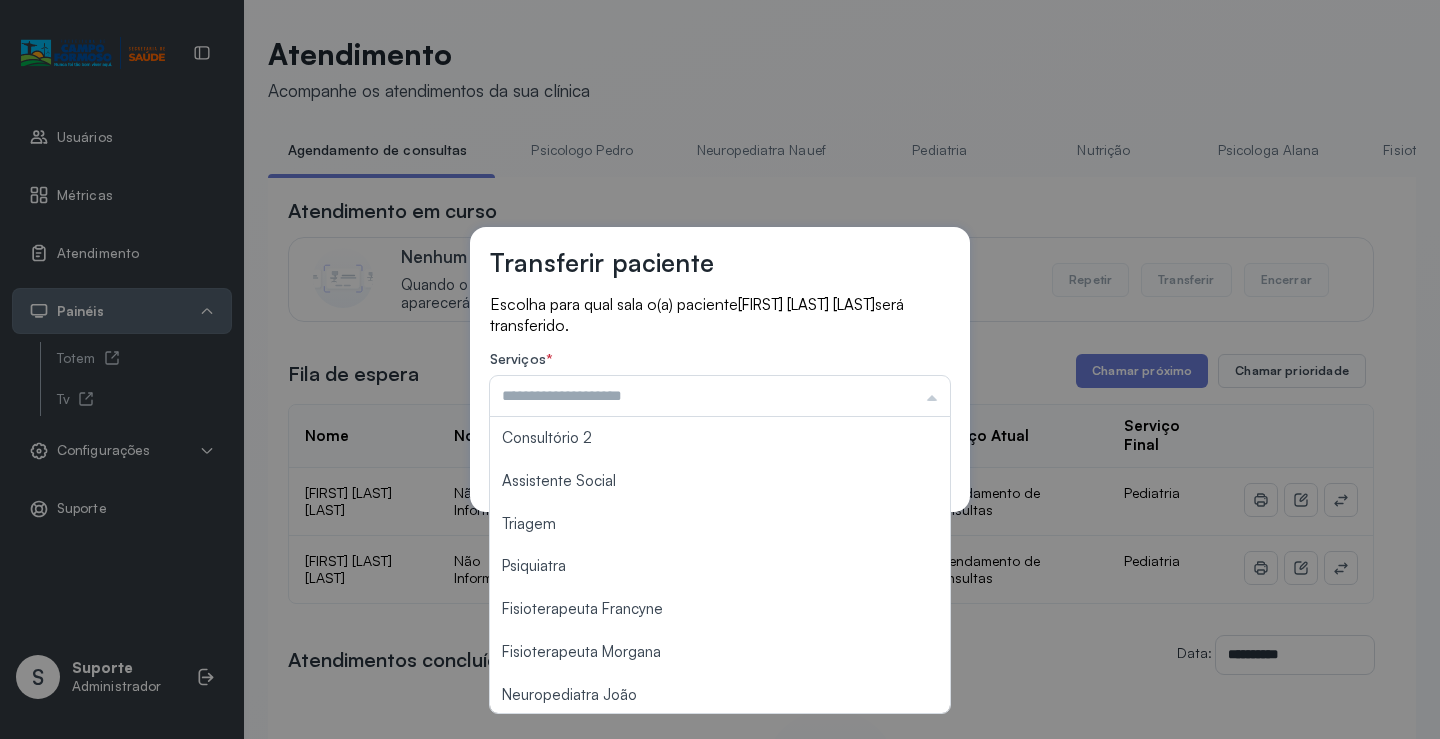 scroll, scrollTop: 300, scrollLeft: 0, axis: vertical 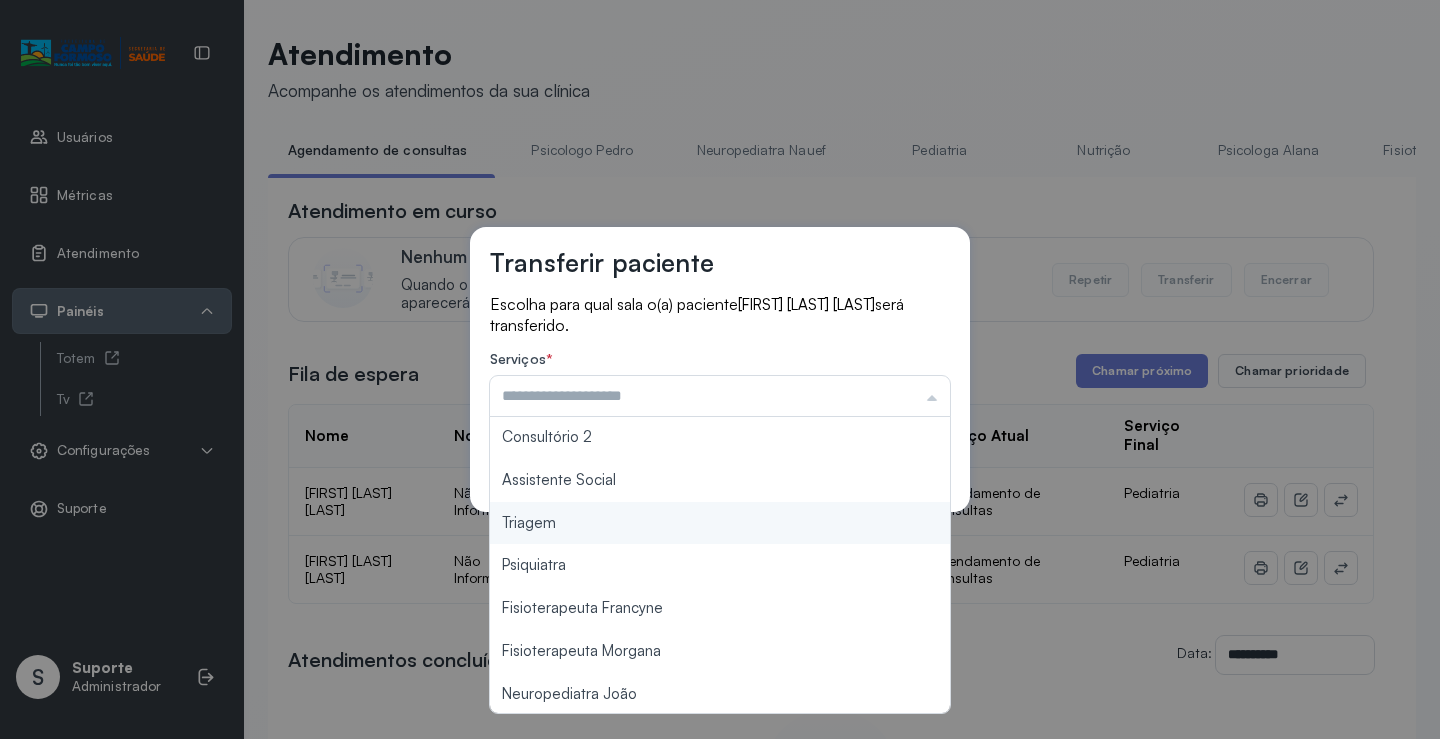 type on "*******" 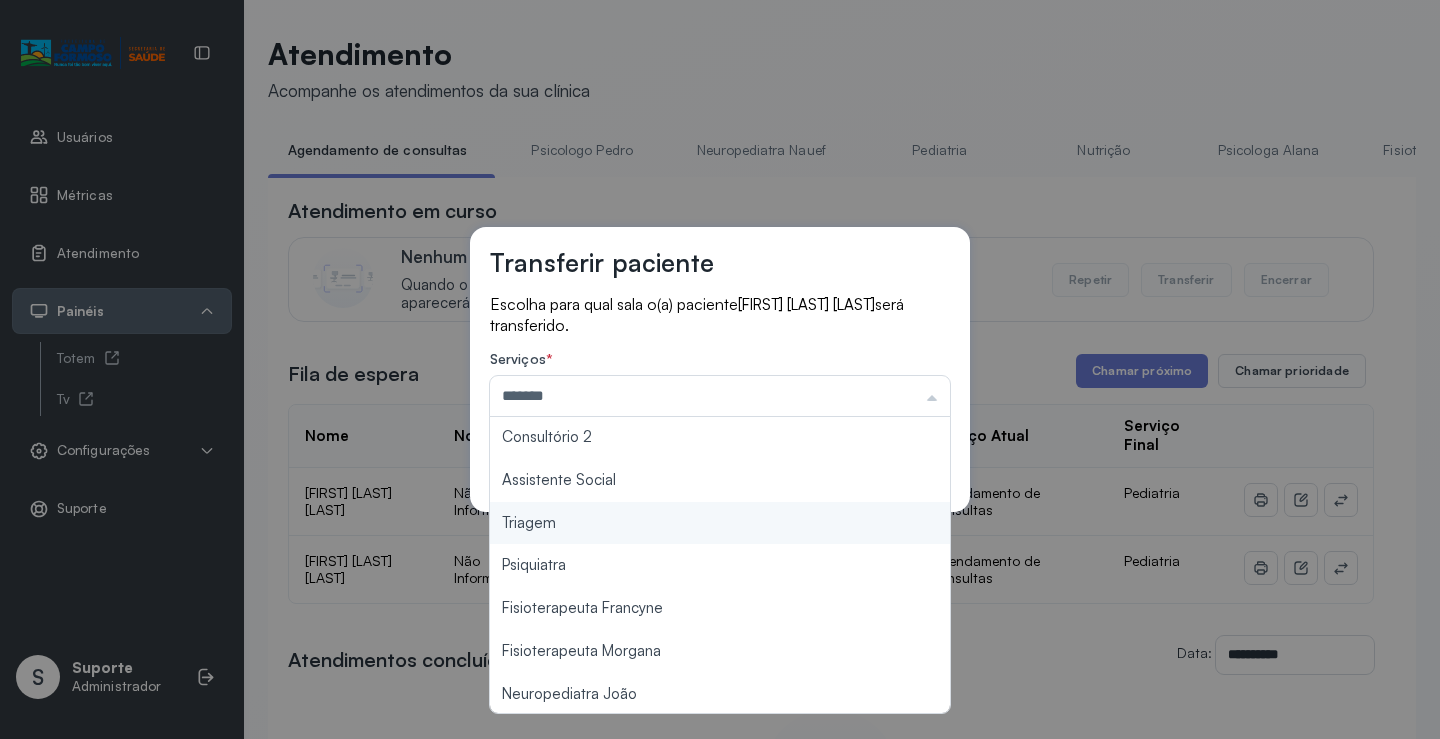 click on "Transferir paciente Escolha para qual sala o(a) paciente  [FIRST] [LAST] [LAST]  será transferido.  Serviços  *  ******* Psicologo Pedro Neuropediatra Nauef Pediatria Nutrição Psicologa Alana Fisioterapeuta Janusia Coordenadora Solange Consultório 2 Assistente Social Triagem Psiquiatra Fisioterapeuta Francyne Fisioterapeuta Morgana Neuropediatra João Cancelar Salvar" at bounding box center [720, 369] 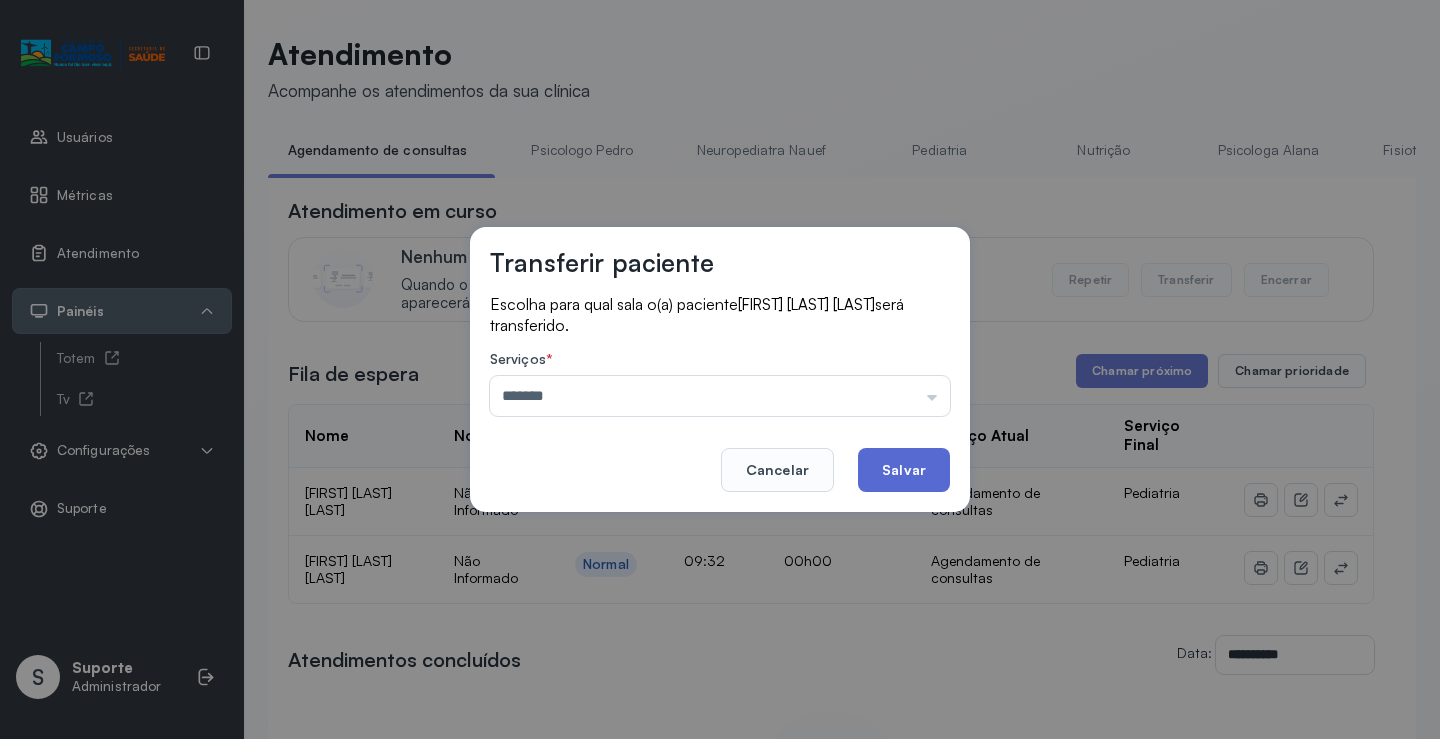 click on "Salvar" 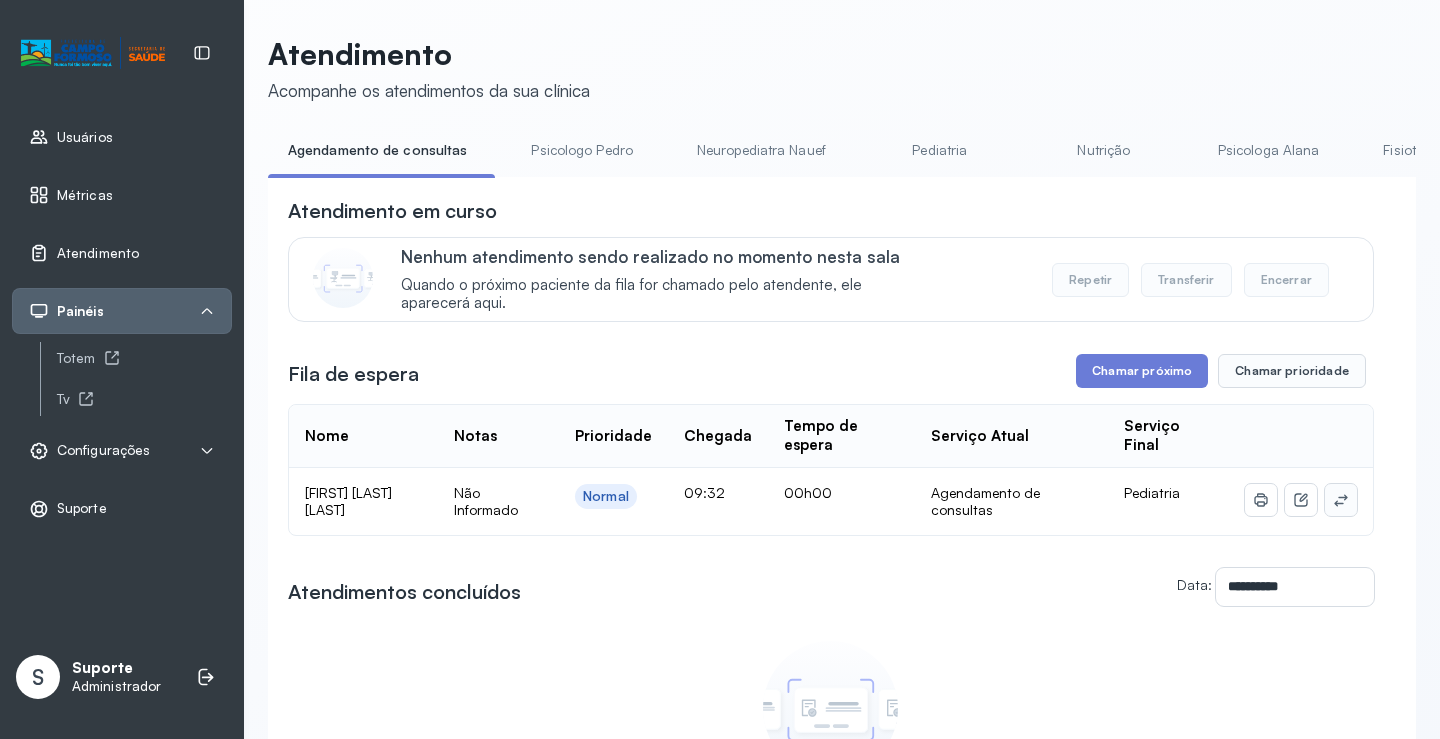 click 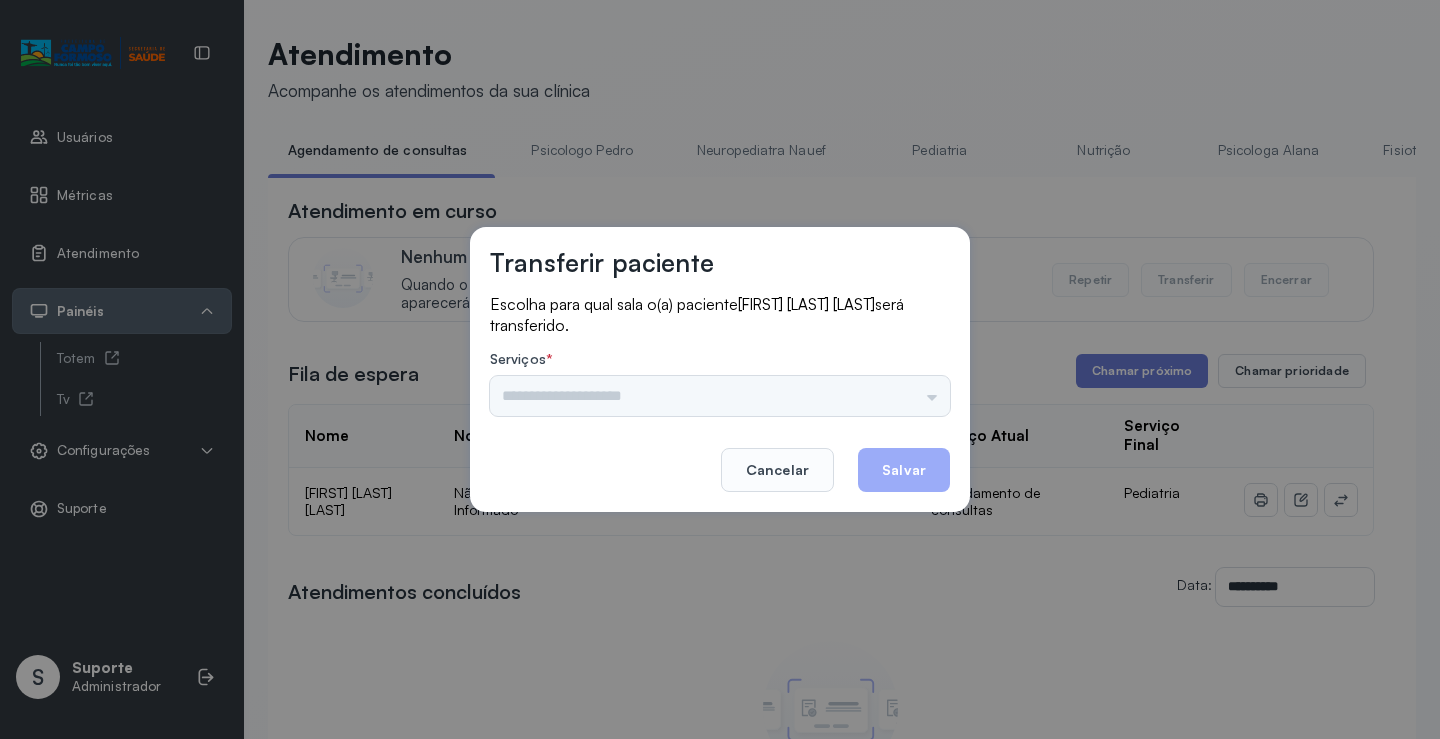 drag, startPoint x: 888, startPoint y: 387, endPoint x: 903, endPoint y: 387, distance: 15 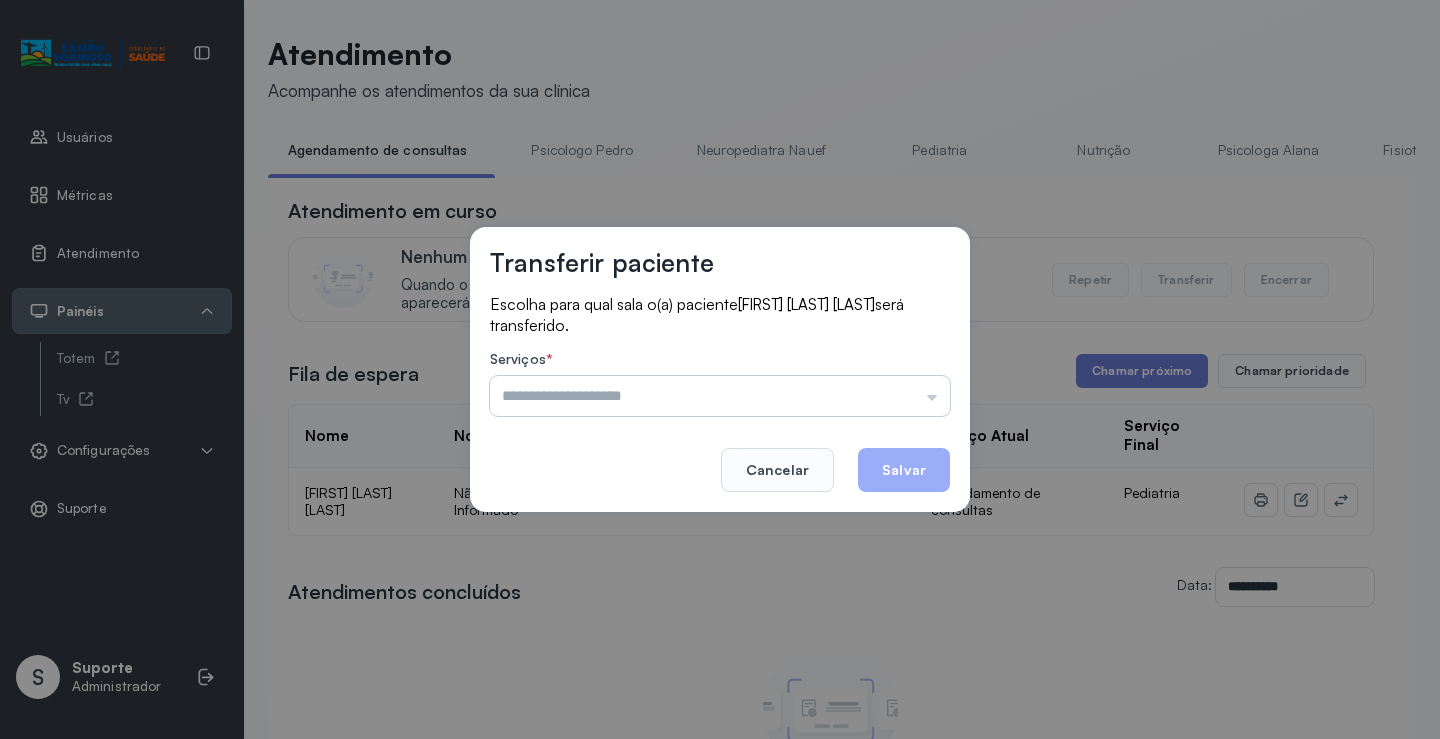 click at bounding box center (720, 396) 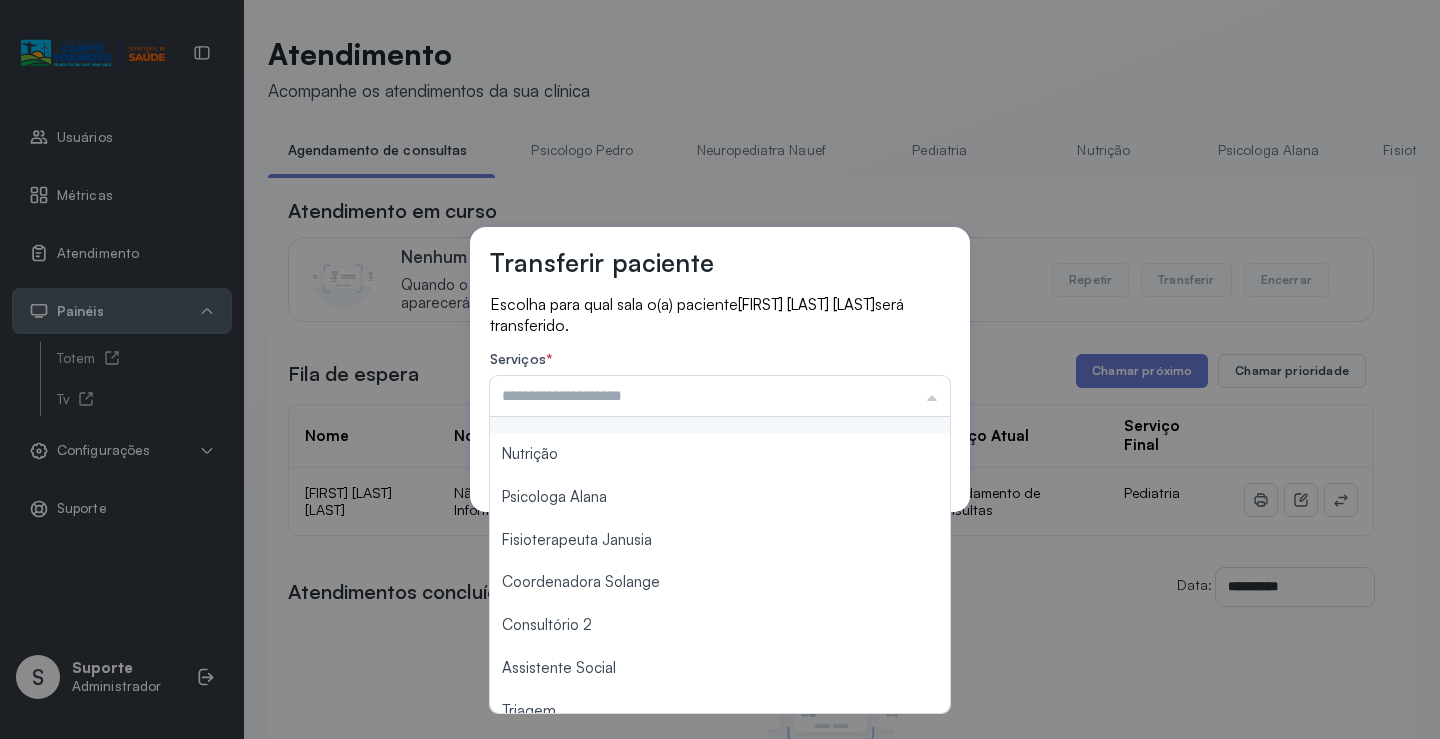 scroll, scrollTop: 300, scrollLeft: 0, axis: vertical 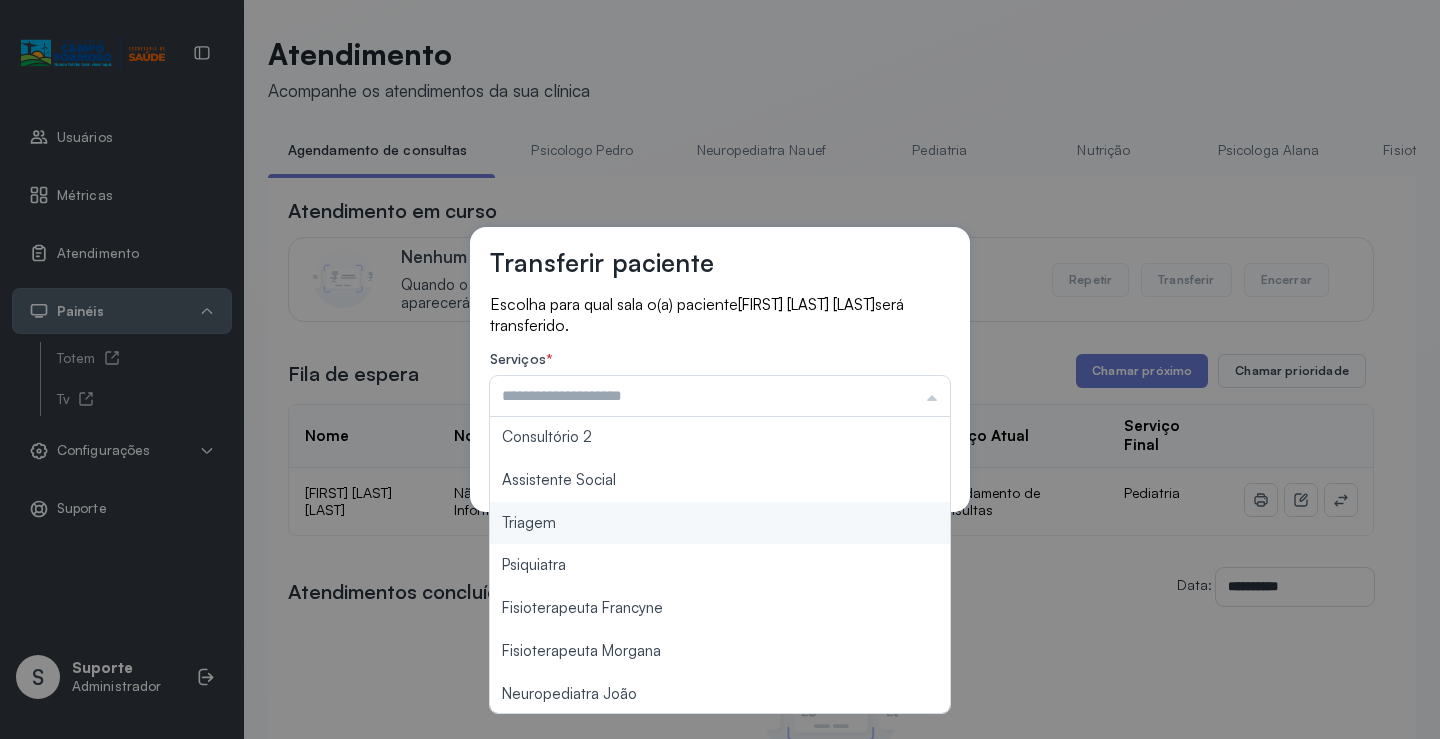 type on "*******" 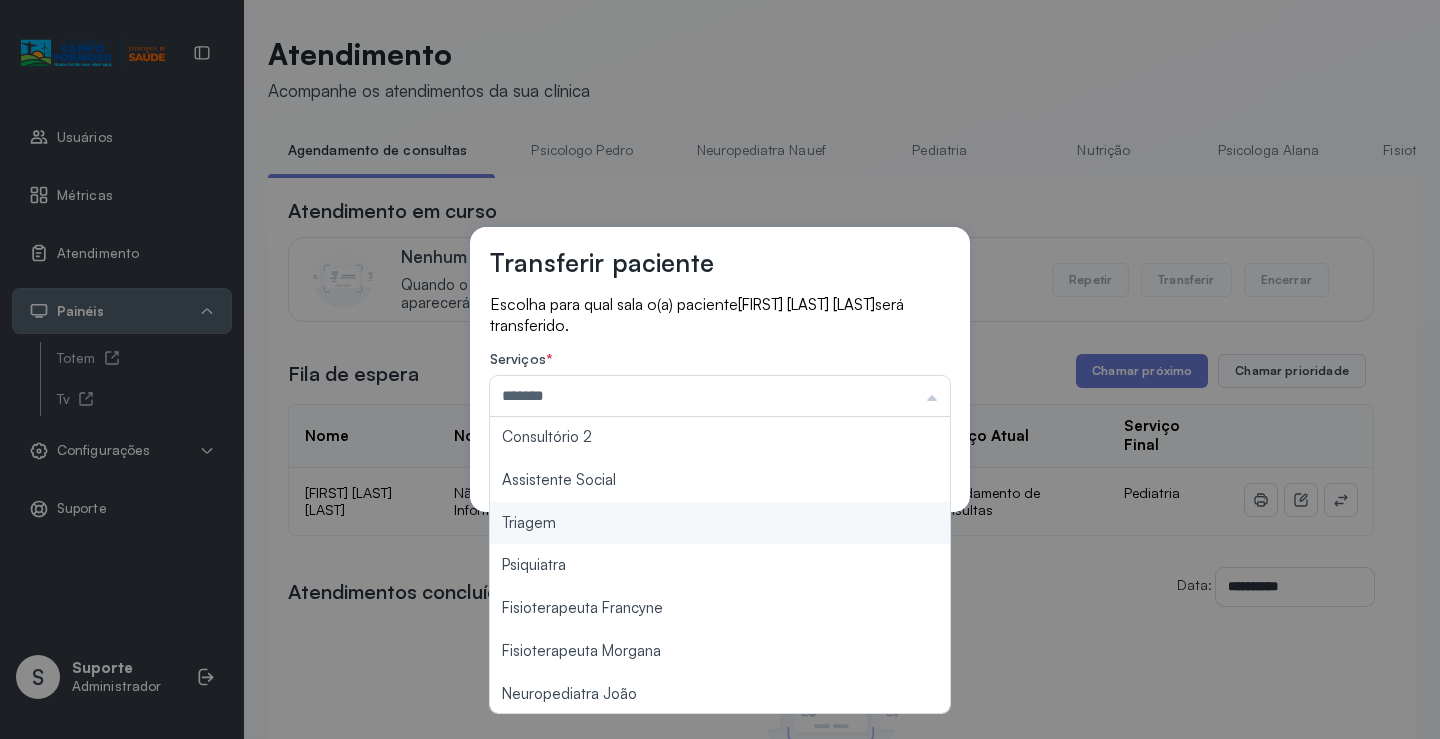 click on "Transferir paciente Escolha para qual sala o(a) paciente  [FIRST] [LAST] [LAST]  será transferido.  Serviços  *  ******* Psicologo Pedro Neuropediatra Nauef Pediatria Nutrição Psicologa Alana Fisioterapeuta Janusia Coordenadora Solange Consultório 2 Assistente Social Triagem Psiquiatra Fisioterapeuta Francyne Fisioterapeuta Morgana Neuropediatra João Cancelar Salvar" at bounding box center [720, 369] 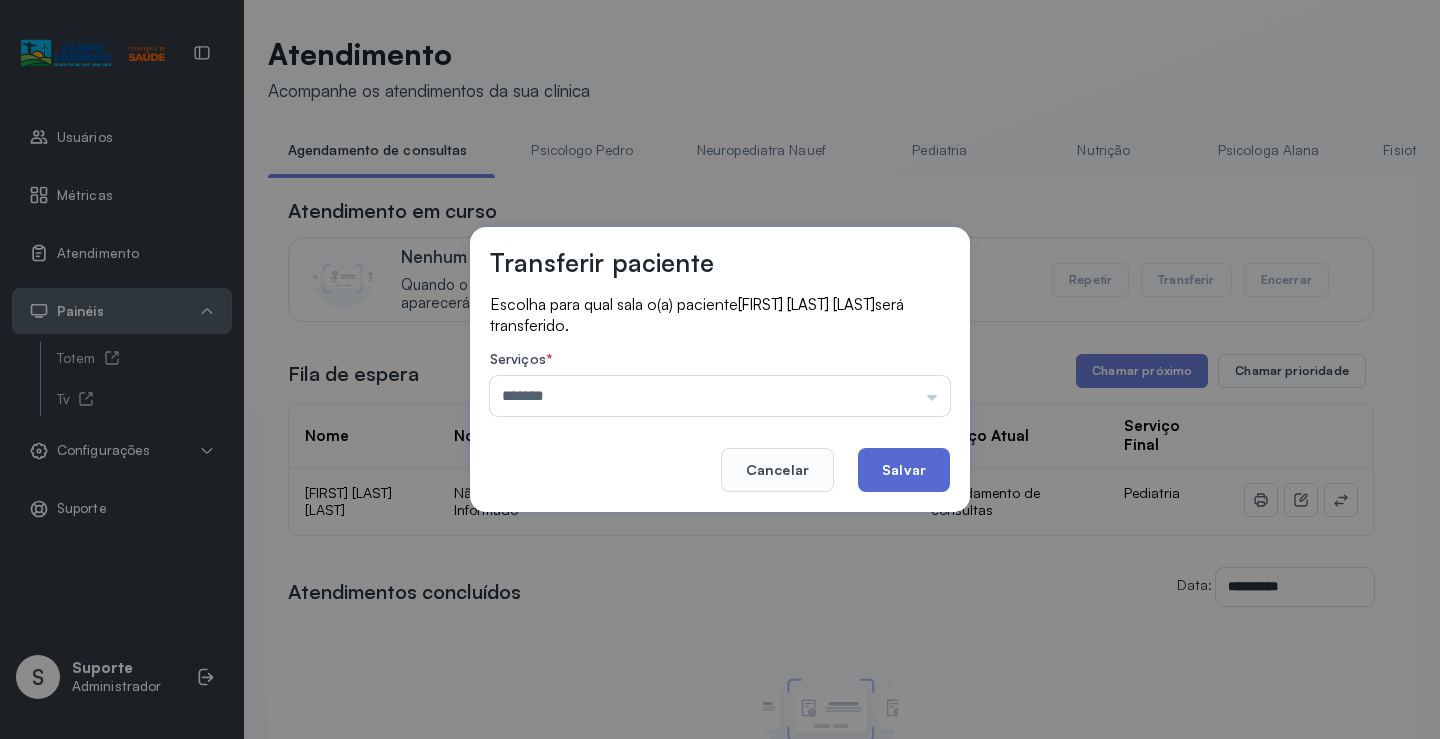 click on "Salvar" 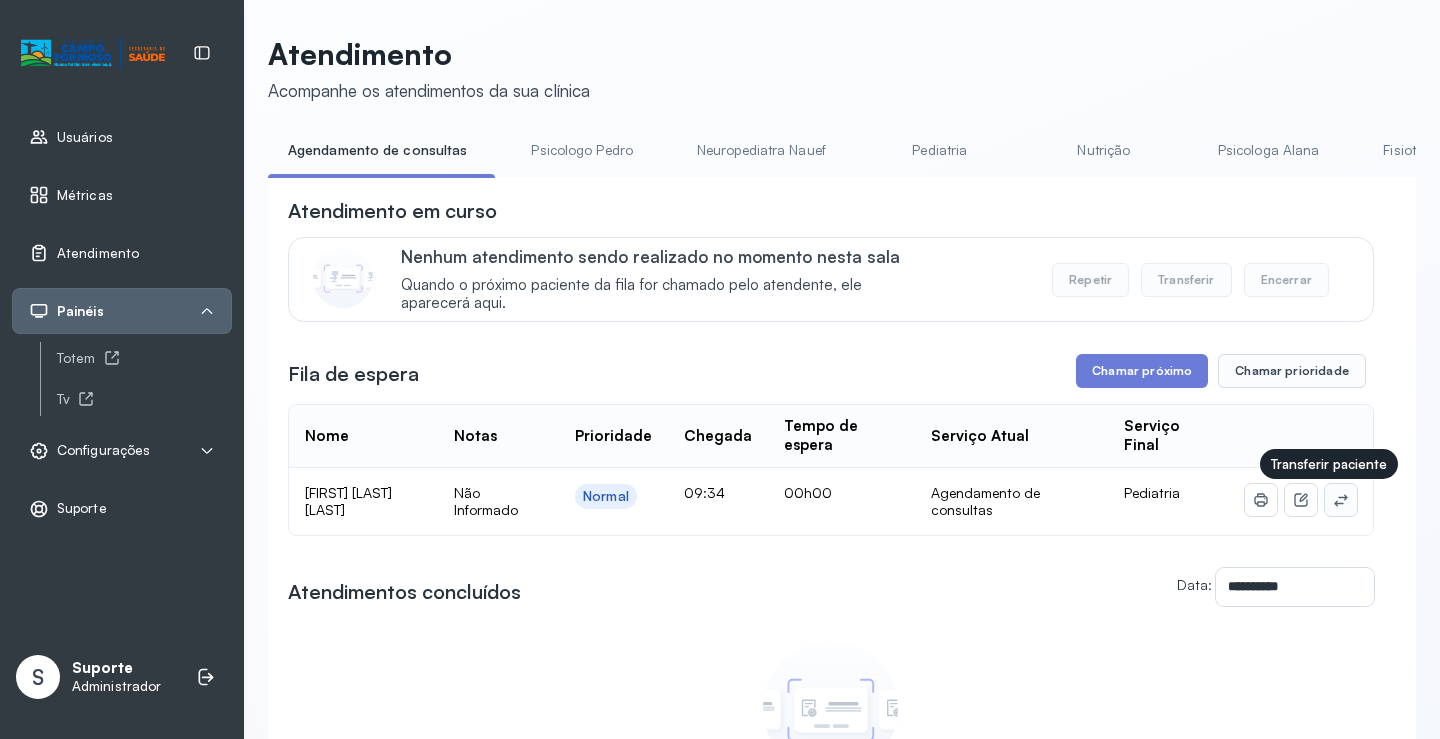 click 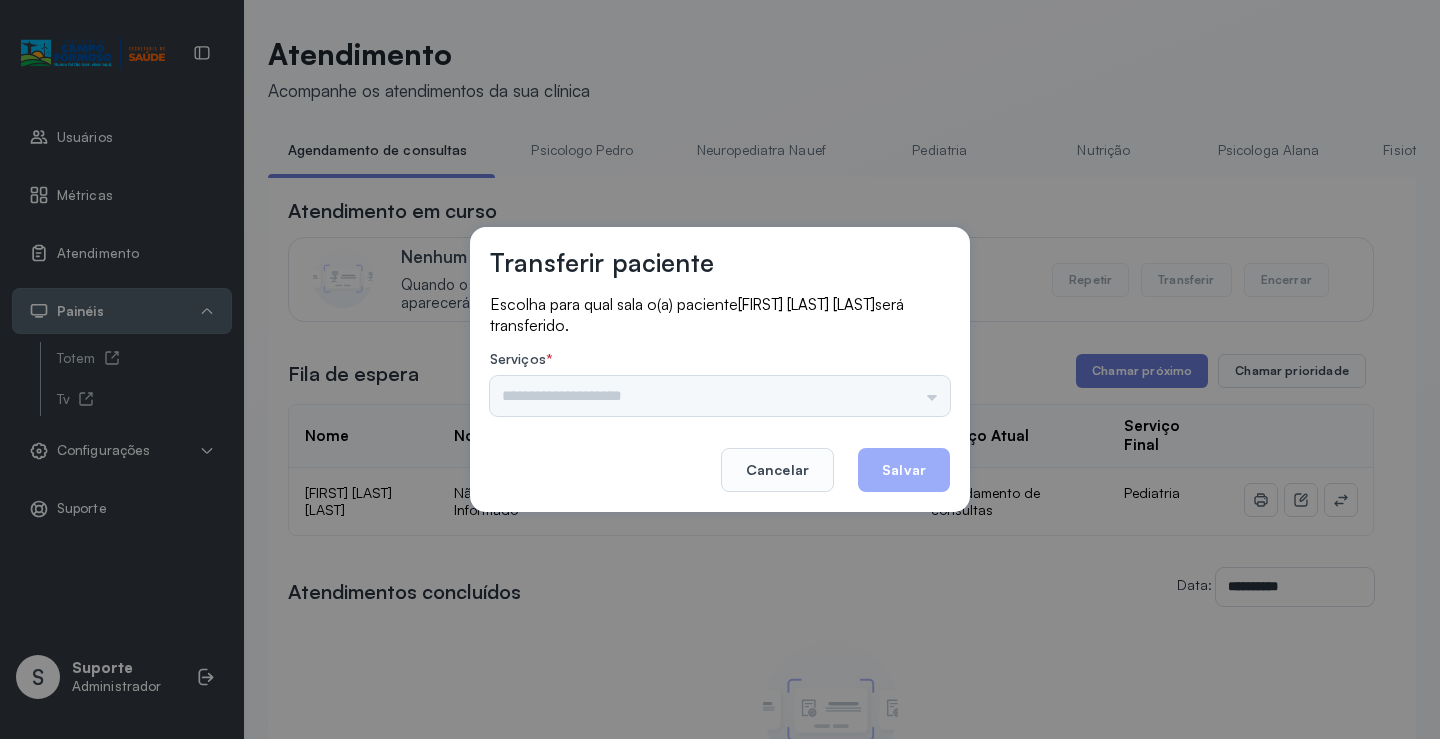 click on "Psicologo Pedro Neuropediatra Nauef Pediatria Nutrição Psicologa Alana Fisioterapeuta Janusia Coordenadora Solange Consultório 2 Assistente Social Triagem Psiquiatra Fisioterapeuta Francyne Fisioterapeuta Morgana Neuropediatra João" at bounding box center (720, 396) 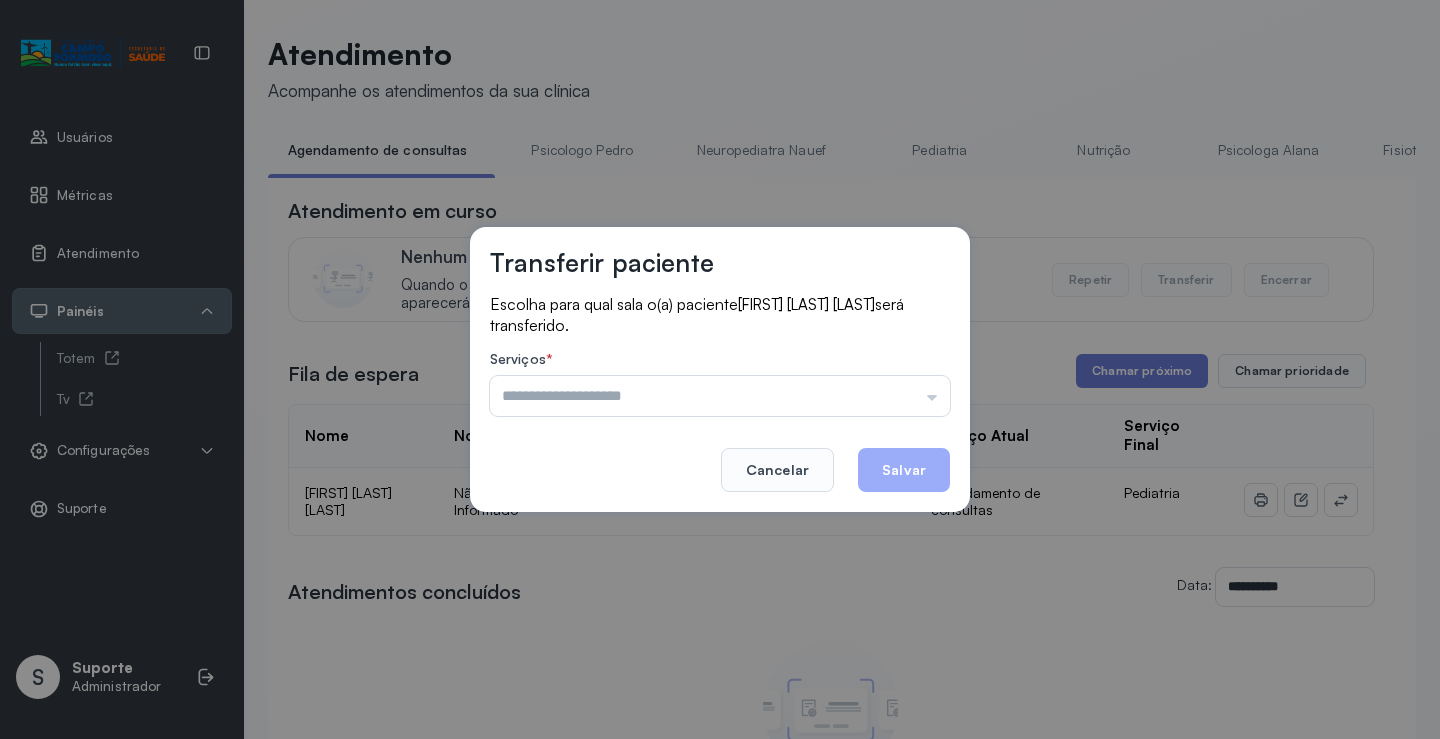 click at bounding box center (720, 396) 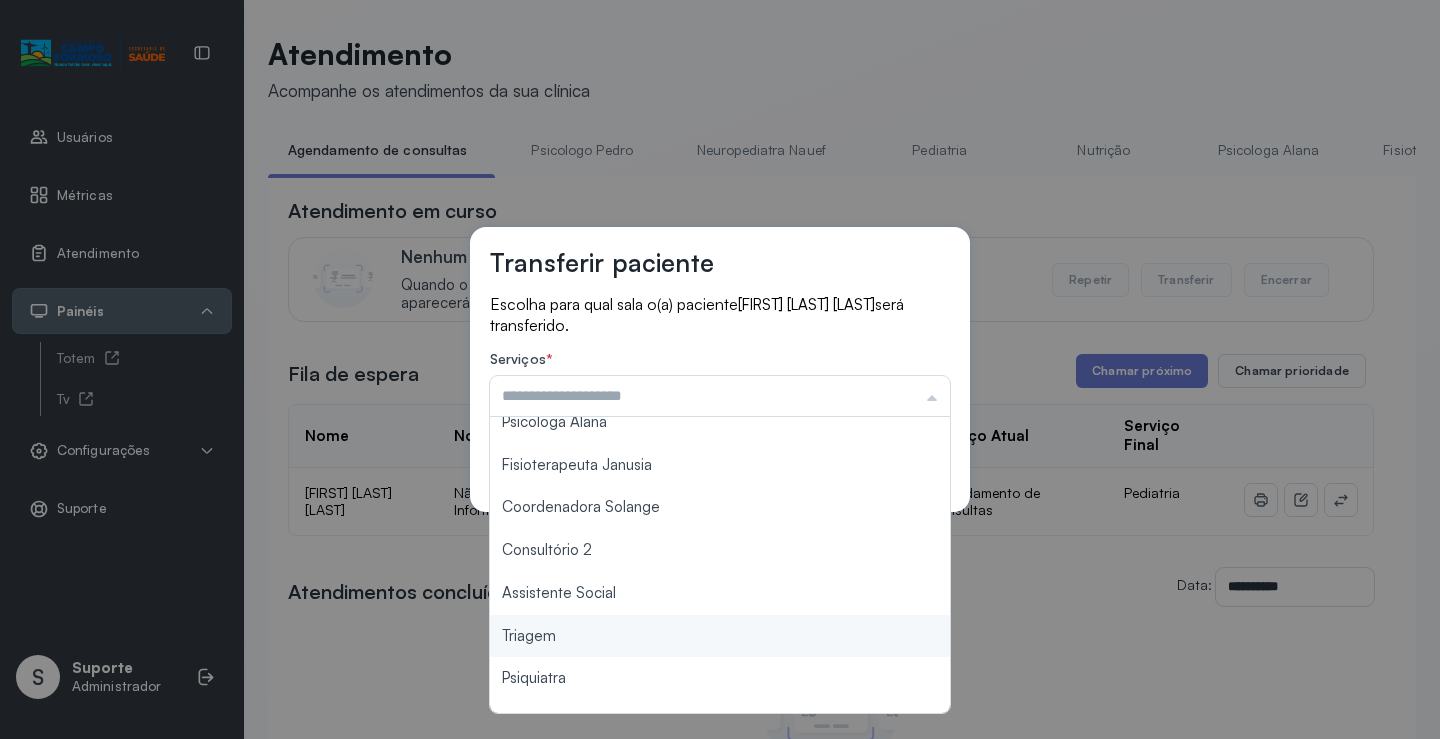 scroll, scrollTop: 200, scrollLeft: 0, axis: vertical 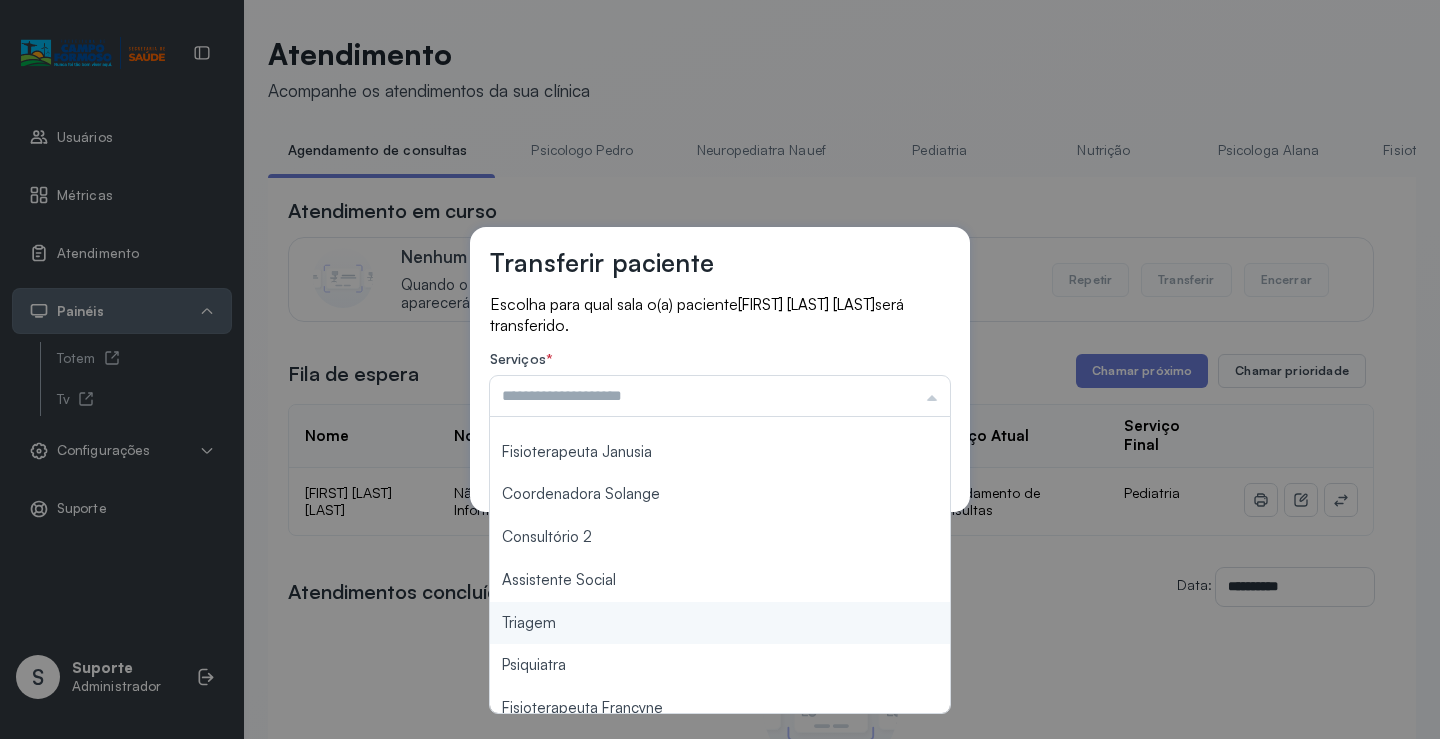 type on "*******" 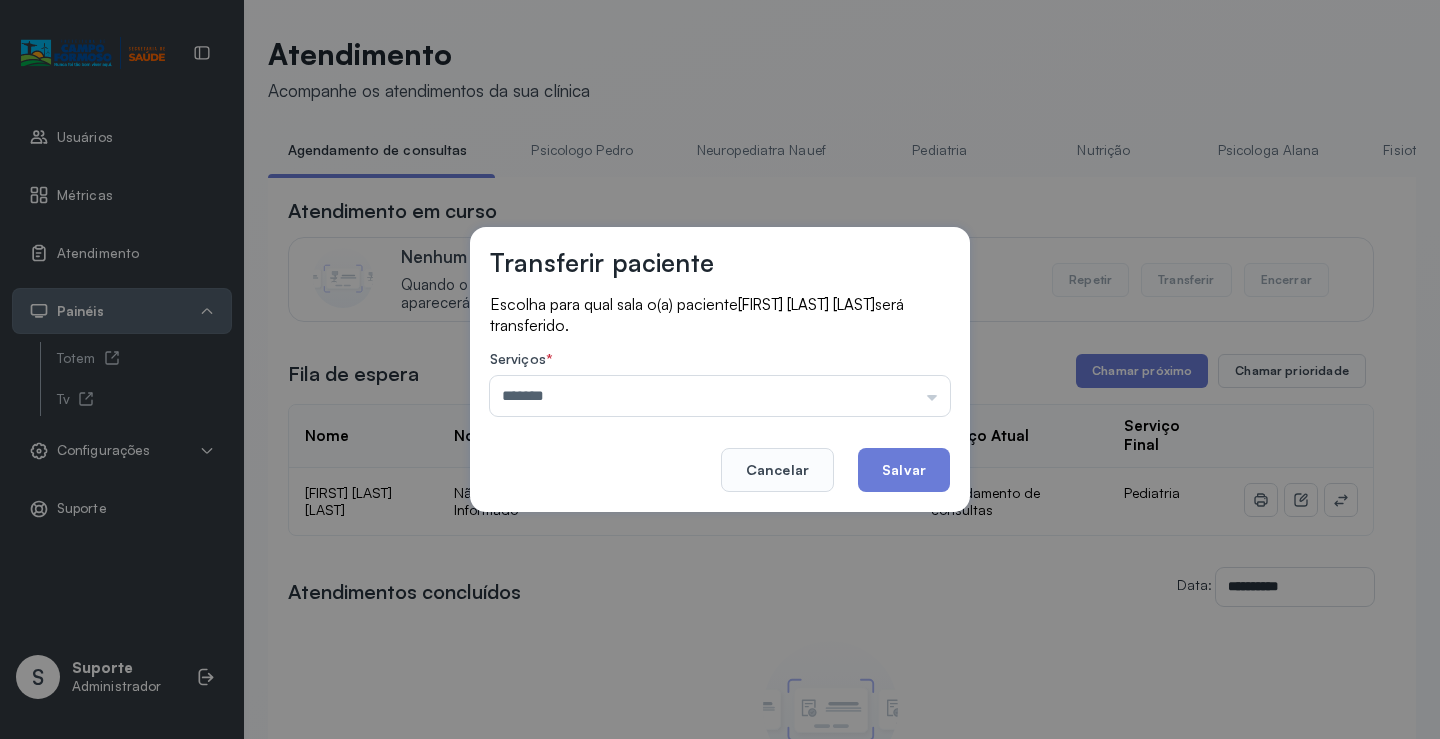 click on "Transferir paciente Escolha para qual sala o(a) paciente  [FIRST] [LAST] [LAST]  será transferido.  Serviços  *  ******* Psicologo Pedro Neuropediatra Nauef Pediatria Nutrição Psicologa Alana Fisioterapeuta Janusia Coordenadora Solange Consultório 2 Assistente Social Triagem Psiquiatra Fisioterapeuta Francyne Fisioterapeuta Morgana Neuropediatra João Cancelar Salvar" at bounding box center [720, 369] 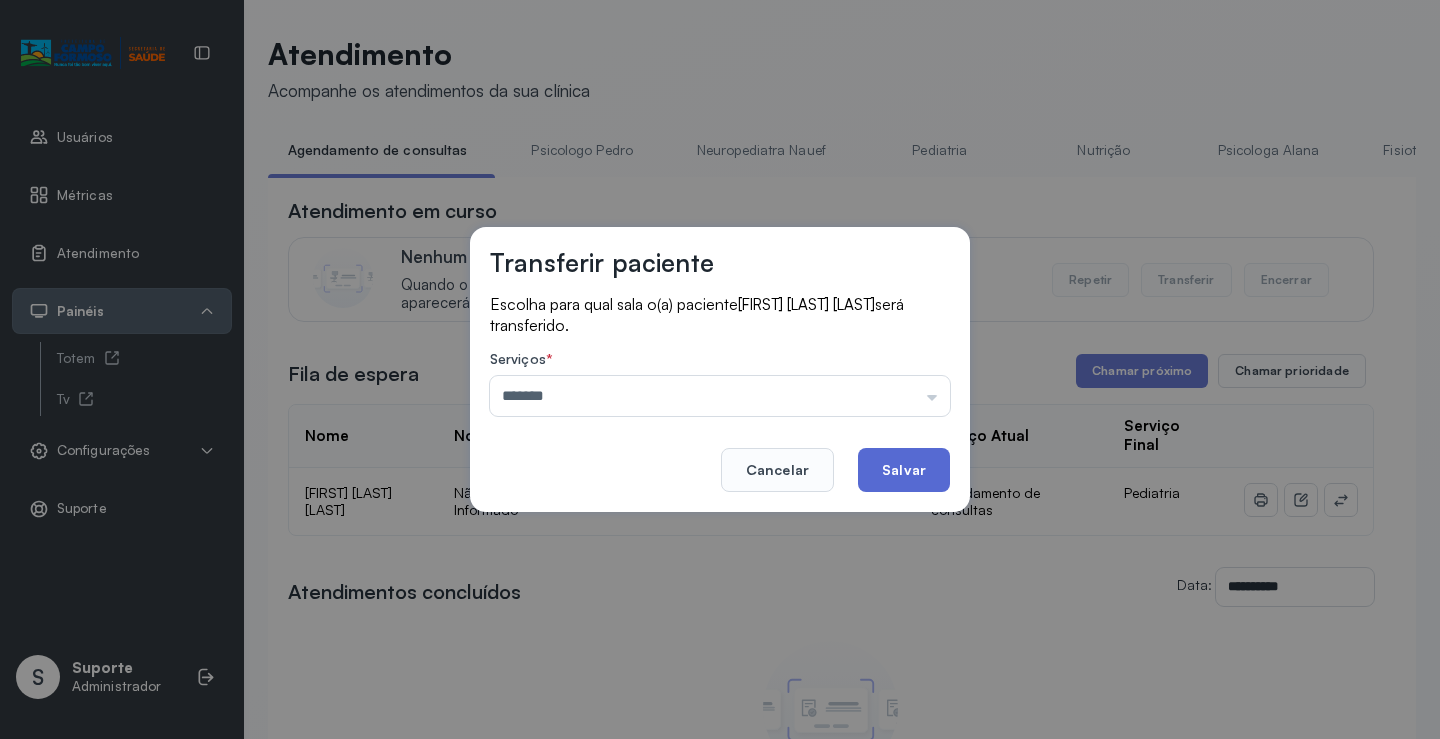 click on "Salvar" 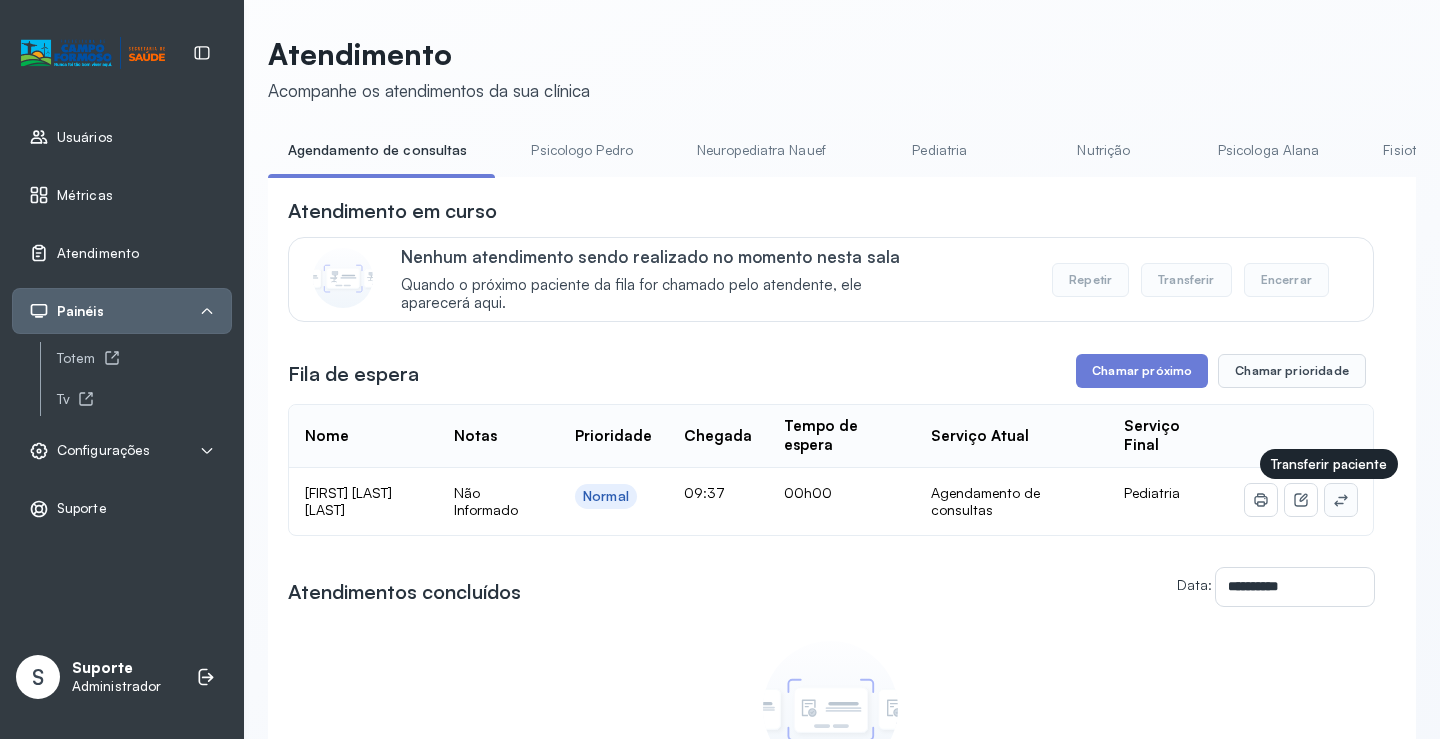 click 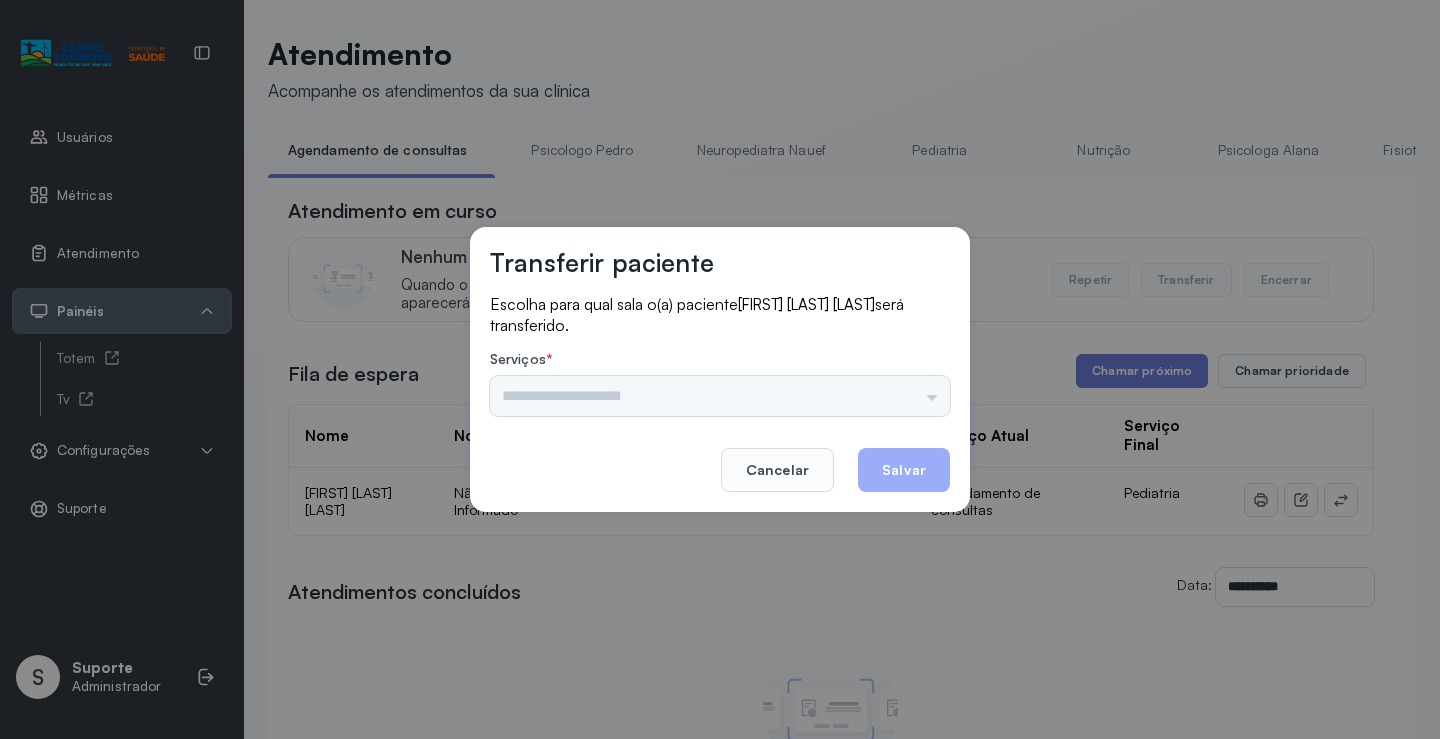 click on "Psicologo Pedro Neuropediatra Nauef Pediatria Nutrição Psicologa Alana Fisioterapeuta Janusia Coordenadora Solange Consultório 2 Assistente Social Triagem Psiquiatra Fisioterapeuta Francyne Fisioterapeuta Morgana Neuropediatra João" at bounding box center [720, 396] 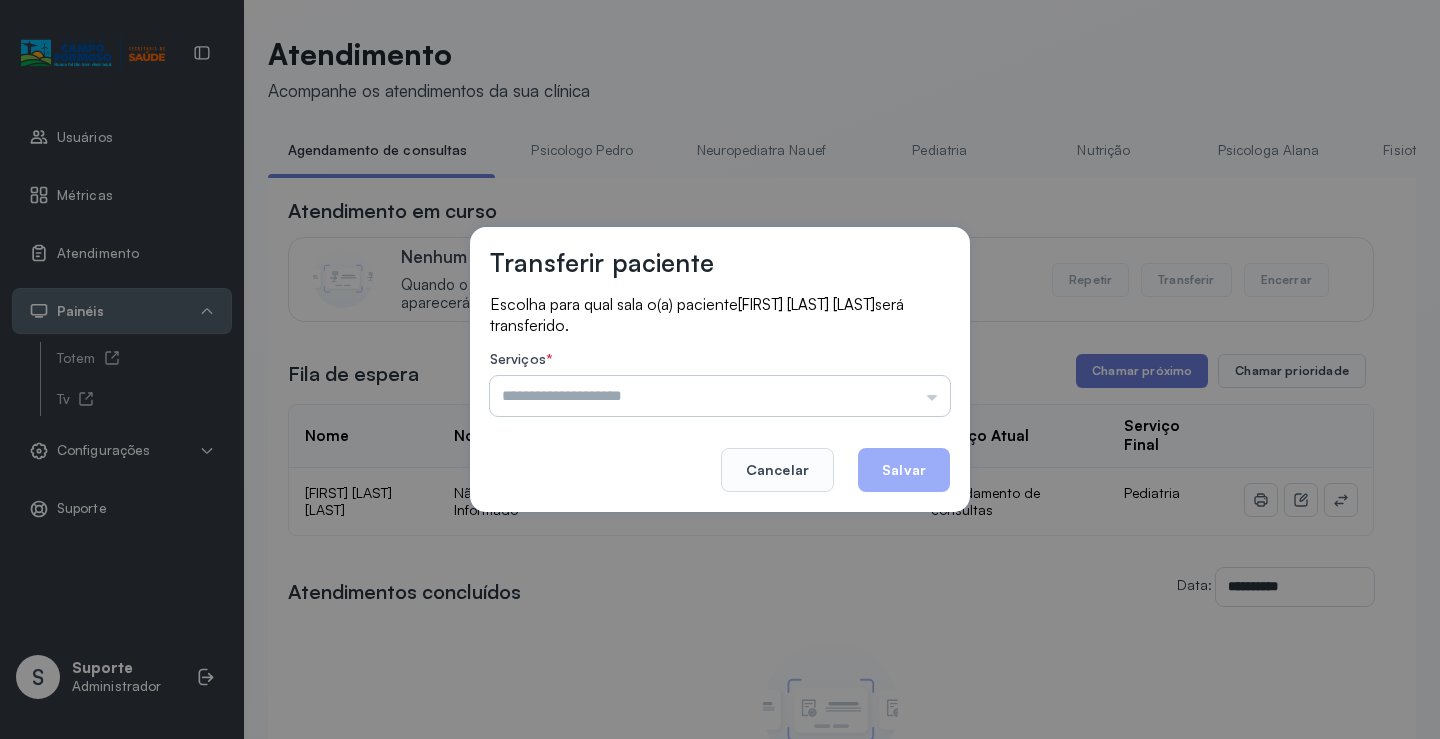 click at bounding box center (720, 396) 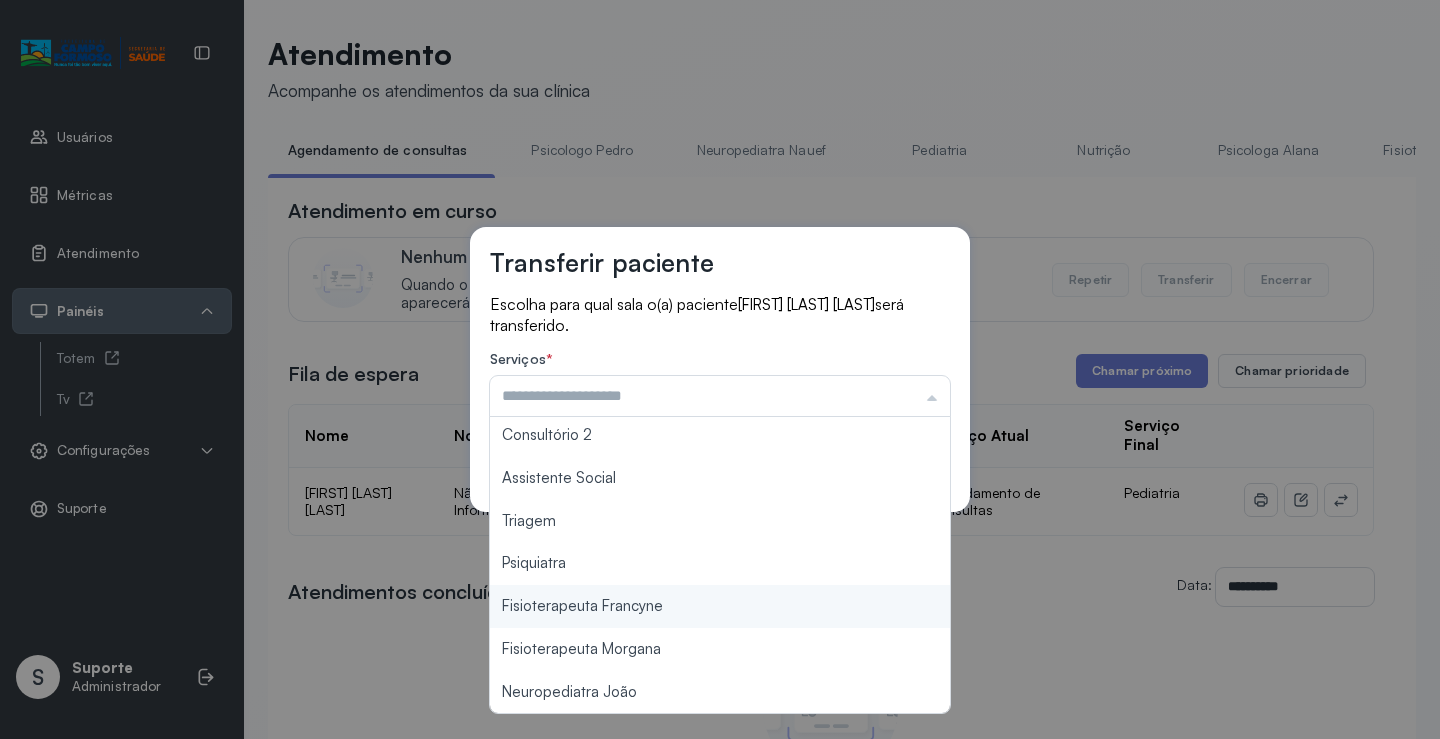 scroll, scrollTop: 303, scrollLeft: 0, axis: vertical 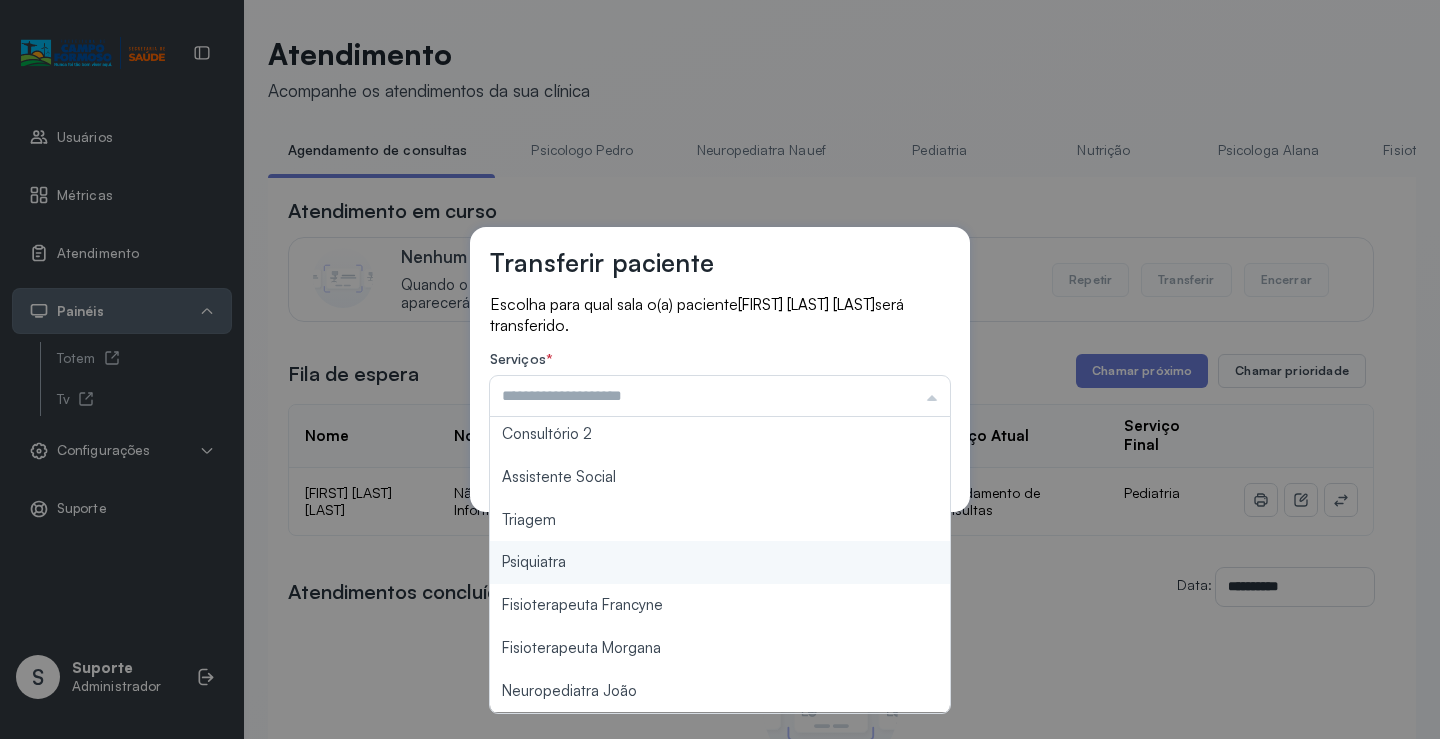 type on "*******" 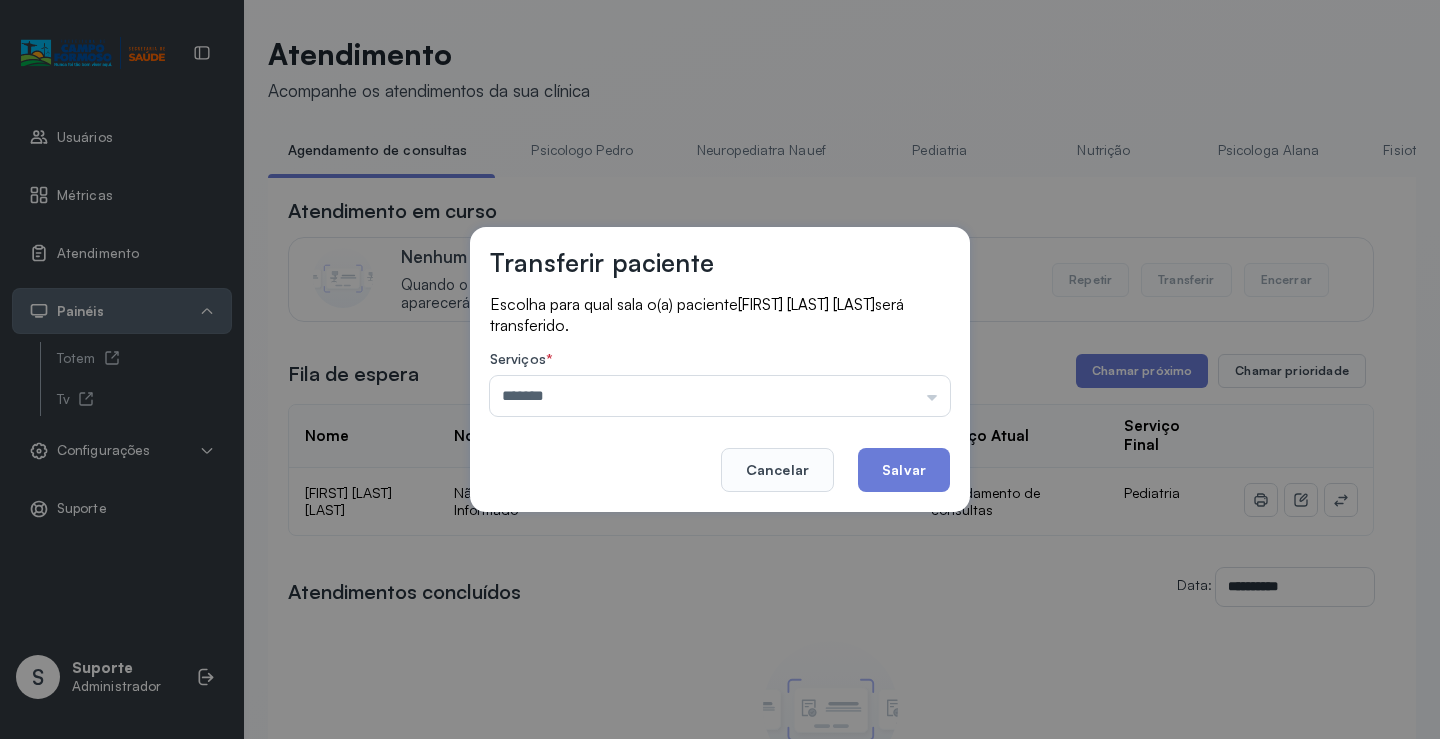 click on "Transferir paciente Escolha para qual sala o(a) paciente  [FIRST] [LAST] [LAST]  será transferido.  Serviços  *  ******* Psicologo Pedro Neuropediatra Nauef Pediatria Nutrição Psicologa Alana Fisioterapeuta Janusia Coordenadora Solange Consultório 2 Assistente Social Triagem Psiquiatra Fisioterapeuta Francyne Fisioterapeuta Morgana Neuropediatra João Cancelar Salvar" at bounding box center (720, 369) 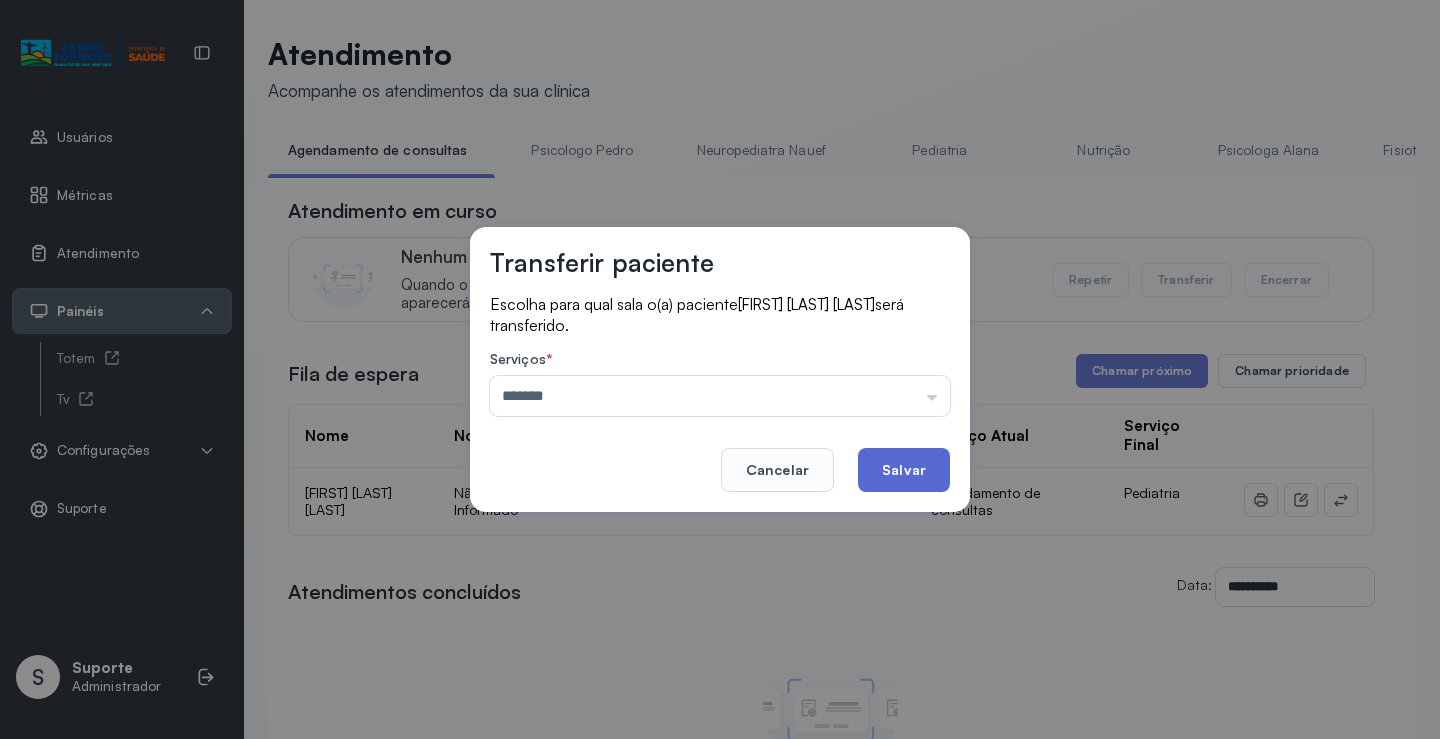 click on "Salvar" 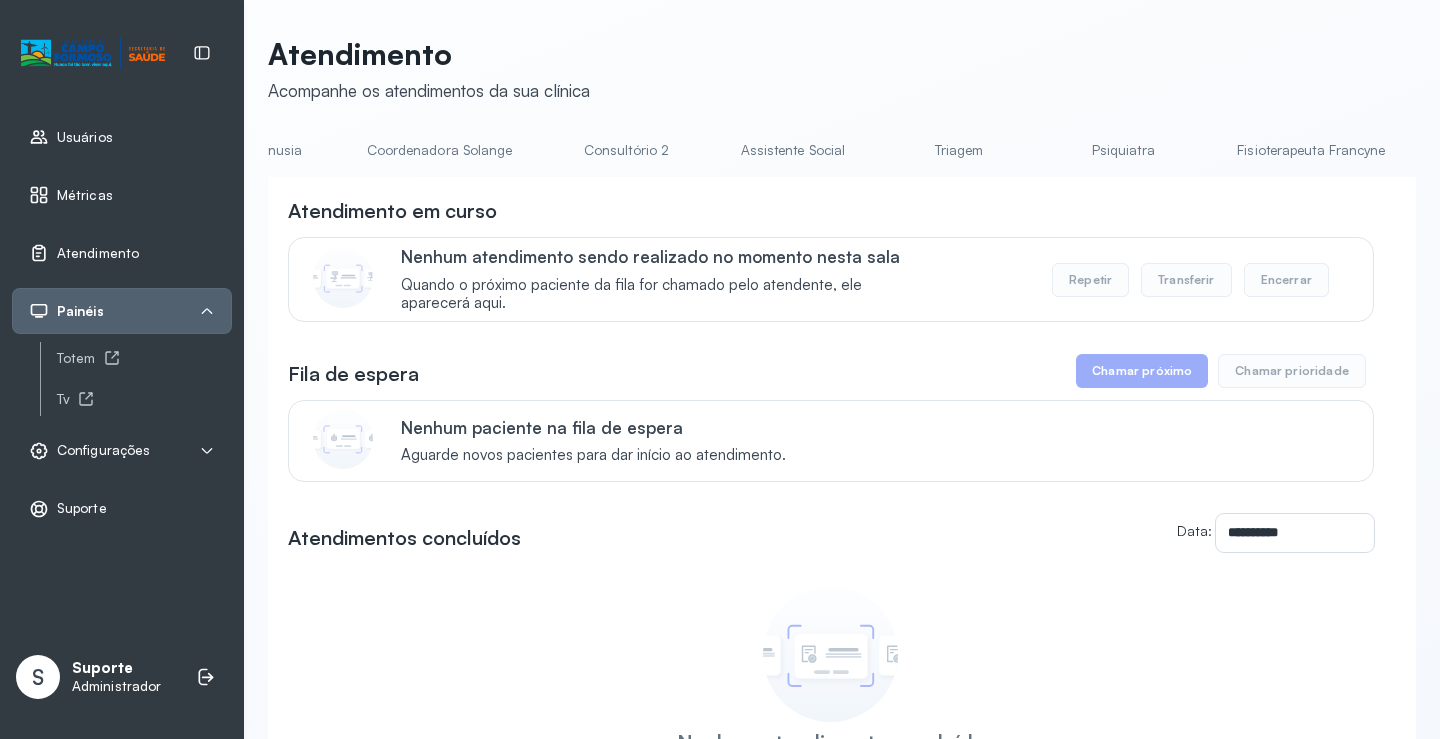 scroll, scrollTop: 0, scrollLeft: 1591, axis: horizontal 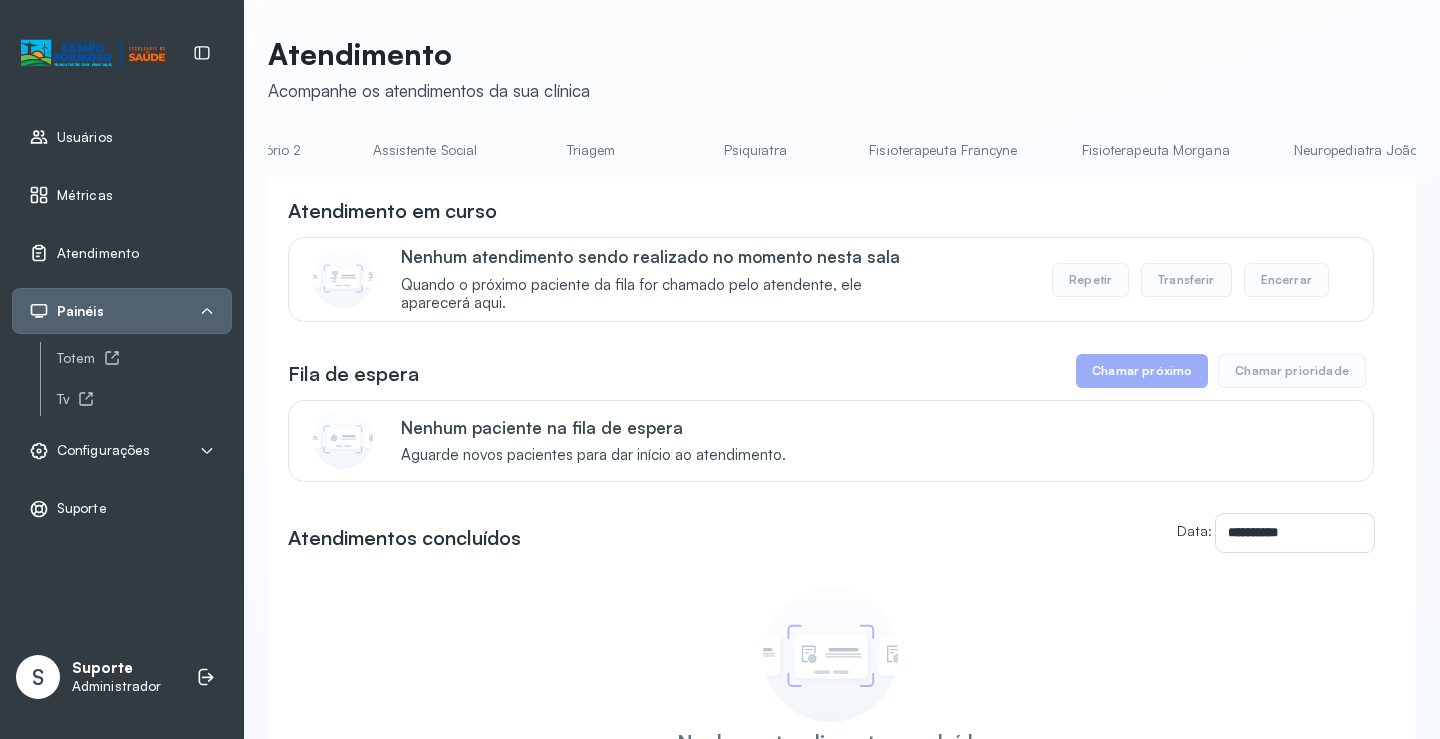 click on "Triagem" at bounding box center (591, 150) 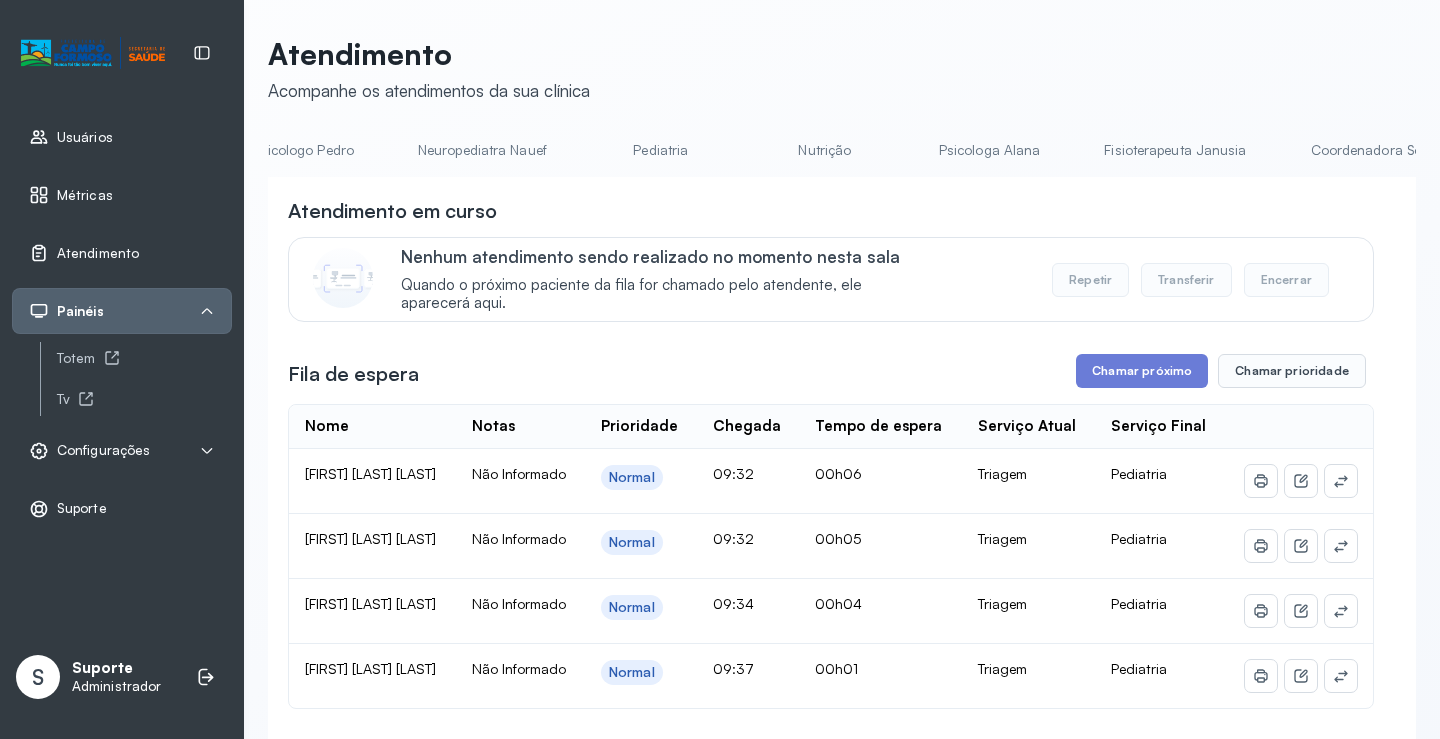 scroll, scrollTop: 0, scrollLeft: 0, axis: both 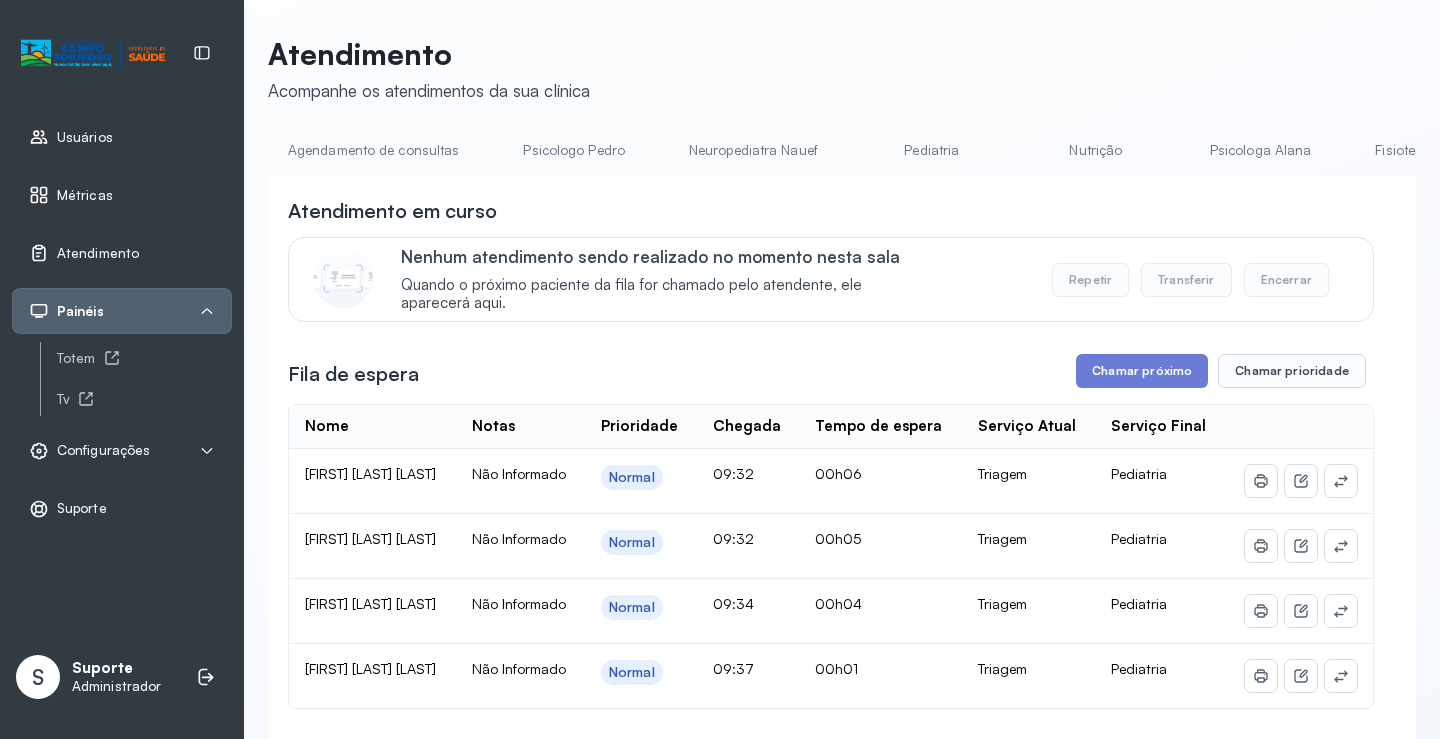 click on "Agendamento de consultas" at bounding box center (373, 150) 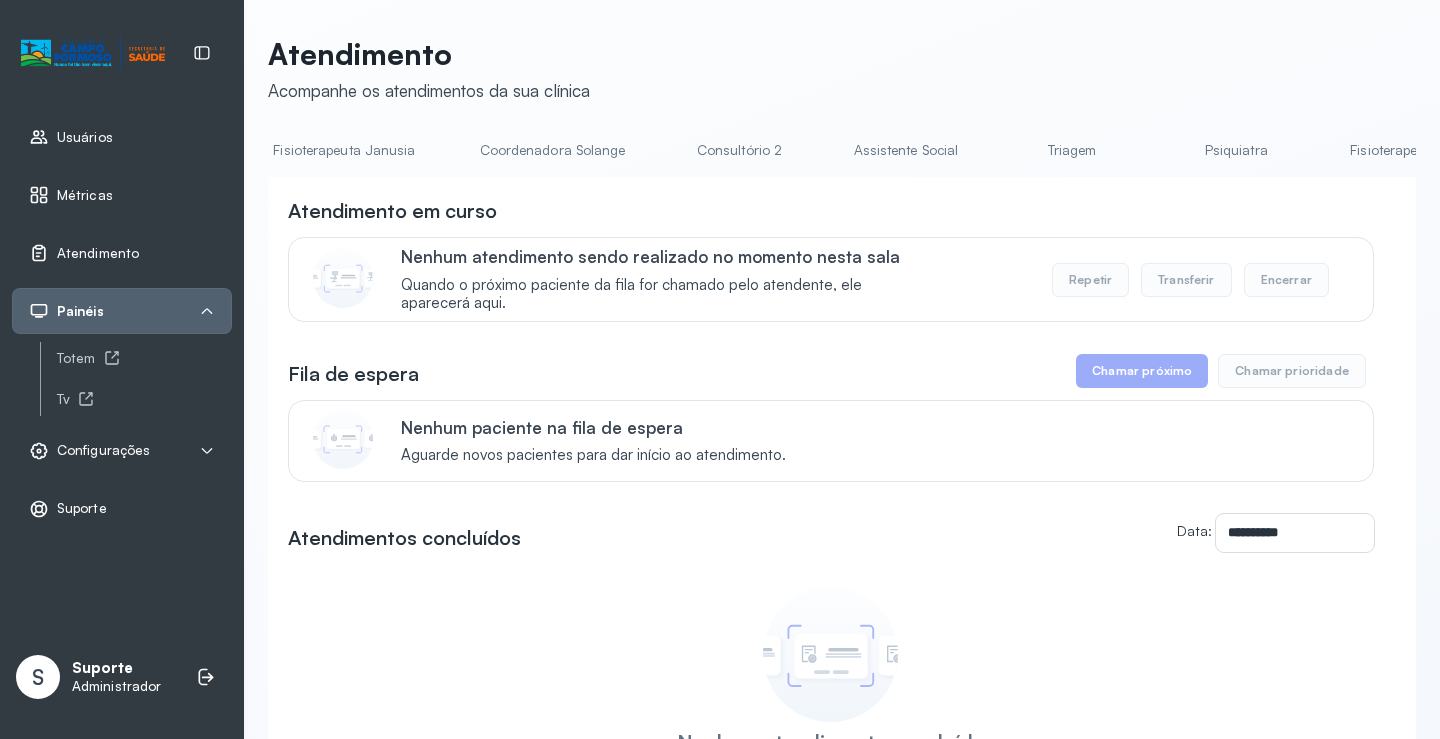 scroll, scrollTop: 0, scrollLeft: 1115, axis: horizontal 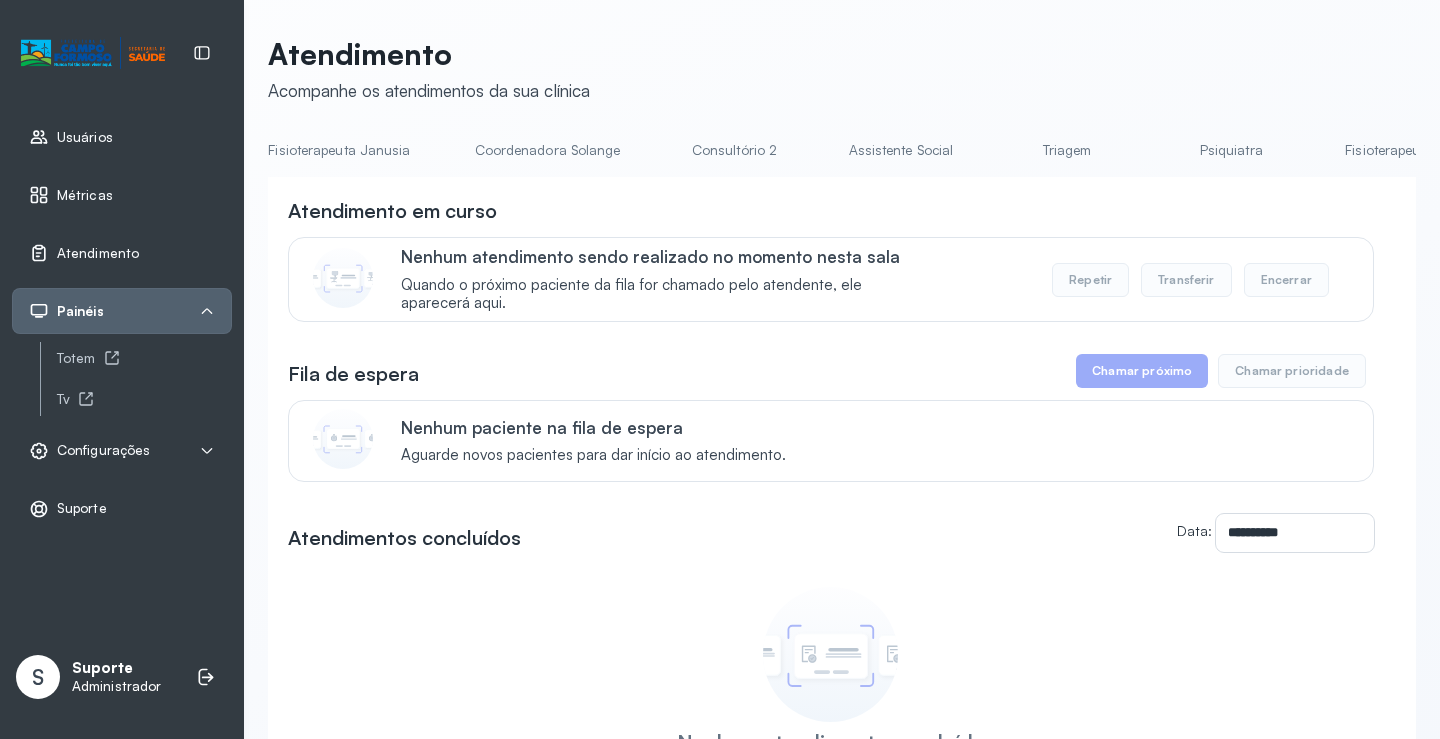 click on "Triagem" at bounding box center [1067, 150] 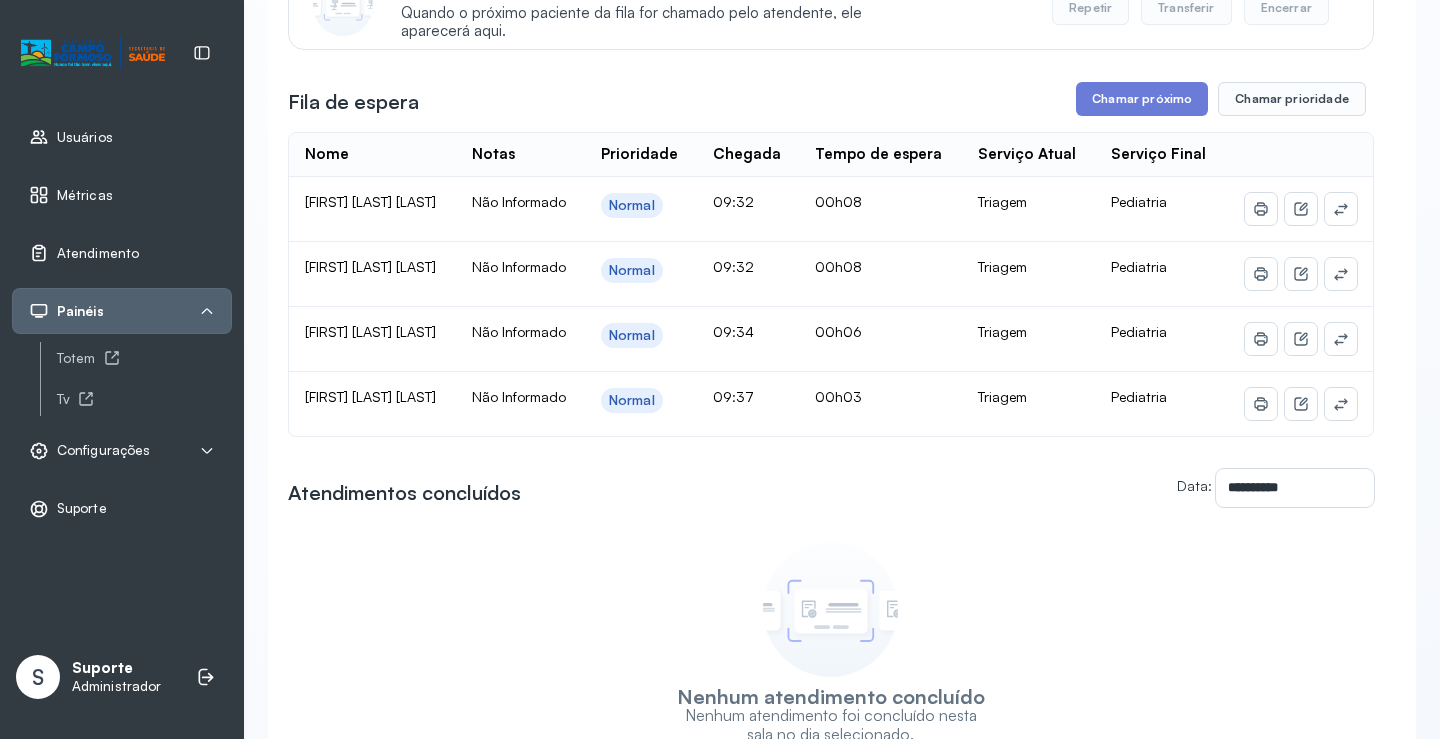 scroll, scrollTop: 300, scrollLeft: 0, axis: vertical 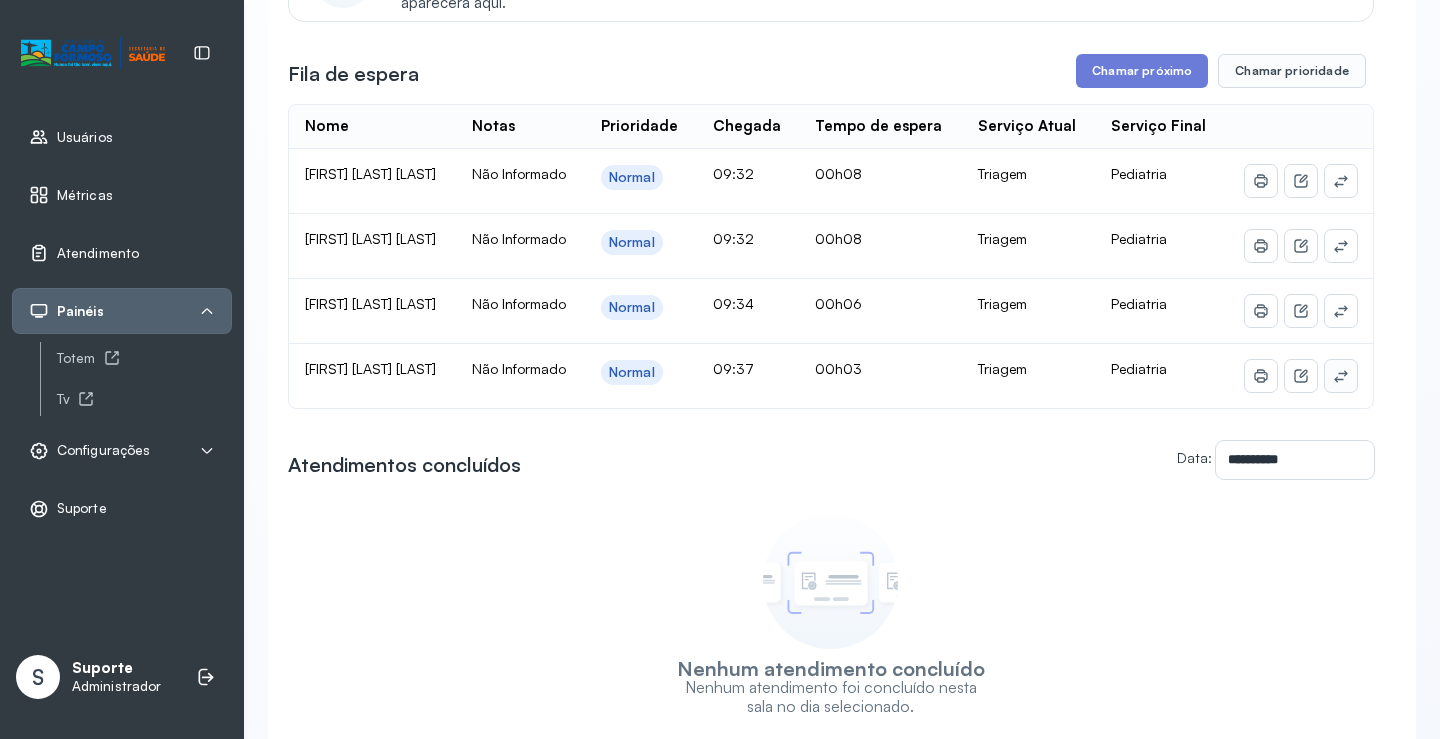 click 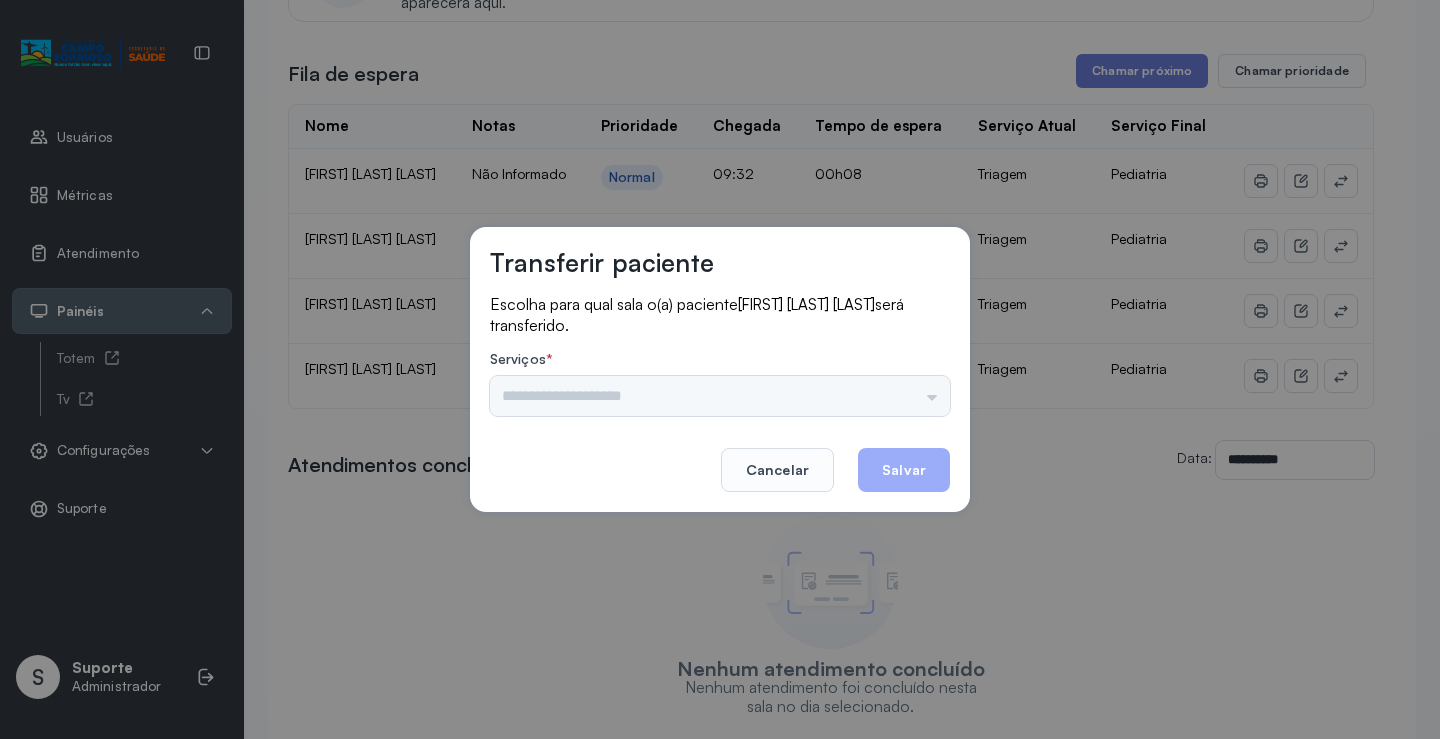 click on "Psicologo Pedro Neuropediatra Nauef Pediatria Nutrição Psicologa Alana Fisioterapeuta Janusia Coordenadora Solange Consultório 2 Assistente Social Triagem Psiquiatra Fisioterapeuta Francyne Fisioterapeuta Morgana Neuropediatra João" at bounding box center (720, 396) 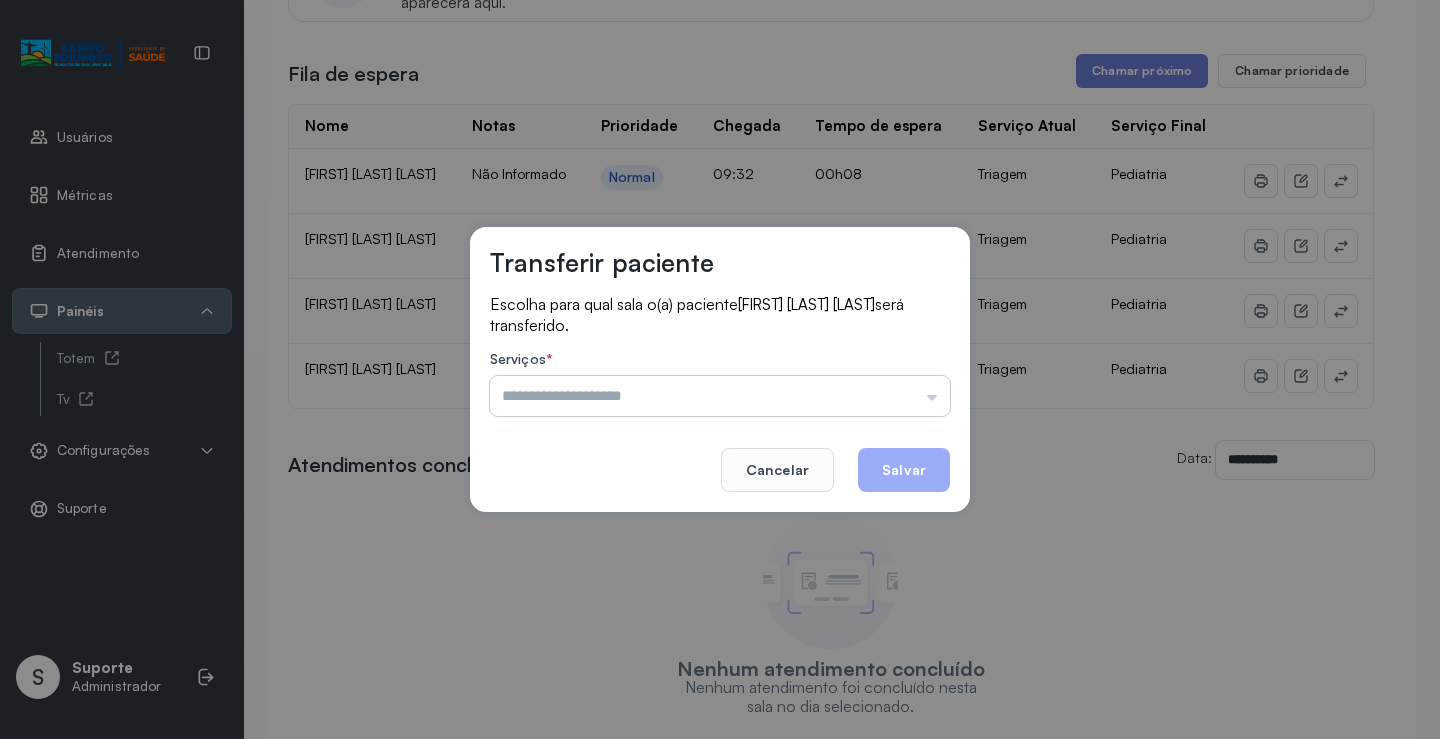 click at bounding box center [720, 396] 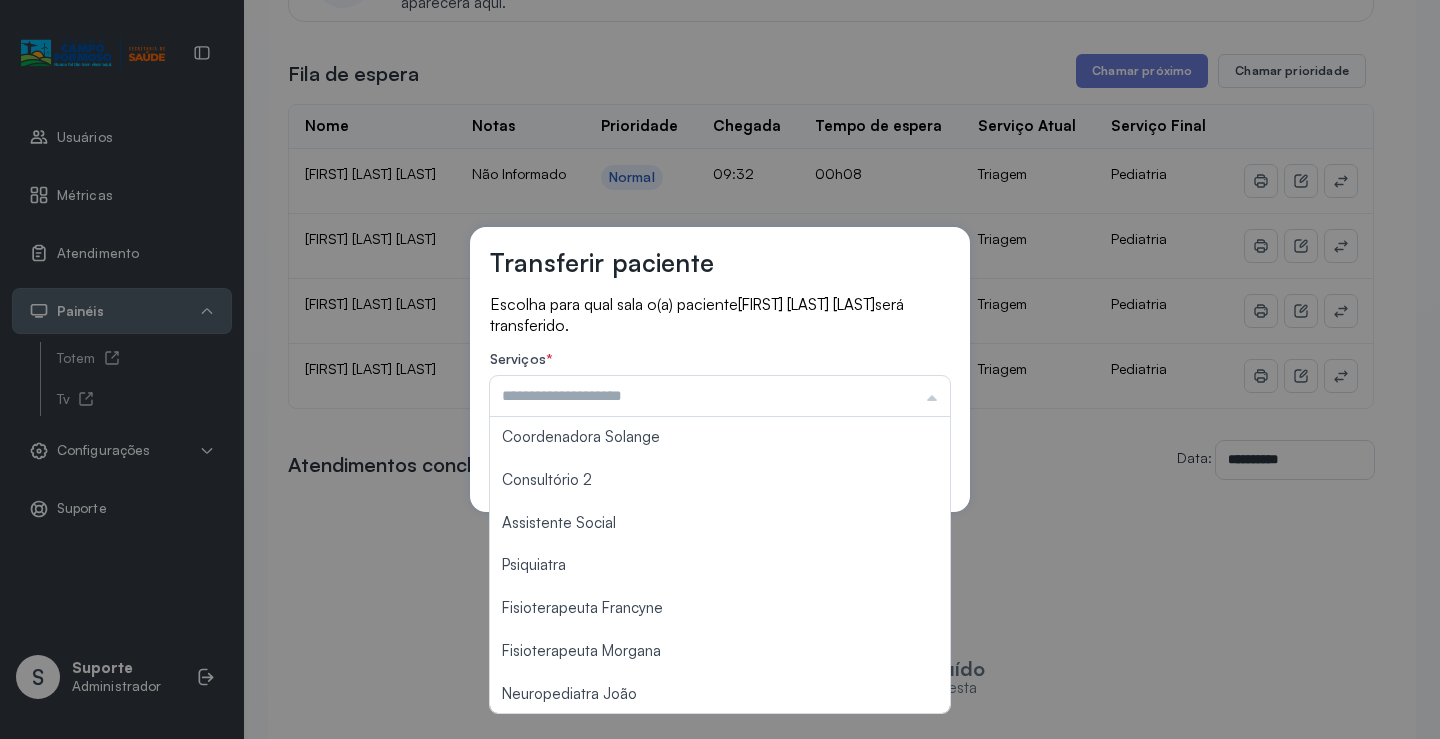 scroll, scrollTop: 303, scrollLeft: 0, axis: vertical 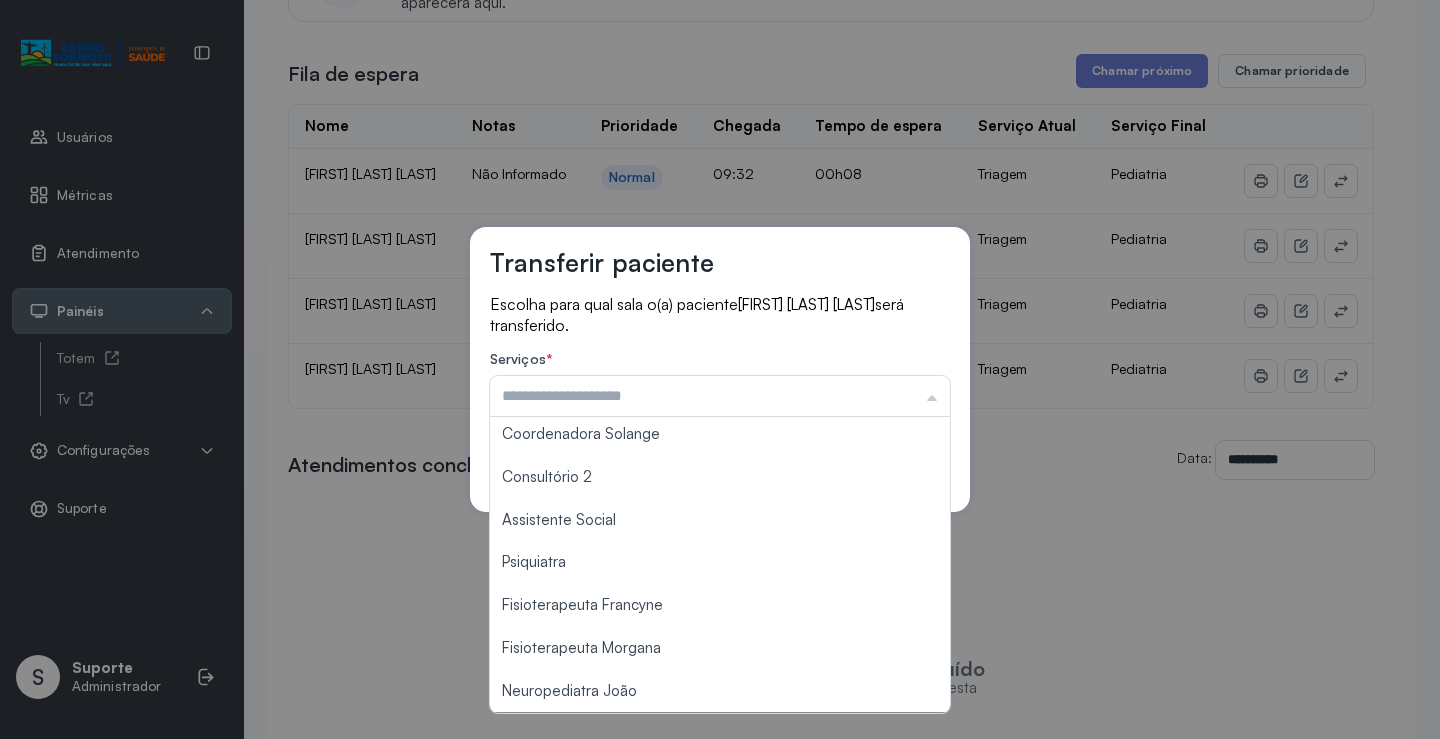 click on "Serviços  *" at bounding box center (720, 361) 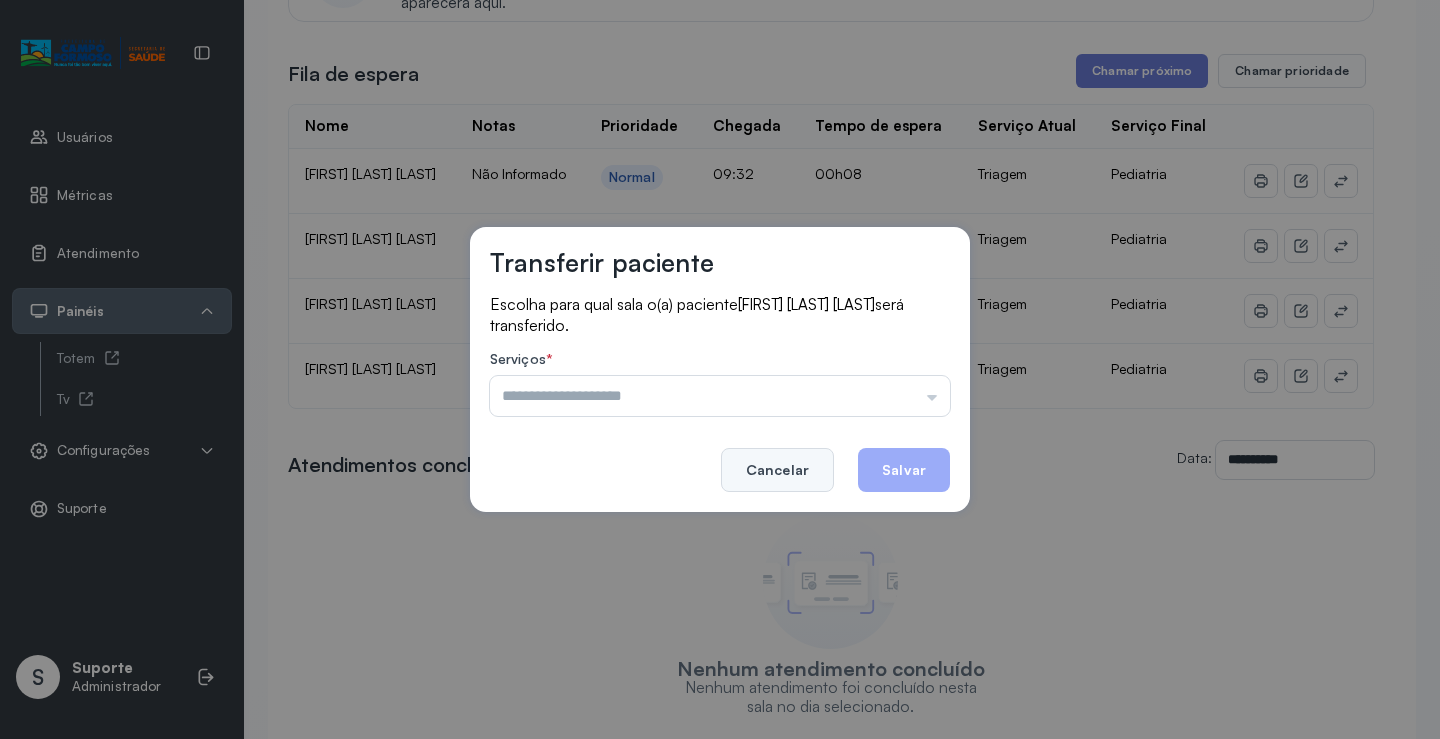 click on "Cancelar" 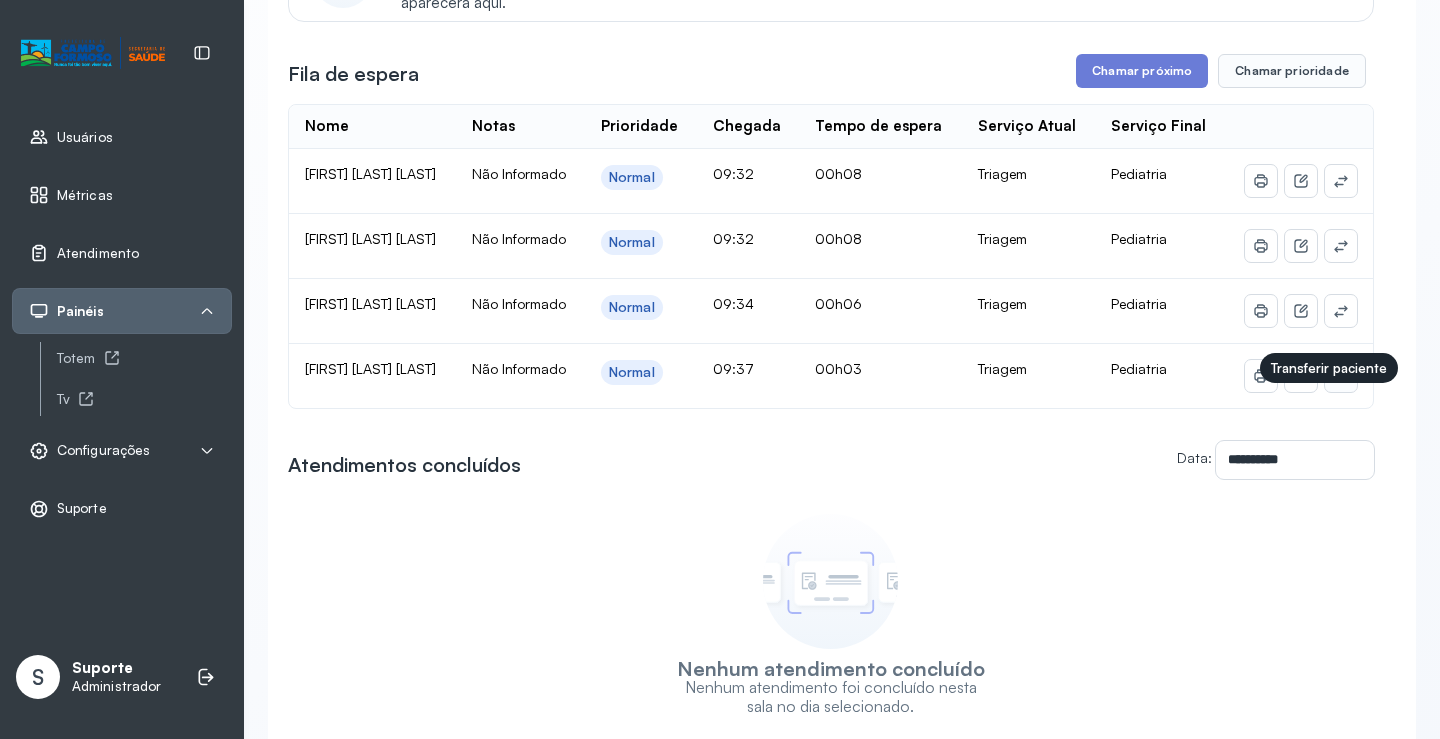 click 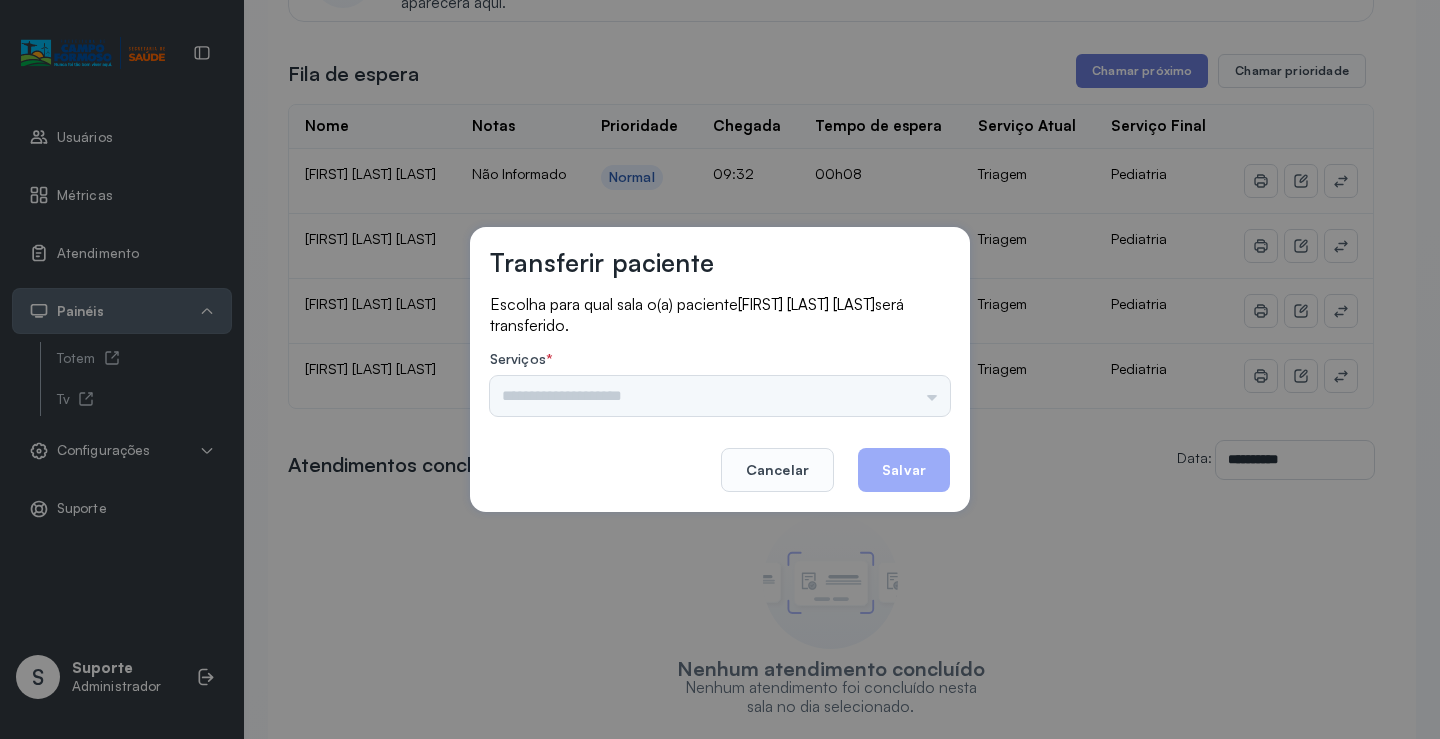 click on "Psicologo Pedro Neuropediatra Nauef Pediatria Nutrição Psicologa Alana Agendamento de consultas Fisioterapeuta Janusia Coordenadora Solange Consultório 2 Assistente Social Psiquiatra Fisioterapeuta Francyne Fisioterapeuta Morgana Neuropediatra João" at bounding box center [720, 396] 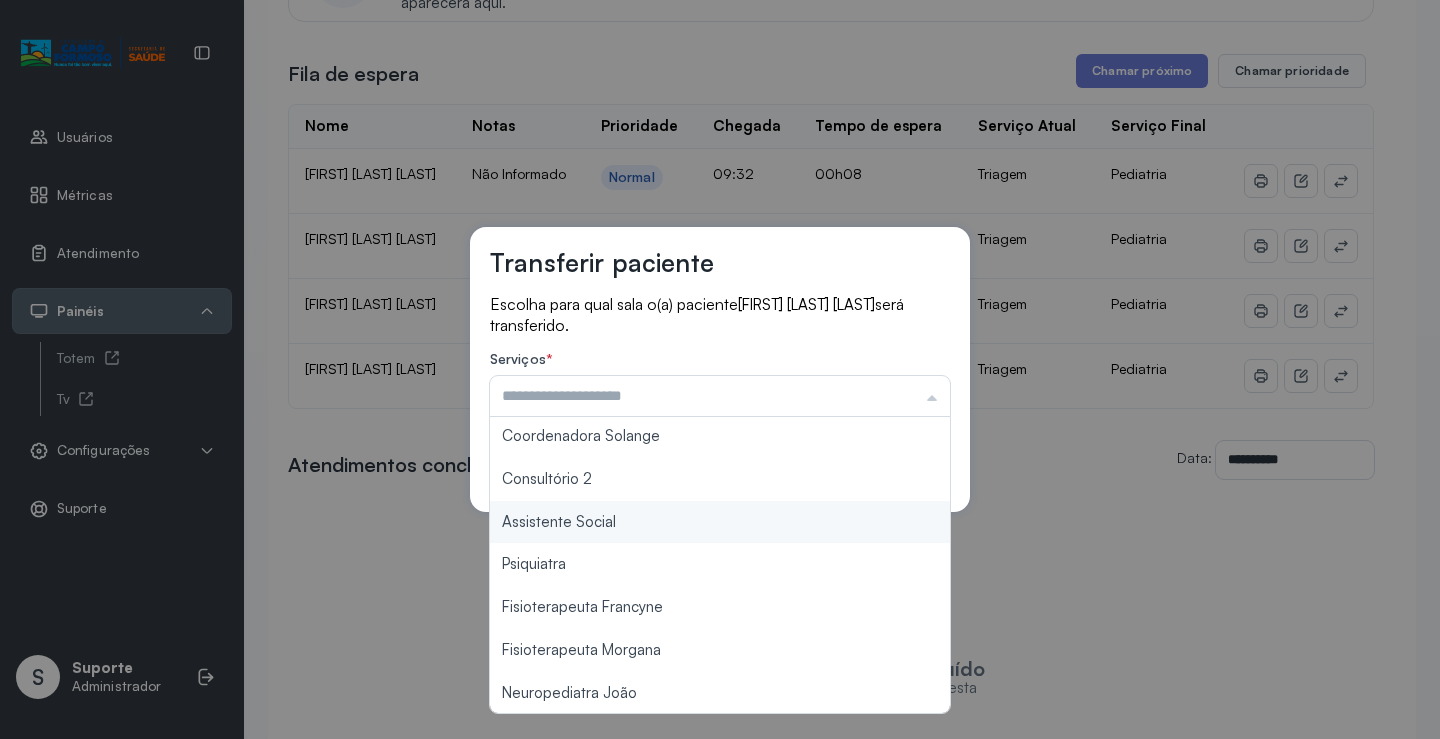 scroll, scrollTop: 303, scrollLeft: 0, axis: vertical 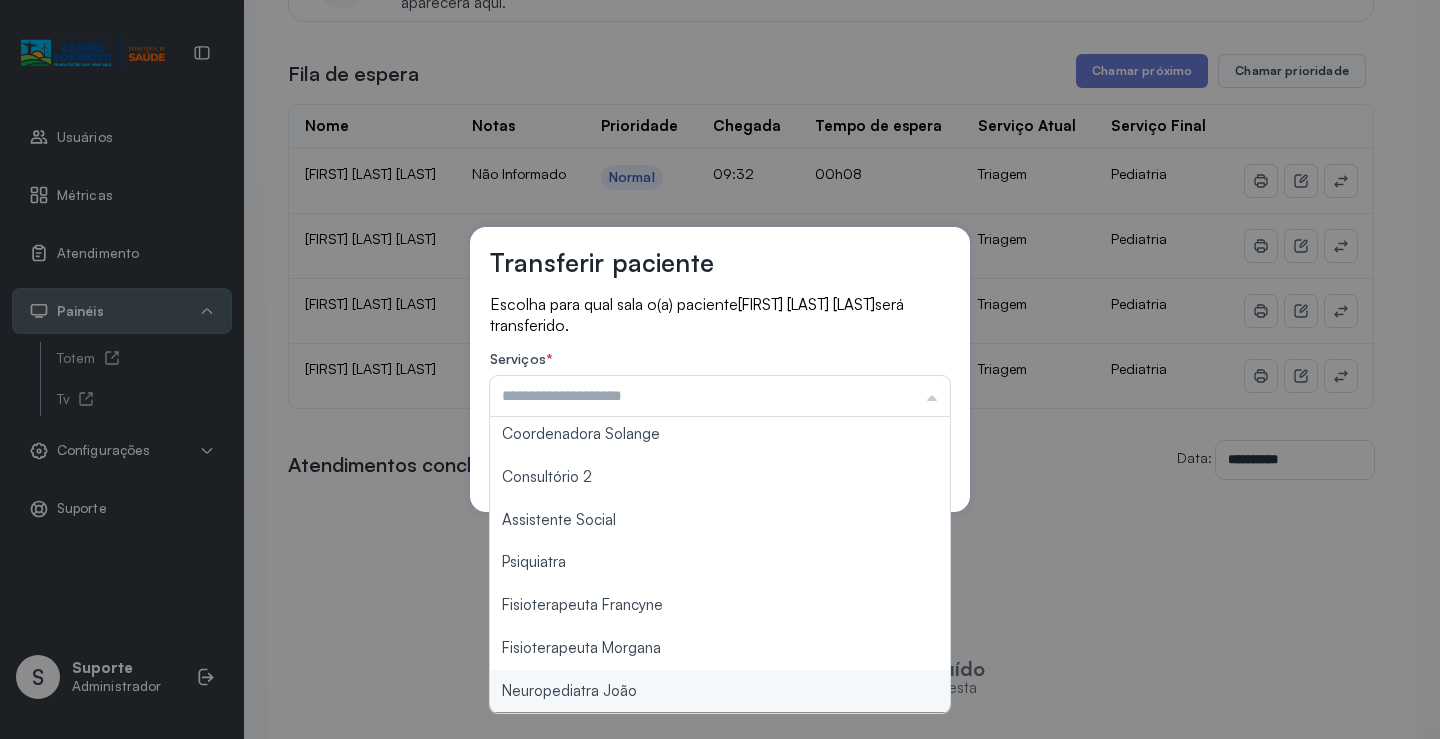 type on "**********" 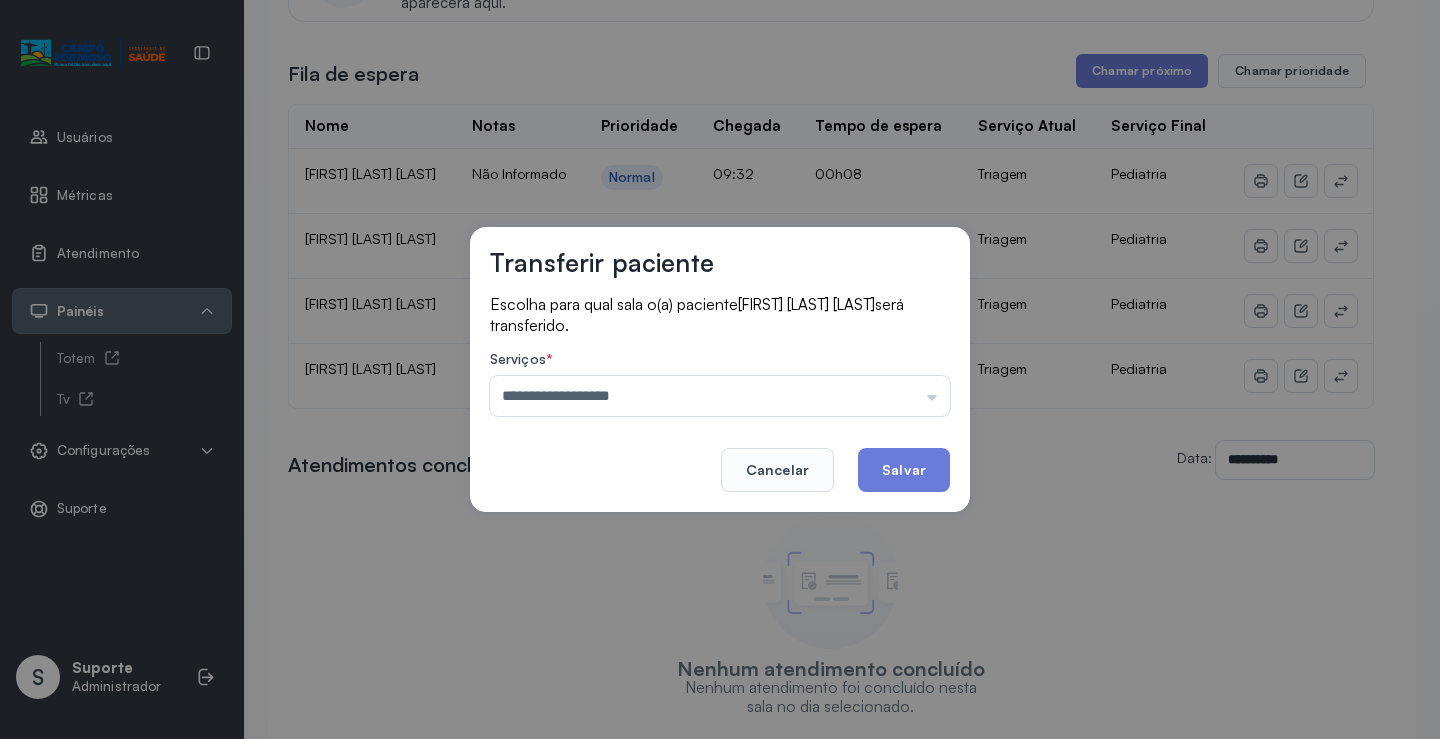 click on "**********" at bounding box center [720, 369] 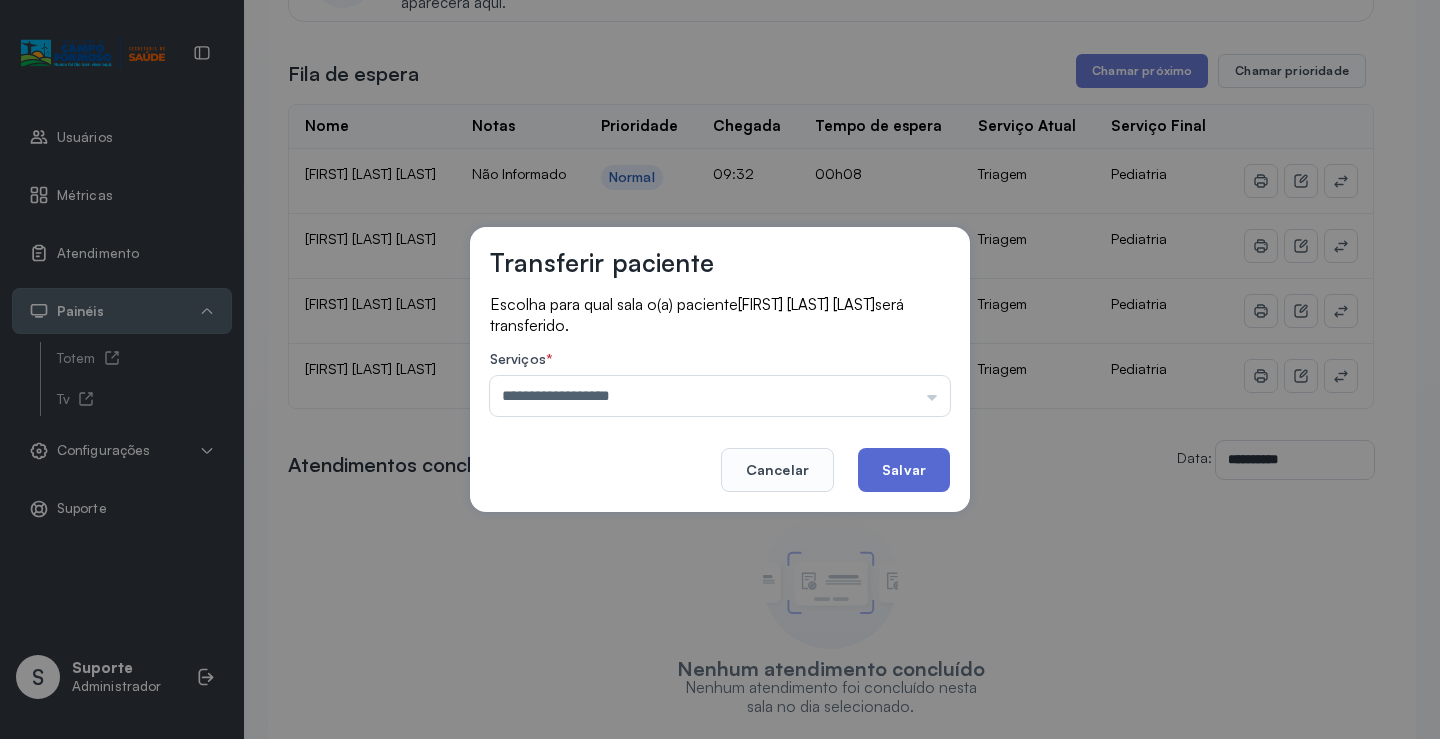 click on "Salvar" 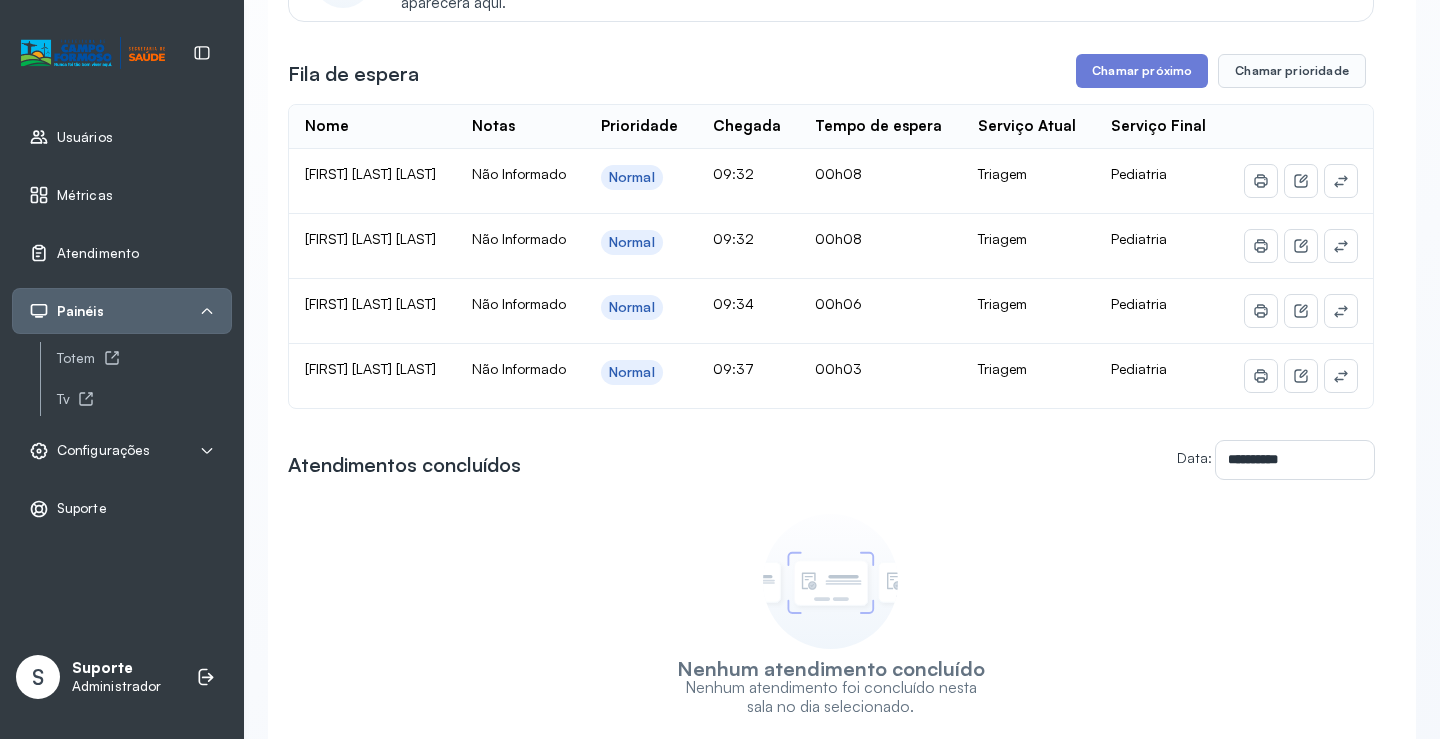 scroll, scrollTop: 1, scrollLeft: 0, axis: vertical 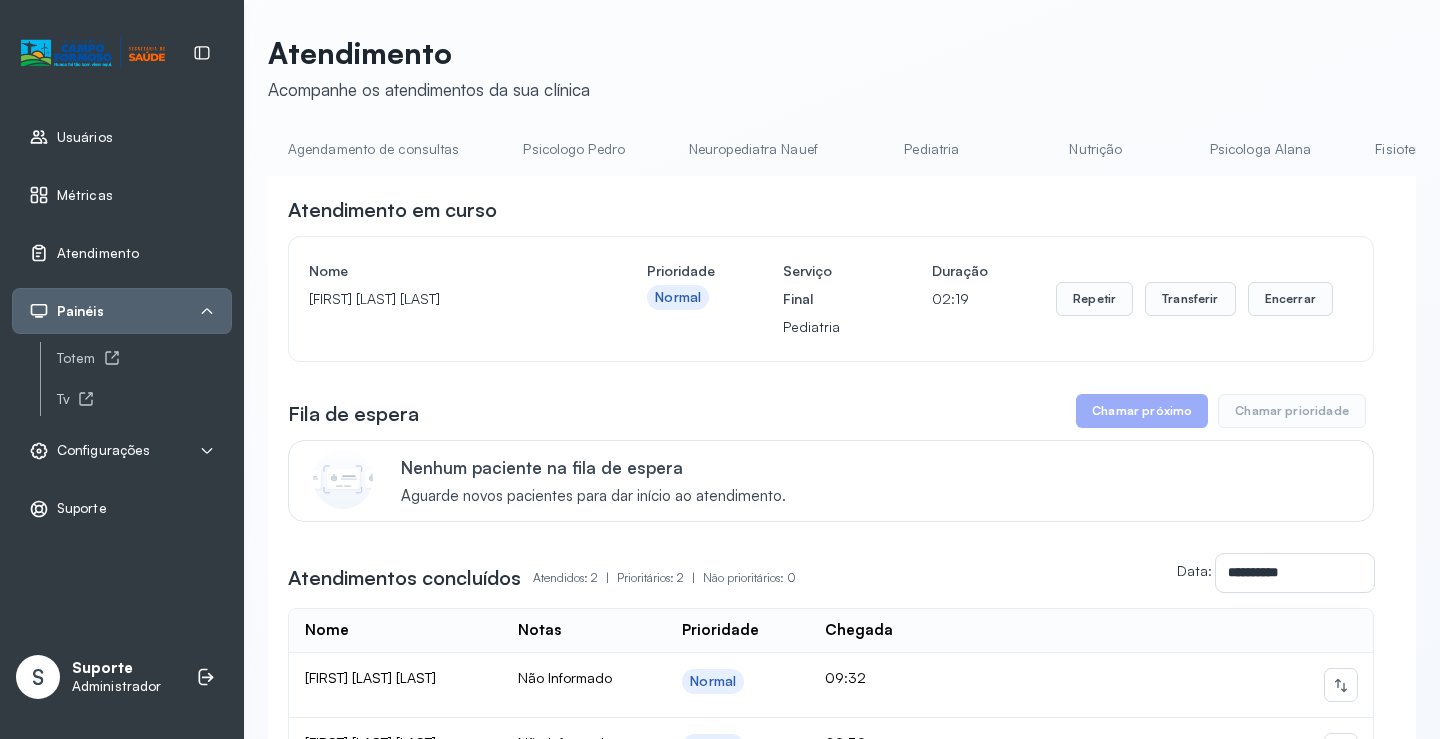 click on "Agendamento de consultas" at bounding box center (373, 149) 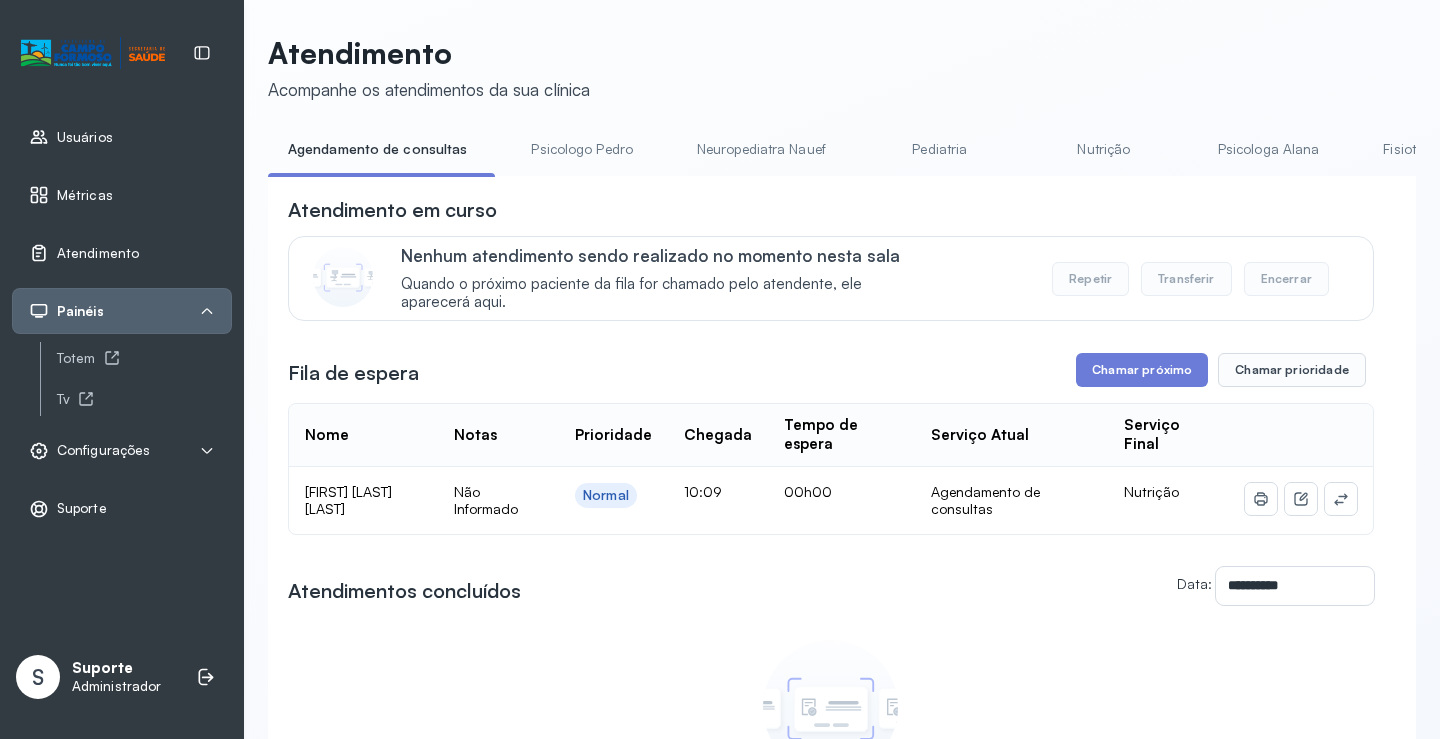 click 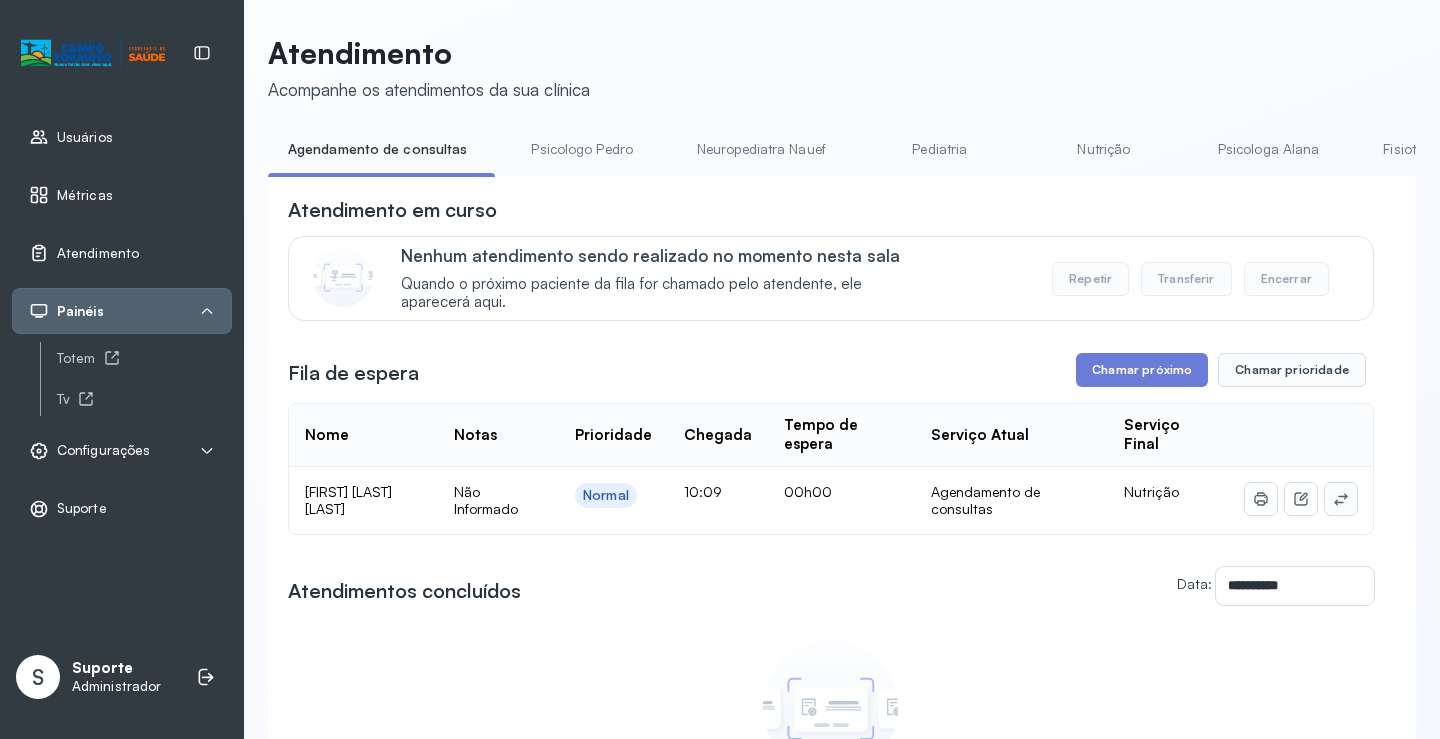 click 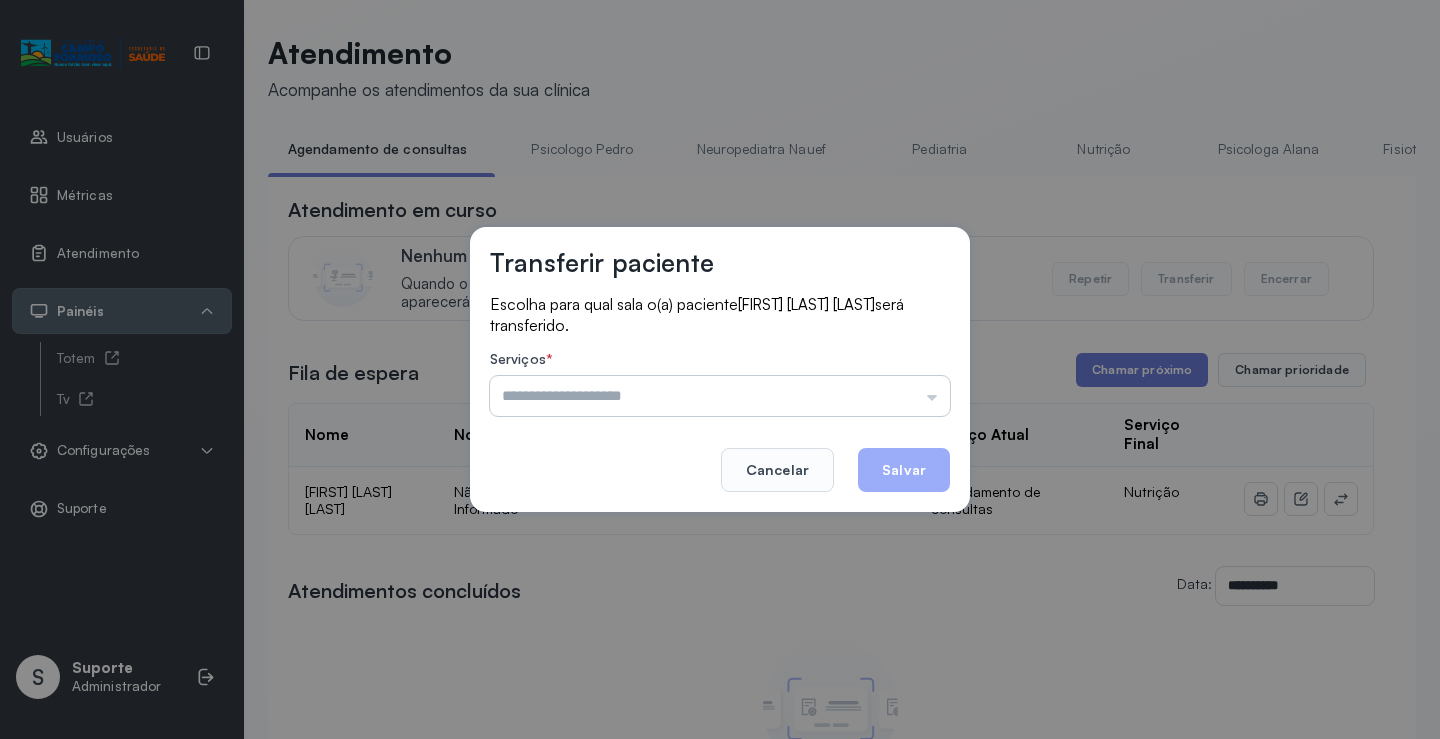 click at bounding box center (720, 396) 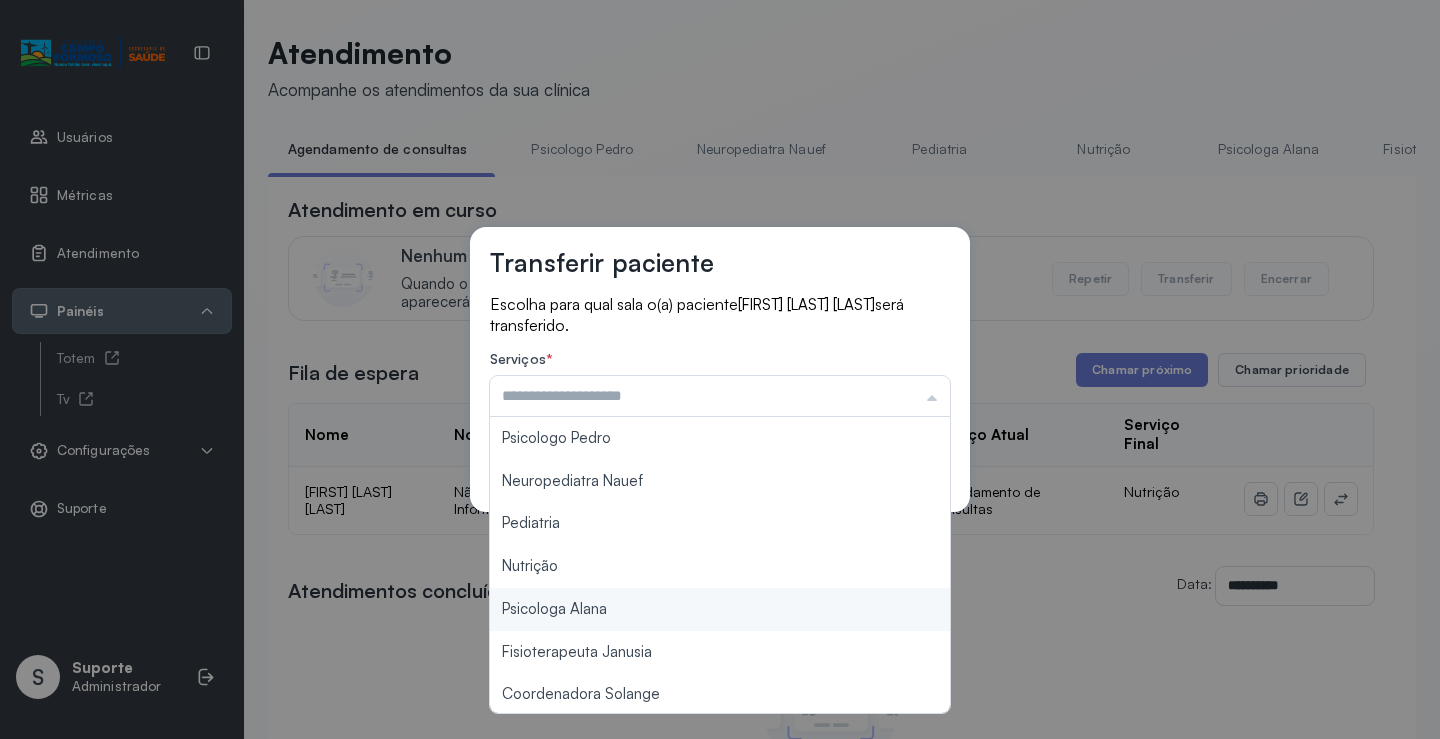 scroll, scrollTop: 302, scrollLeft: 0, axis: vertical 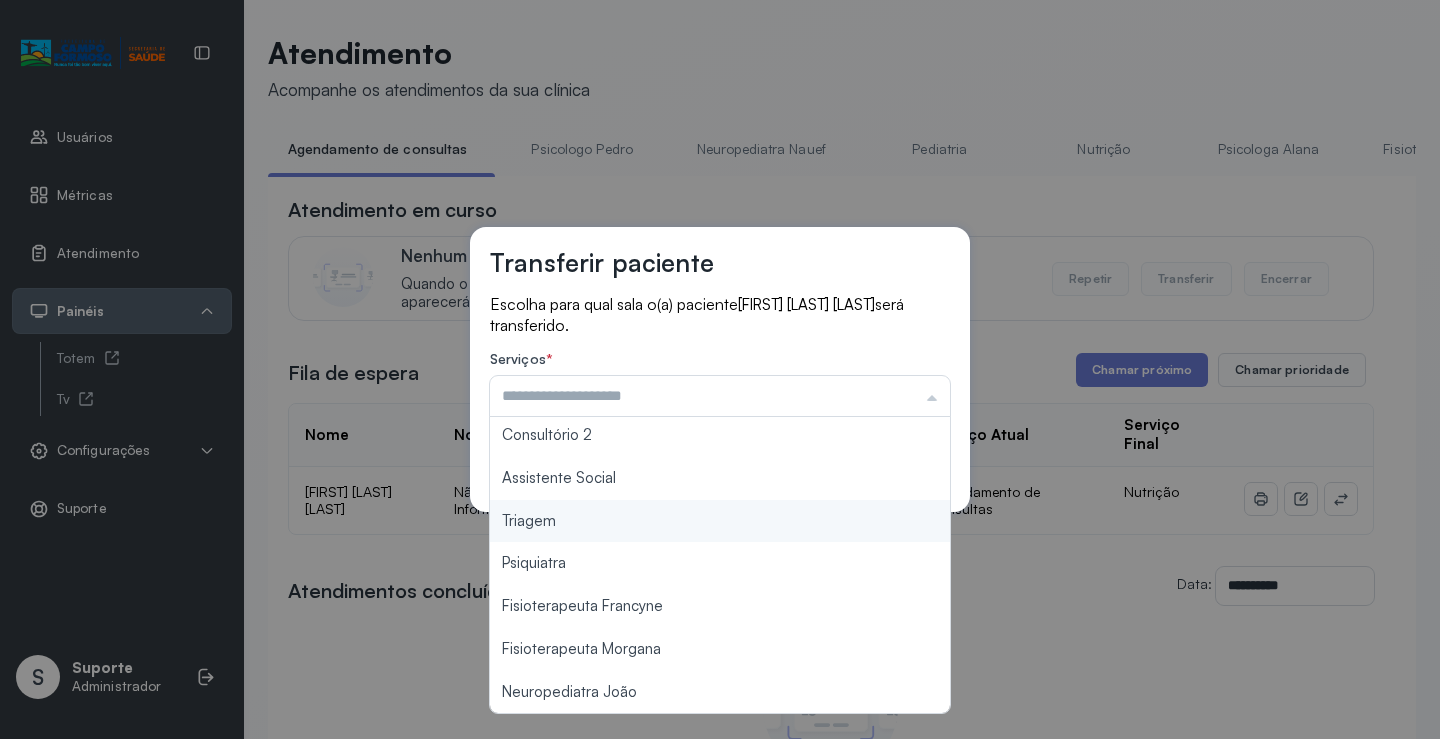 type on "*******" 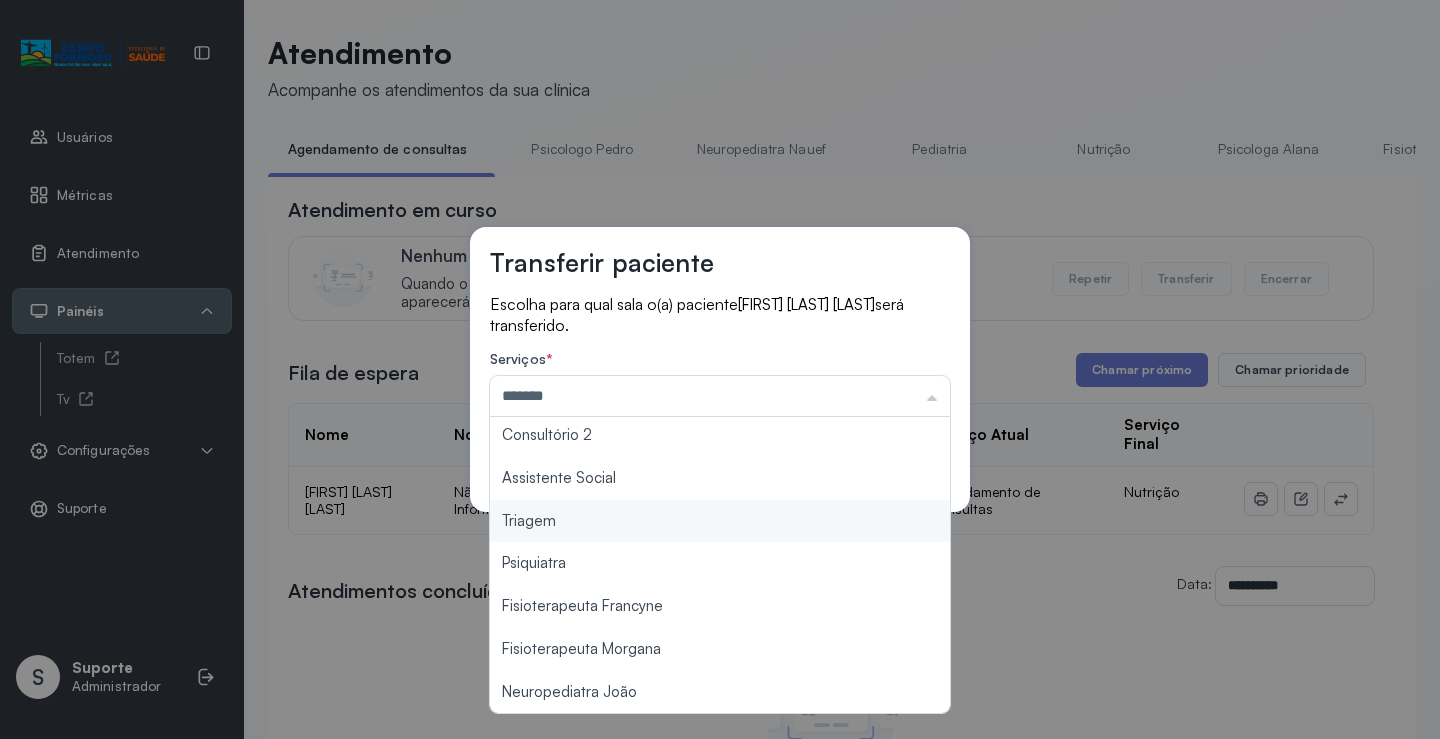 click on "Transferir paciente Escolha para qual sala o(a) paciente  [FIRST] [LAST]  será transferido.  Serviços  *  ******* Psicologo Pedro Neuropediatra Nauef Pediatria Nutrição Psicologa Alana Fisioterapeuta Janusia Coordenadora Solange Consultório 2 Assistente Social Triagem Psiquiatra Fisioterapeuta Francyne Fisioterapeuta Morgana Neuropediatra João Cancelar Salvar" at bounding box center [720, 369] 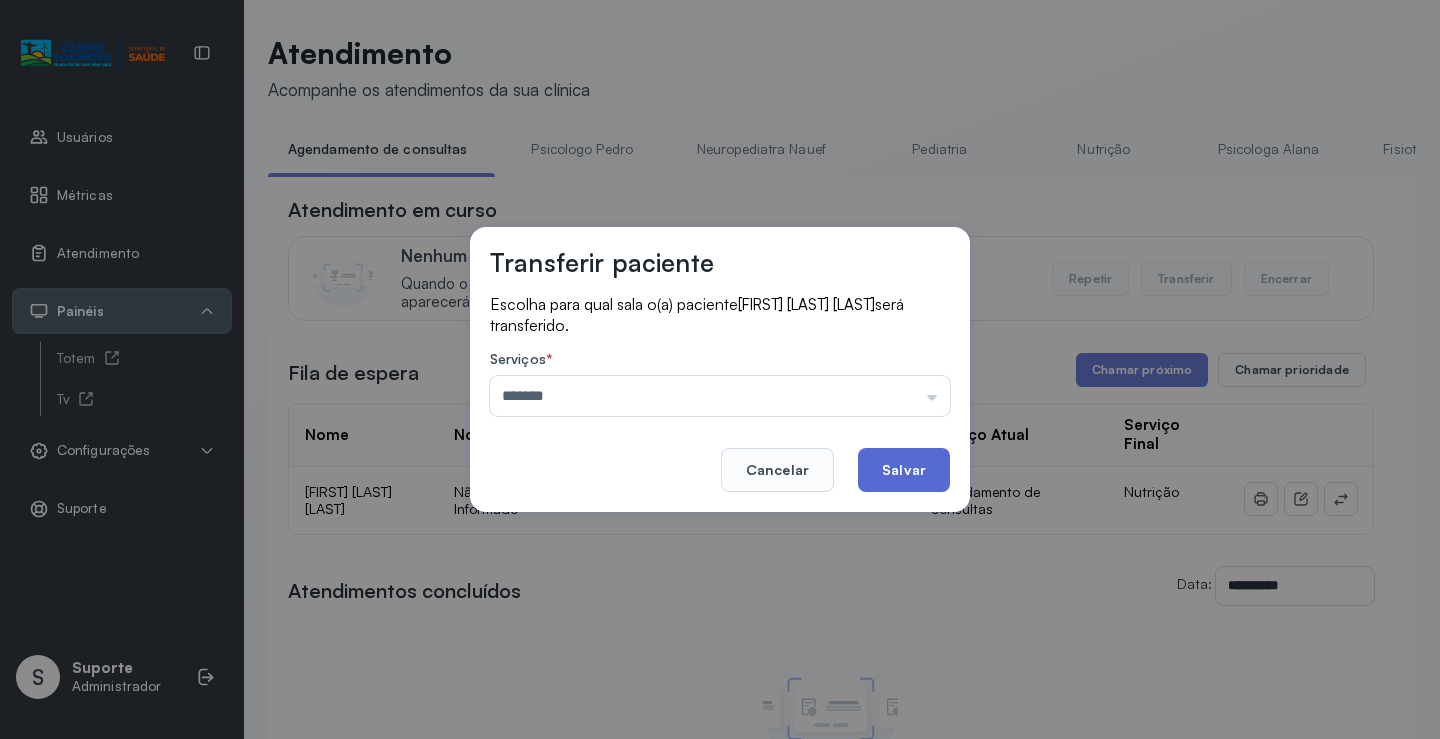 click on "Salvar" 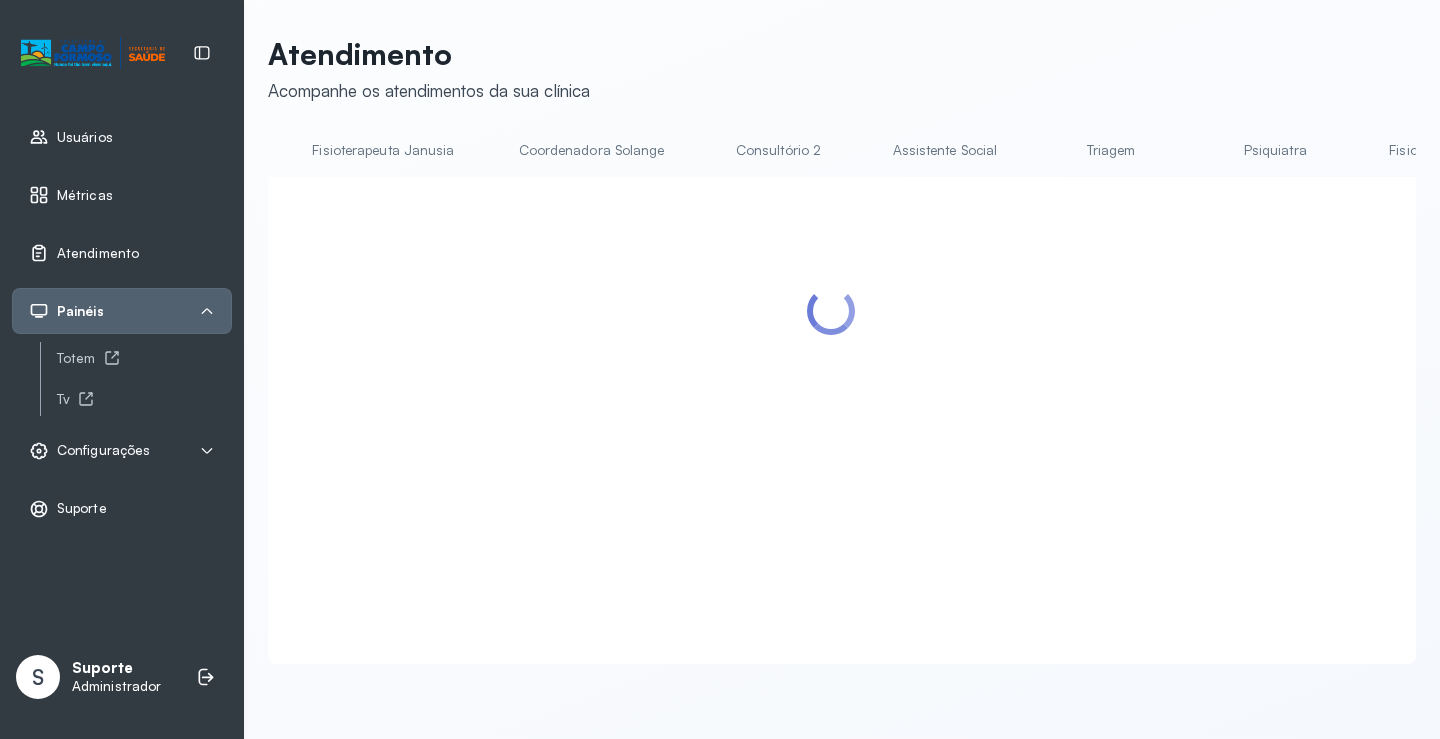 scroll, scrollTop: 0, scrollLeft: 1091, axis: horizontal 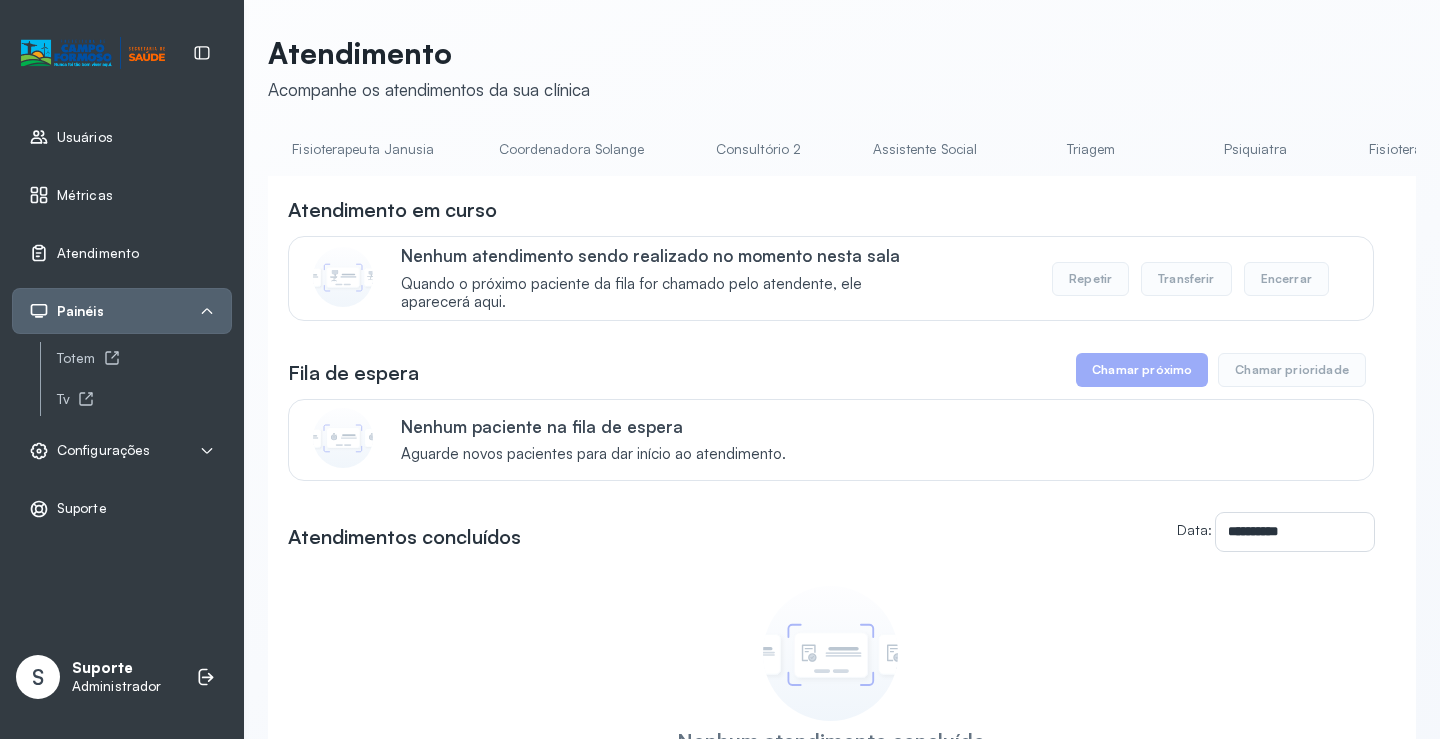click on "Triagem" at bounding box center [1091, 149] 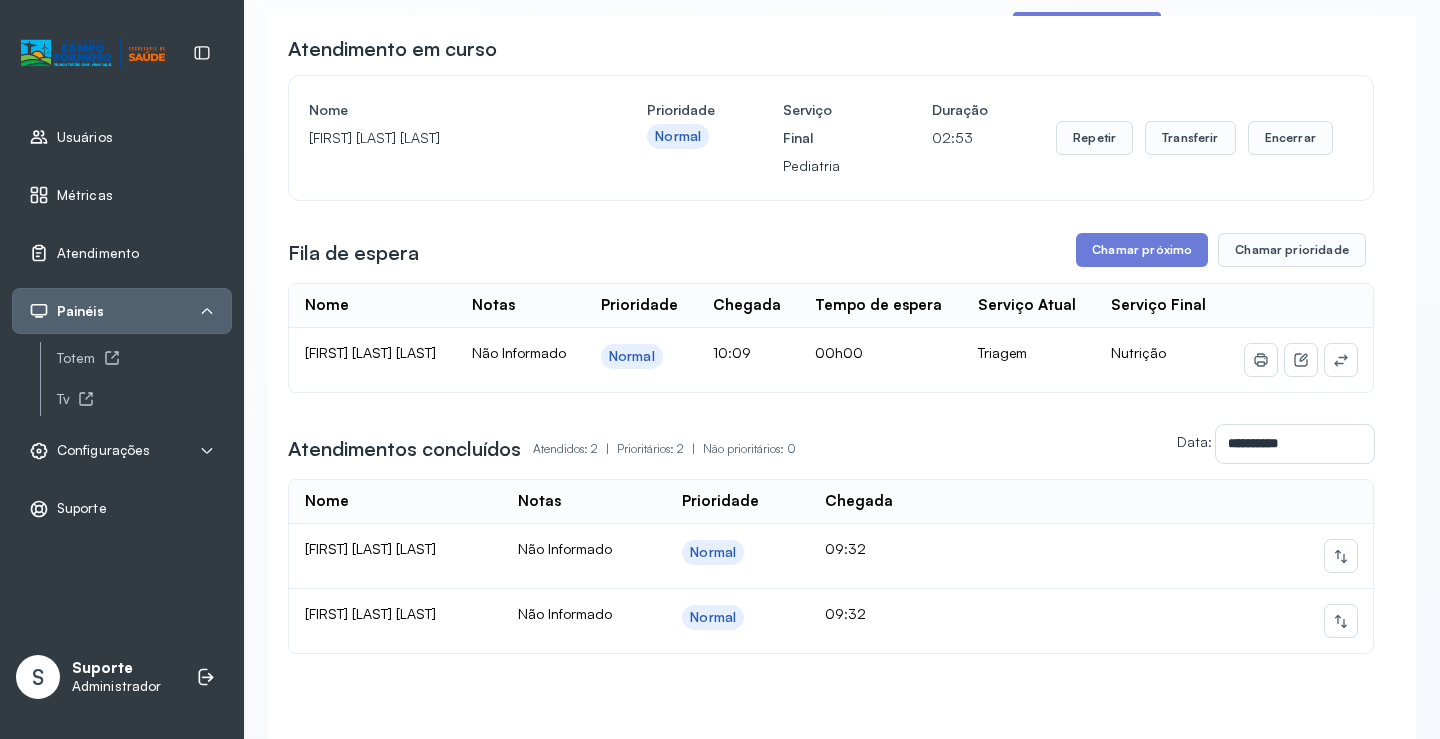 scroll, scrollTop: 201, scrollLeft: 0, axis: vertical 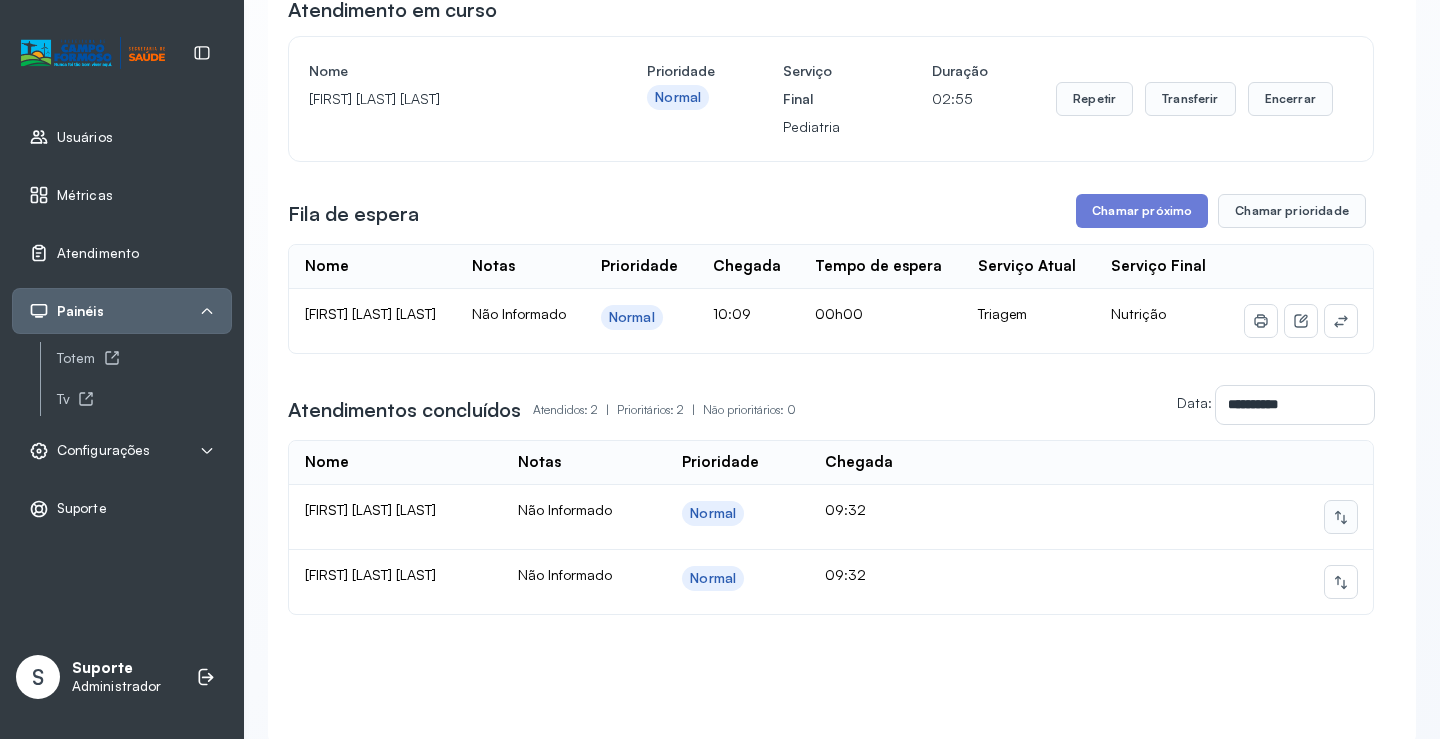click 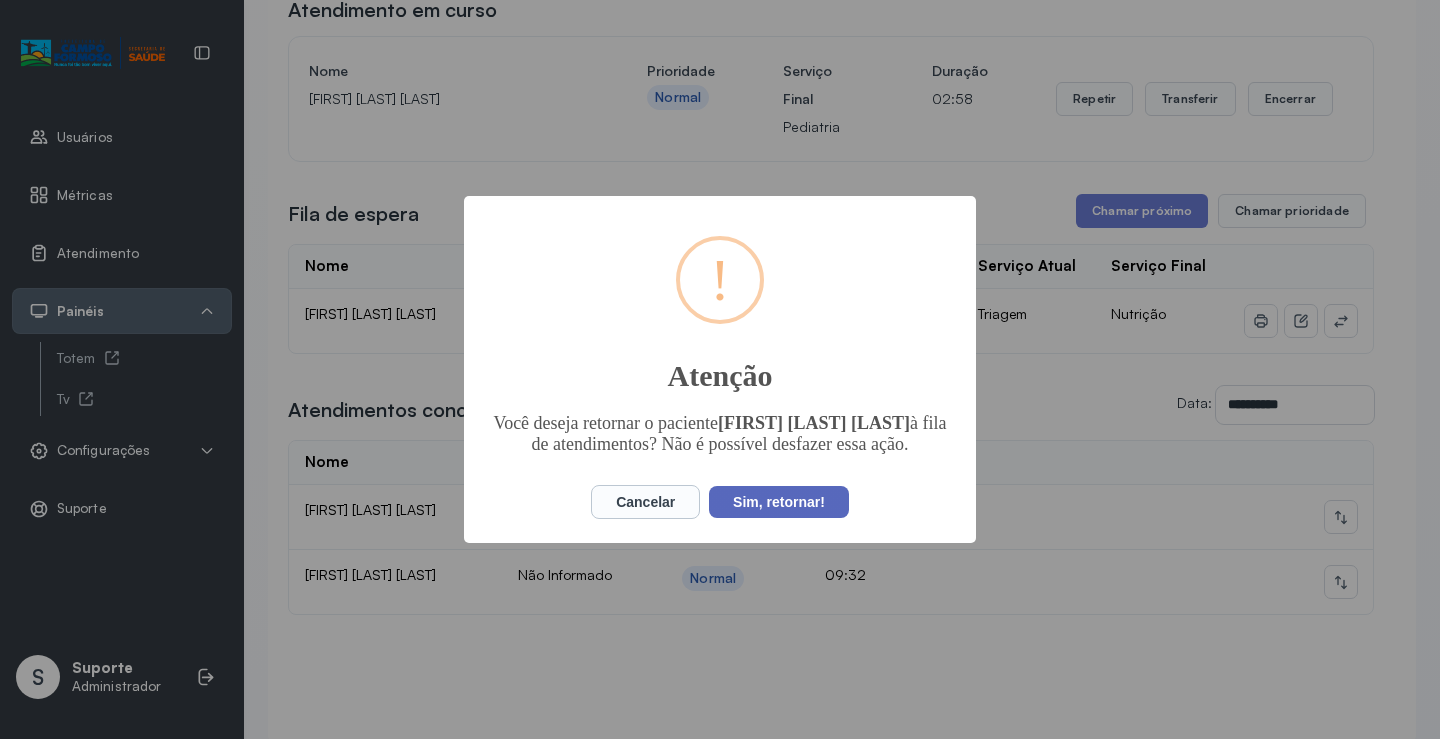 click on "Sim, retornar!" at bounding box center (779, 502) 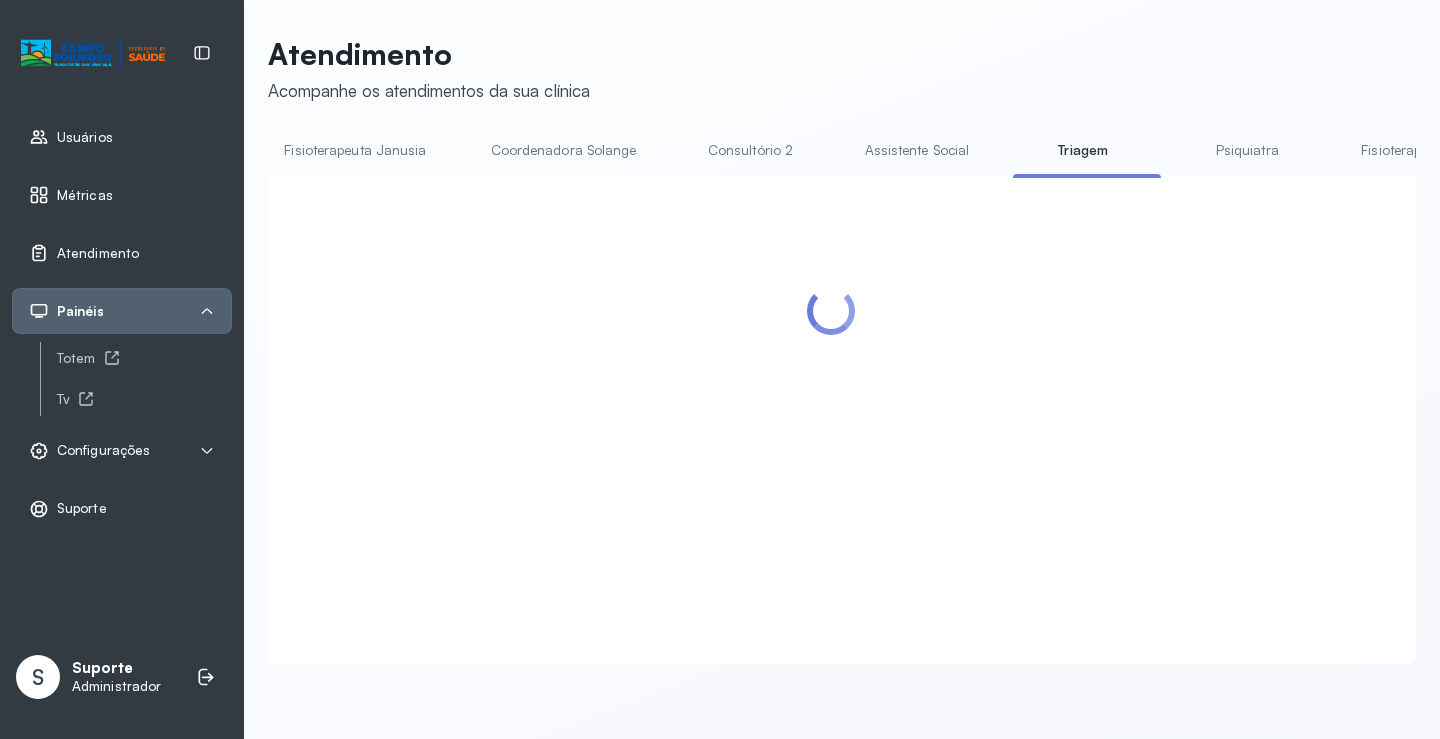 scroll, scrollTop: 201, scrollLeft: 0, axis: vertical 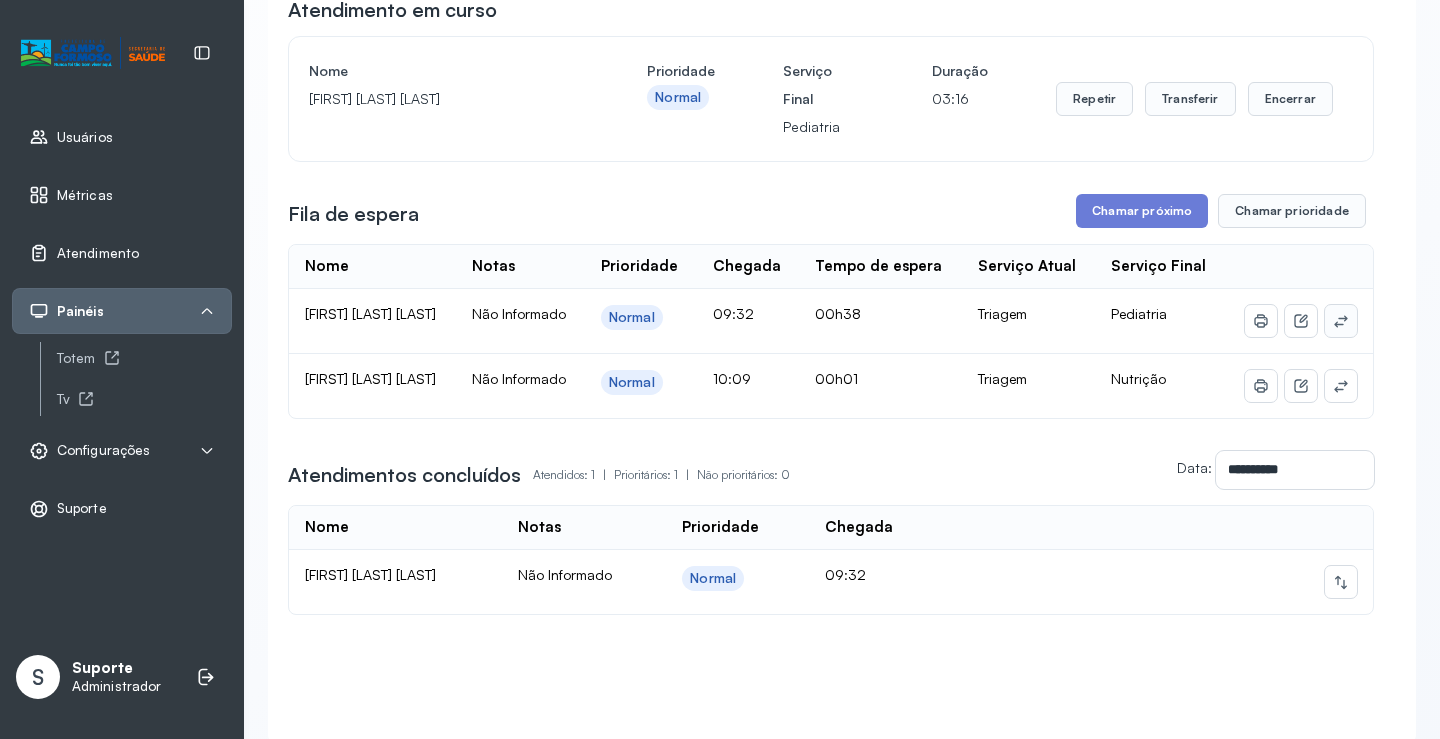 click 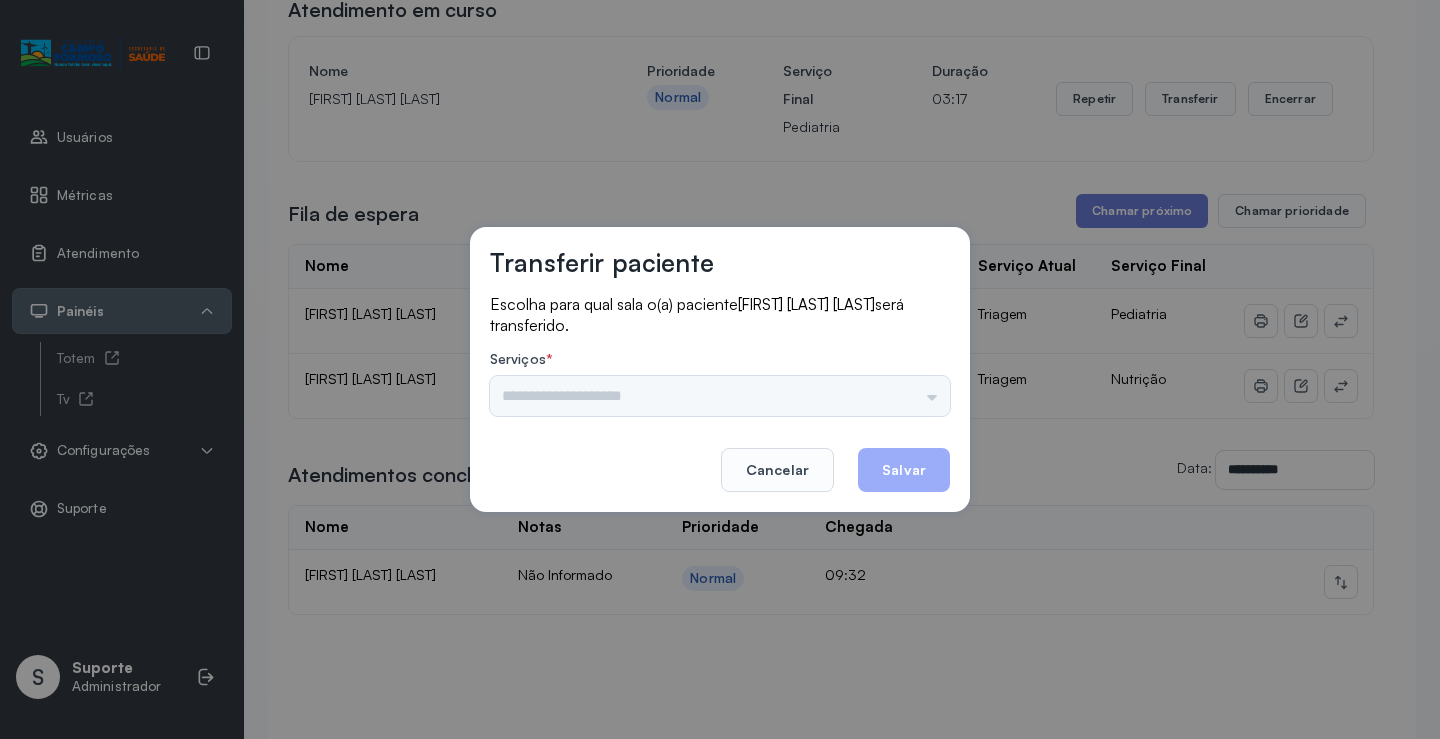 click on "Psicologo Pedro Neuropediatra Nauef Pediatria Nutrição Psicologa Alana Fisioterapeuta Janusia Coordenadora Solange Consultório 2 Assistente Social Triagem Psiquiatra Fisioterapeuta Francyne Fisioterapeuta Morgana Neuropediatra João" at bounding box center [720, 396] 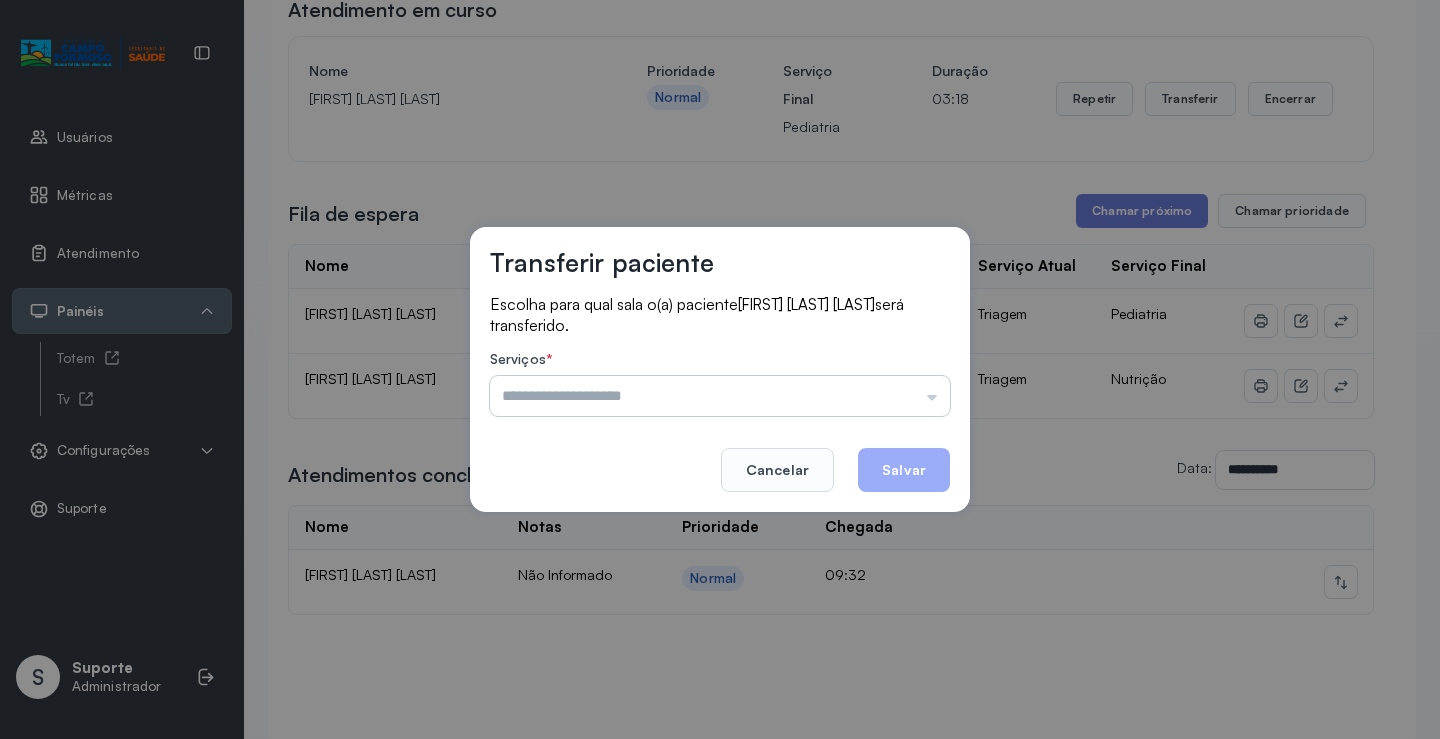 click at bounding box center (720, 396) 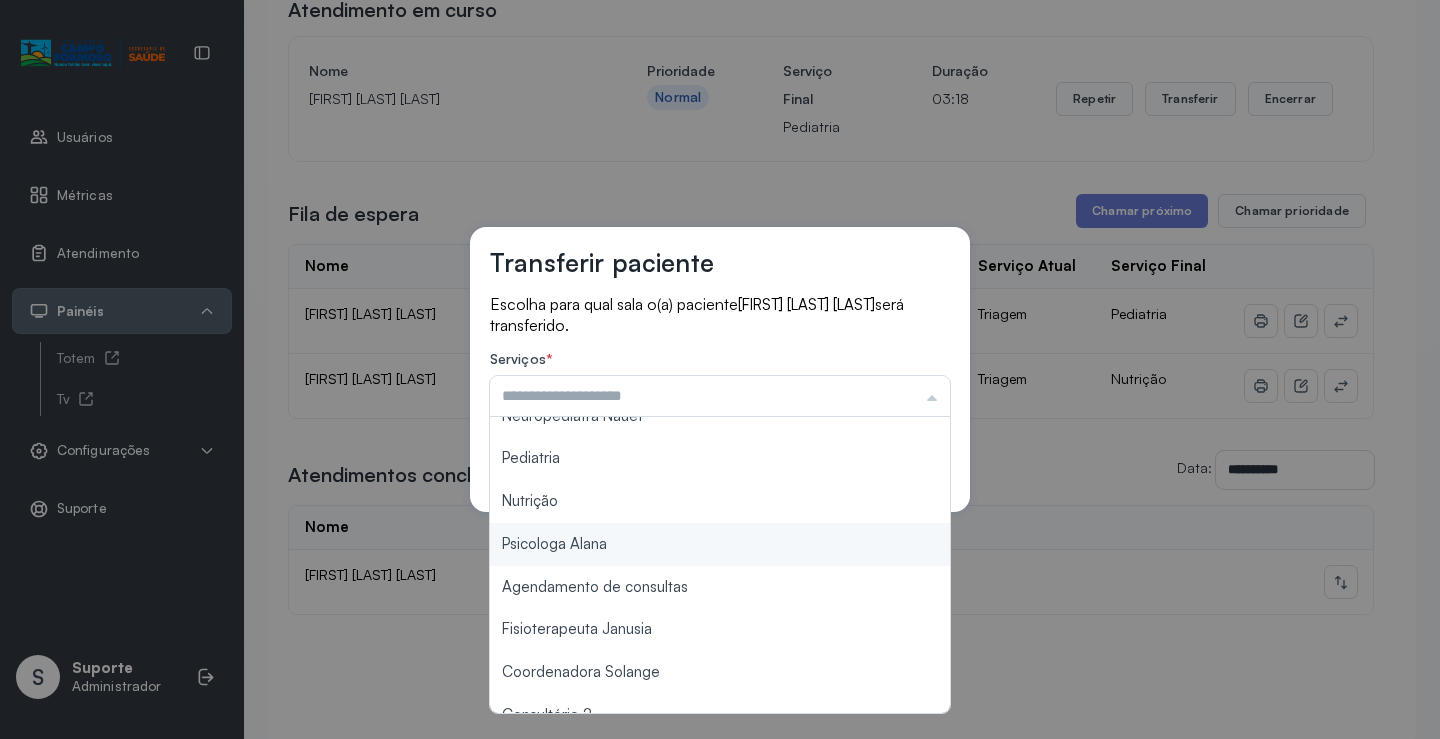 scroll, scrollTop: 100, scrollLeft: 0, axis: vertical 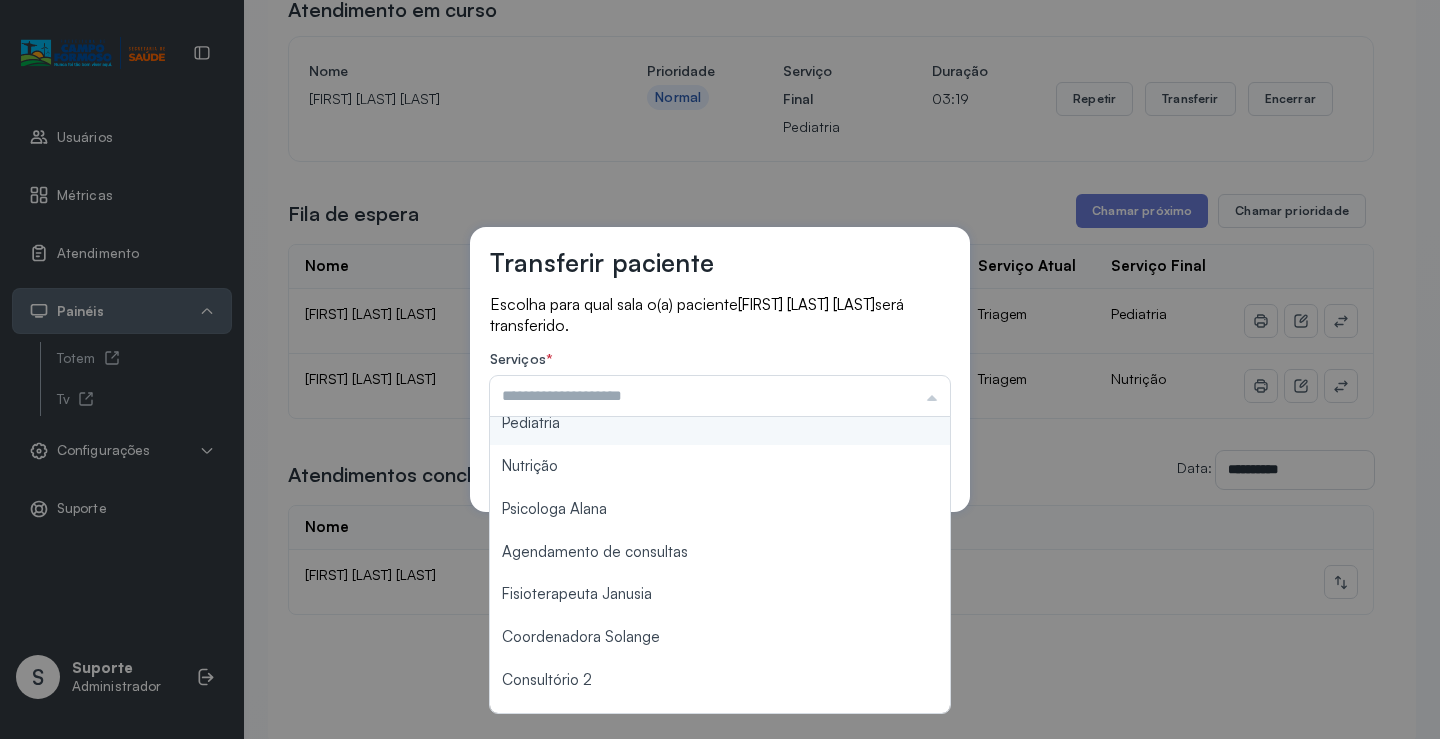 type on "*********" 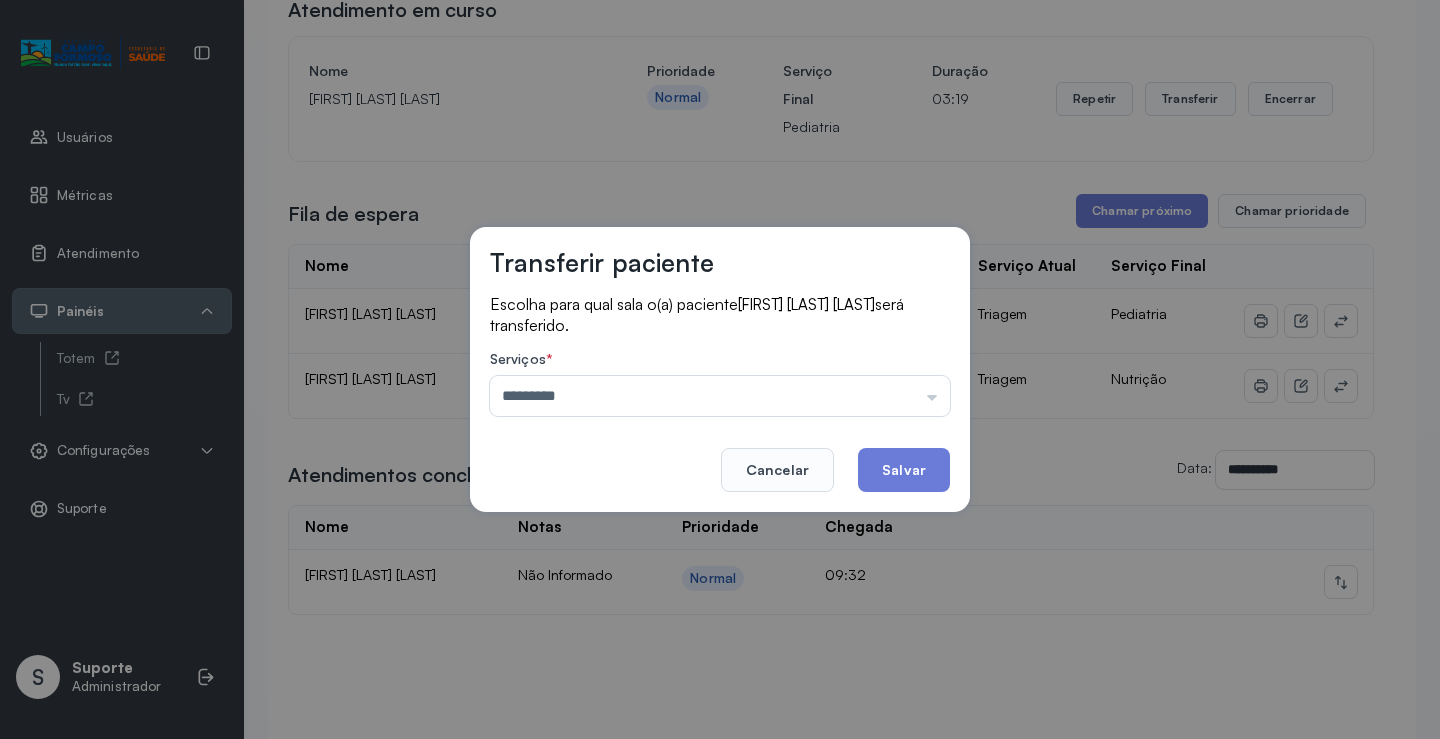 click on "Transferir paciente Escolha para qual sala o(a) paciente  [FIRST] [LAST] [LAST]  será transferido.  Serviços  *  ********* Psicologo Pedro Neuropediatra Nauef Pediatria Nutrição Psicologa Alana Agendamento de consultas Fisioterapeuta Janusia Coordenadora Solange Consultório 2 Assistente Social Psiquiatra Fisioterapeuta Francyne Fisioterapeuta Morgana Neuropediatra João Cancelar Salvar" at bounding box center (720, 369) 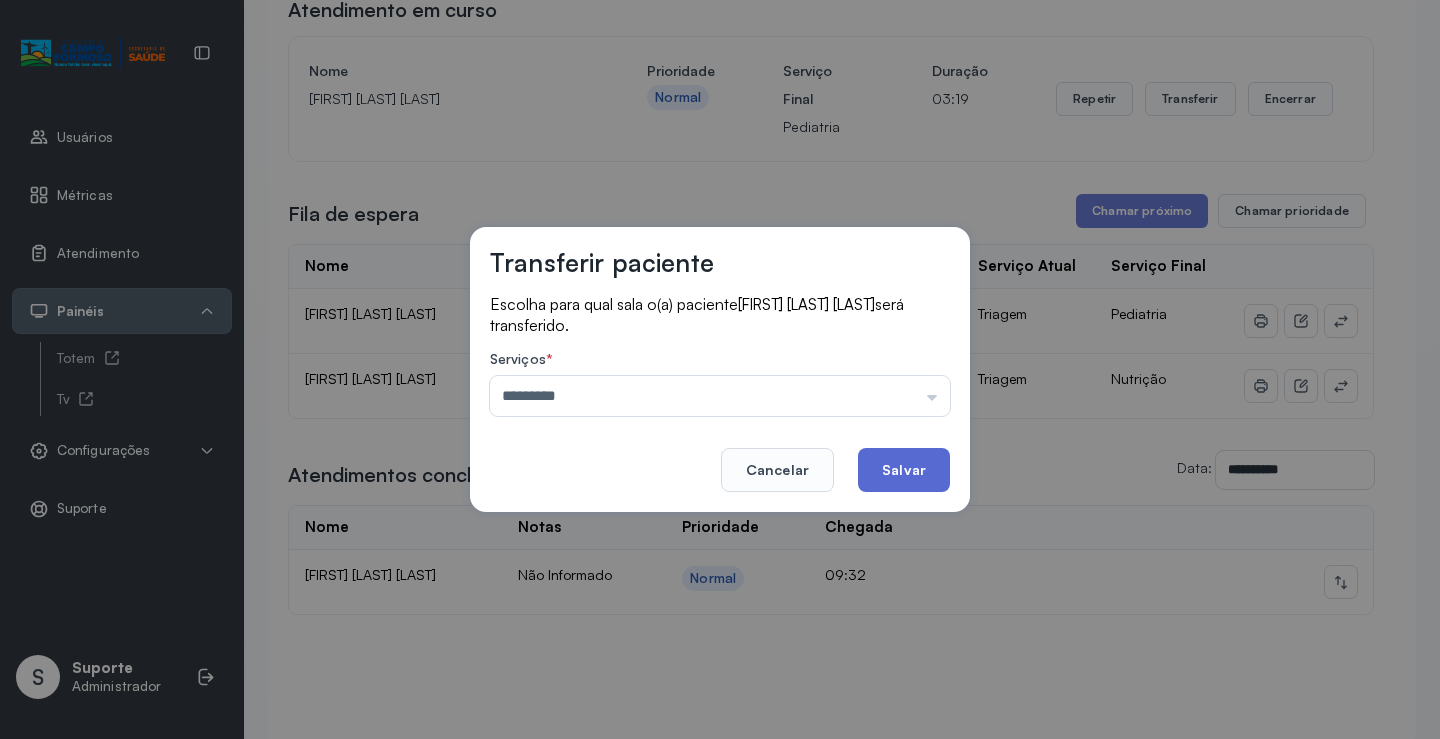 click on "Salvar" 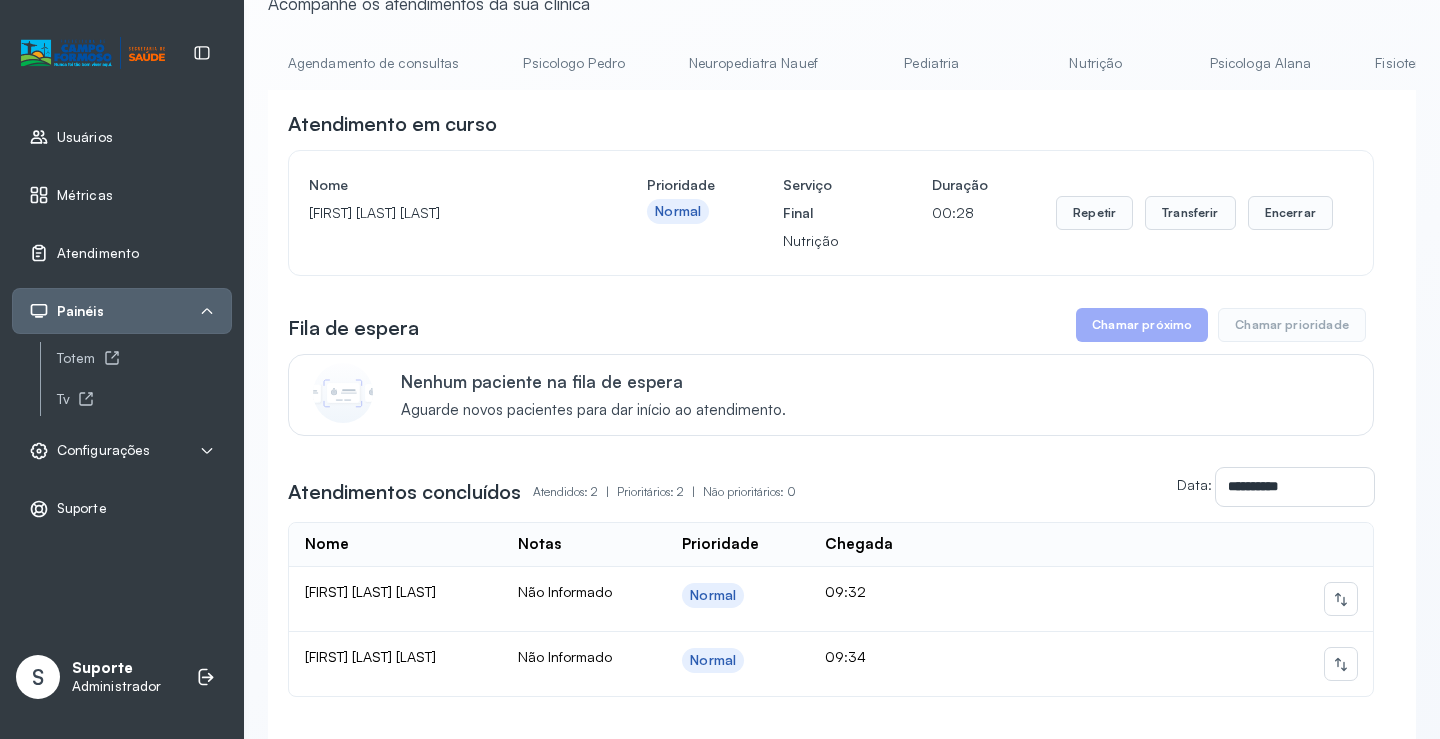 scroll, scrollTop: 250, scrollLeft: 0, axis: vertical 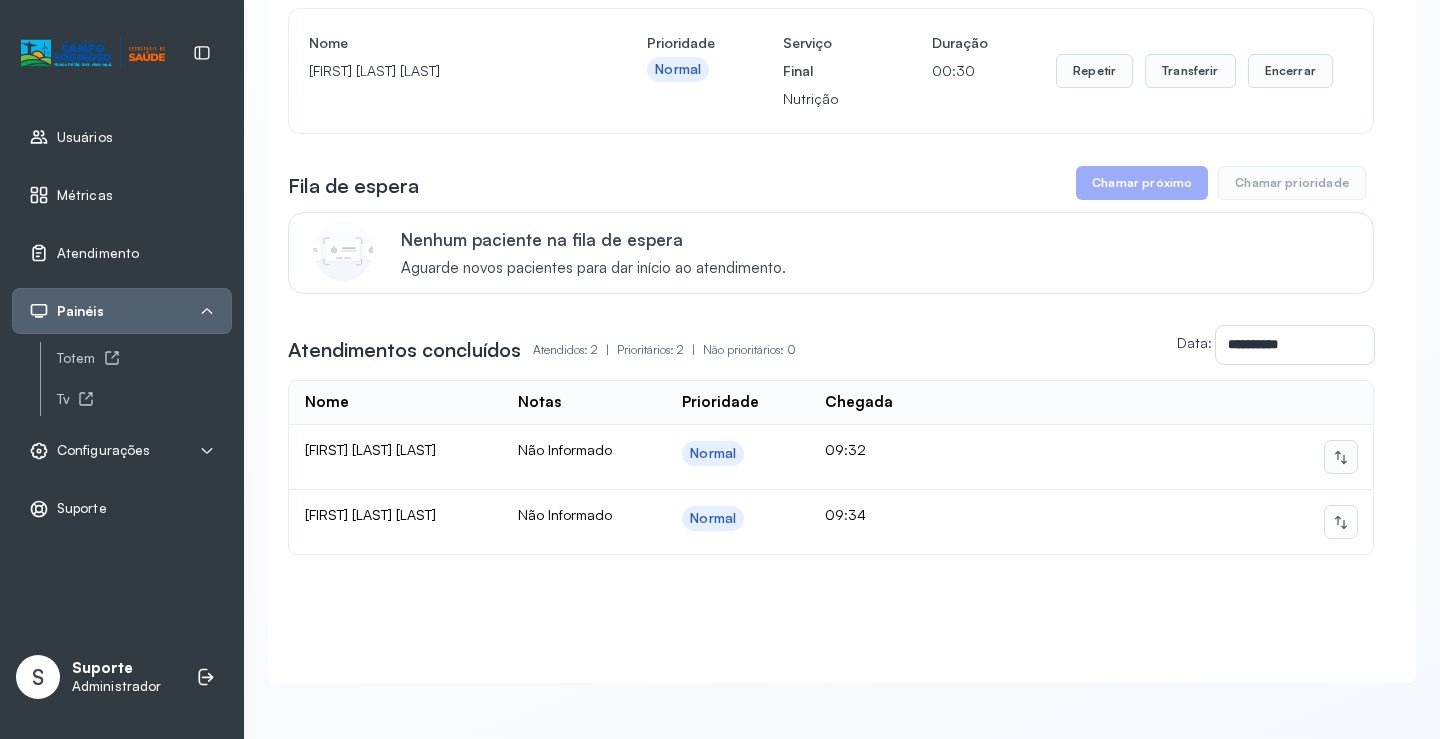 click 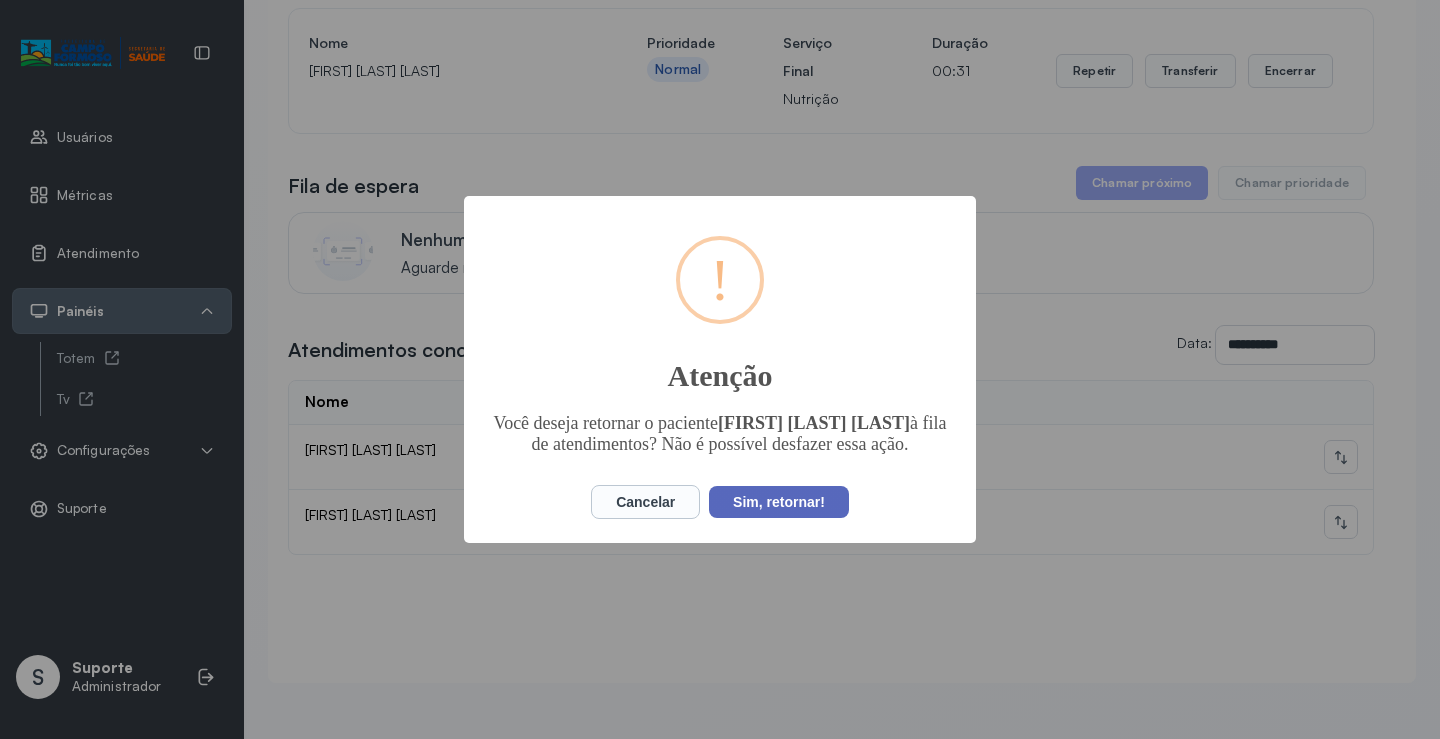 click on "Sim, retornar!" at bounding box center (779, 502) 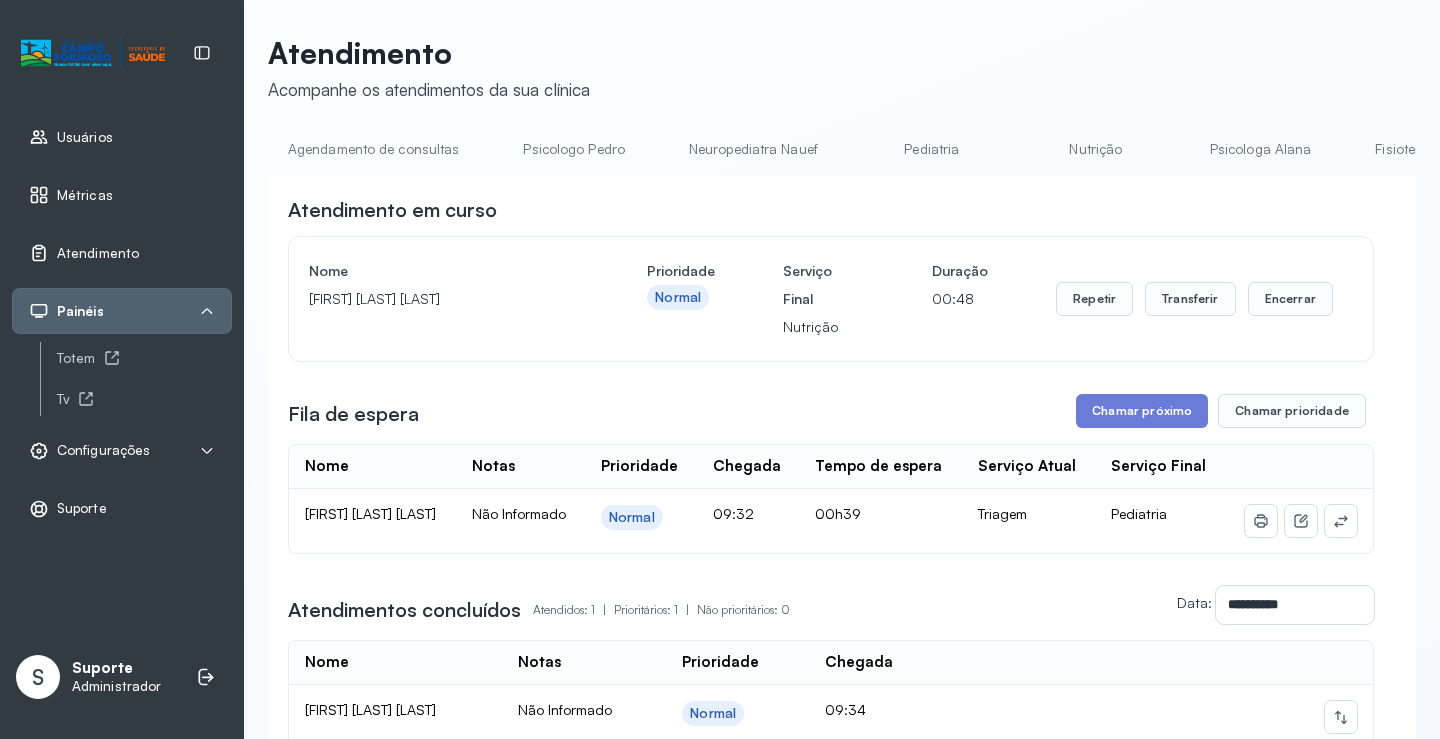 scroll, scrollTop: 217, scrollLeft: 0, axis: vertical 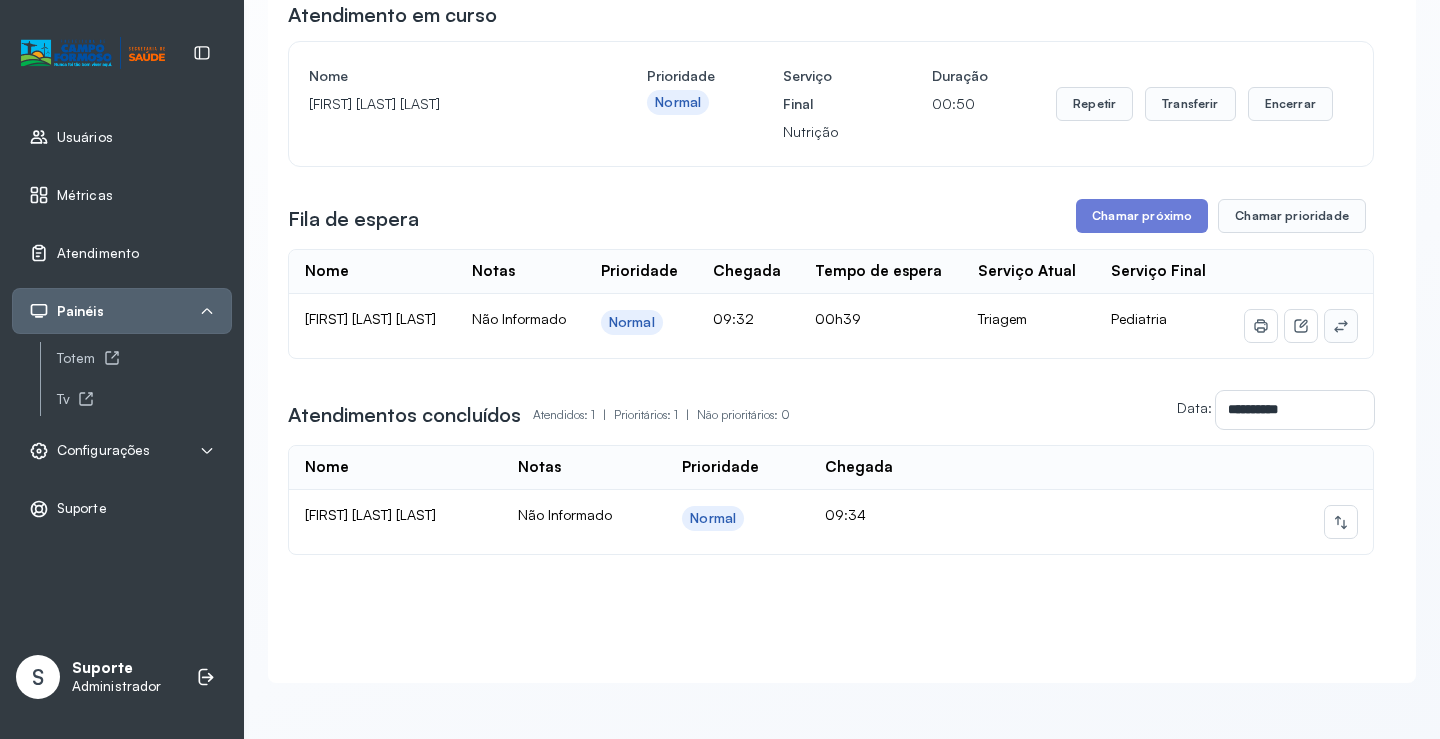click 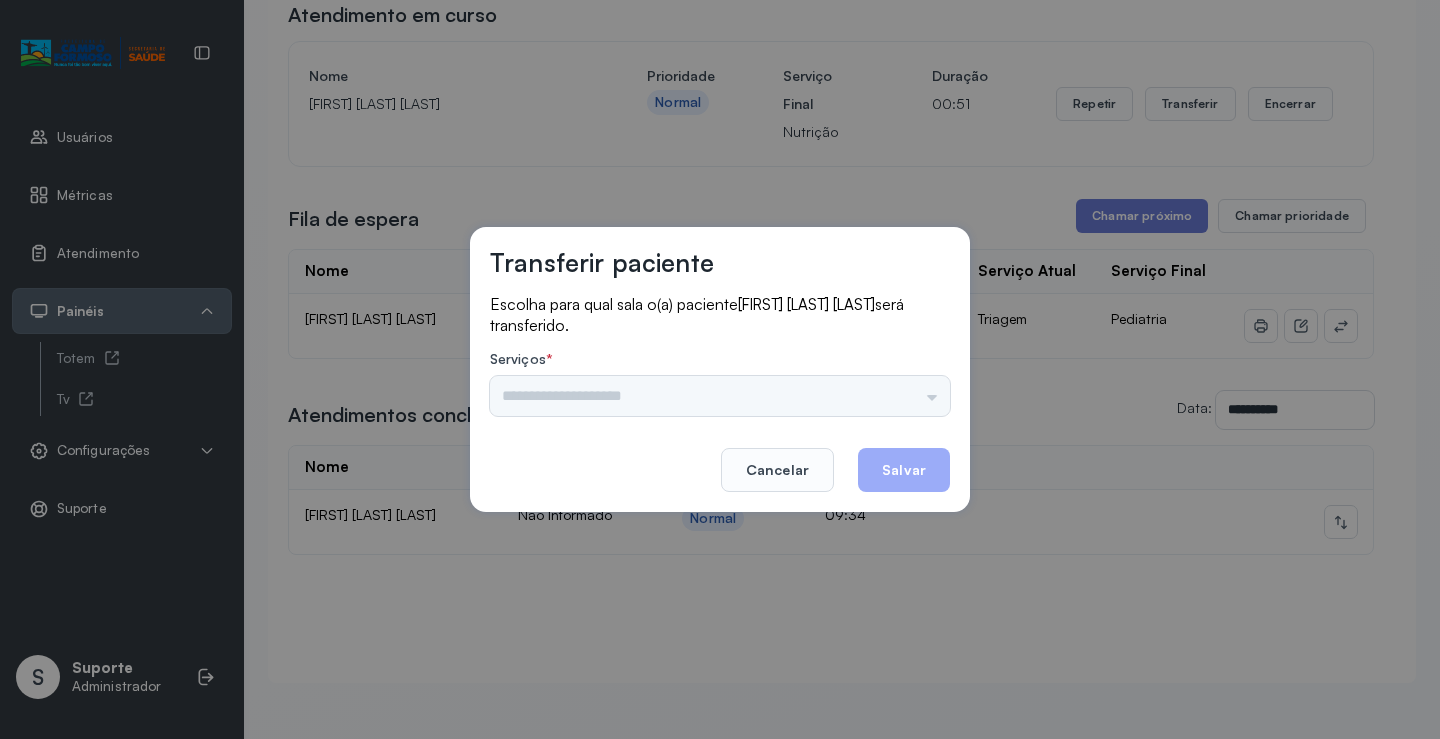 click at bounding box center [720, 396] 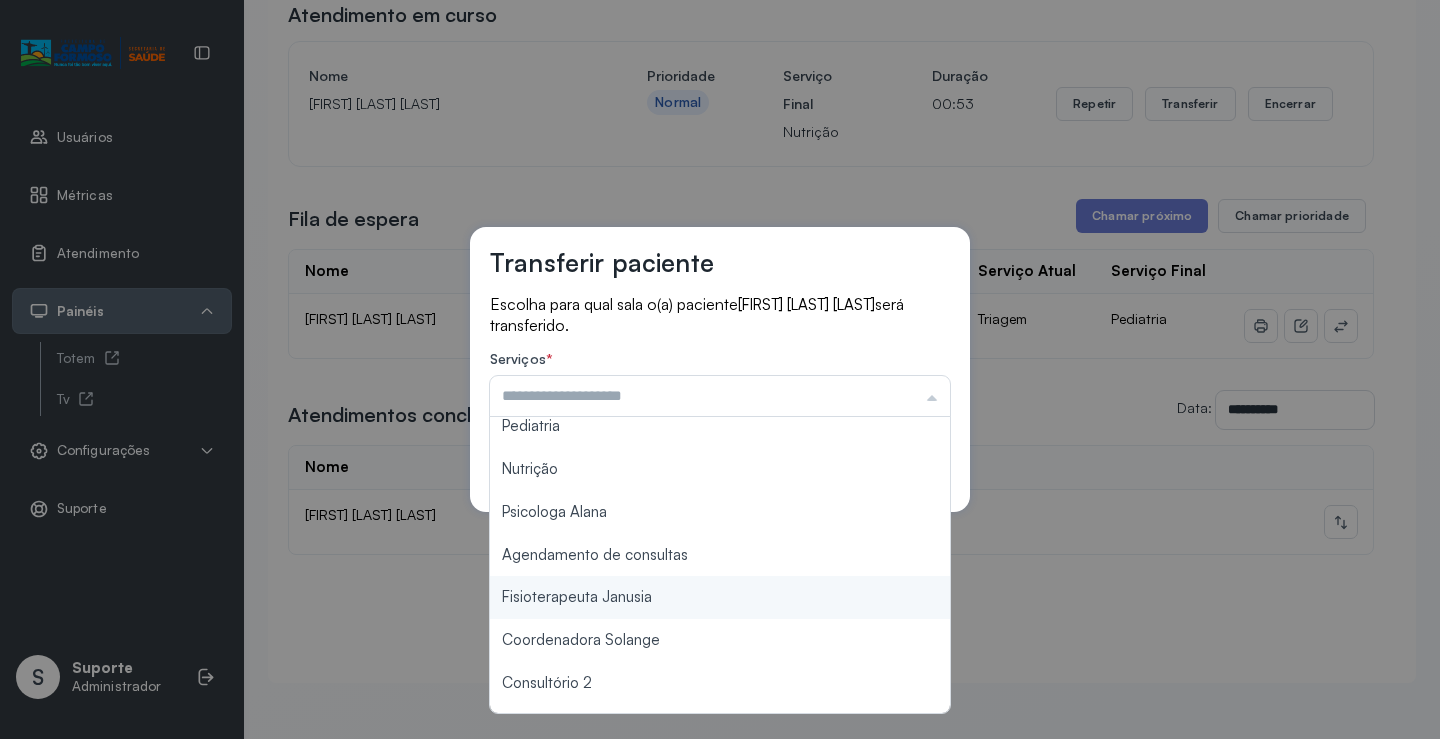 scroll, scrollTop: 0, scrollLeft: 0, axis: both 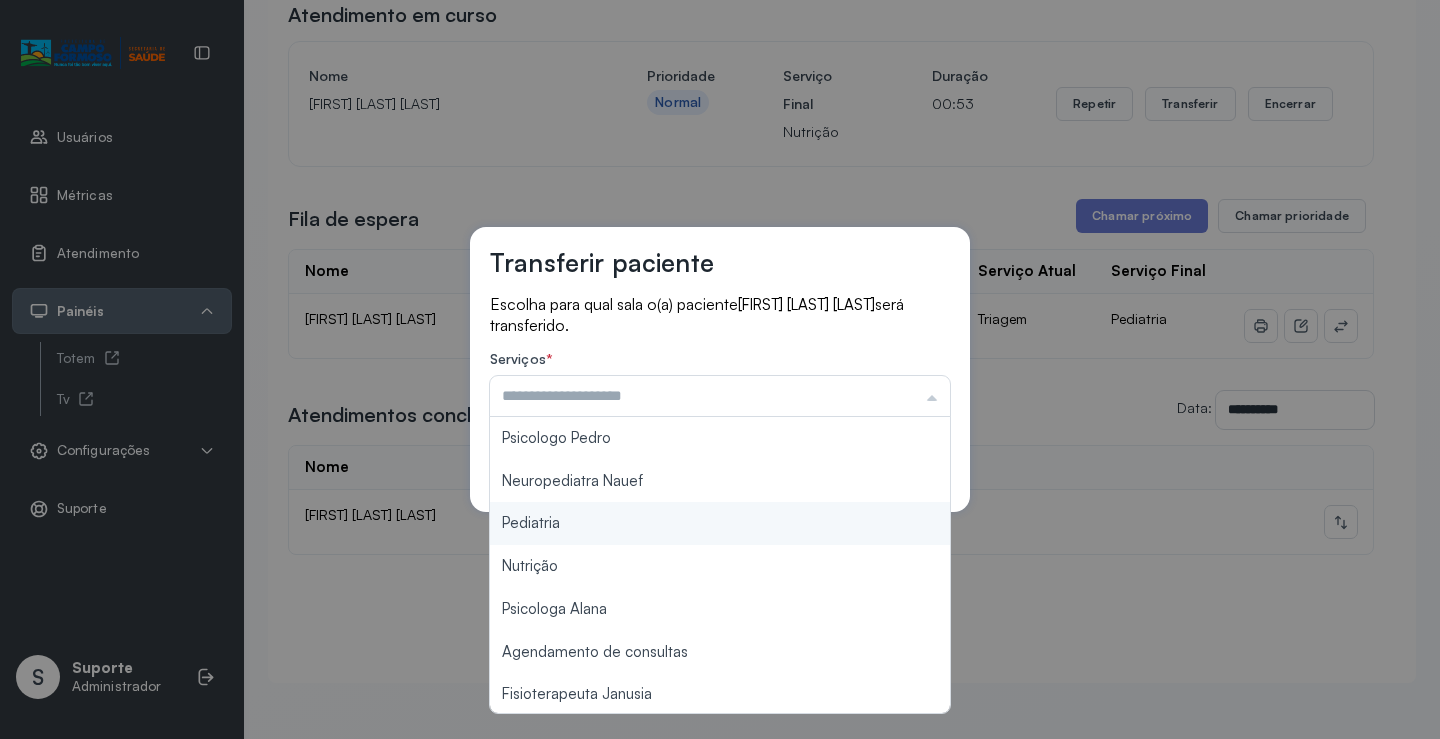 type on "*********" 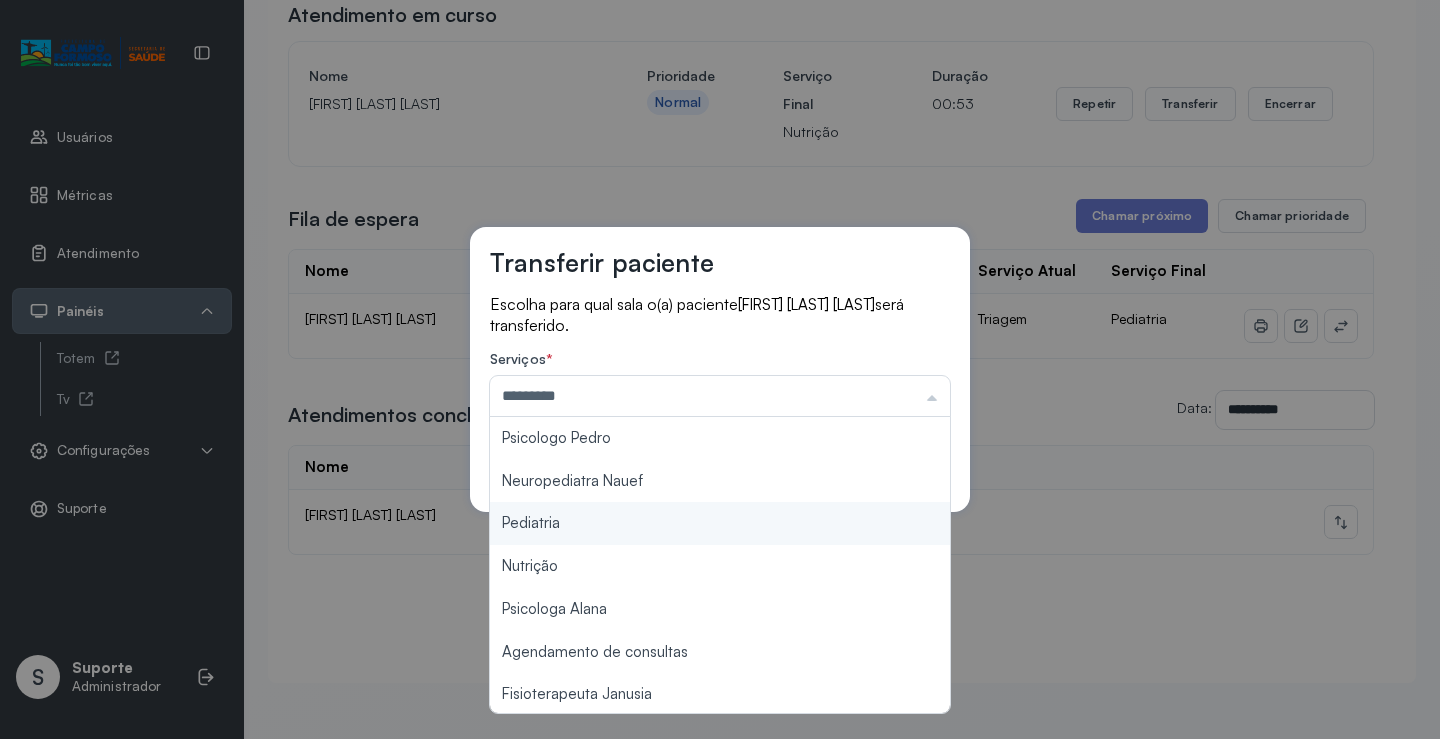 click on "Transferir paciente Escolha para qual sala o(a) paciente  [FIRST] [LAST] [LAST]  será transferido.  Serviços  *  ********* Psicologo Pedro Neuropediatra Nauef Pediatria Nutrição Psicologa Alana Agendamento de consultas Fisioterapeuta Janusia Coordenadora Solange Consultório 2 Assistente Social Psiquiatra Fisioterapeuta Francyne Fisioterapeuta Morgana Neuropediatra João Cancelar Salvar" at bounding box center [720, 369] 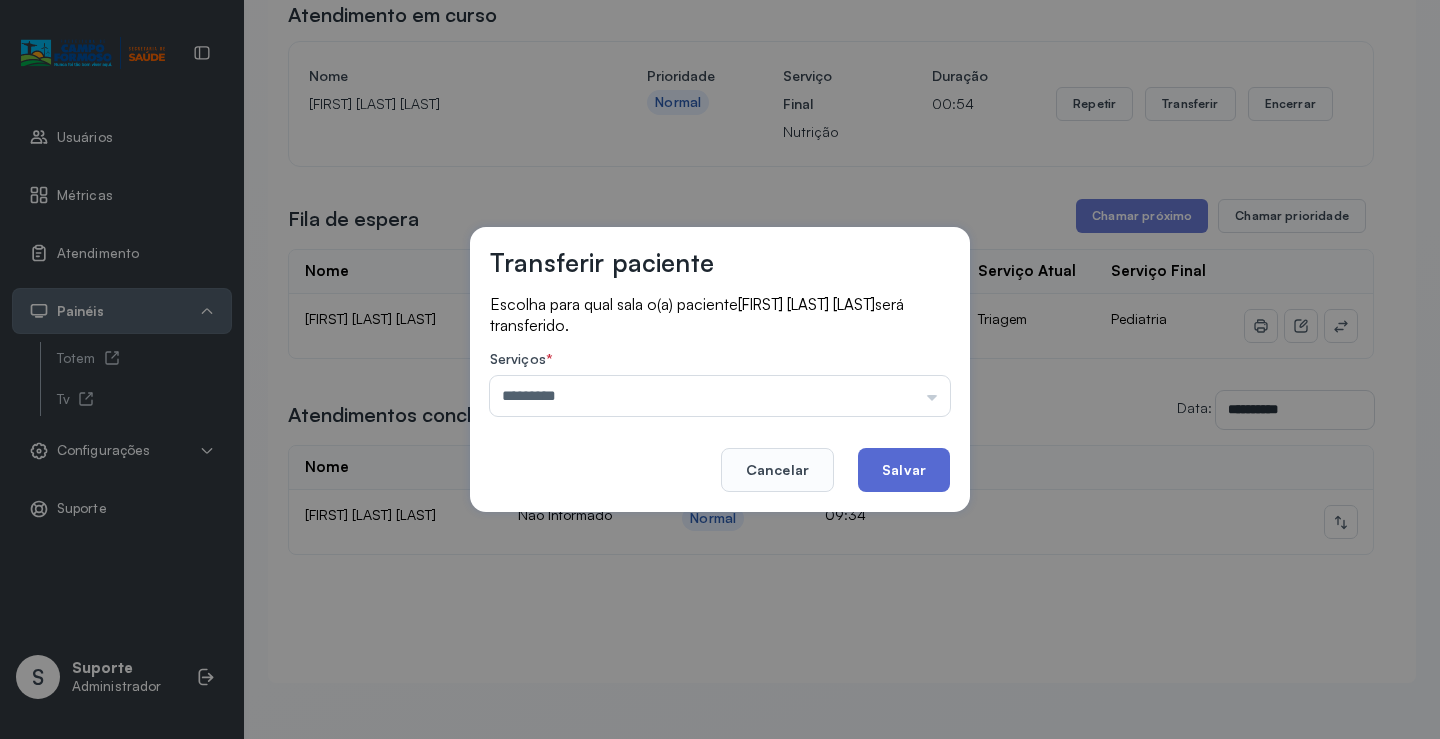 click on "Salvar" 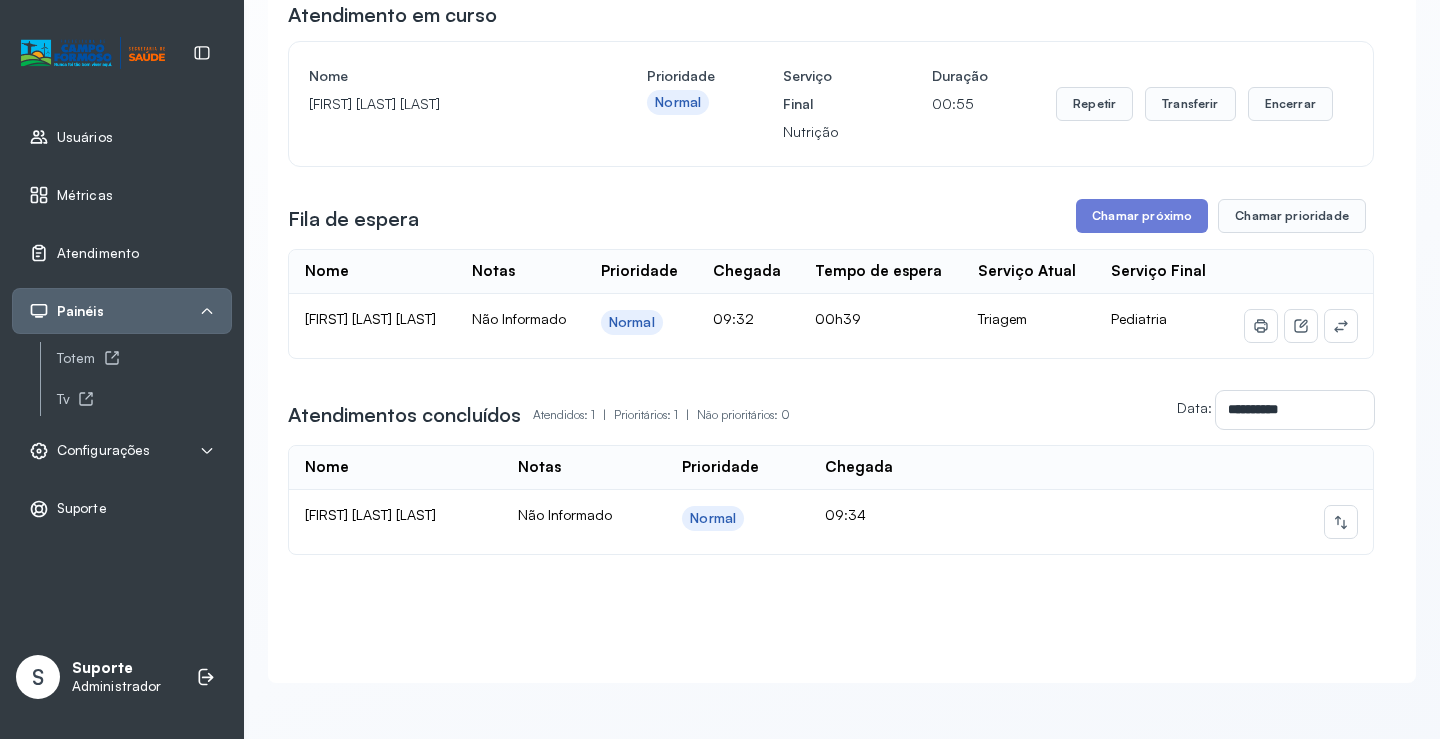 scroll, scrollTop: 1, scrollLeft: 0, axis: vertical 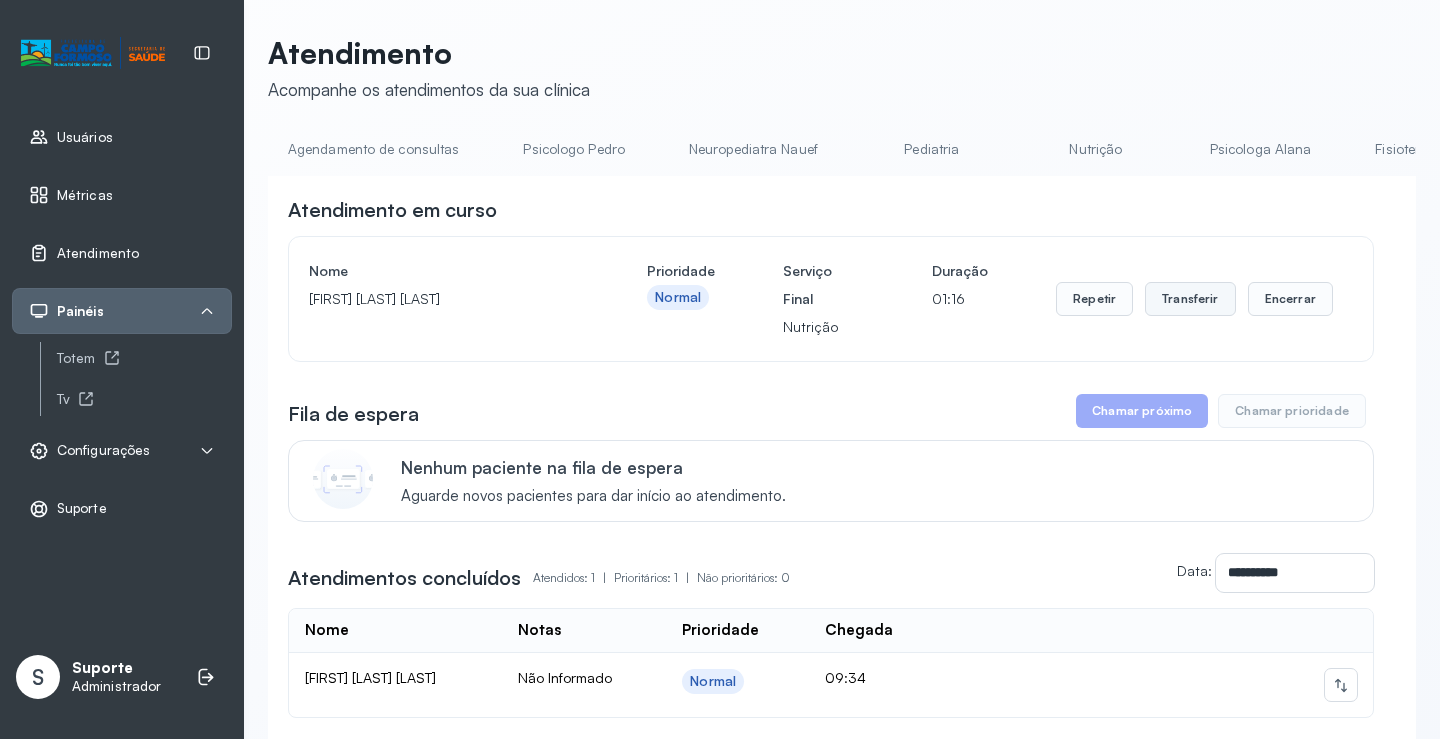 click on "Transferir" at bounding box center (1190, 299) 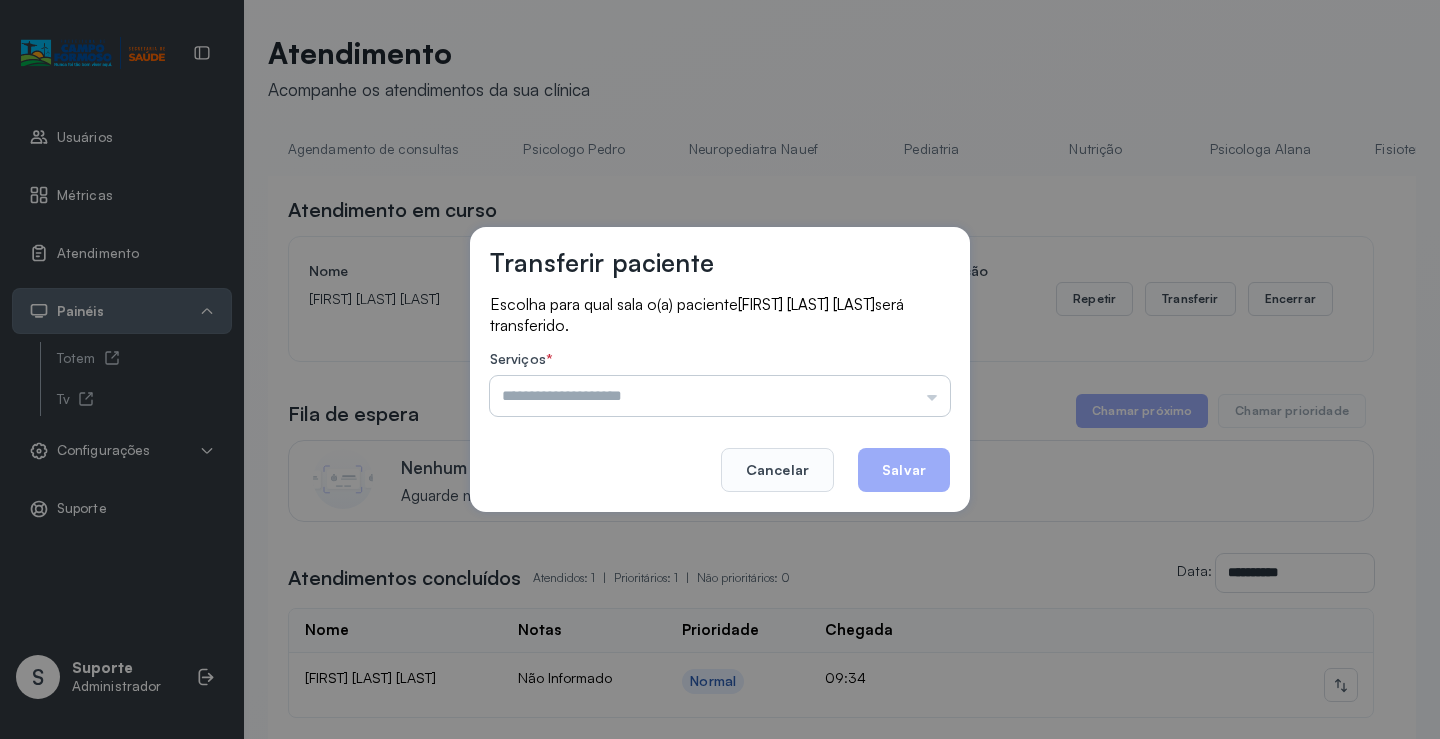 click at bounding box center [720, 396] 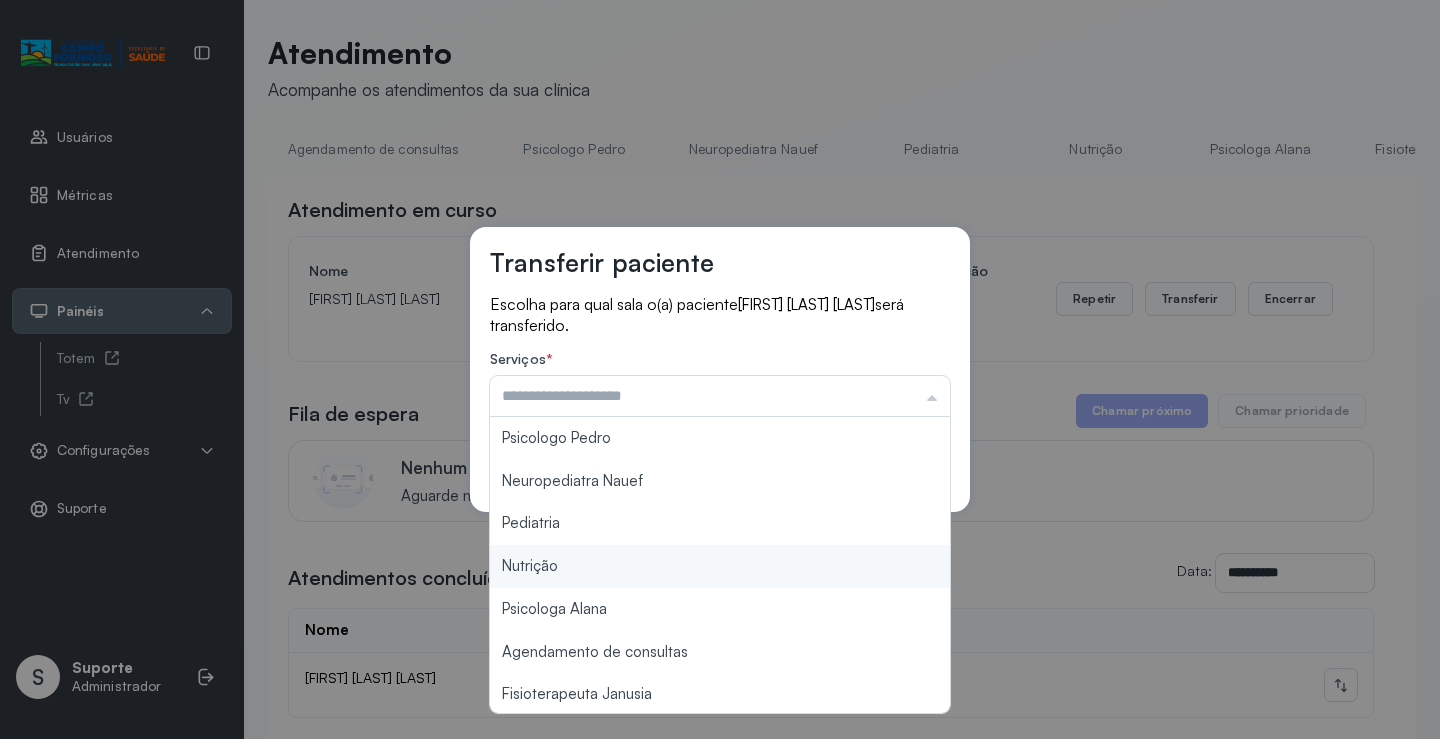 type on "********" 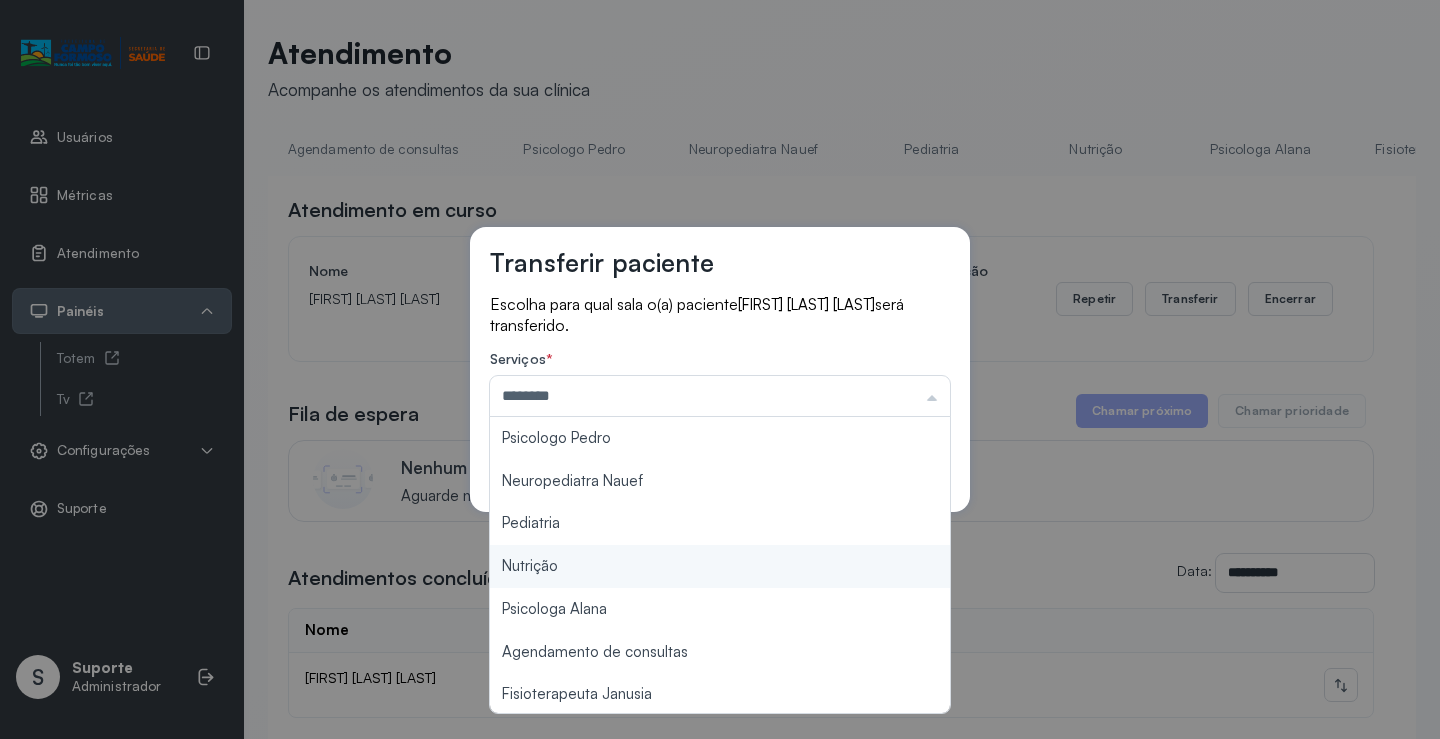 click on "Transferir paciente Escolha para qual sala o(a) paciente  [FIRST] [LAST] [LAST]  será transferido.  Serviços  *  ******** Psicologo Pedro Neuropediatra Nauef Pediatria Nutrição Psicologa Alana Agendamento de consultas Fisioterapeuta Janusia Coordenadora Solange Consultório 2 Assistente Social Psiquiatra Fisioterapeuta Francyne Fisioterapeuta Morgana Neuropediatra João Cancelar Salvar" at bounding box center [720, 369] 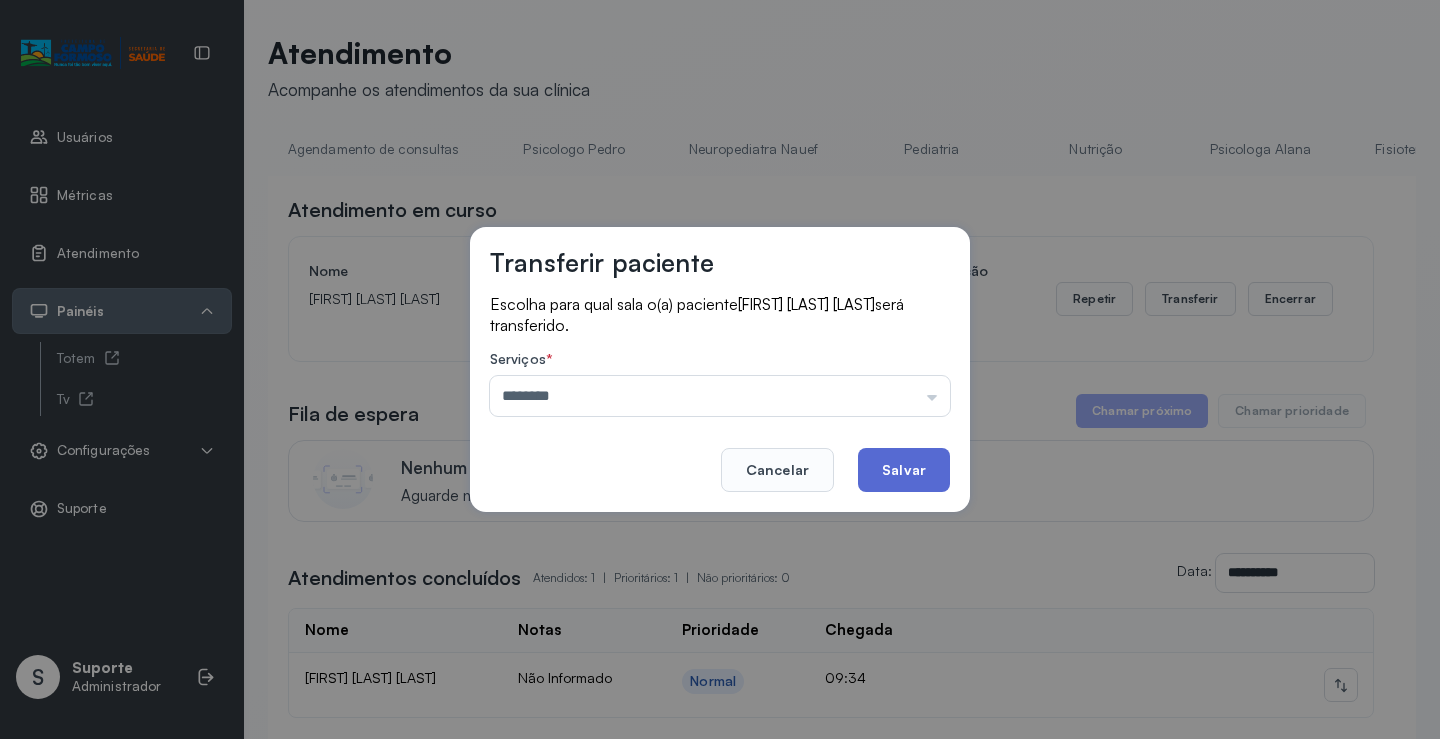 click on "Salvar" 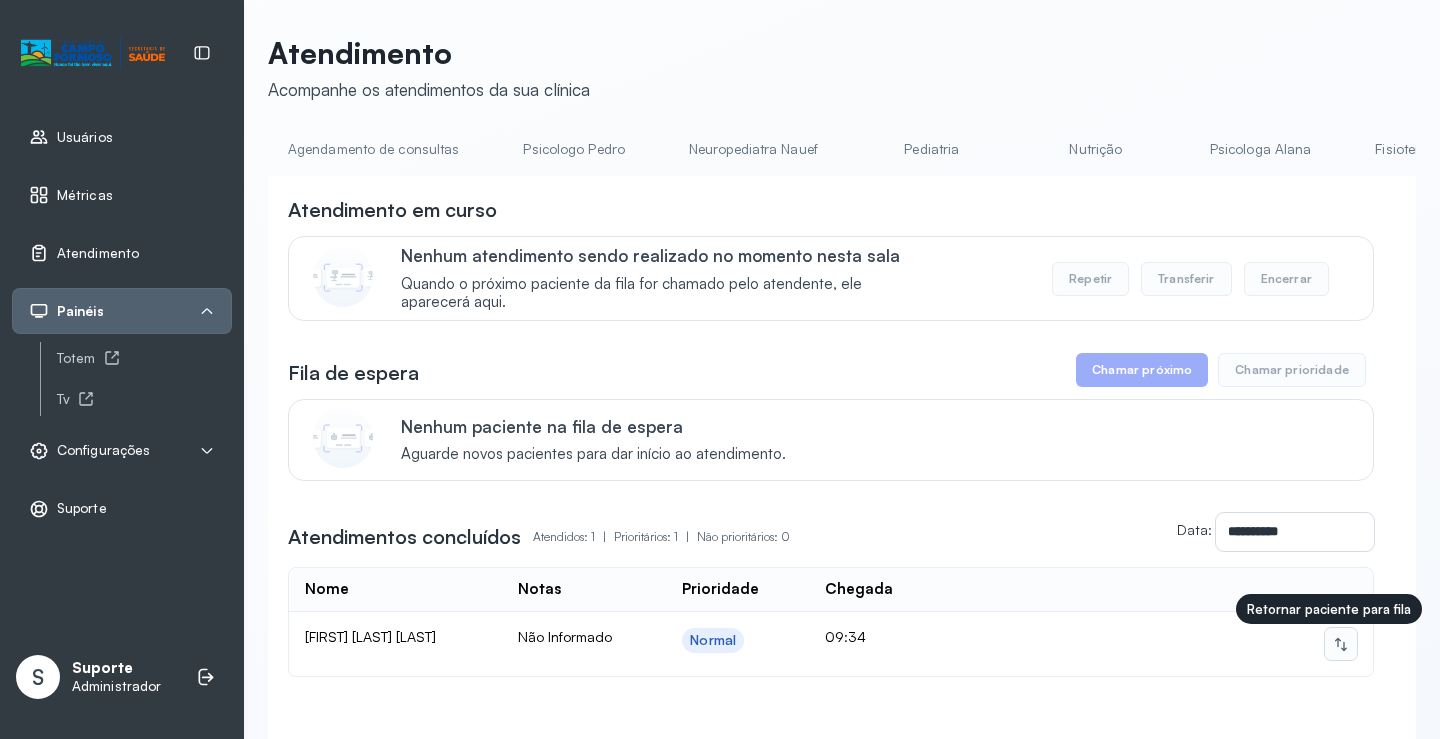 click 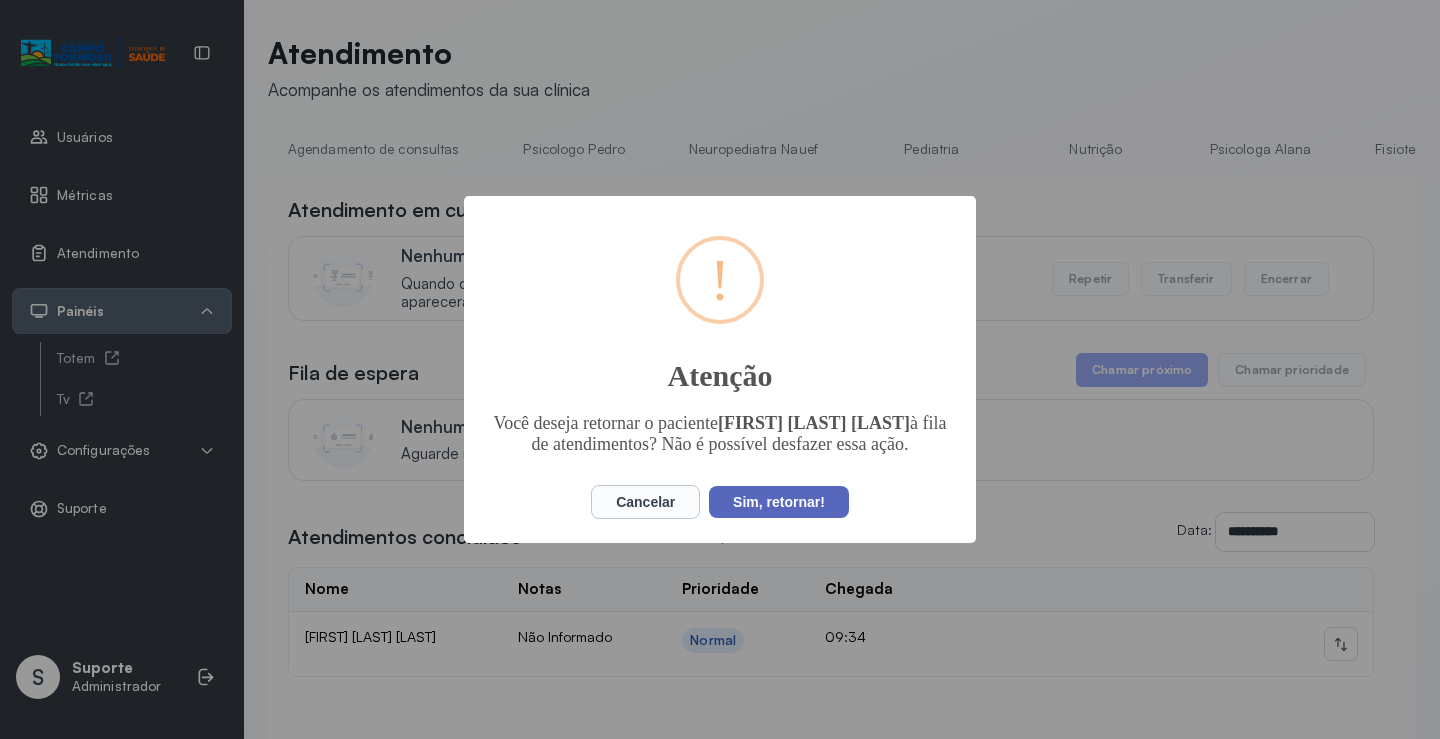 click on "Sim, retornar!" at bounding box center [779, 502] 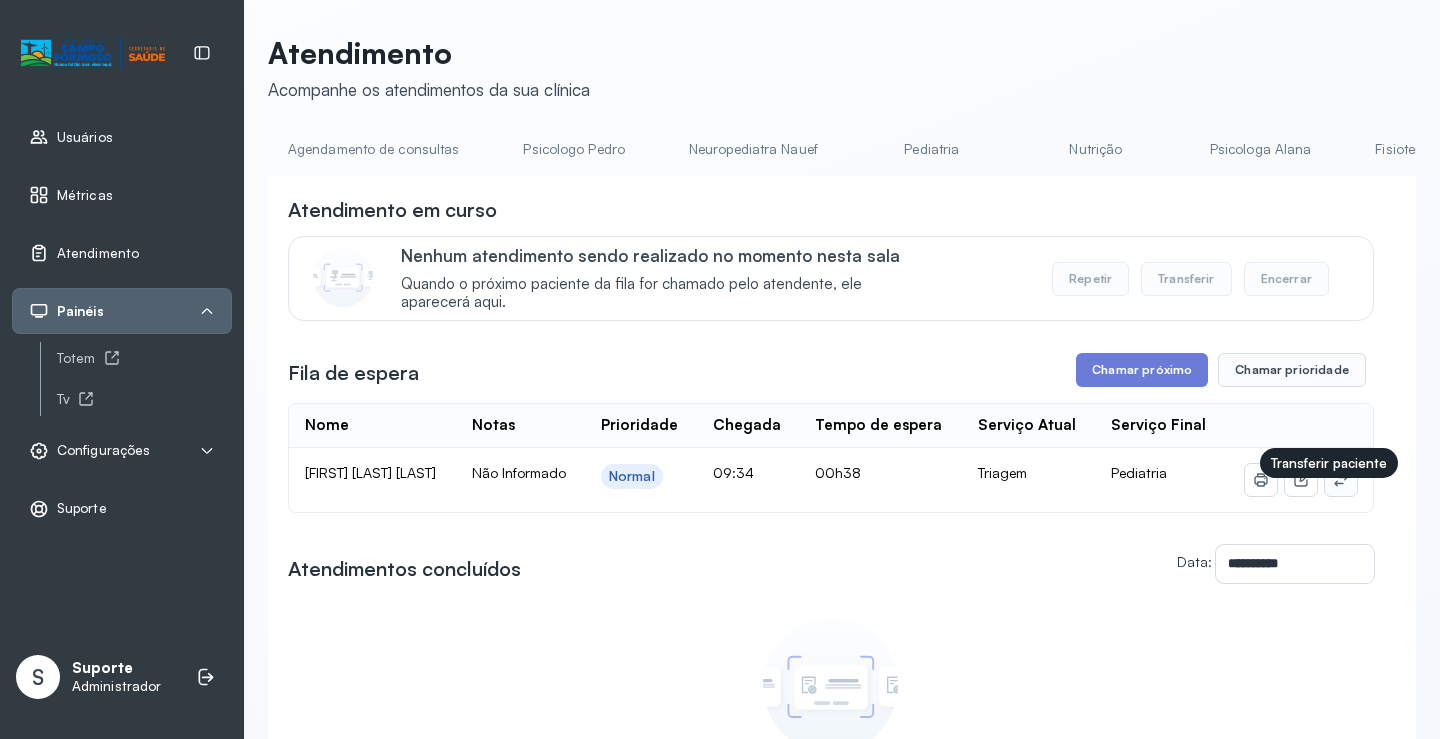click 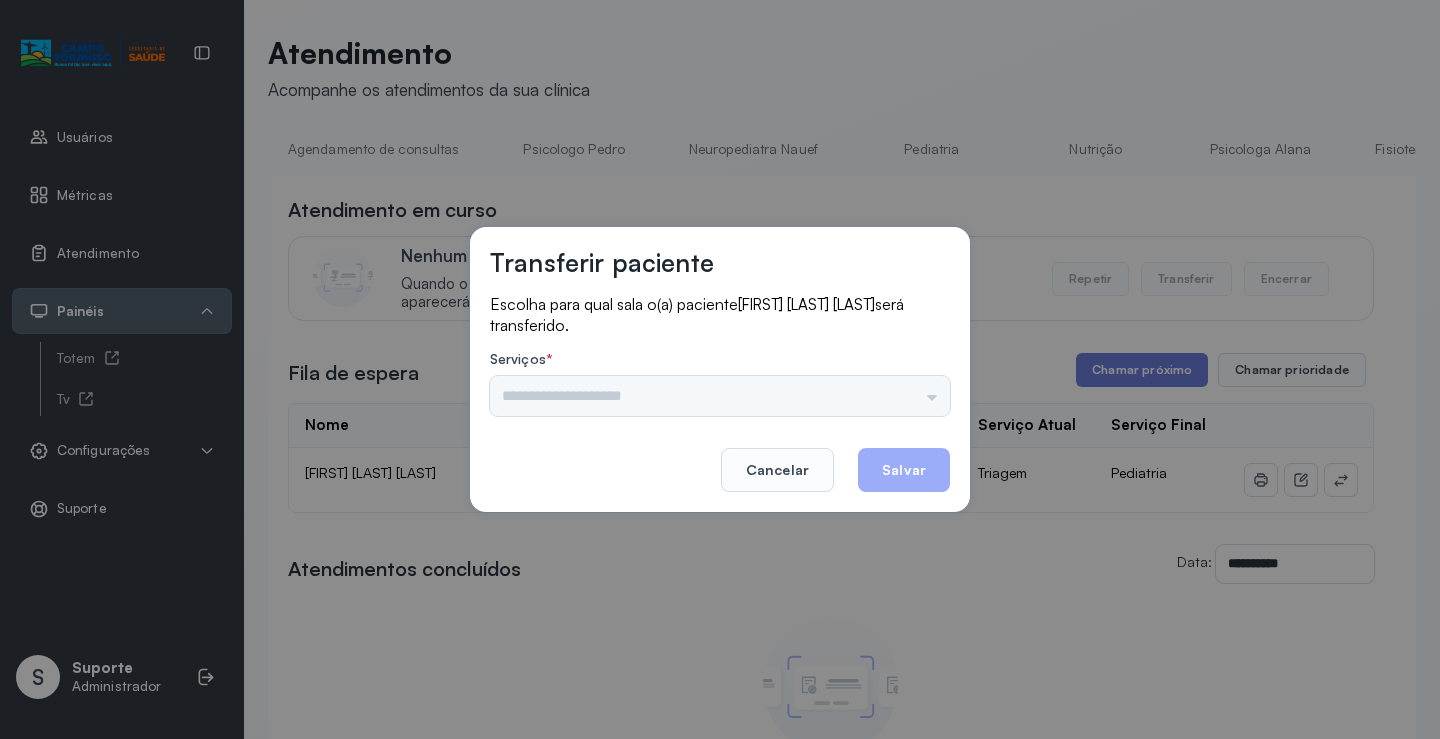 click on "Psicologo Pedro Neuropediatra Nauef Pediatria Nutrição Psicologa Alana Agendamento de consultas Fisioterapeuta Janusia Coordenadora Solange Consultório 2 Assistente Social Psiquiatra Fisioterapeuta Francyne Fisioterapeuta Morgana Neuropediatra João" at bounding box center [720, 396] 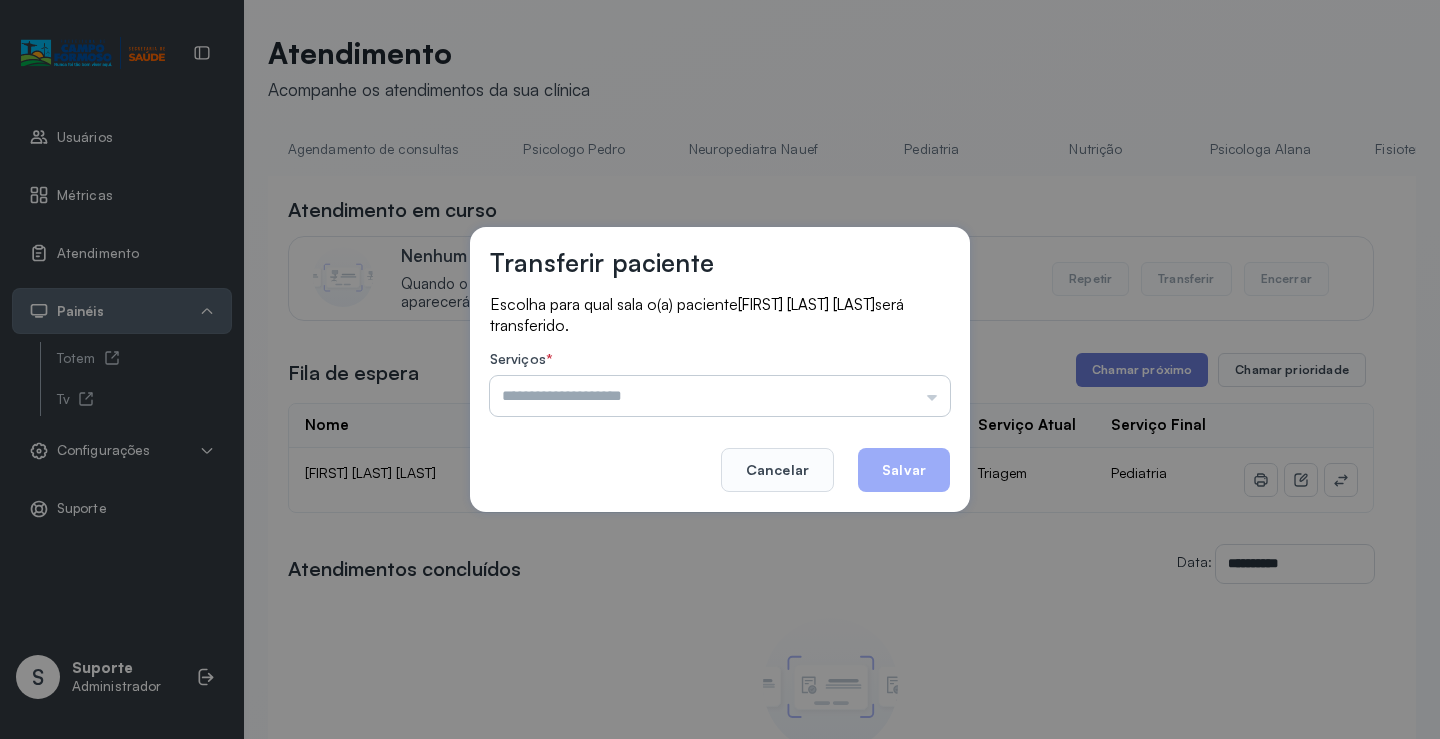 click at bounding box center [720, 396] 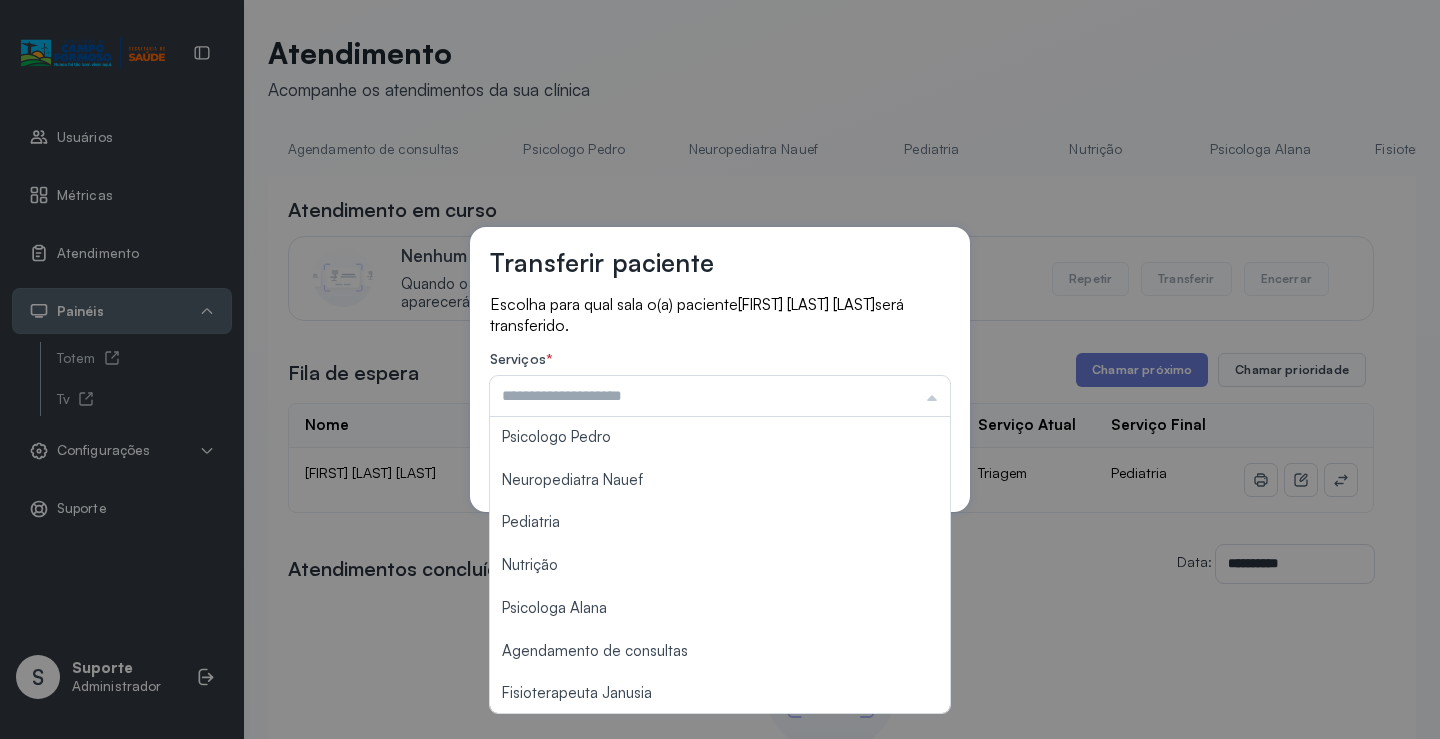 scroll, scrollTop: 0, scrollLeft: 0, axis: both 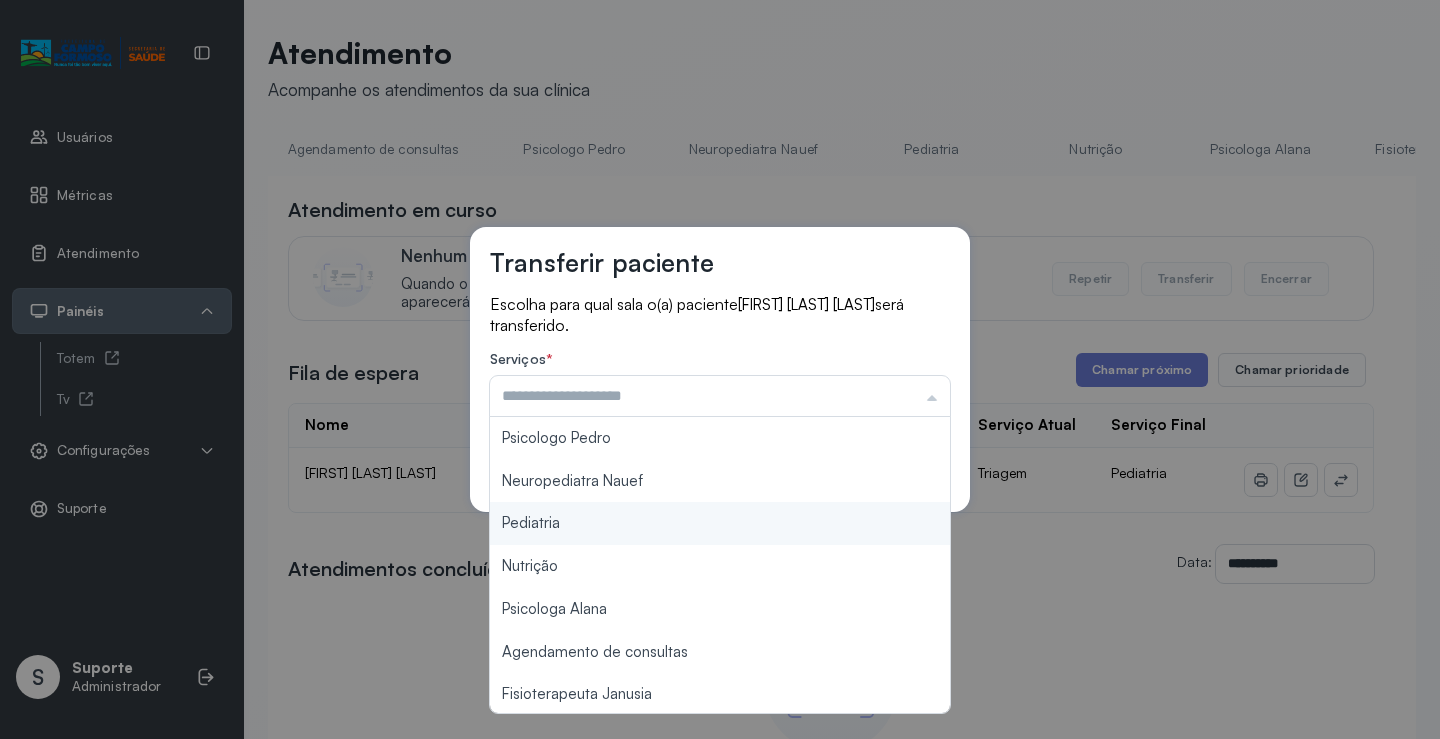 type on "*********" 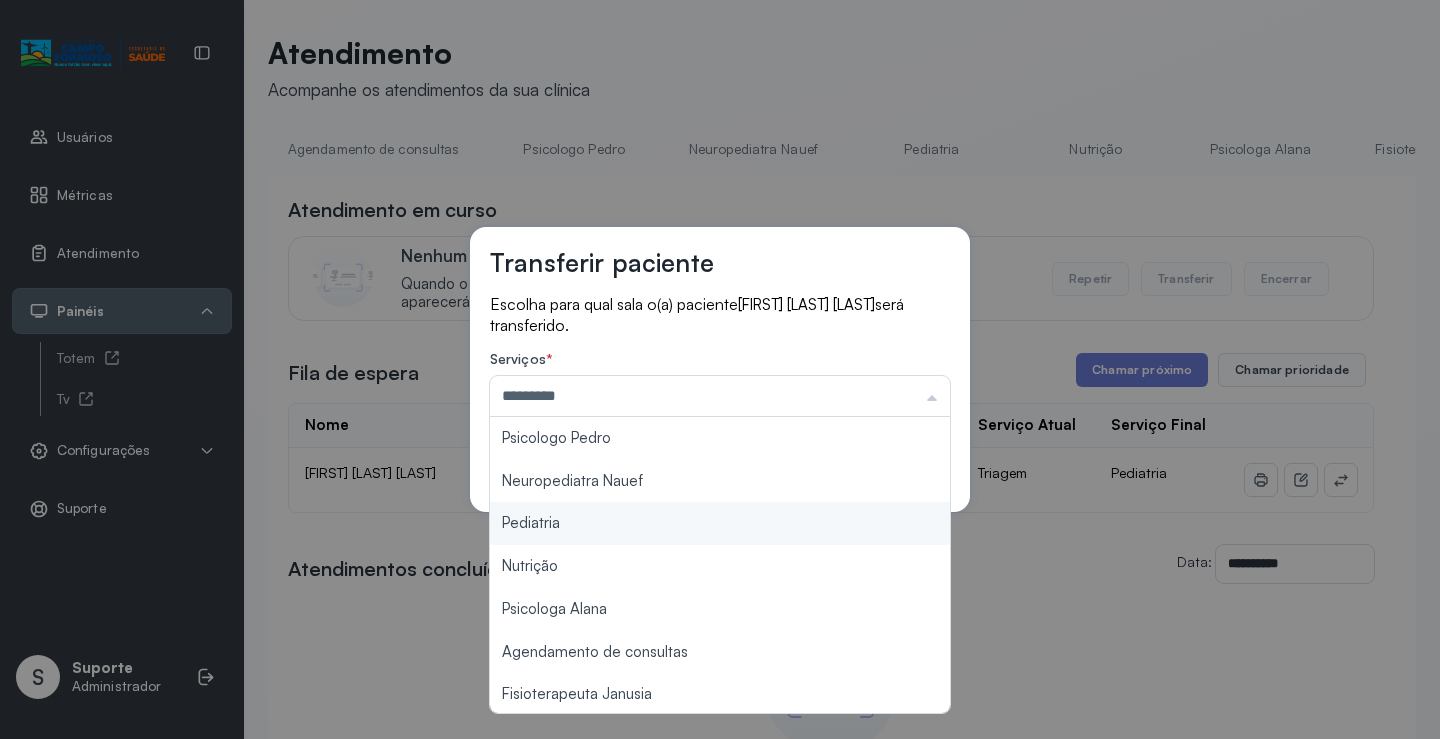 click on "Transferir paciente Escolha para qual sala o(a) paciente  [FIRST] [LAST] [LAST]  será transferido.  Serviços  *  ********* Psicologo Pedro Neuropediatra Nauef Pediatria Nutrição Psicologa Alana Agendamento de consultas Fisioterapeuta Janusia Coordenadora Solange Consultório 2 Assistente Social Psiquiatra Fisioterapeuta Francyne Fisioterapeuta Morgana Neuropediatra João Cancelar Salvar" at bounding box center [720, 369] 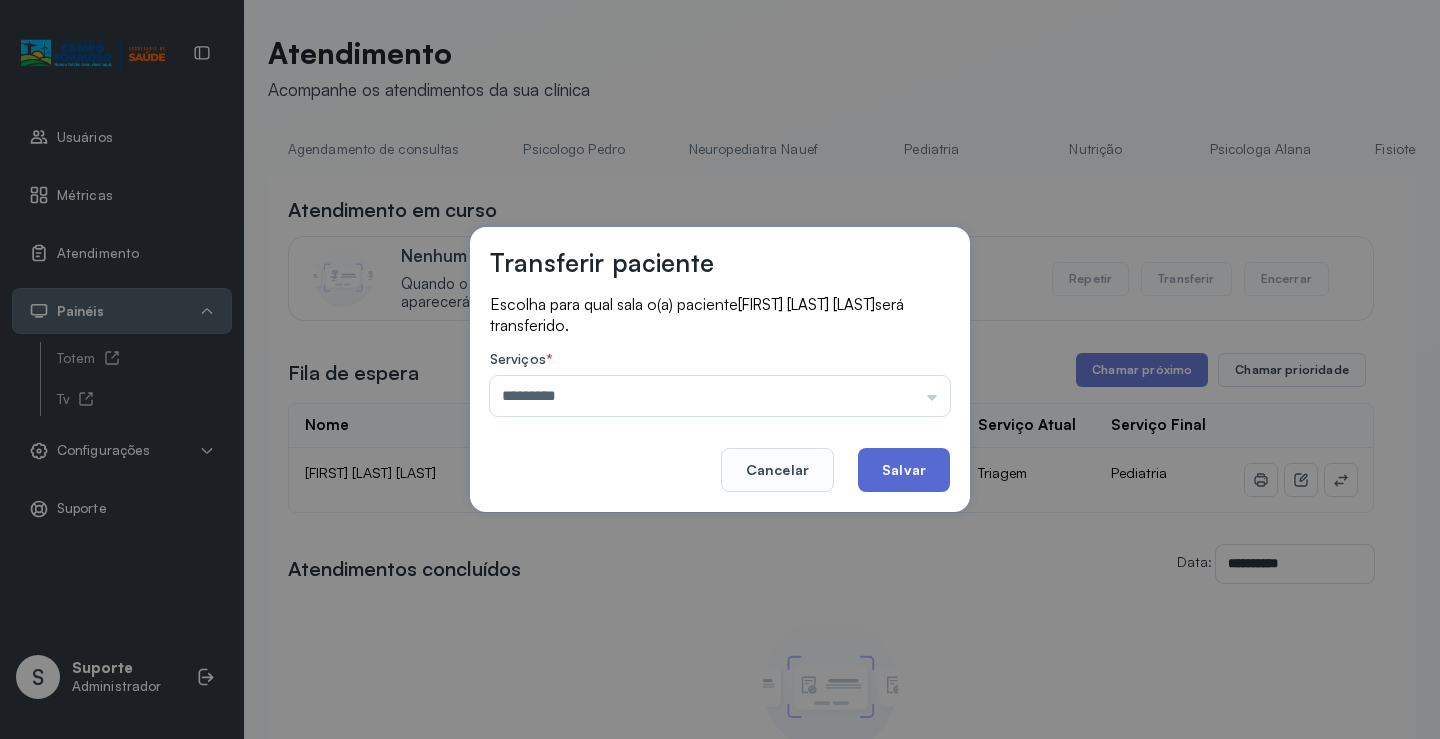 click on "Salvar" 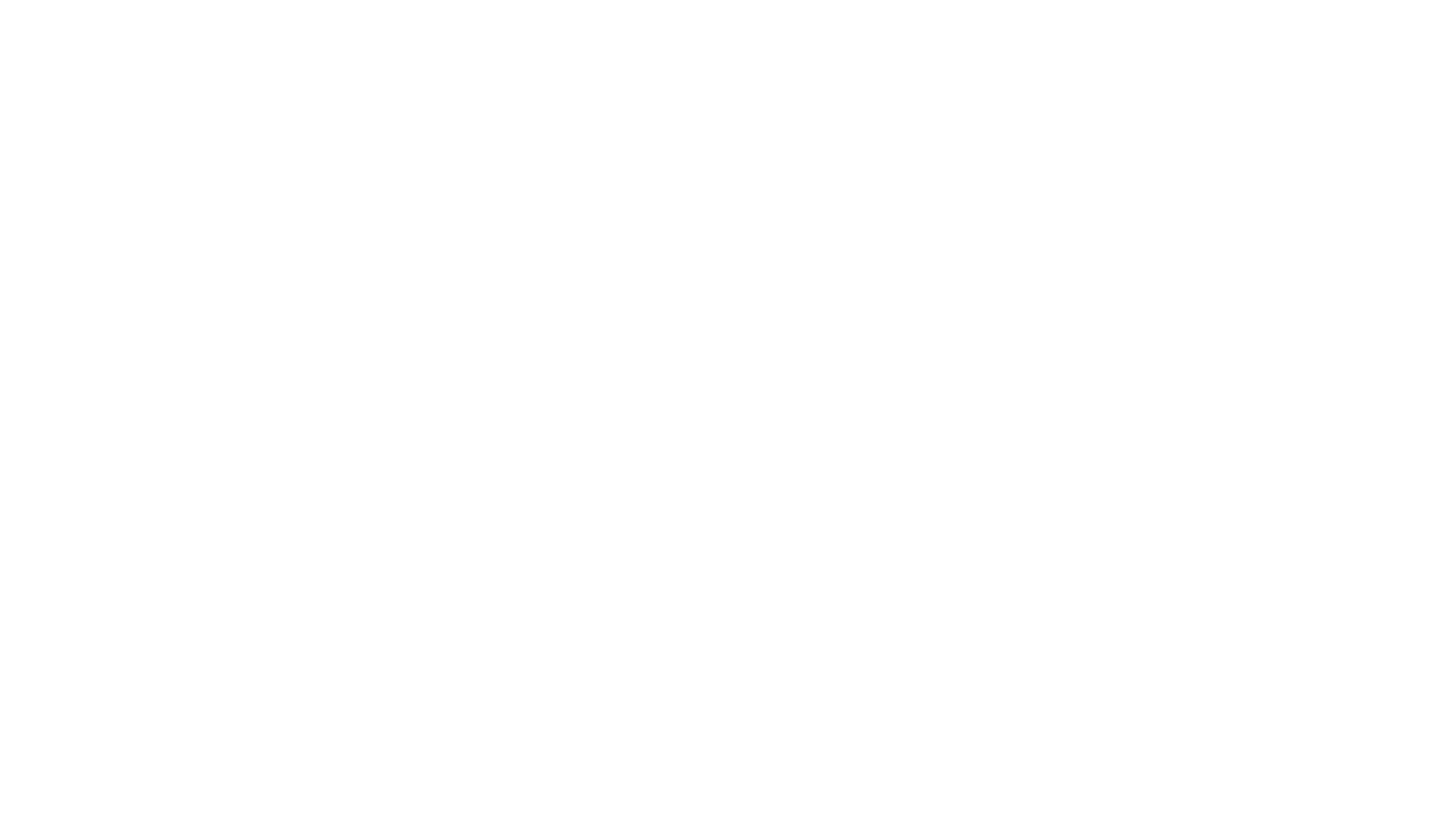 scroll, scrollTop: 0, scrollLeft: 0, axis: both 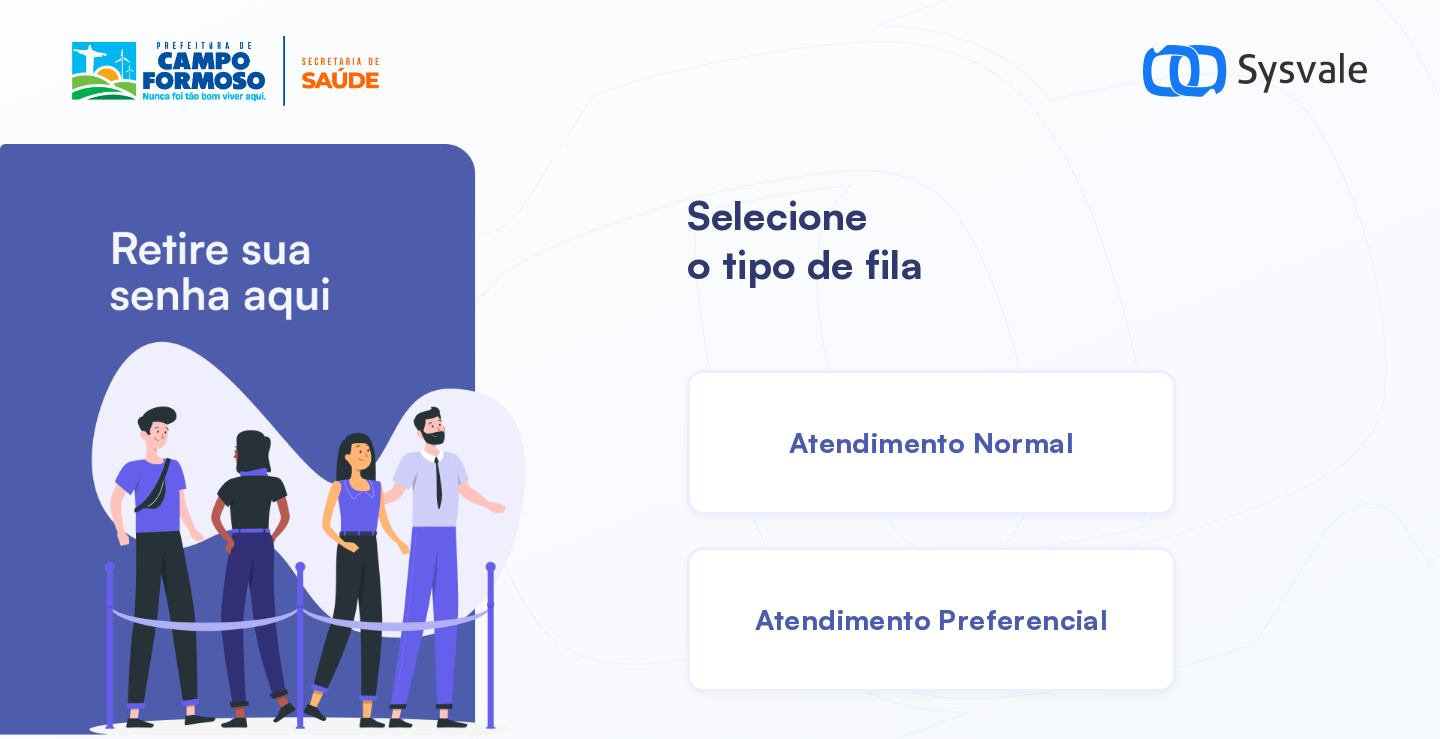 drag, startPoint x: 877, startPoint y: 460, endPoint x: 816, endPoint y: 441, distance: 63.89053 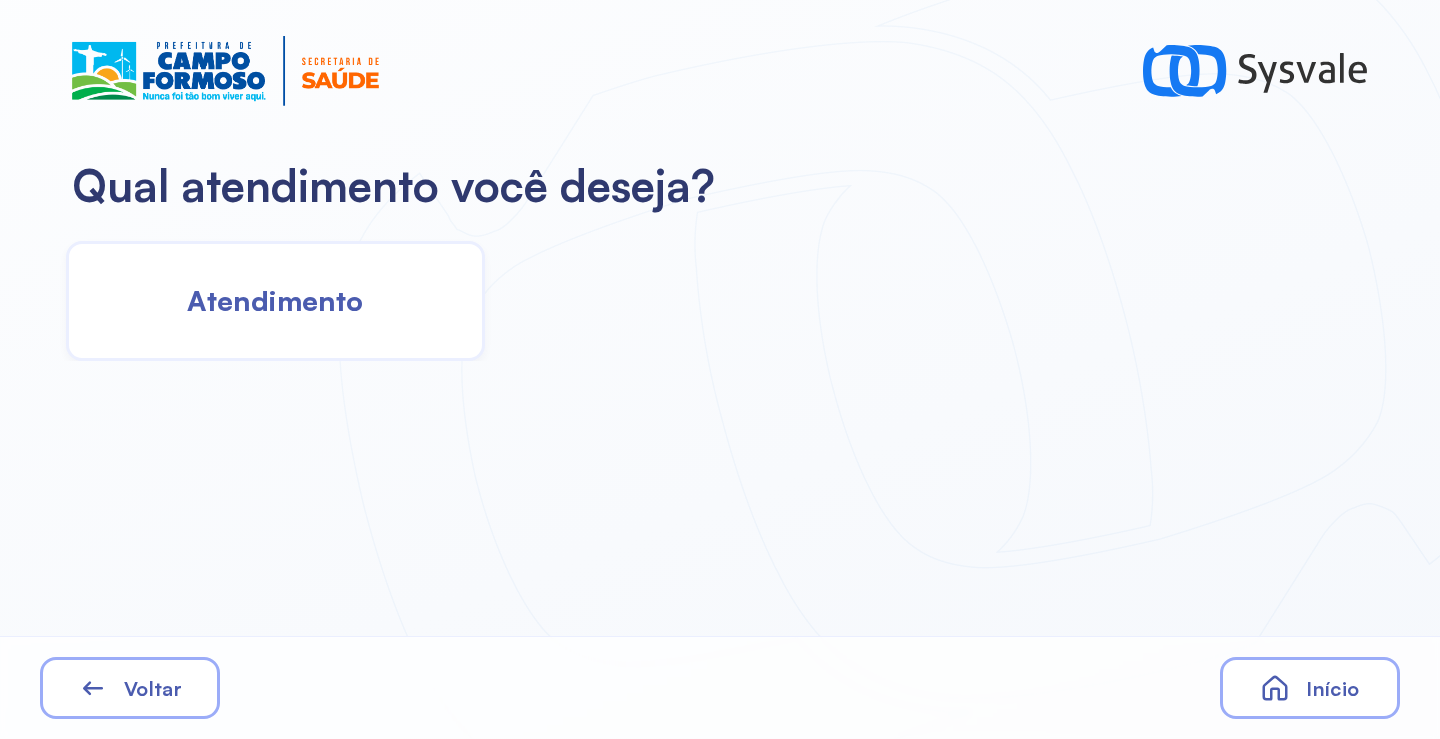 click on "Atendimento" at bounding box center (275, 300) 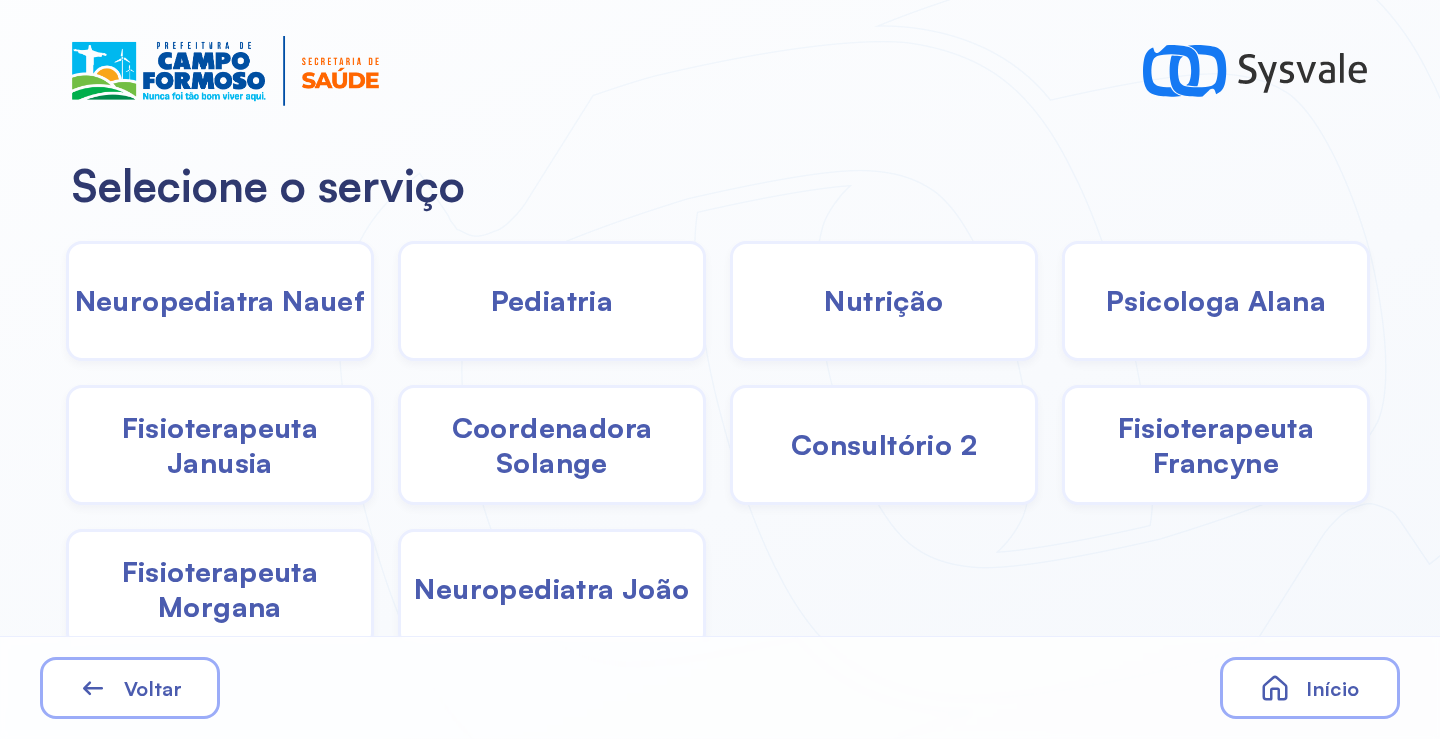 drag, startPoint x: 580, startPoint y: 301, endPoint x: 553, endPoint y: 305, distance: 27.294687 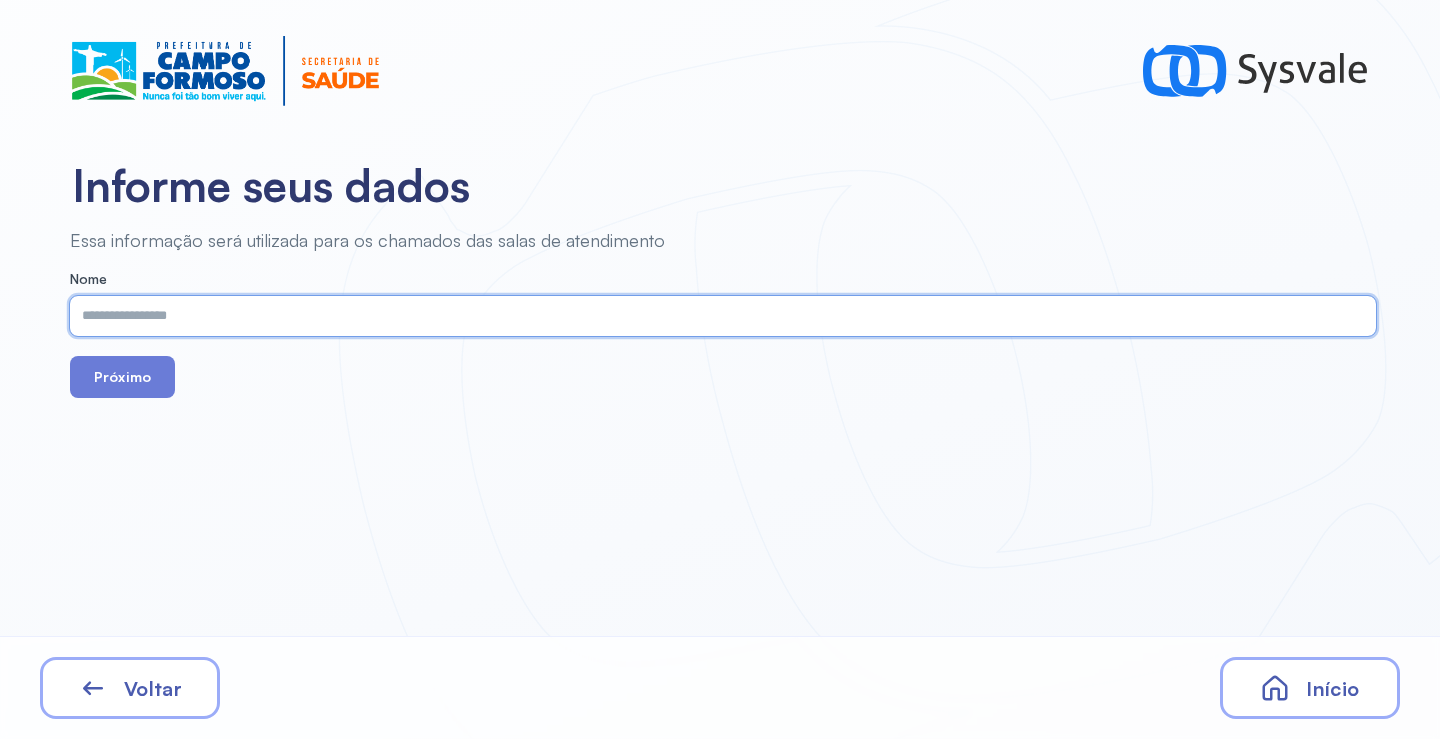 paste on "**********" 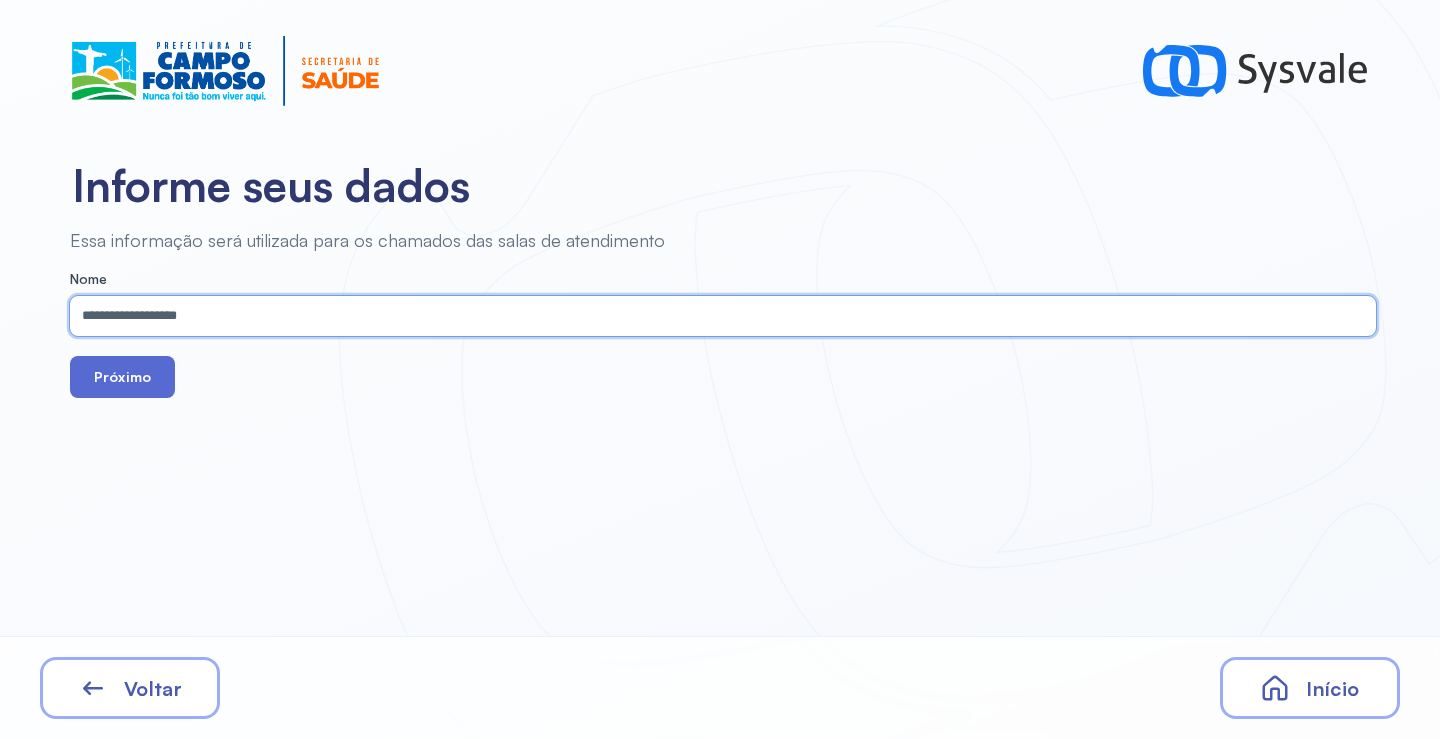 type on "**********" 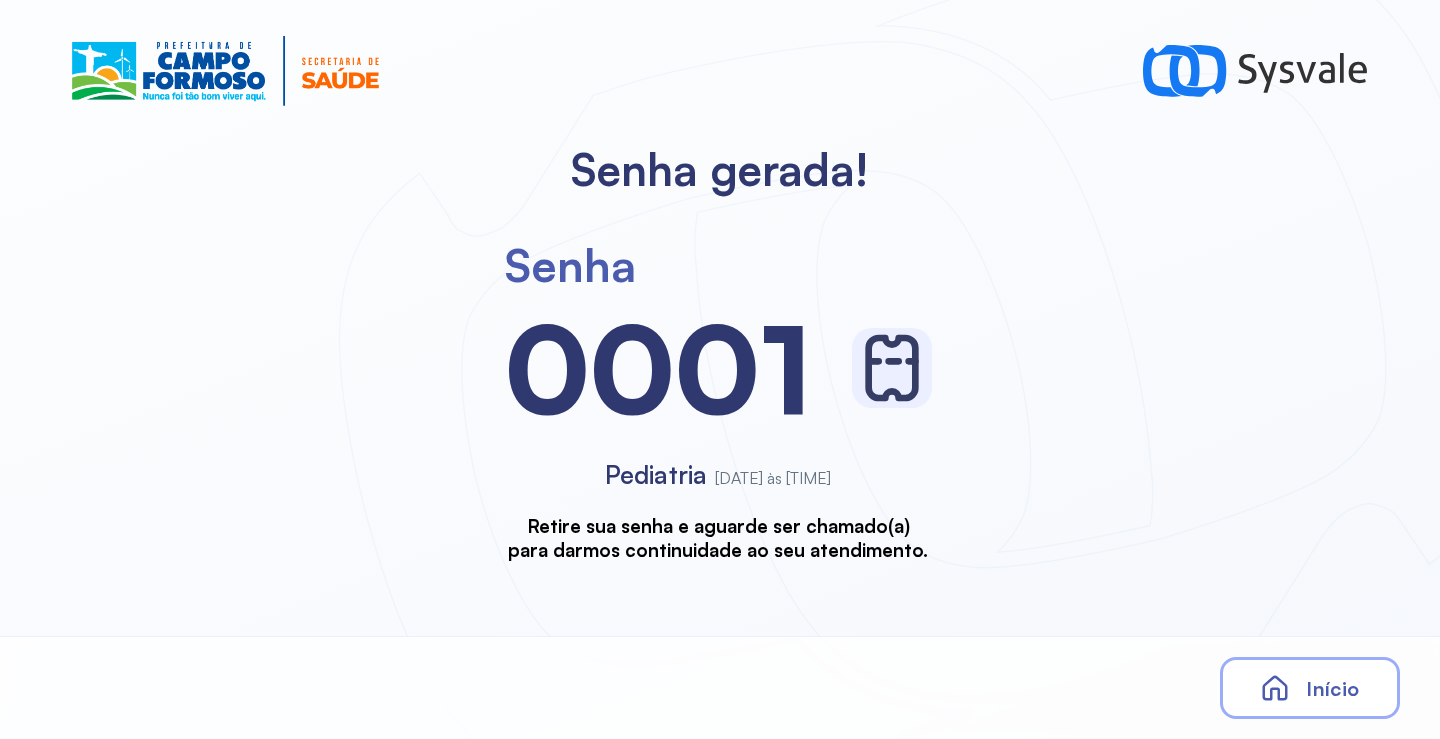 scroll, scrollTop: 0, scrollLeft: 0, axis: both 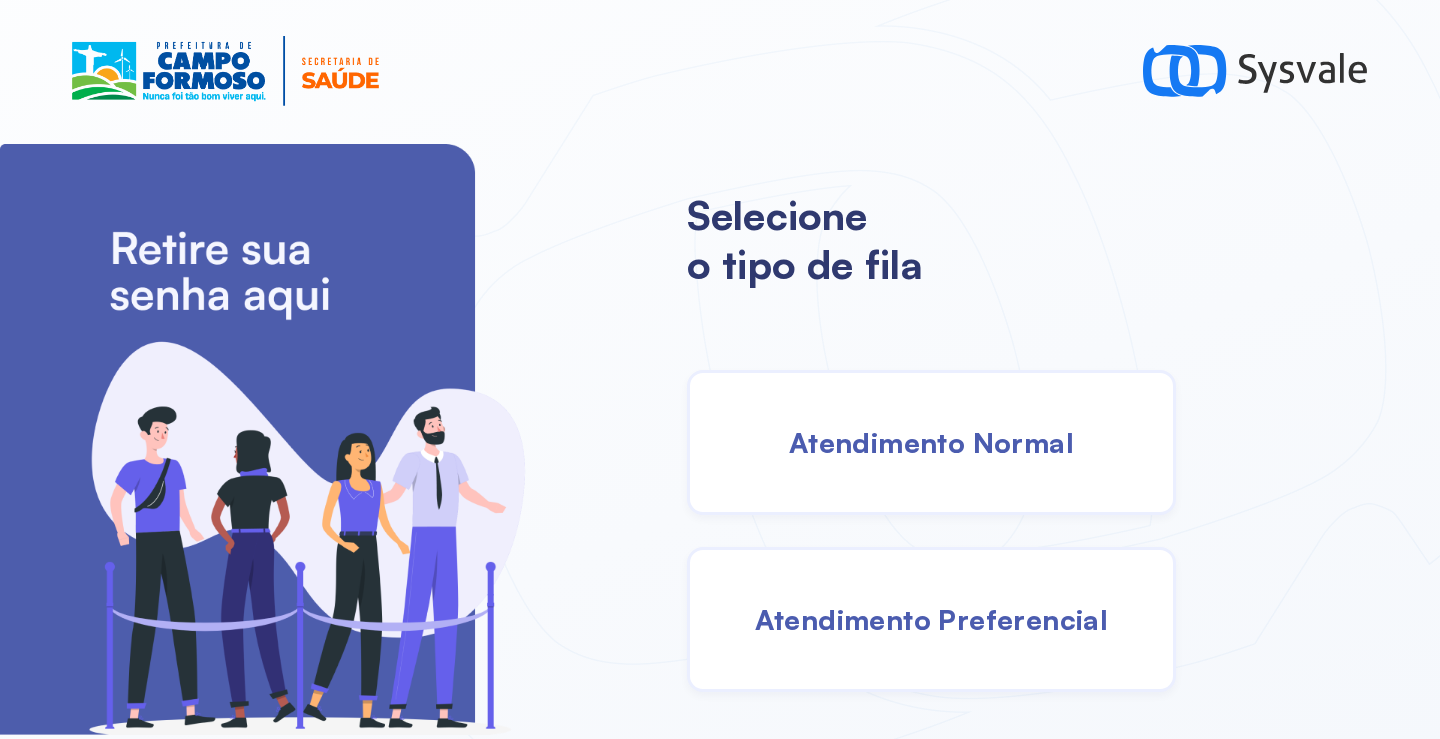click on "Atendimento Normal" at bounding box center [931, 442] 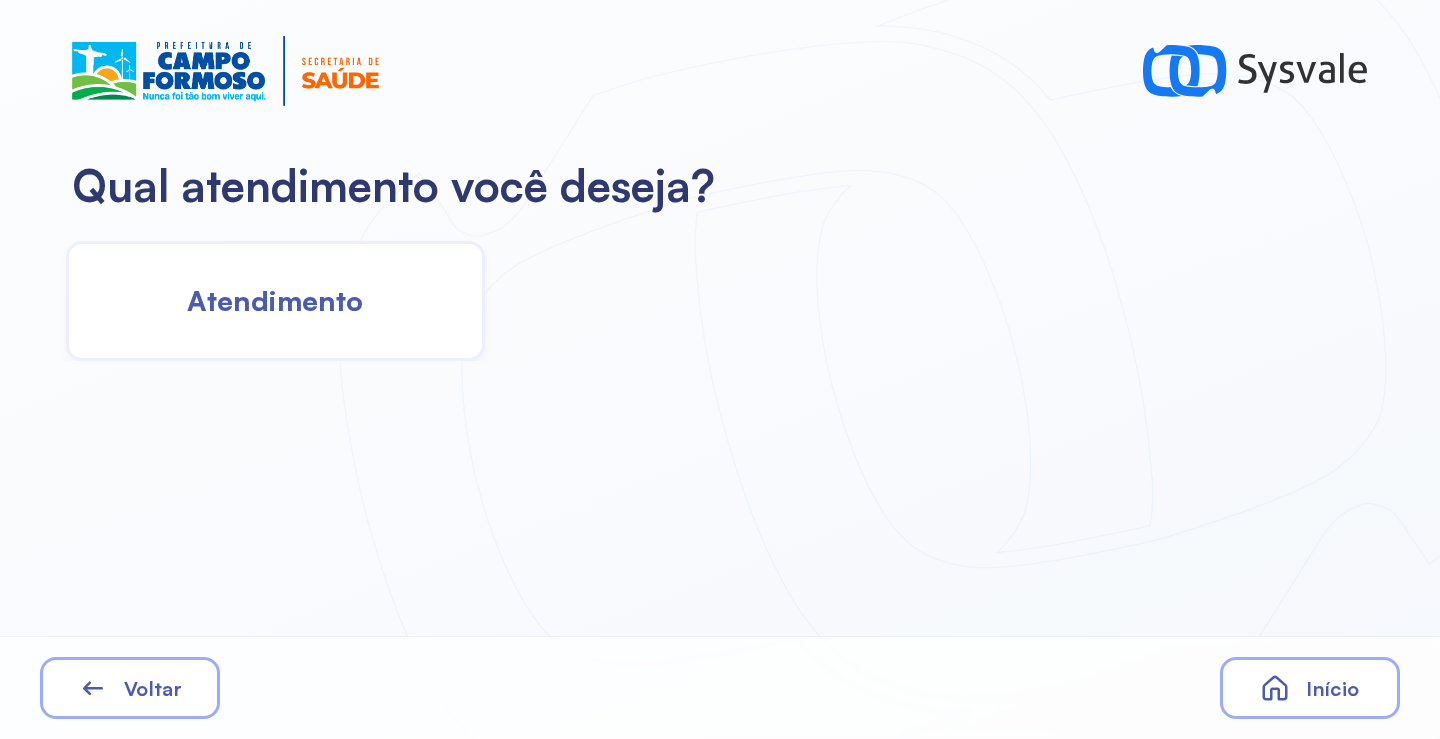 click on "Atendimento" 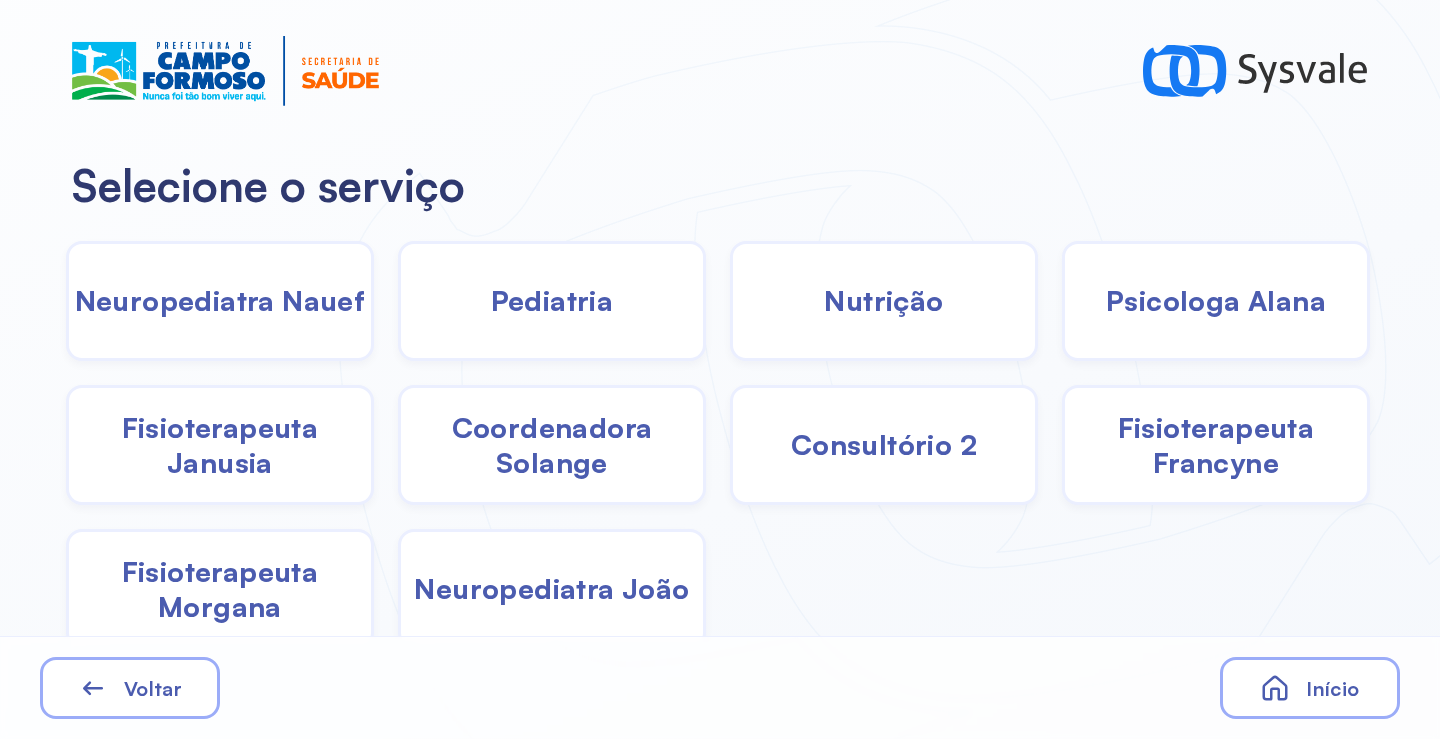 click on "Psicologa Alana" at bounding box center (1216, 300) 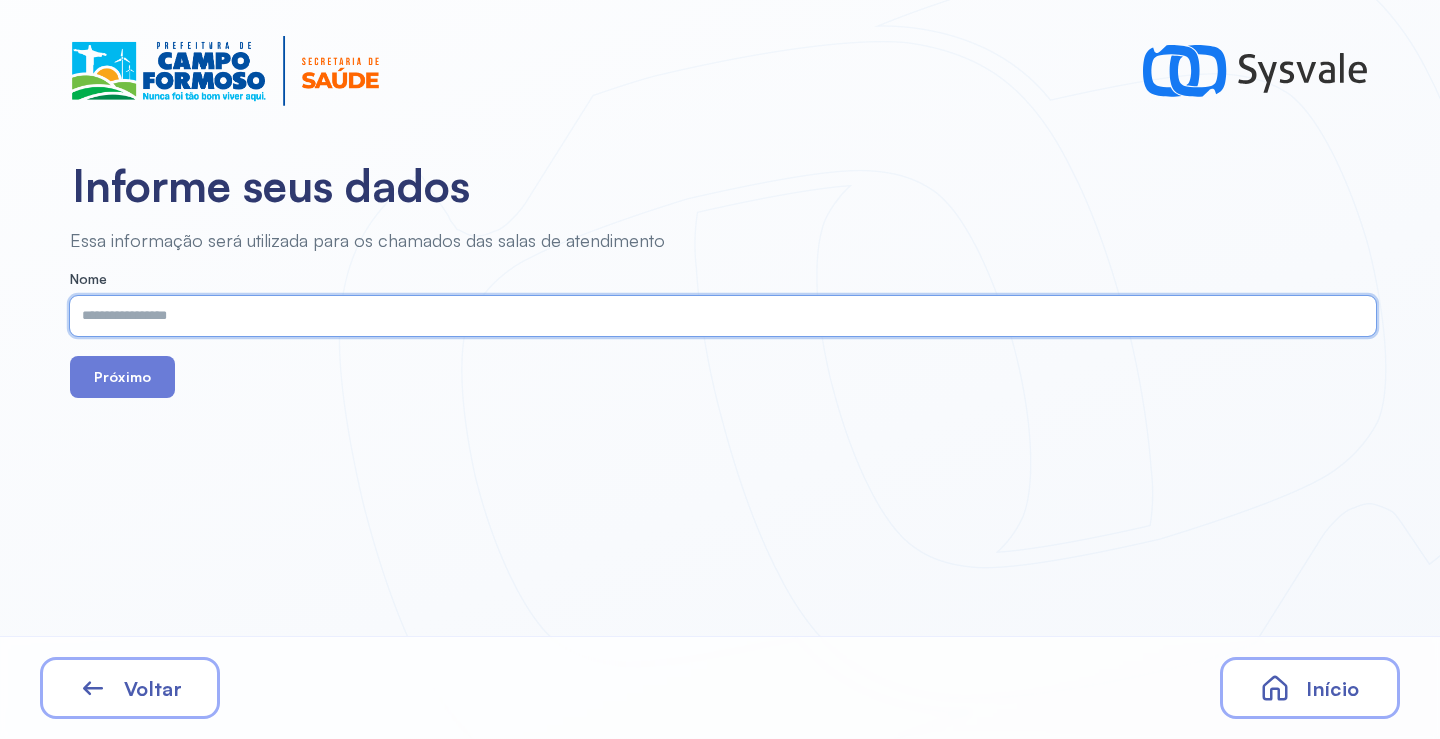 paste on "**********" 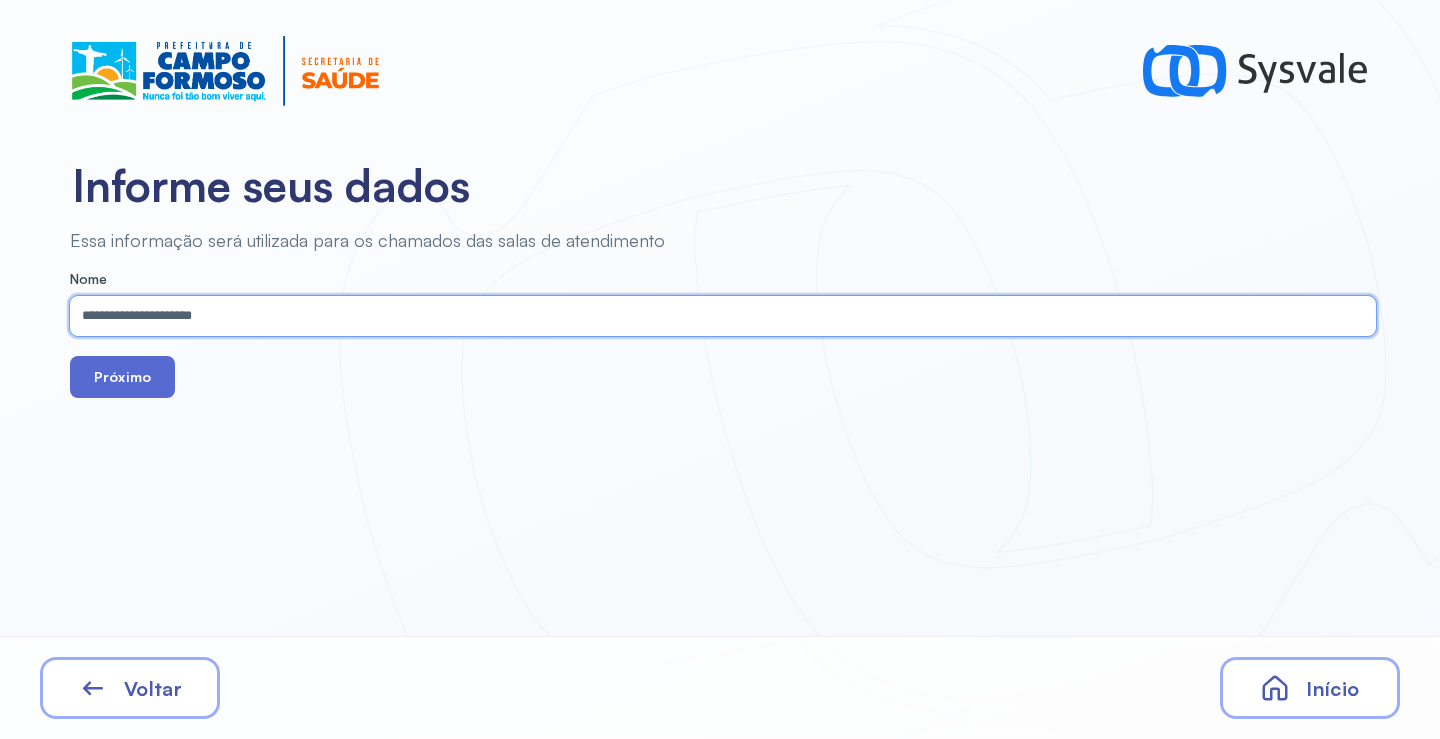 type on "**********" 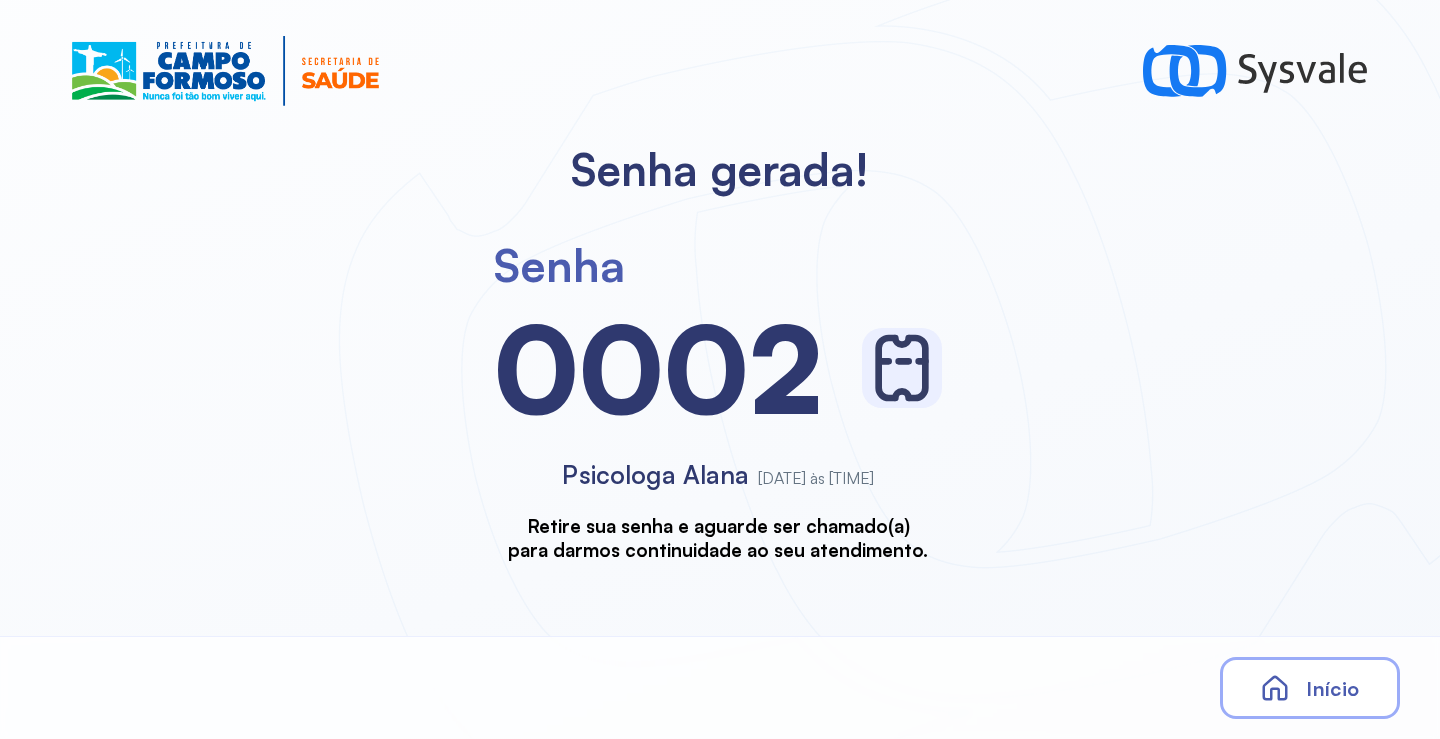 scroll, scrollTop: 0, scrollLeft: 0, axis: both 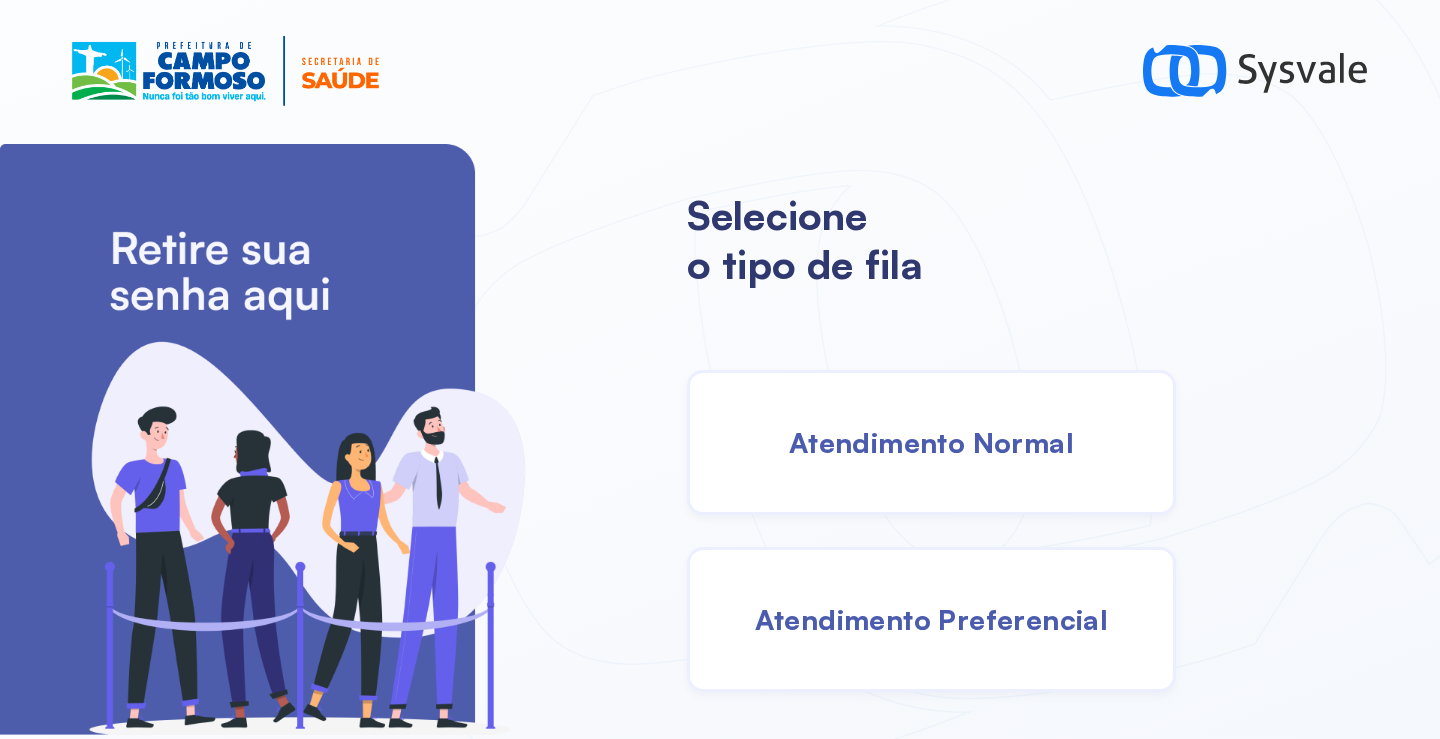 click on "Atendimento Normal" at bounding box center [931, 442] 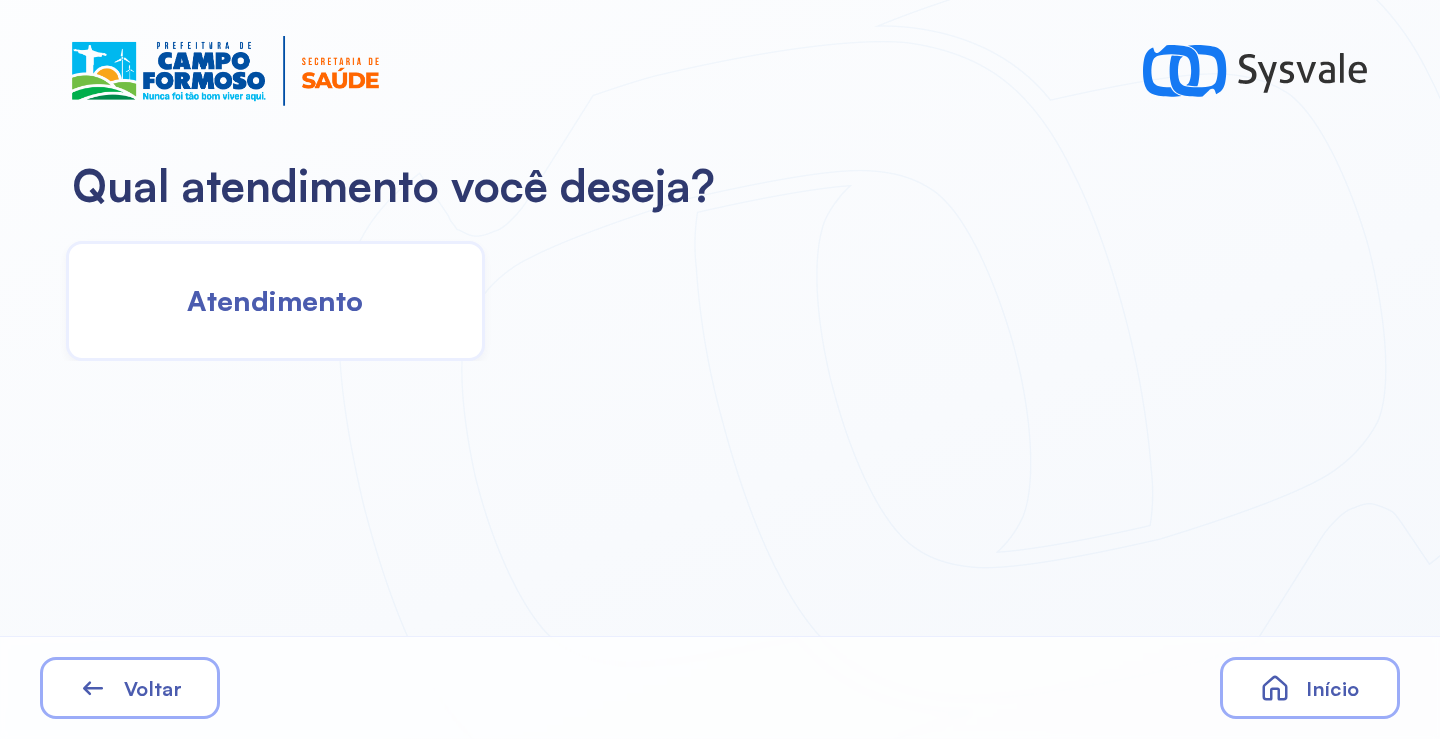 click on "Atendimento" at bounding box center [275, 300] 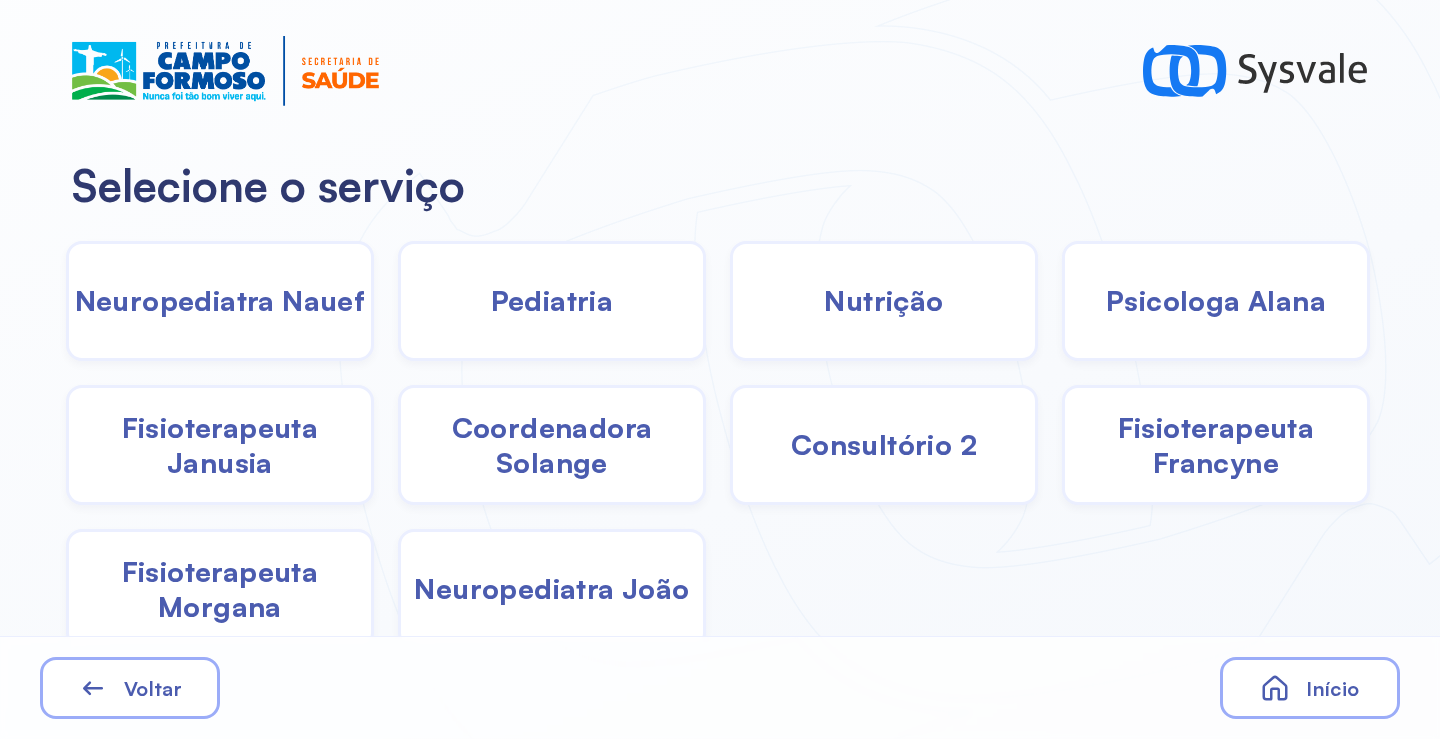 click on "Pediatria" 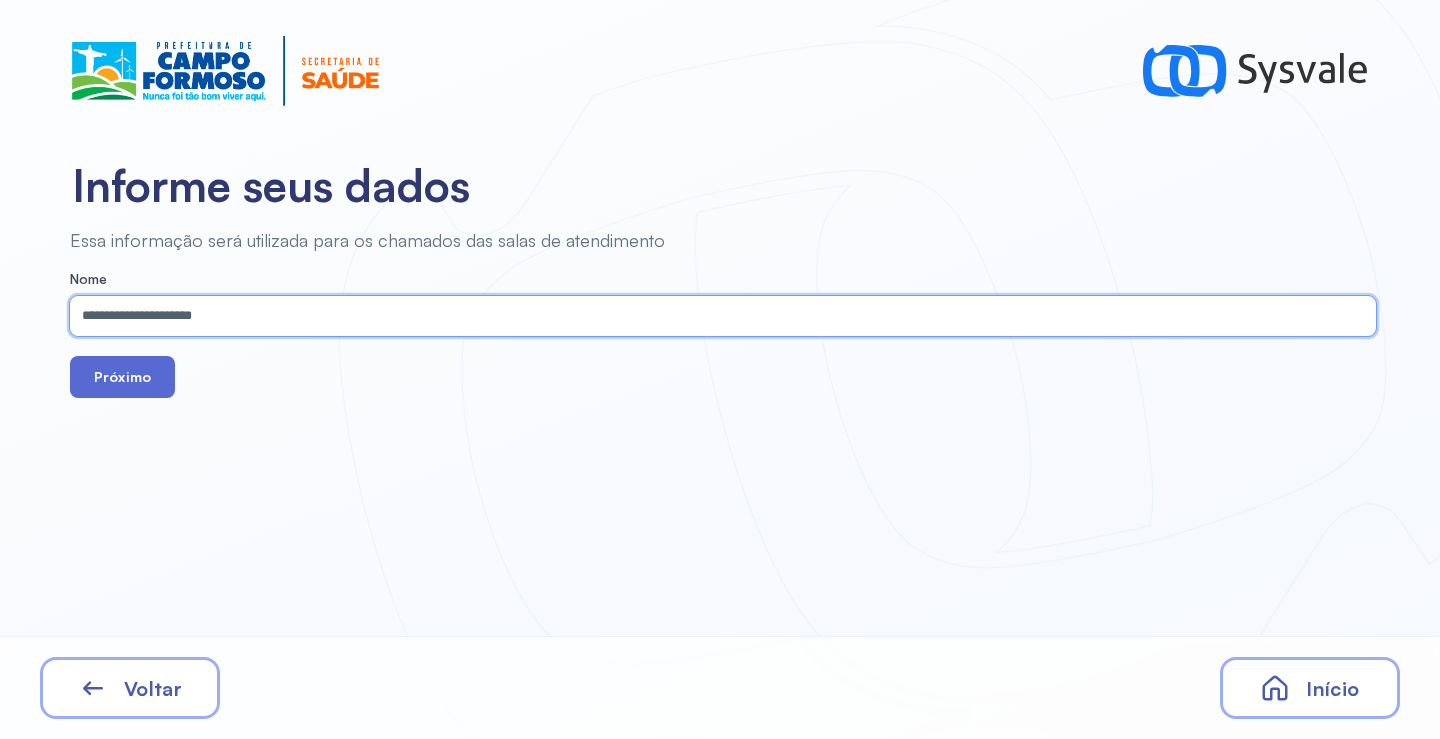 type on "**********" 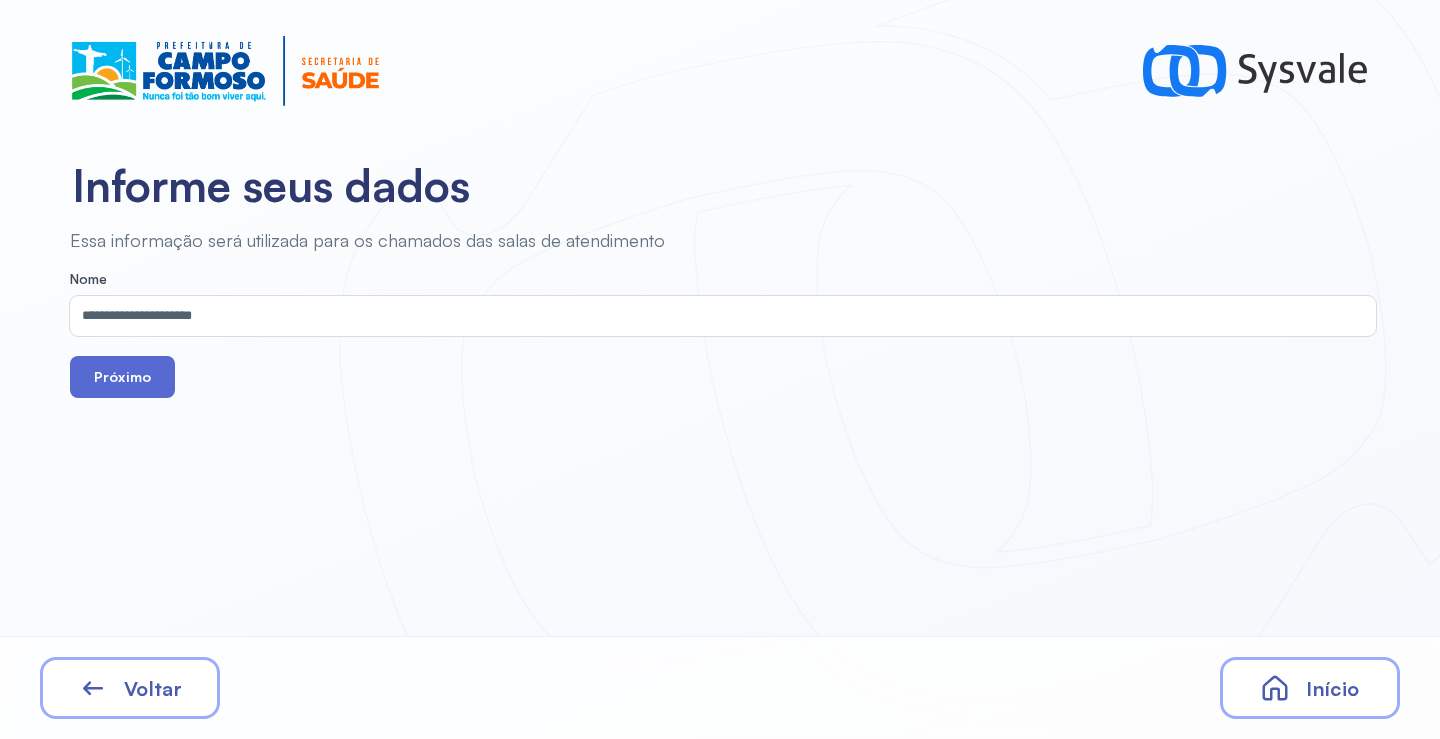 click on "Próximo" at bounding box center [122, 377] 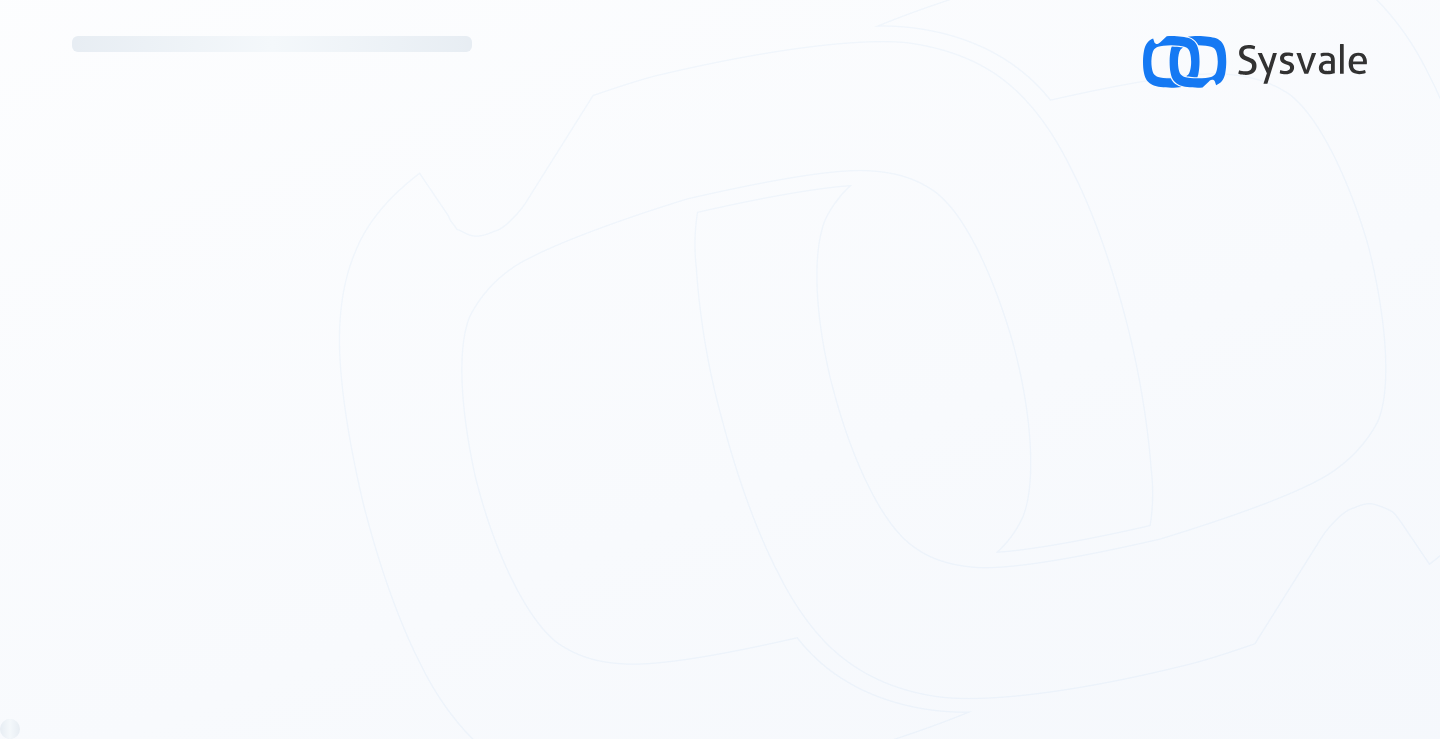 scroll, scrollTop: 0, scrollLeft: 0, axis: both 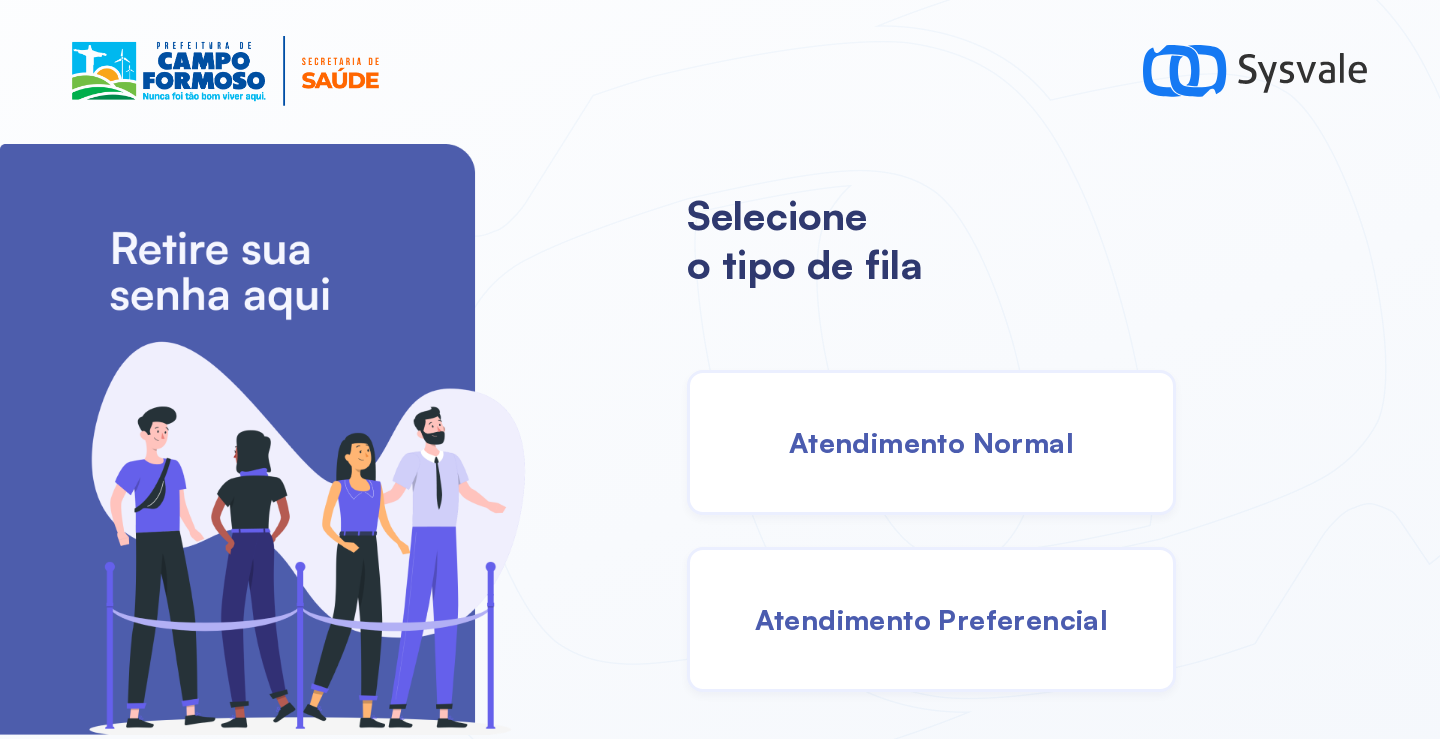 click on "Atendimento Normal" at bounding box center [931, 442] 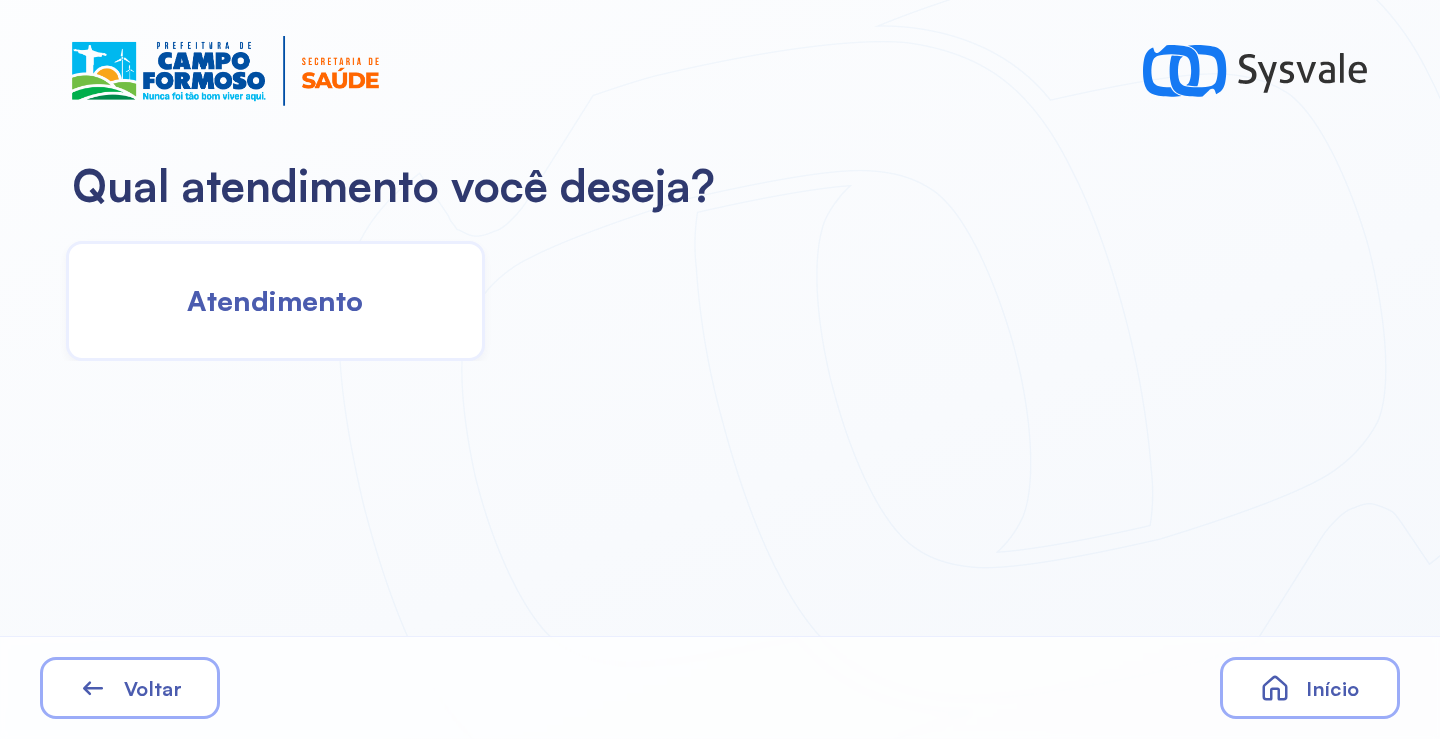click on "Atendimento" at bounding box center (275, 300) 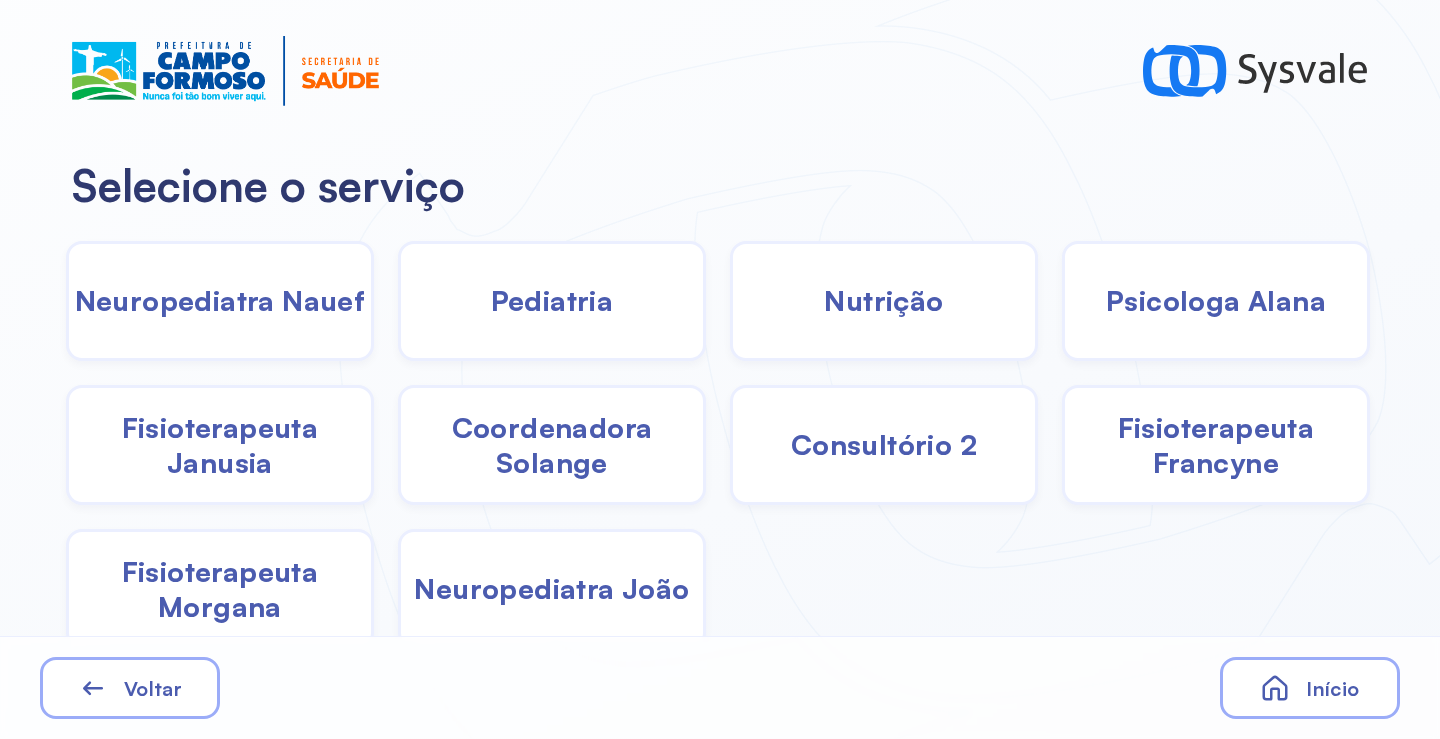 click on "Pediatria" 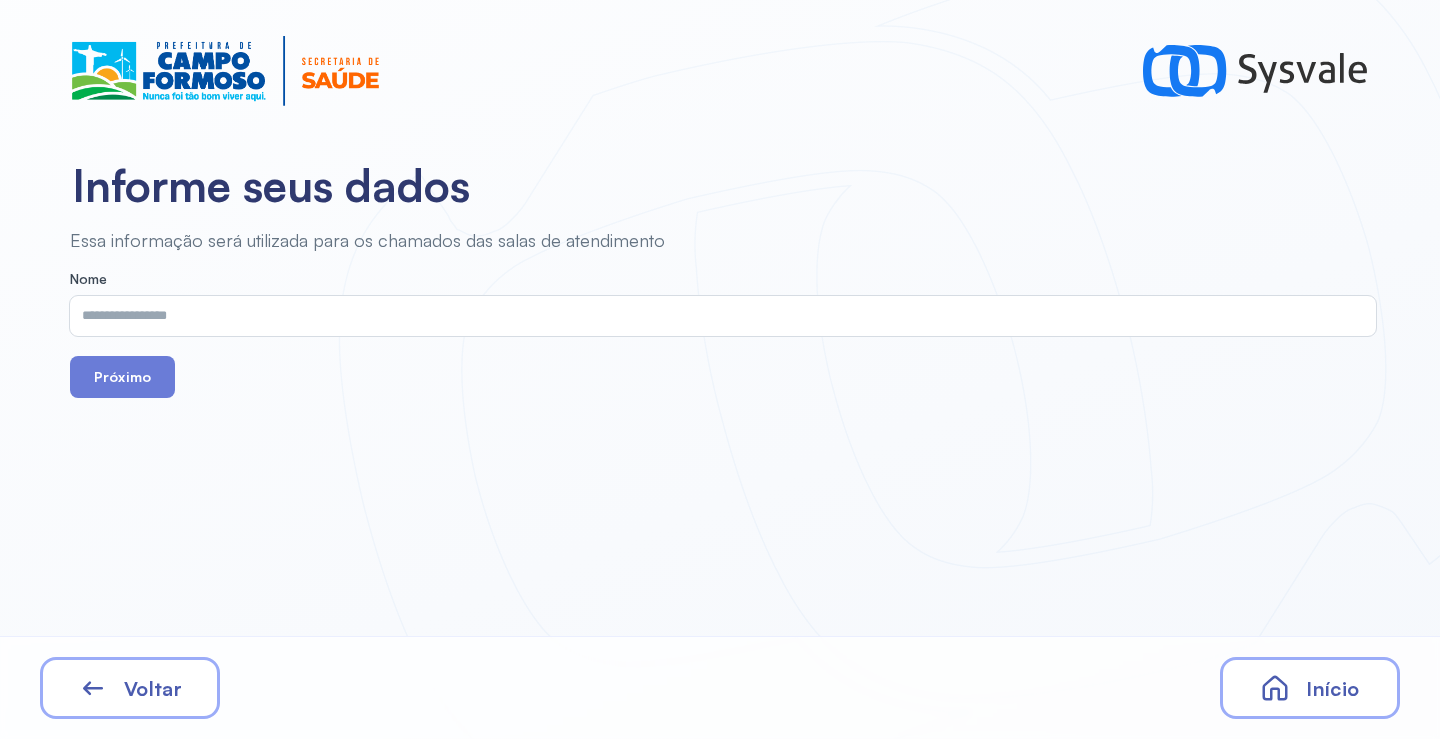 drag, startPoint x: 564, startPoint y: 336, endPoint x: 436, endPoint y: 314, distance: 129.87686 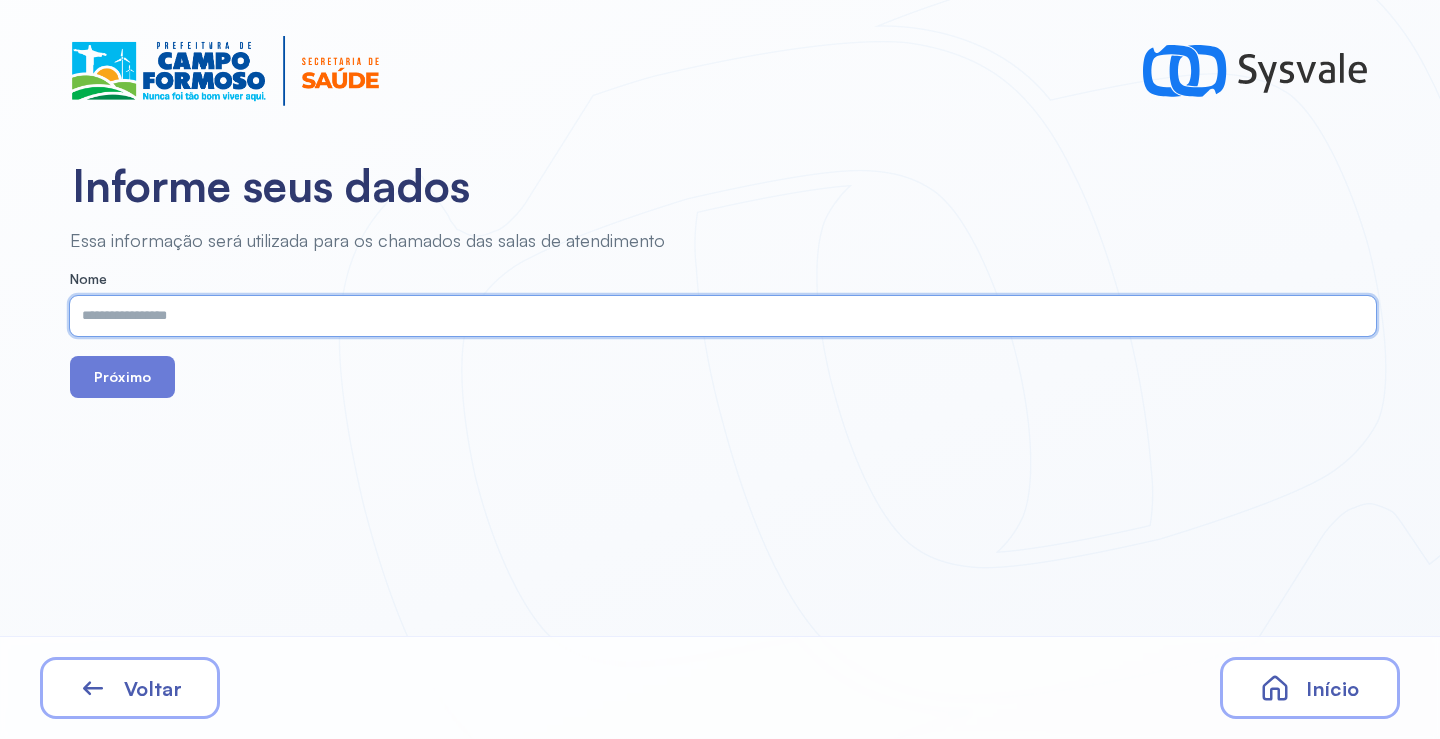 paste on "**********" 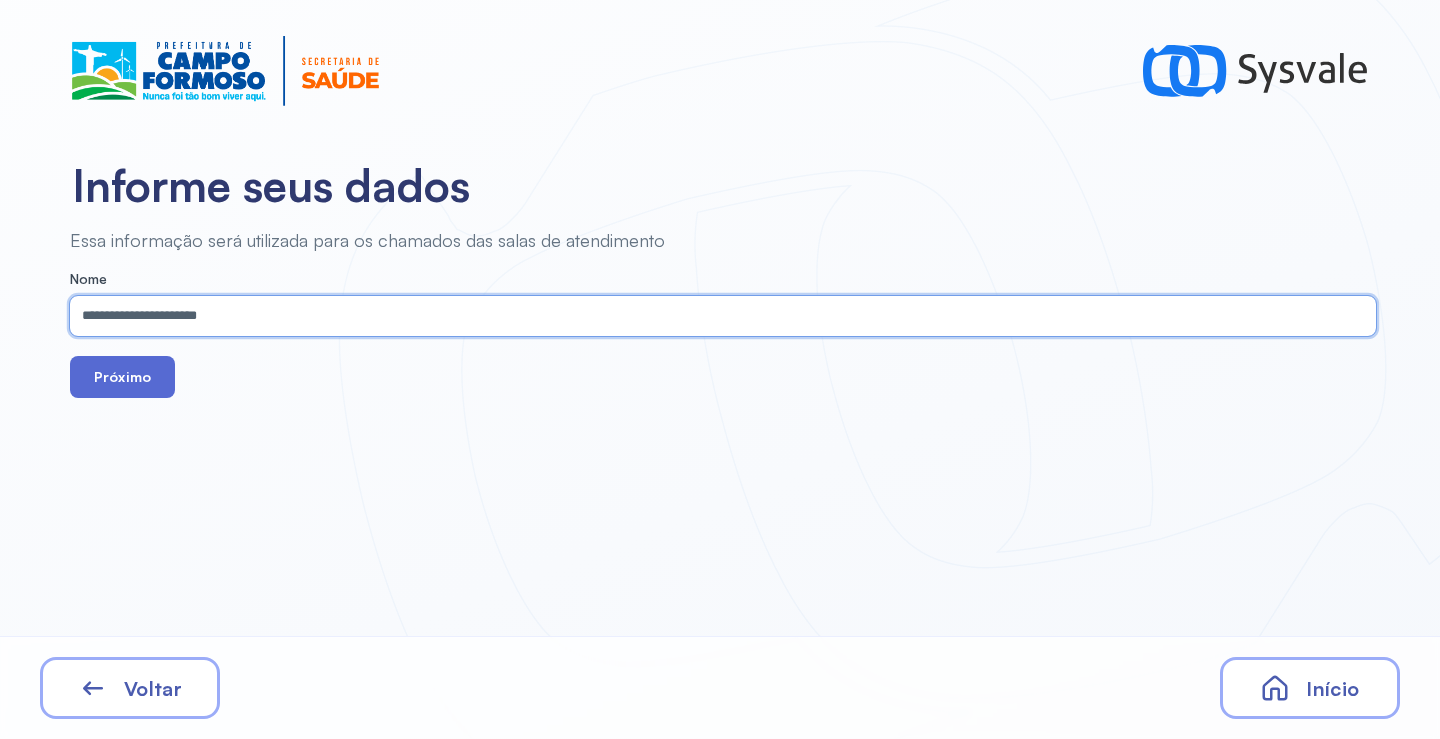 type on "**********" 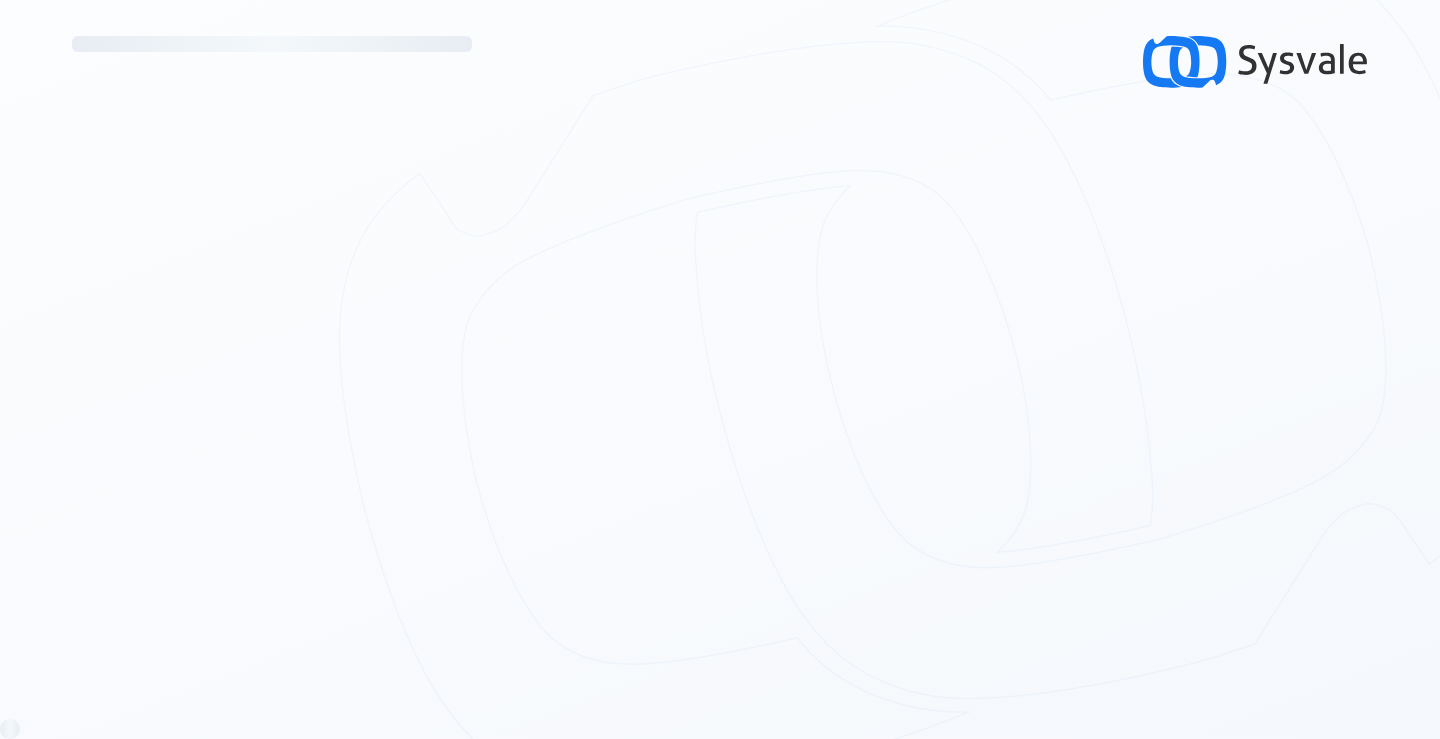 scroll, scrollTop: 0, scrollLeft: 0, axis: both 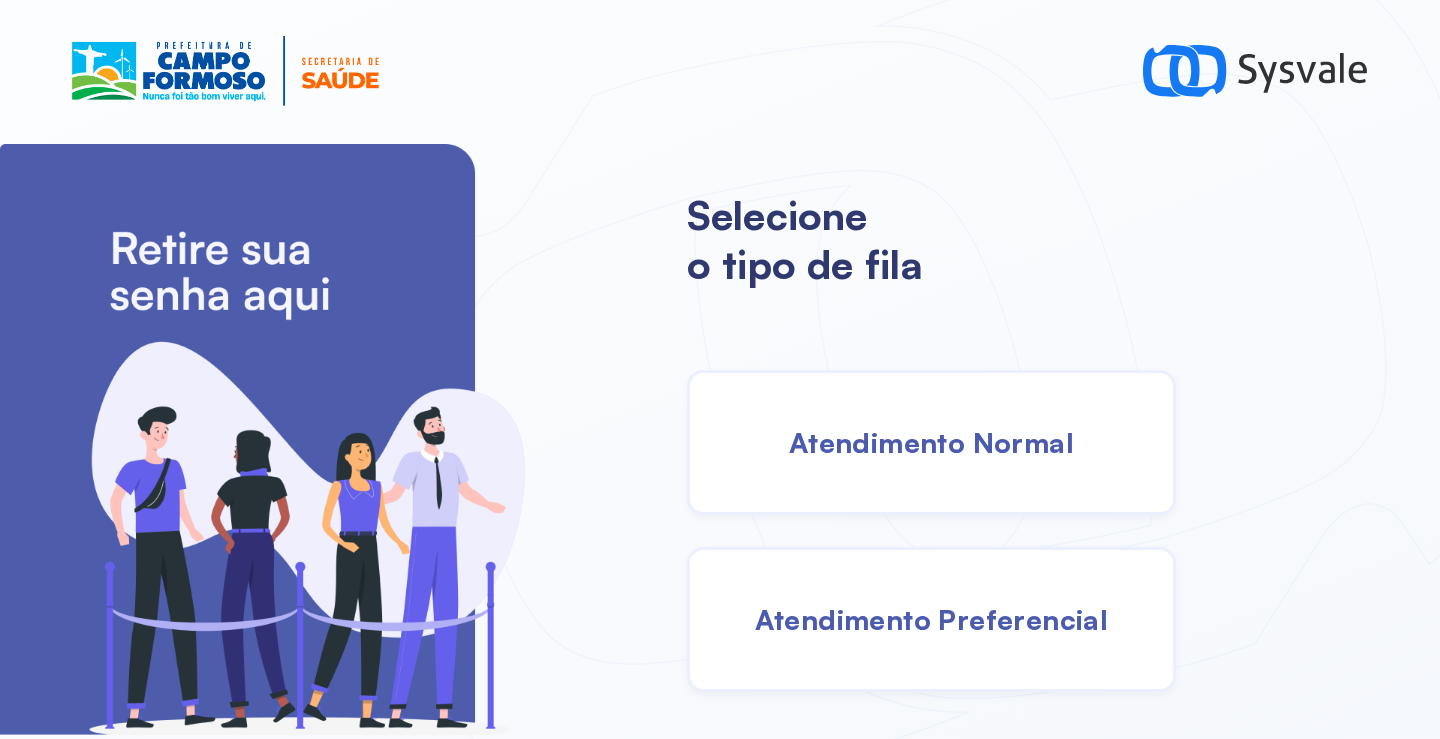 drag, startPoint x: 860, startPoint y: 404, endPoint x: 866, endPoint y: 414, distance: 11.661903 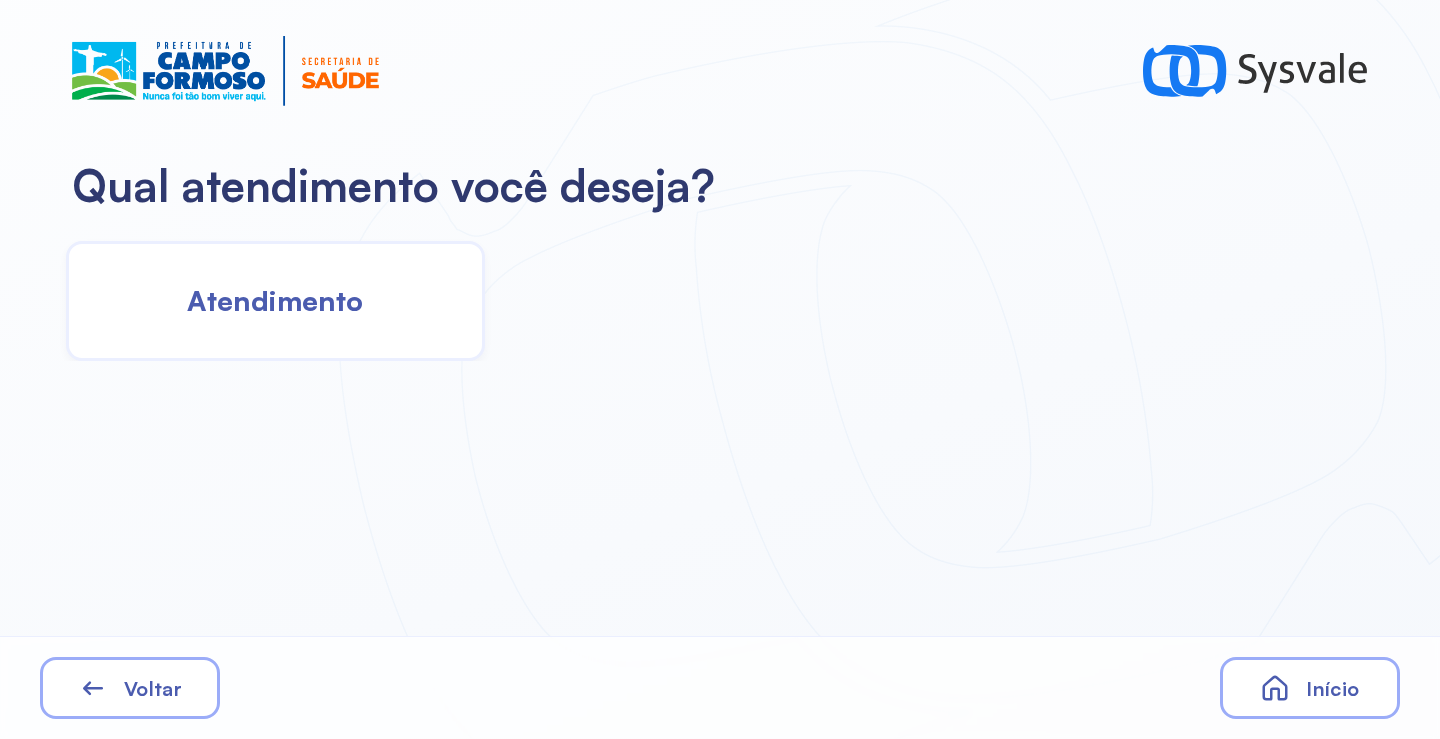 click on "Atendimento" 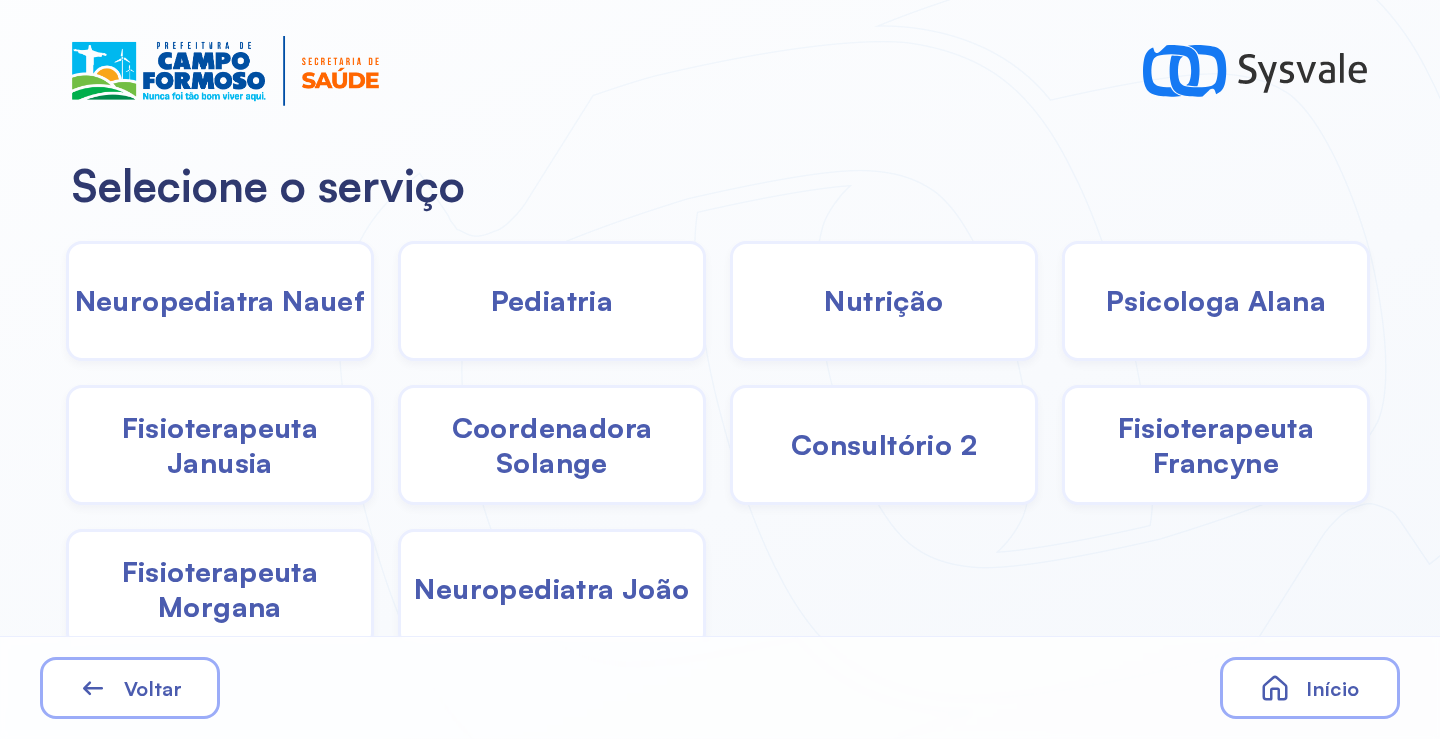click on "Pediatria" at bounding box center [552, 300] 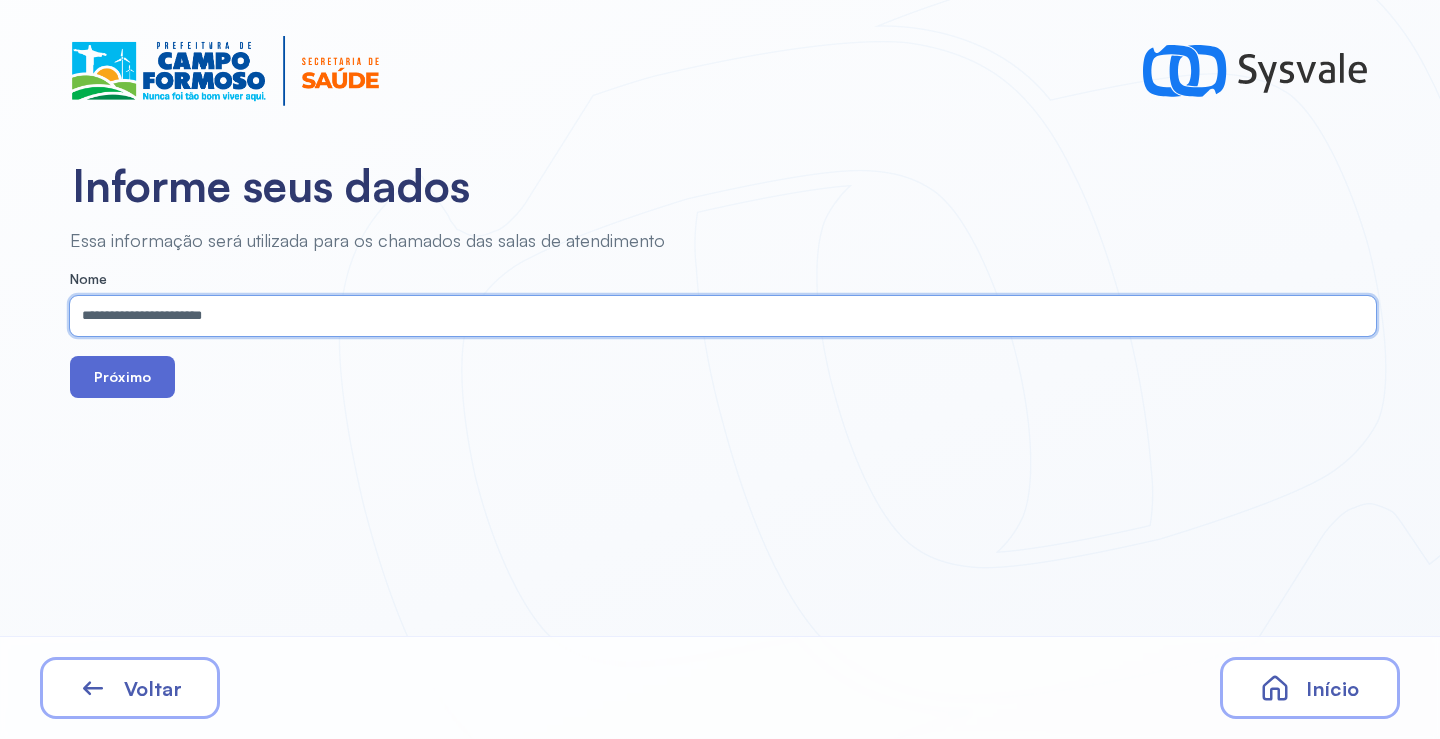 type on "**********" 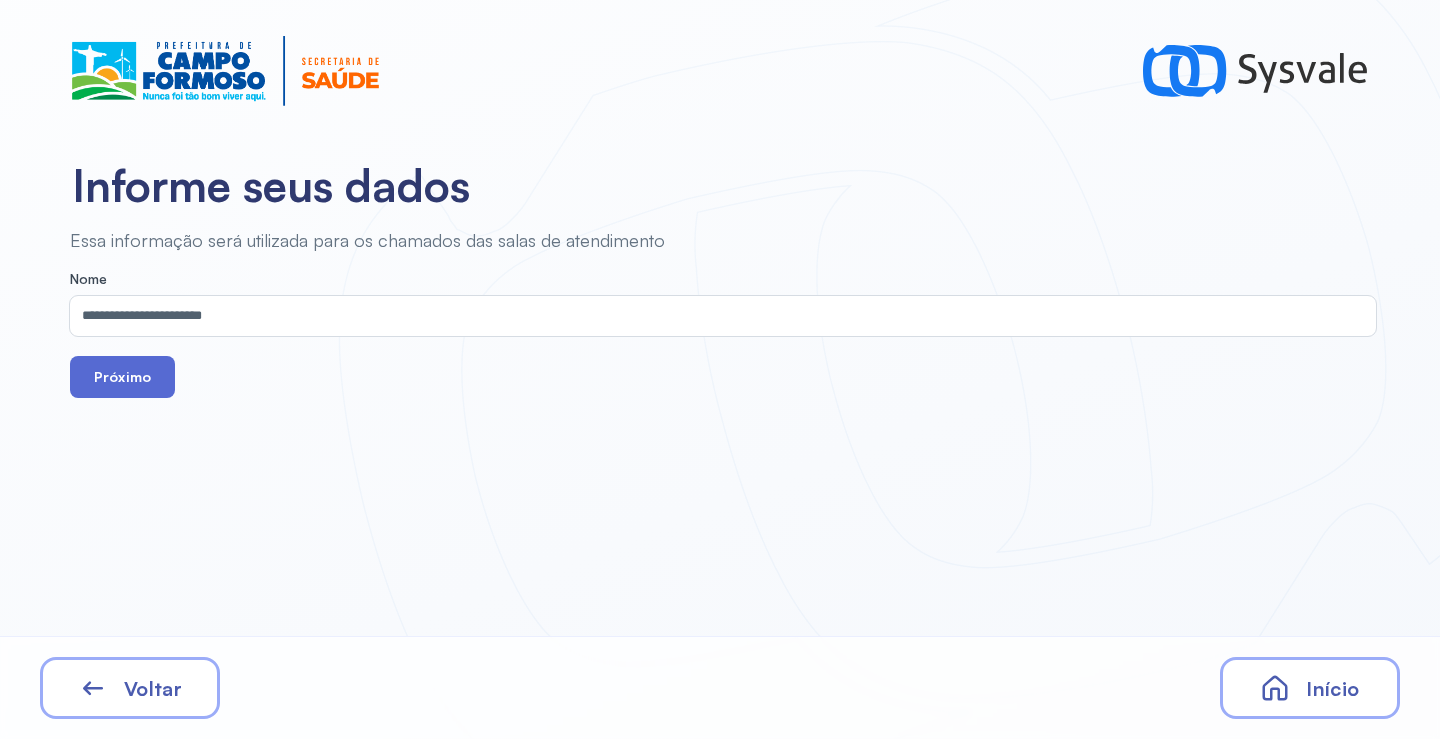 click on "Próximo" at bounding box center [122, 377] 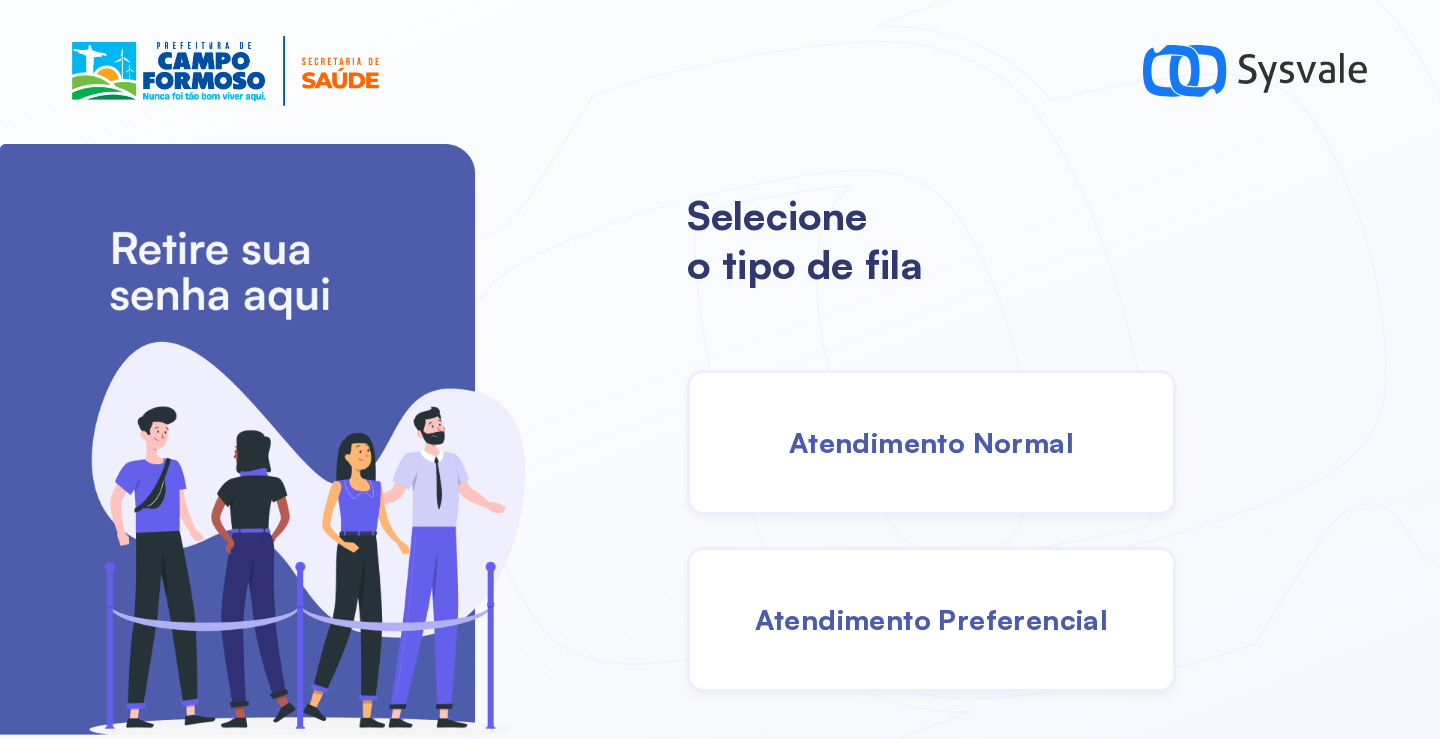 scroll, scrollTop: 0, scrollLeft: 0, axis: both 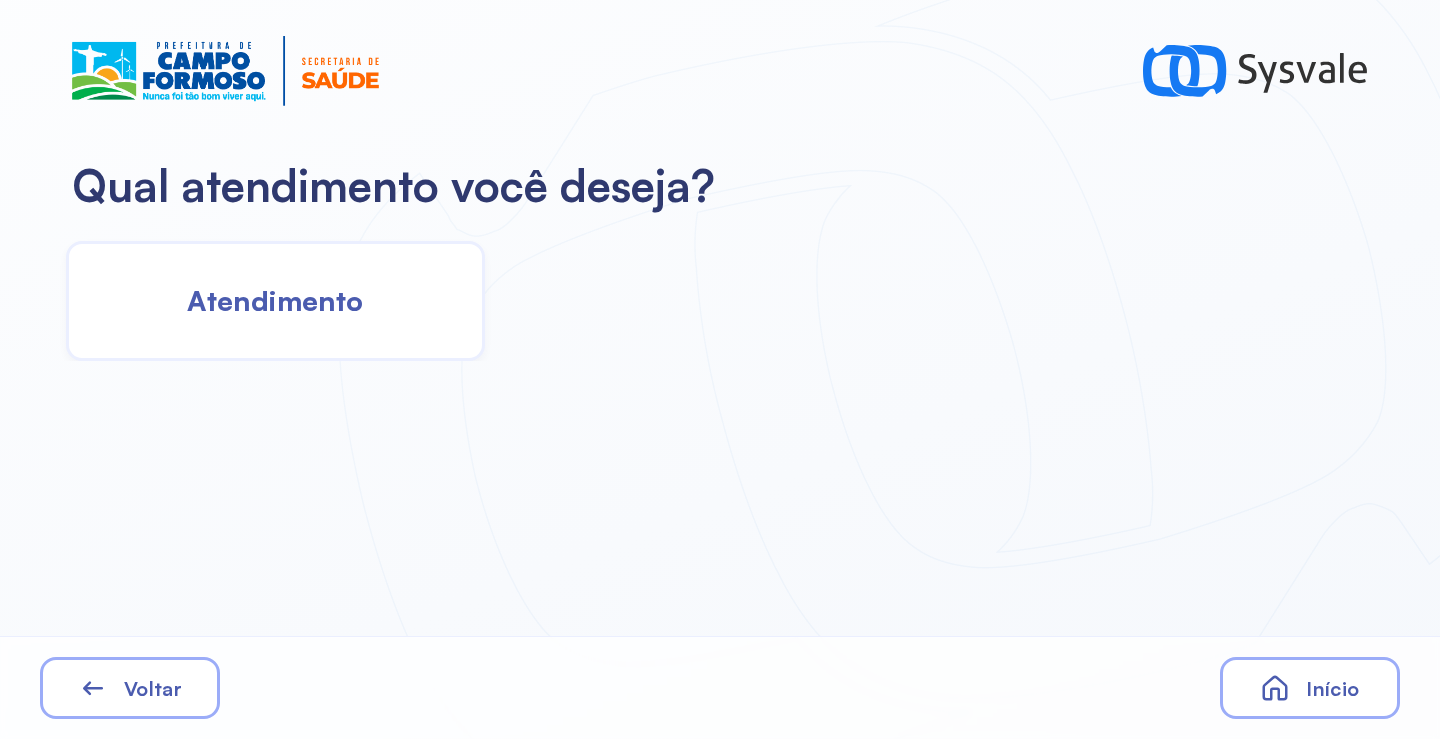 click on "Atendimento" 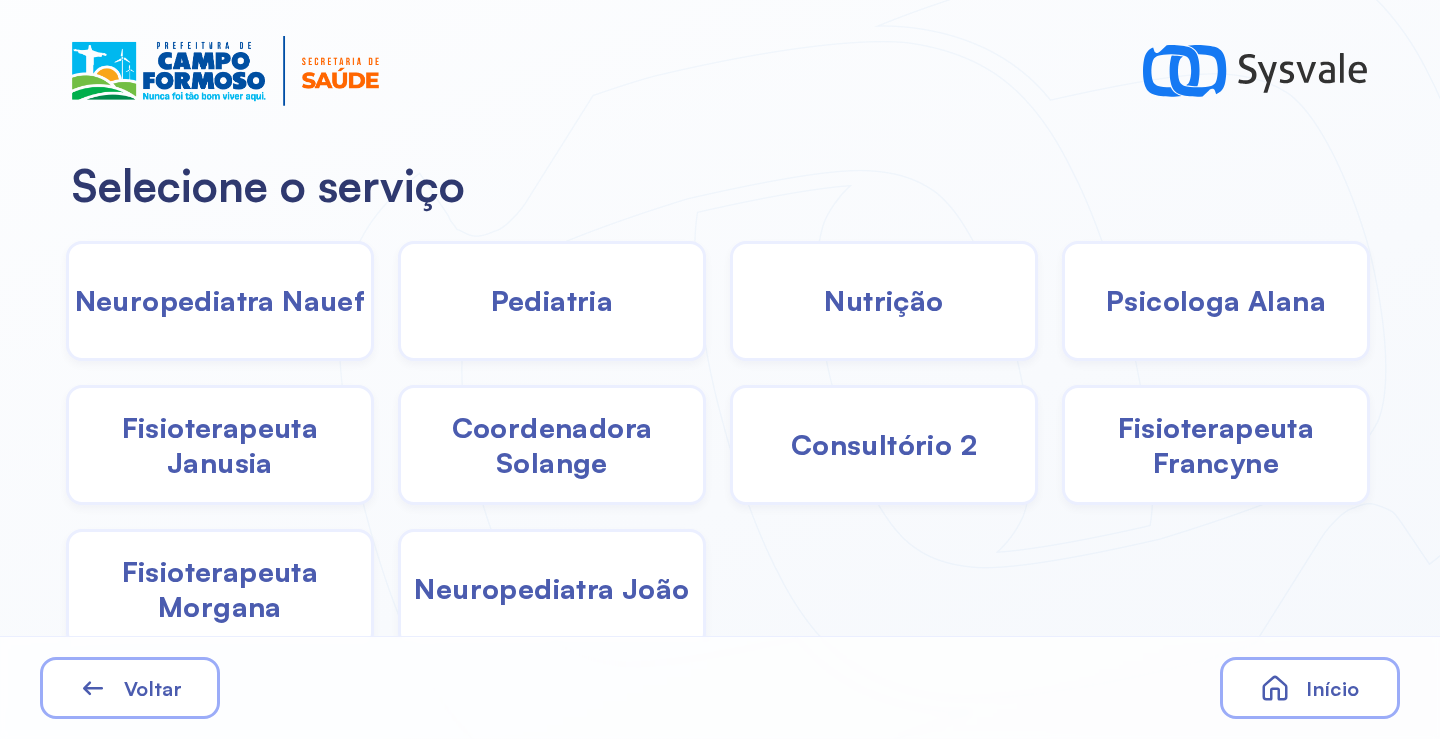 click on "Pediatria" 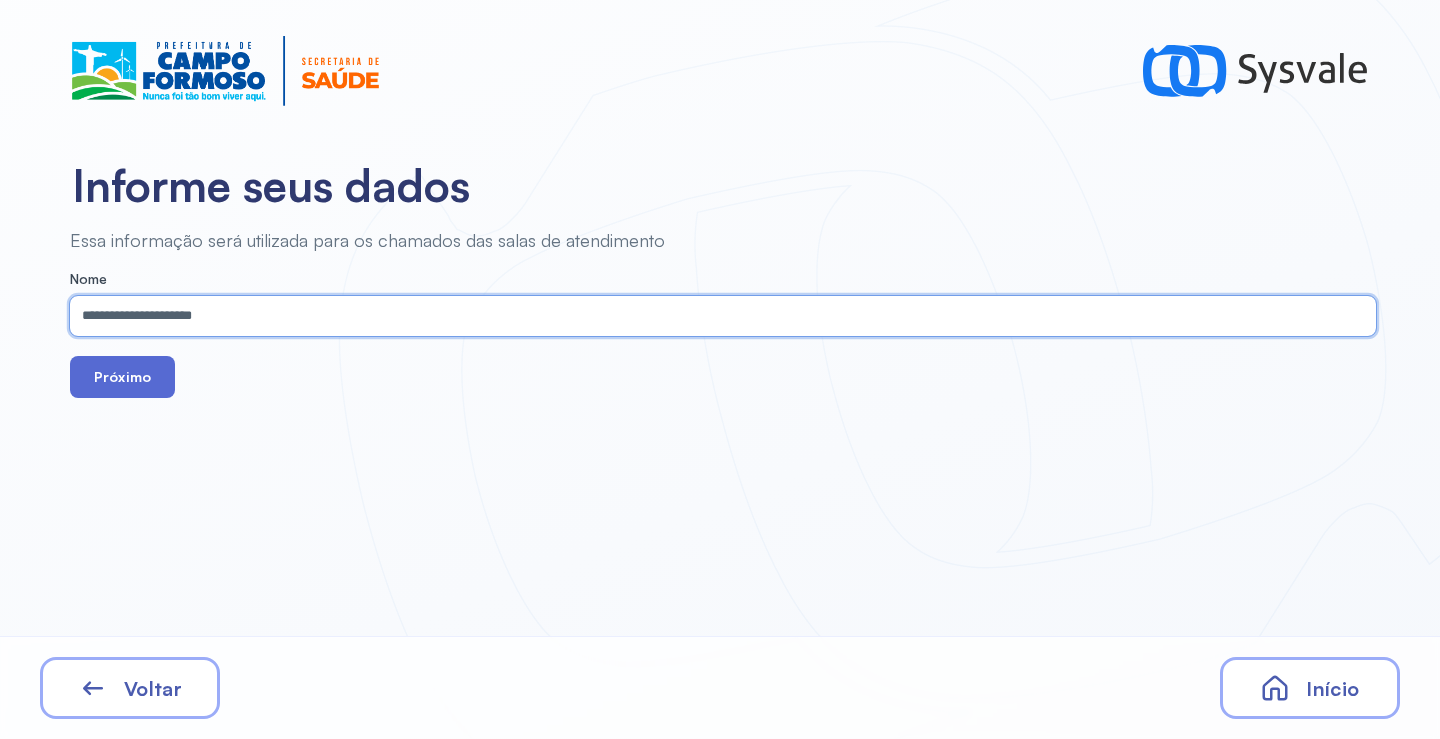 type on "**********" 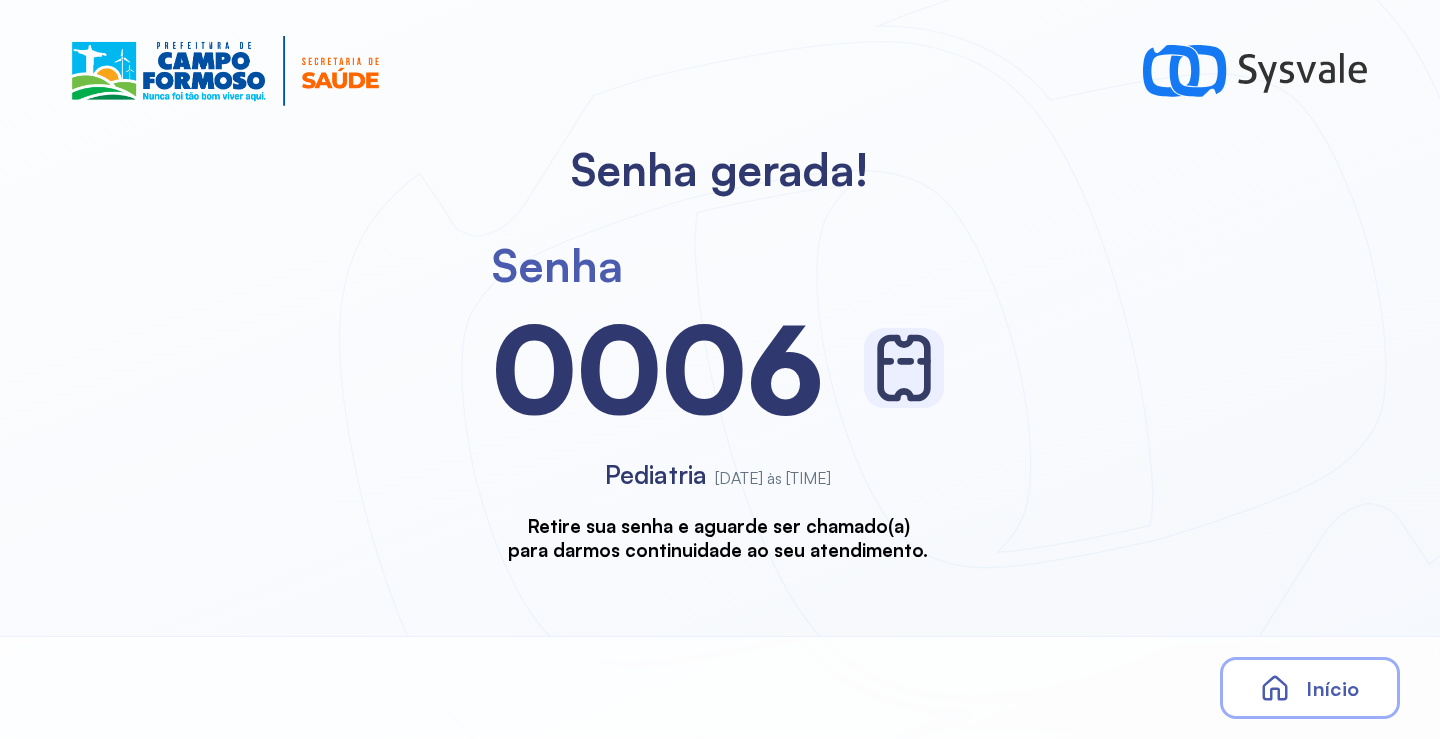 scroll, scrollTop: 0, scrollLeft: 0, axis: both 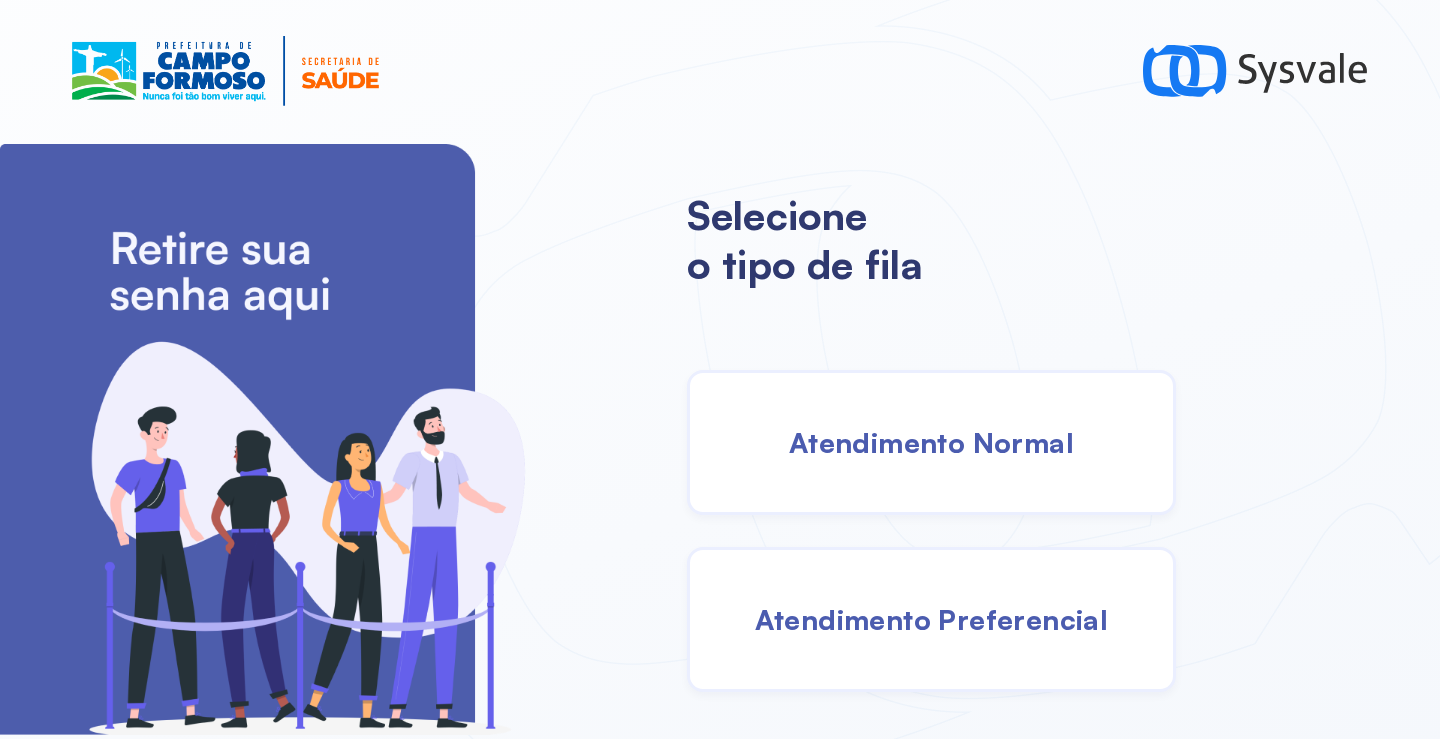 click on "Atendimento Normal" at bounding box center [931, 442] 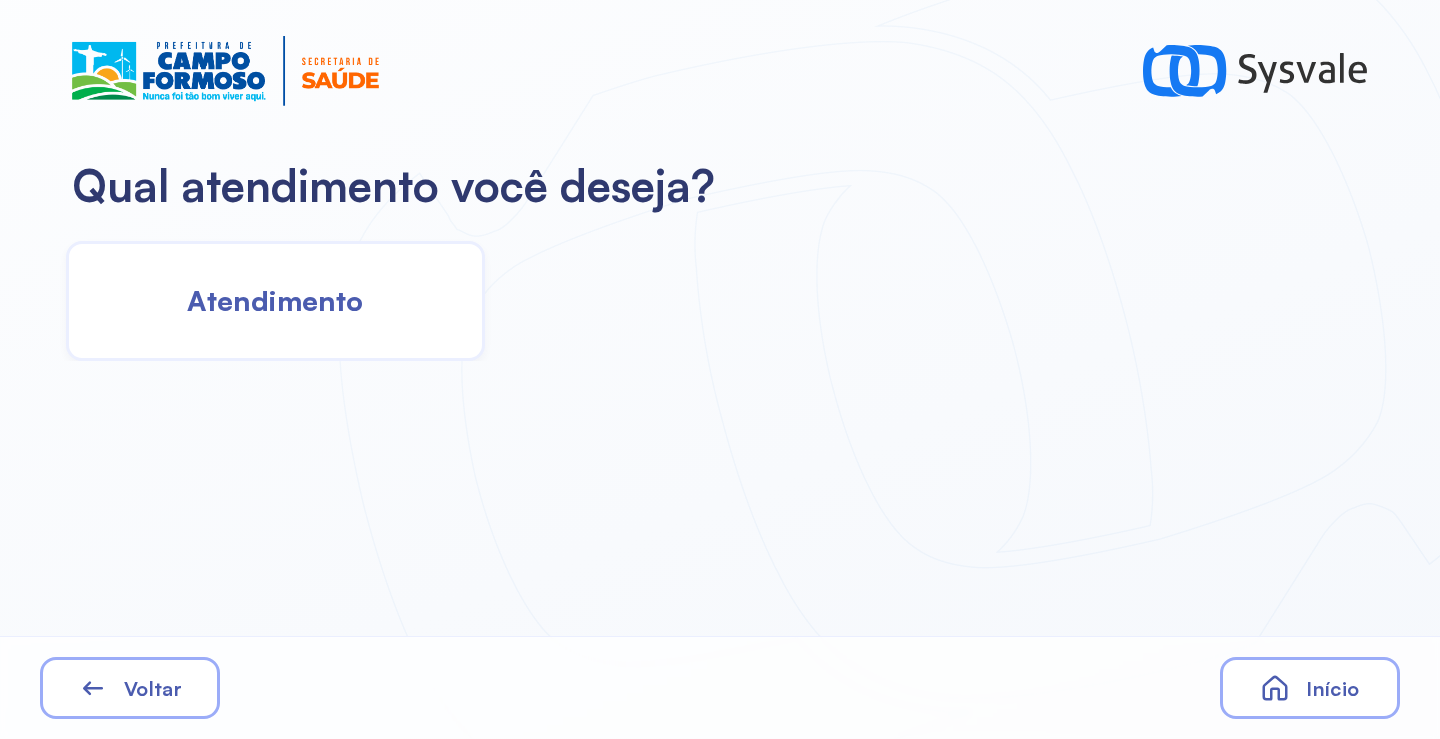 click on "Atendimento" 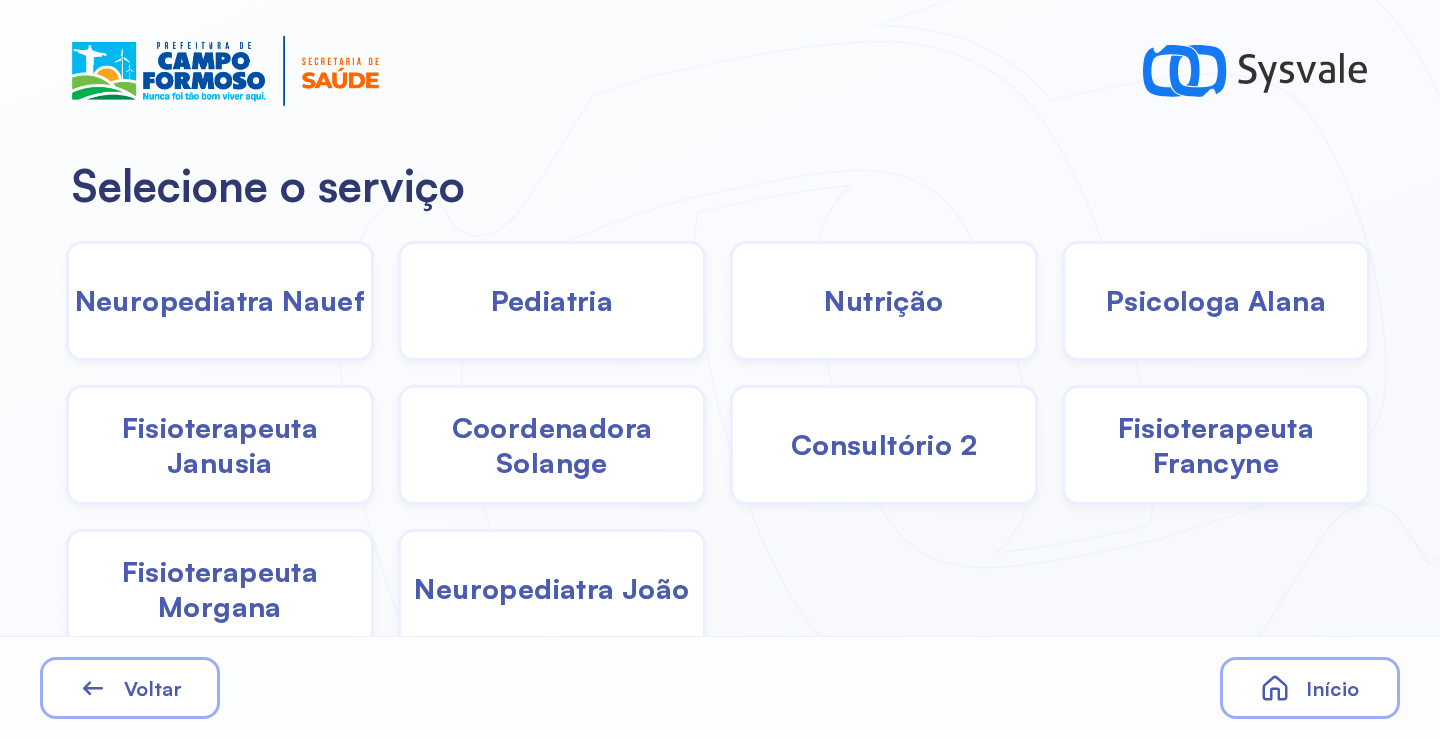 click on "Pediatria" at bounding box center [552, 300] 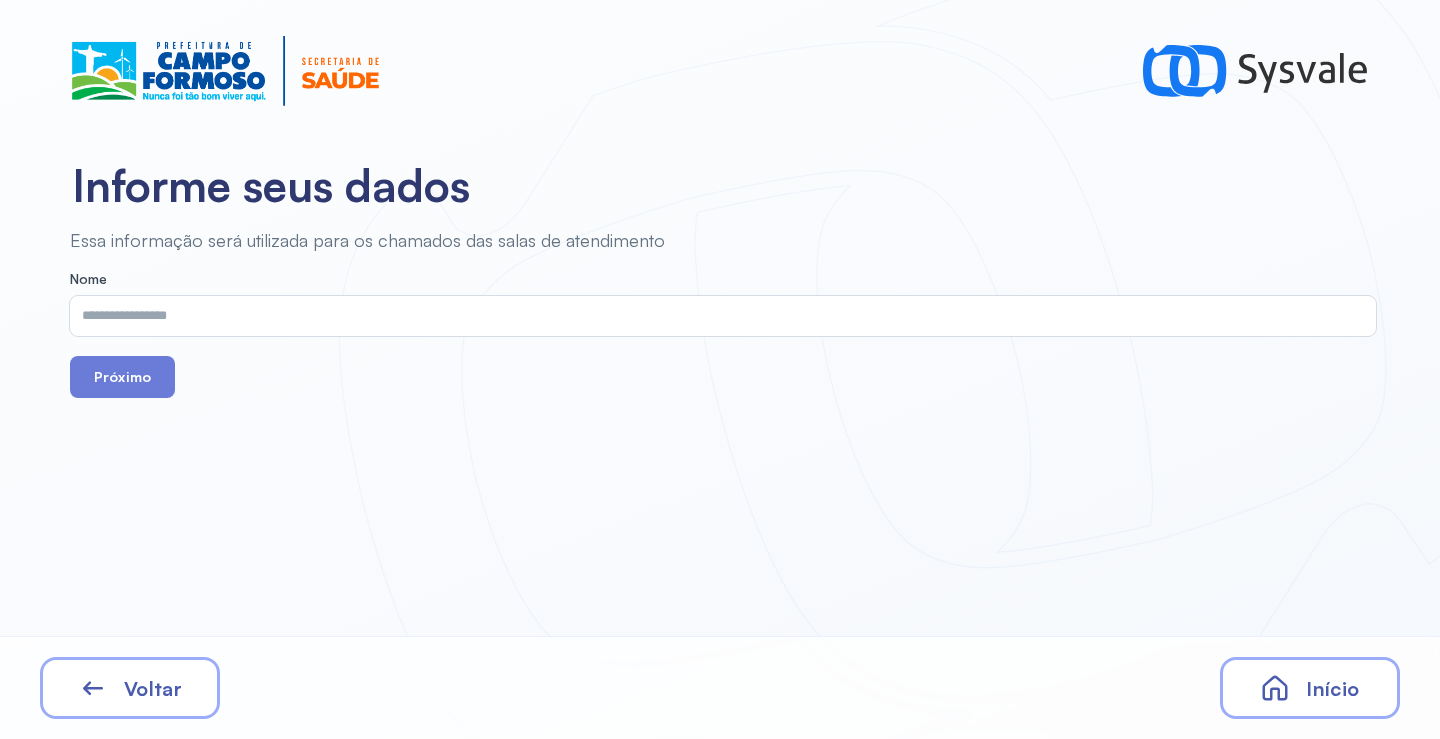 click at bounding box center [719, 316] 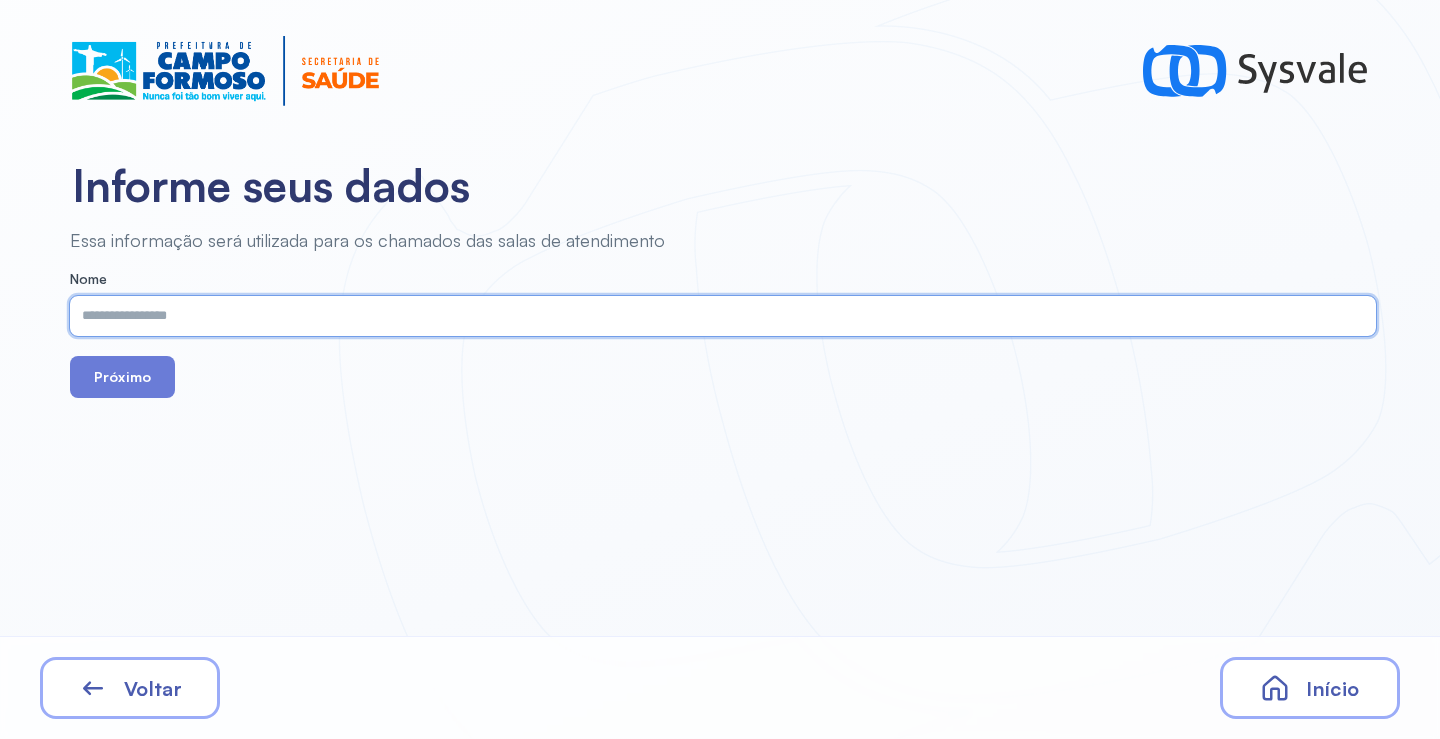 paste on "**********" 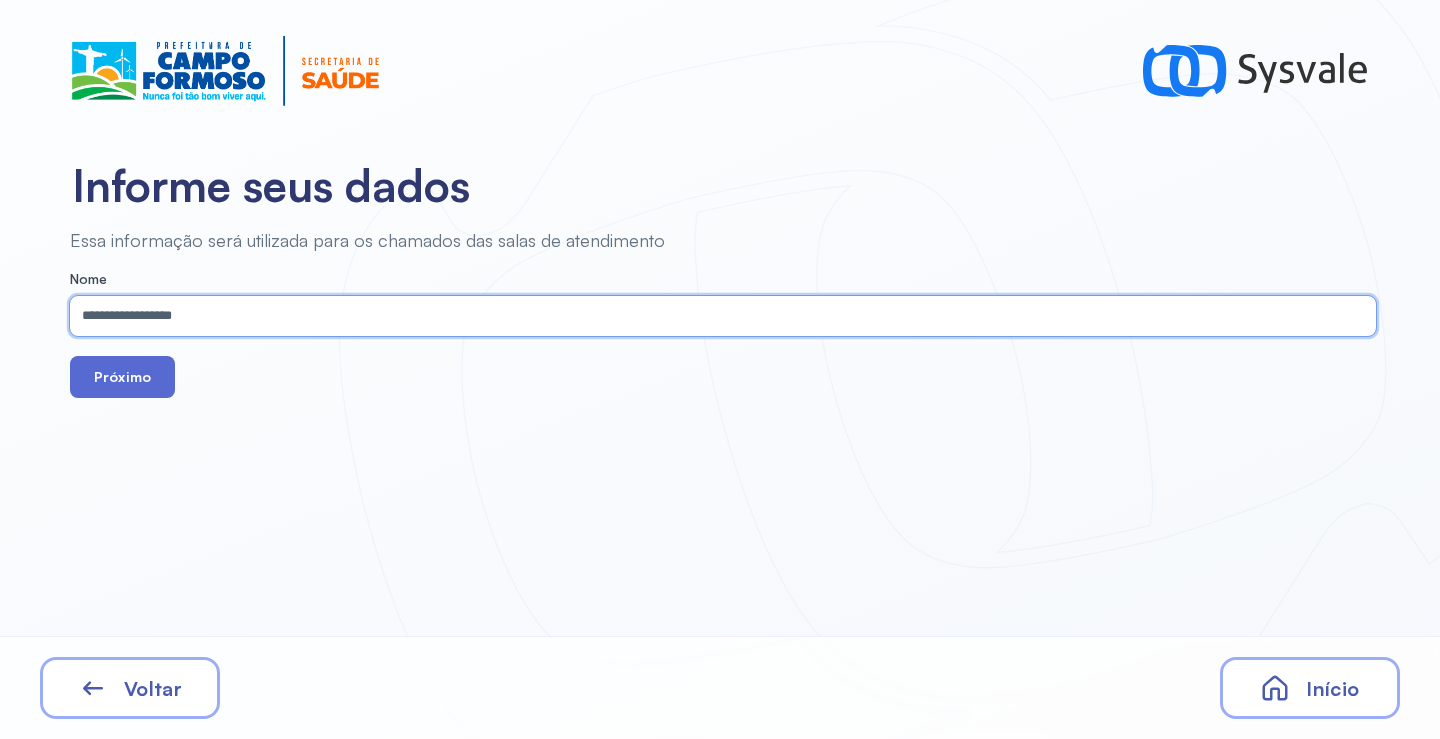 type on "**********" 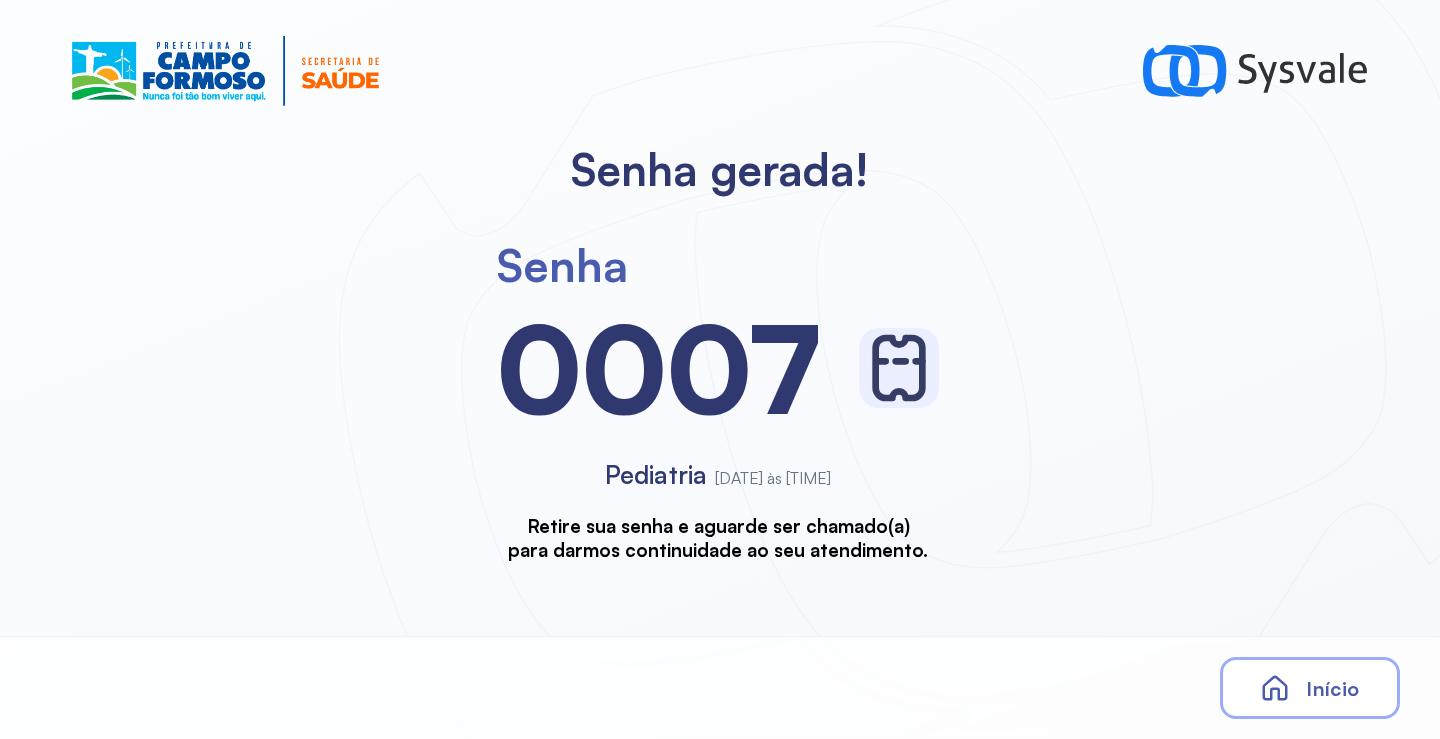 scroll, scrollTop: 0, scrollLeft: 0, axis: both 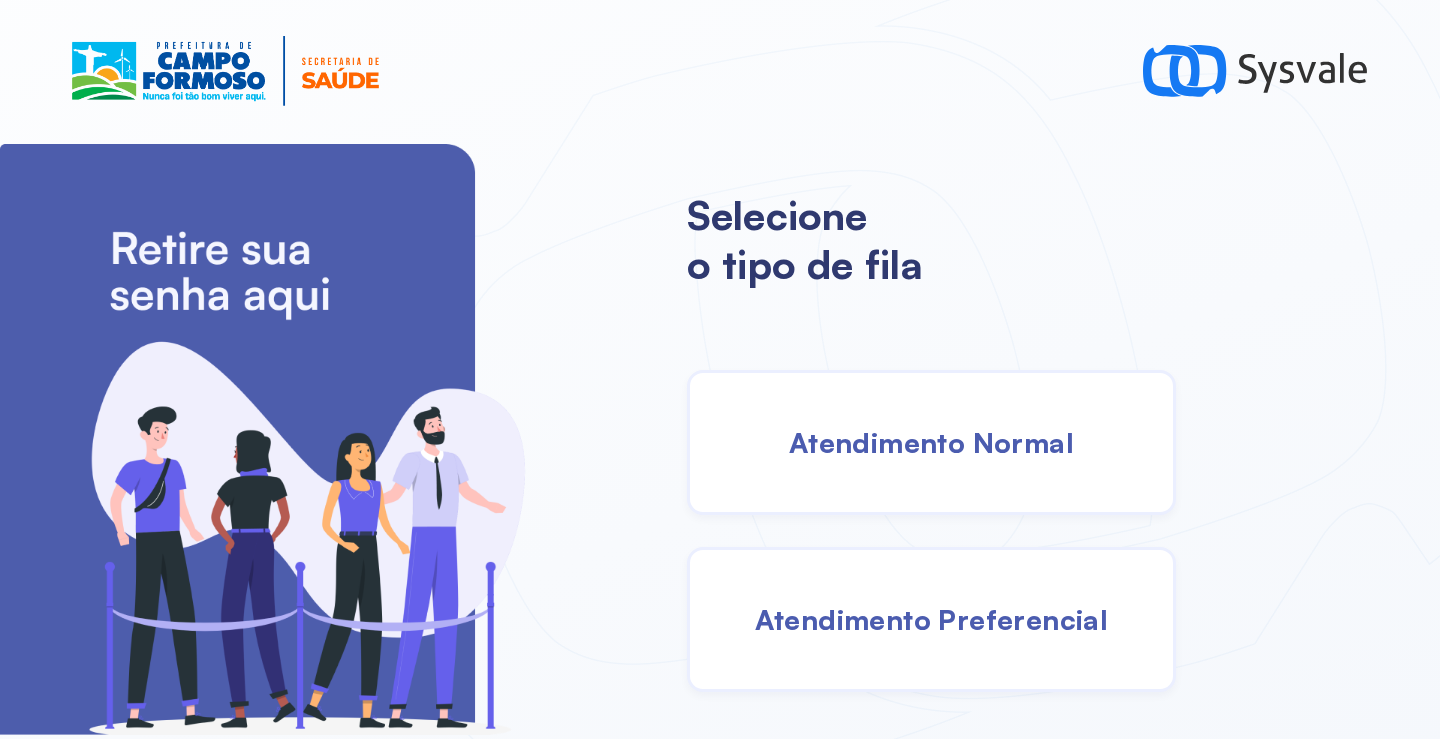 click on "Atendimento Normal" at bounding box center (931, 442) 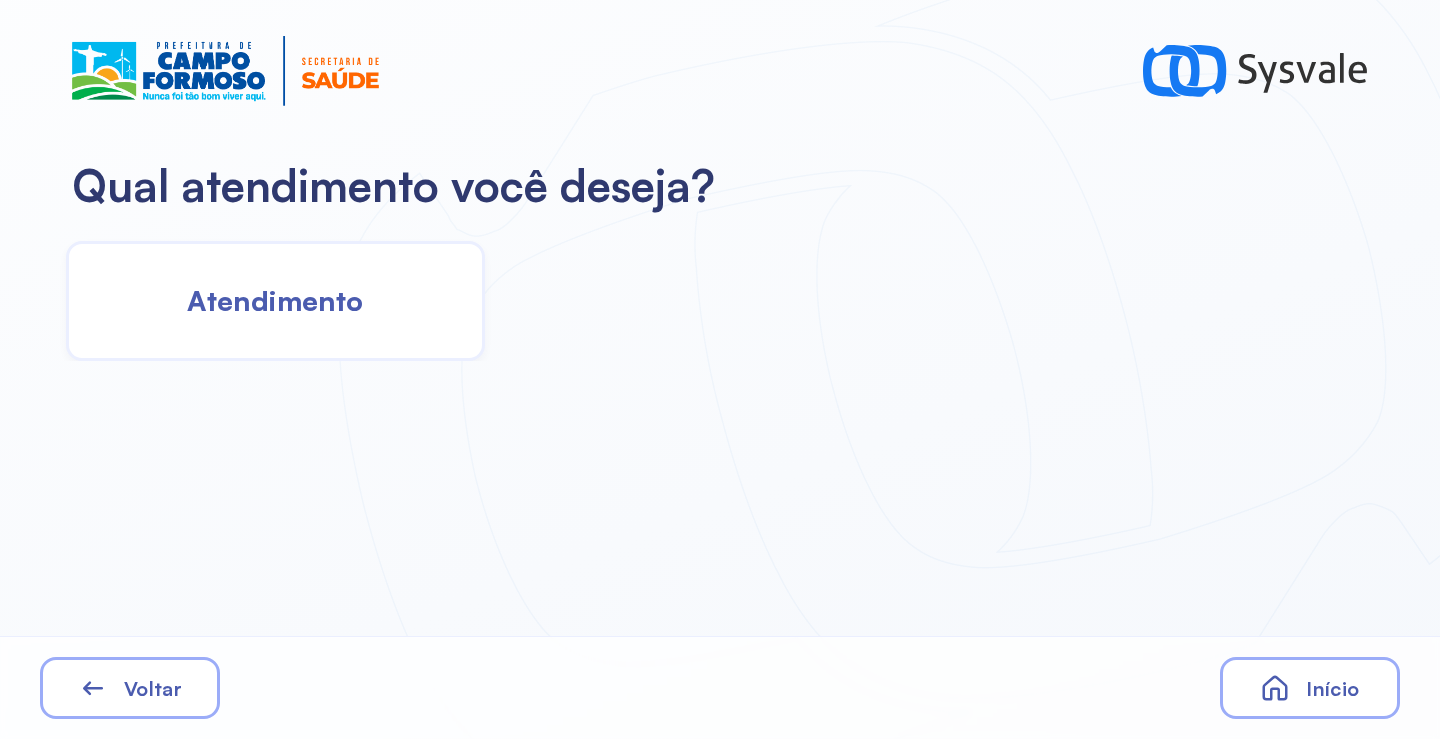 click on "Atendimento" 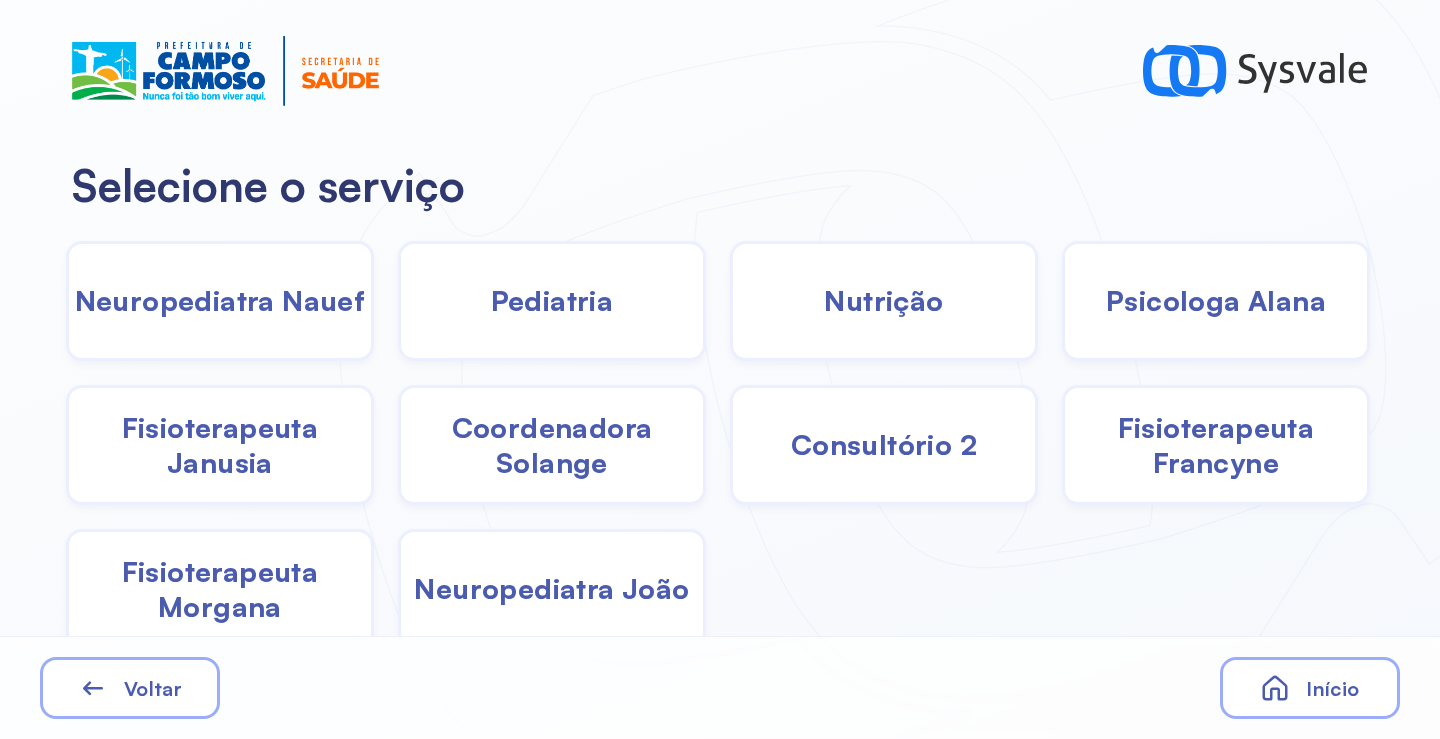 click on "Fisioterapeuta Janusia" at bounding box center (220, 445) 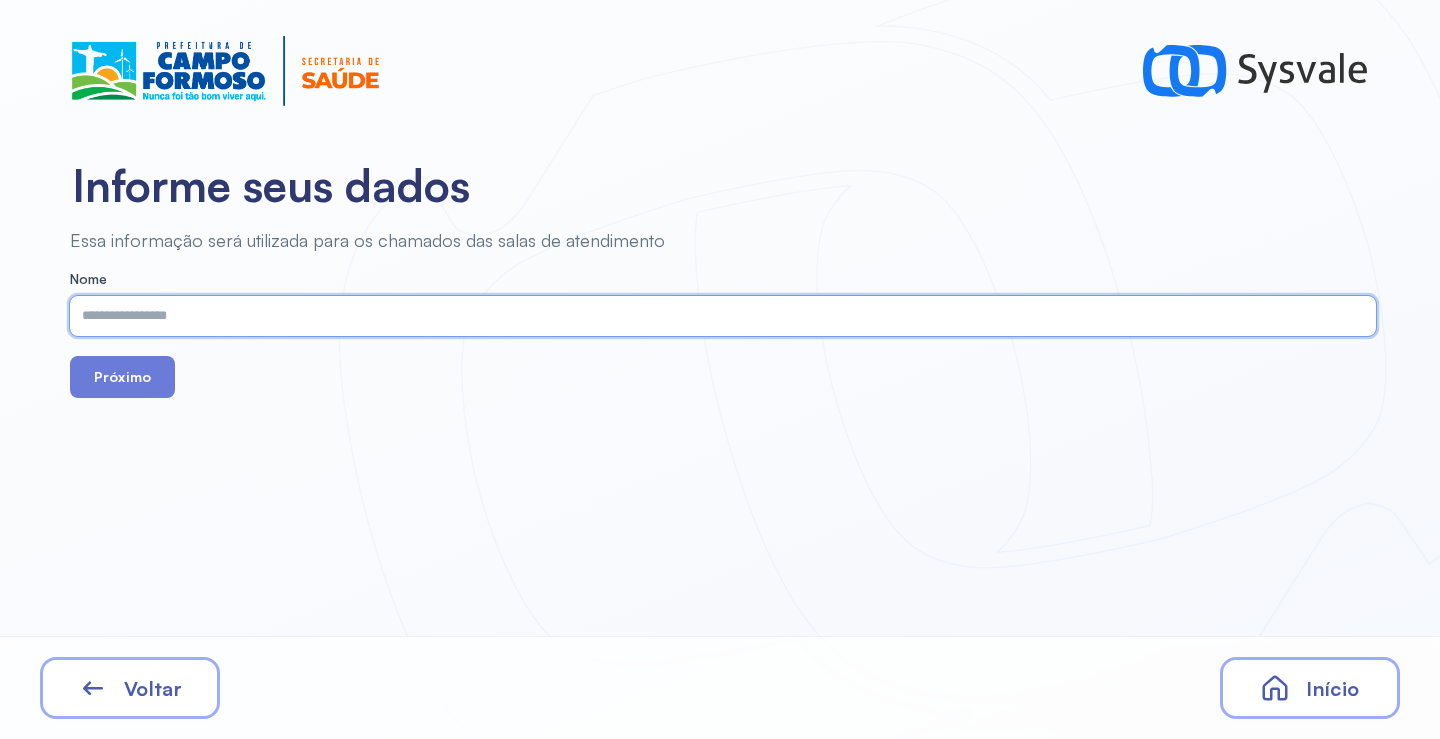 paste on "**********" 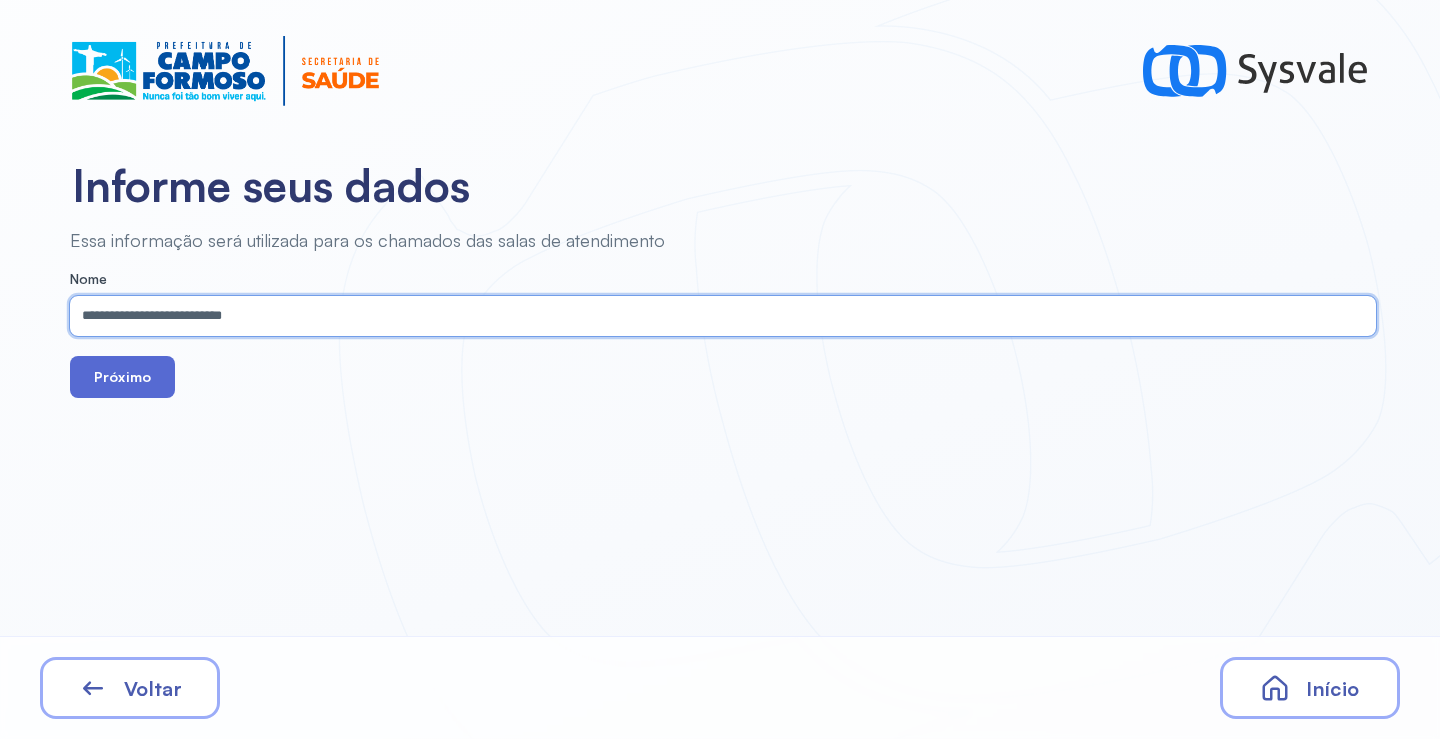 type on "**********" 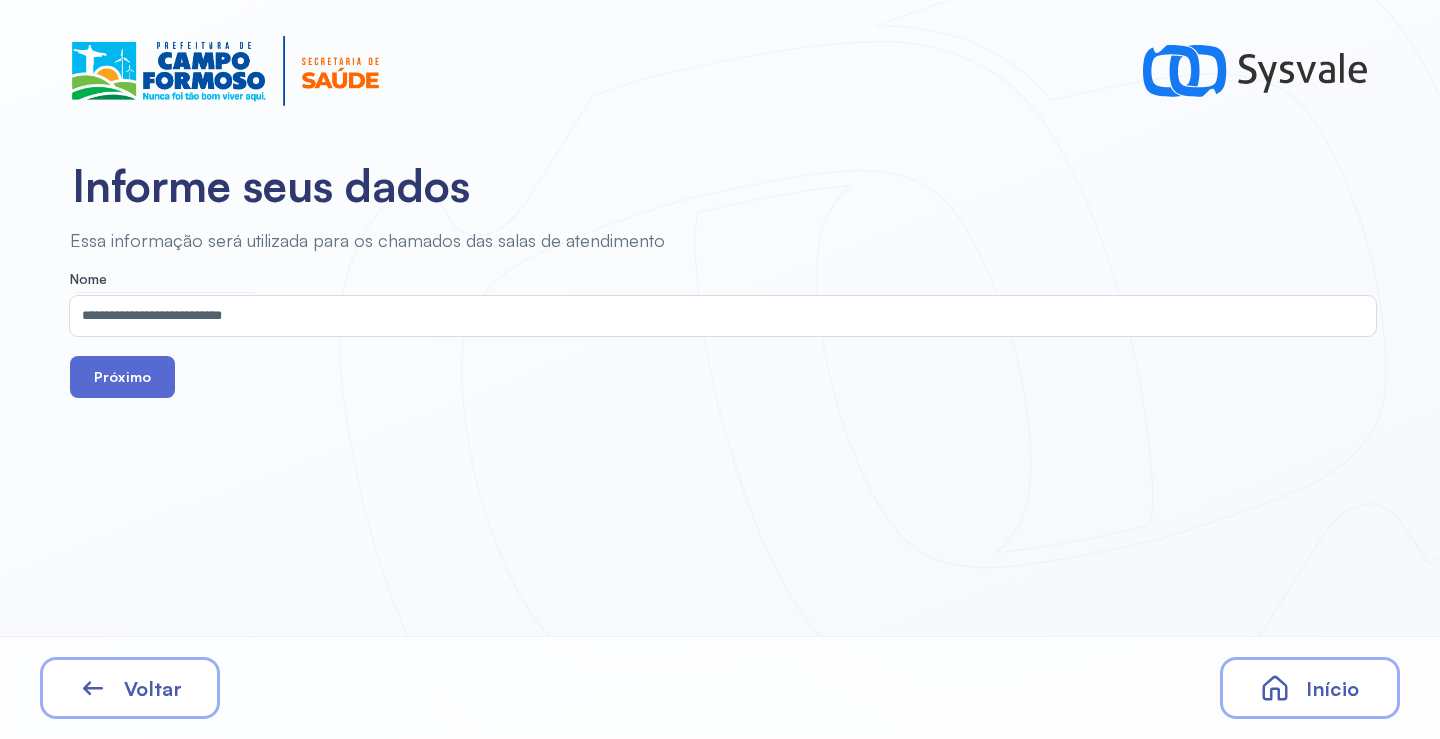 click on "Próximo" at bounding box center (122, 377) 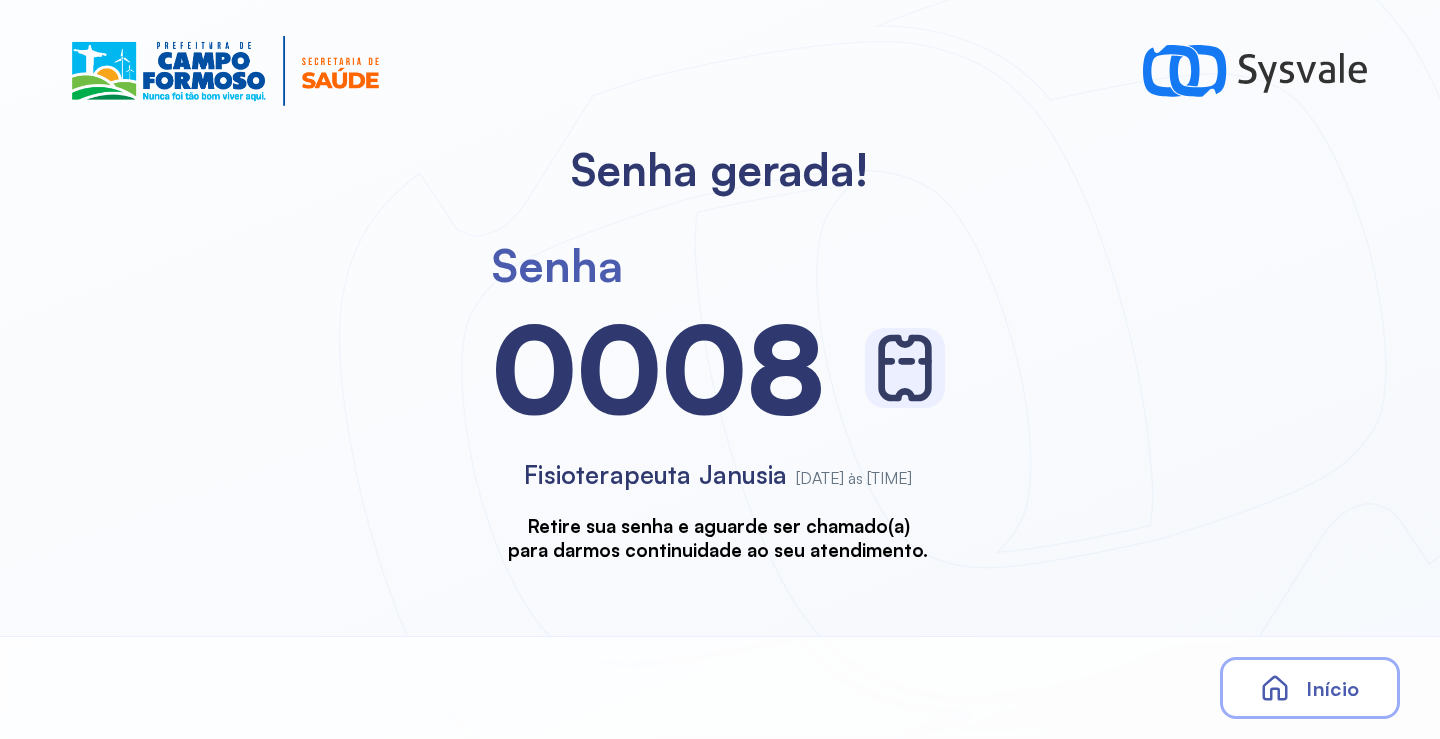scroll, scrollTop: 0, scrollLeft: 0, axis: both 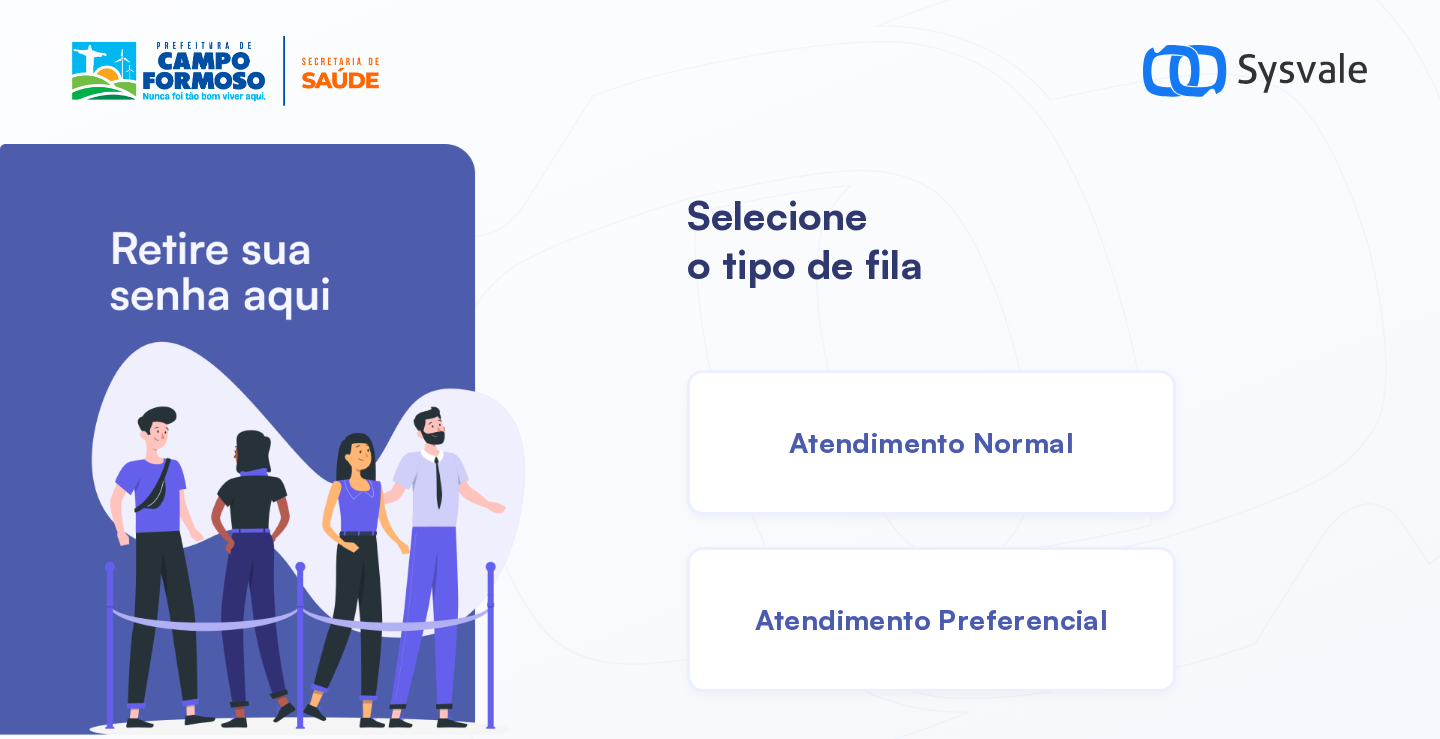 click on "Atendimento Normal" at bounding box center [931, 442] 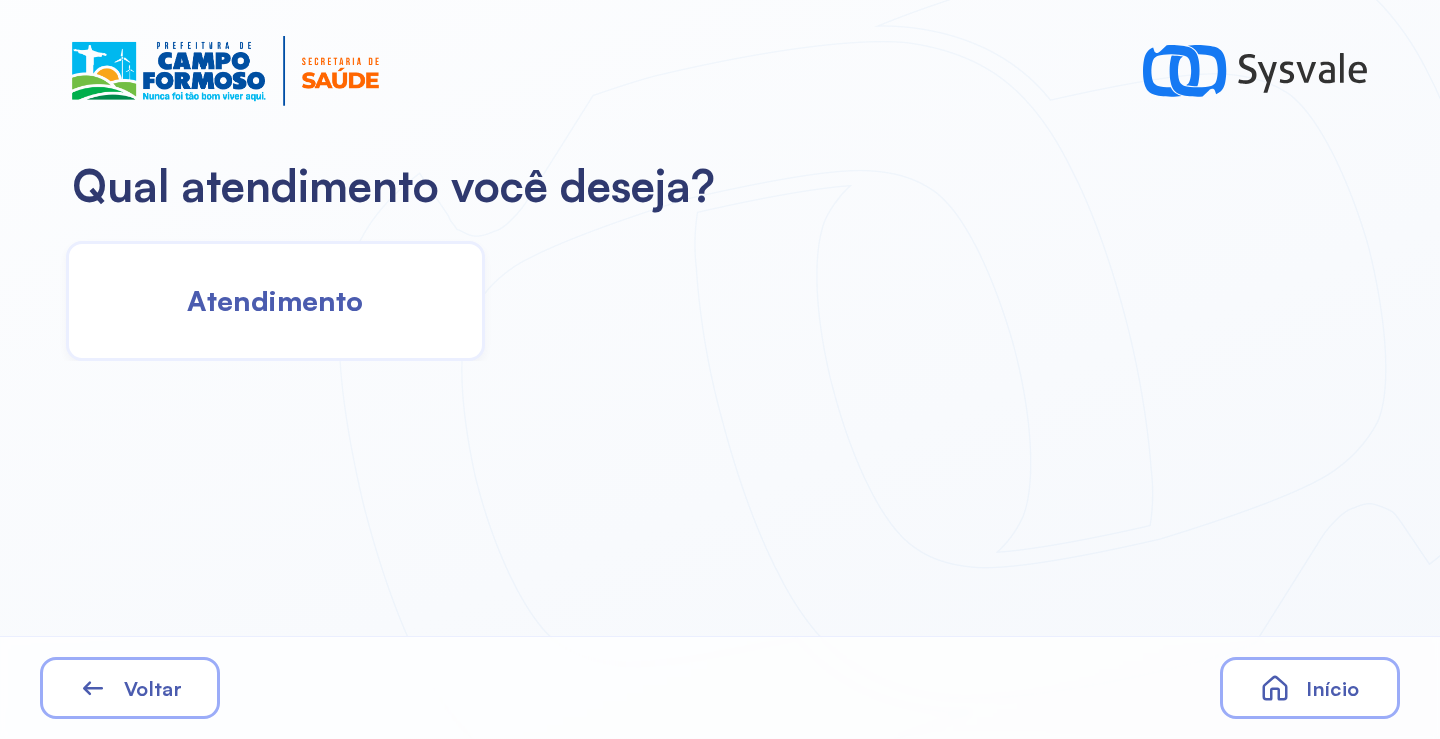 click on "Atendimento" at bounding box center [275, 300] 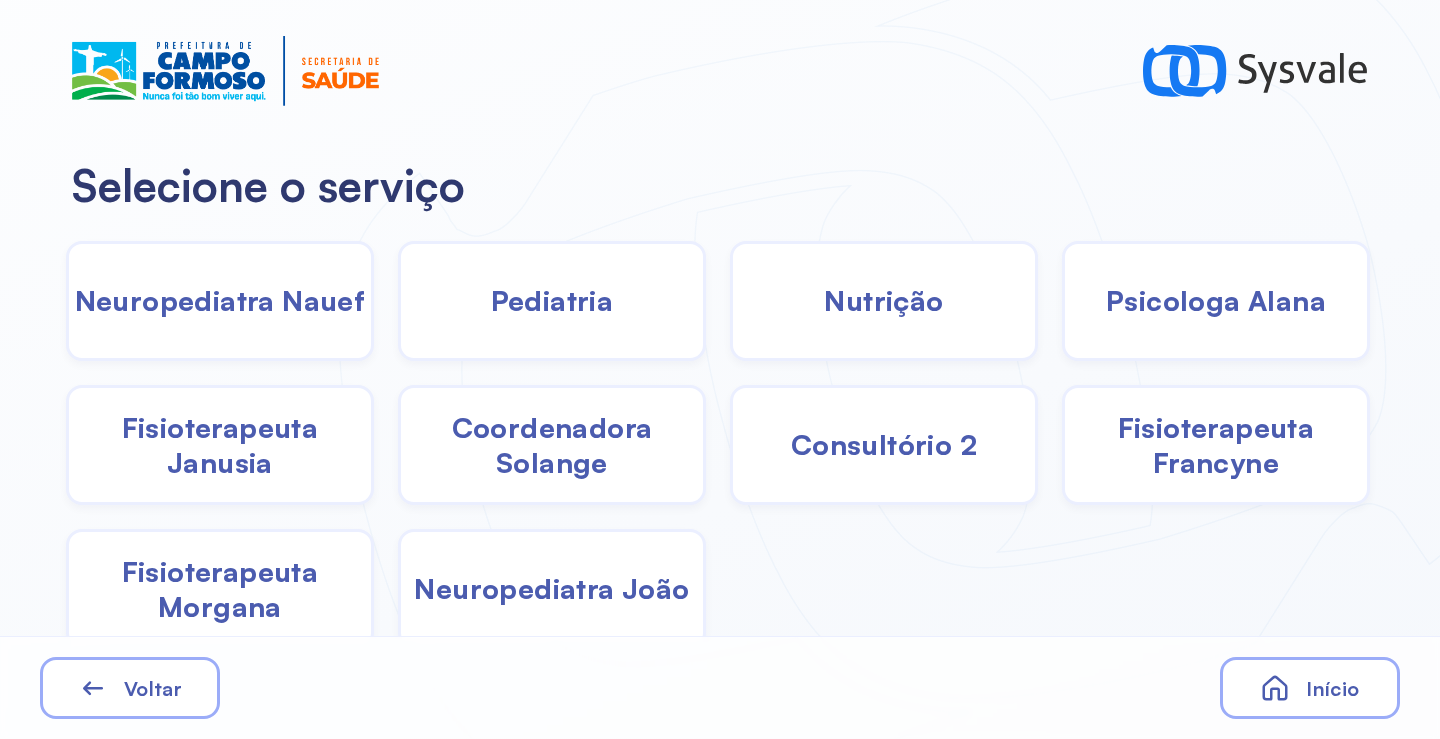 click on "Pediatria" 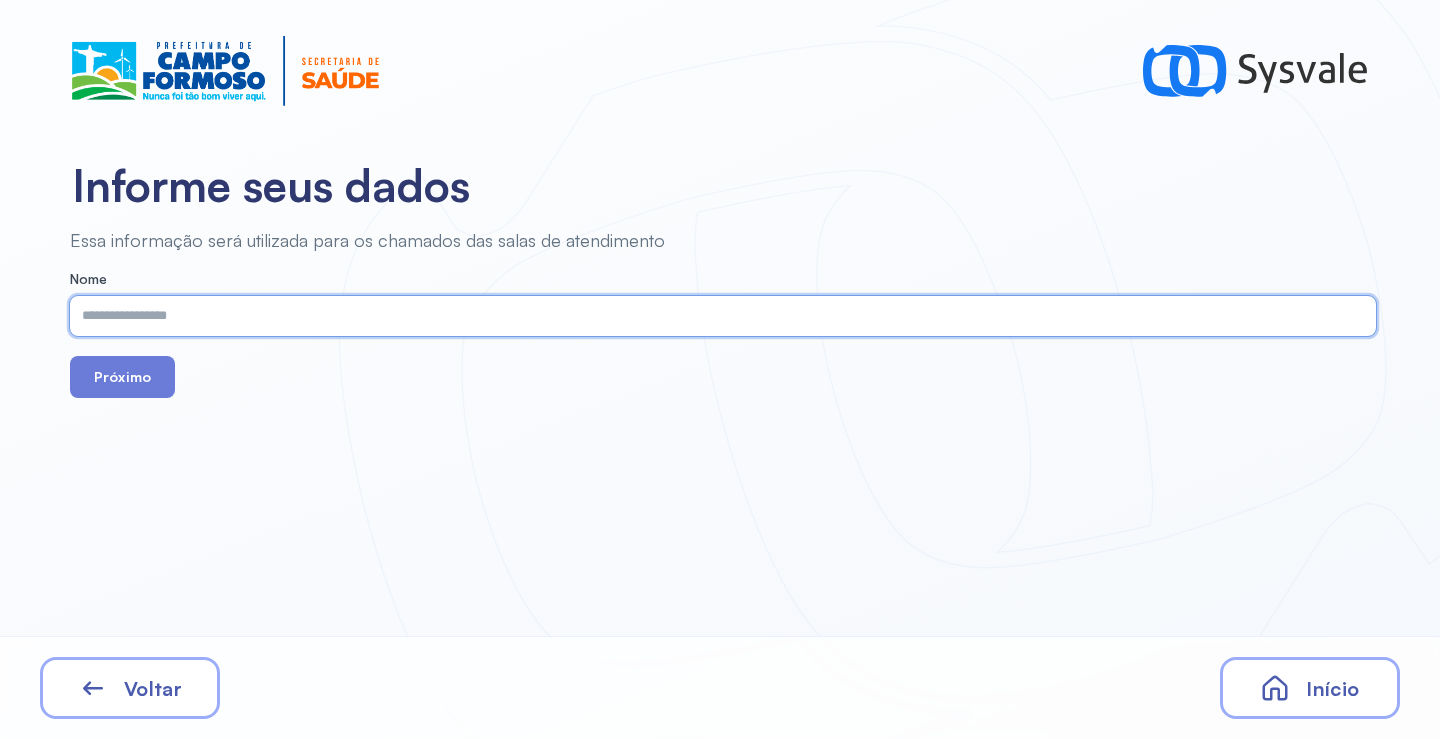 drag, startPoint x: 512, startPoint y: 276, endPoint x: 456, endPoint y: 322, distance: 72.47068 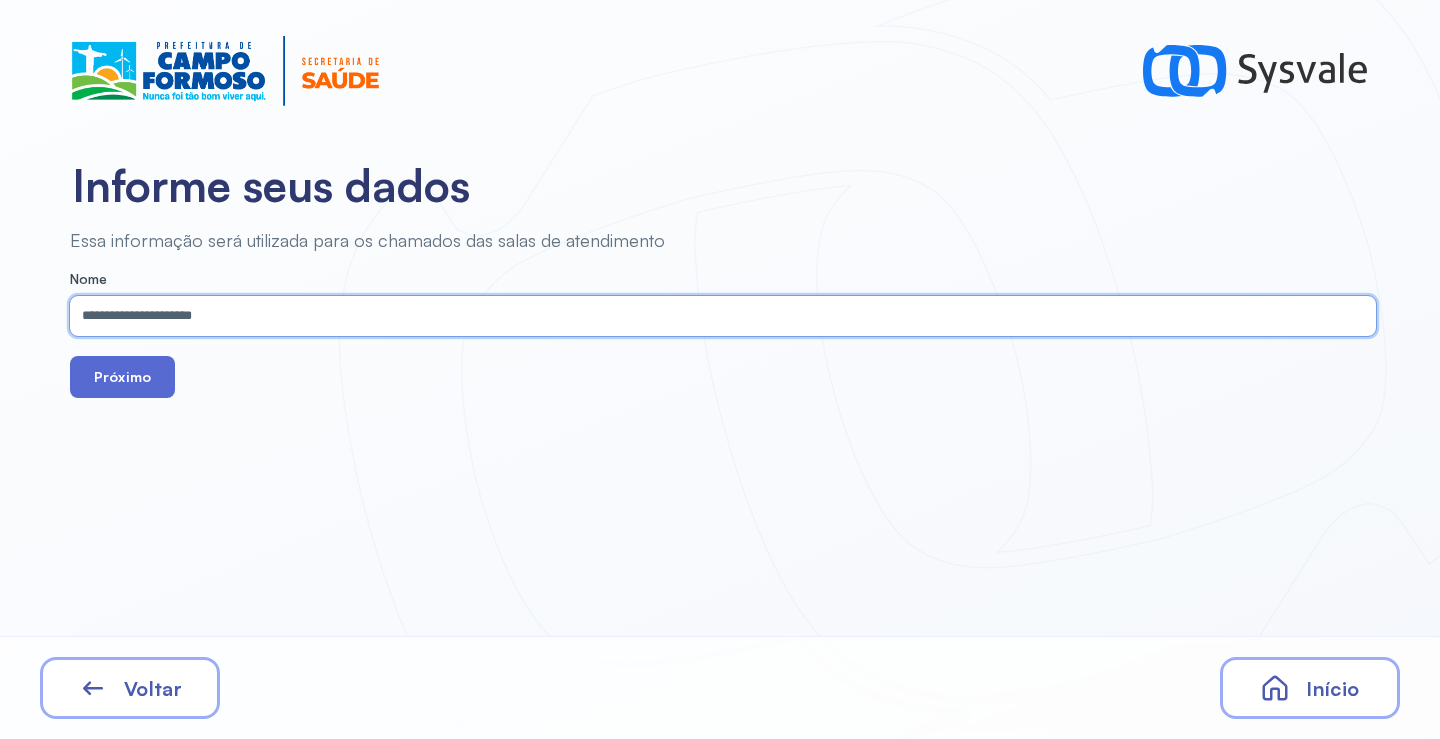 type on "**********" 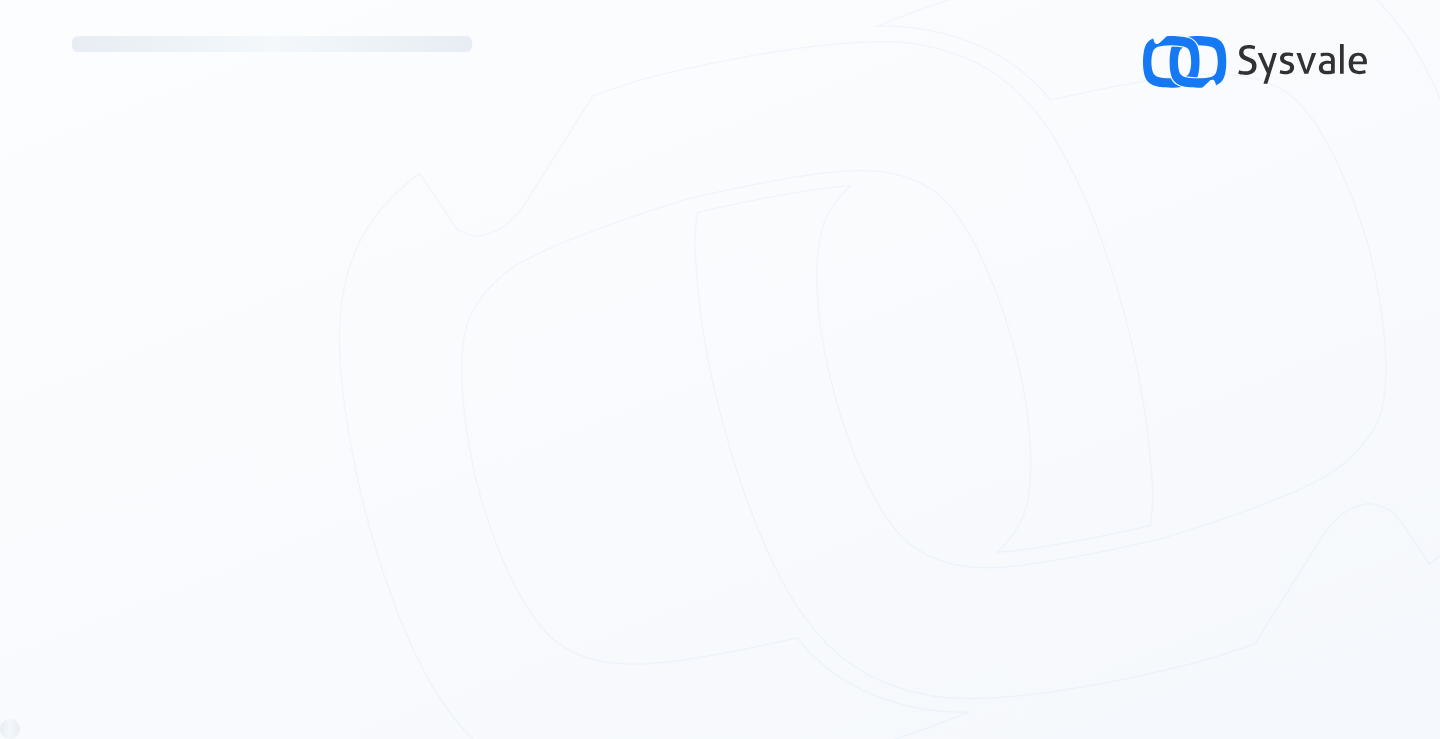 scroll, scrollTop: 0, scrollLeft: 0, axis: both 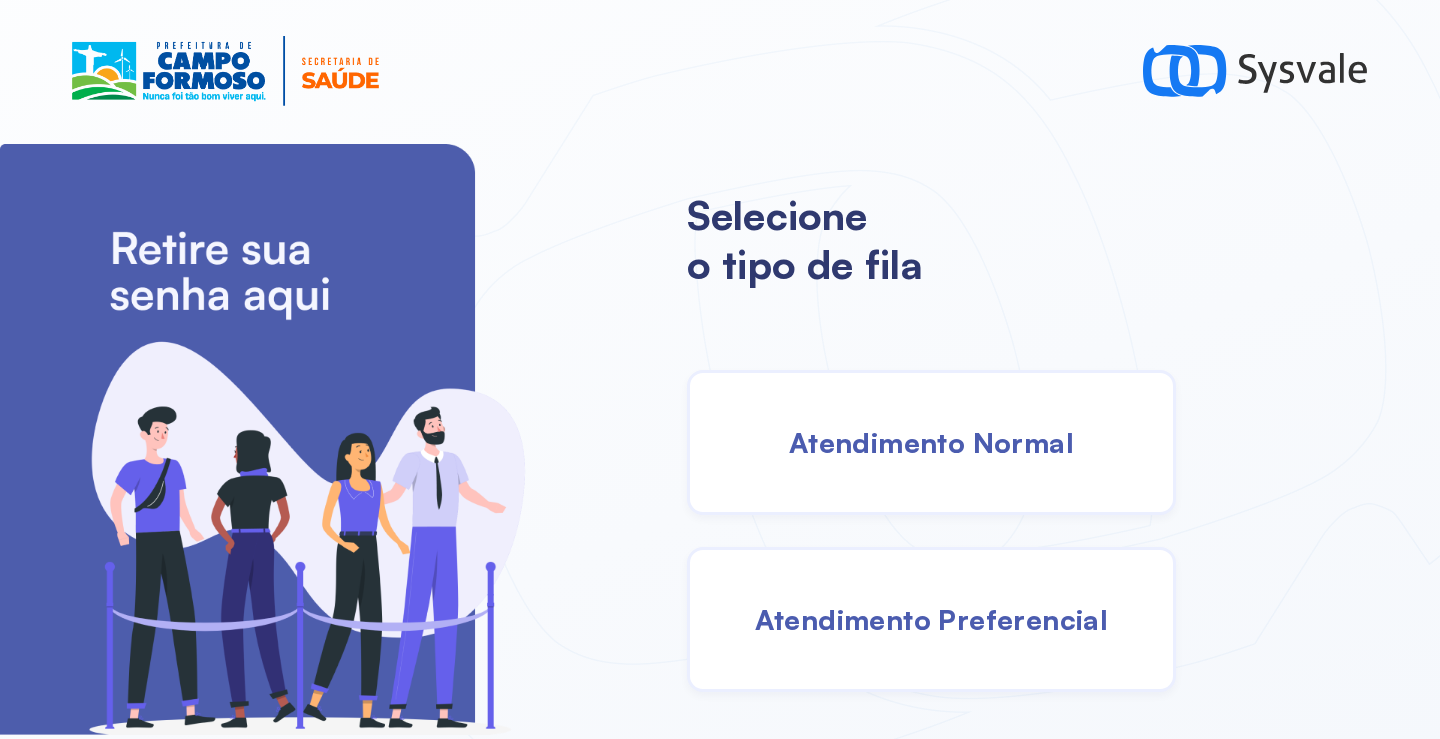 drag, startPoint x: 852, startPoint y: 431, endPoint x: 840, endPoint y: 427, distance: 12.649111 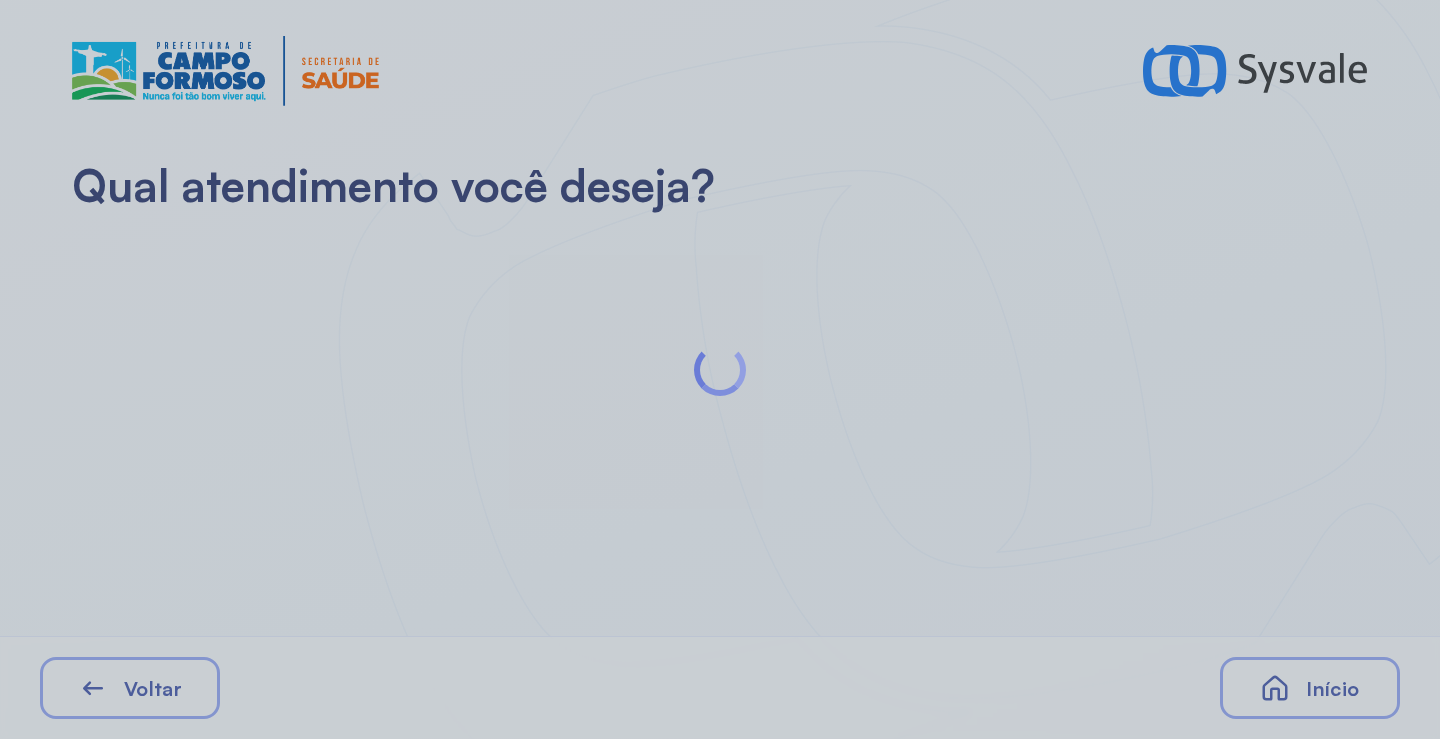 click at bounding box center [720, 369] 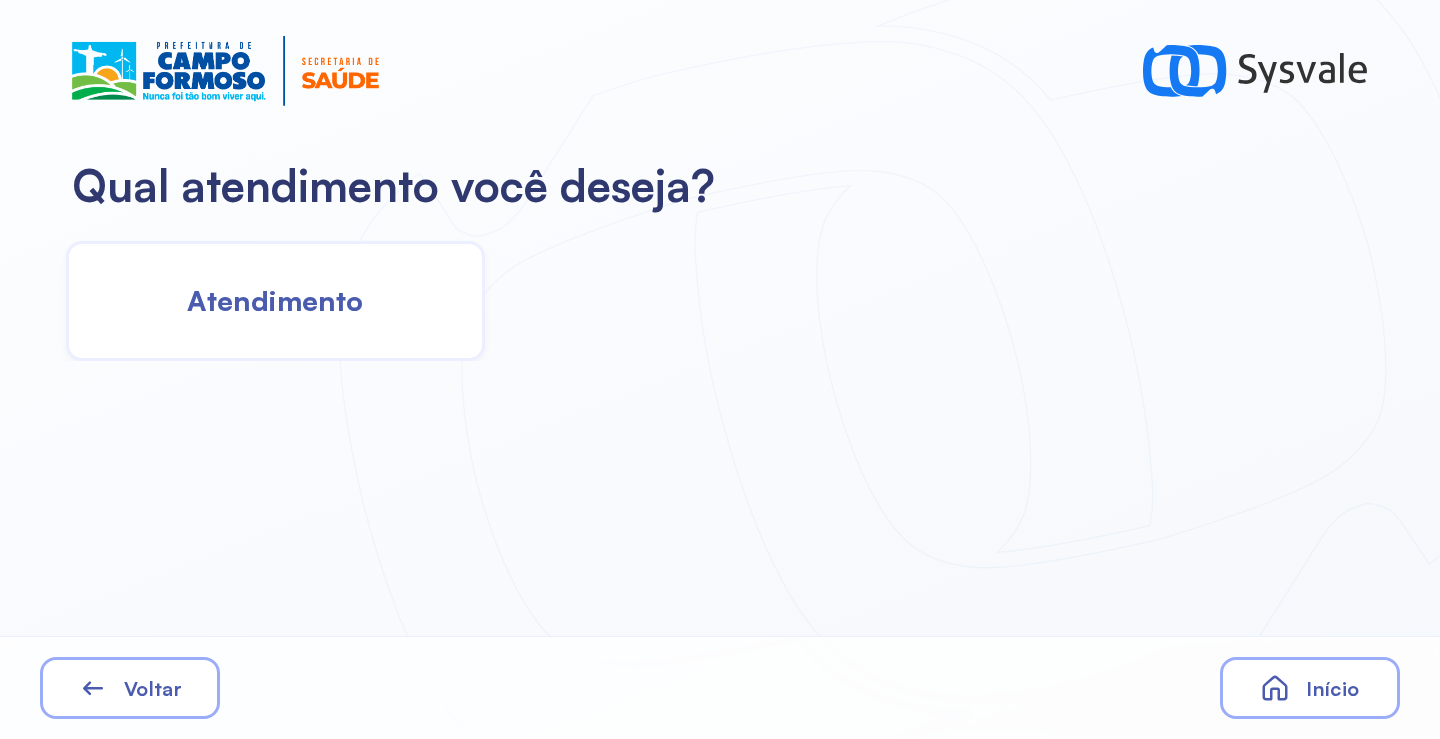 click on "Atendimento" at bounding box center (275, 300) 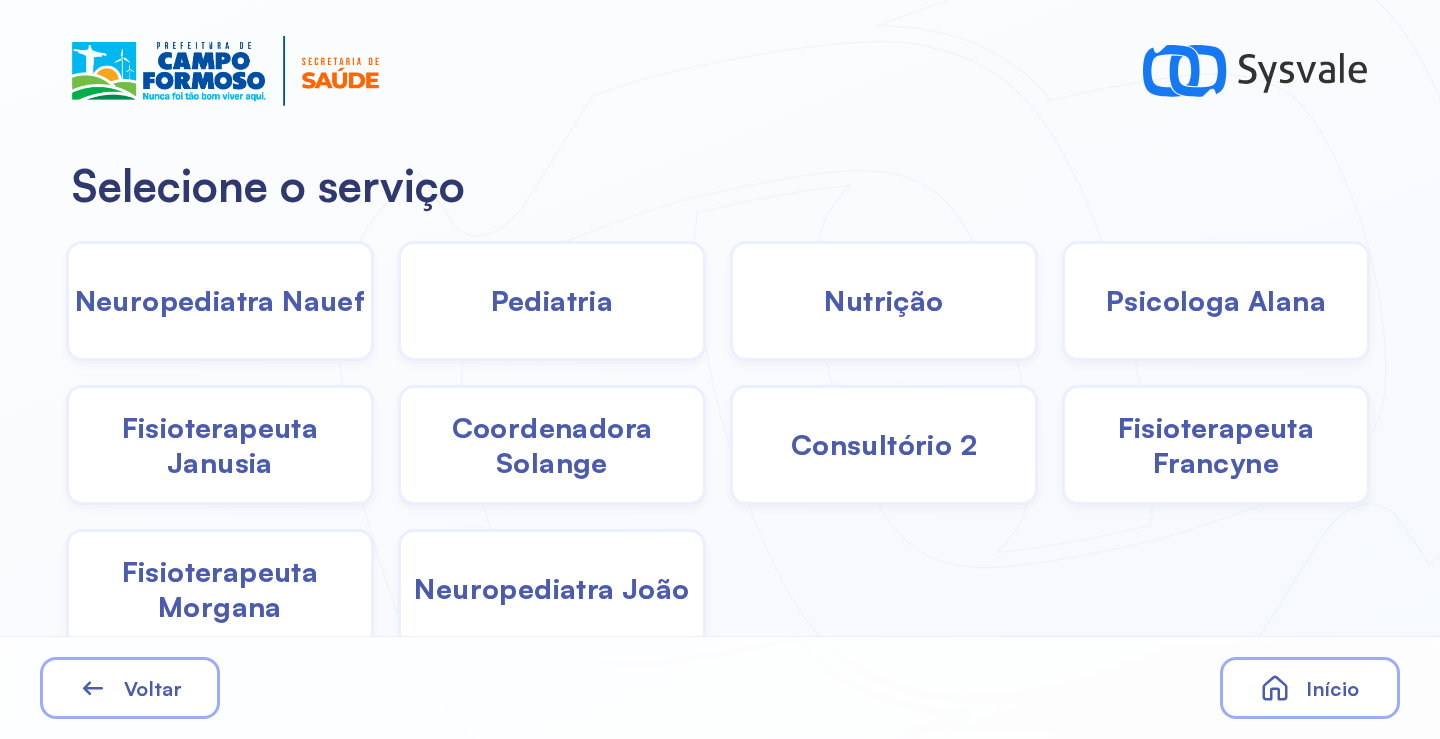 click on "Pediatria" 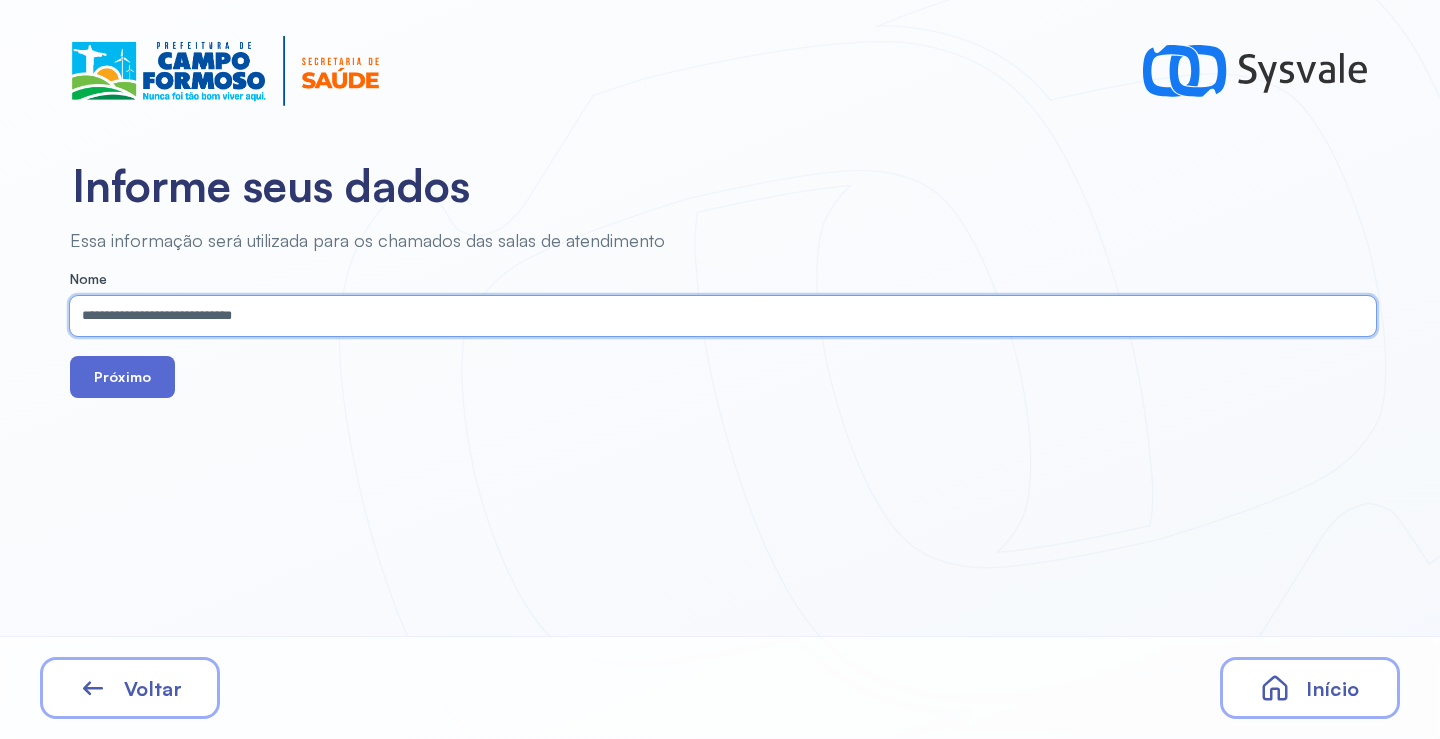 type on "**********" 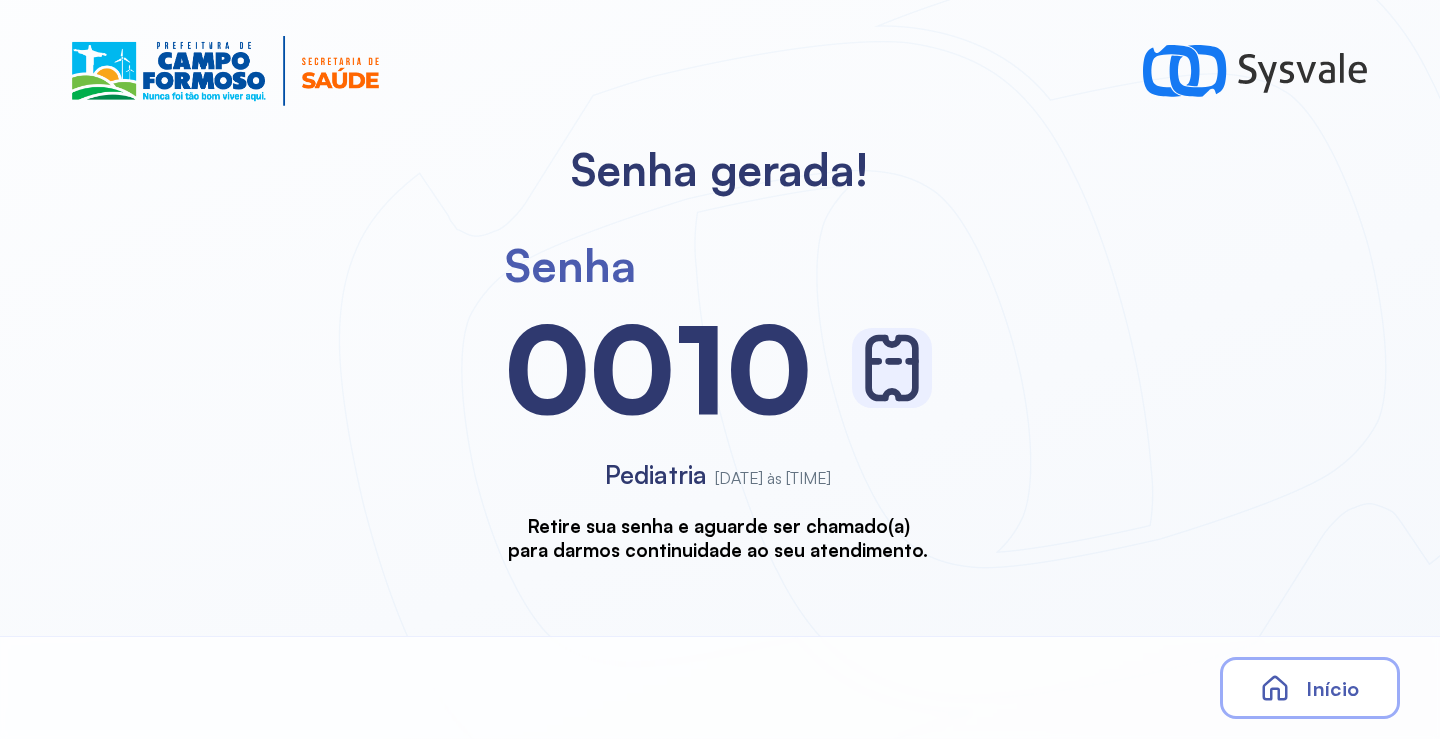 scroll, scrollTop: 0, scrollLeft: 0, axis: both 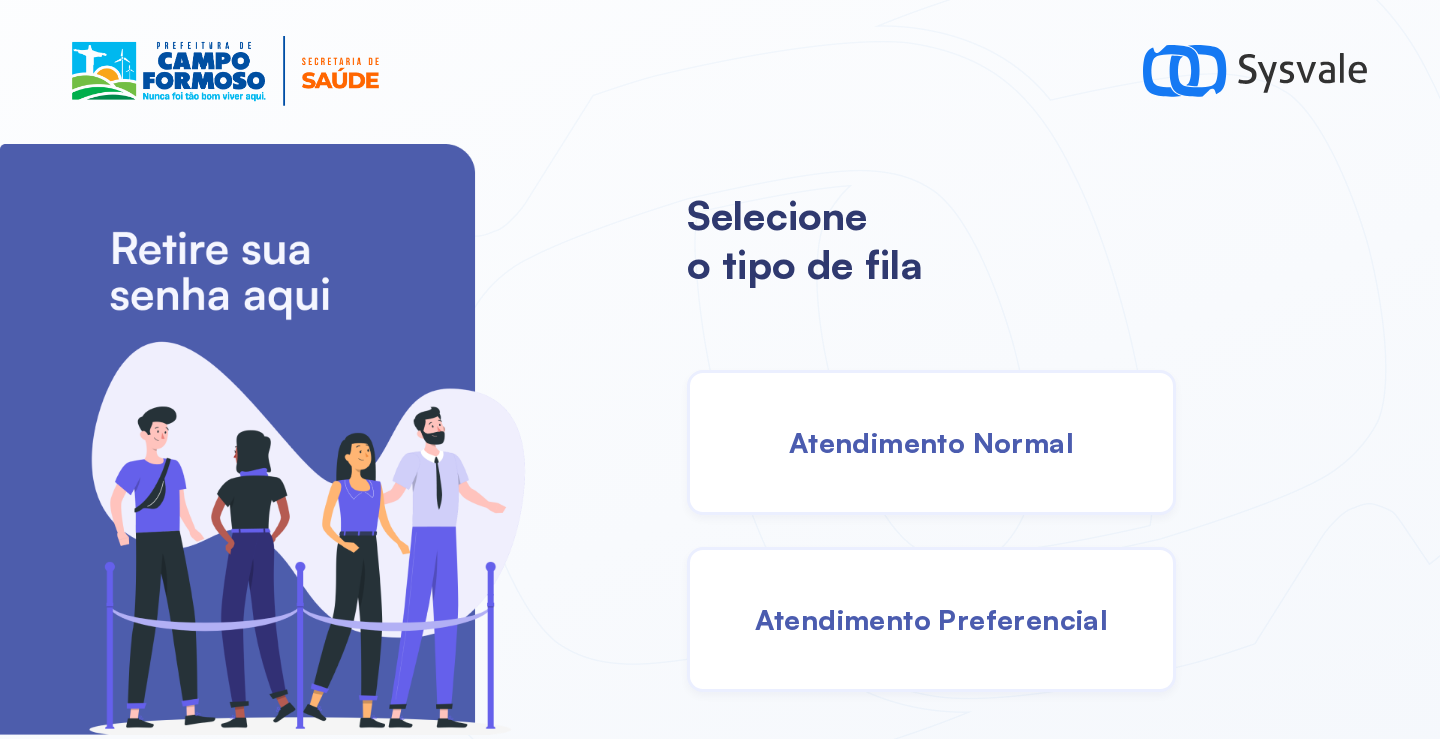 click on "Atendimento Normal" at bounding box center (931, 442) 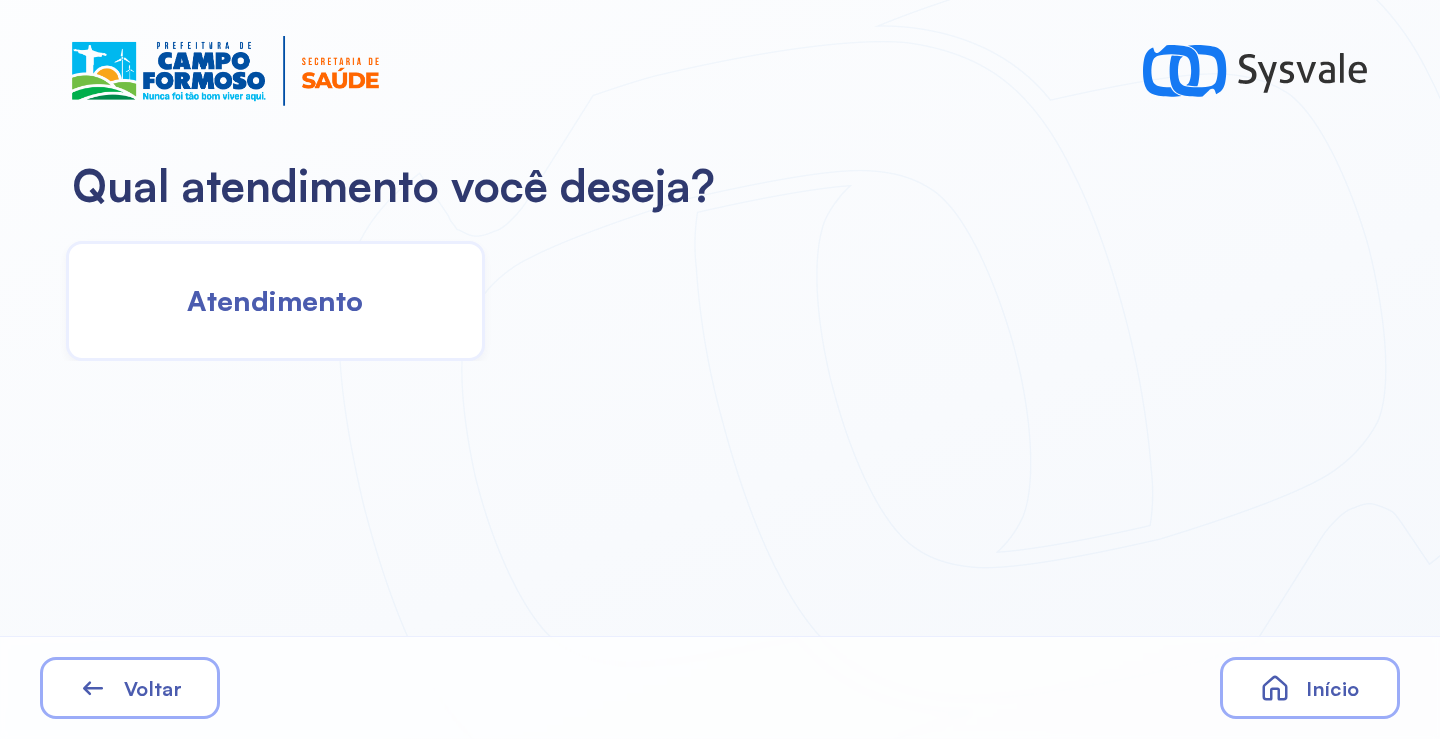 click on "Atendimento" 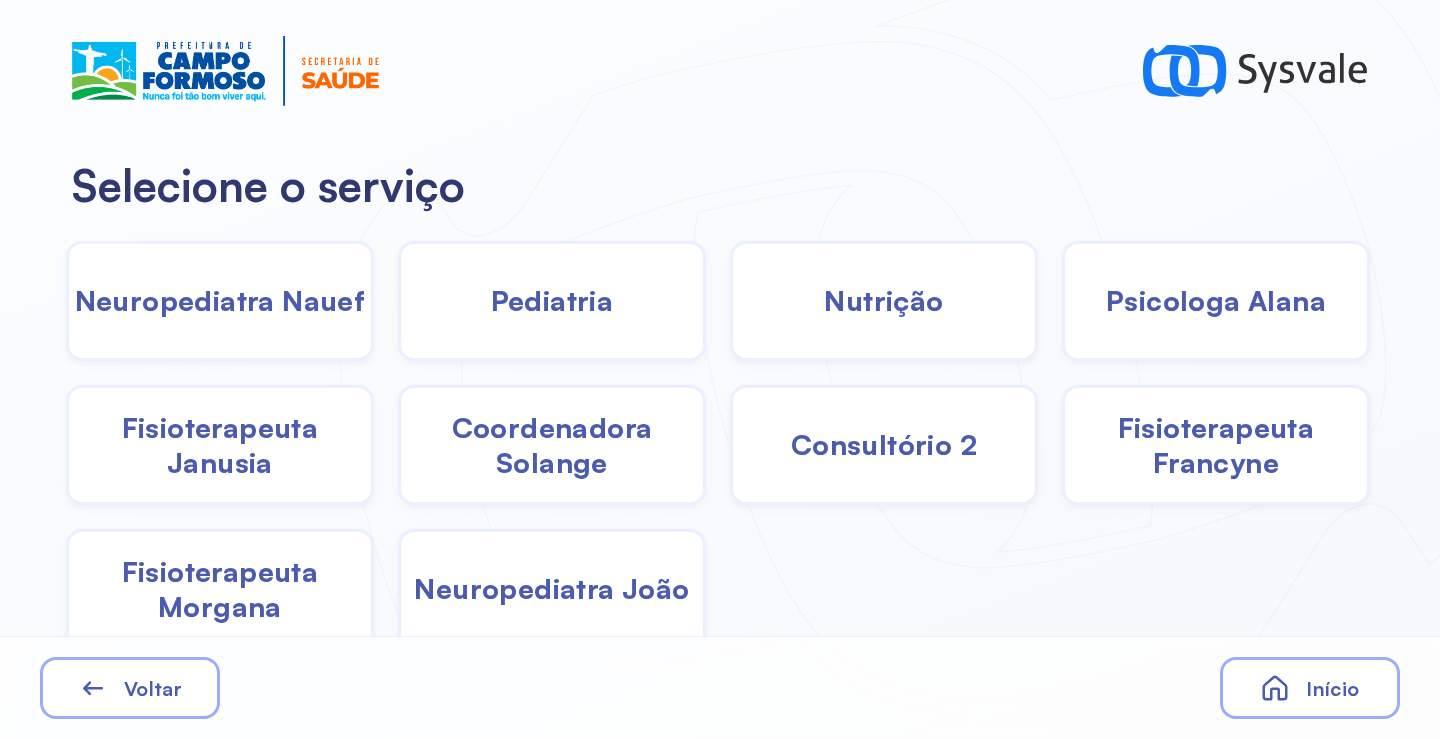 click on "Pediatria" 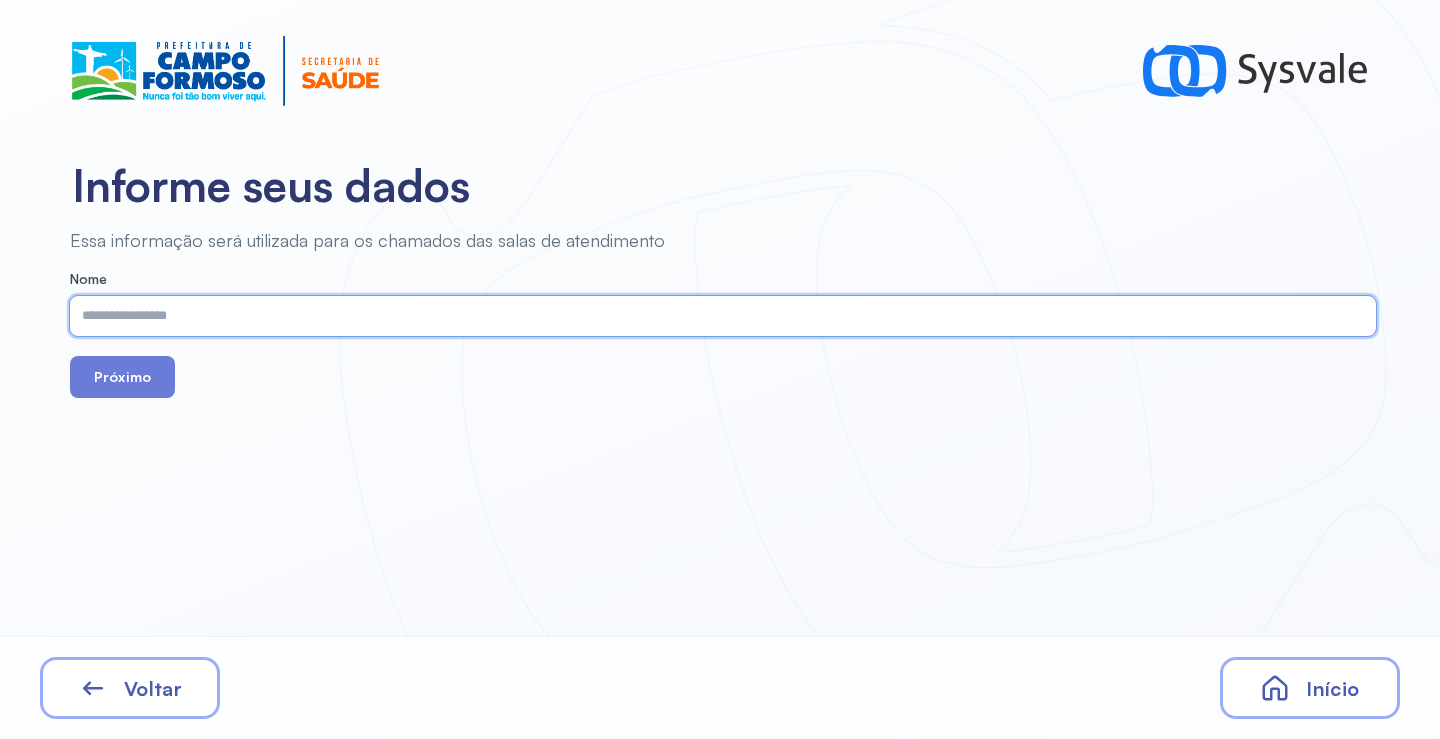 paste on "**********" 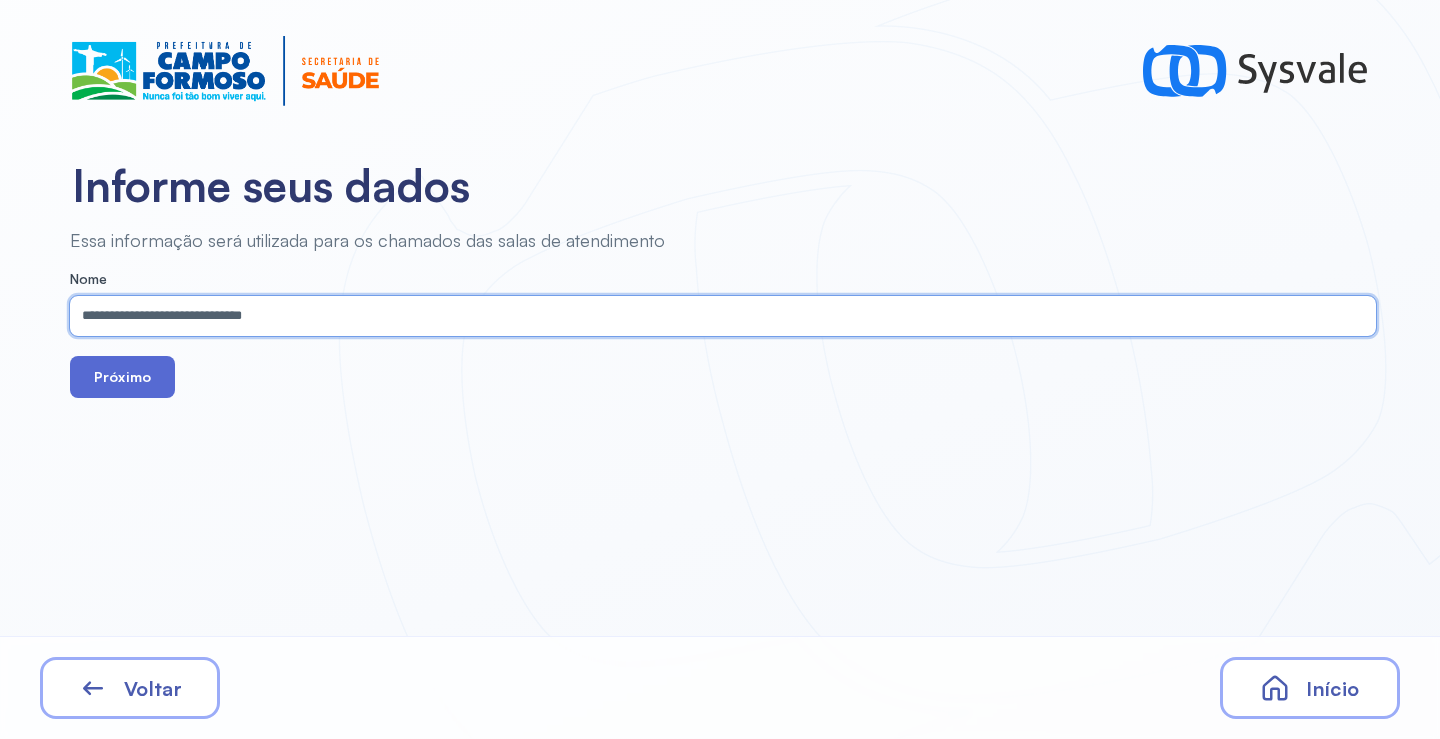 type on "**********" 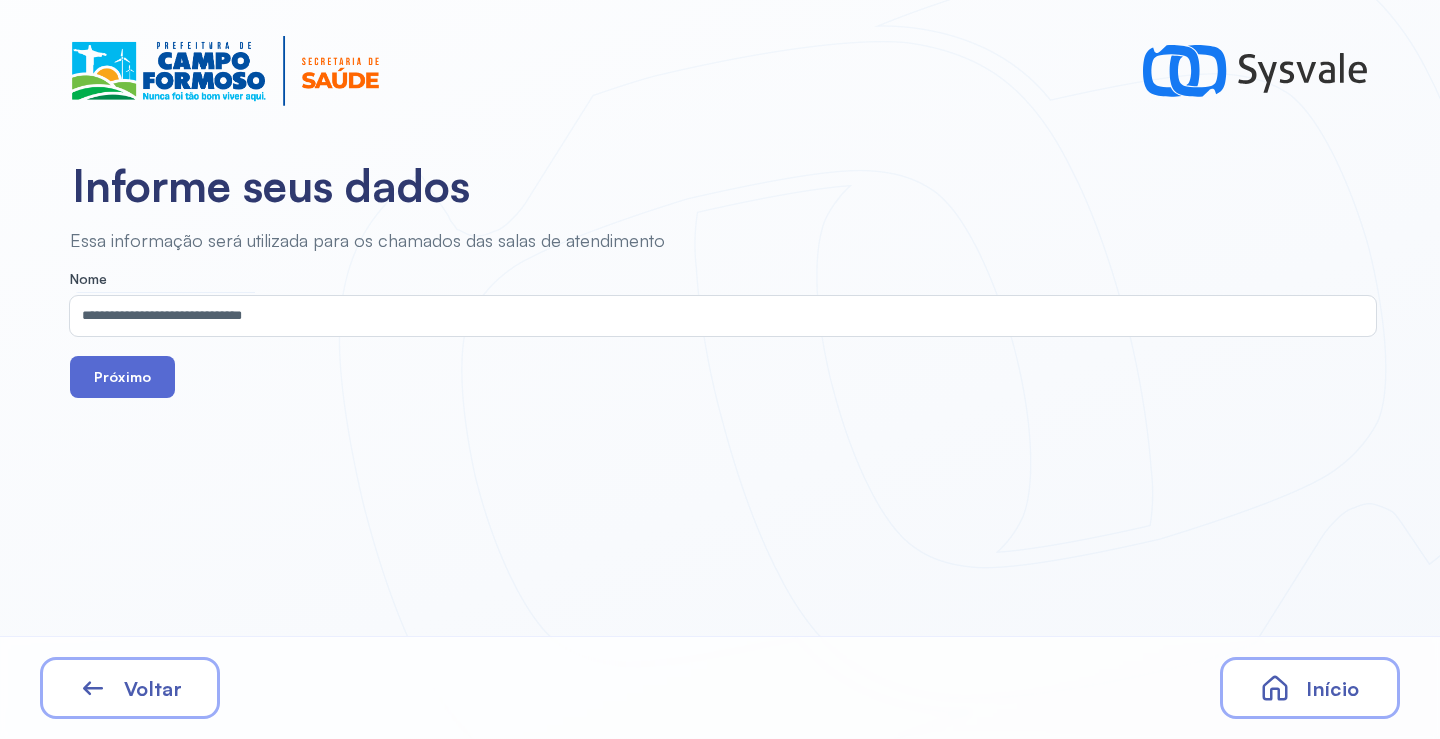 click on "Próximo" at bounding box center (122, 377) 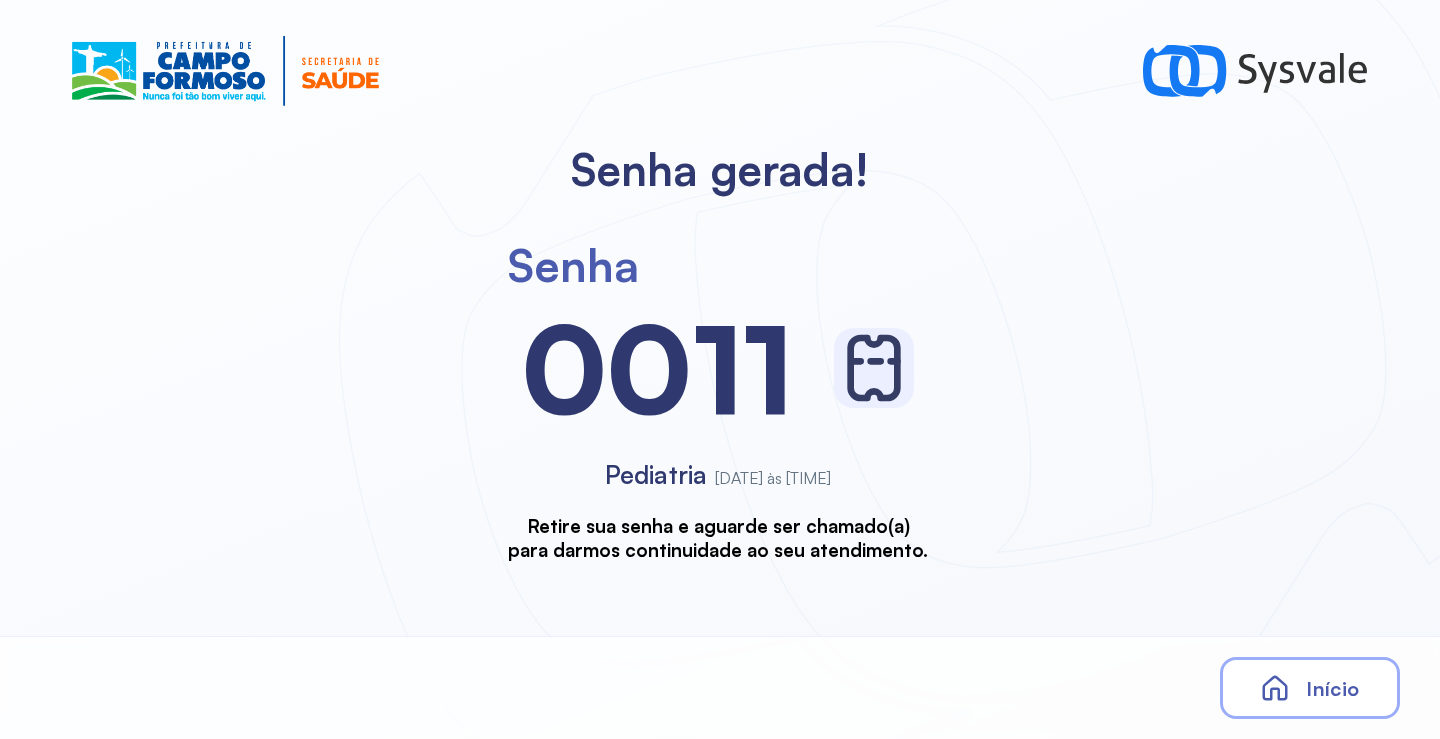 scroll, scrollTop: 0, scrollLeft: 0, axis: both 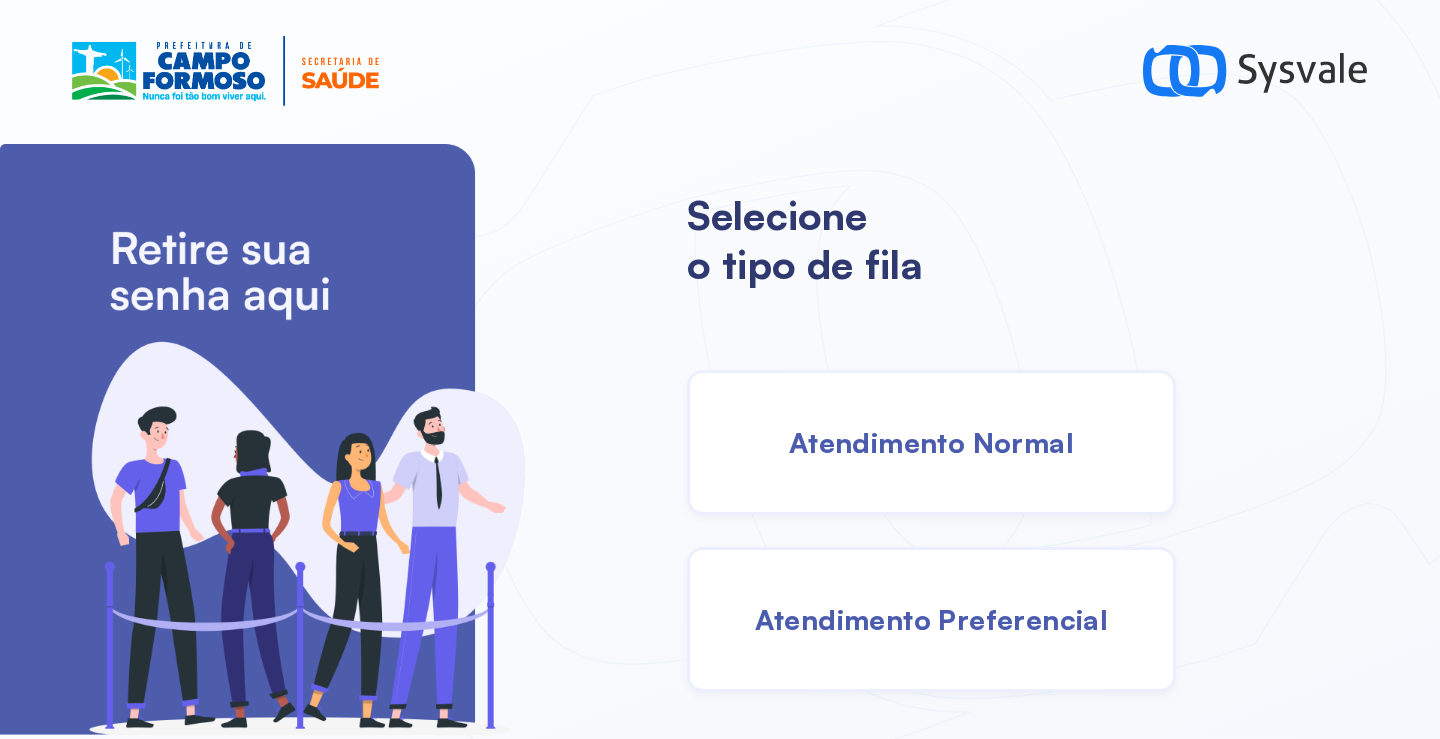 click on "Atendimento Normal" at bounding box center (931, 442) 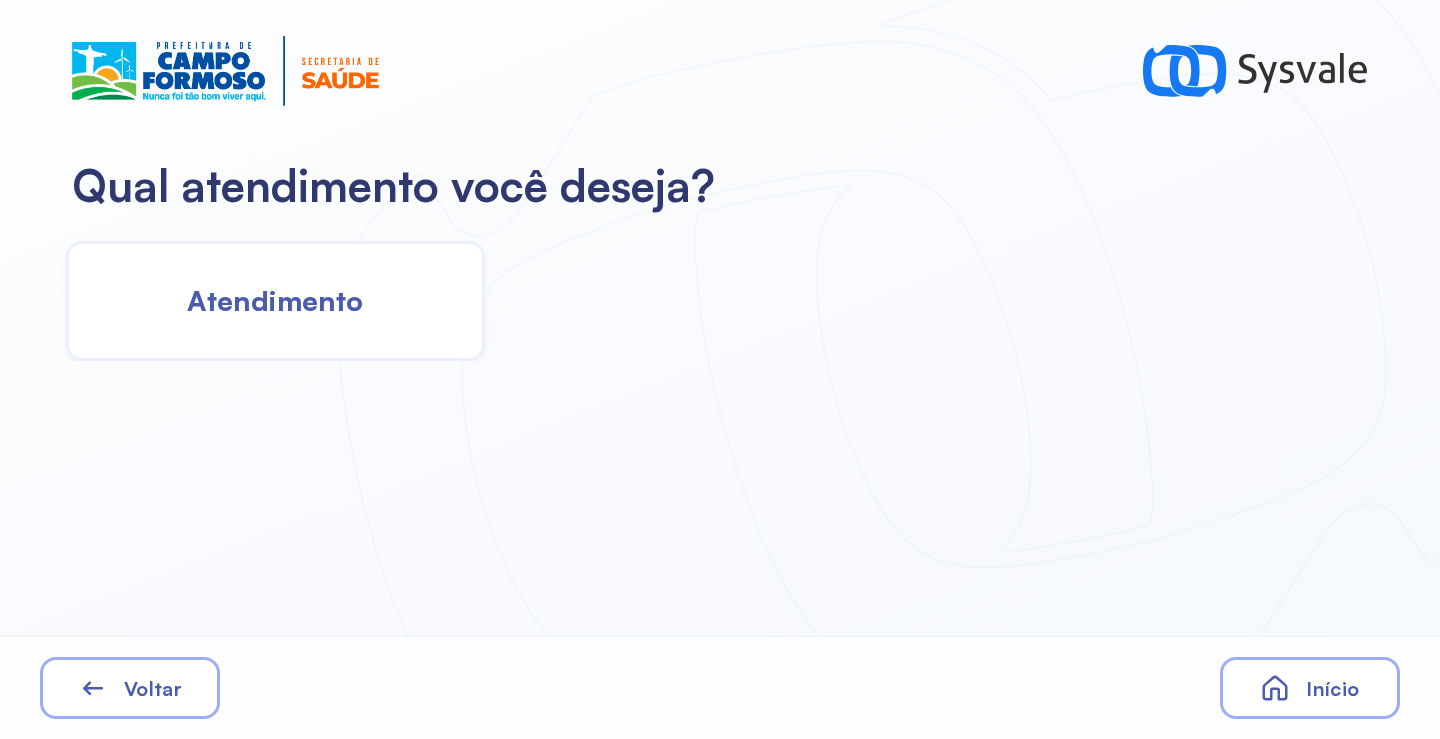 click on "Atendimento" at bounding box center (275, 300) 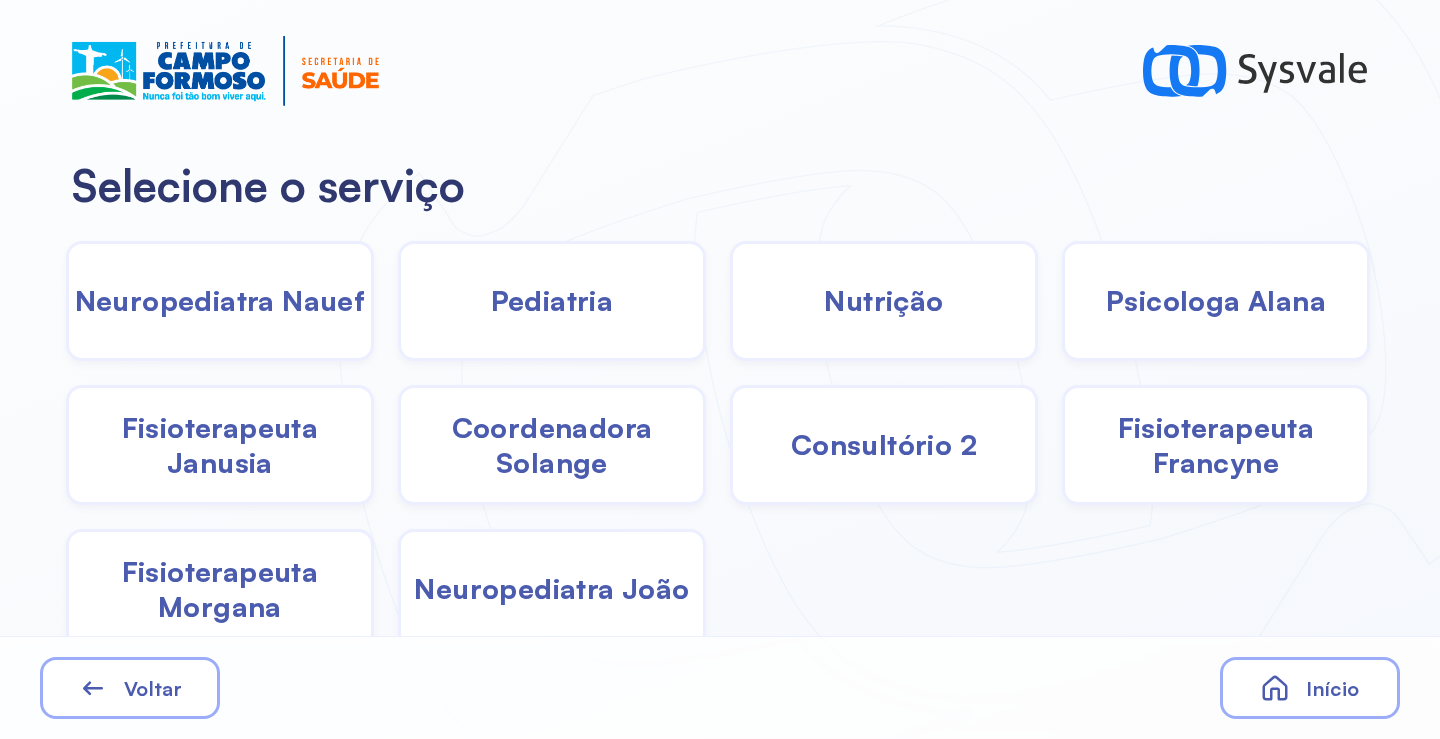 click on "Pediatria" at bounding box center (552, 300) 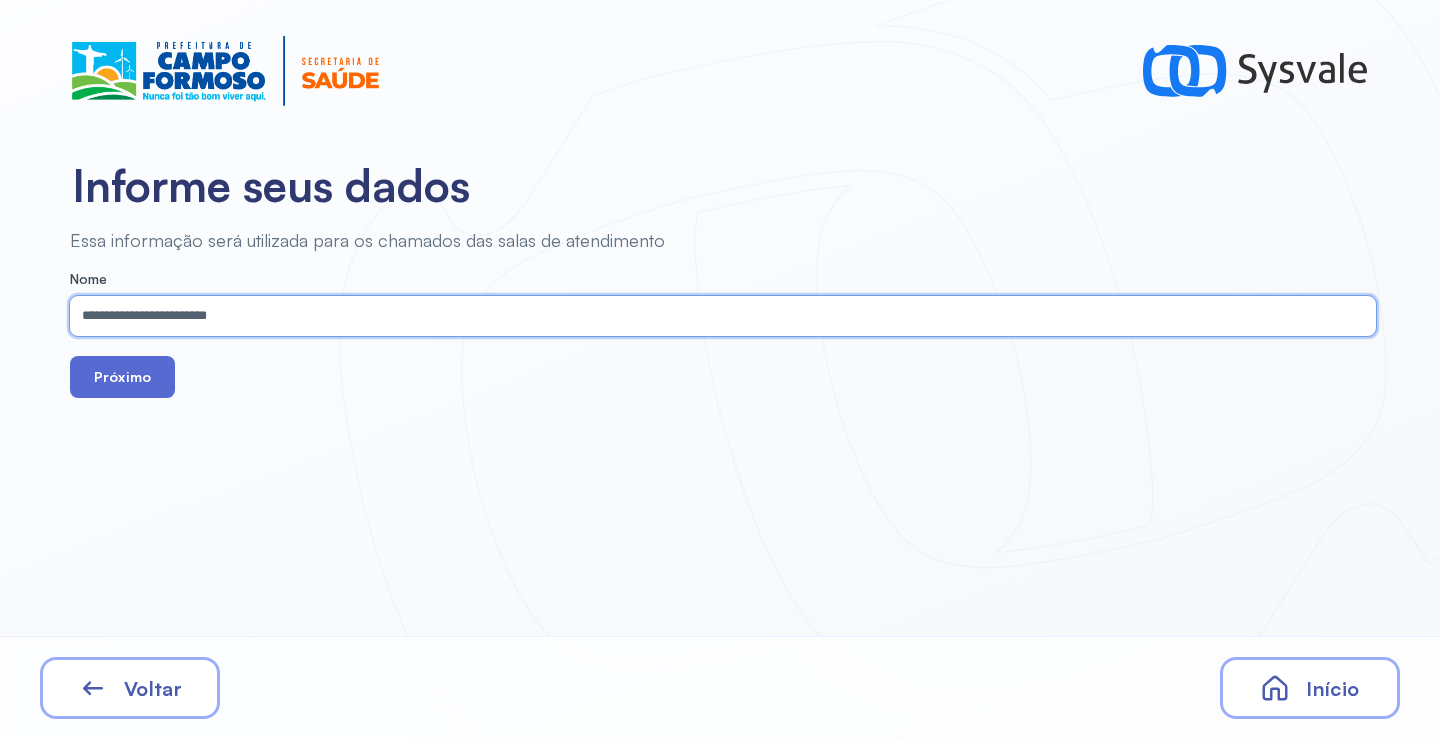 type on "**********" 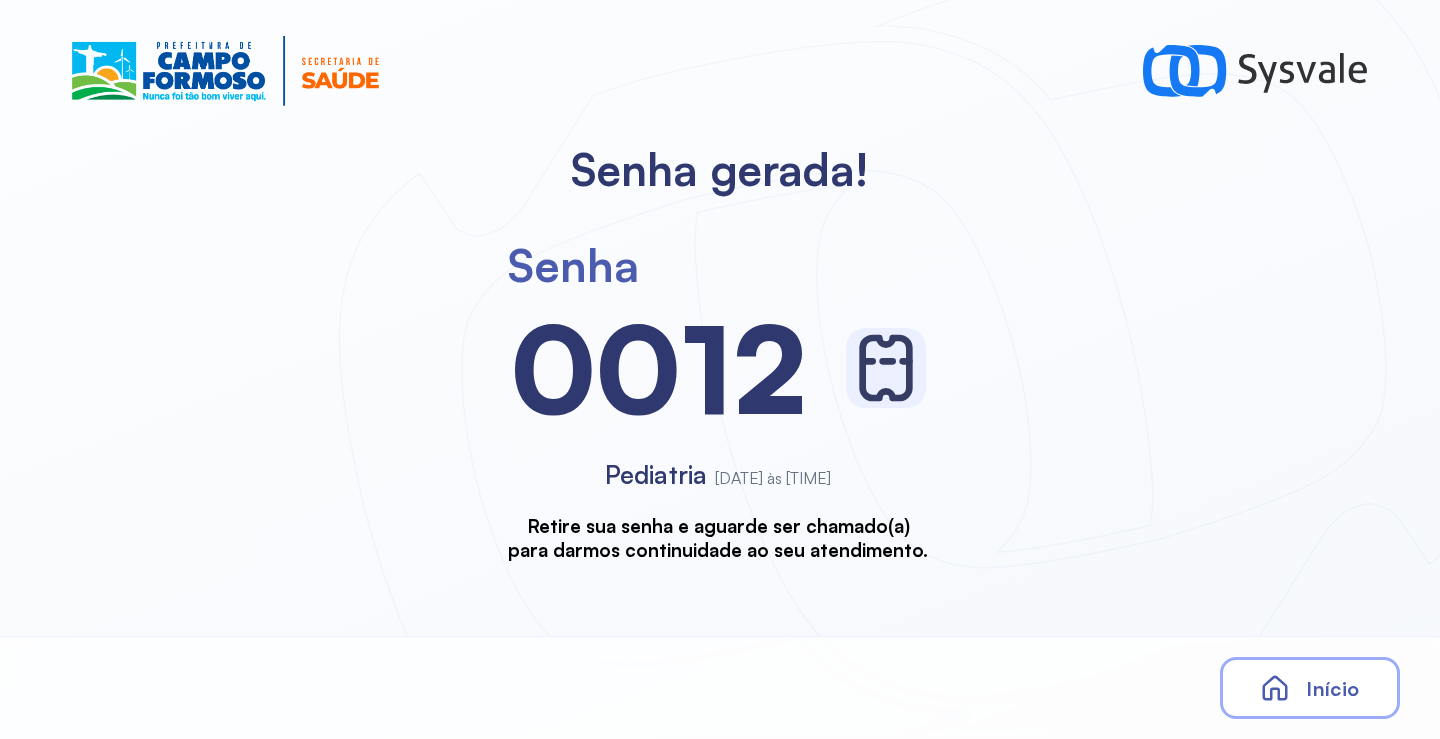 scroll, scrollTop: 0, scrollLeft: 0, axis: both 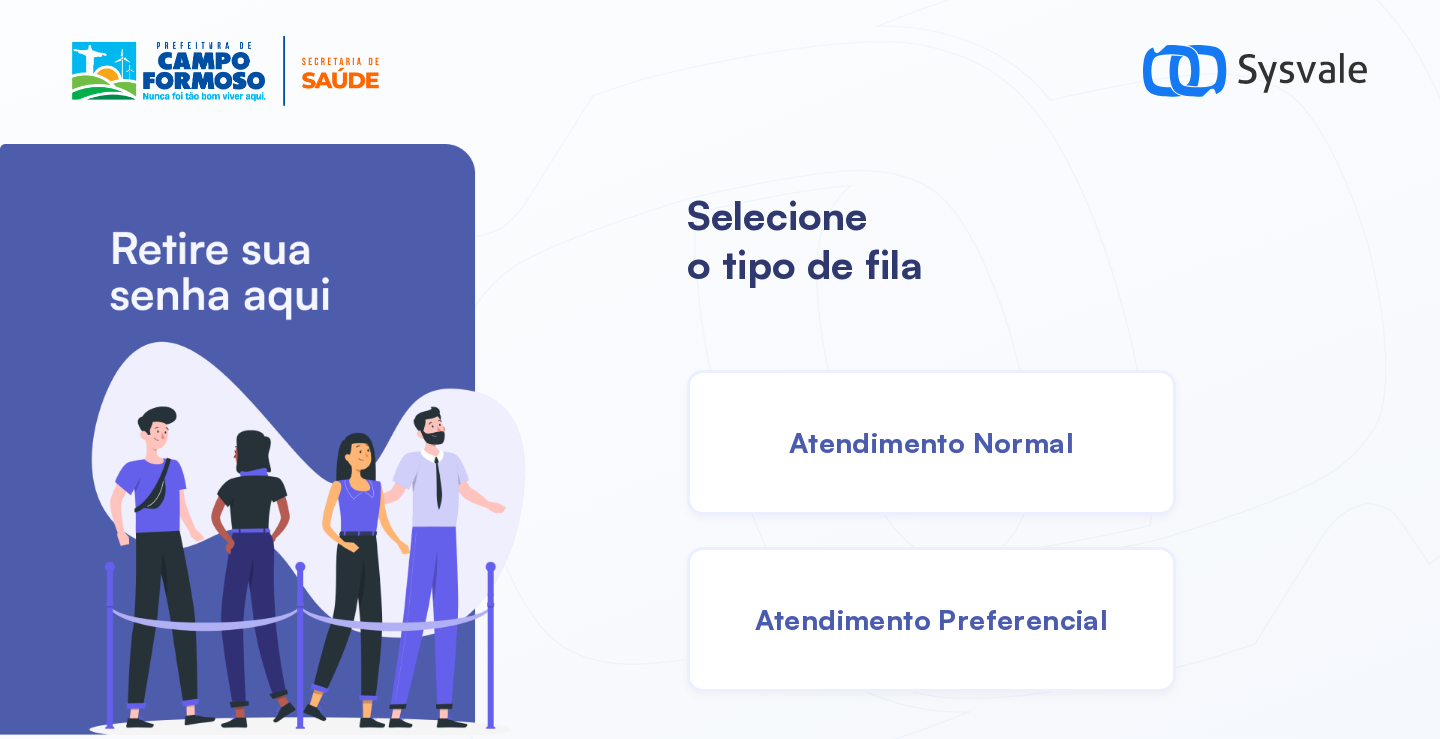 click on "Atendimento Normal" at bounding box center [931, 442] 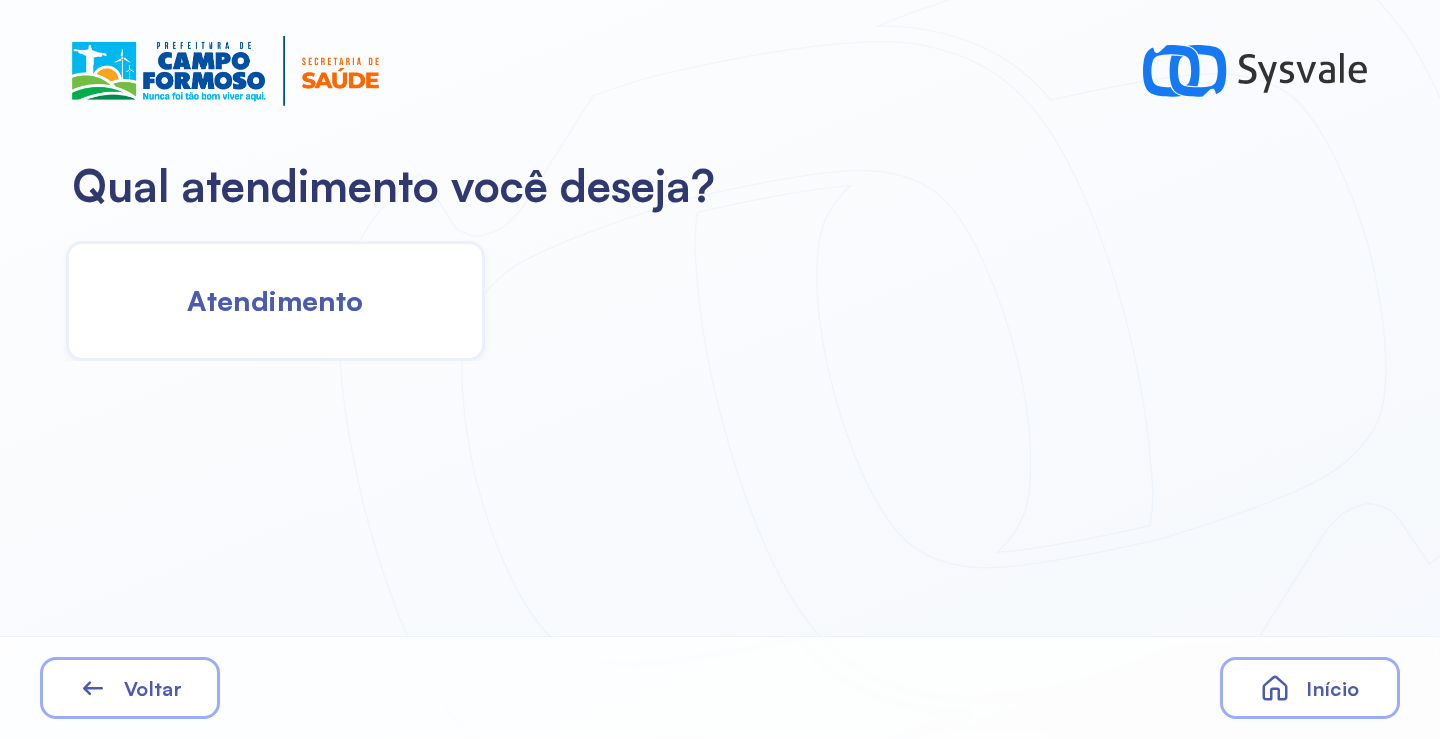 click on "Atendimento" 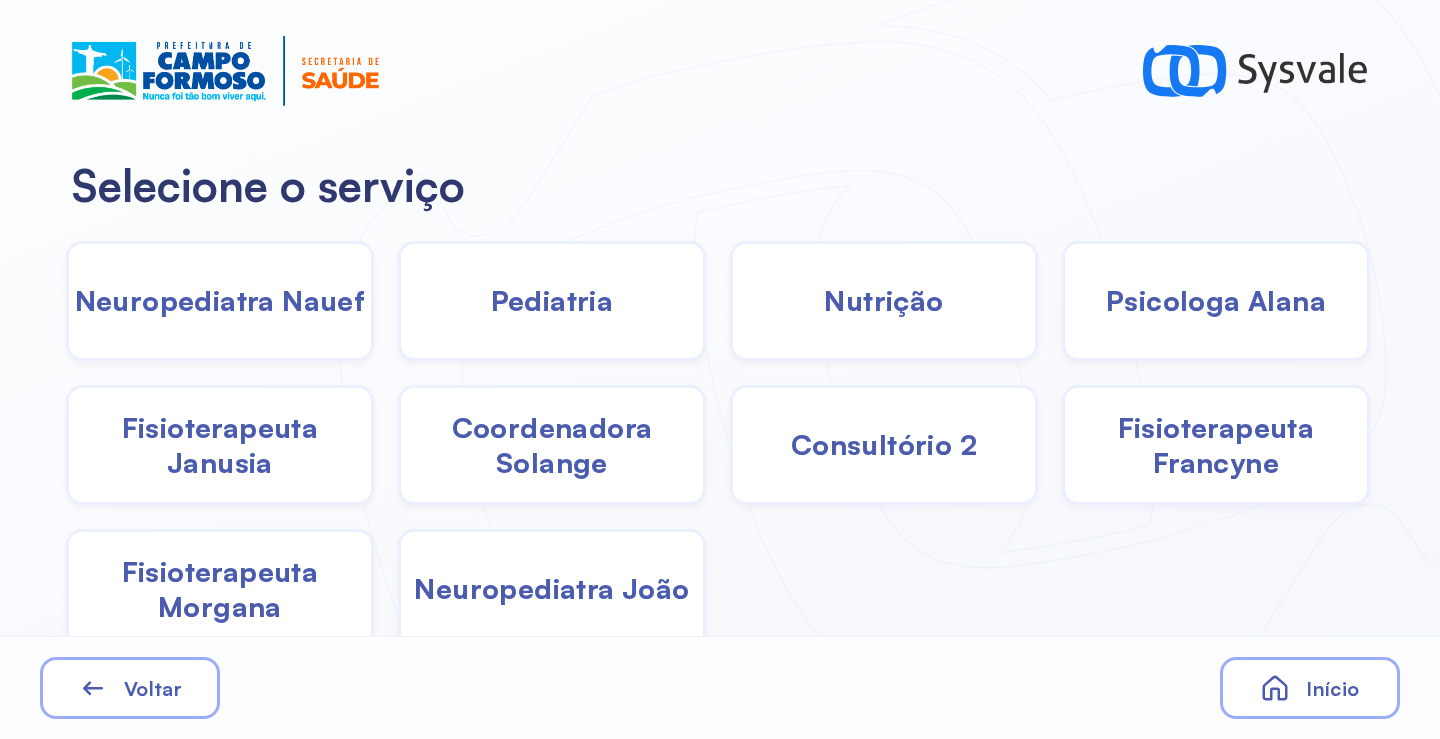 click on "Fisioterapeuta Janusia" at bounding box center [220, 445] 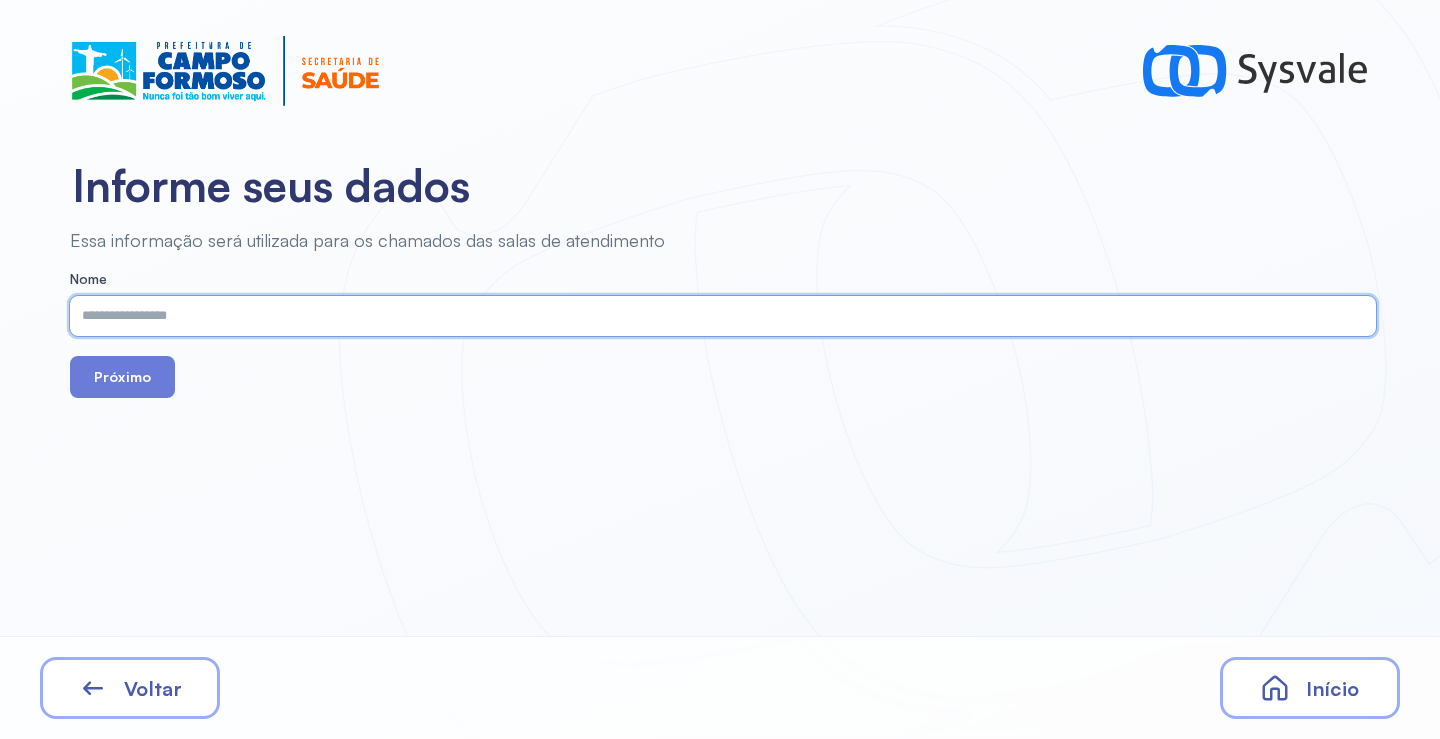 paste on "**********" 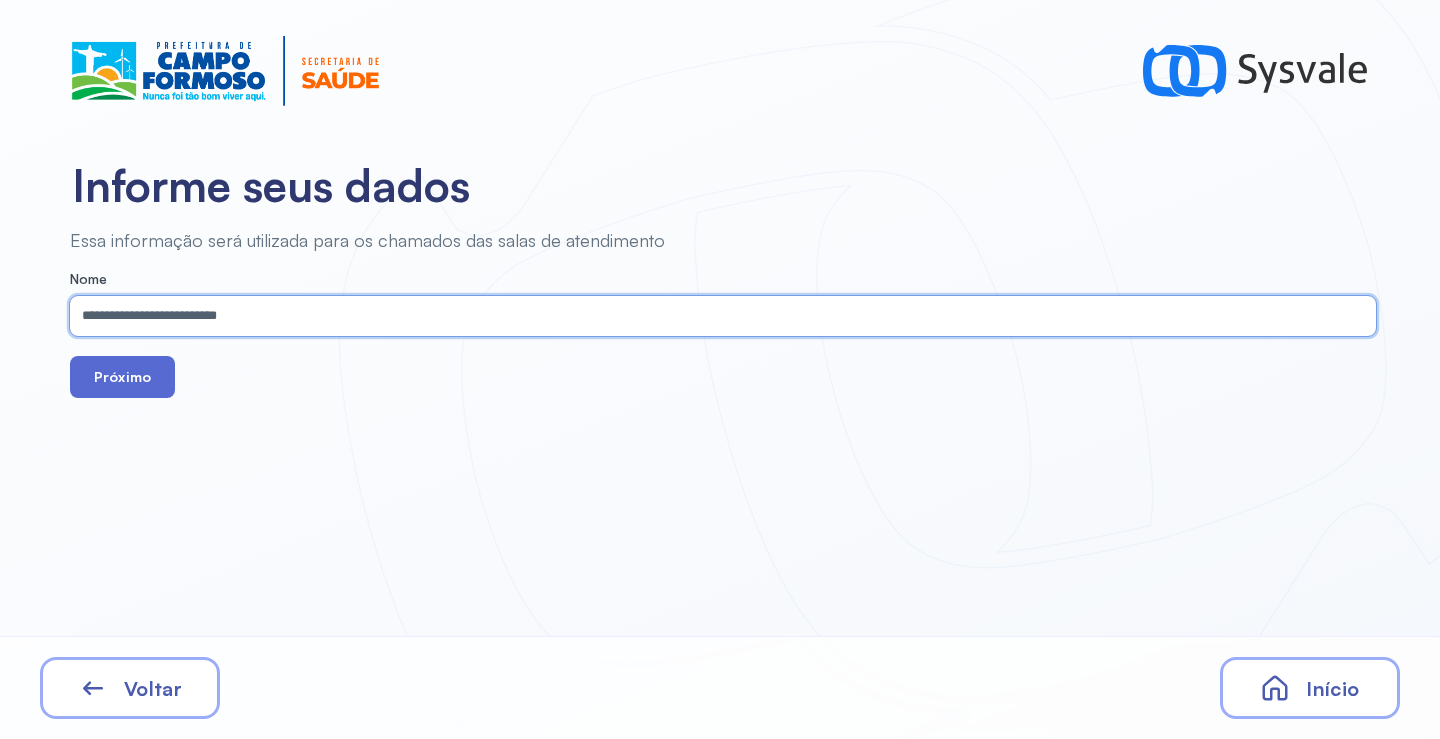 type on "**********" 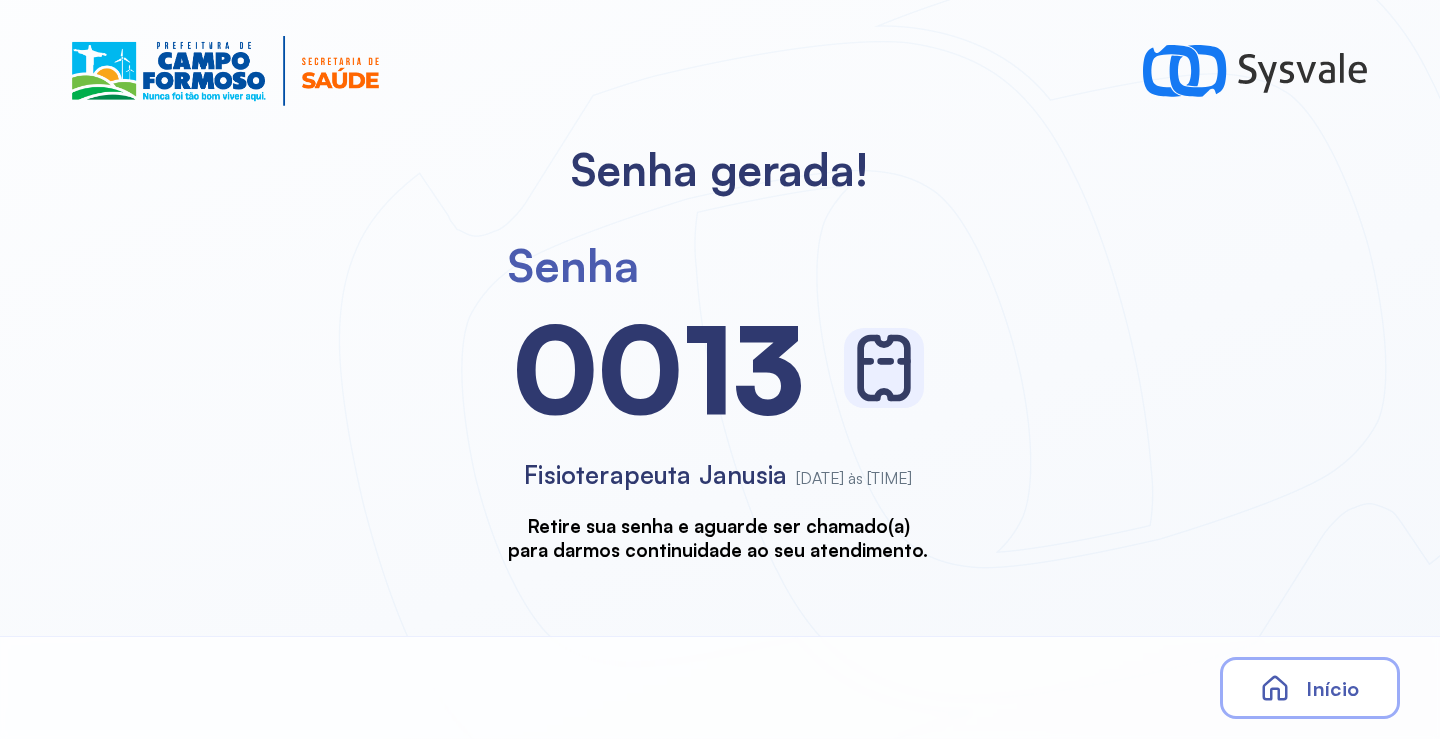 scroll, scrollTop: 0, scrollLeft: 0, axis: both 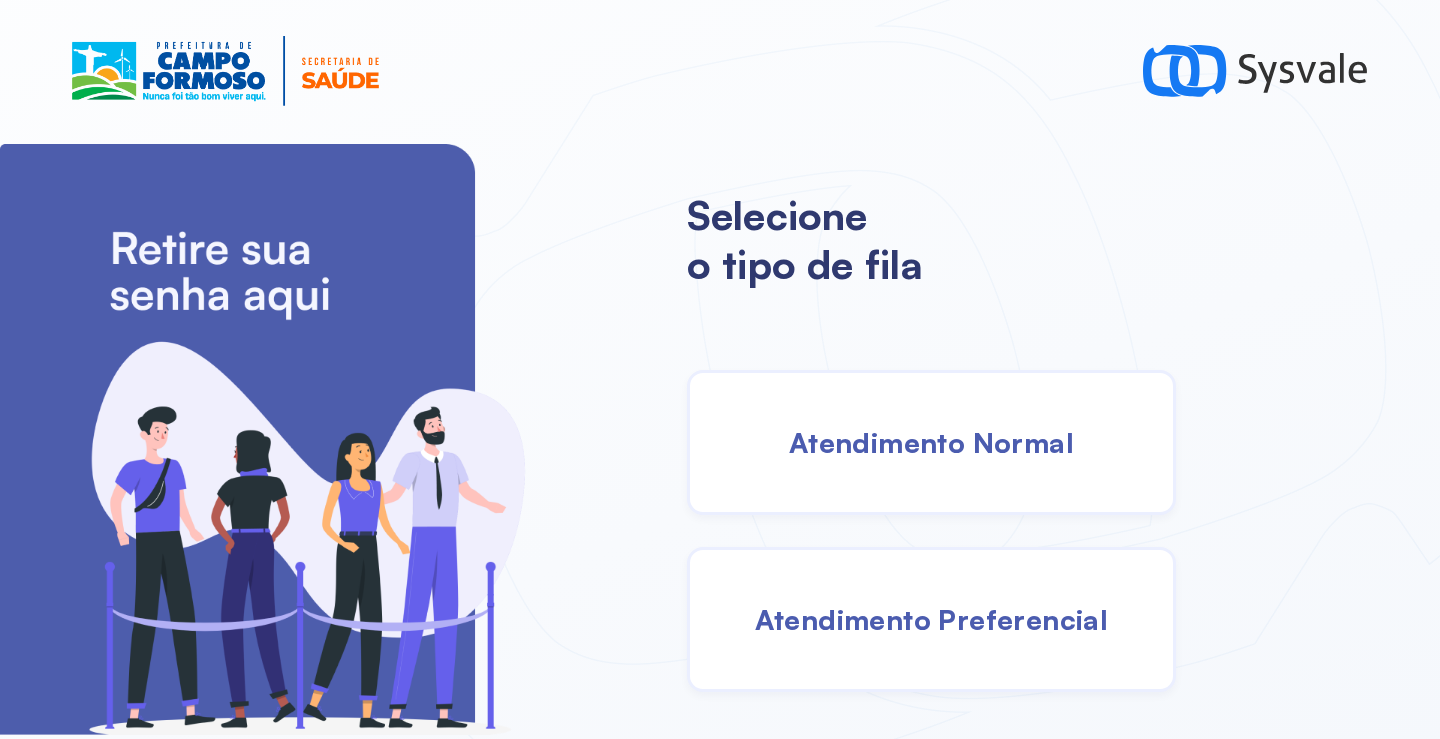 click on "Atendimento Normal" at bounding box center [931, 442] 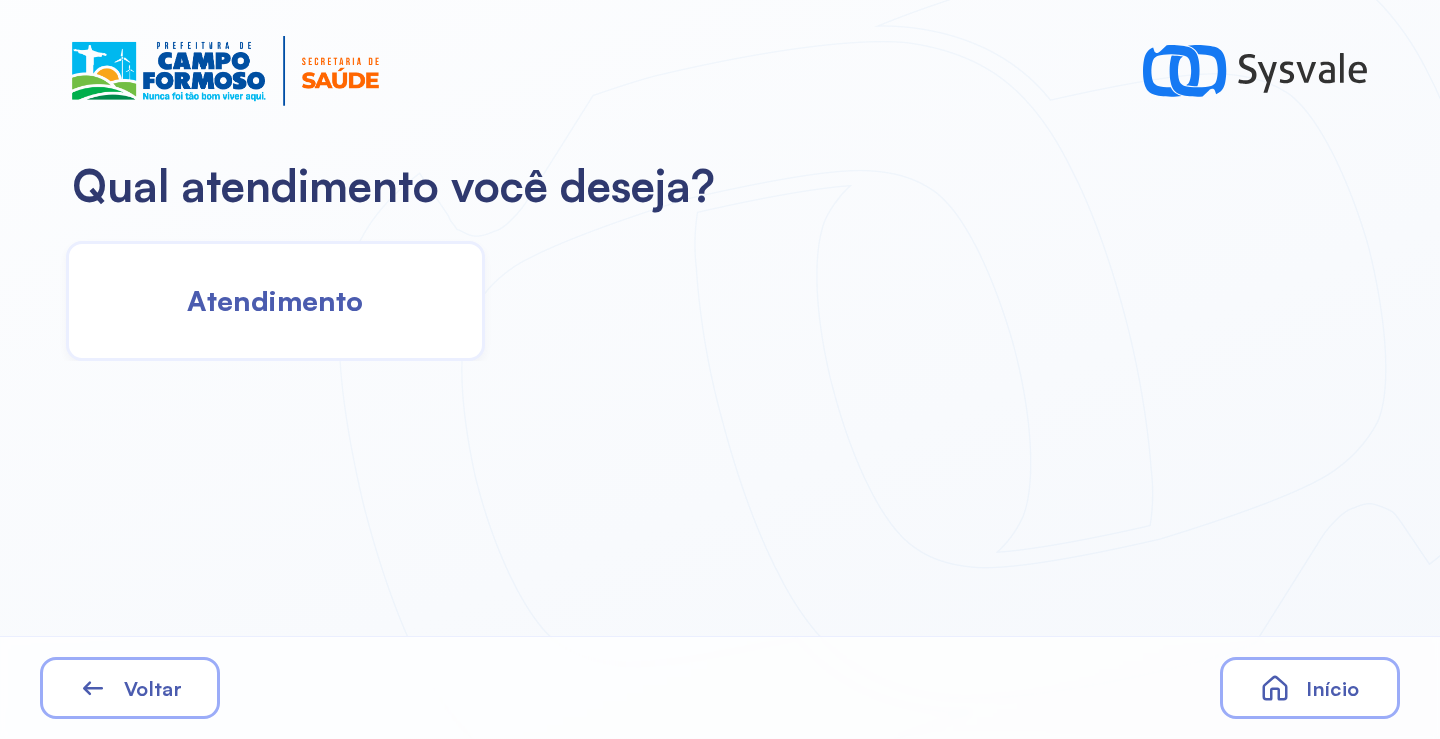 click on "Atendimento" at bounding box center (275, 300) 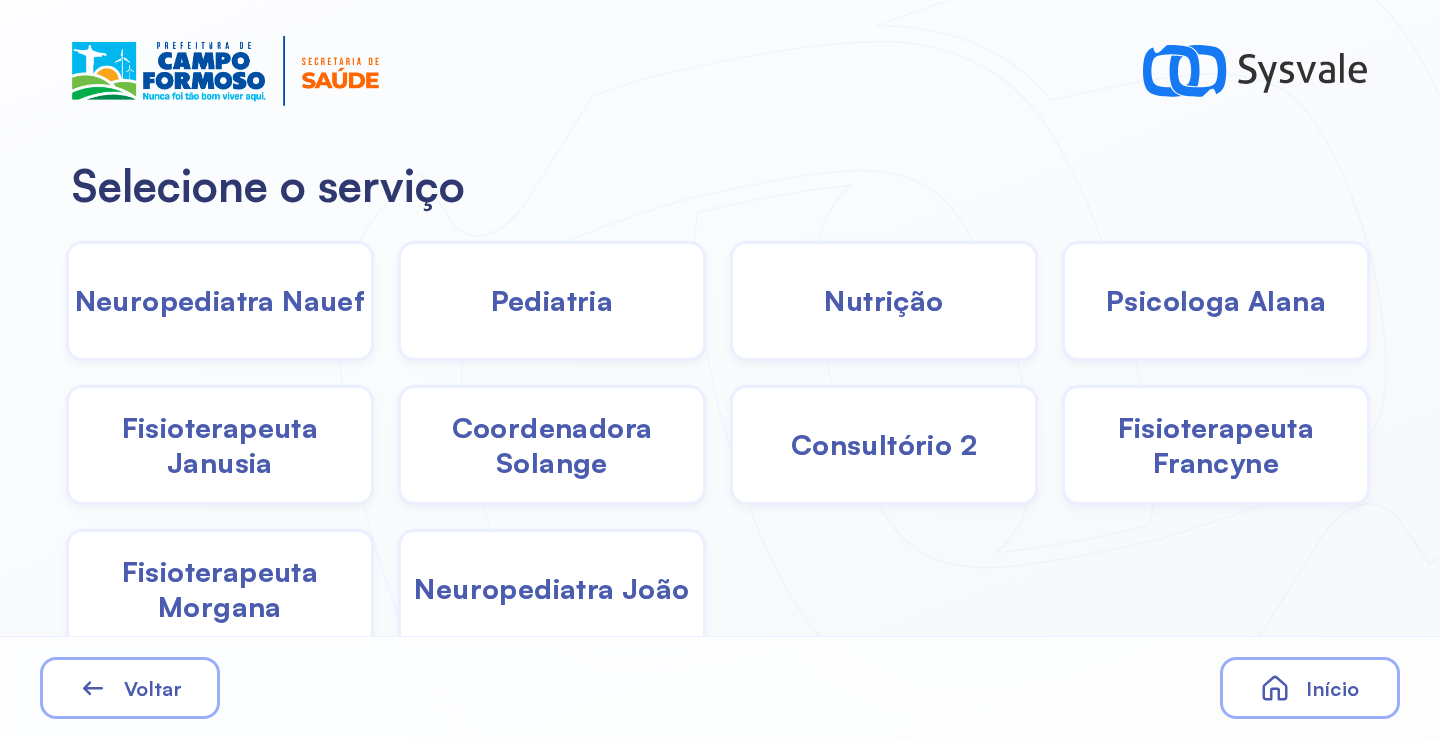 click on "Pediatria" 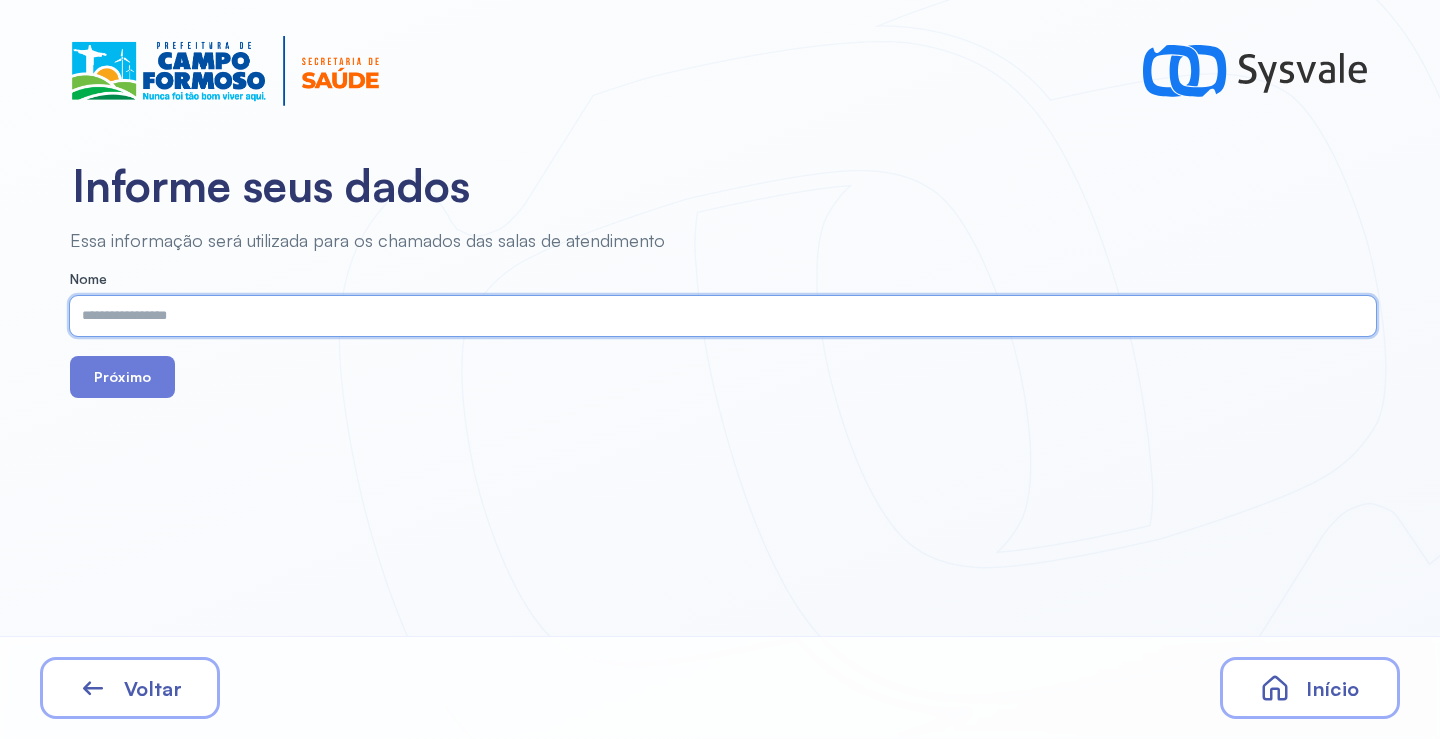 paste on "**********" 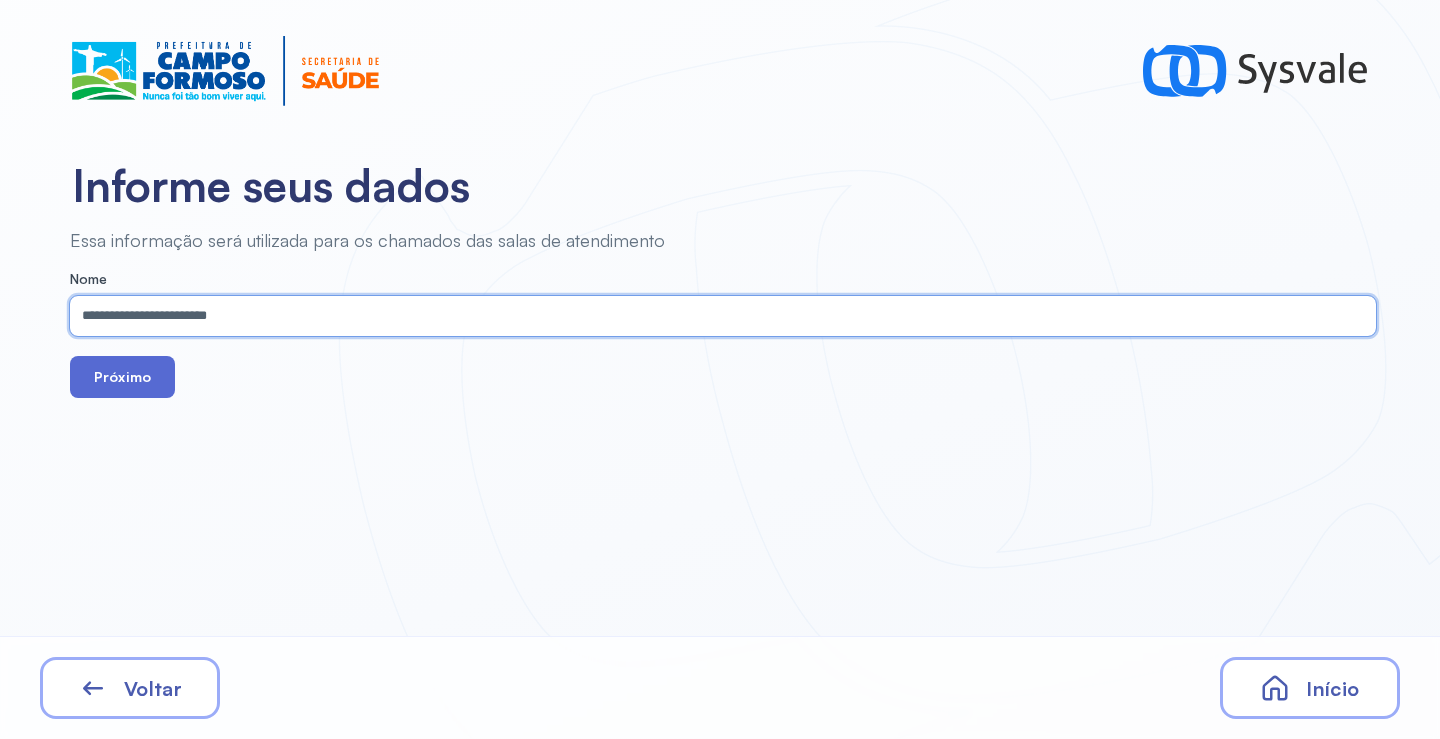 type on "**********" 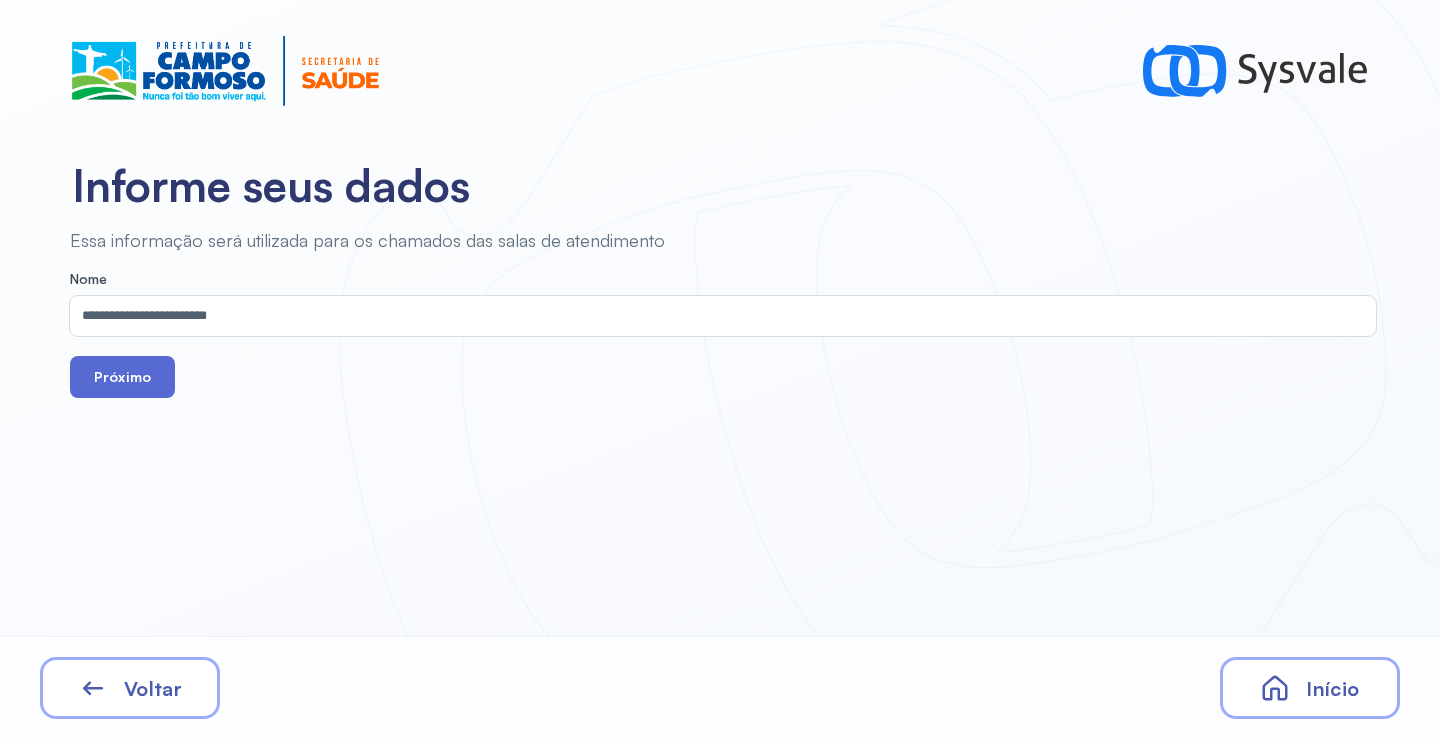 click on "Próximo" at bounding box center [122, 377] 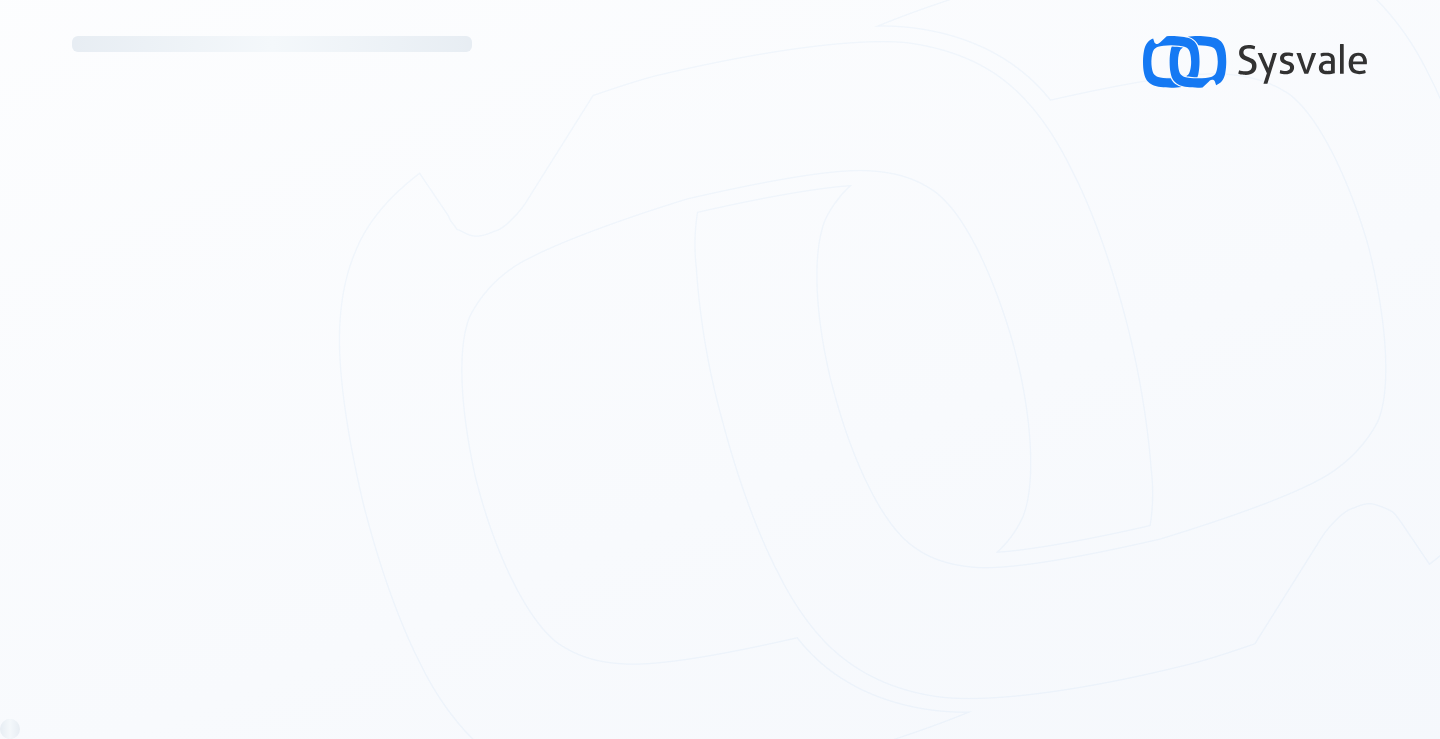 scroll, scrollTop: 0, scrollLeft: 0, axis: both 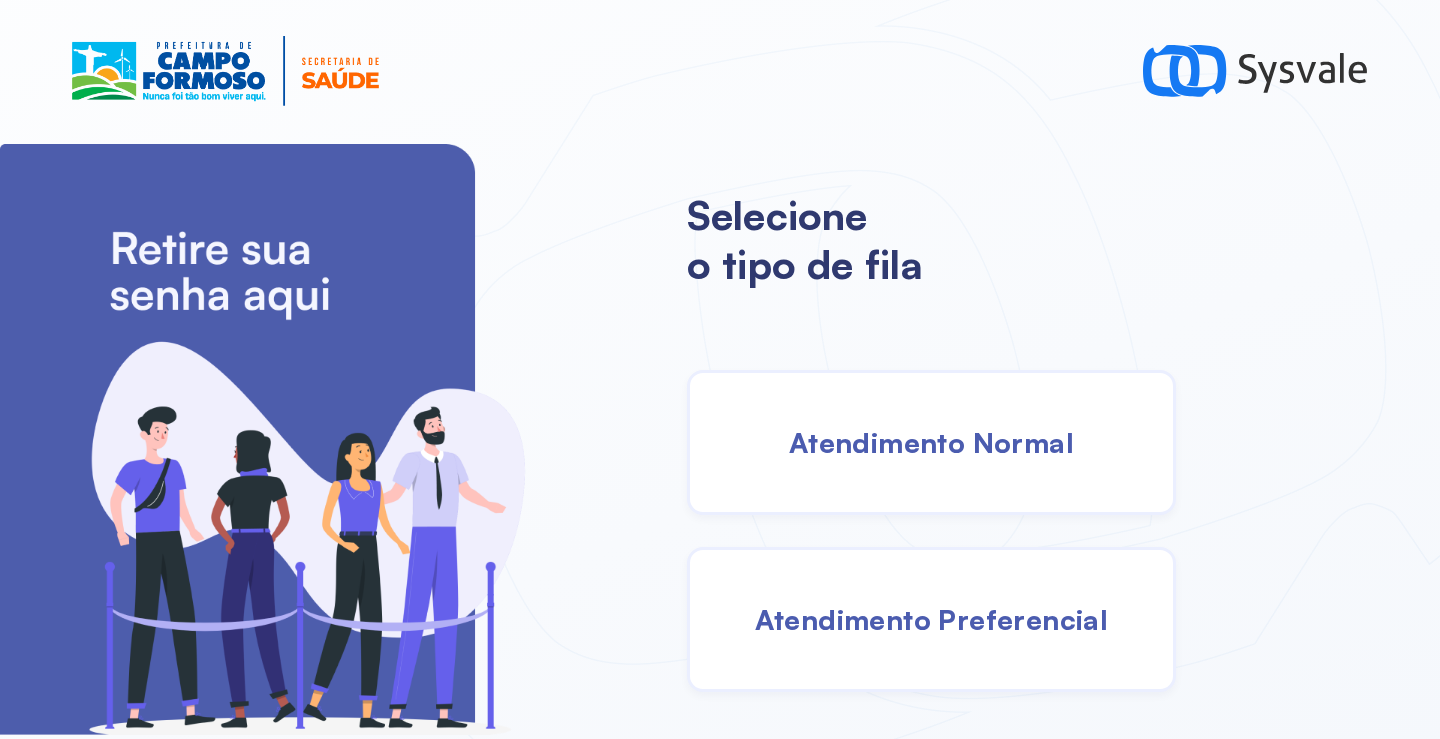 click on "Atendimento Normal" at bounding box center [931, 442] 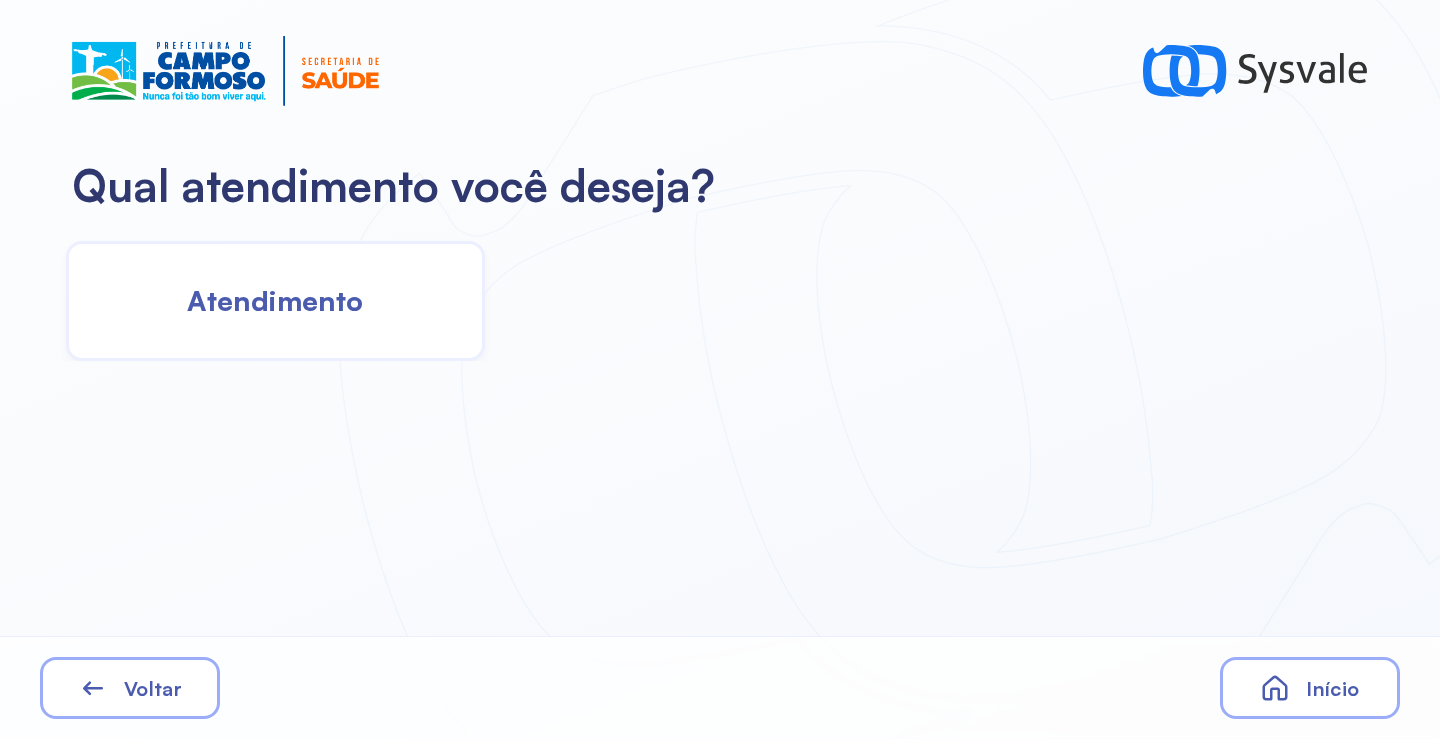 click on "Atendimento" at bounding box center [275, 300] 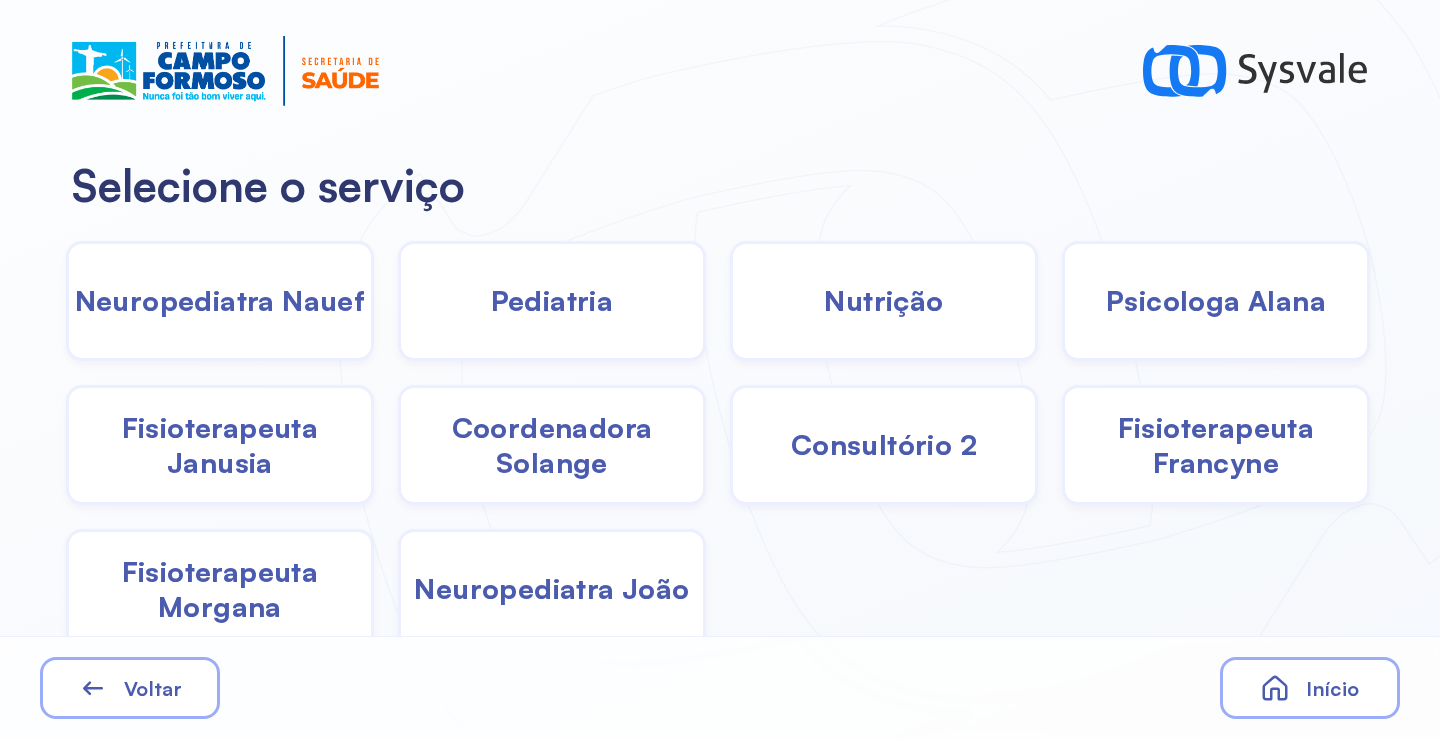 click on "Psicologa Alana" at bounding box center (1216, 300) 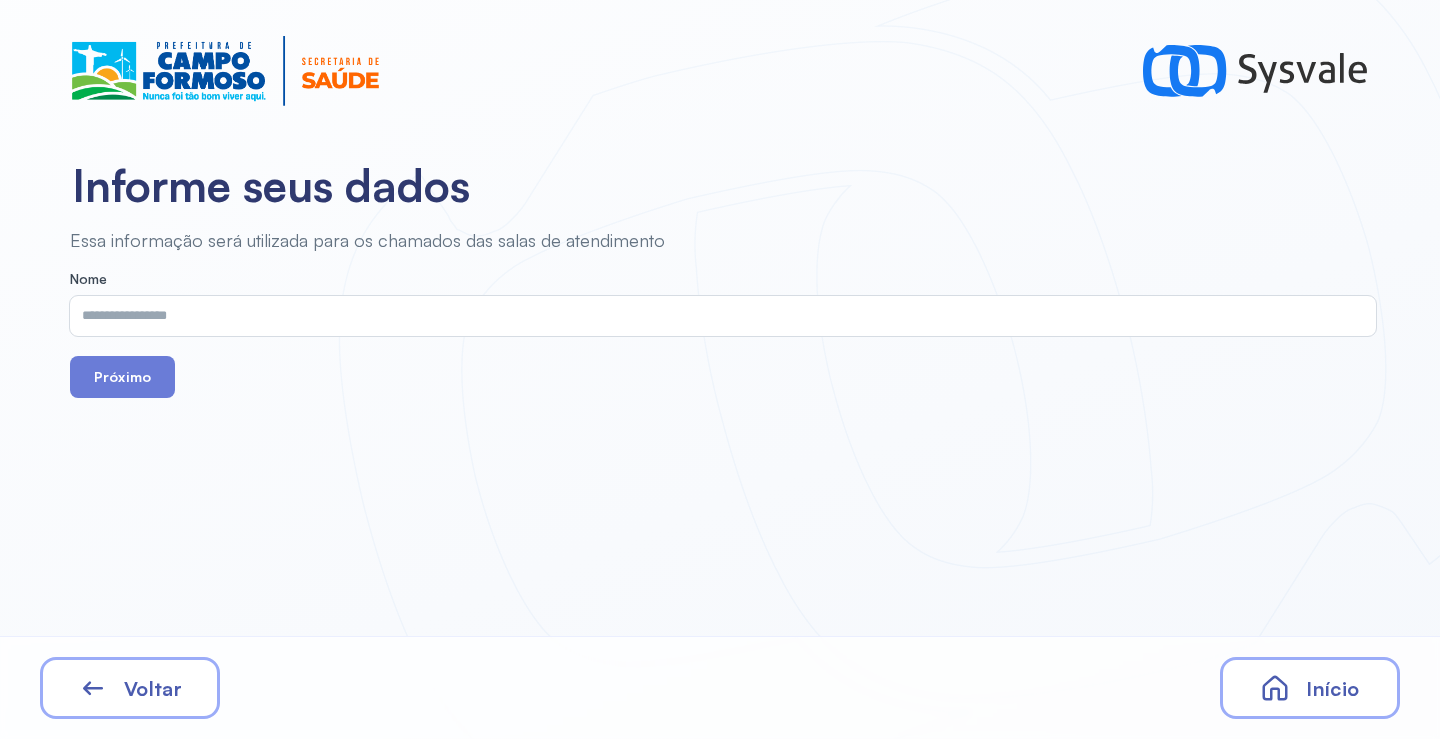 click at bounding box center [719, 316] 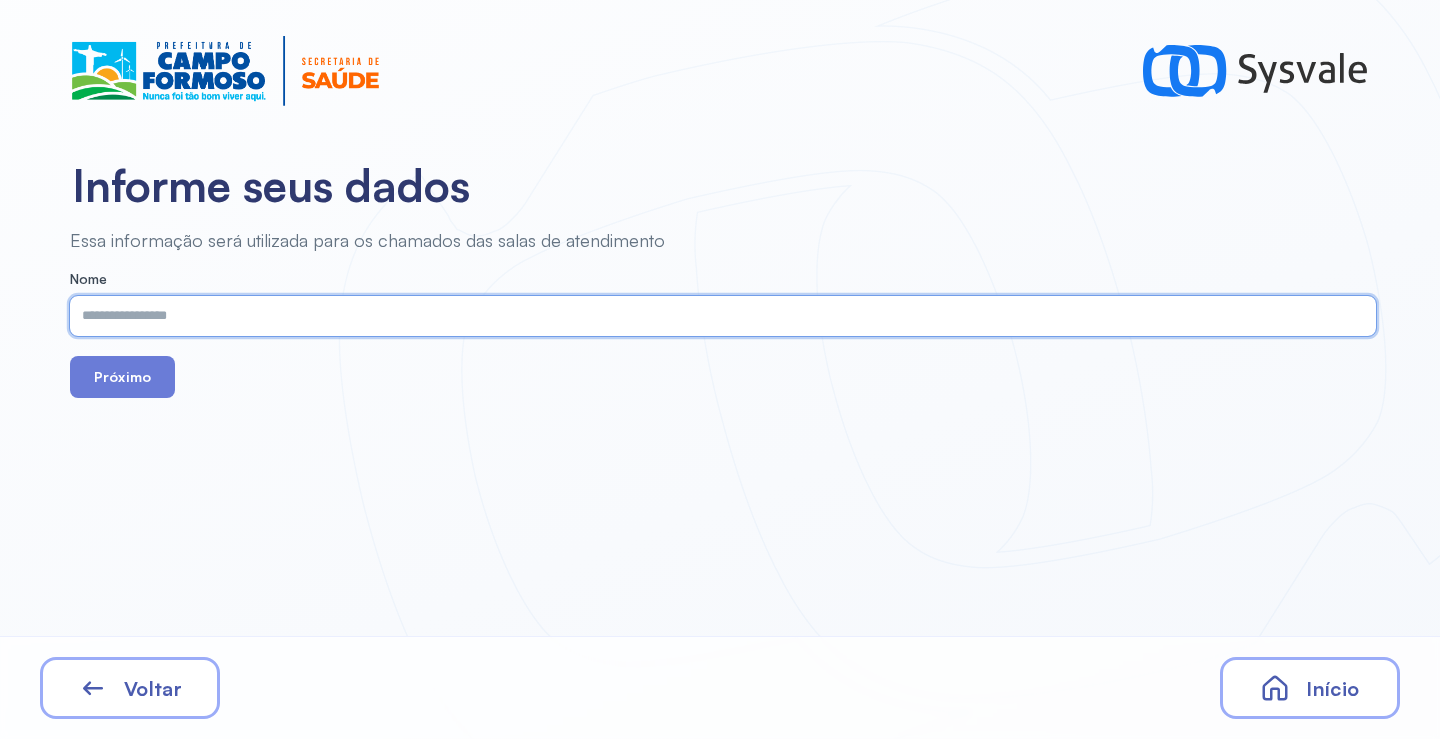 paste on "**********" 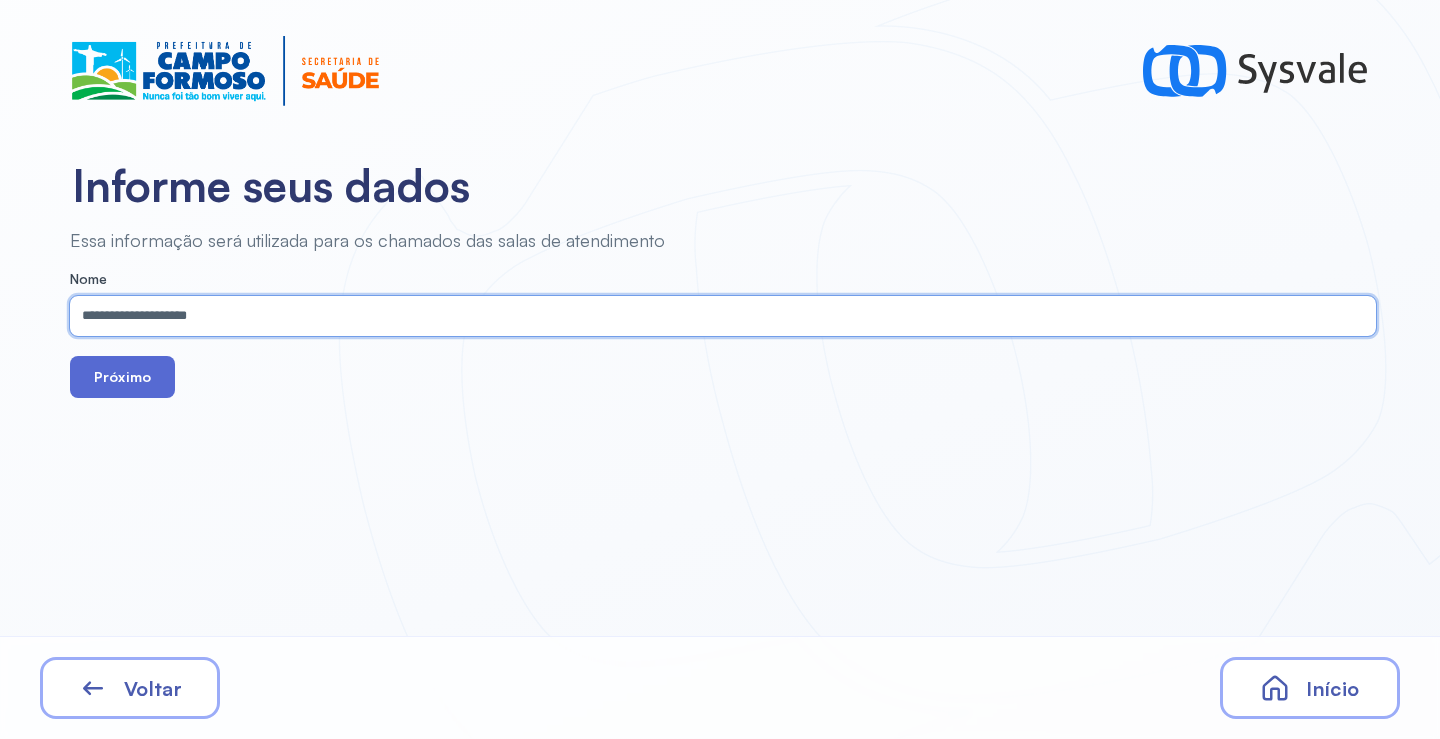 type on "**********" 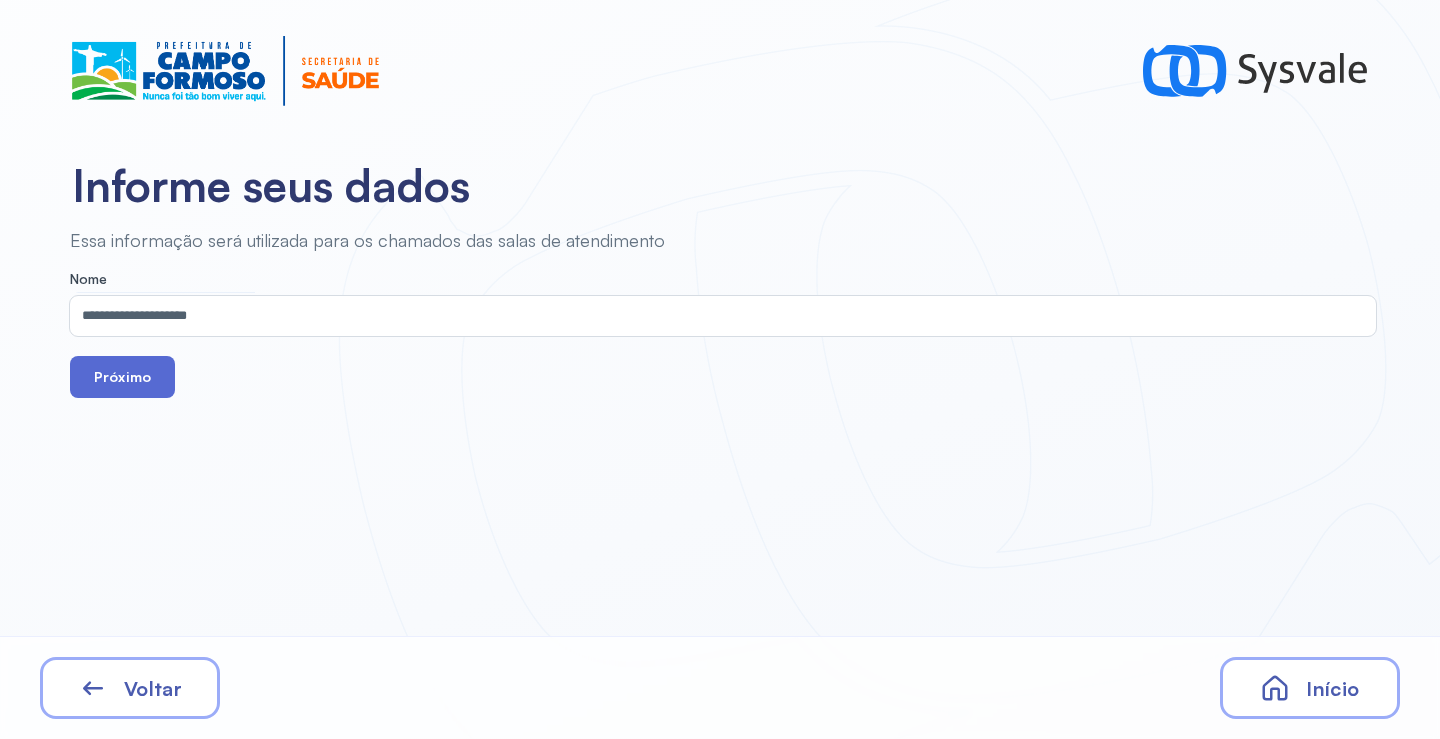 click on "Próximo" at bounding box center [122, 377] 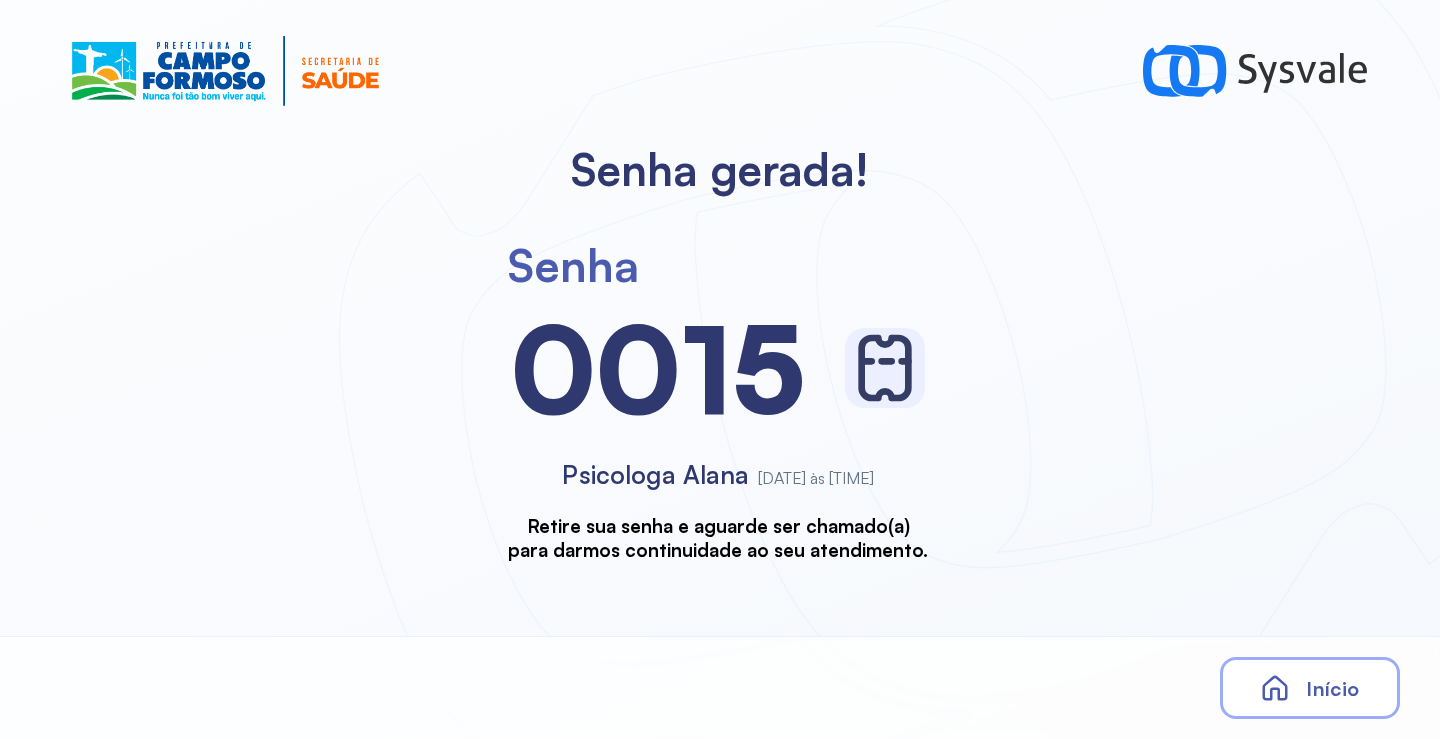 scroll, scrollTop: 0, scrollLeft: 0, axis: both 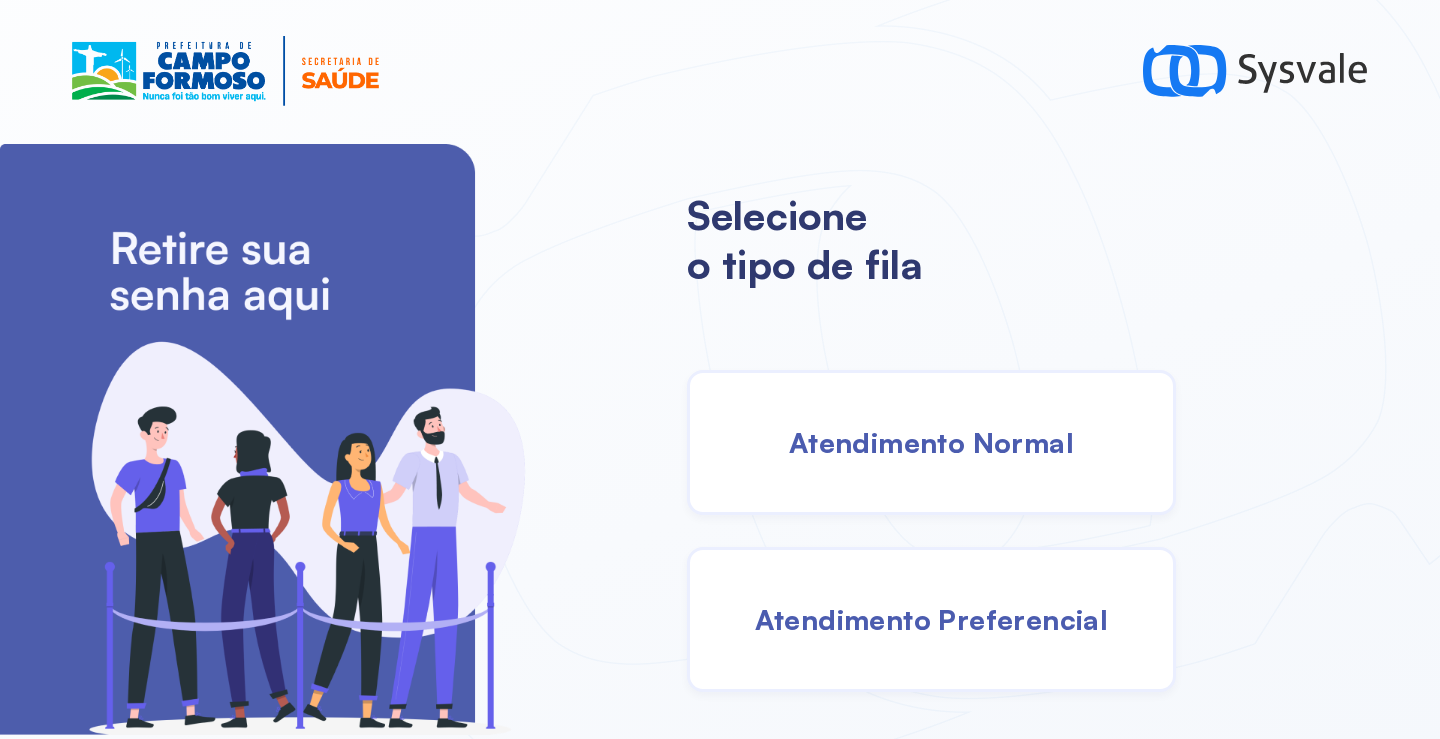 click on "Atendimento Normal" at bounding box center [931, 442] 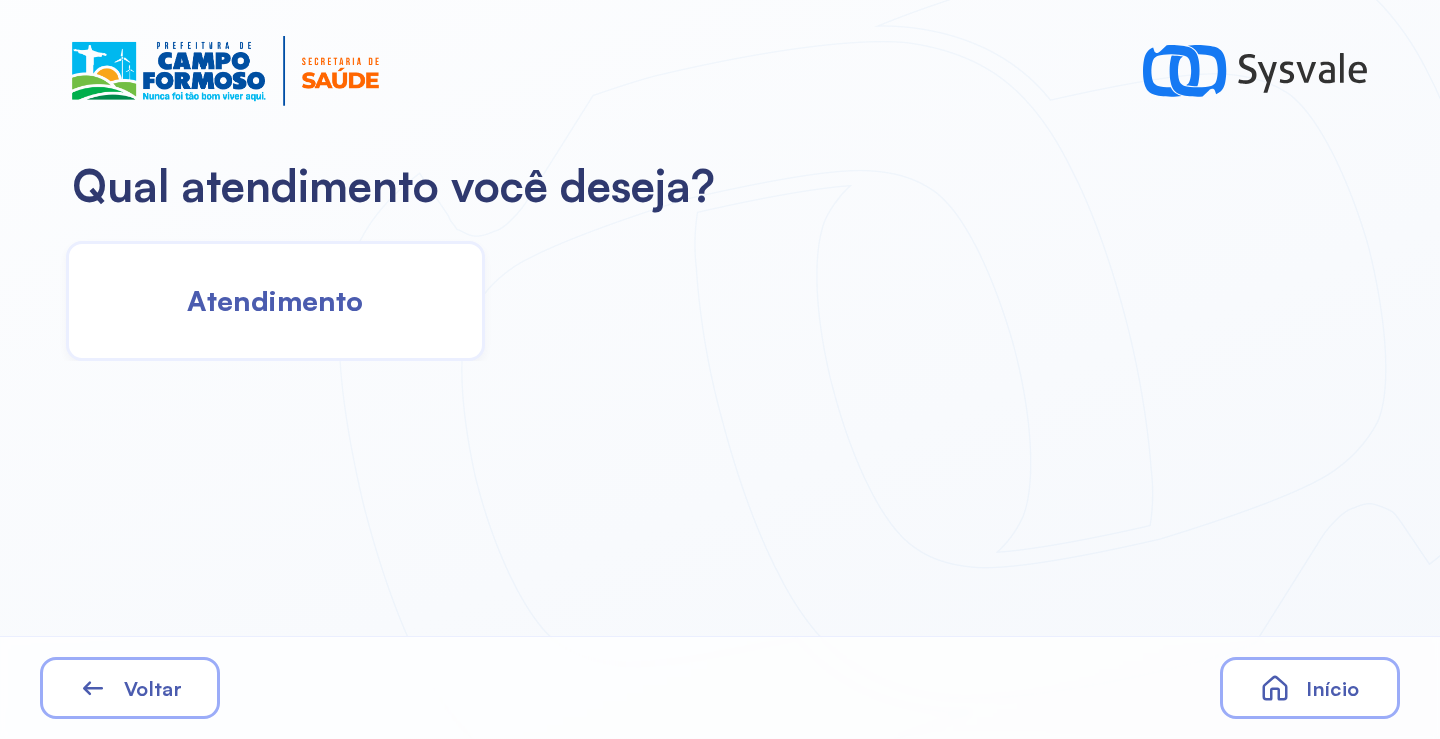 click on "Atendimento" at bounding box center [275, 300] 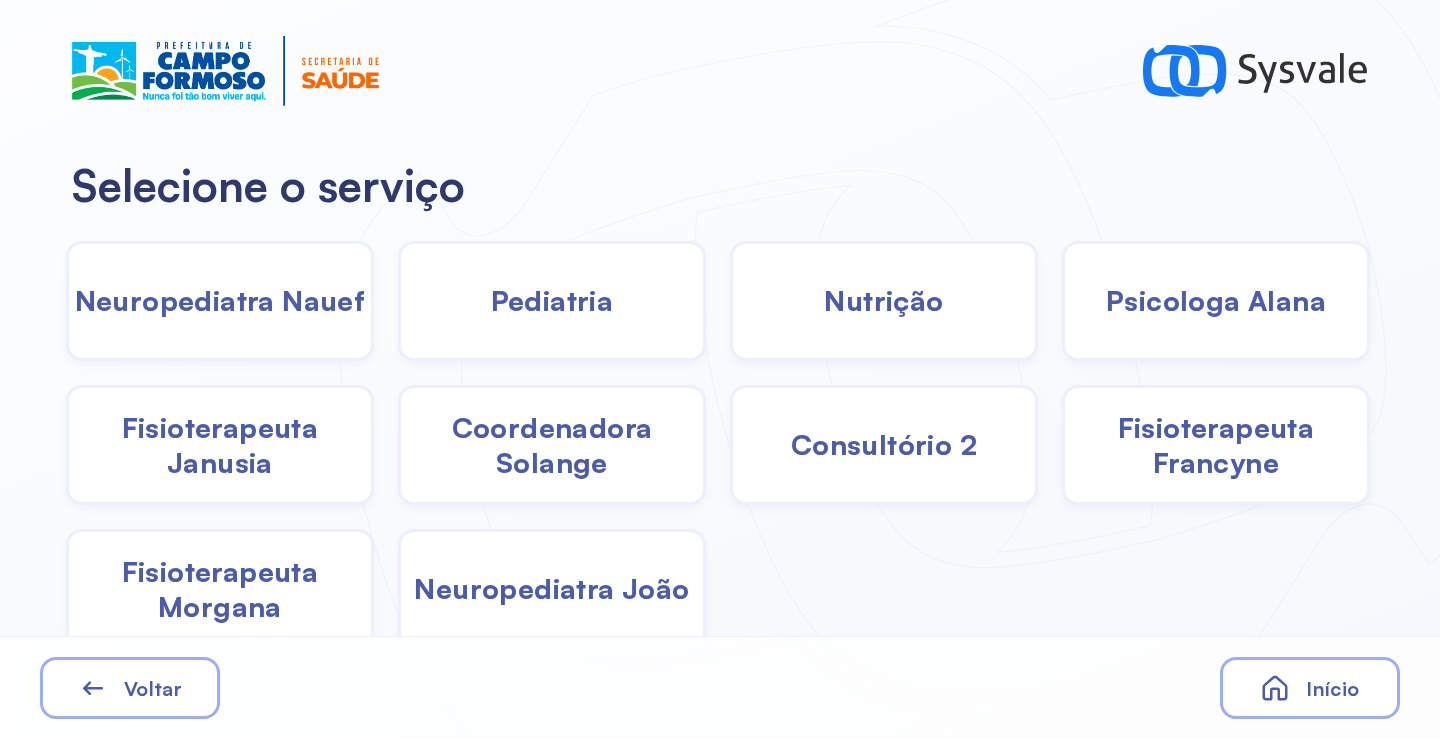 click on "Pediatria" at bounding box center [552, 300] 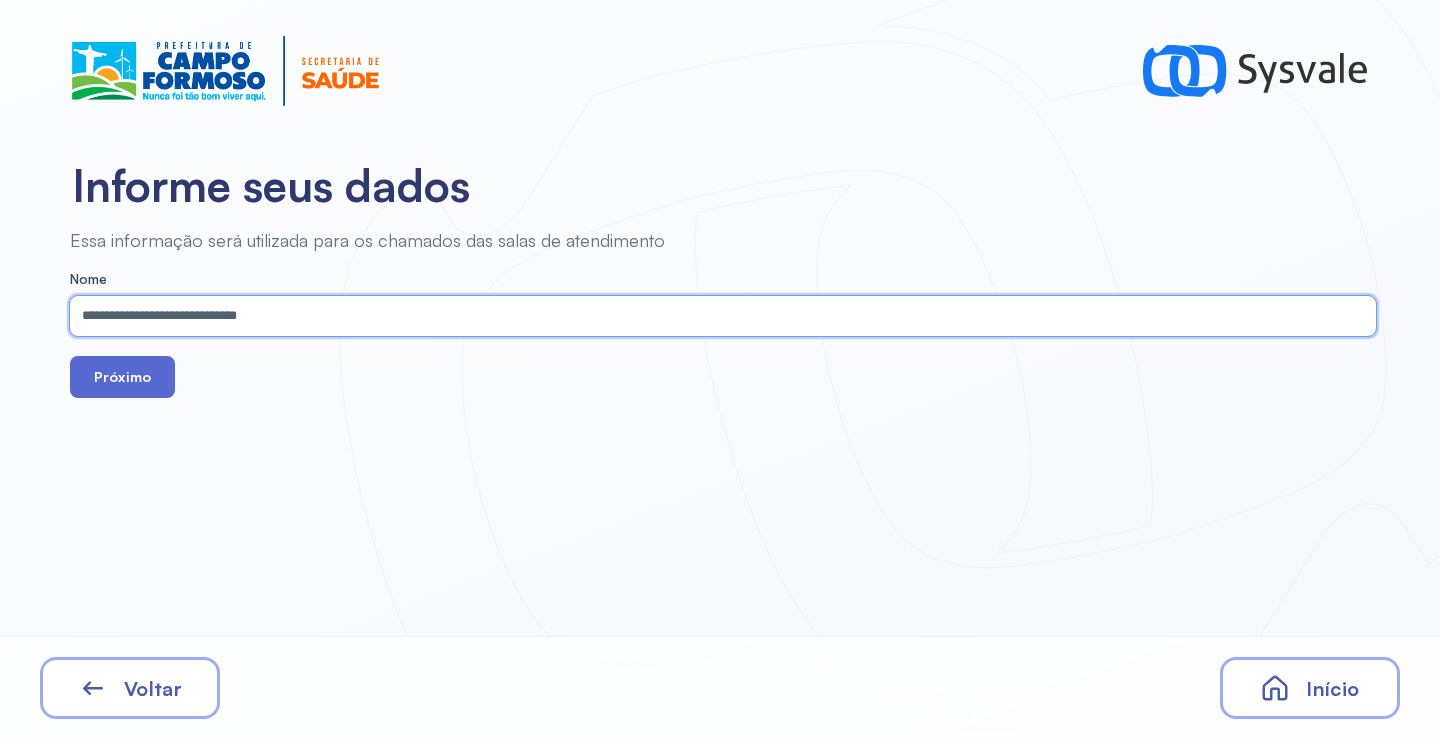 type on "**********" 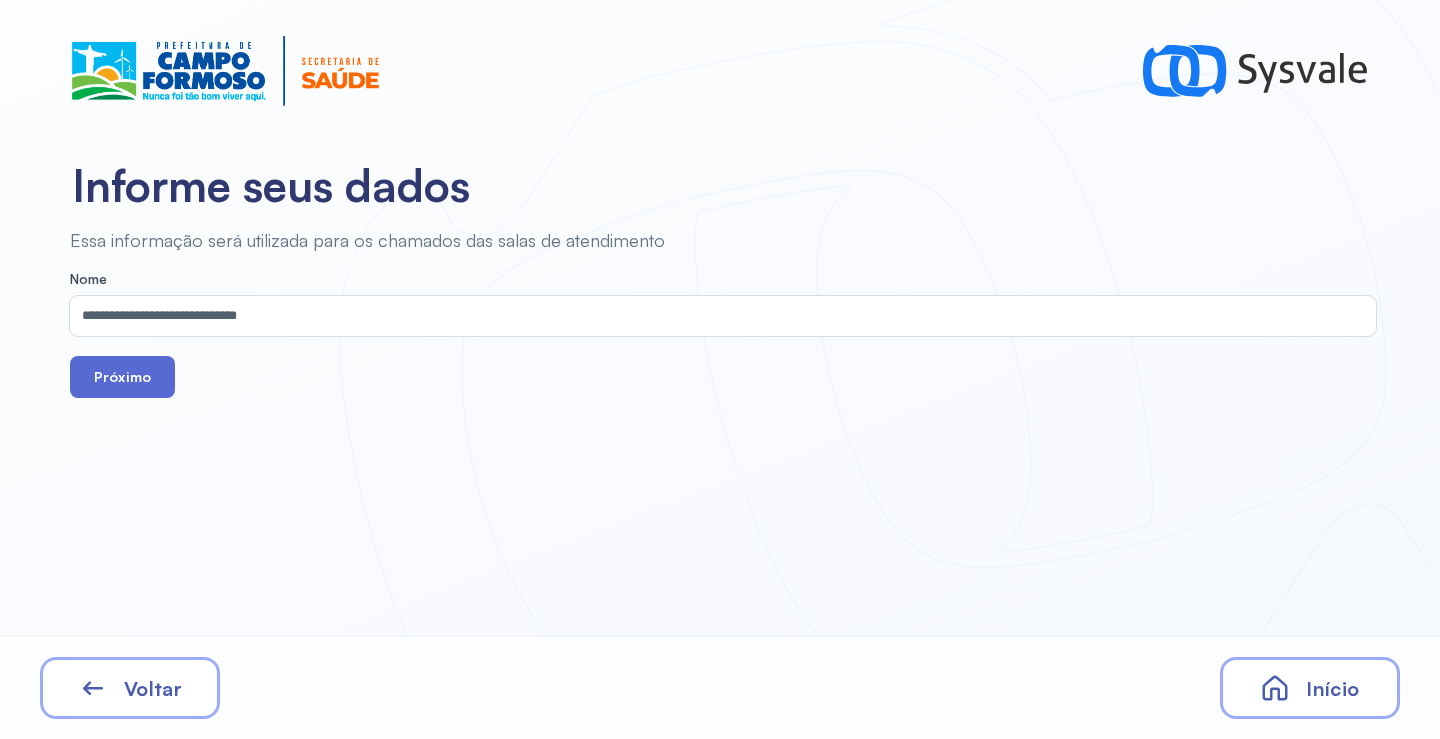 click on "Próximo" at bounding box center (122, 377) 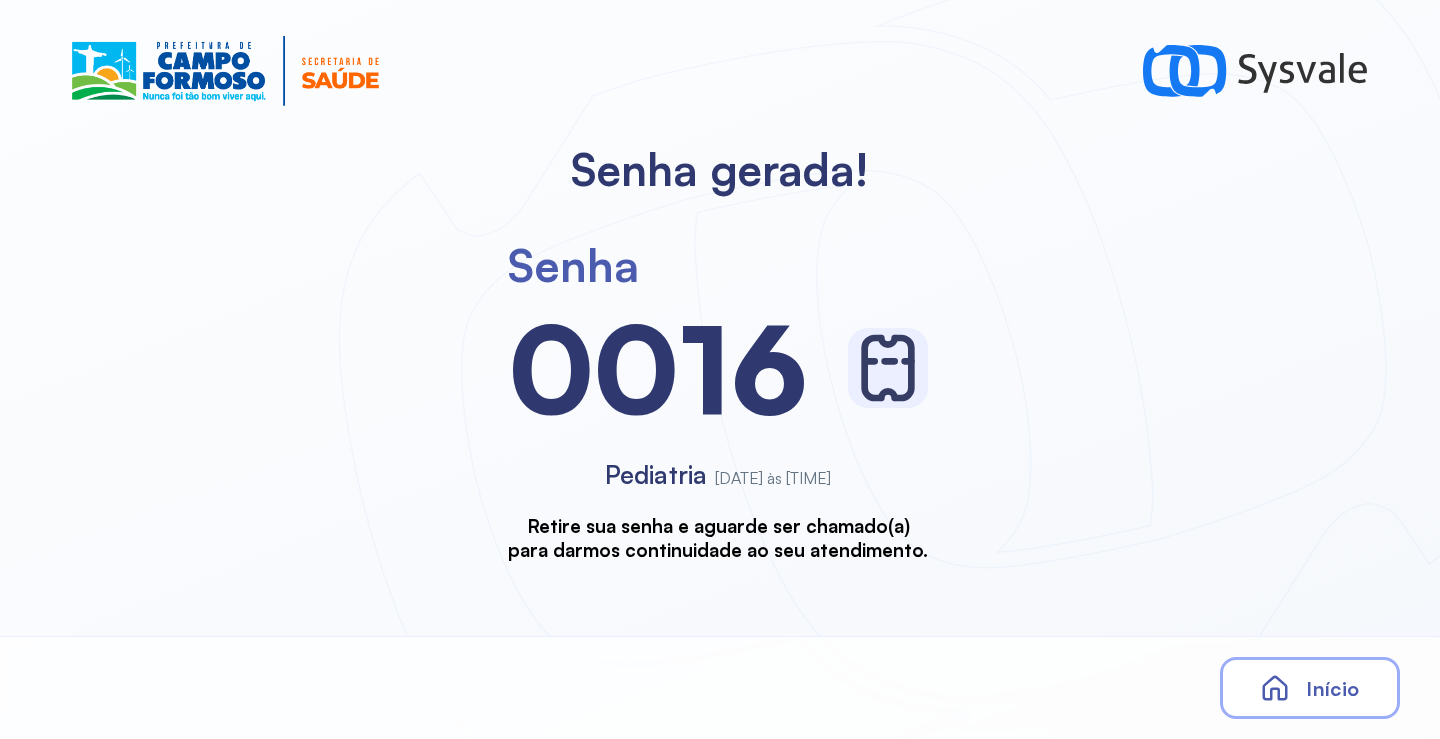 scroll, scrollTop: 0, scrollLeft: 0, axis: both 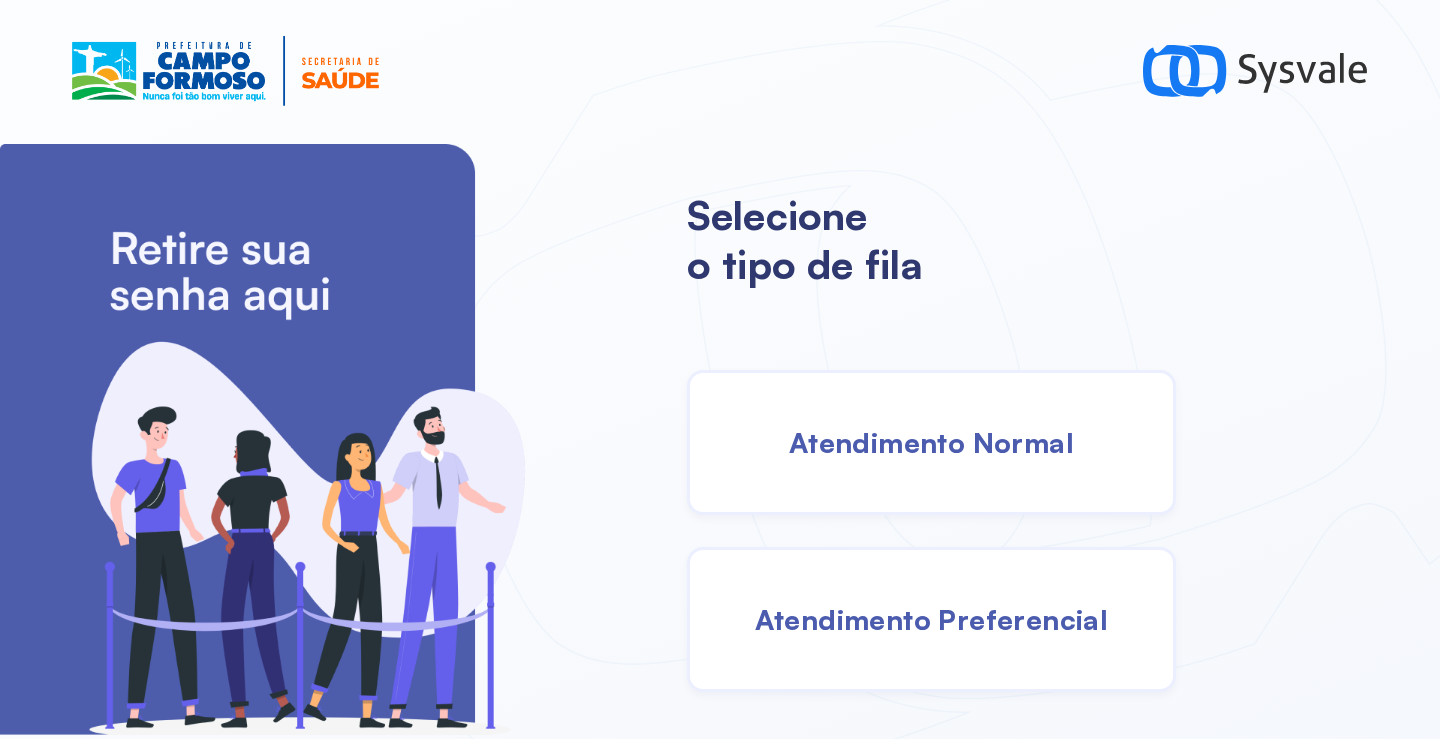 click on "Atendimento Normal" at bounding box center [931, 442] 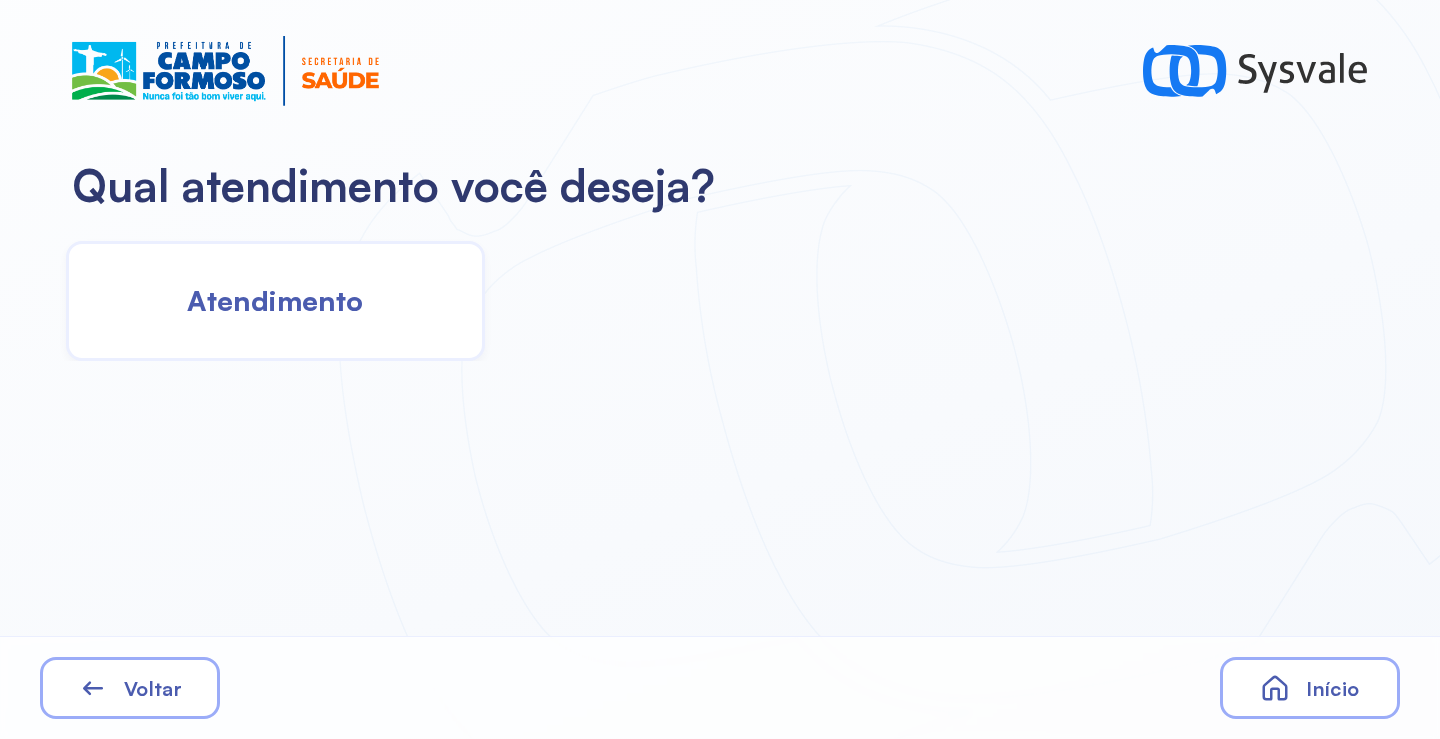 click on "Atendimento" 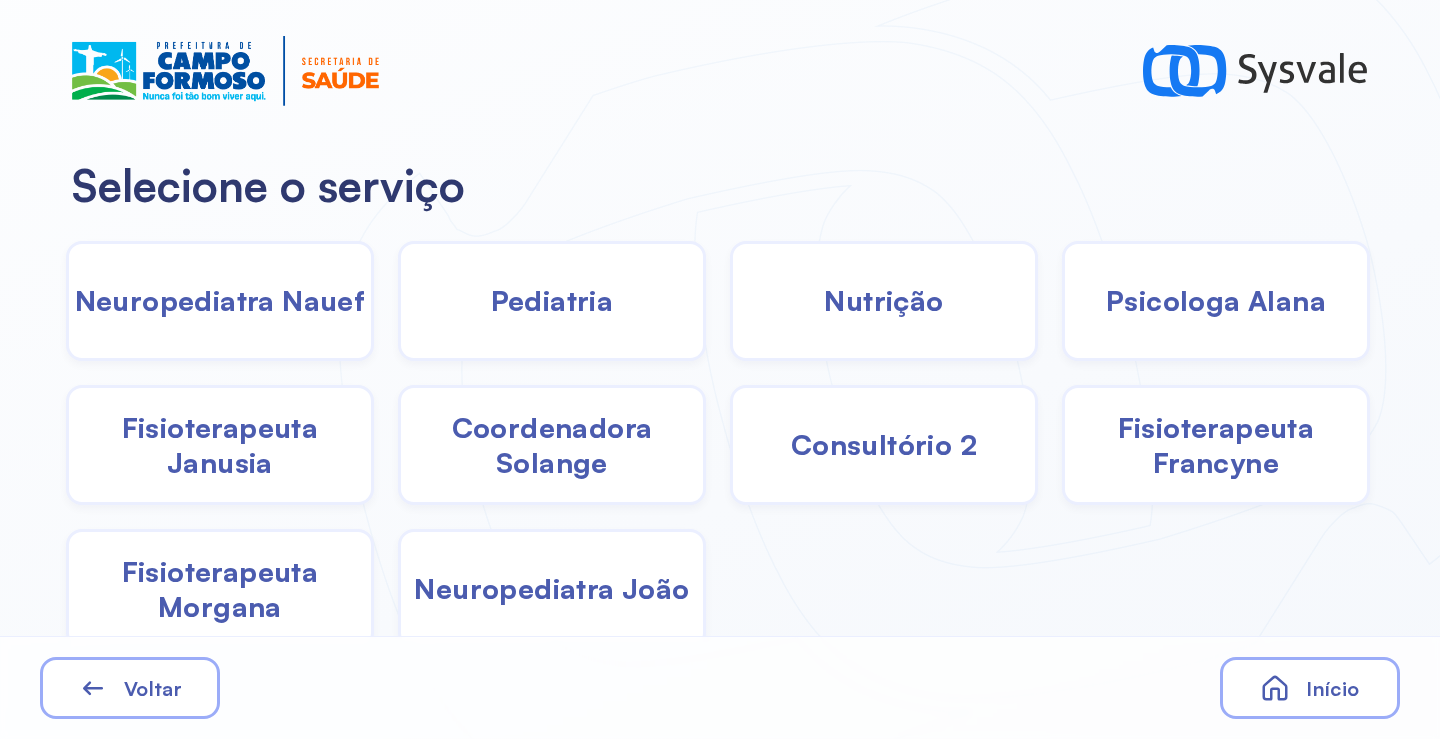 click on "Pediatria" at bounding box center (552, 300) 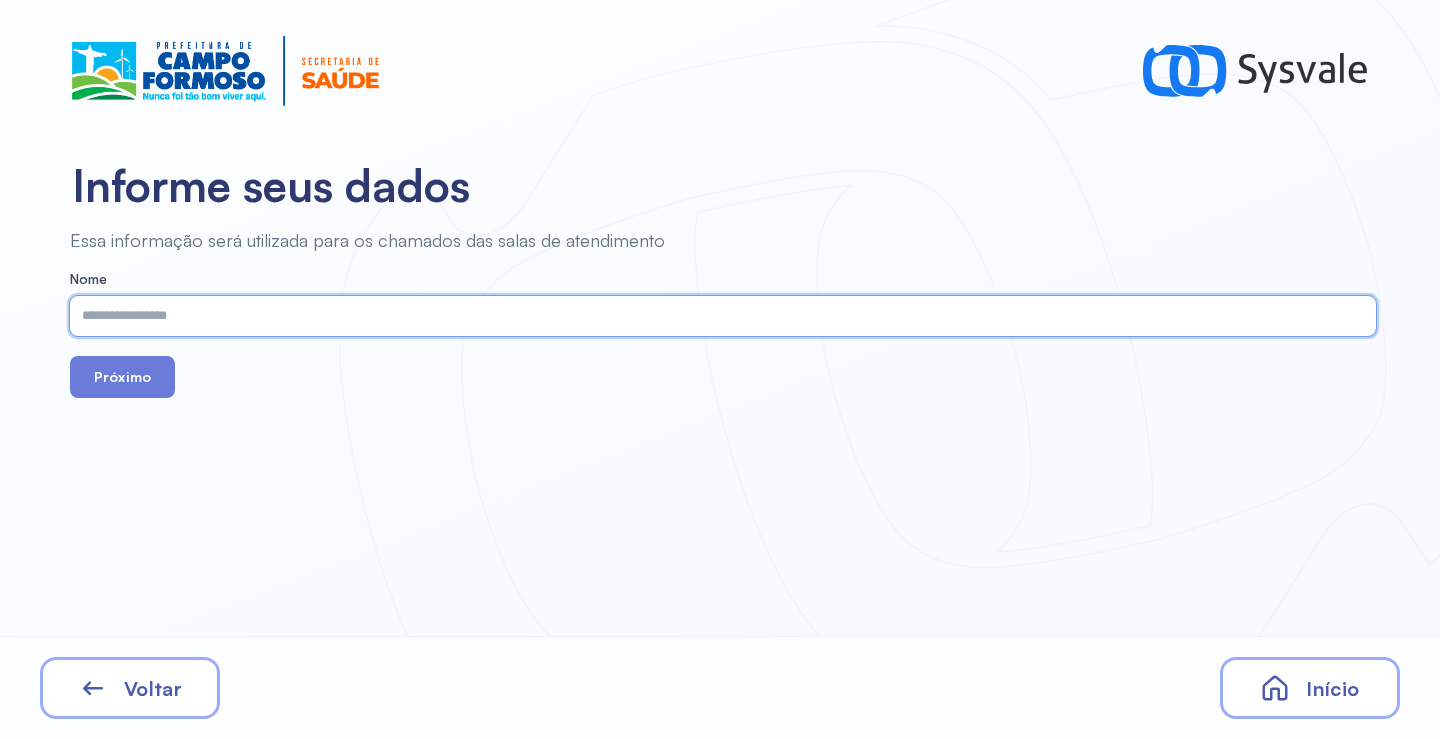 paste on "**********" 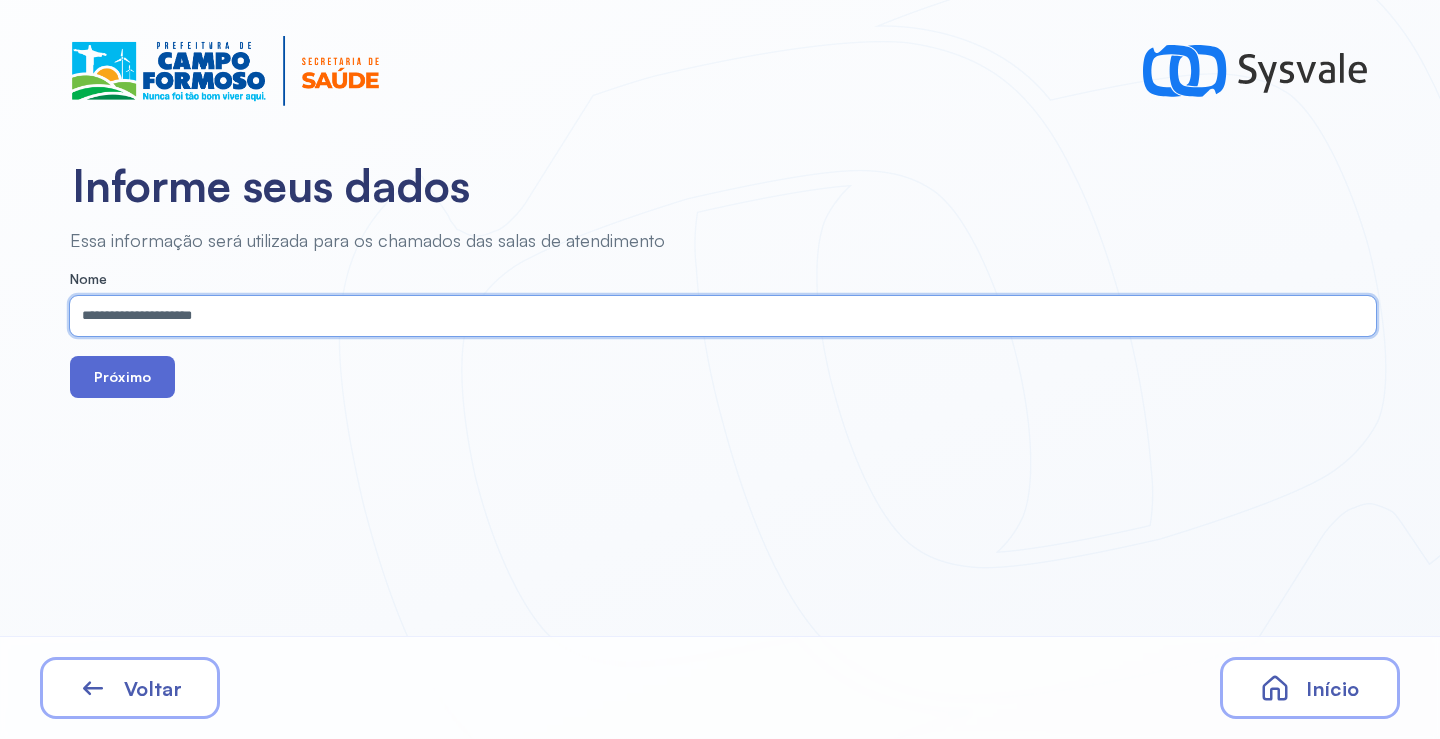 type on "**********" 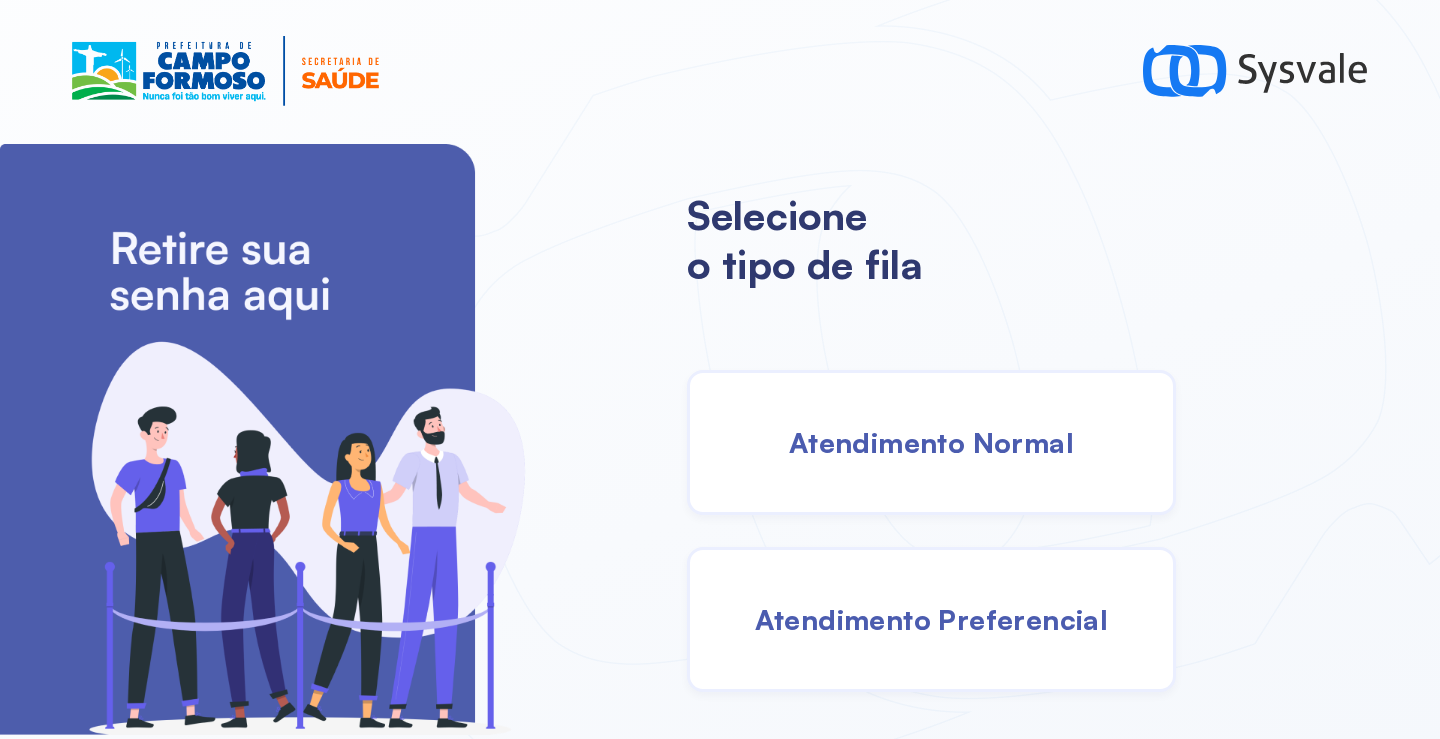 scroll, scrollTop: 0, scrollLeft: 0, axis: both 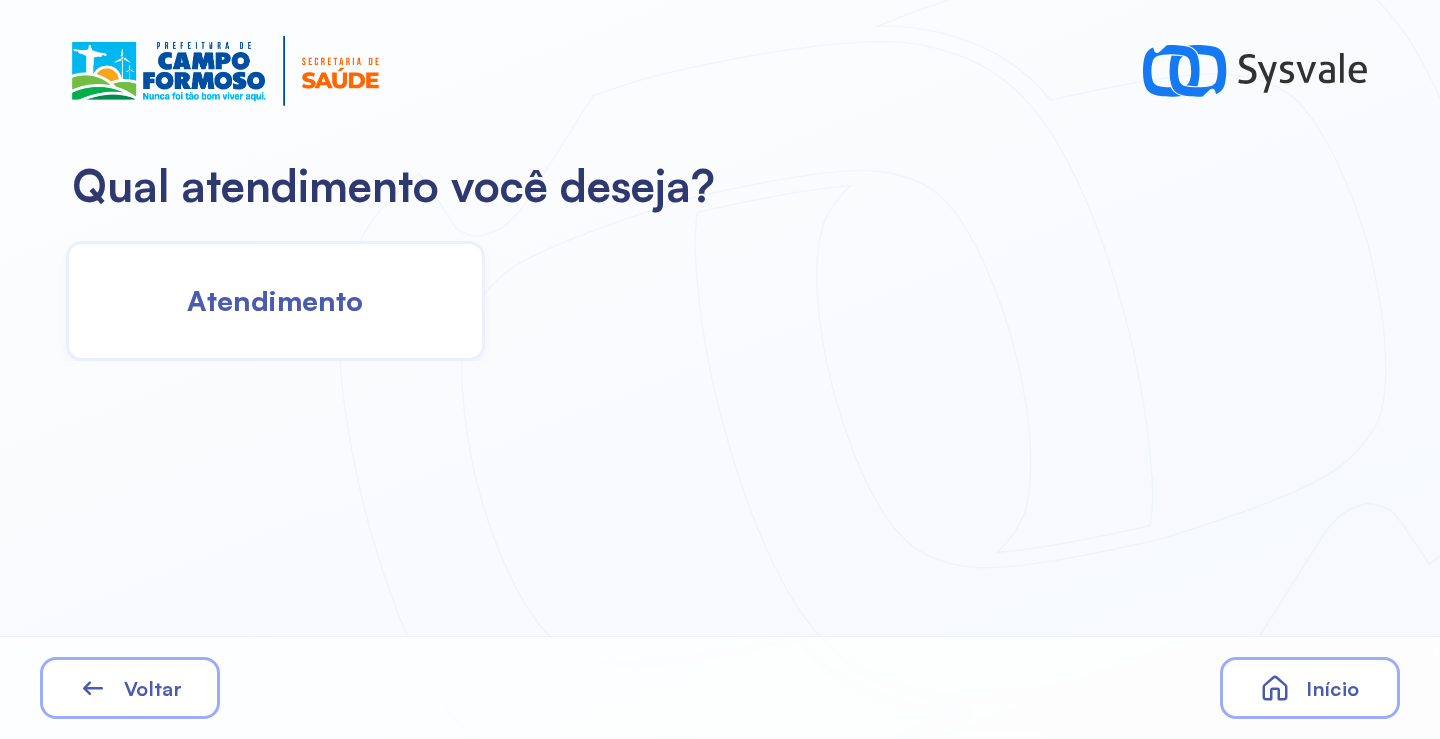 click on "Atendimento" 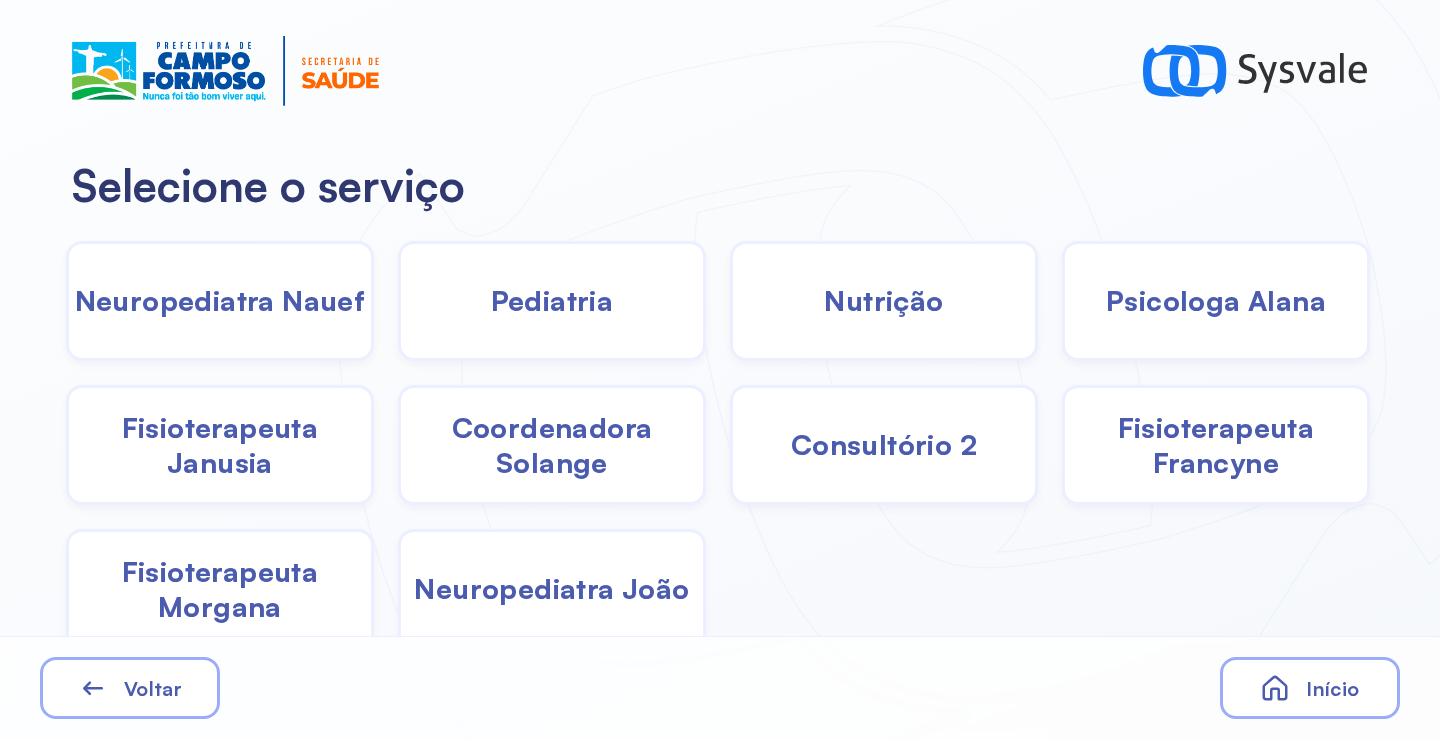 click on "Pediatria" 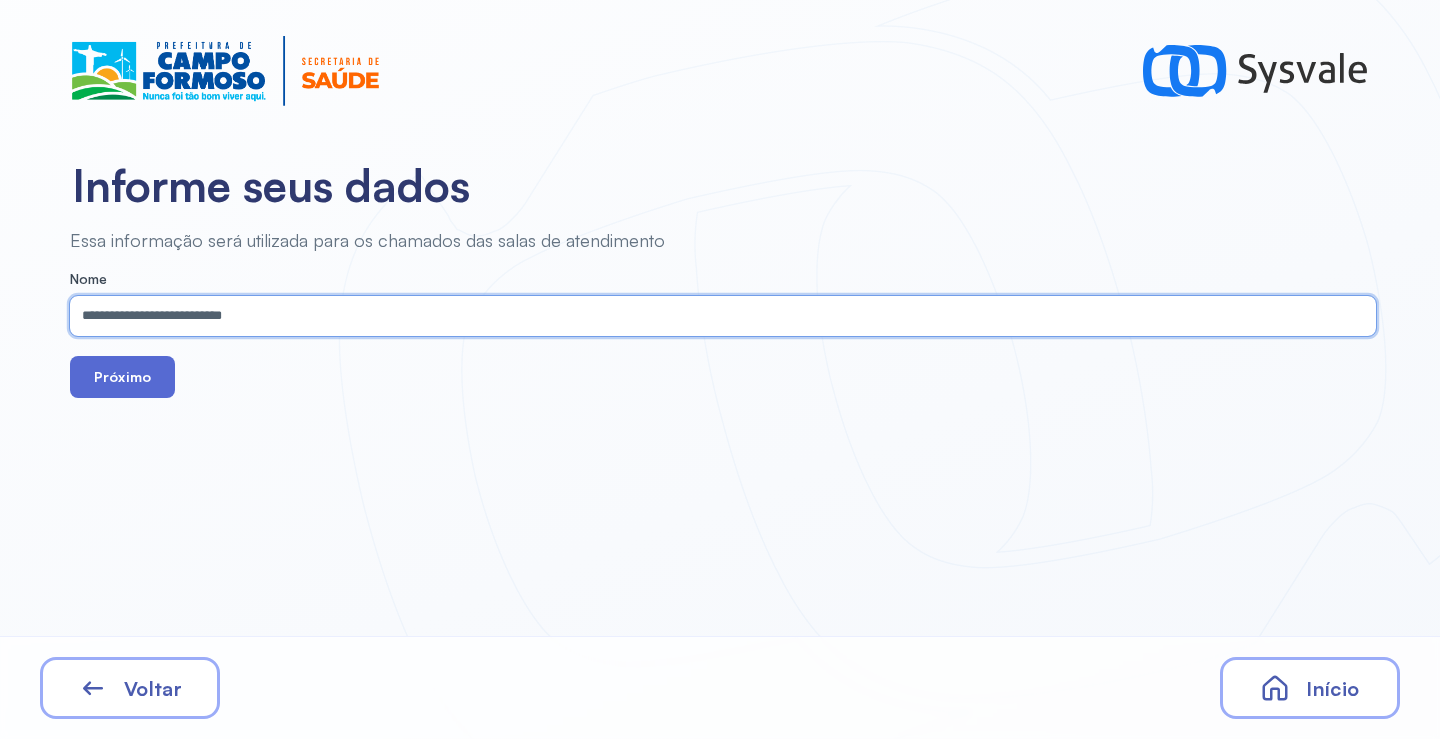 type on "**********" 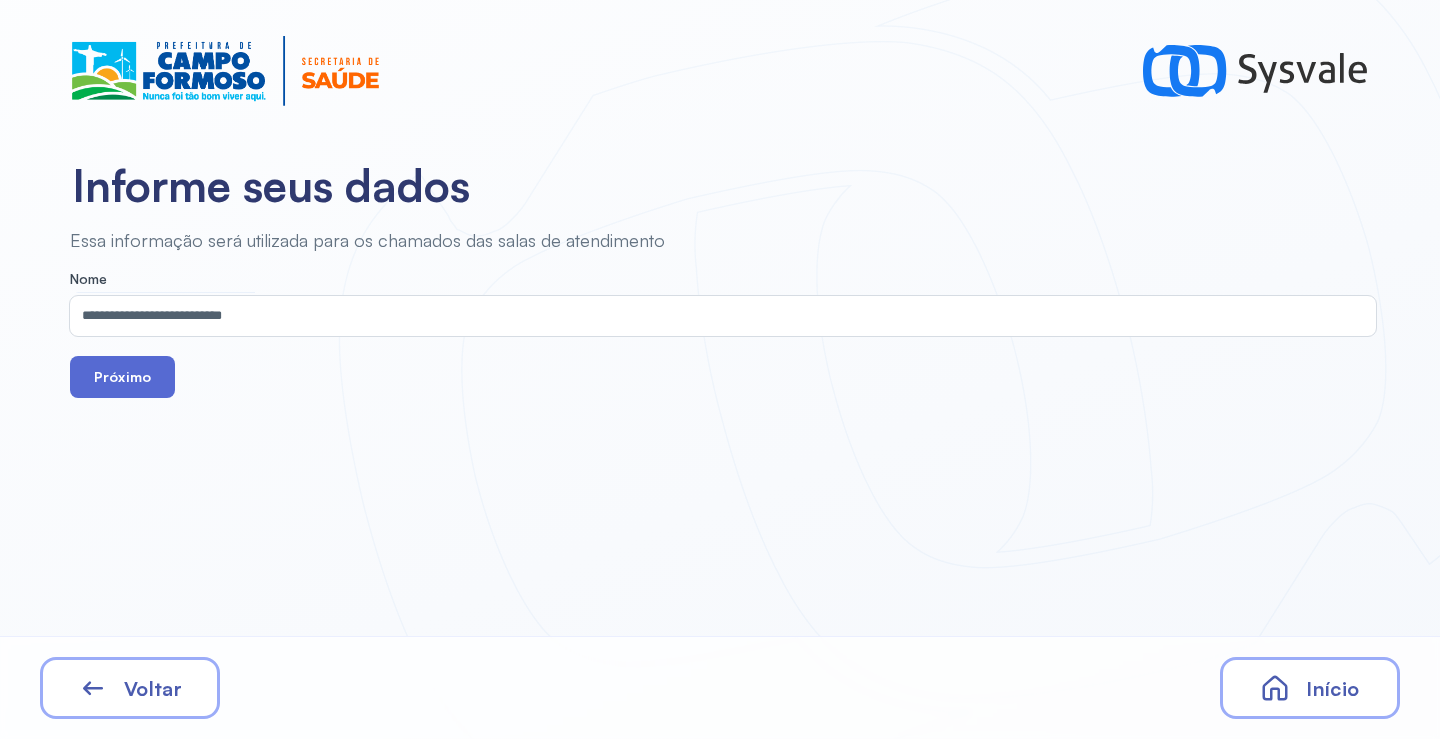 click on "Próximo" at bounding box center (122, 377) 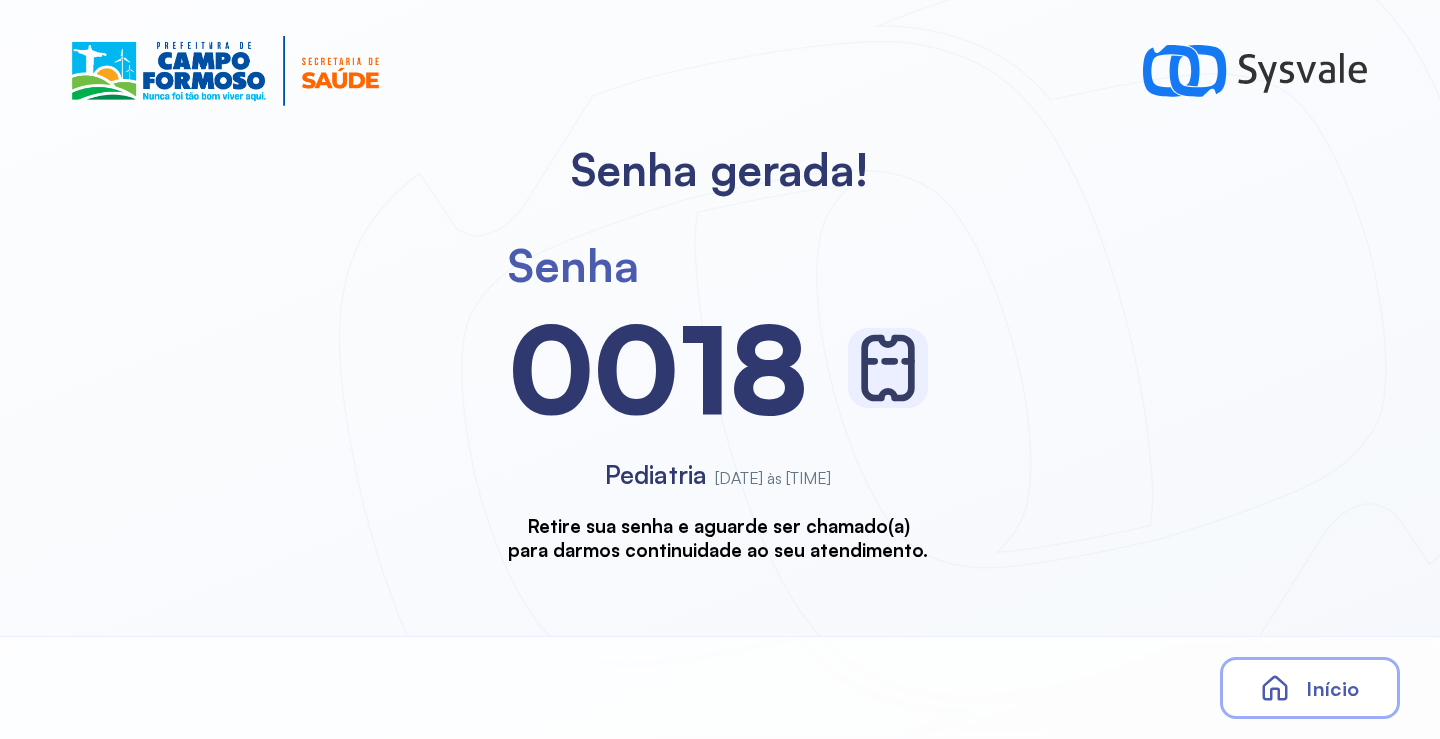scroll, scrollTop: 0, scrollLeft: 0, axis: both 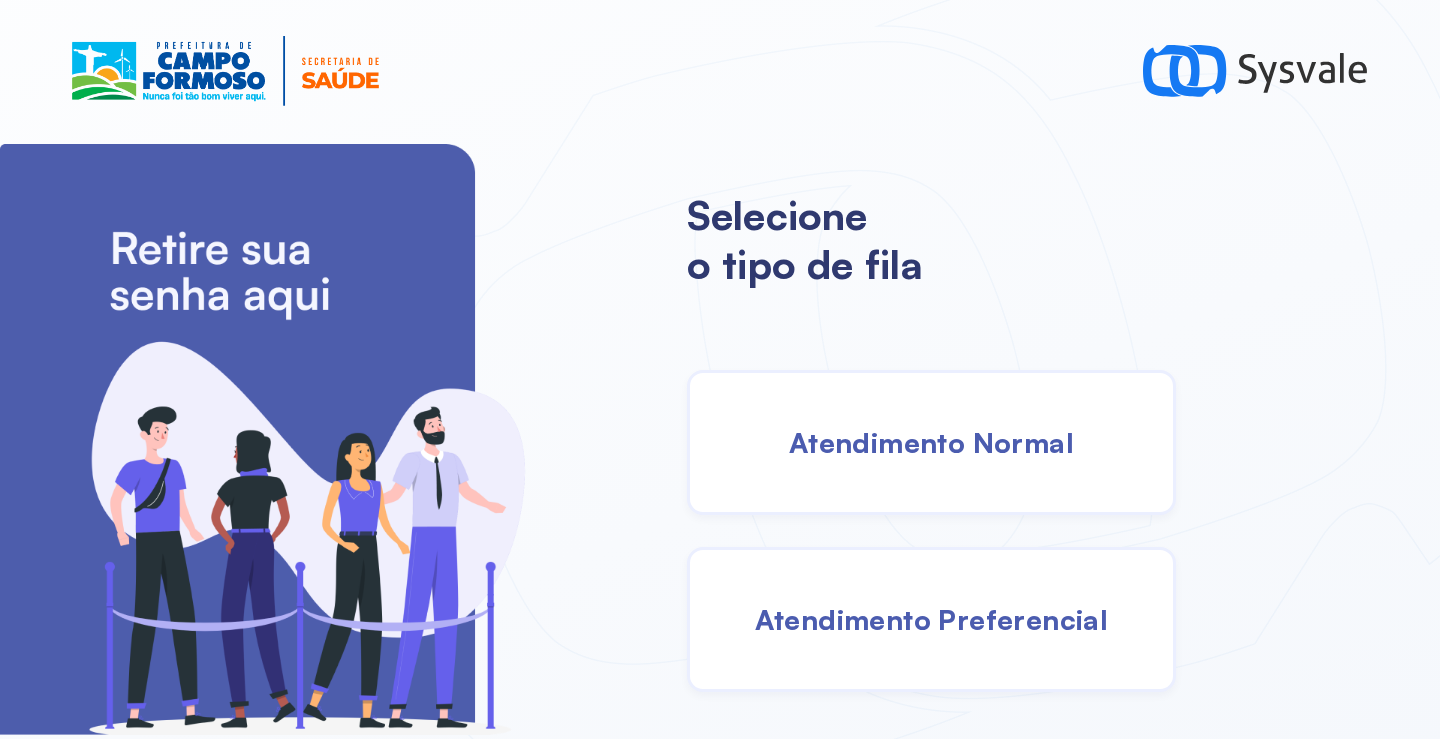 click on "Atendimento Normal" at bounding box center (931, 442) 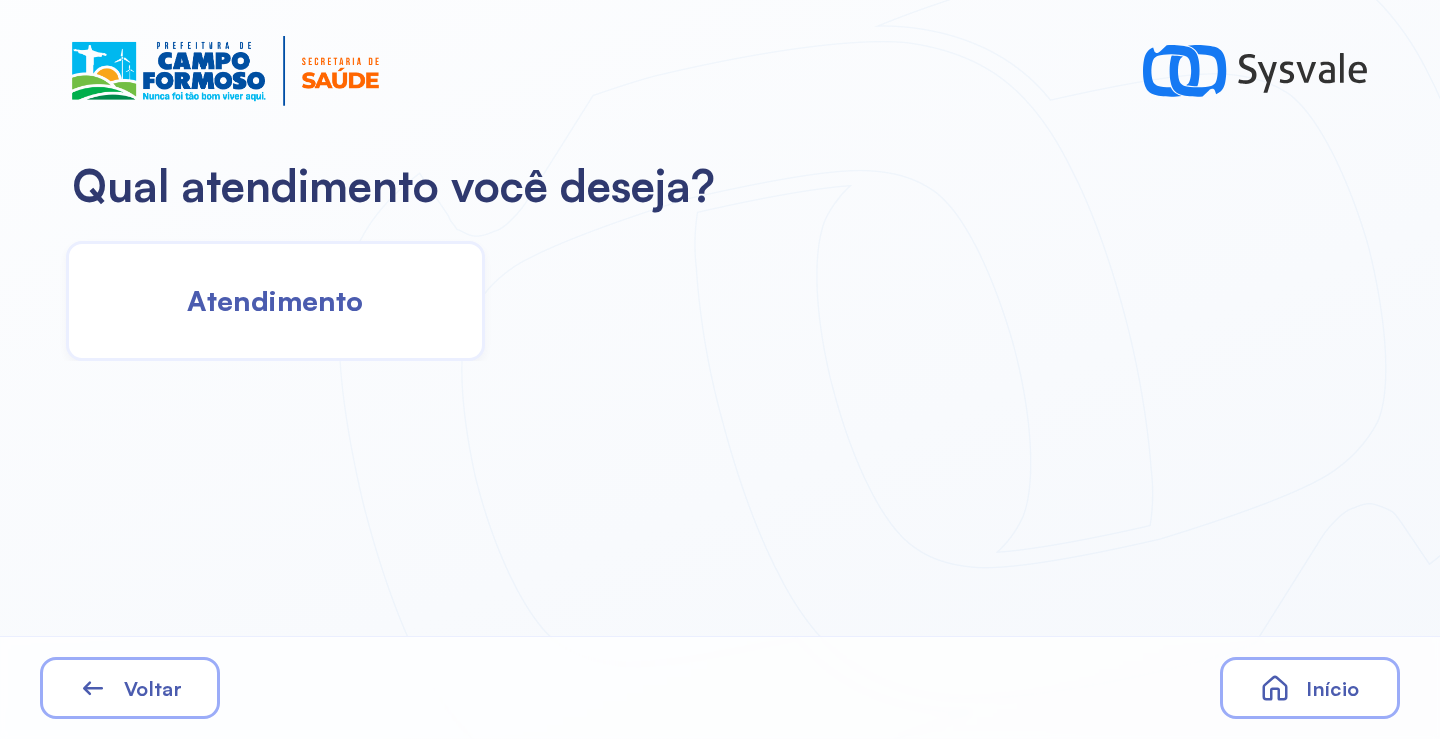 click on "Atendimento" at bounding box center (275, 300) 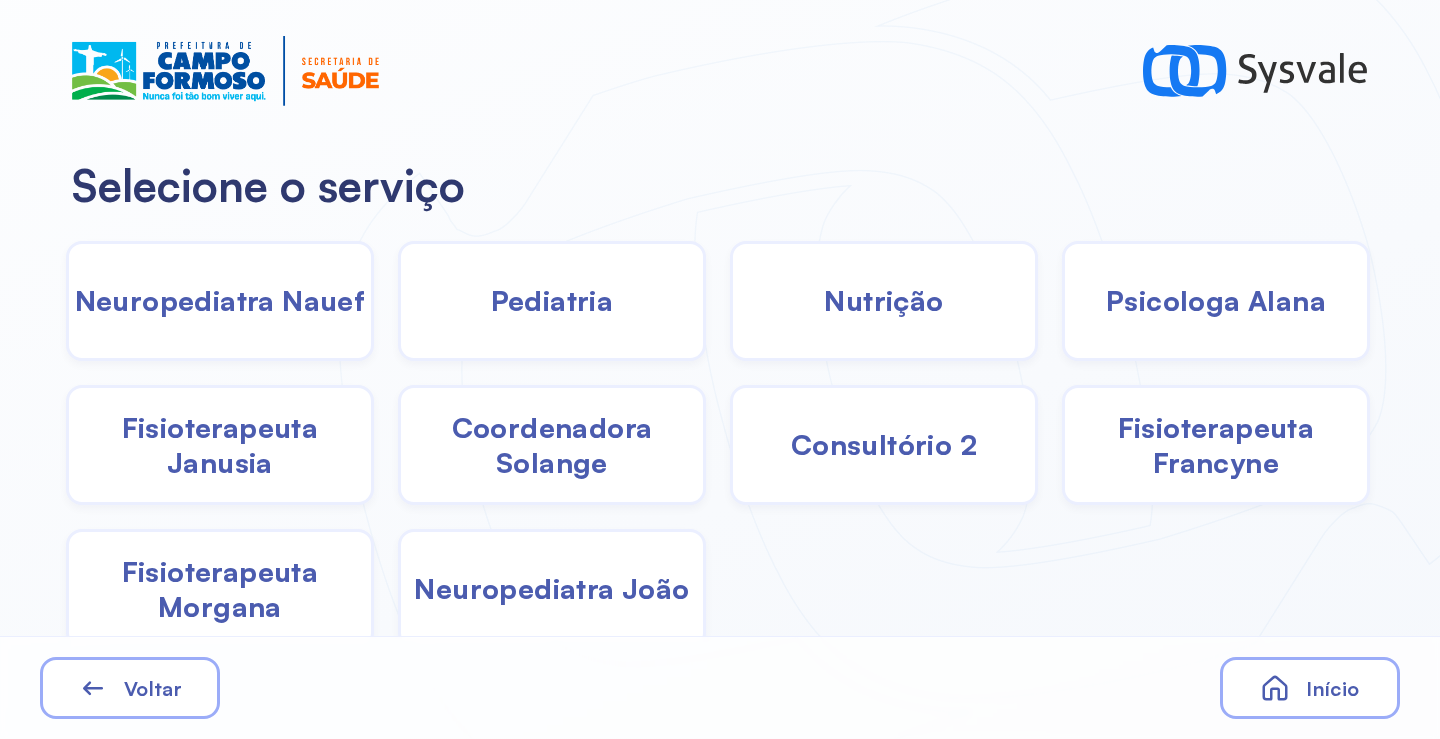click on "Pediatria" 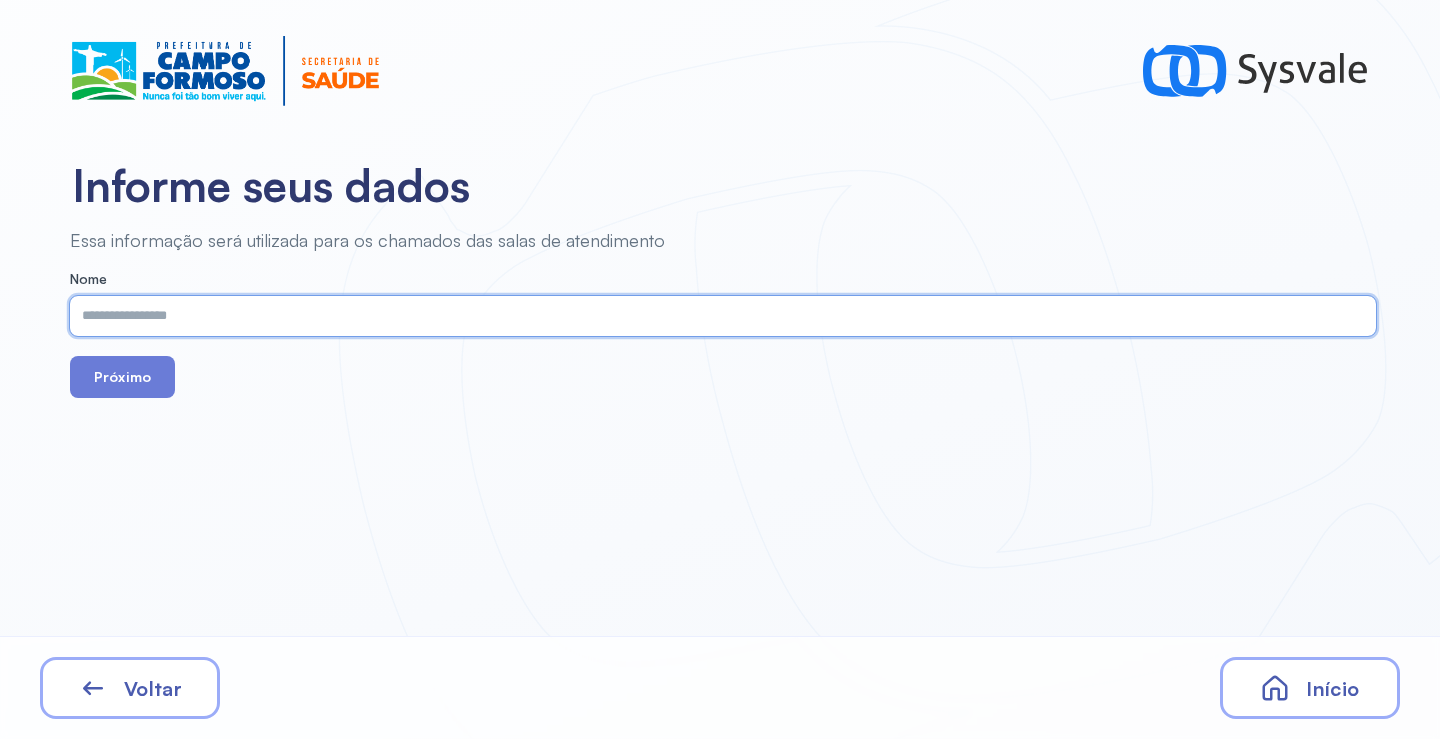 paste on "**********" 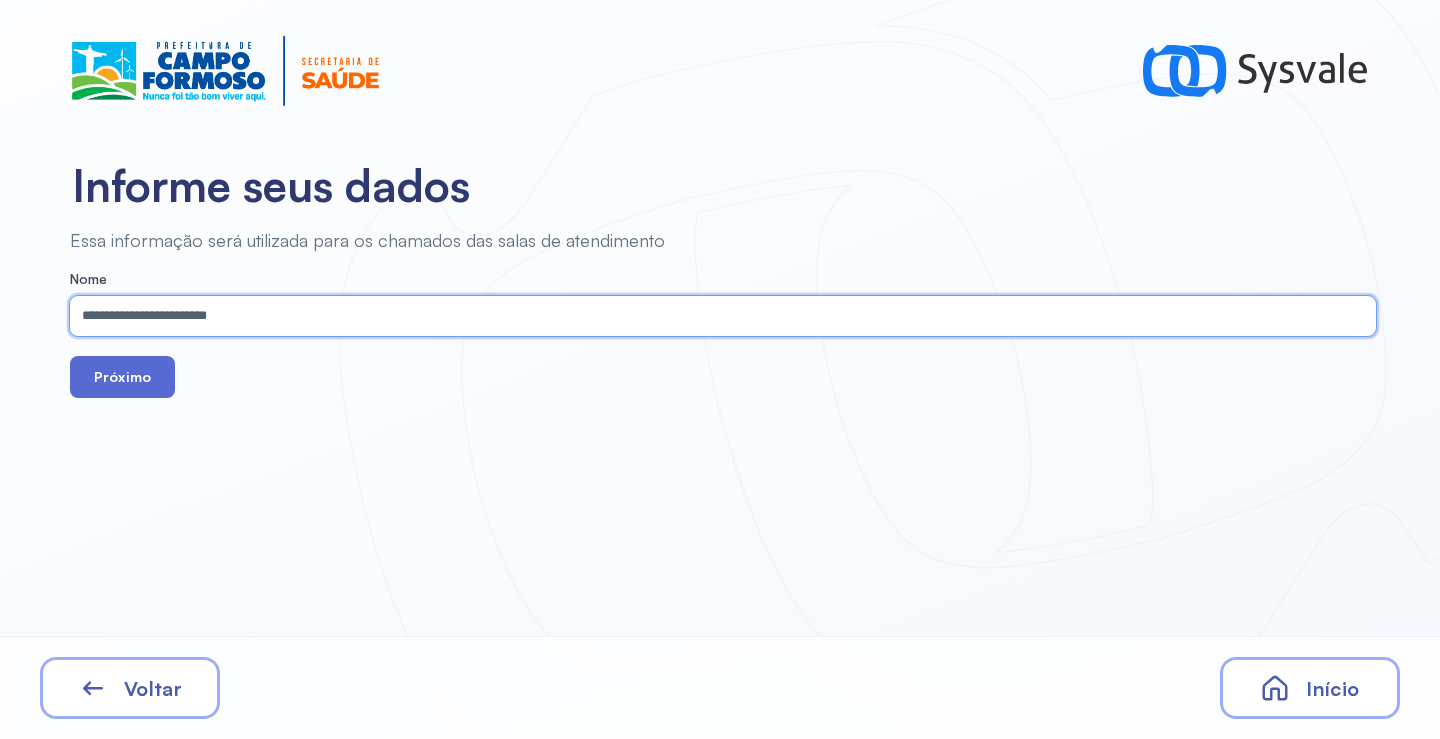 type on "**********" 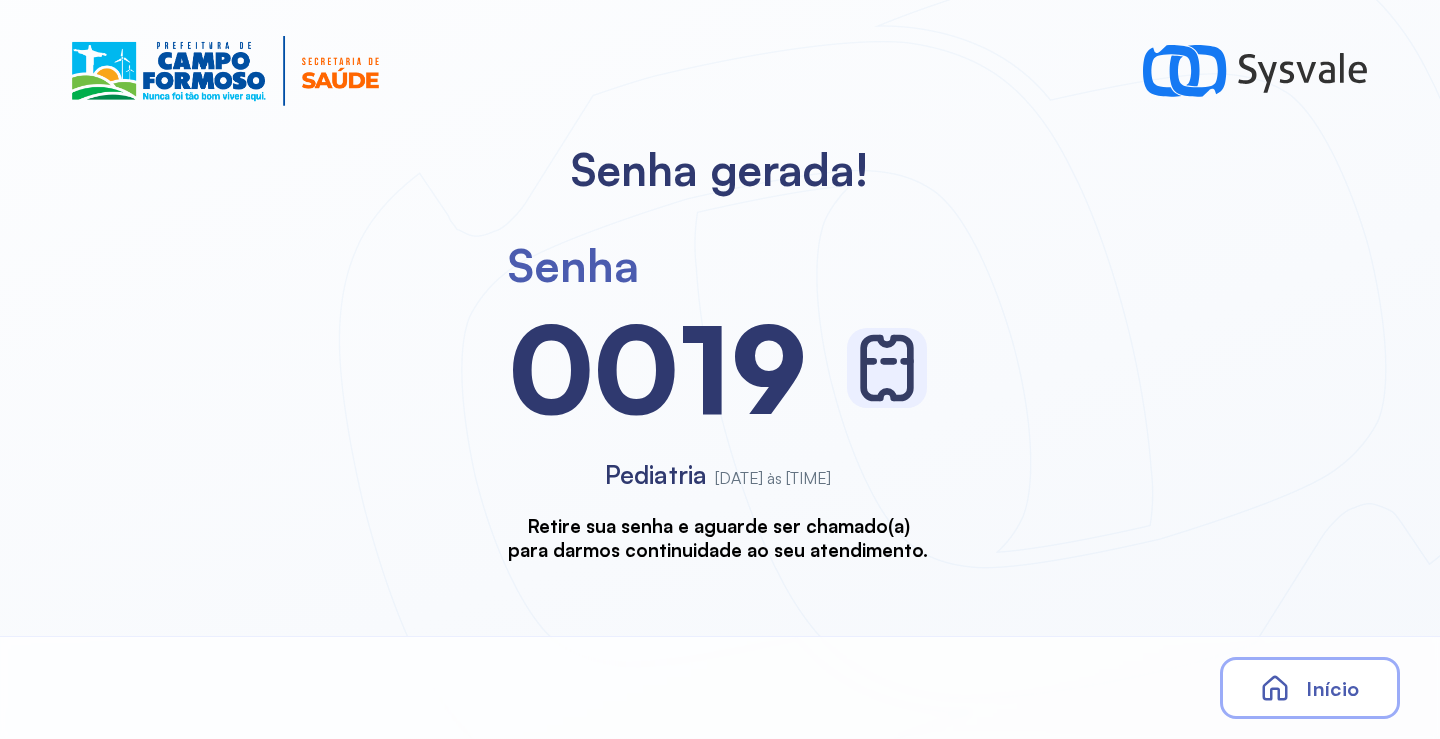 scroll, scrollTop: 0, scrollLeft: 0, axis: both 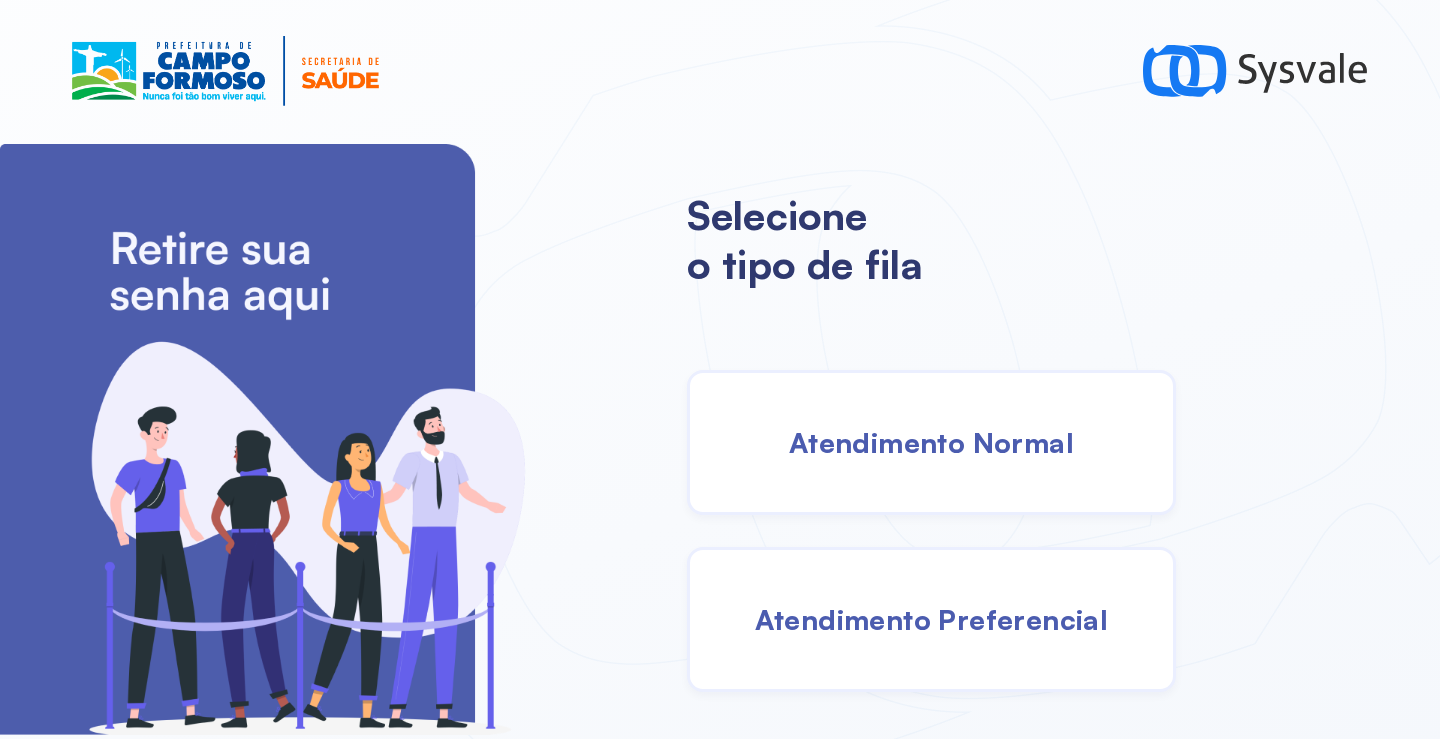 click on "Atendimento Normal" at bounding box center (931, 442) 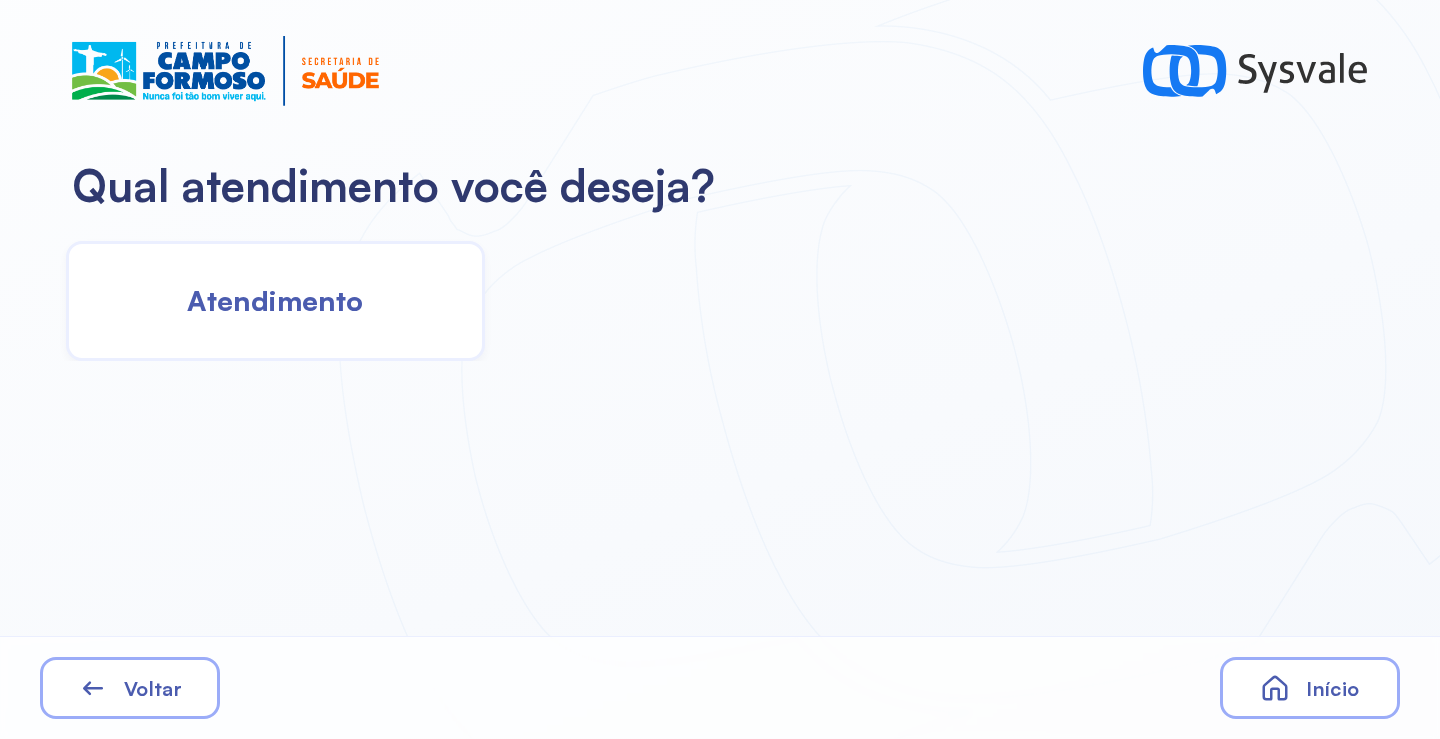 click on "Atendimento" at bounding box center [275, 300] 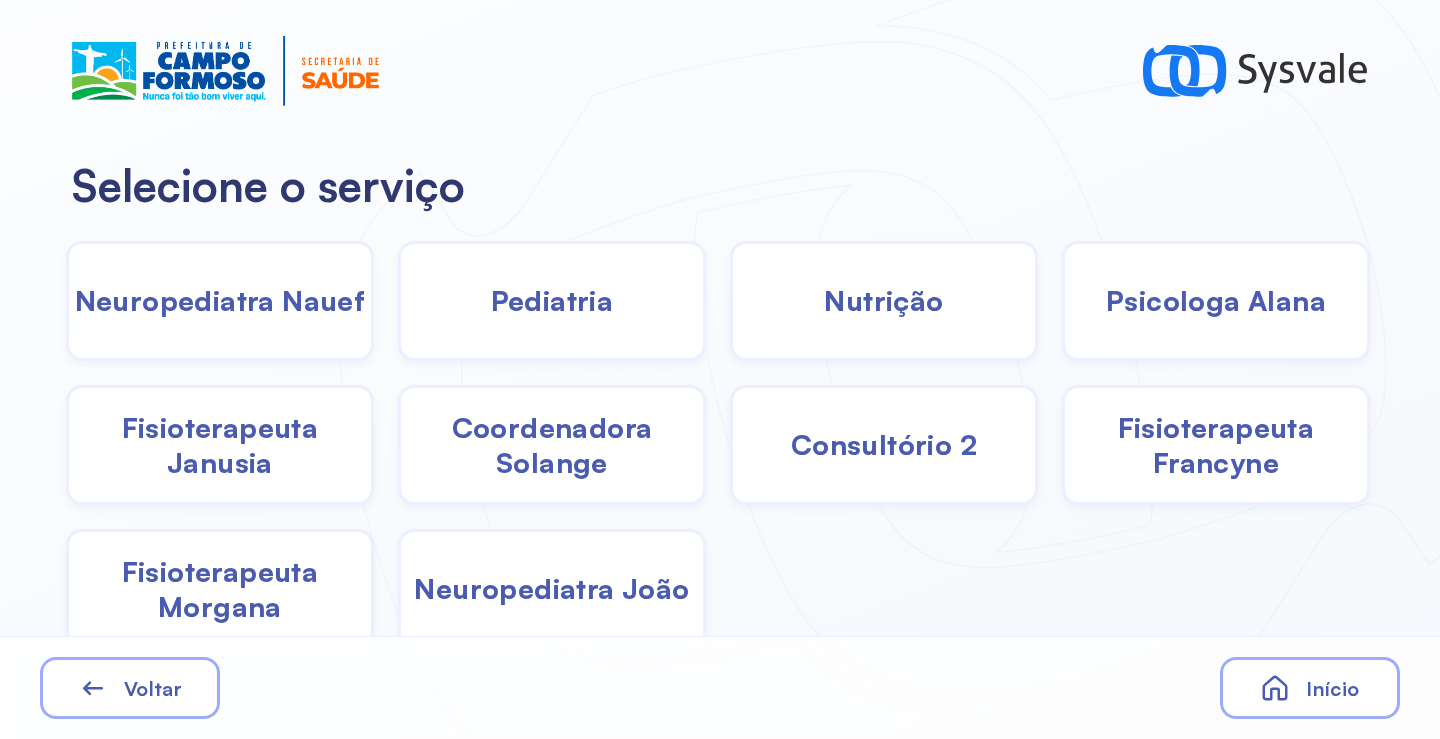 click on "Nutrição" 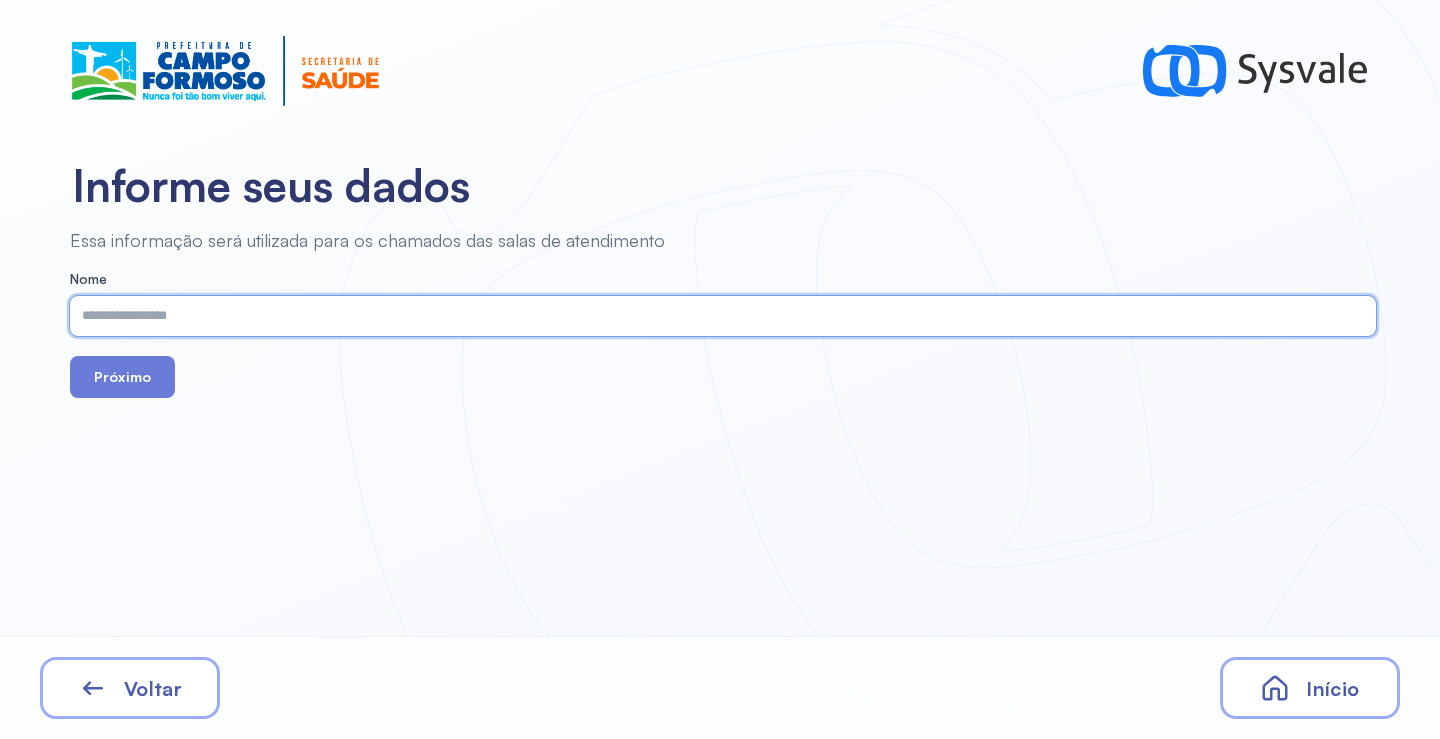 paste on "**********" 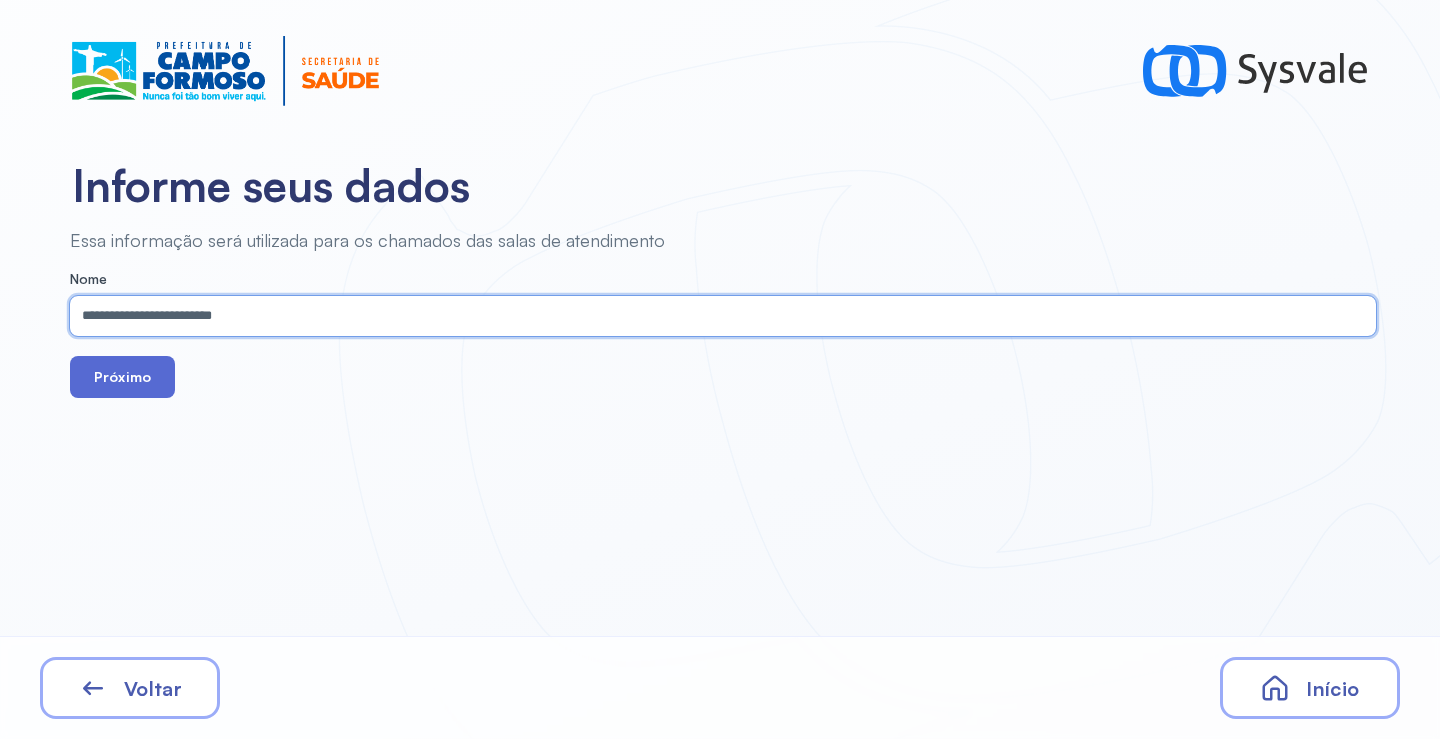 type on "**********" 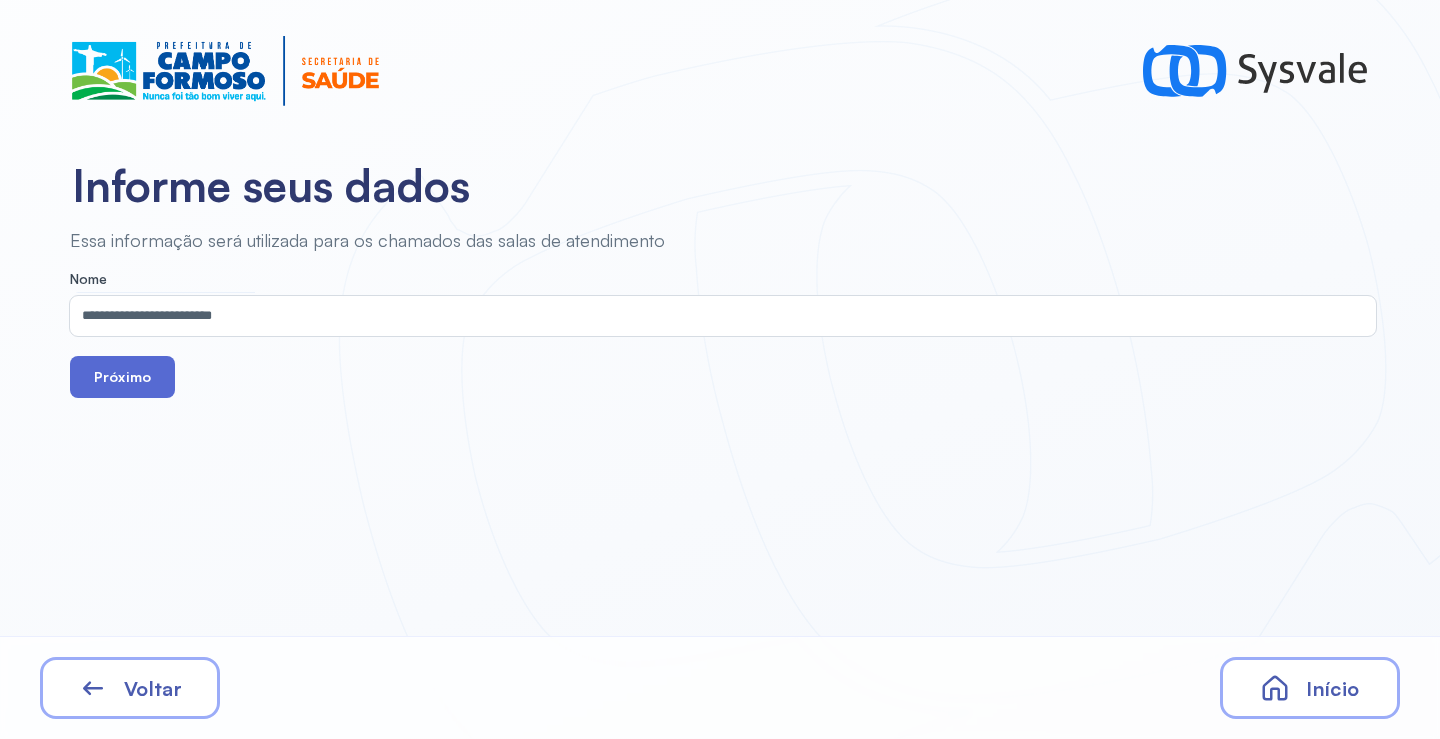 click on "Próximo" at bounding box center (122, 377) 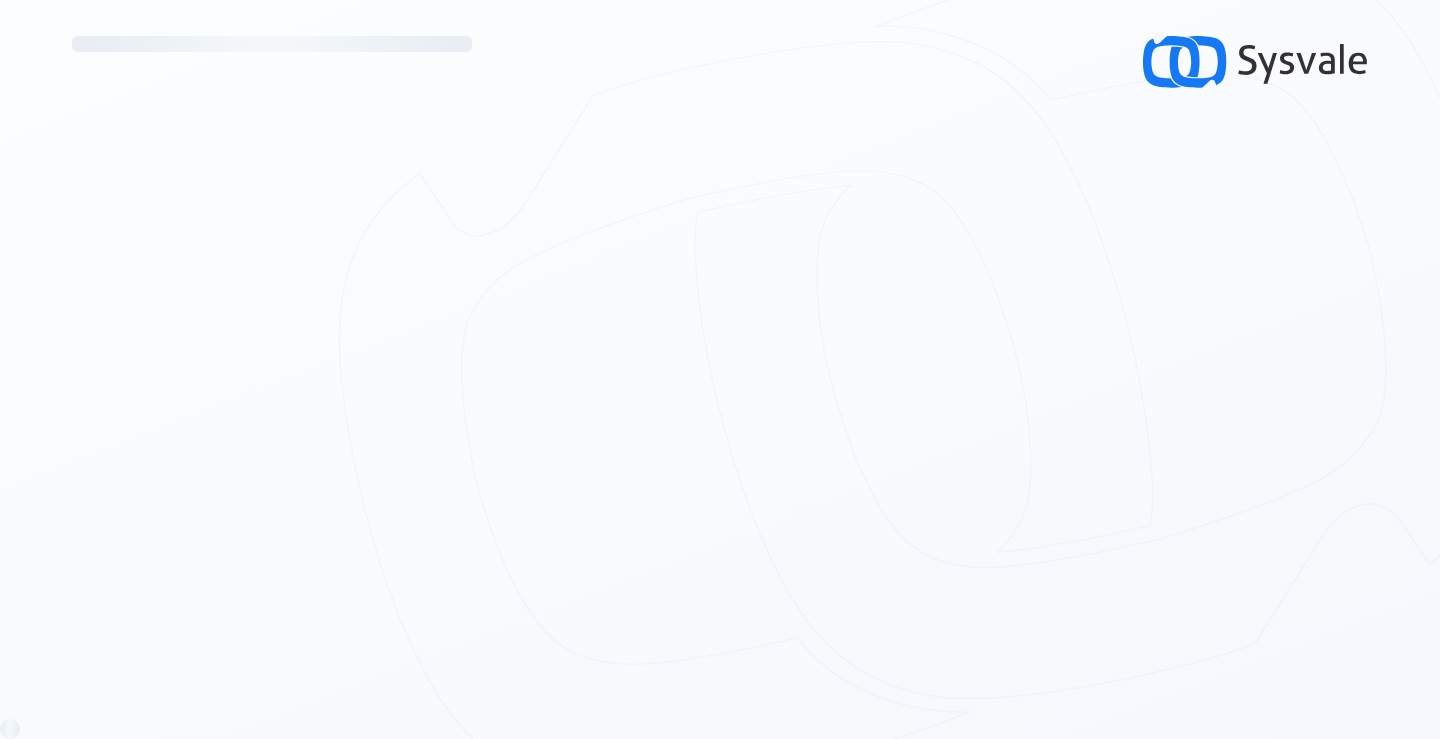 scroll, scrollTop: 0, scrollLeft: 0, axis: both 